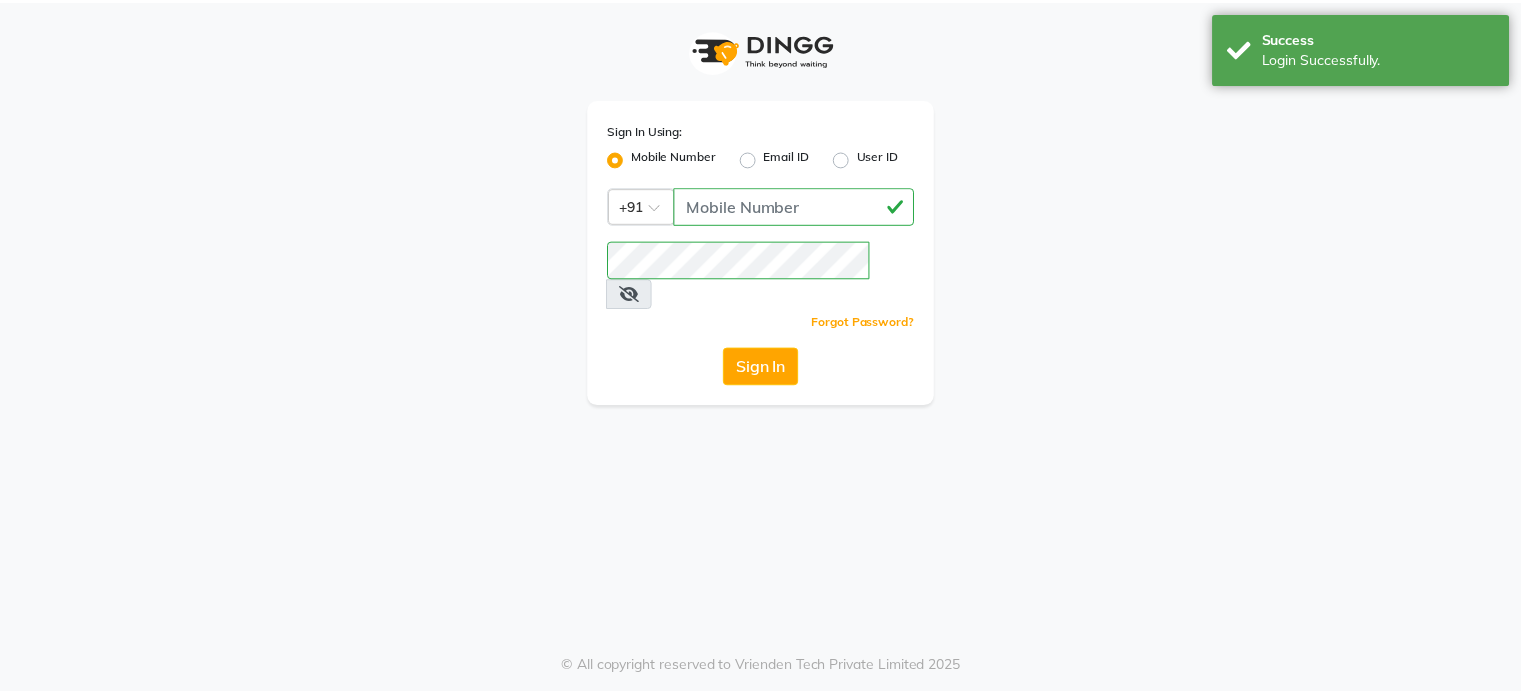 scroll, scrollTop: 0, scrollLeft: 0, axis: both 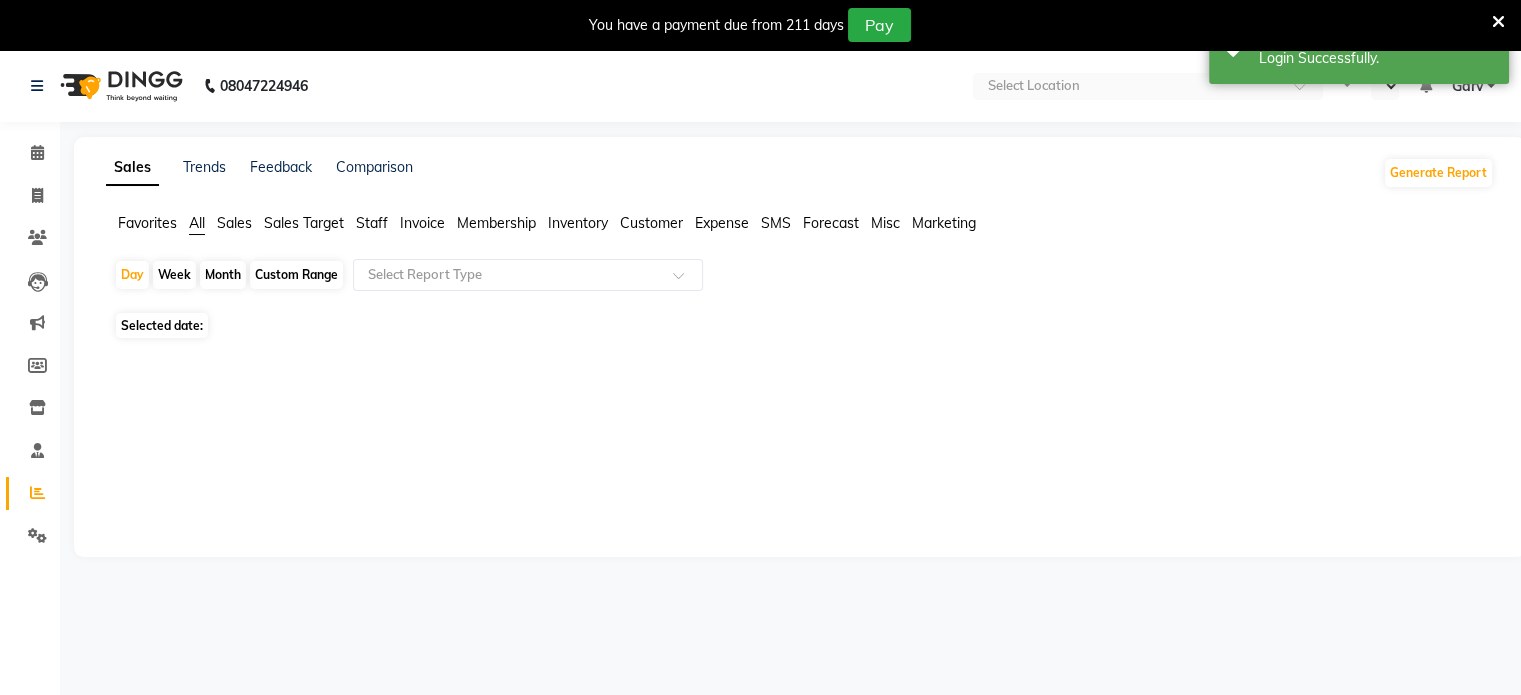 select on "en" 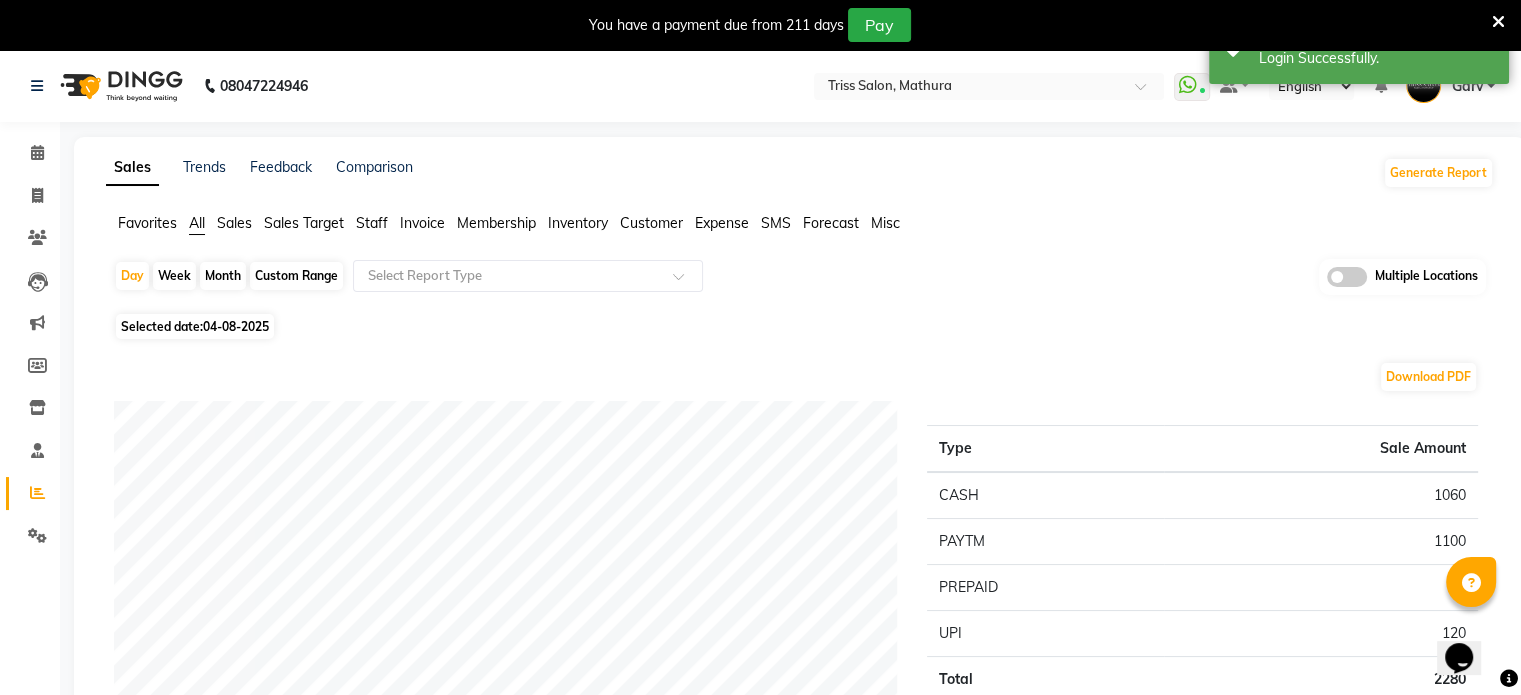 scroll, scrollTop: 0, scrollLeft: 0, axis: both 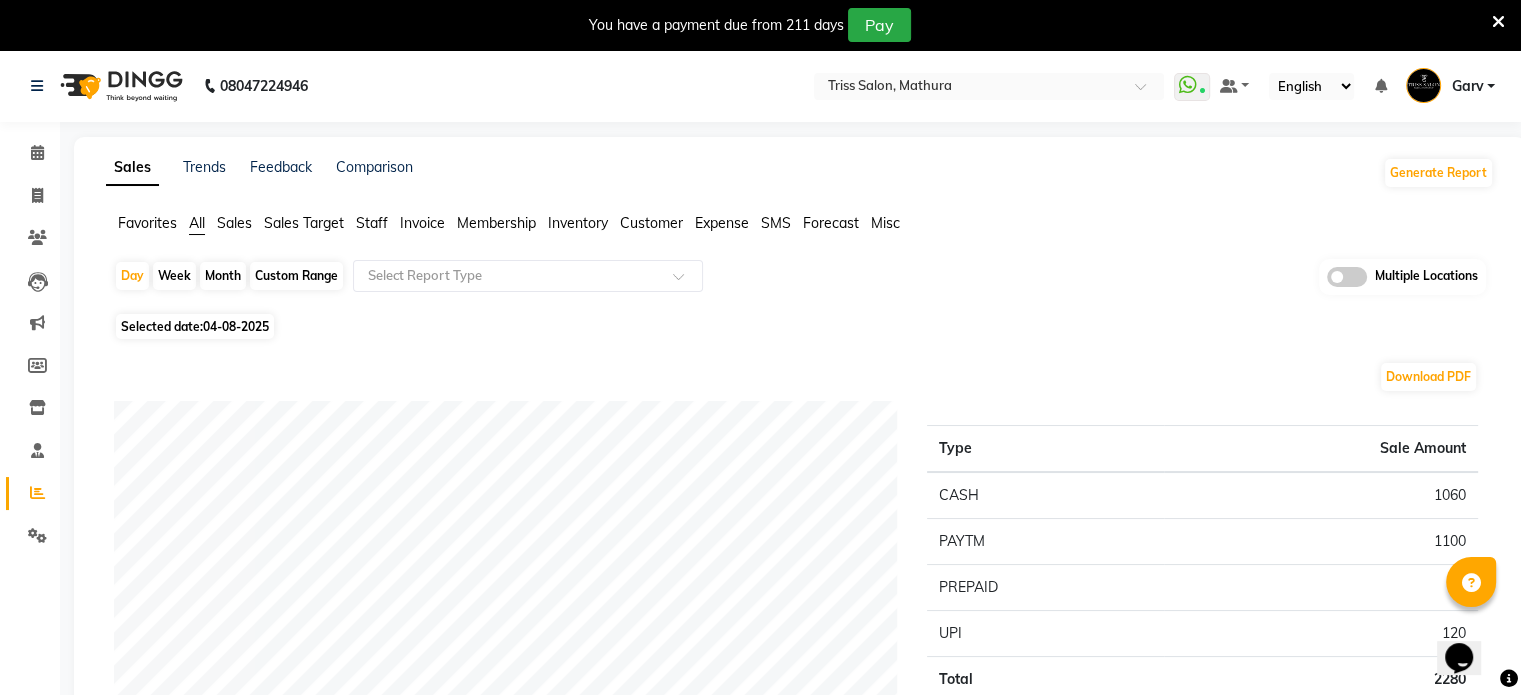 click at bounding box center [1498, 22] 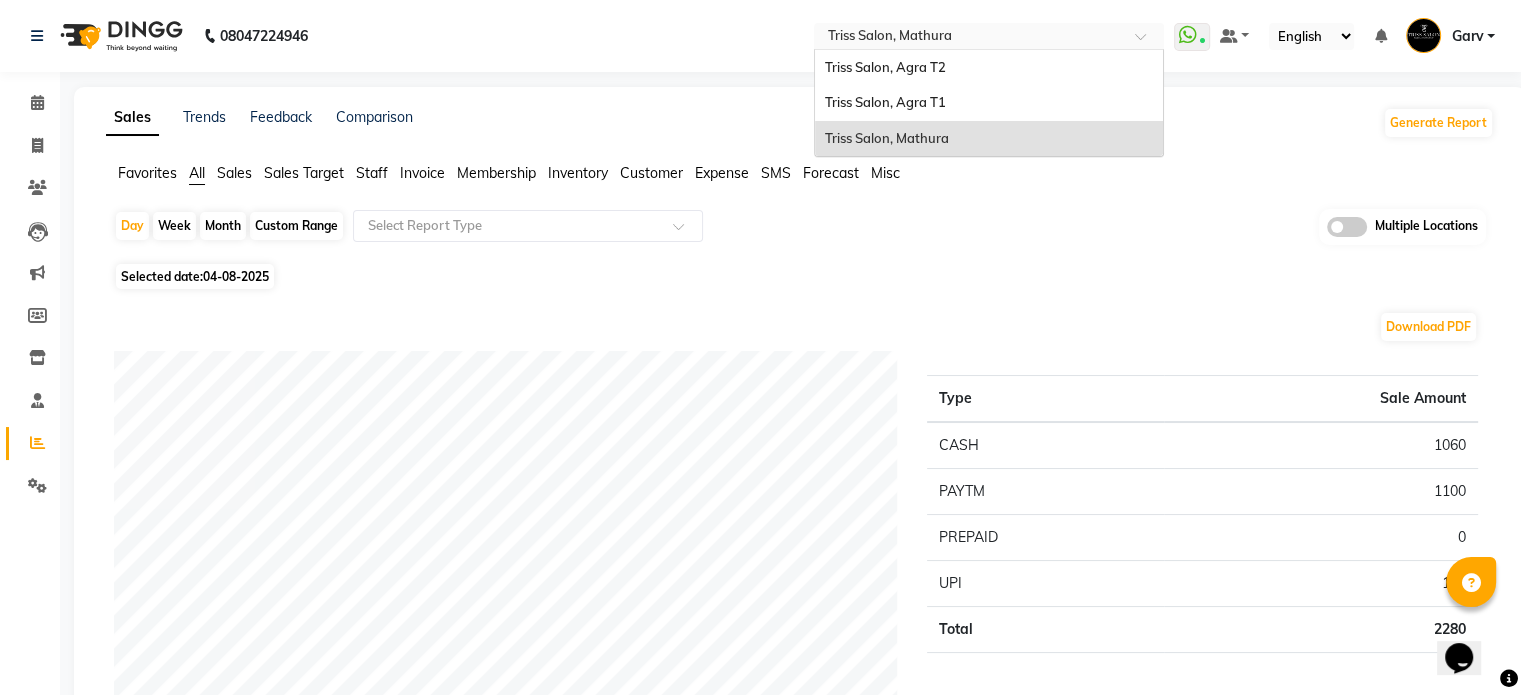 click at bounding box center (969, 38) 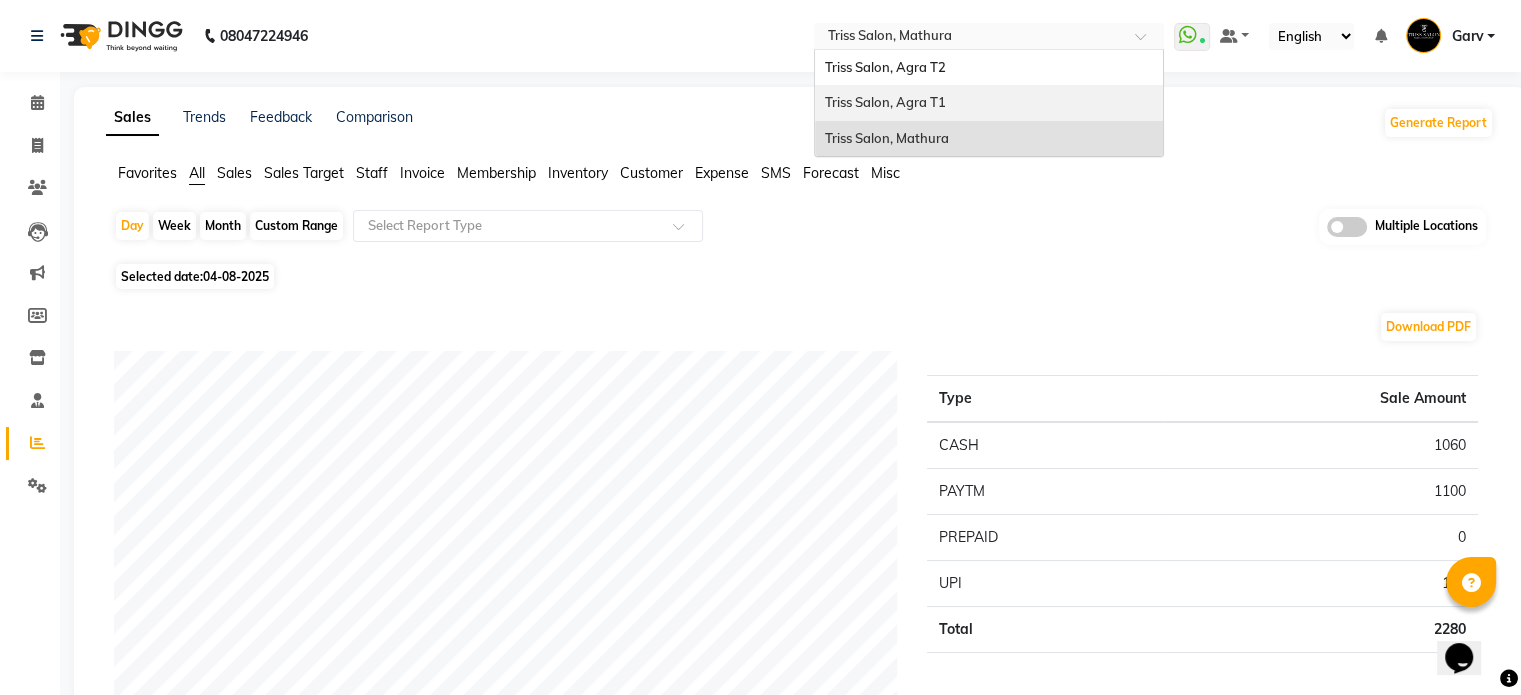 click on "Triss Salon, Agra T1" at bounding box center (989, 103) 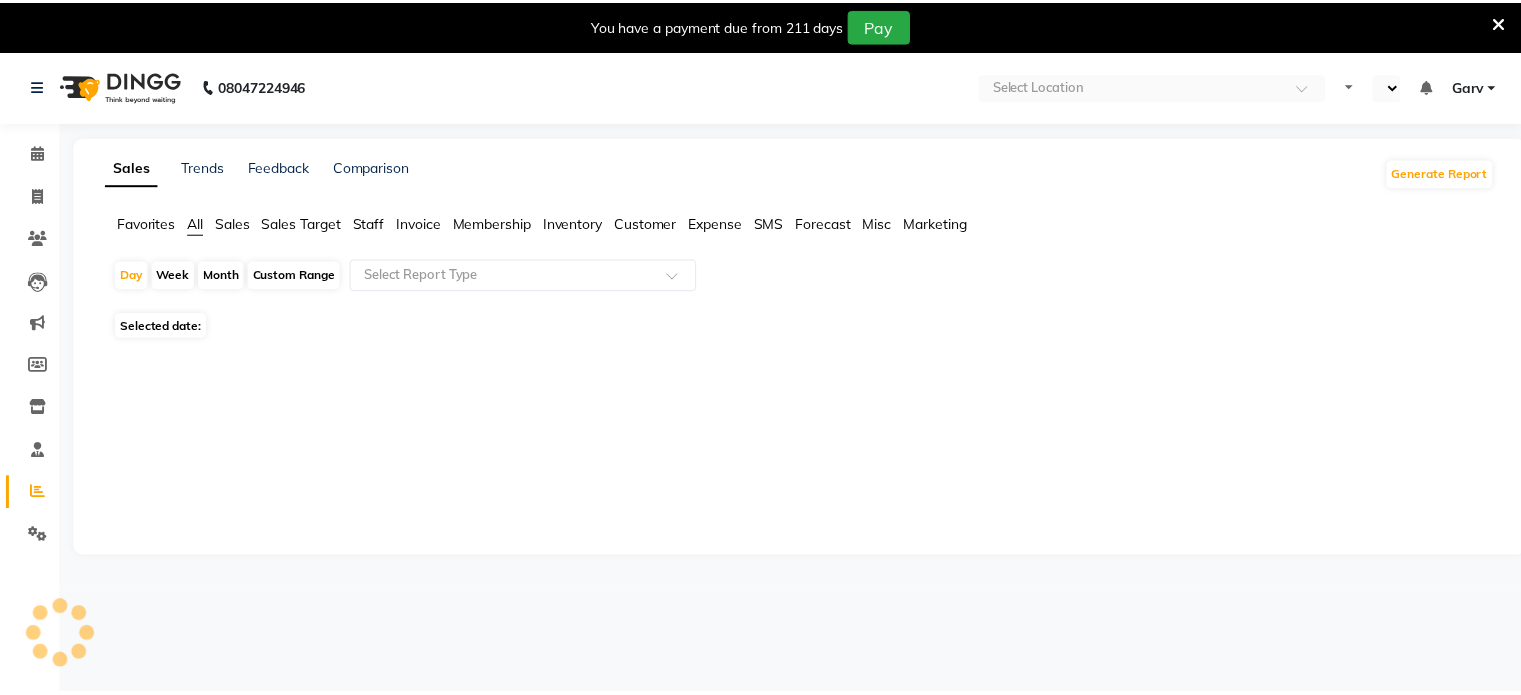 scroll, scrollTop: 0, scrollLeft: 0, axis: both 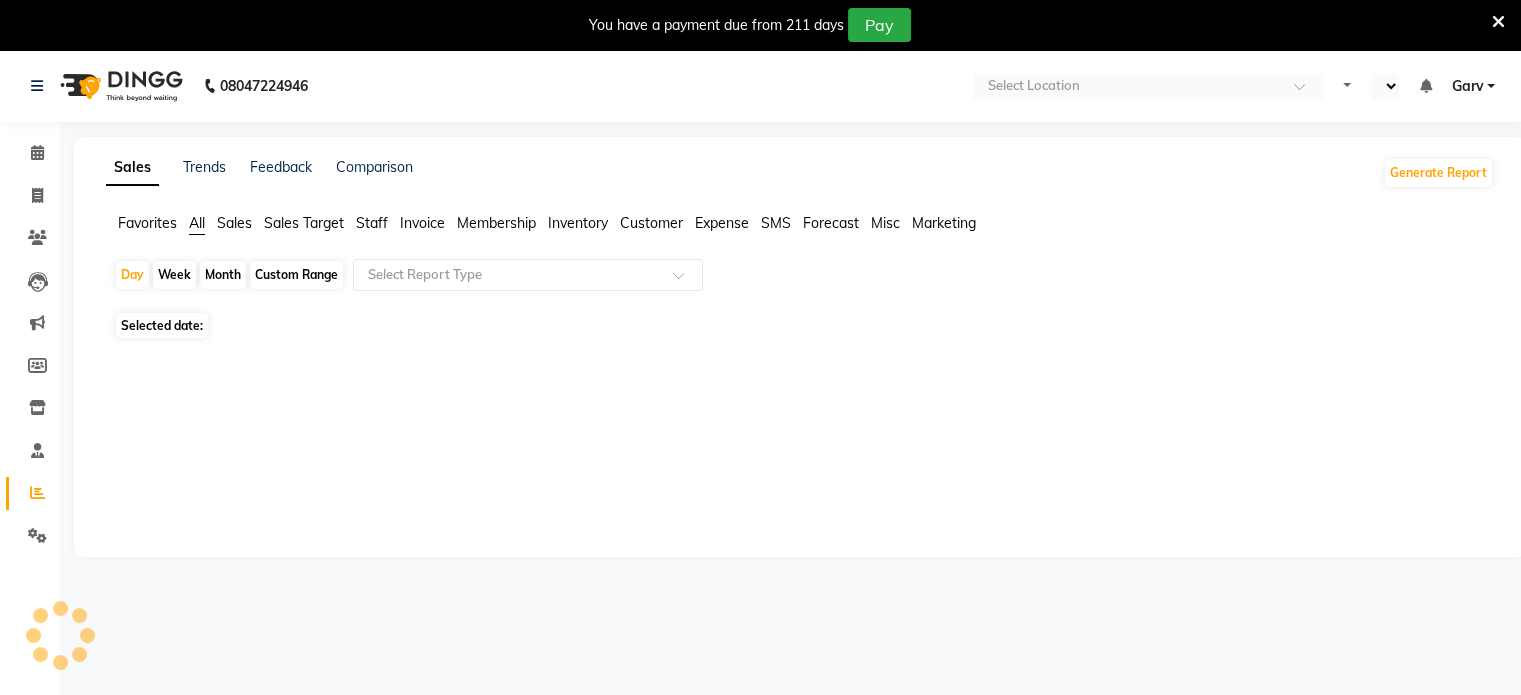 select on "en" 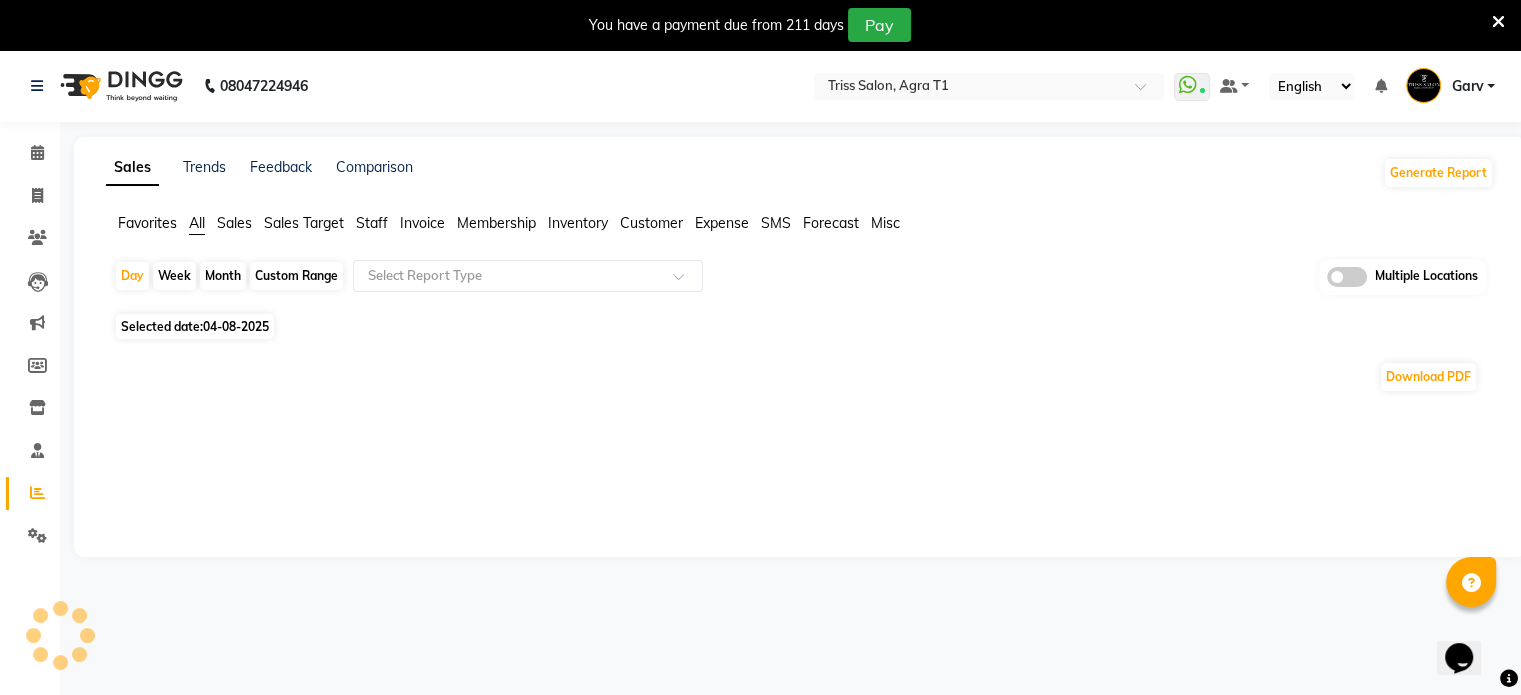 scroll, scrollTop: 0, scrollLeft: 0, axis: both 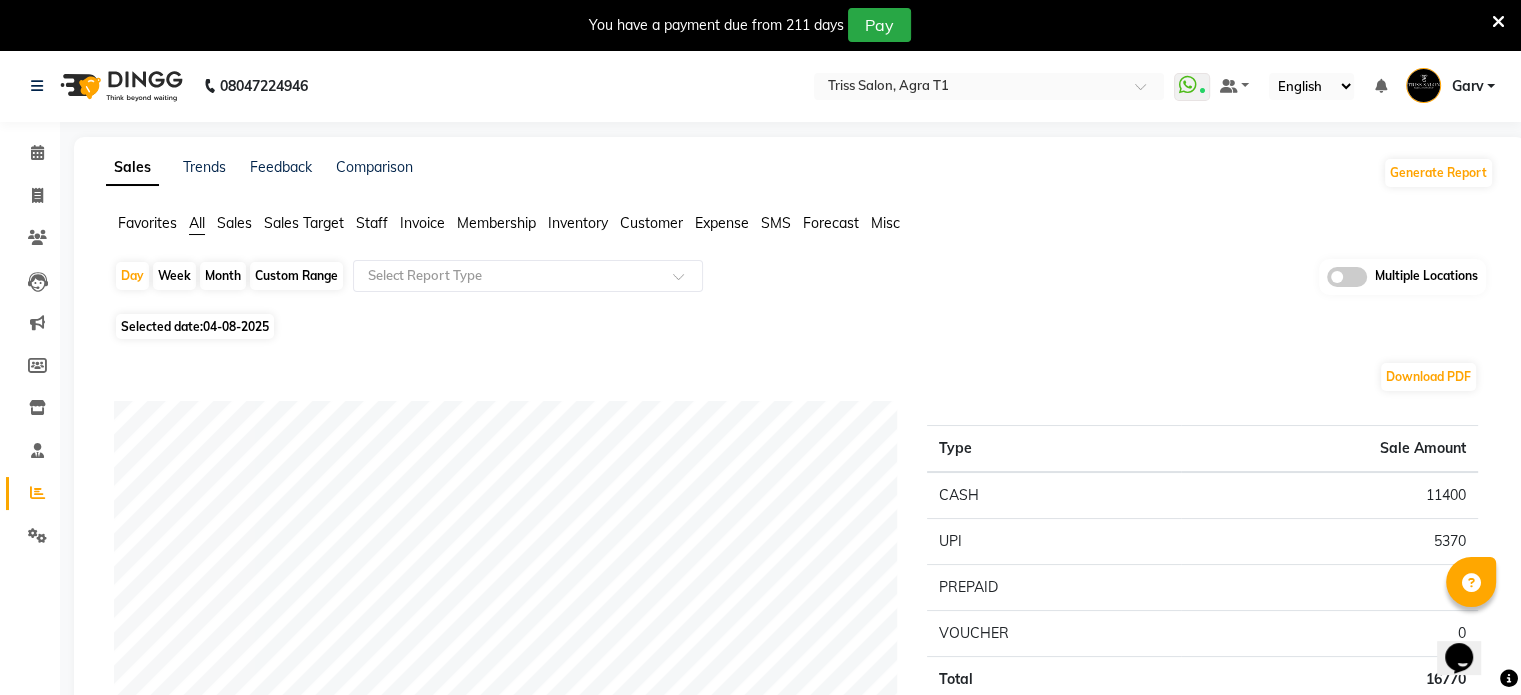 click at bounding box center [1498, 22] 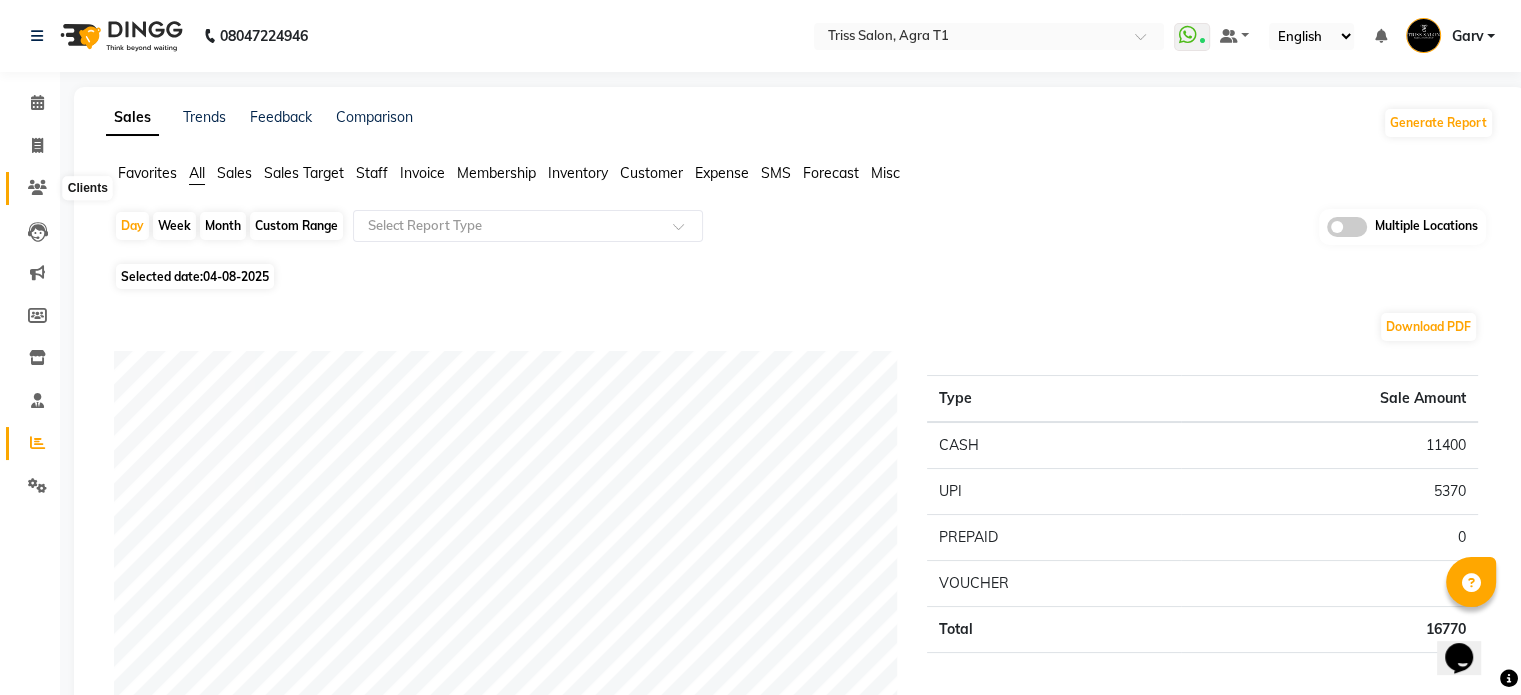 click 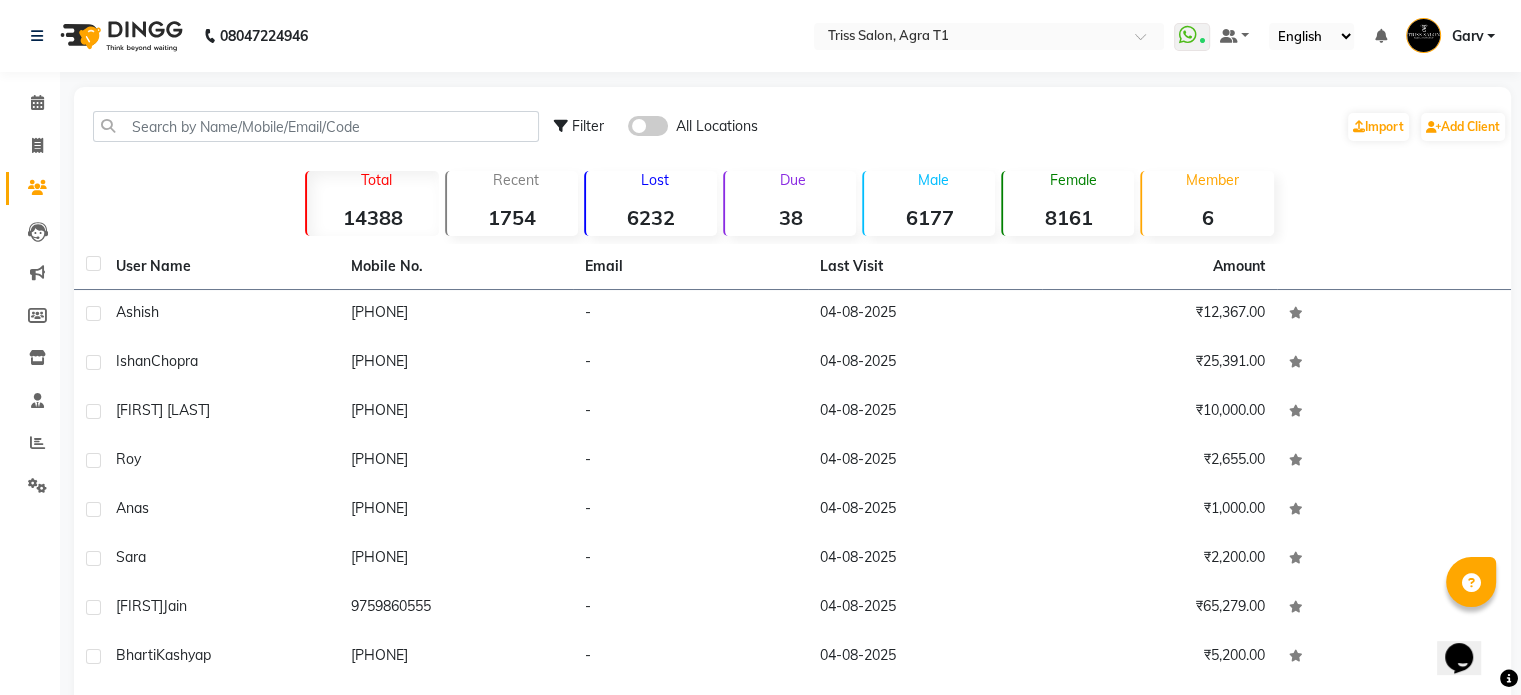 click on "Filter" 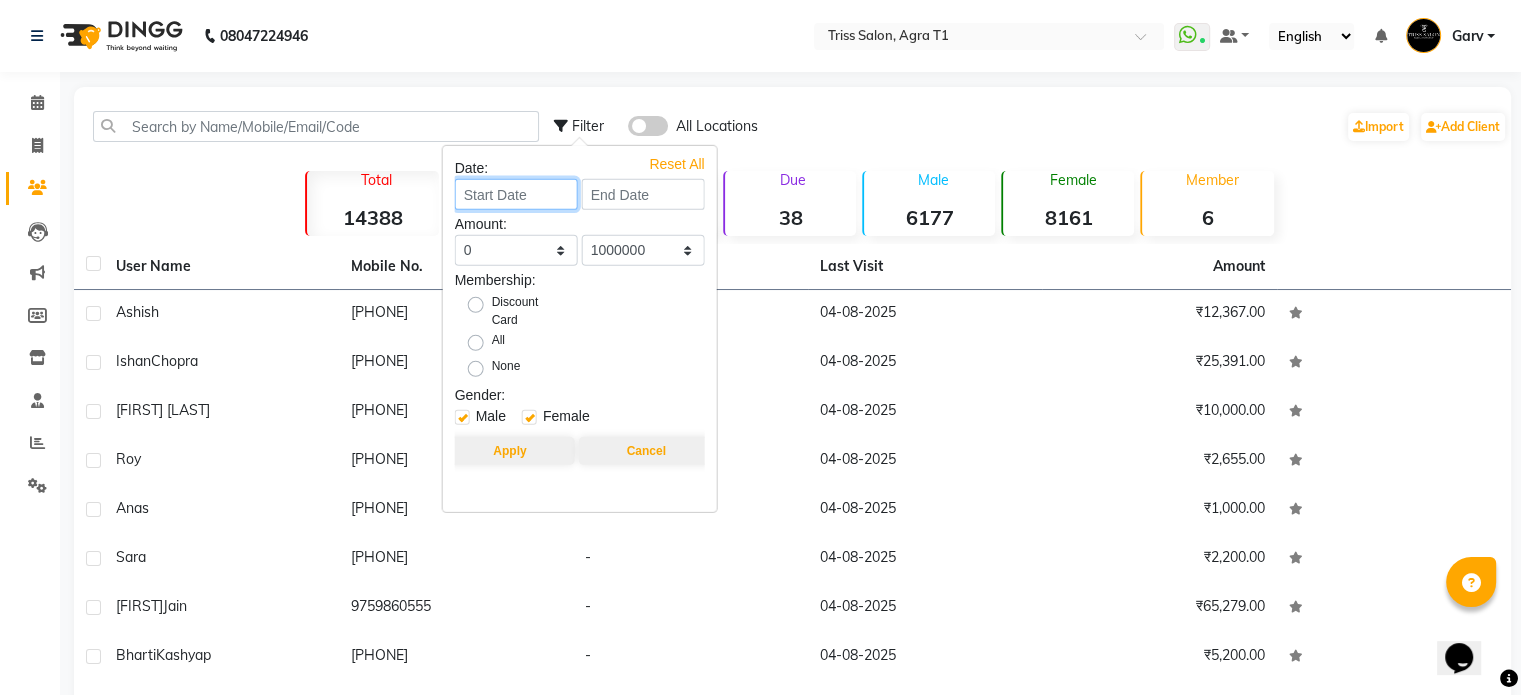 click at bounding box center [516, 194] 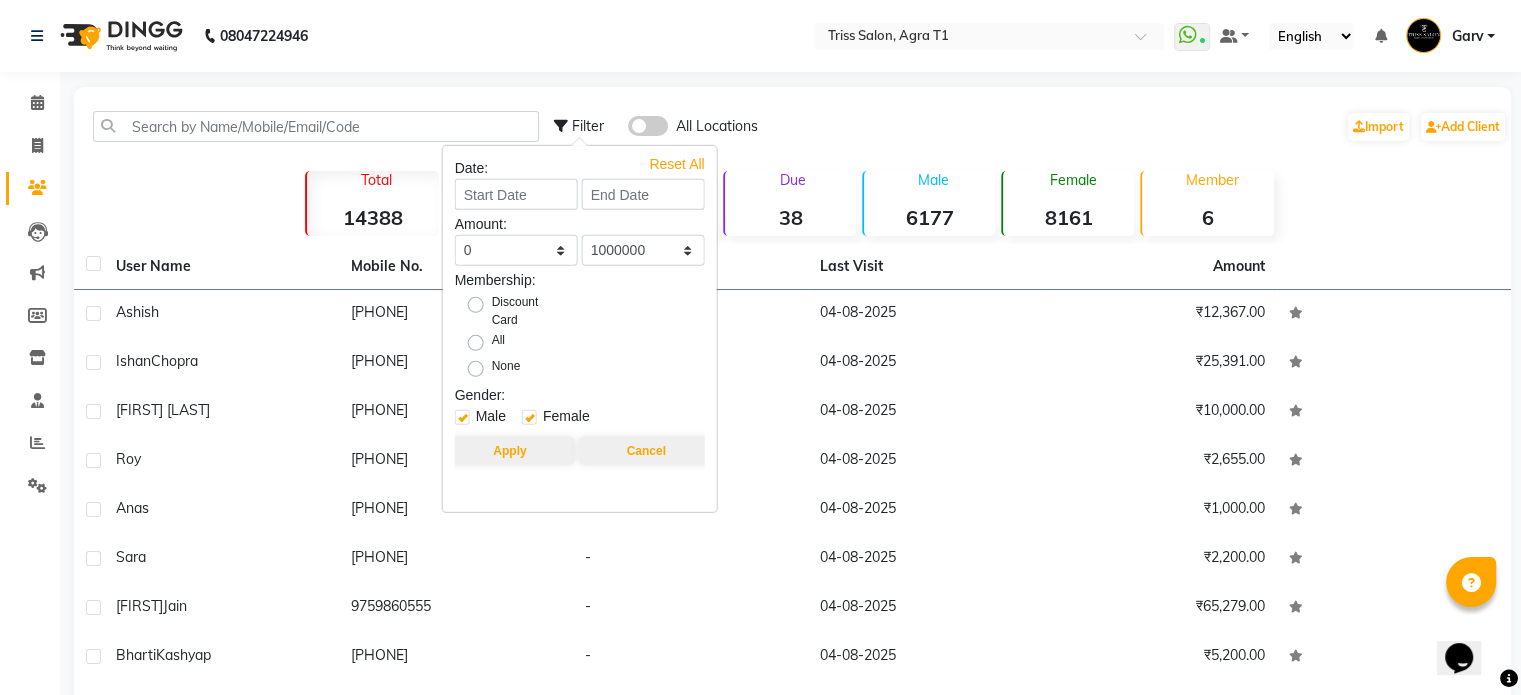 select on "8" 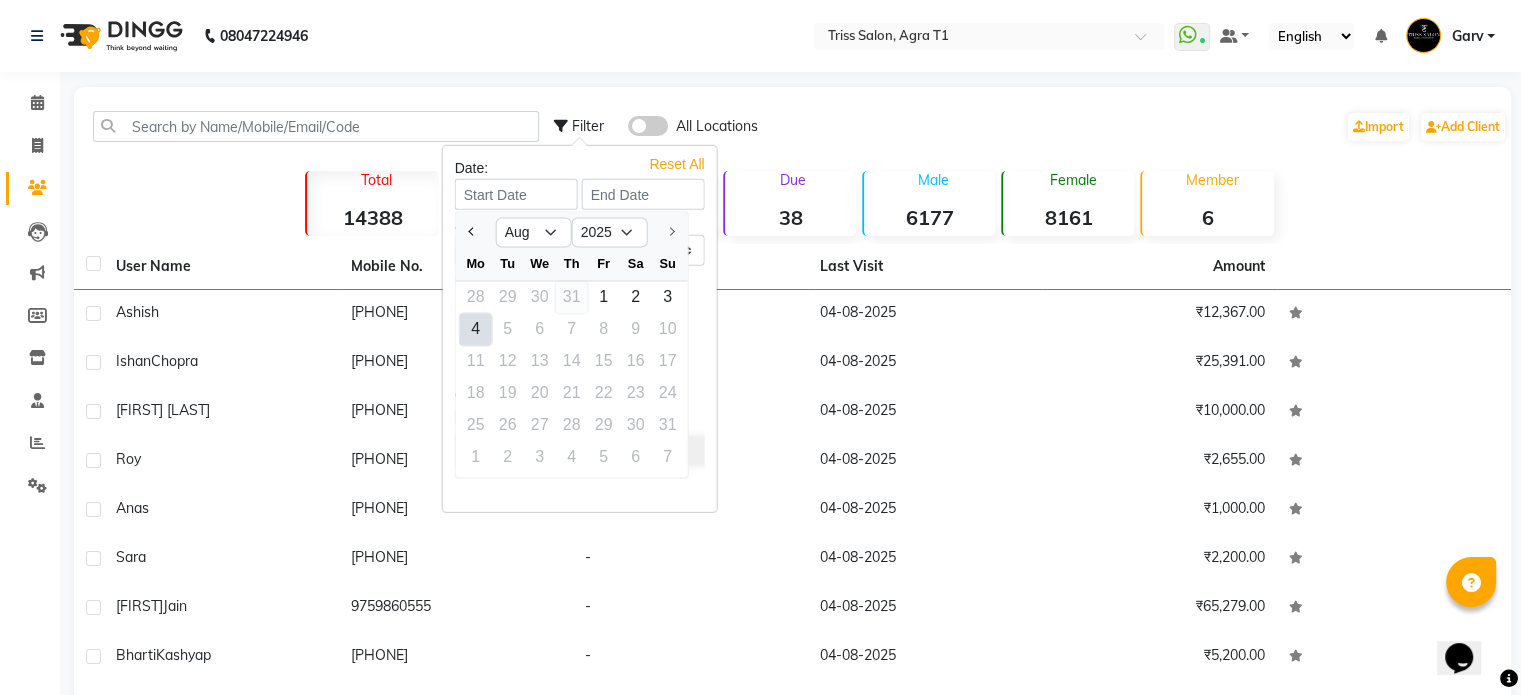 click on "31" at bounding box center (572, 297) 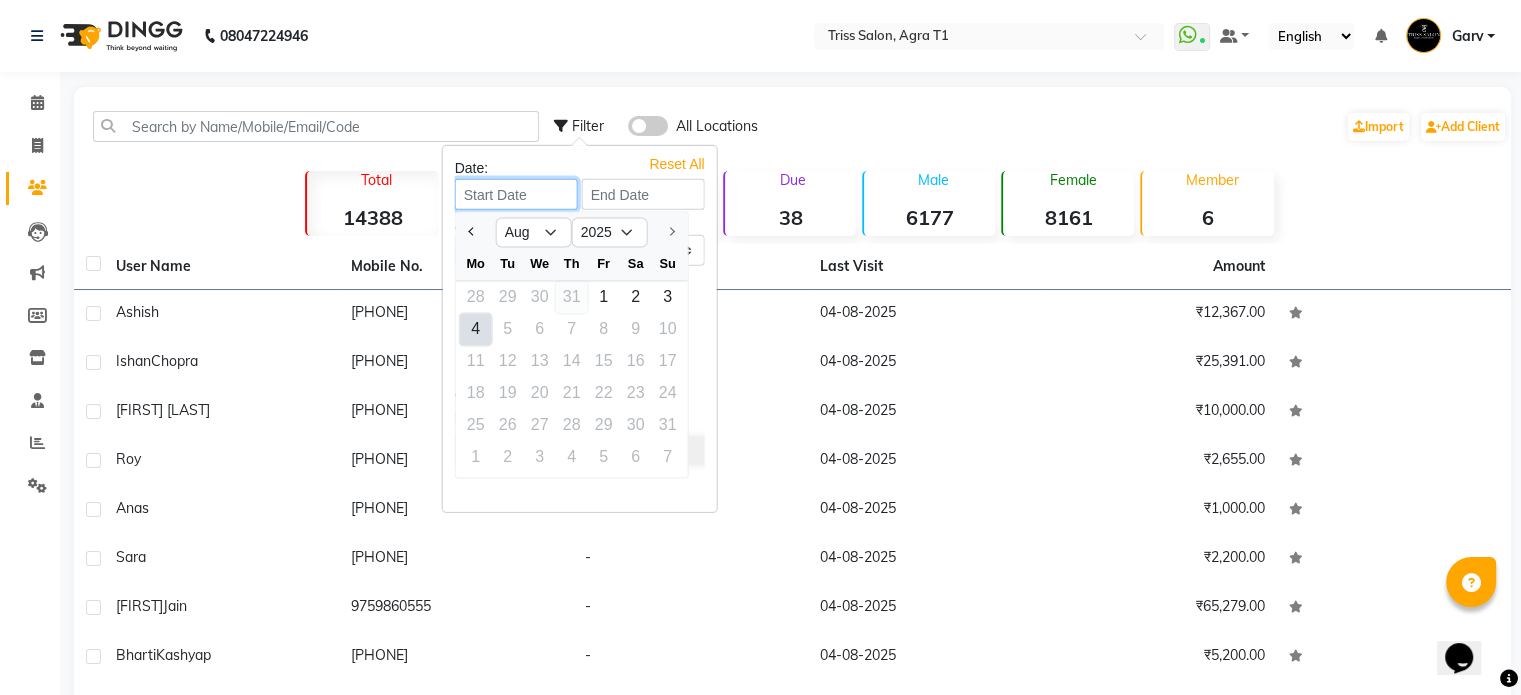 type on "31-07-2025" 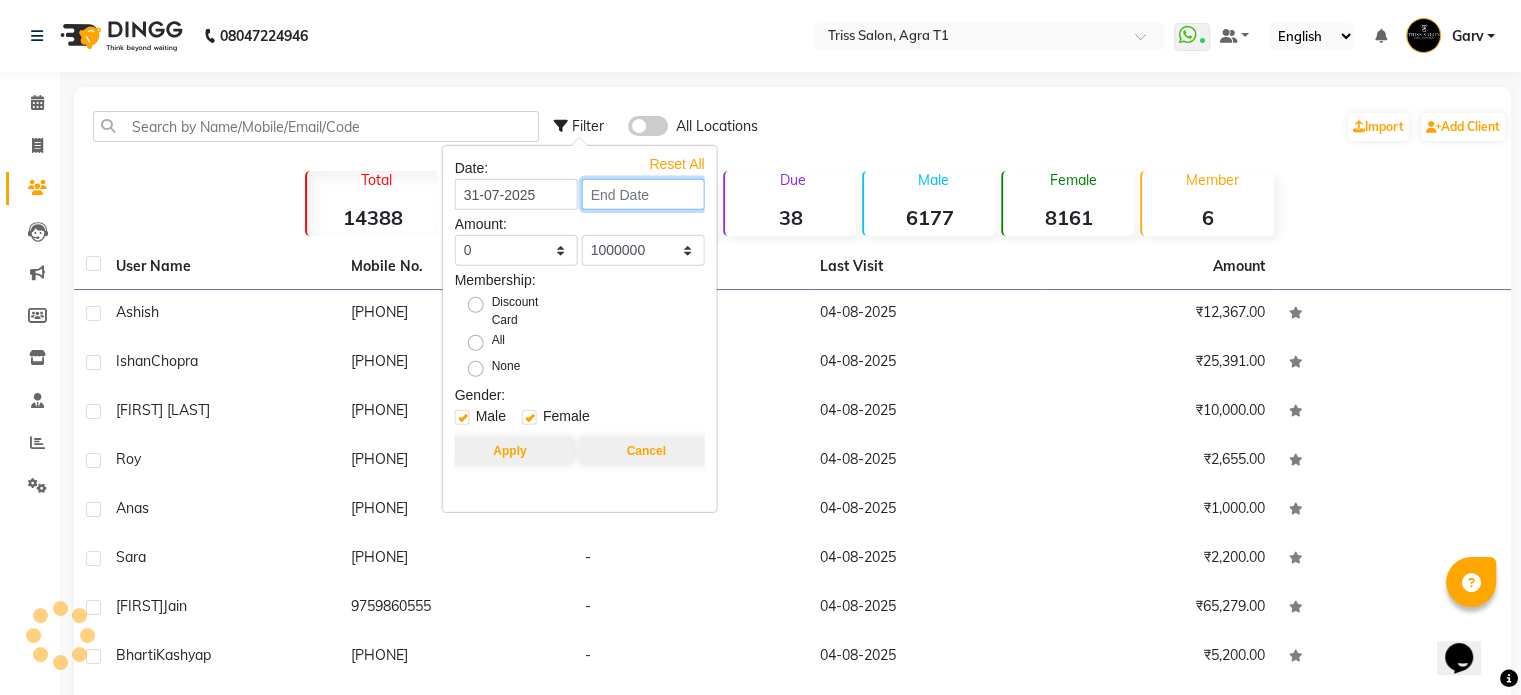 click at bounding box center [643, 194] 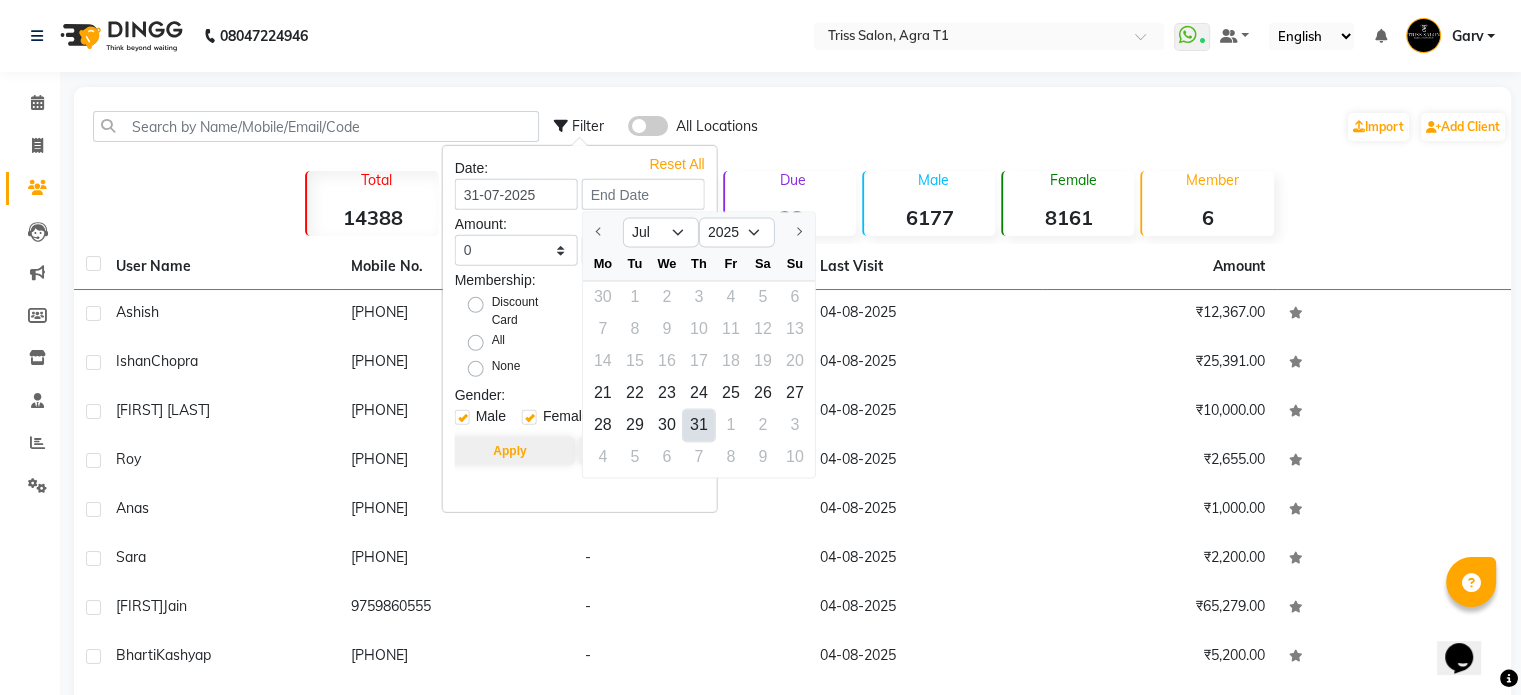 click on "31" at bounding box center (699, 425) 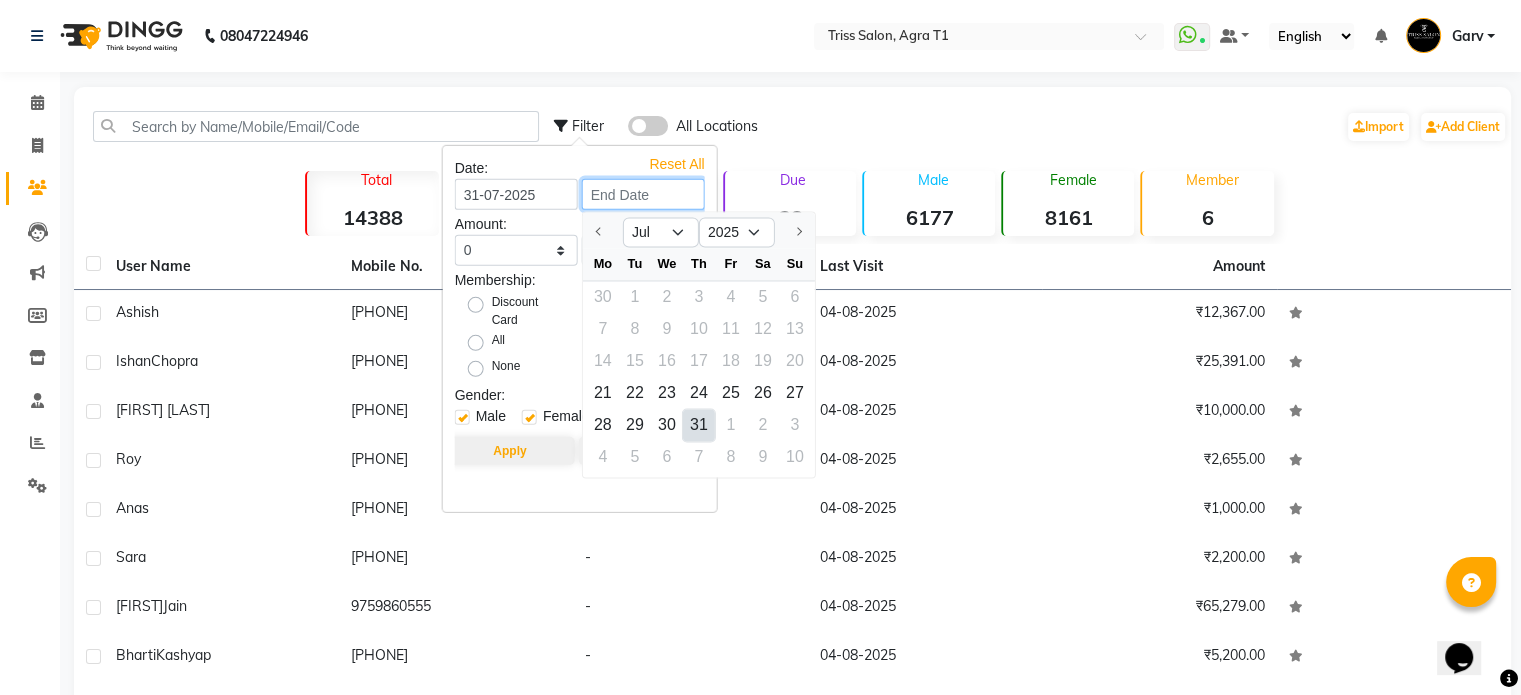 type on "31-07-2025" 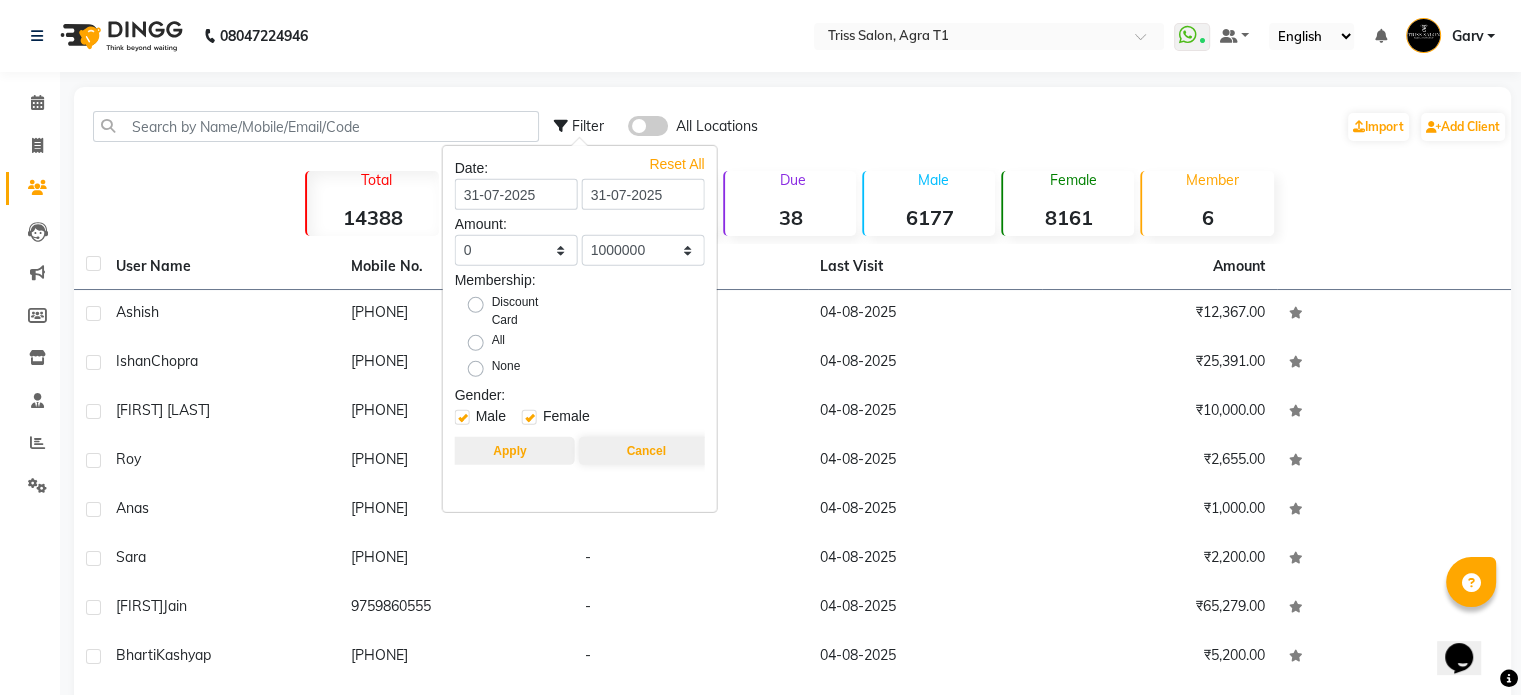 click on "Apply" at bounding box center [509, 451] 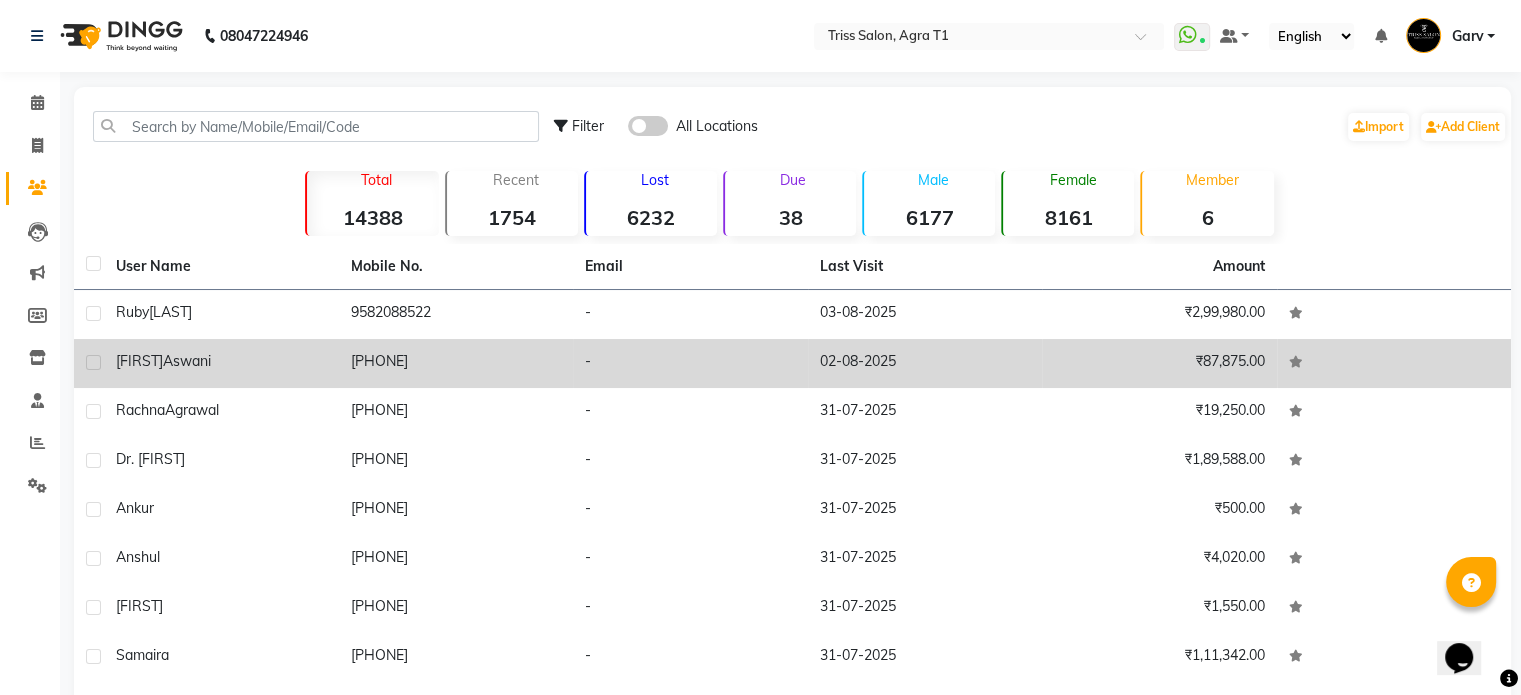 scroll, scrollTop: 170, scrollLeft: 0, axis: vertical 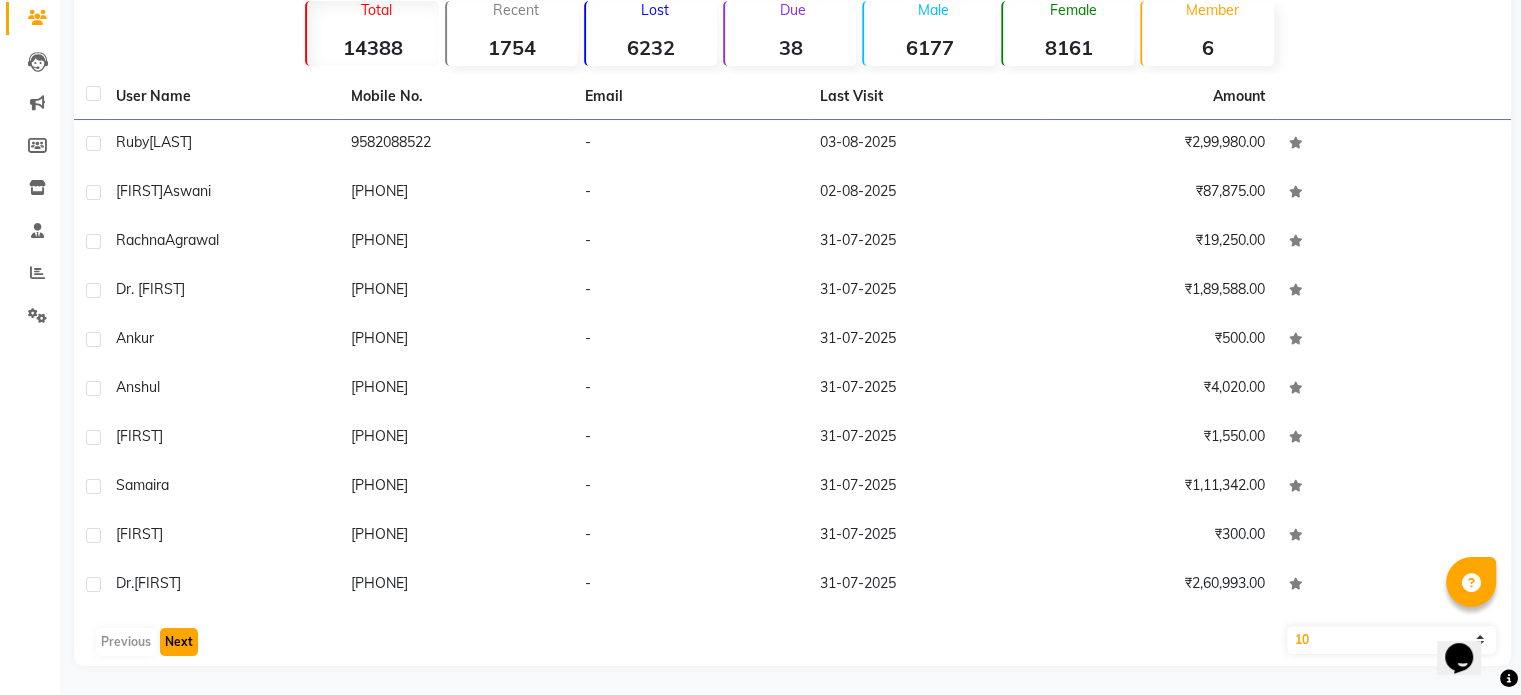 click on "Next" 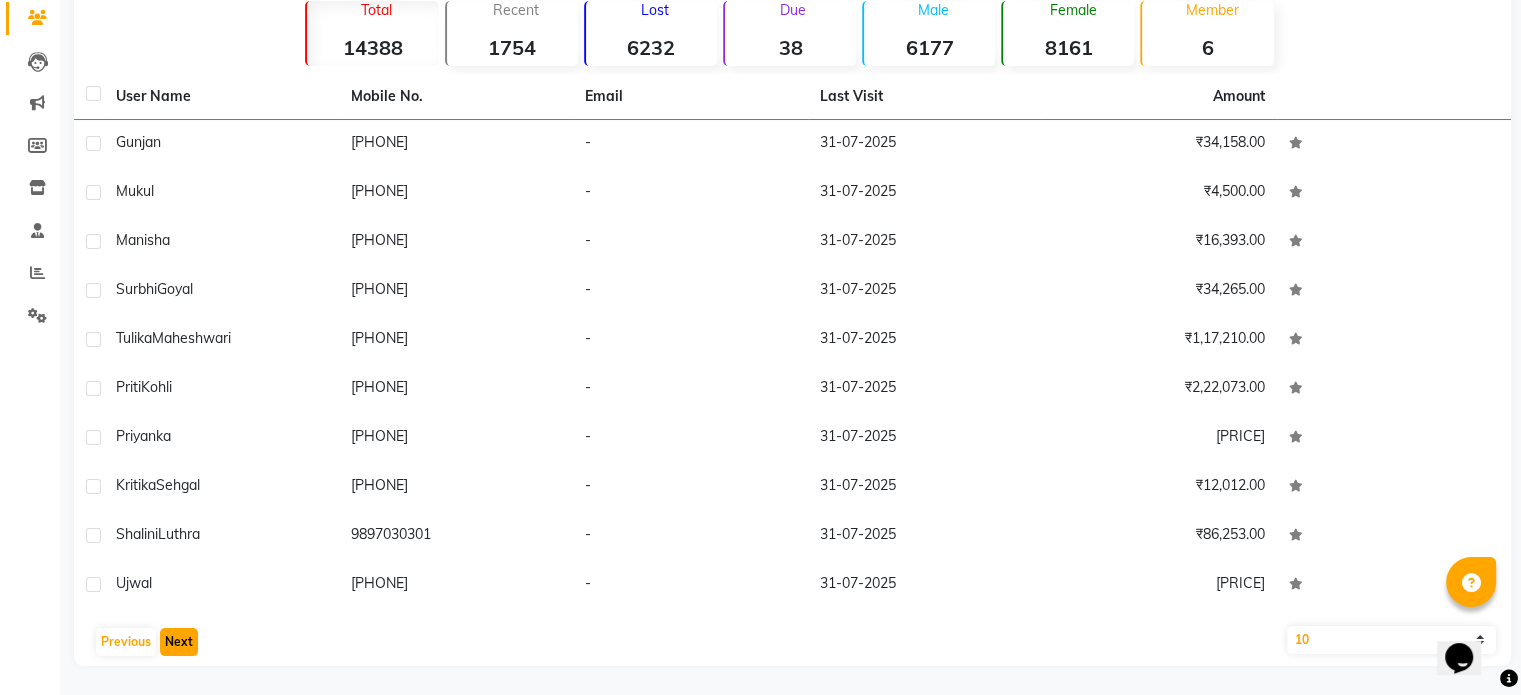 click on "Next" 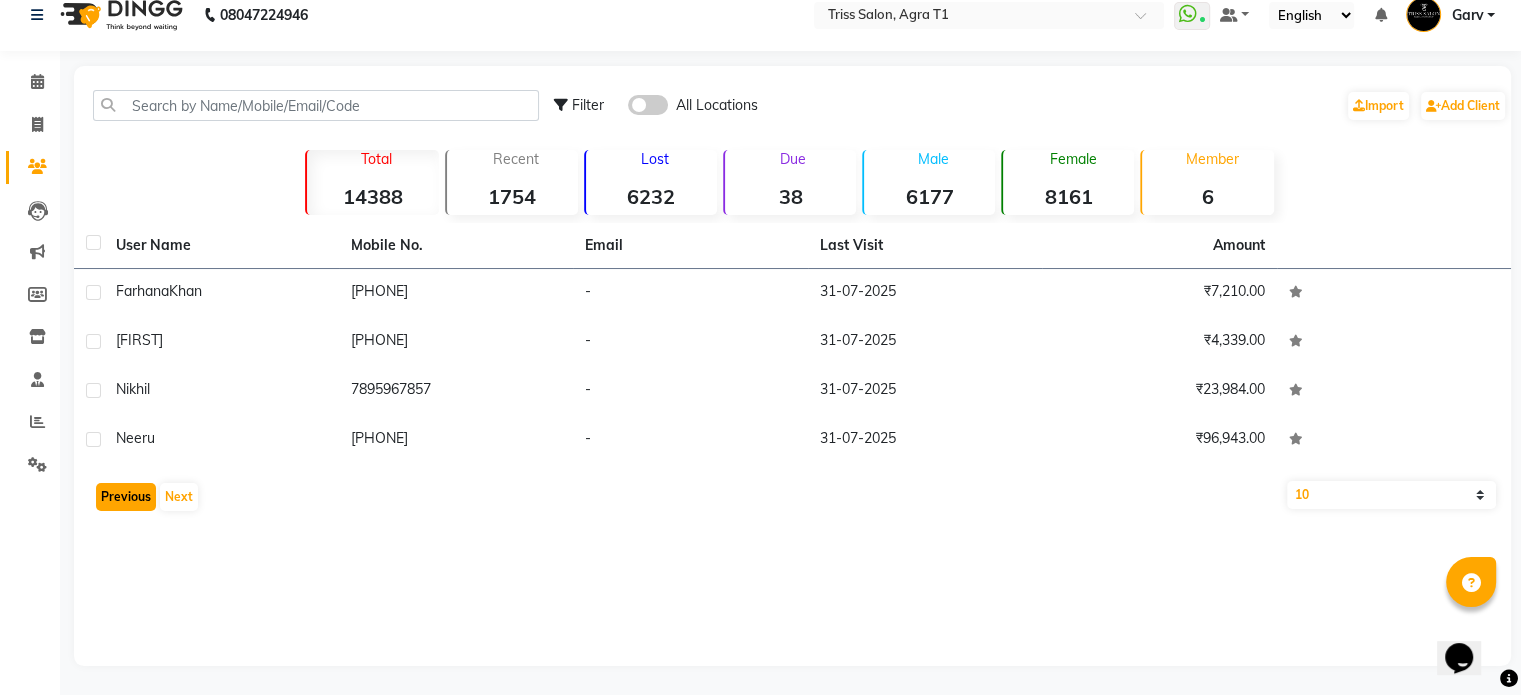 click on "Previous" 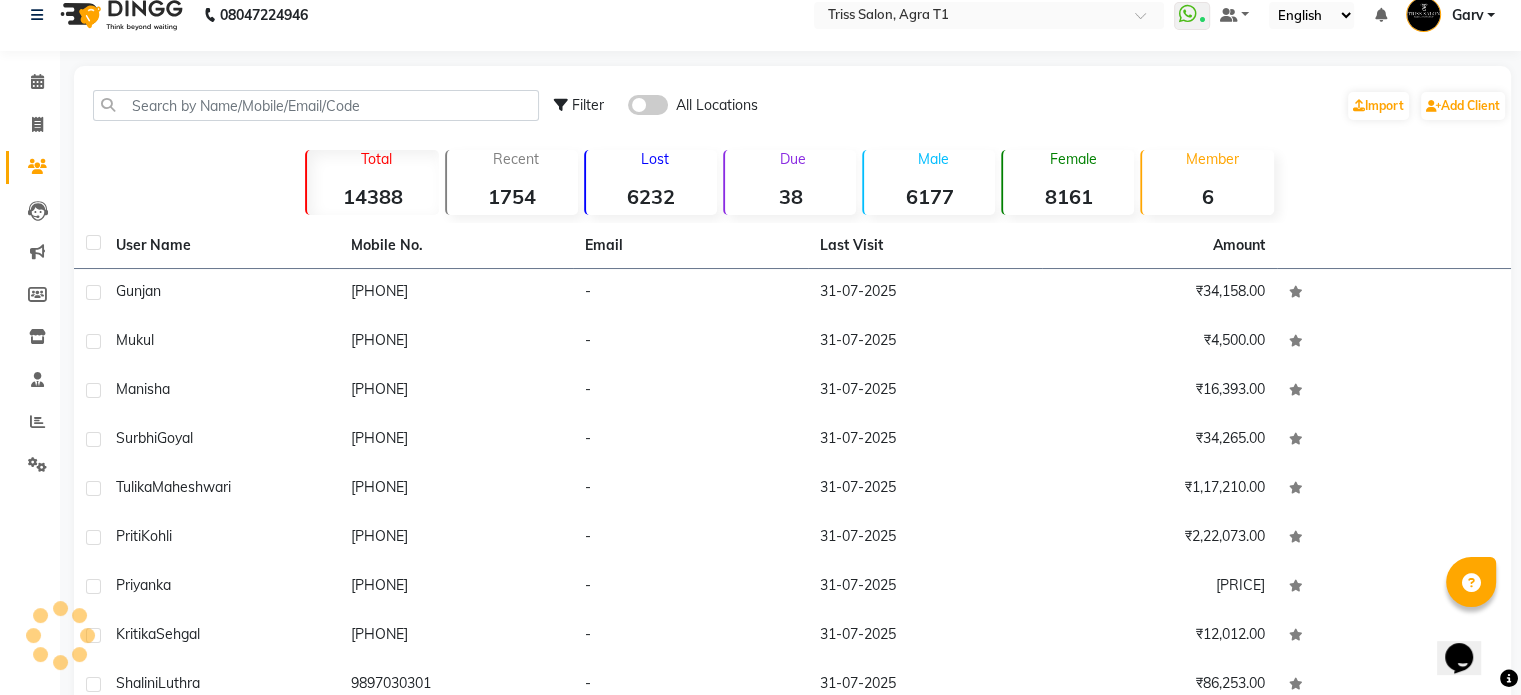 scroll, scrollTop: 170, scrollLeft: 0, axis: vertical 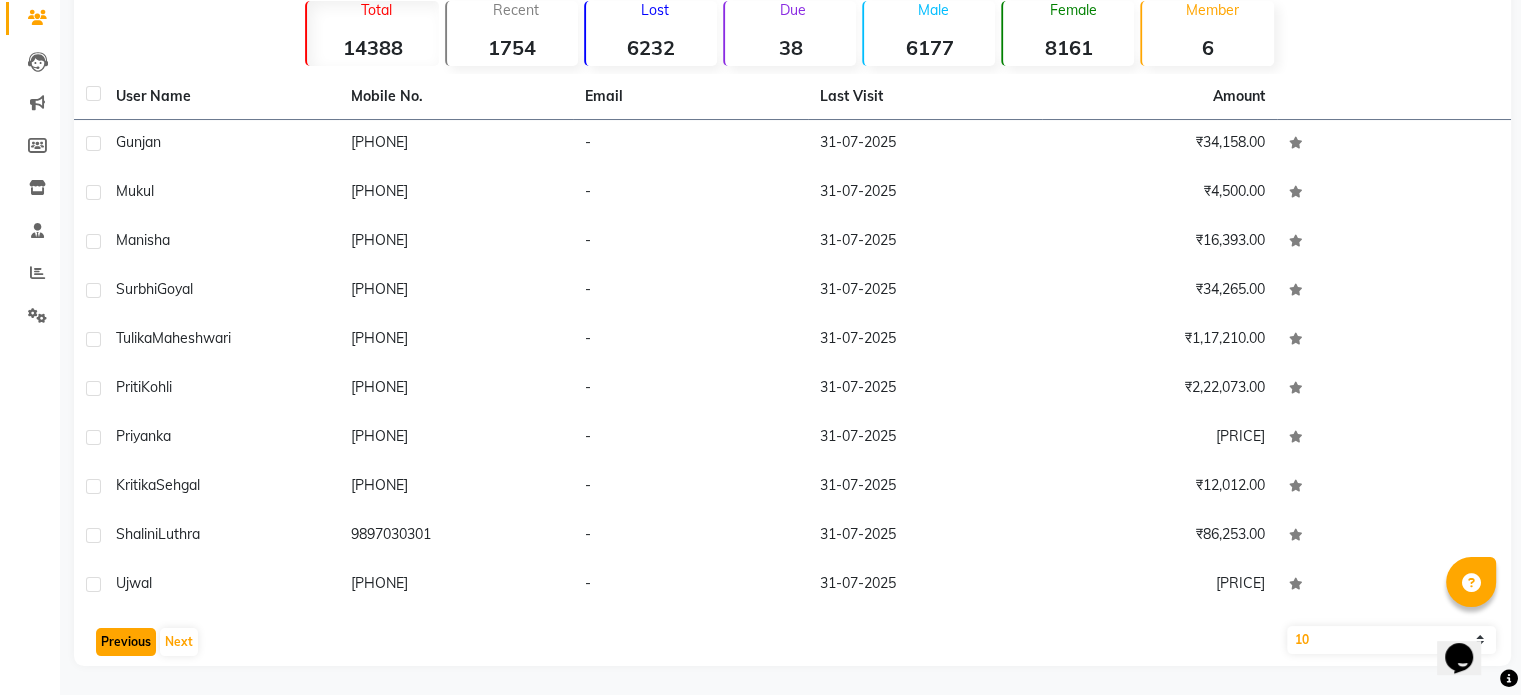 click on "Previous" 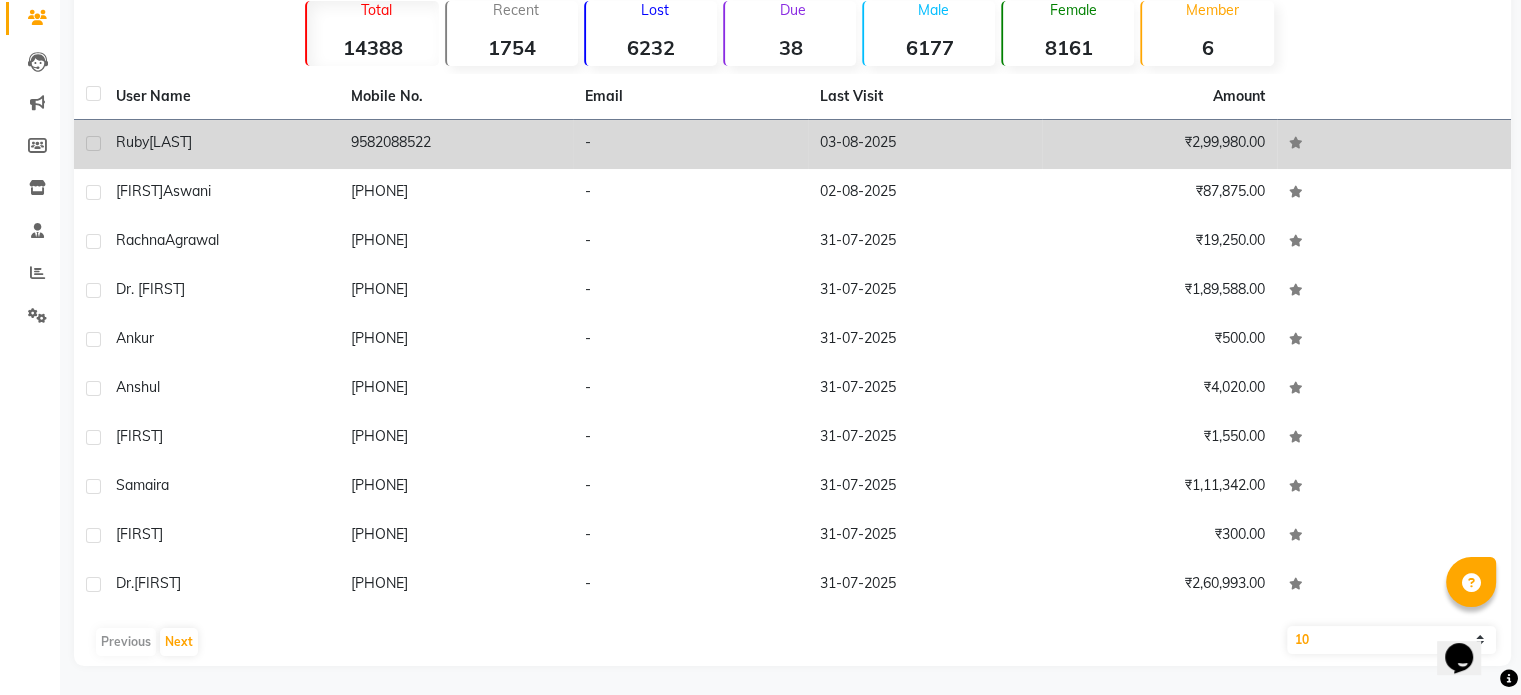 click on "[FIRST]  [LAST]" 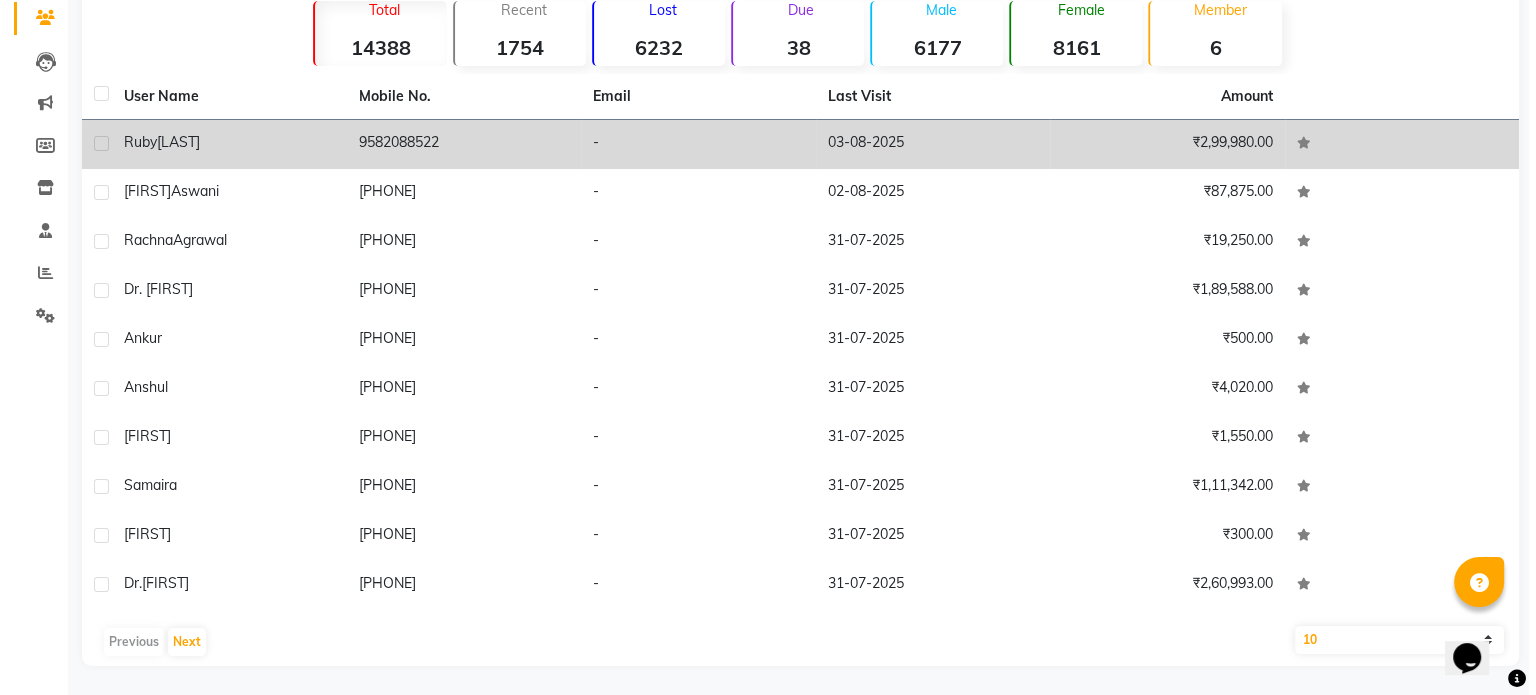 scroll, scrollTop: 154, scrollLeft: 0, axis: vertical 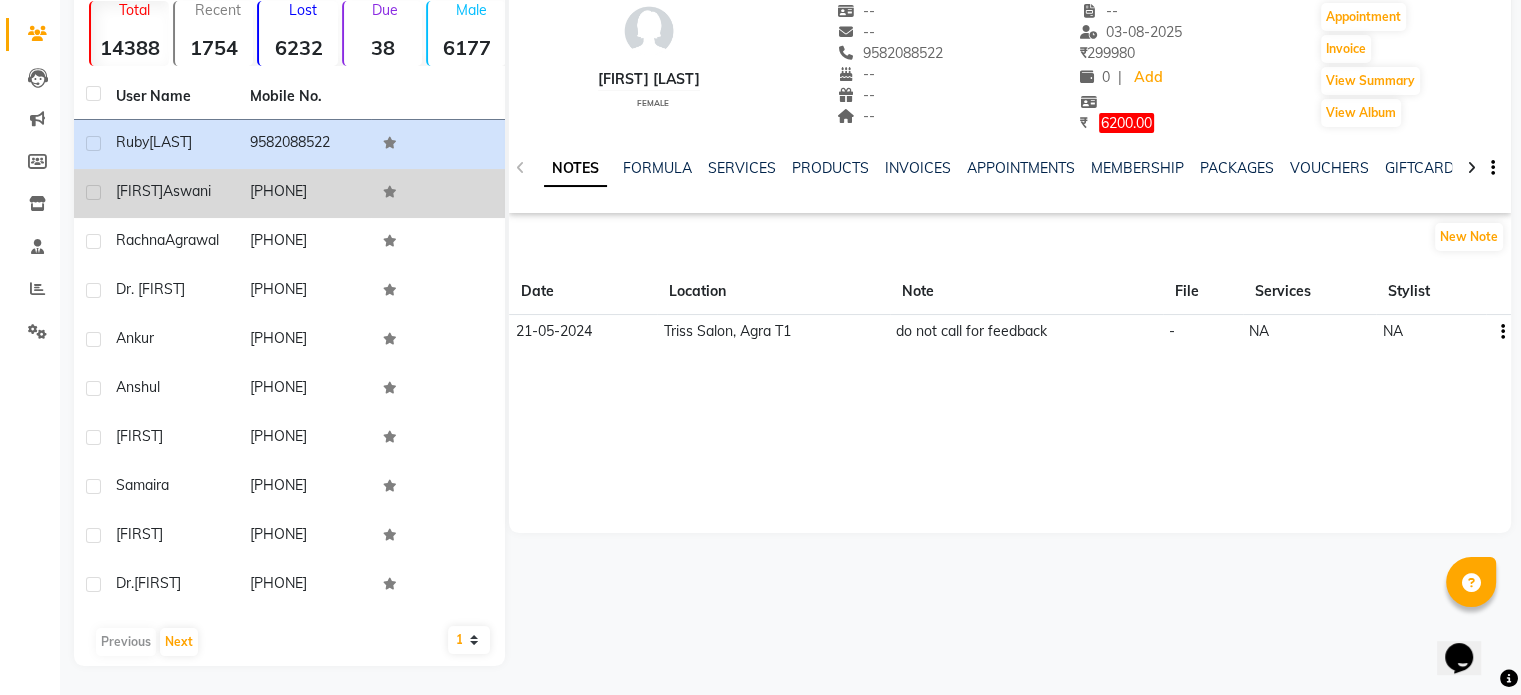 click on "Pawani  Aswani" 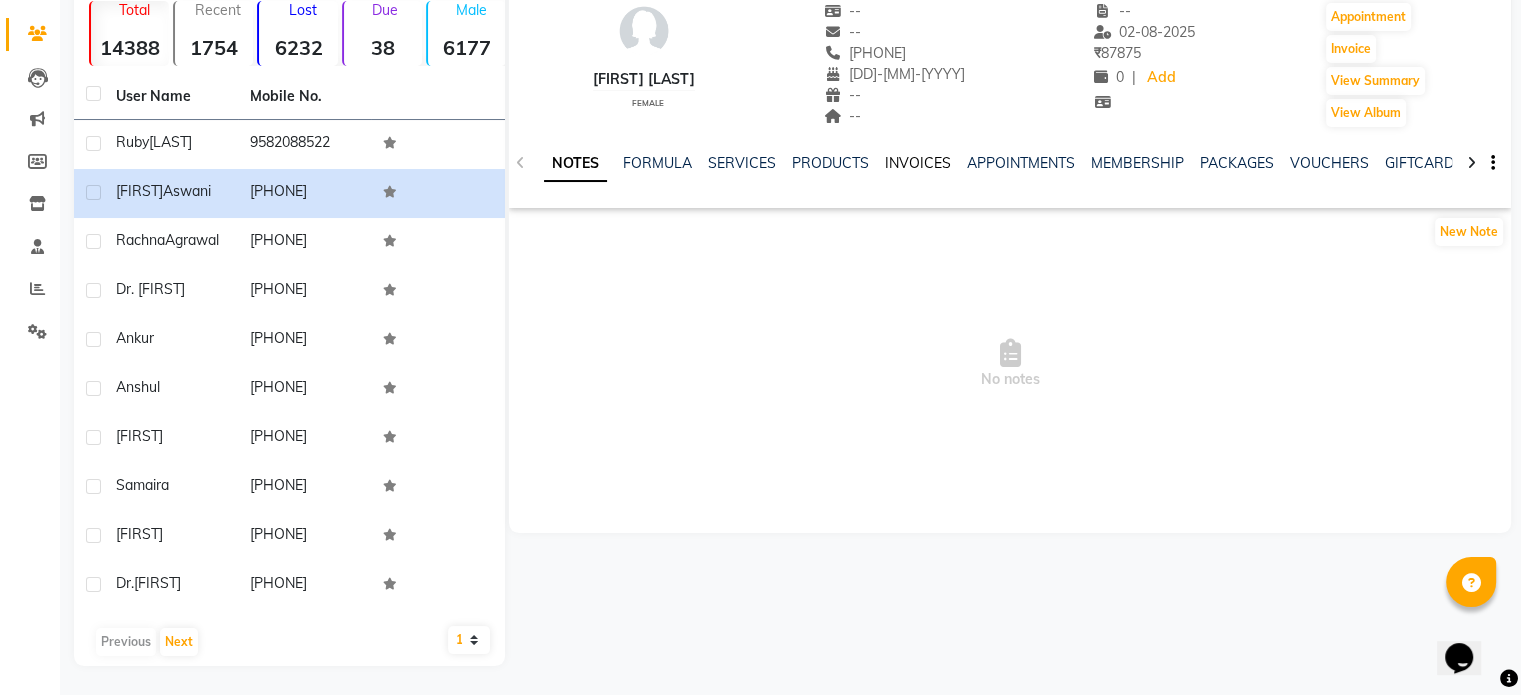 click on "INVOICES" 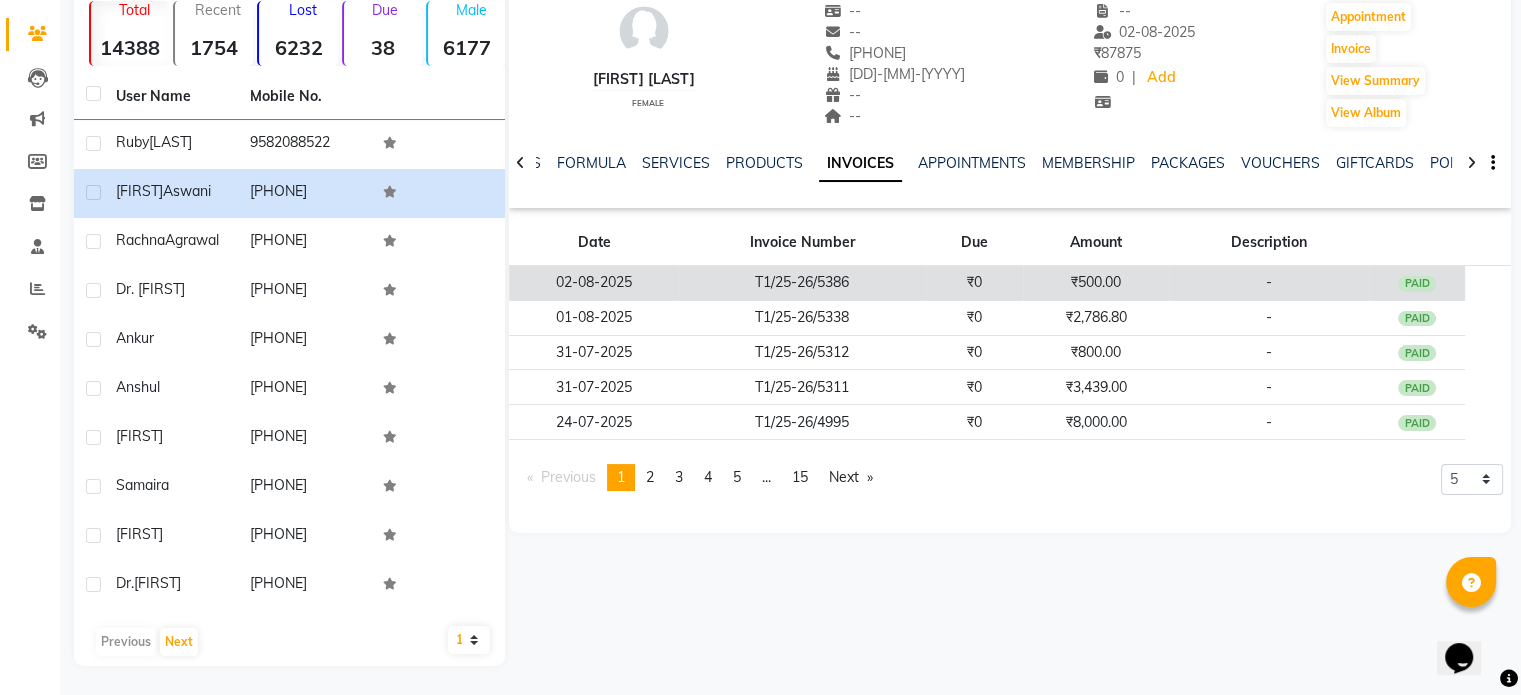 click on "T1/25-26/5386" 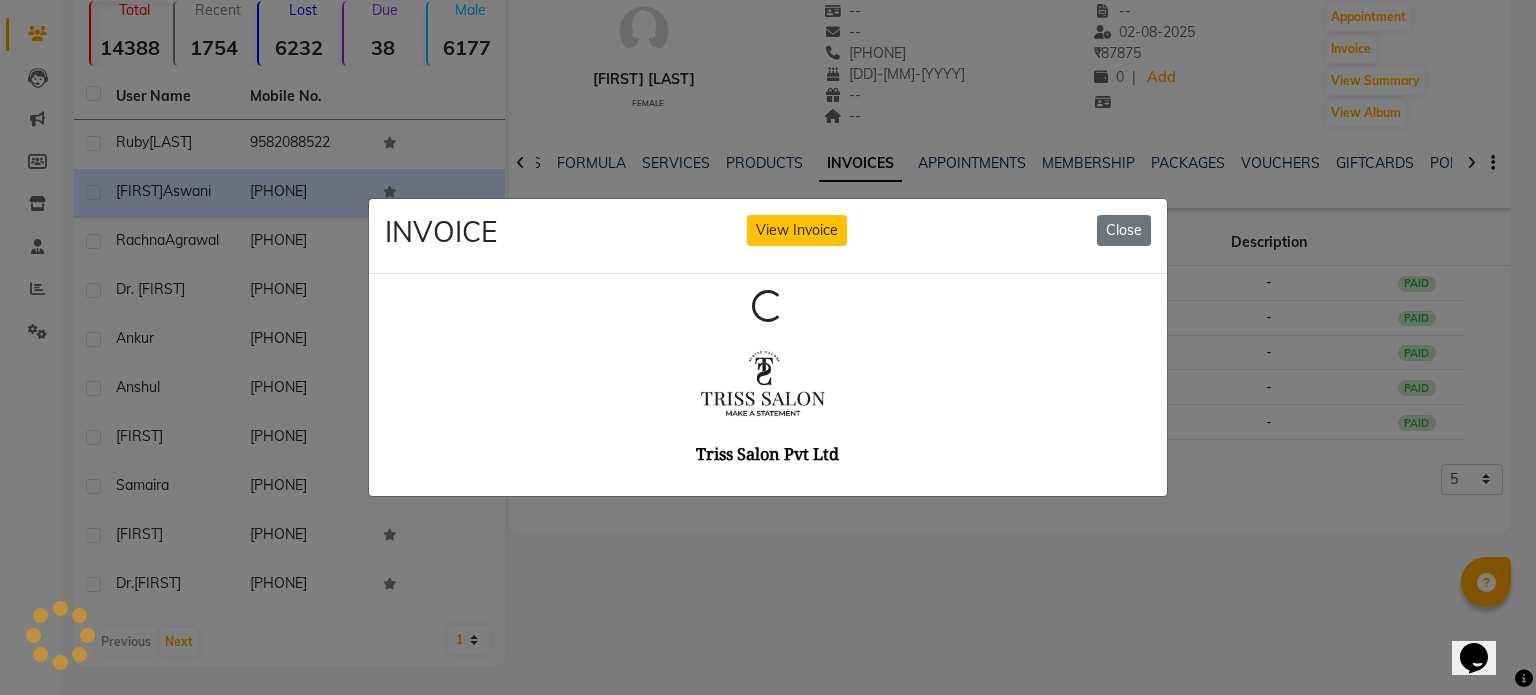 scroll, scrollTop: 0, scrollLeft: 0, axis: both 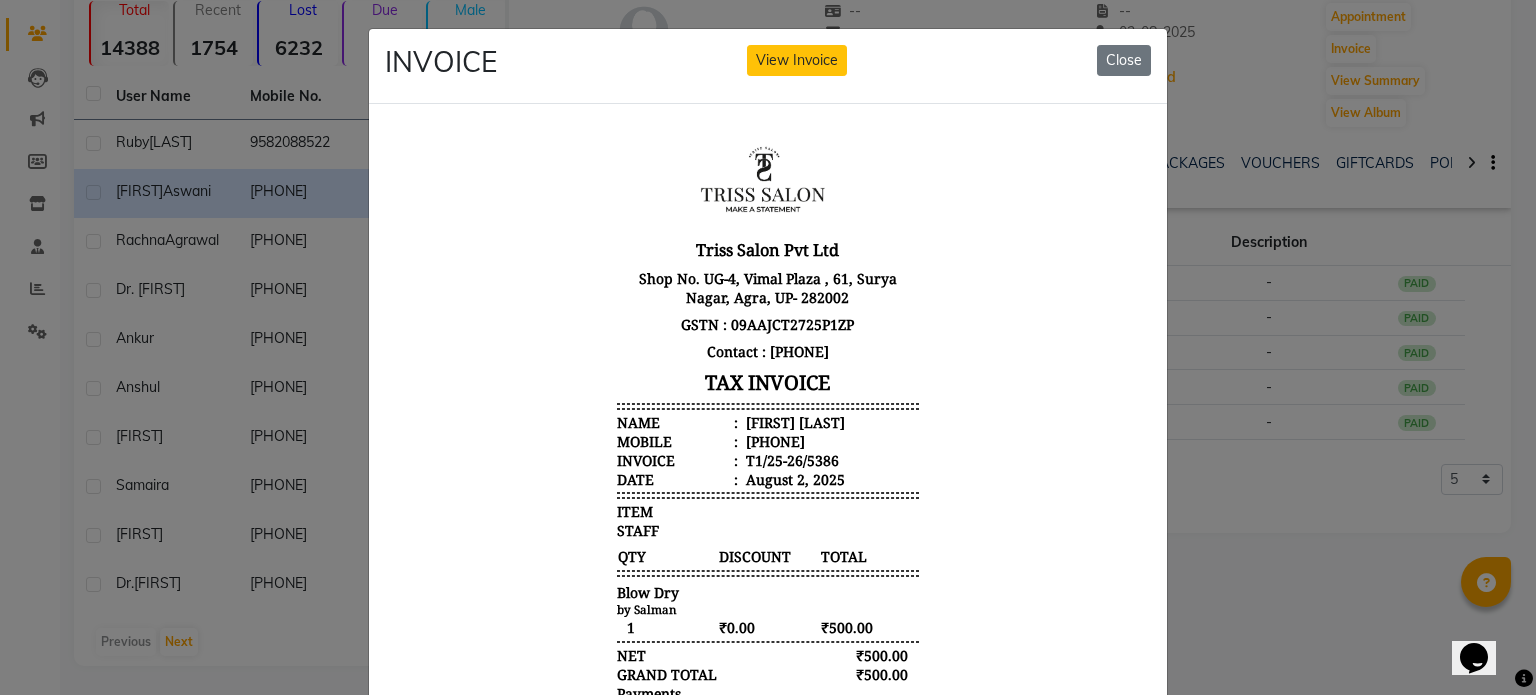click on "Pawani Aswani" at bounding box center (793, 421) 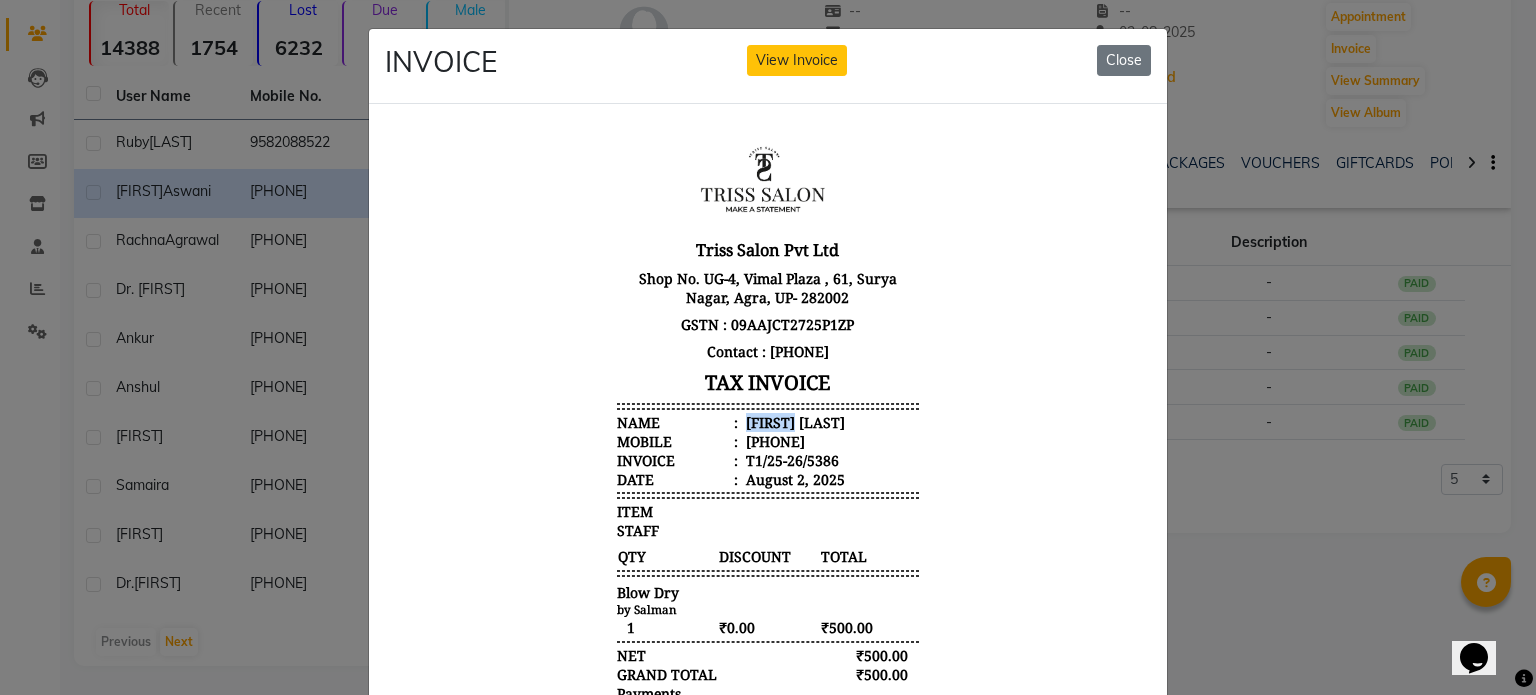 click on "Pawani Aswani" at bounding box center [793, 421] 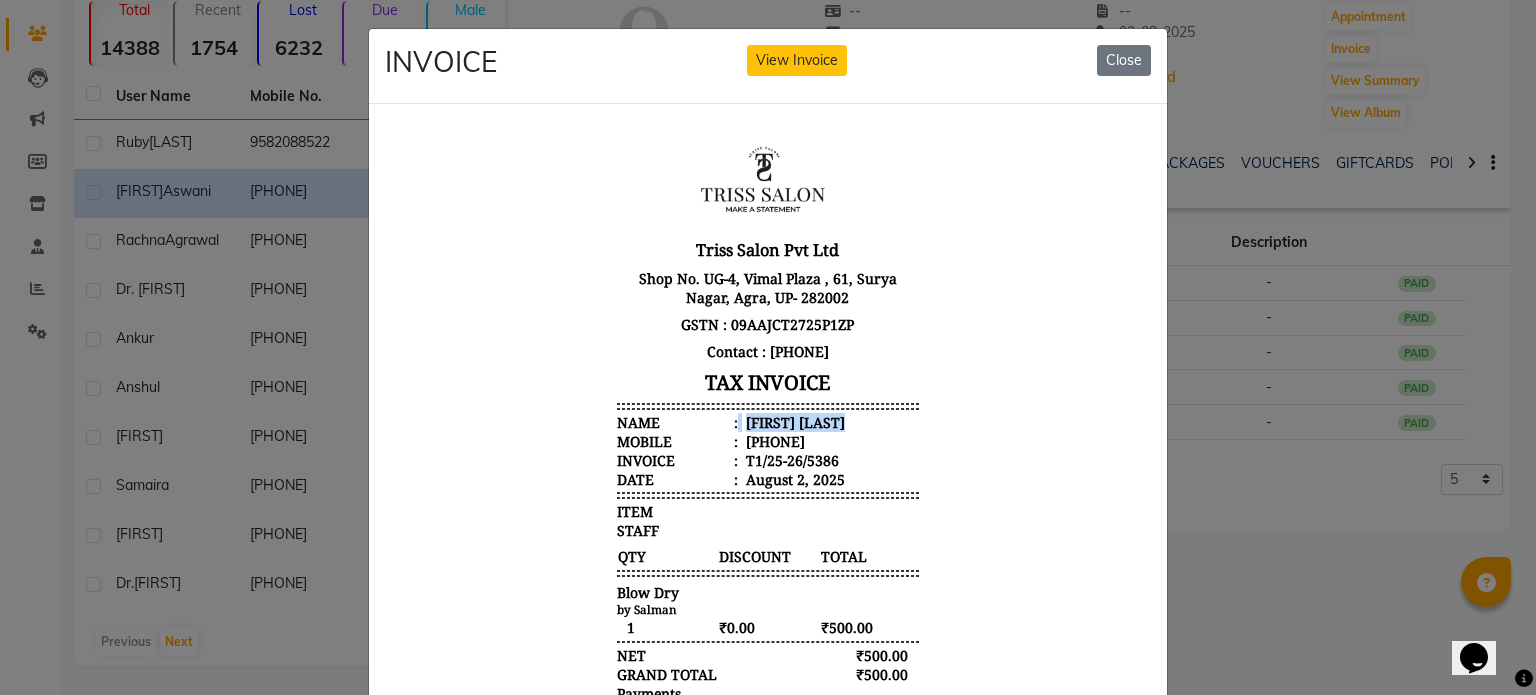 copy on "Pawani Aswani" 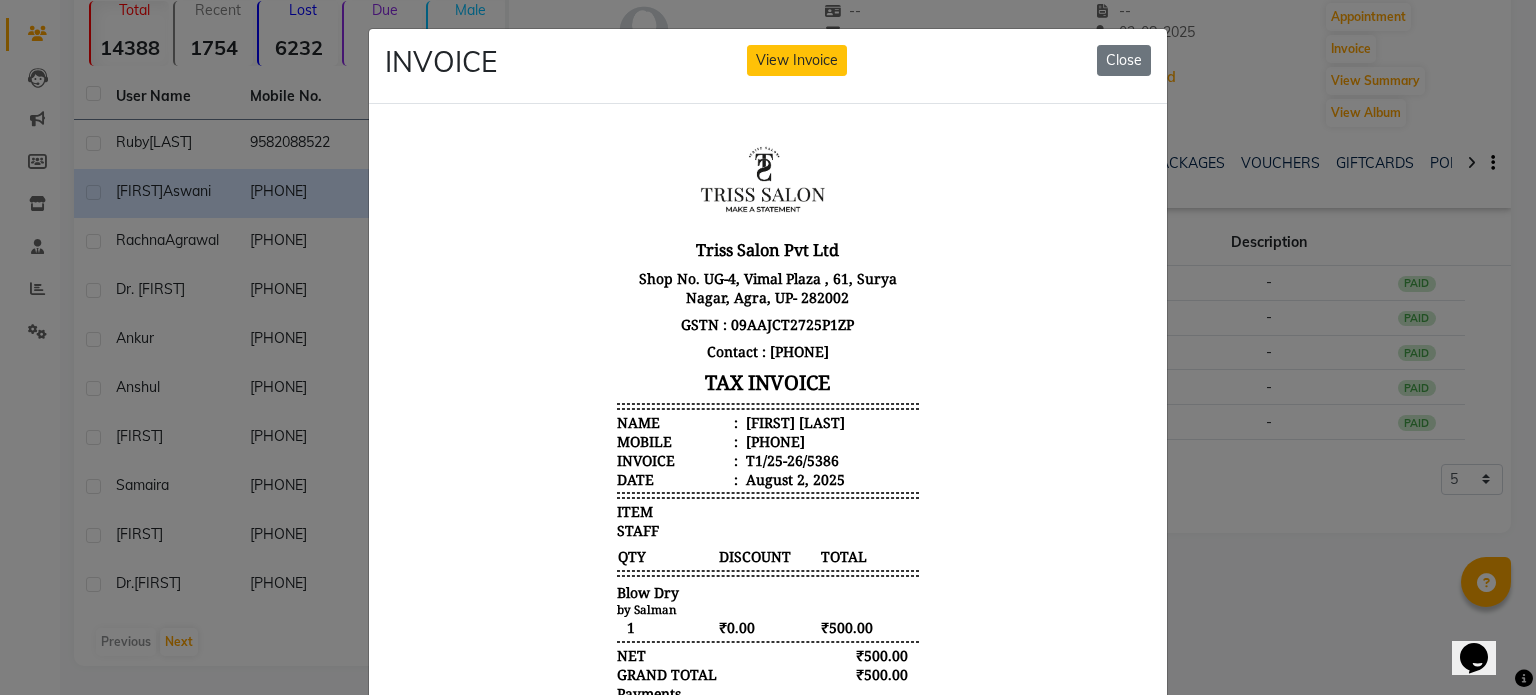 click on "918433271178" at bounding box center [773, 440] 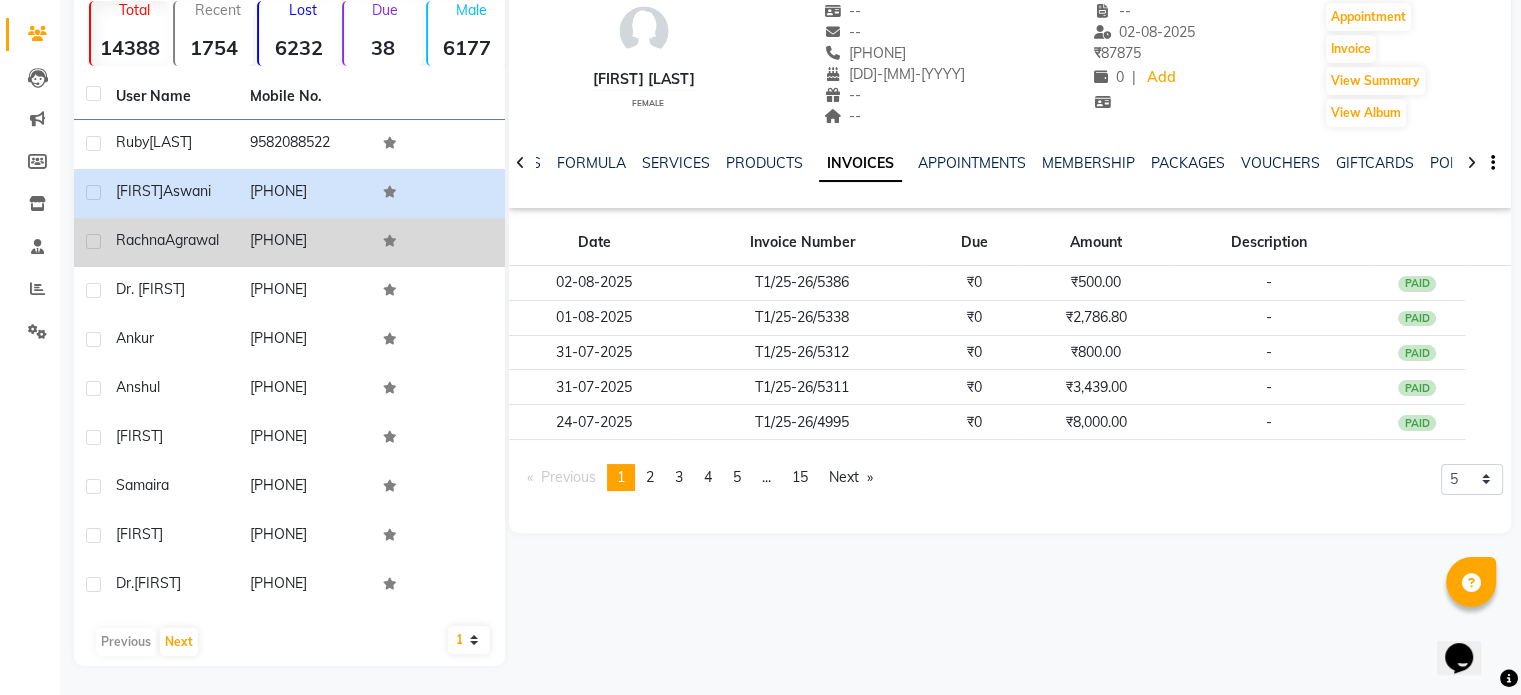 click on "9756606841" 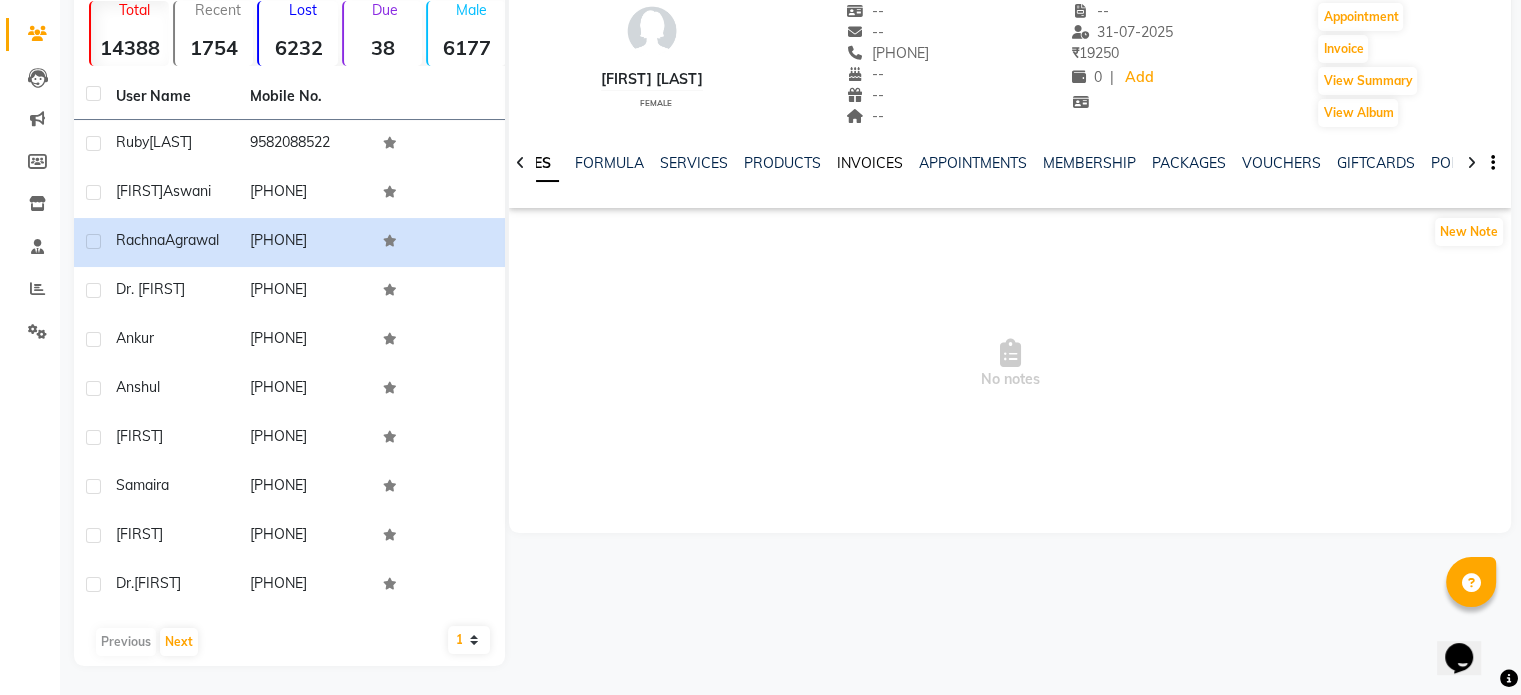 click on "INVOICES" 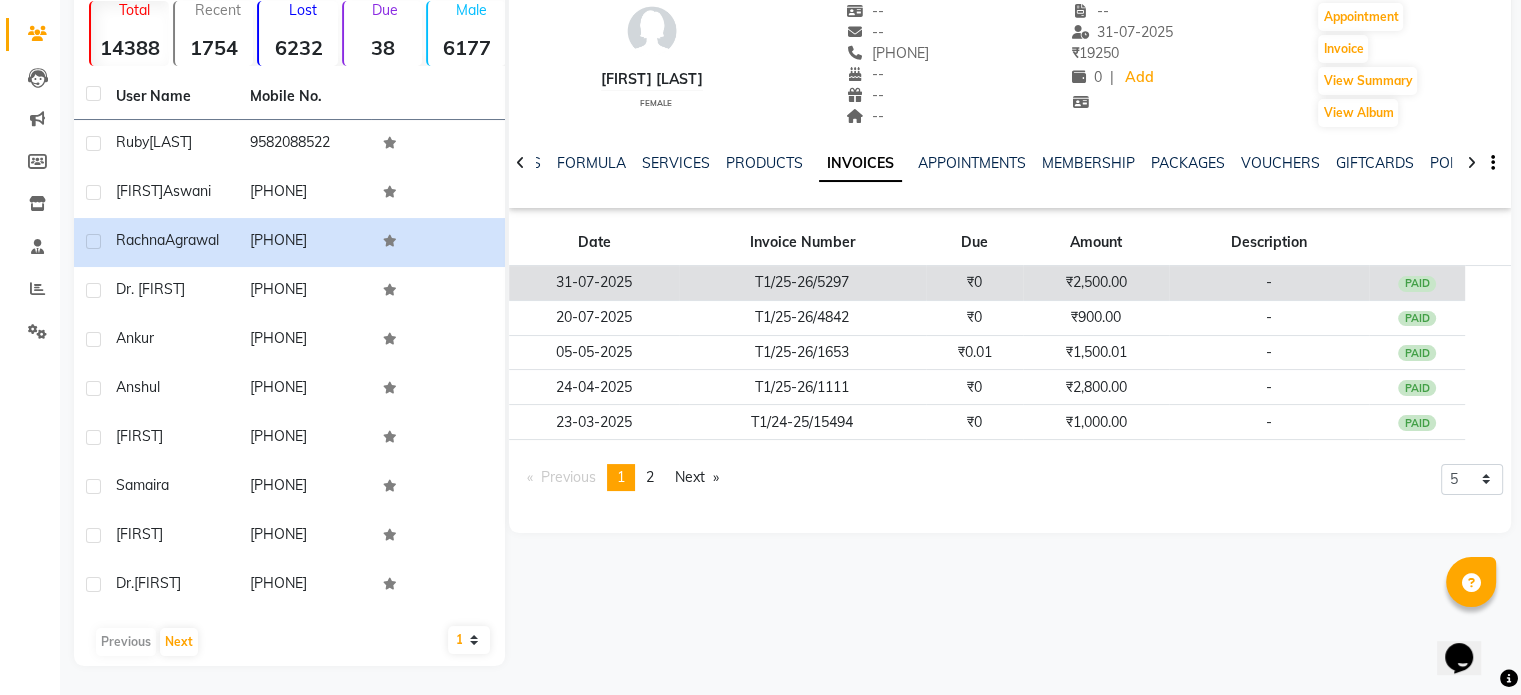 click on "T1/25-26/5297" 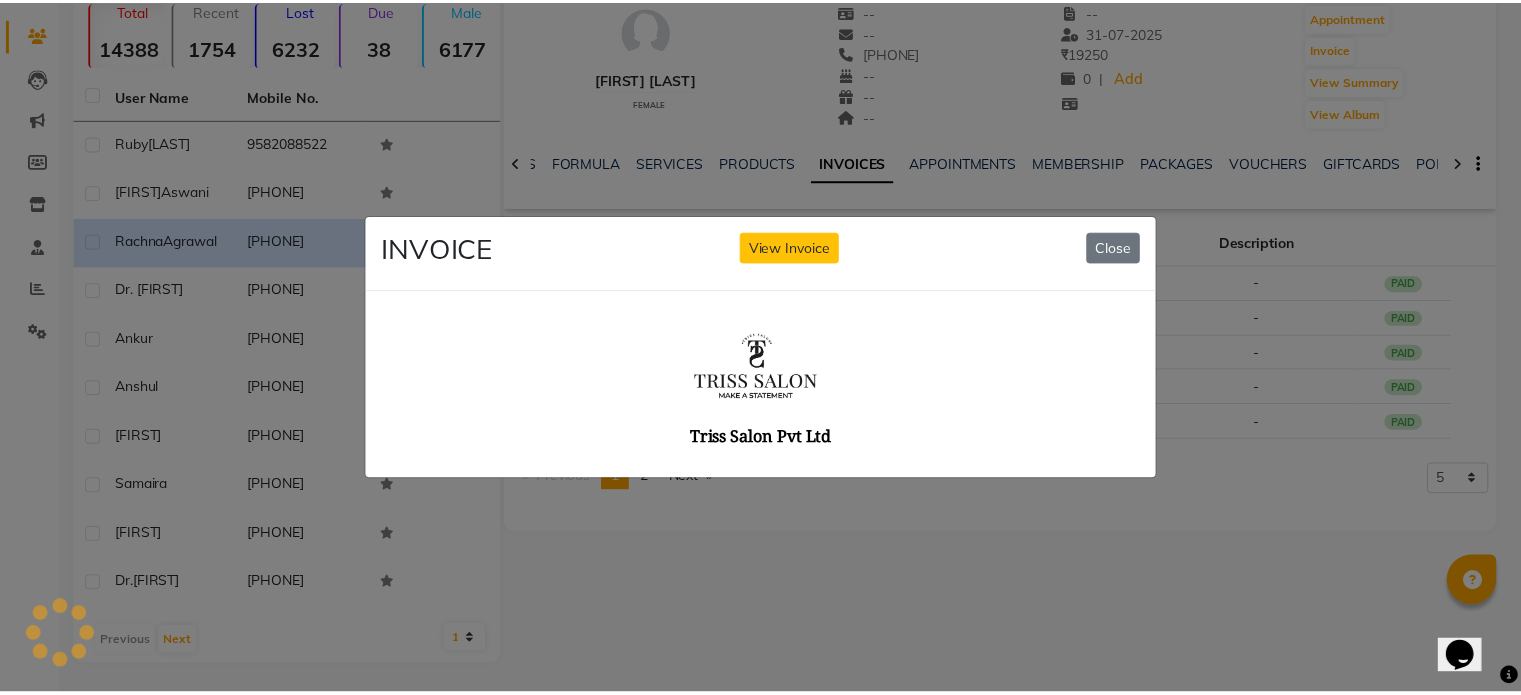 scroll, scrollTop: 0, scrollLeft: 0, axis: both 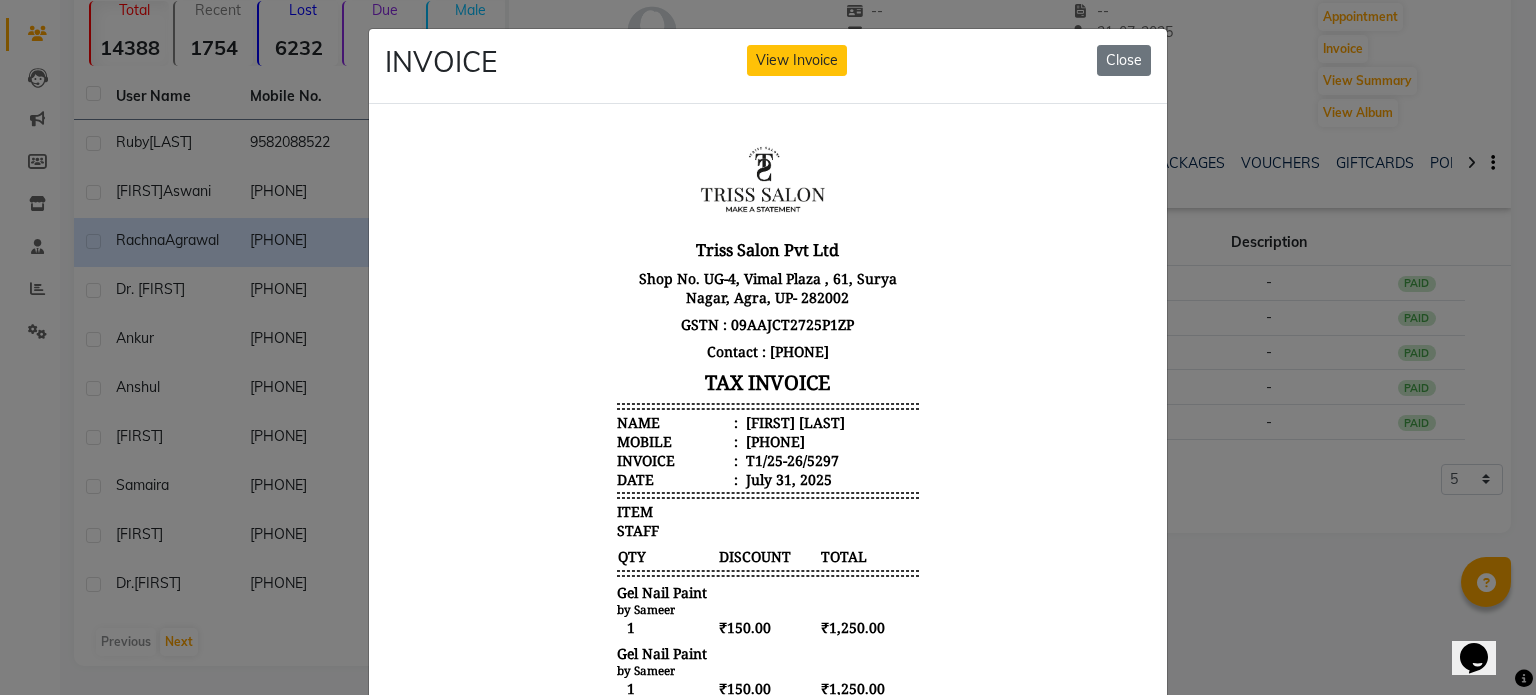click on "Rachna Agrawal" at bounding box center (793, 421) 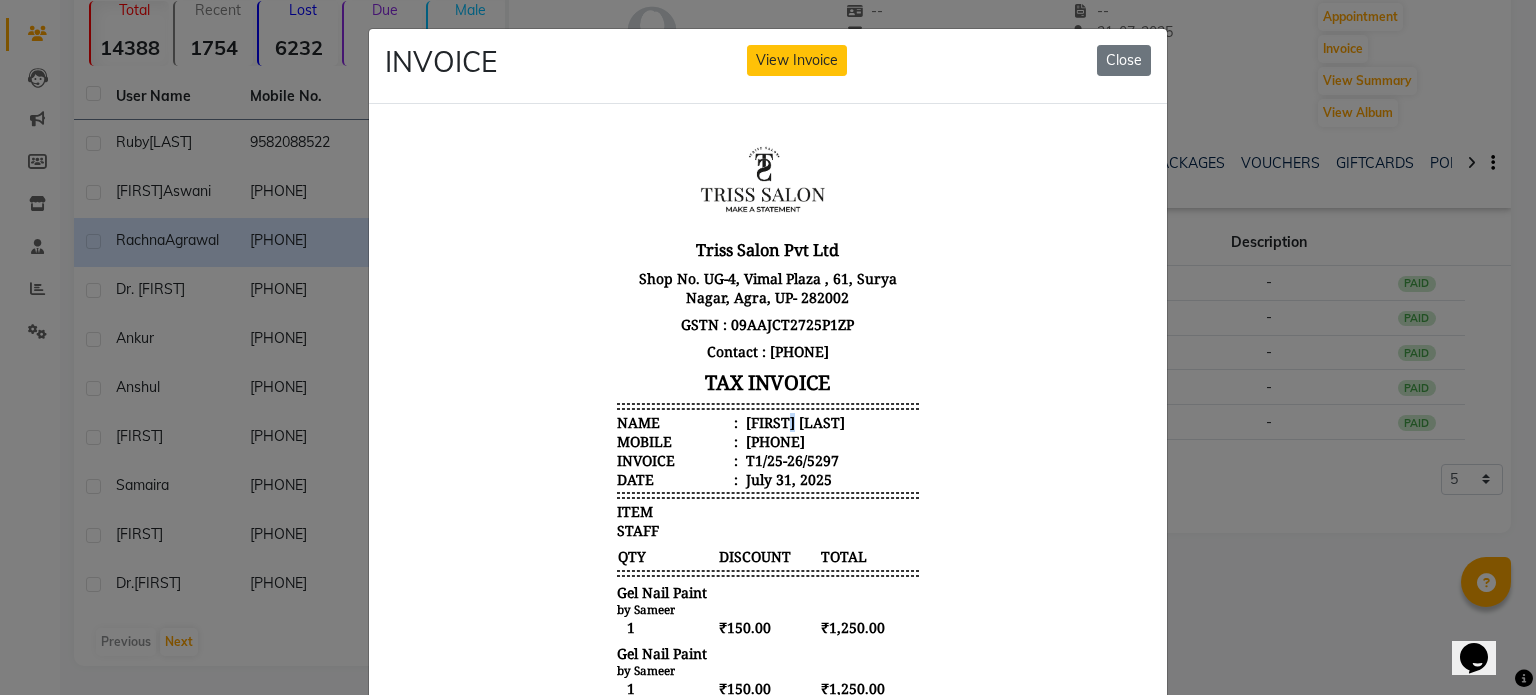 click on "Rachna Agrawal" at bounding box center (793, 421) 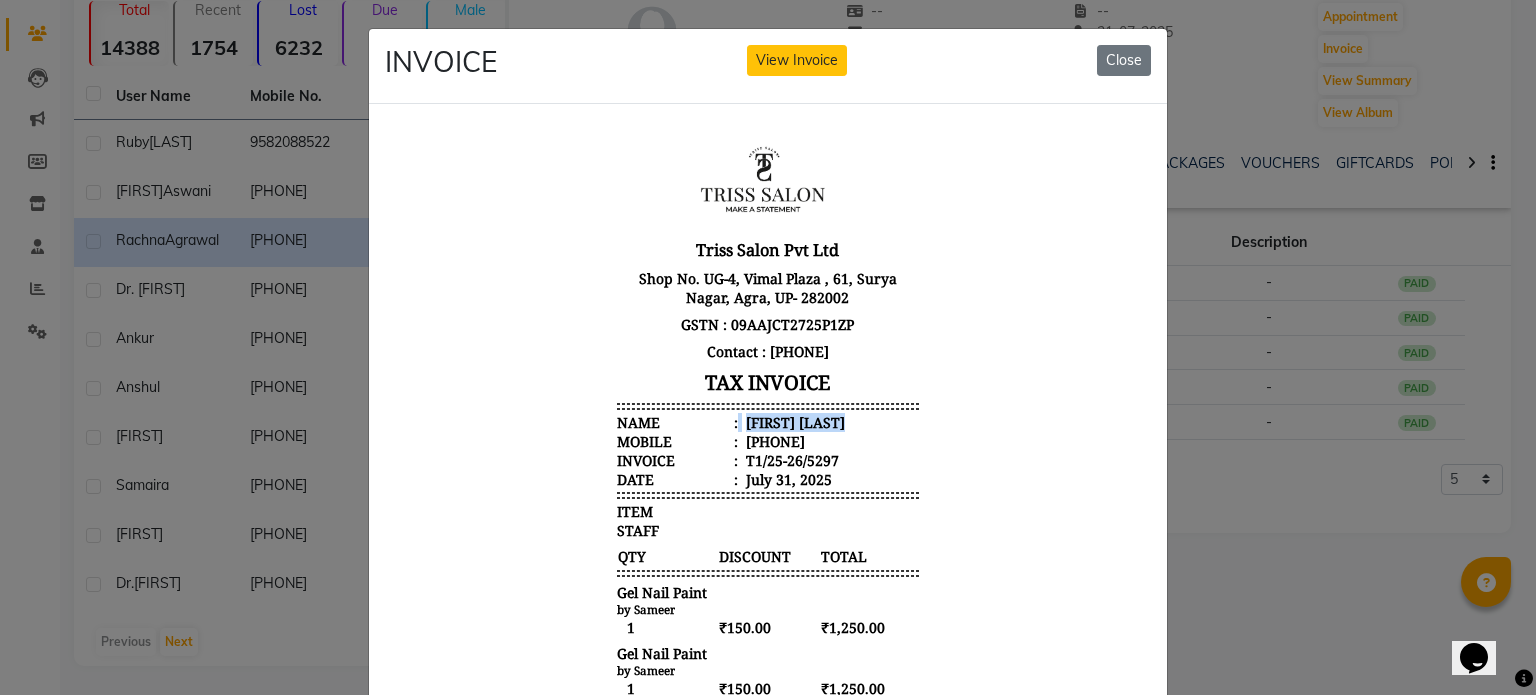 copy on "Rachna Agrawal" 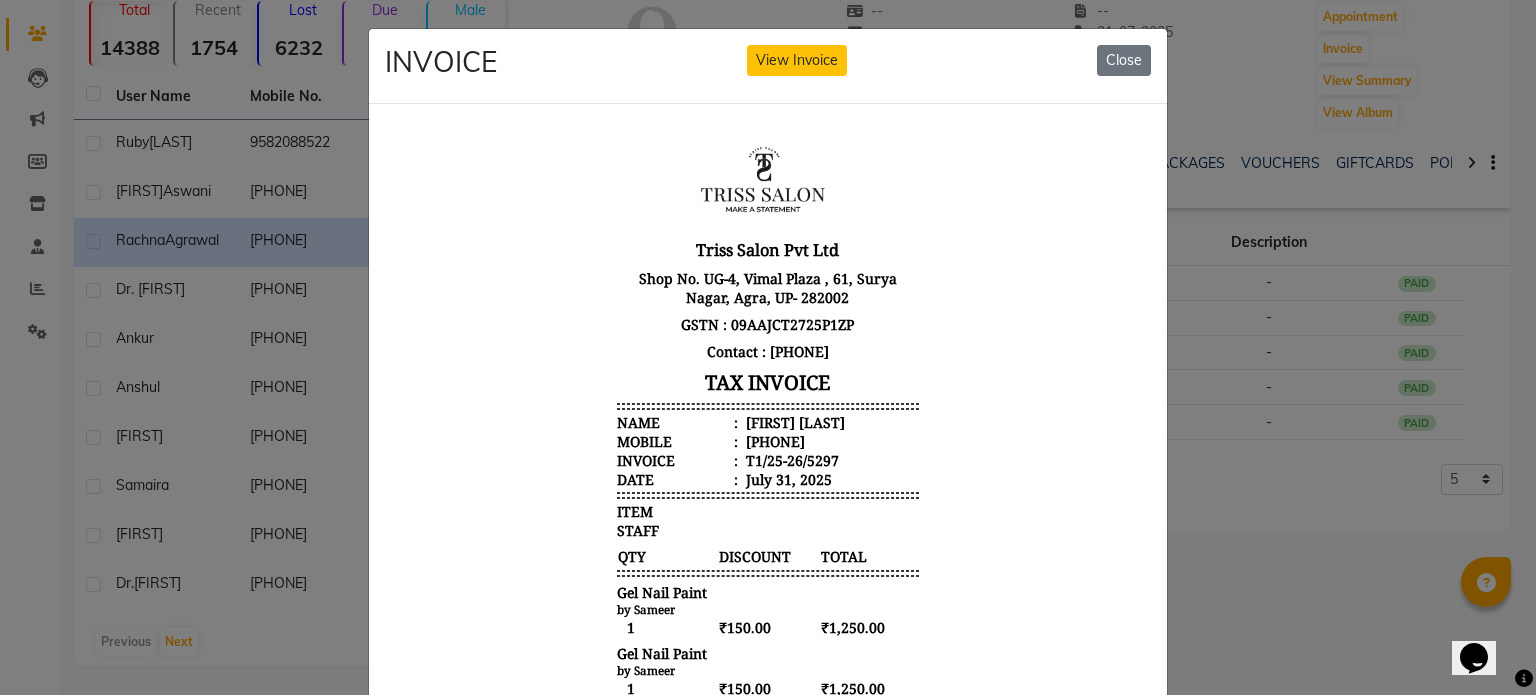 click on "919756606841" at bounding box center [773, 440] 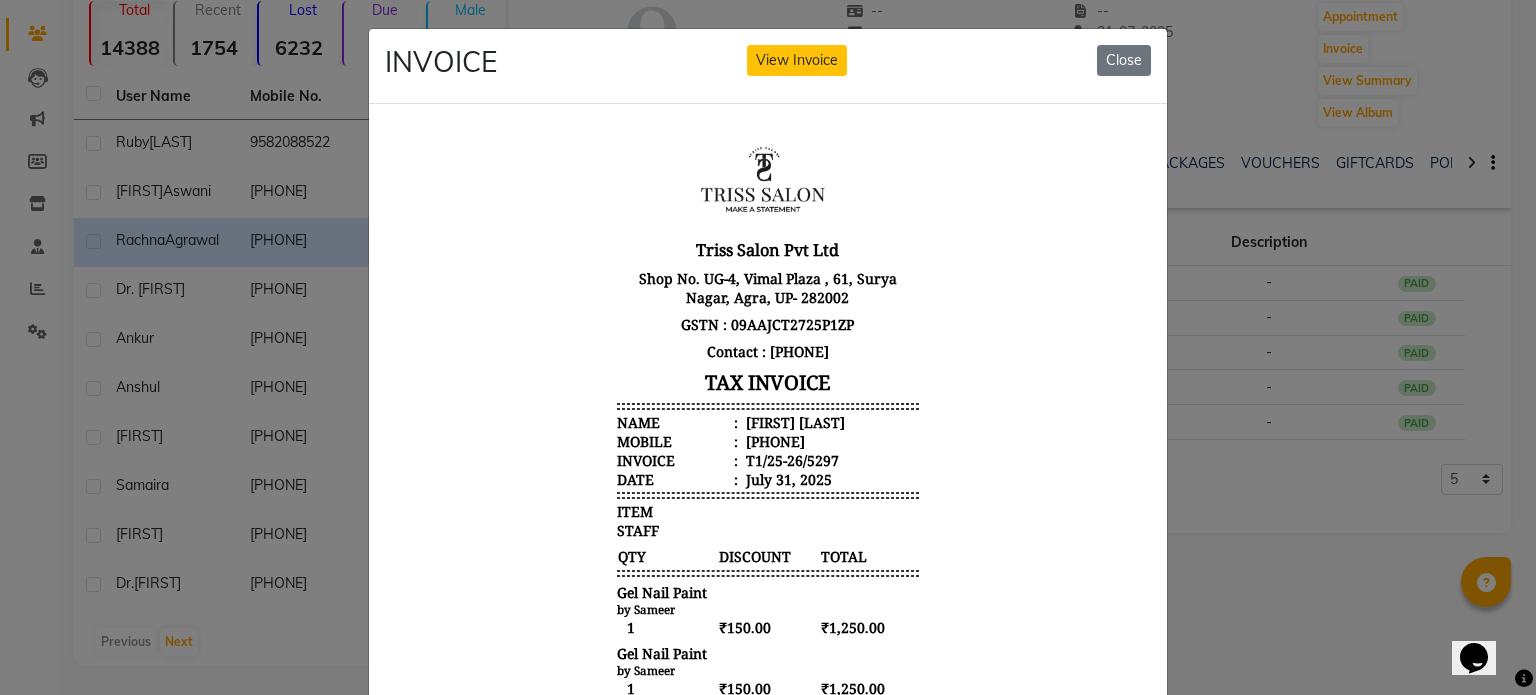 click on "INVOICE View Invoice Close" 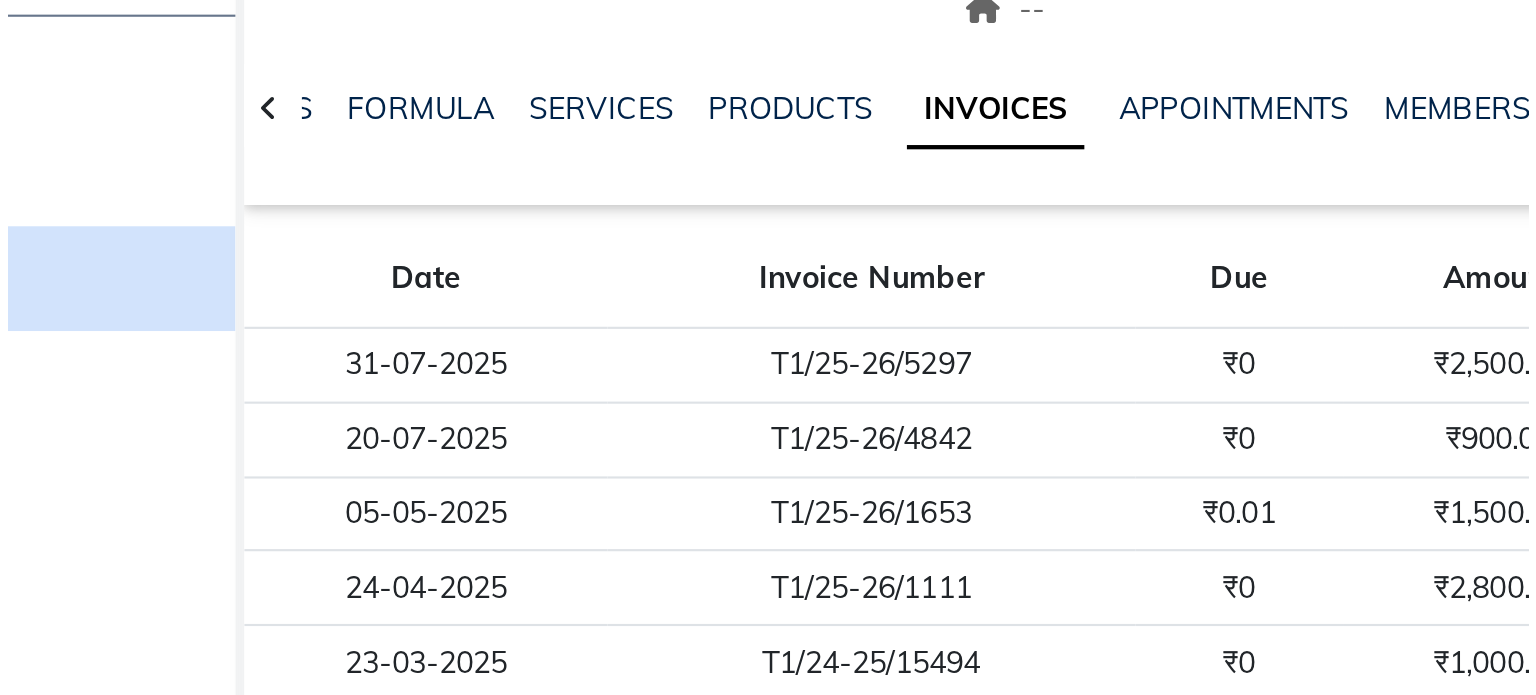 scroll, scrollTop: 0, scrollLeft: 0, axis: both 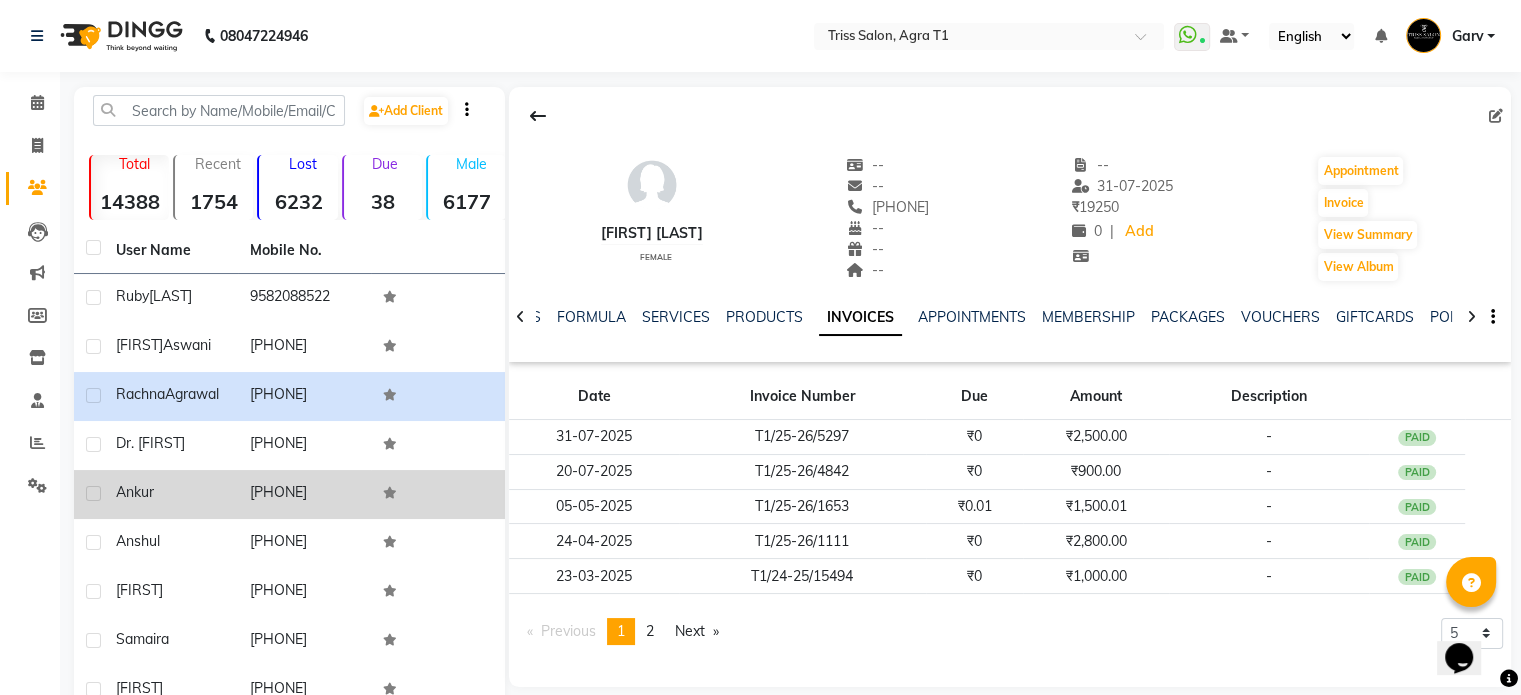 click on "Ankur" 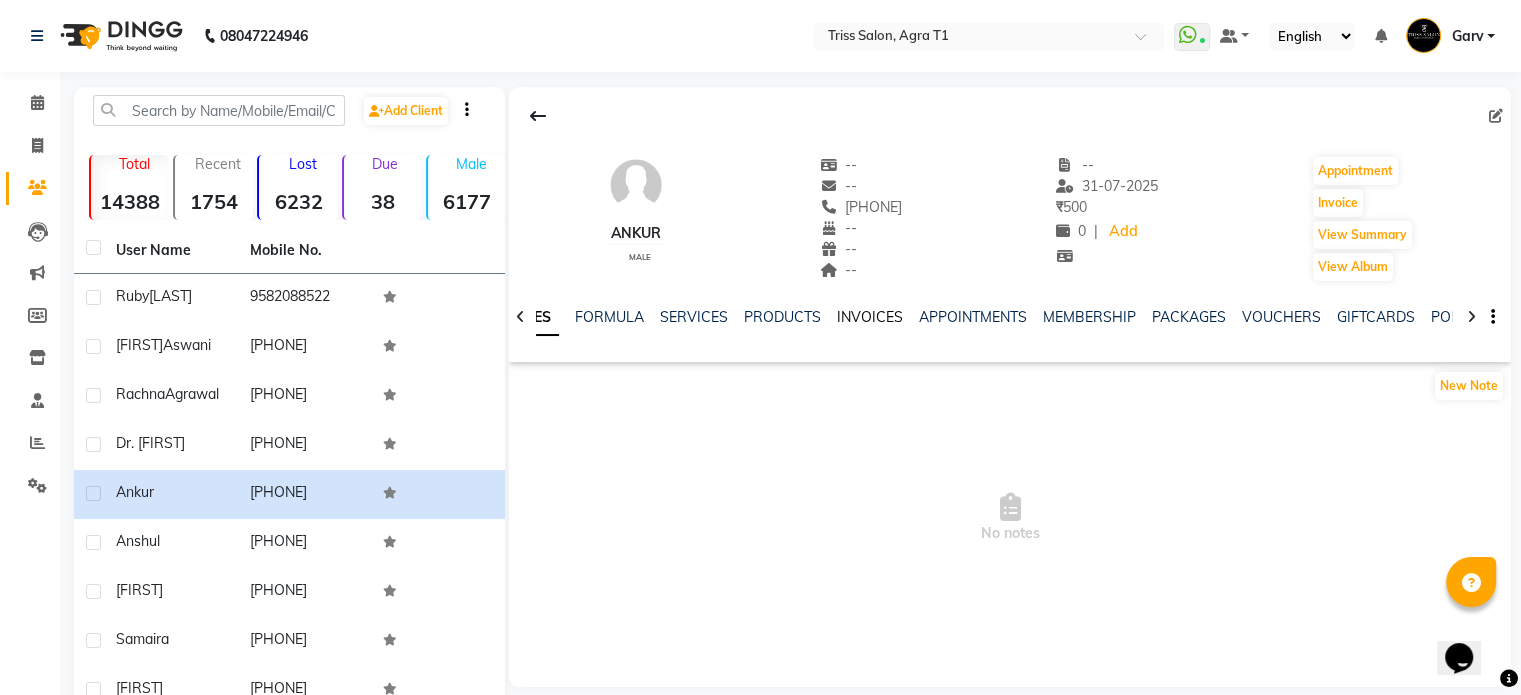 click on "INVOICES" 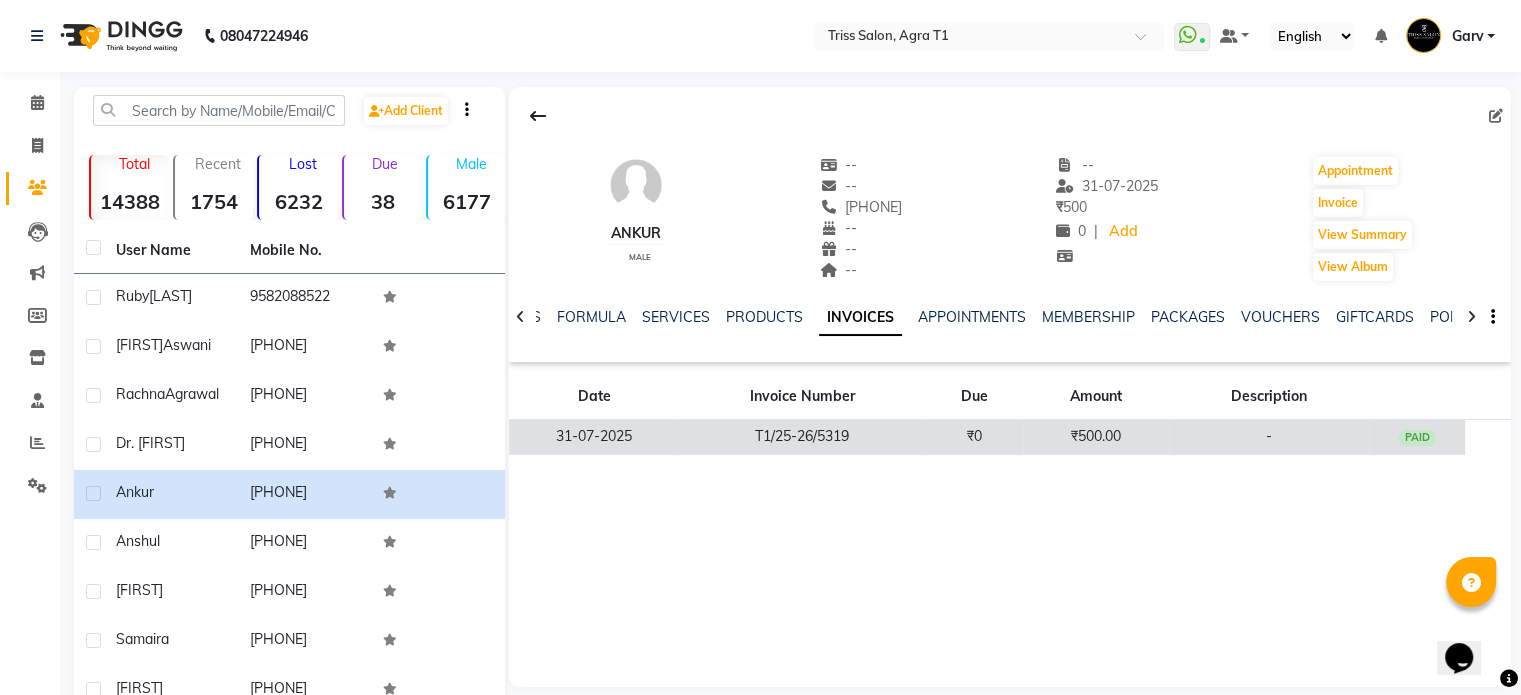 click on "T1/25-26/5319" 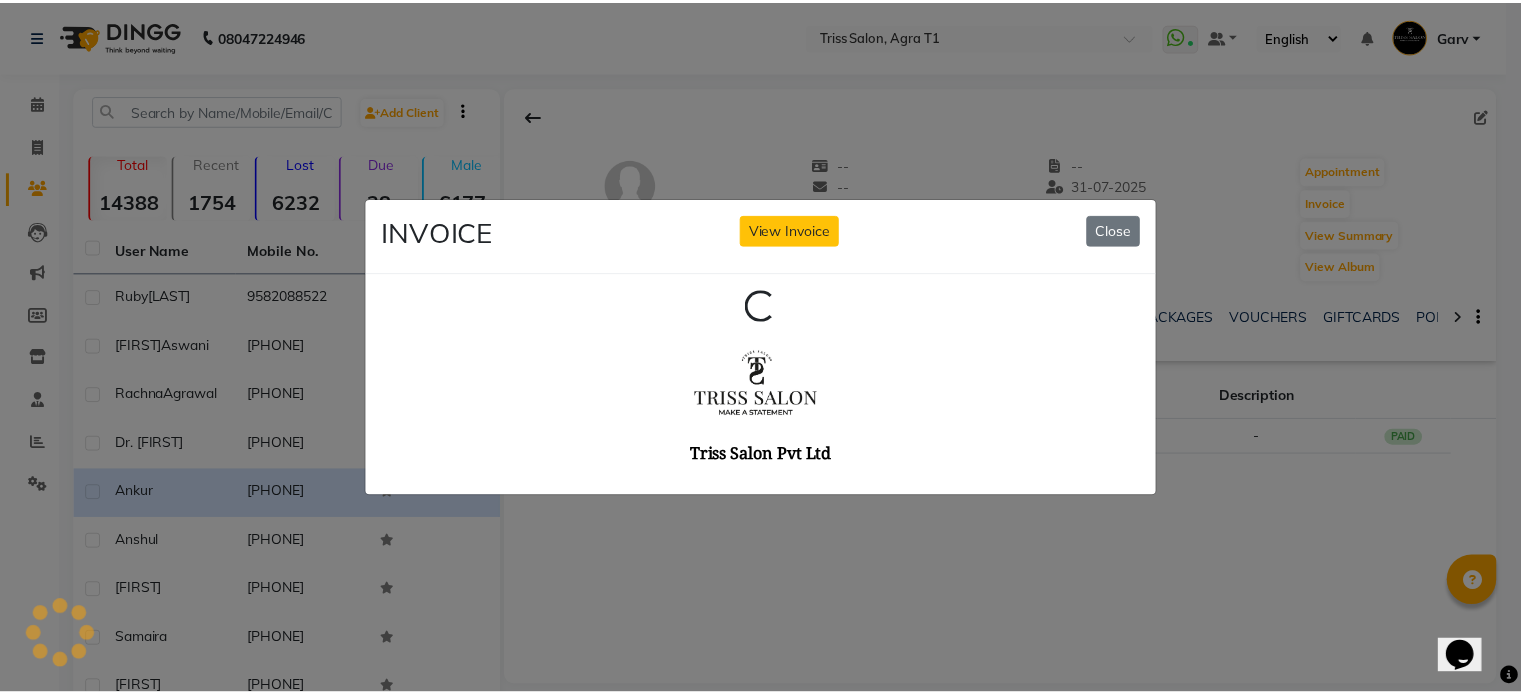 scroll, scrollTop: 0, scrollLeft: 0, axis: both 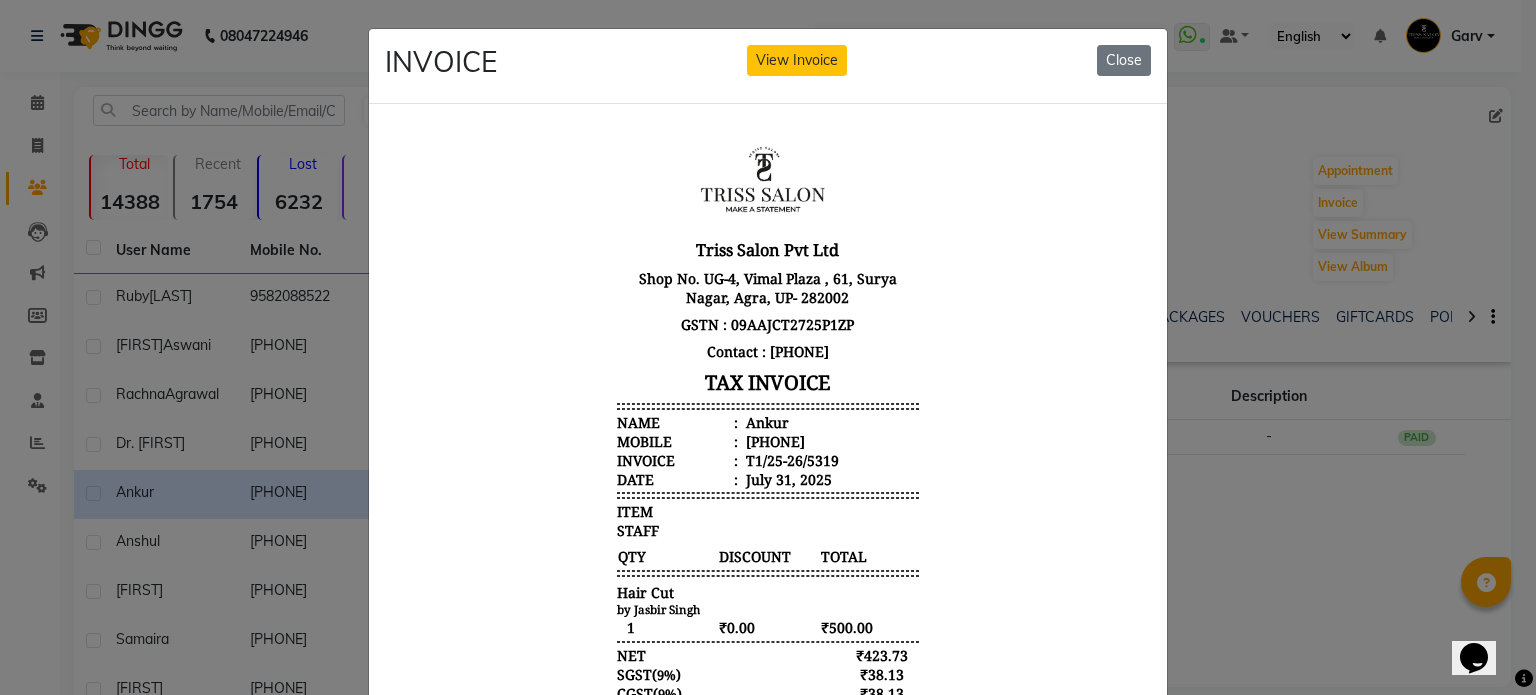 click on "Ankur" at bounding box center (765, 421) 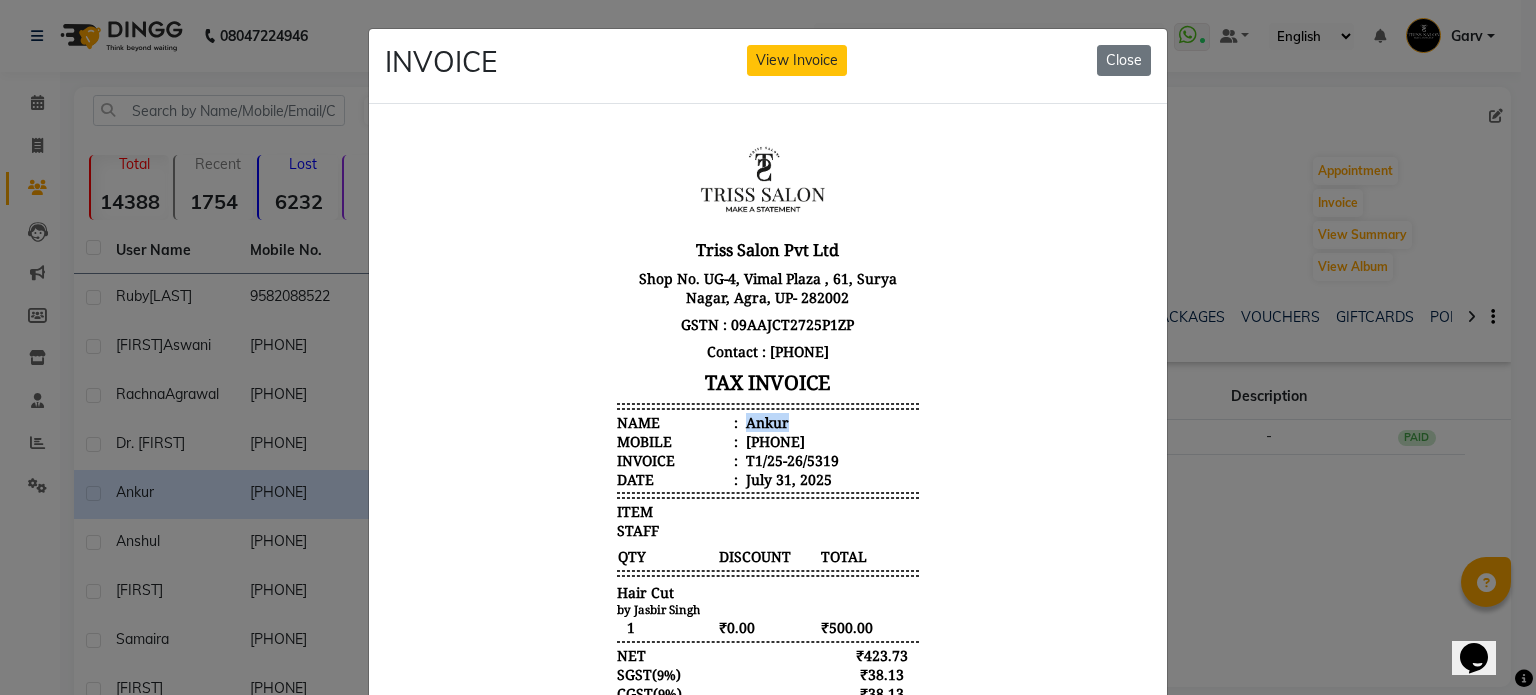 click on "Ankur" at bounding box center (765, 421) 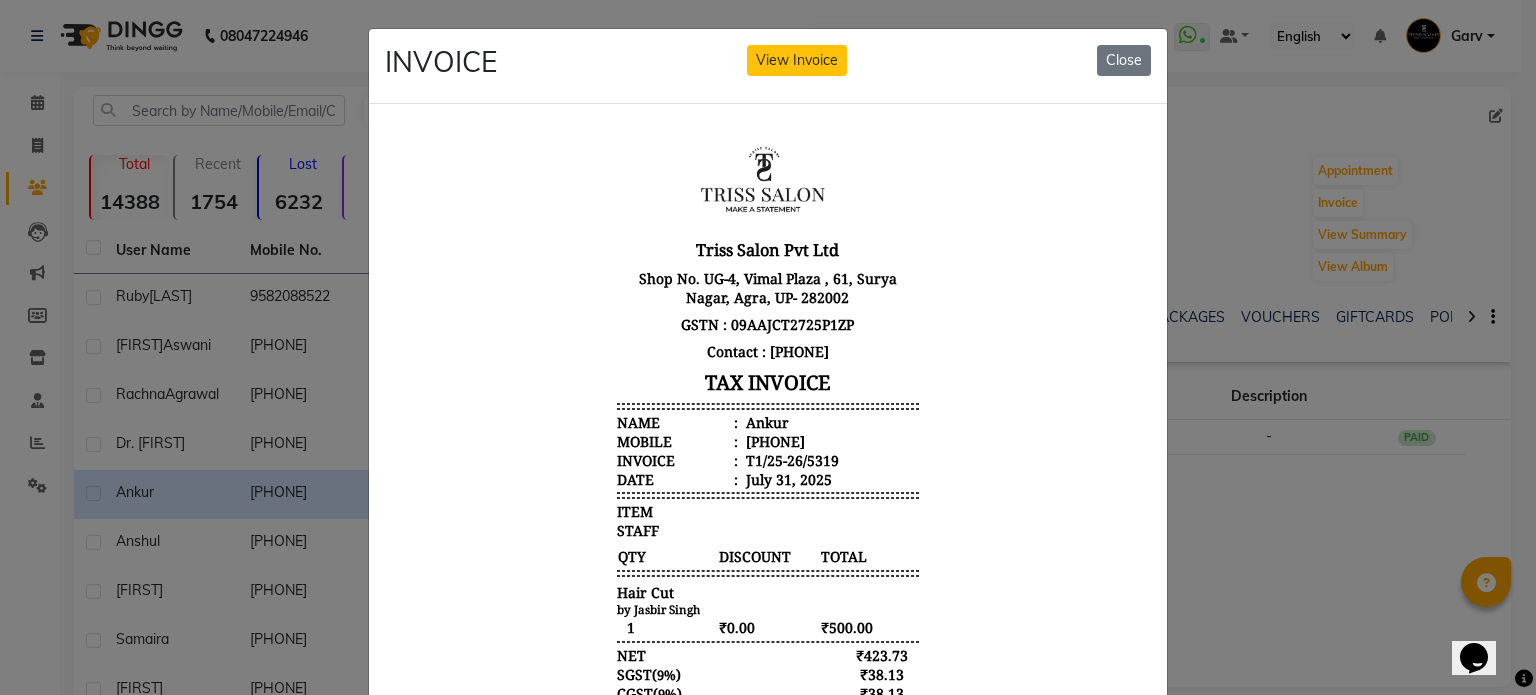 click on "919839034832" at bounding box center [773, 440] 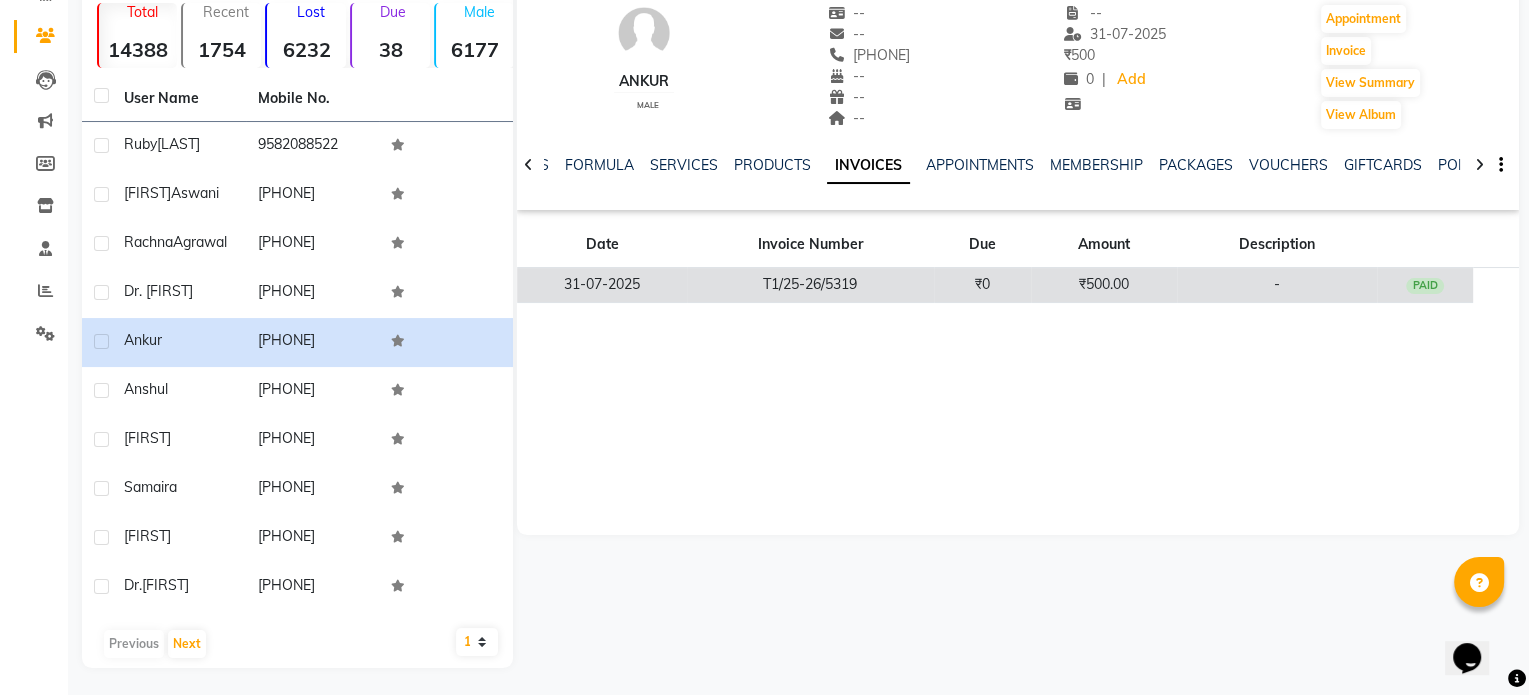 scroll, scrollTop: 154, scrollLeft: 0, axis: vertical 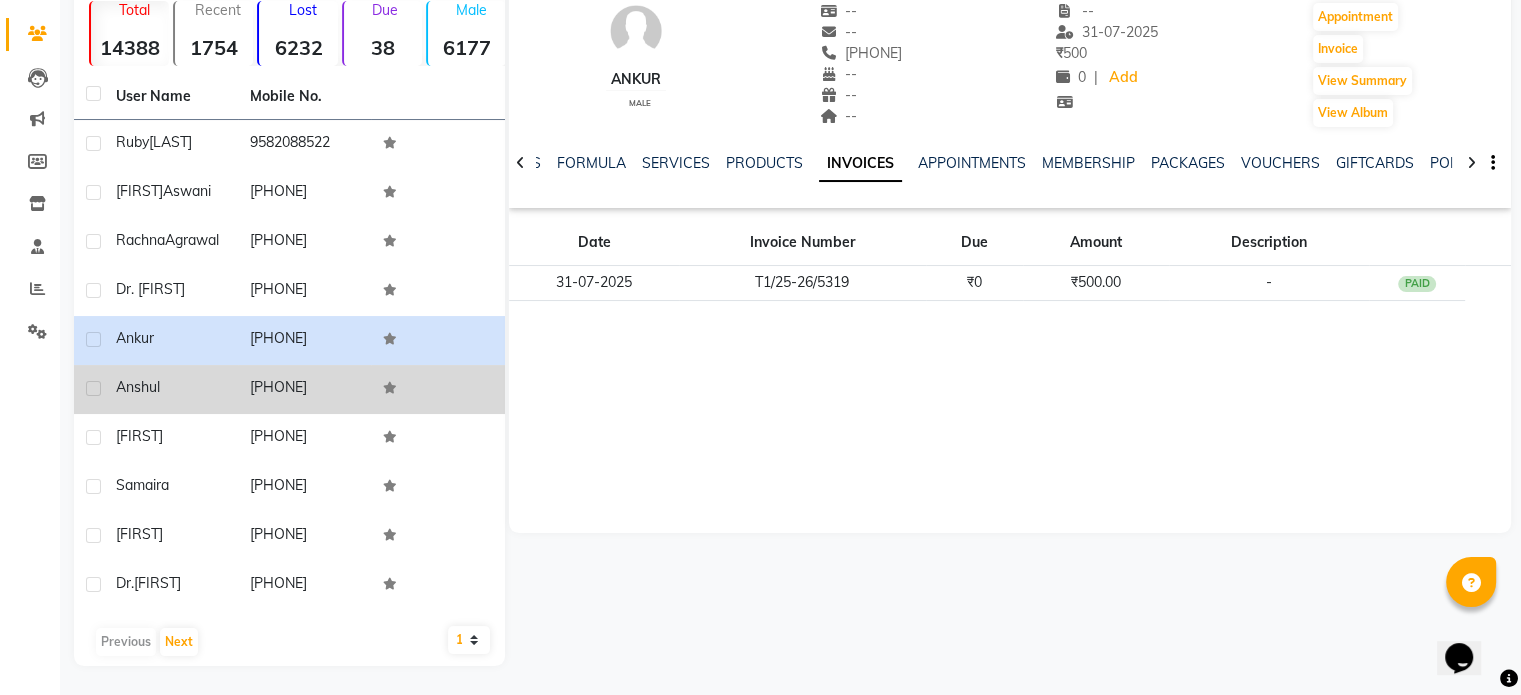click on "9927914112" 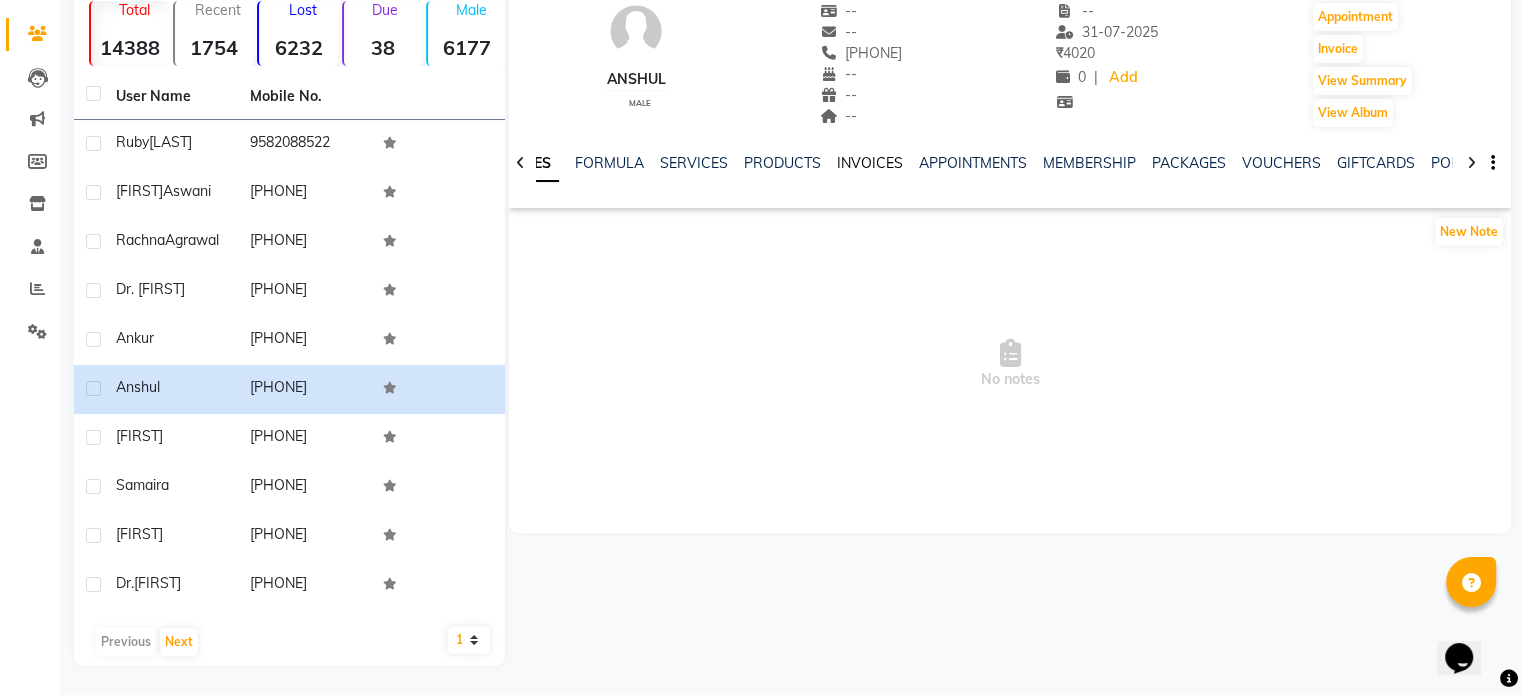 click on "INVOICES" 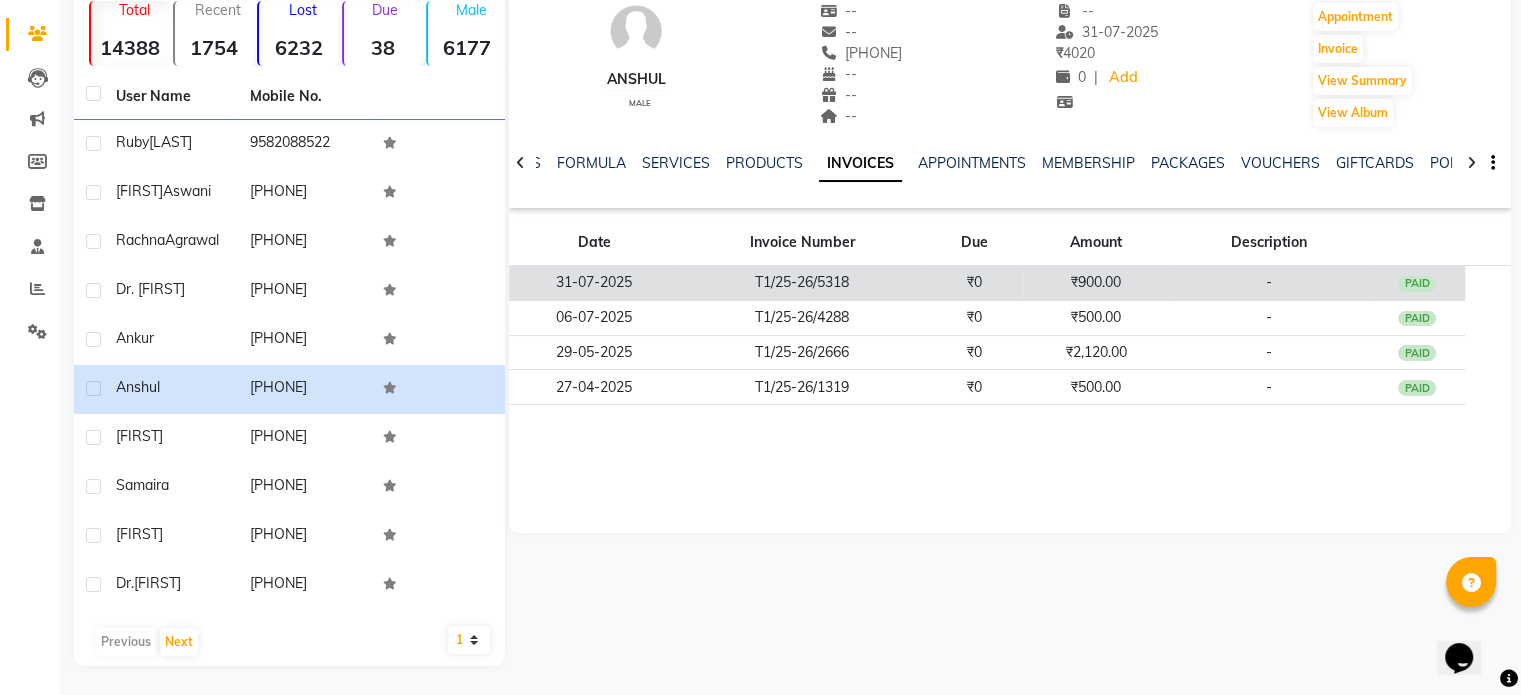 click on "T1/25-26/5318" 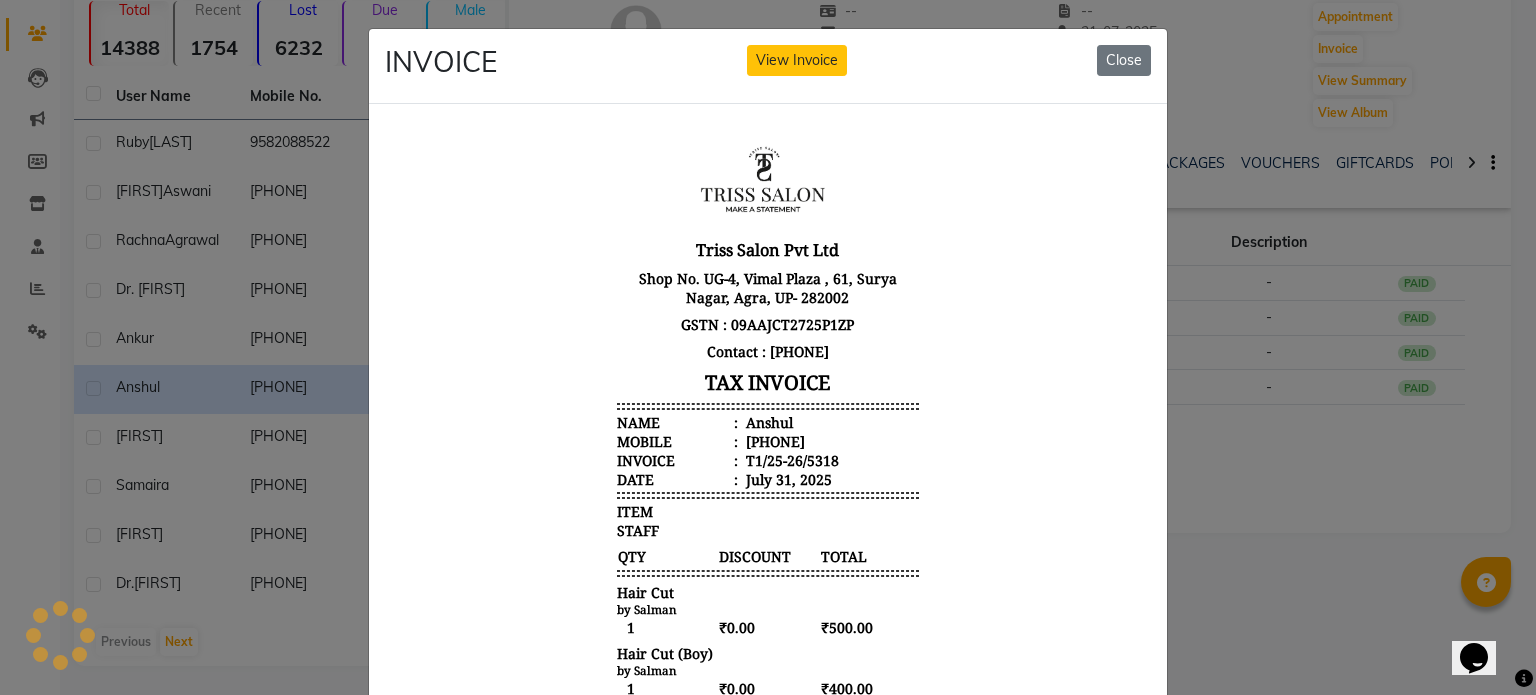 scroll, scrollTop: 0, scrollLeft: 0, axis: both 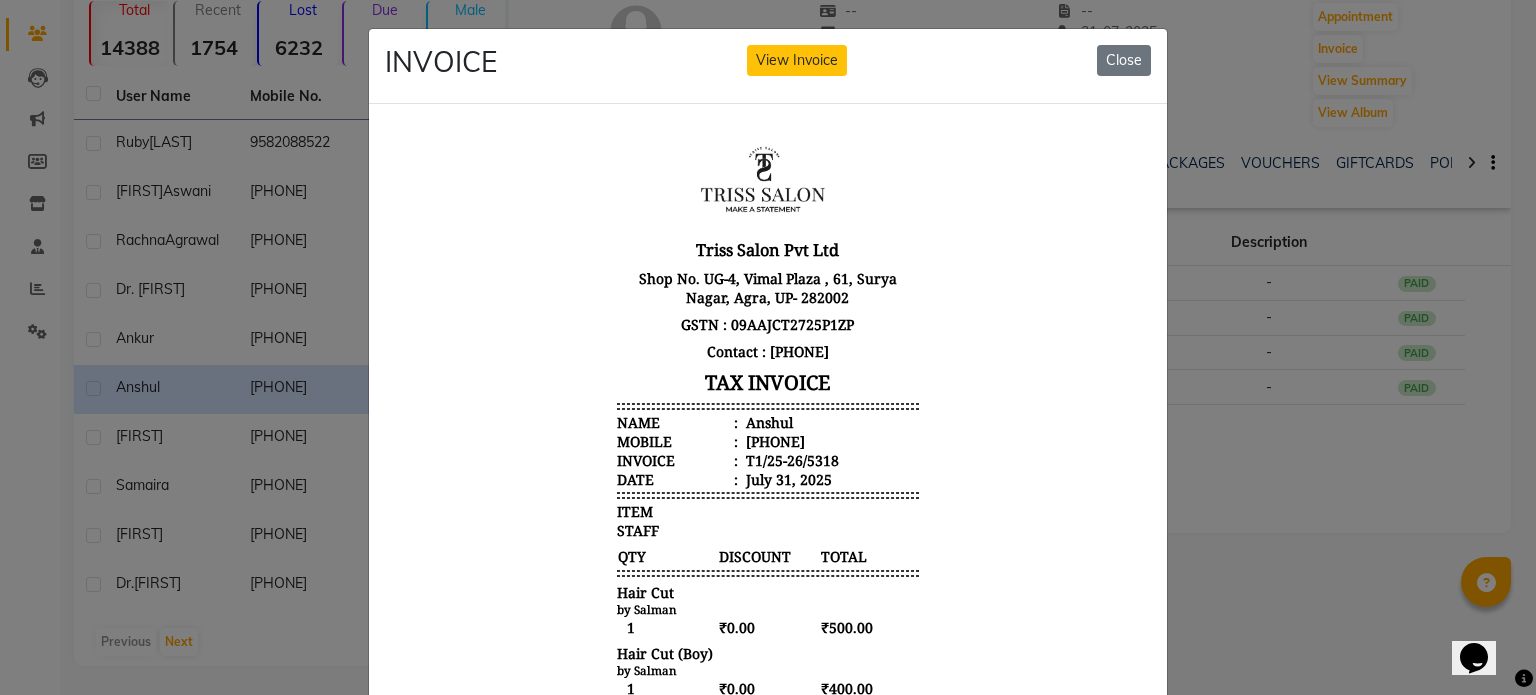 click on "Anshul" at bounding box center [767, 421] 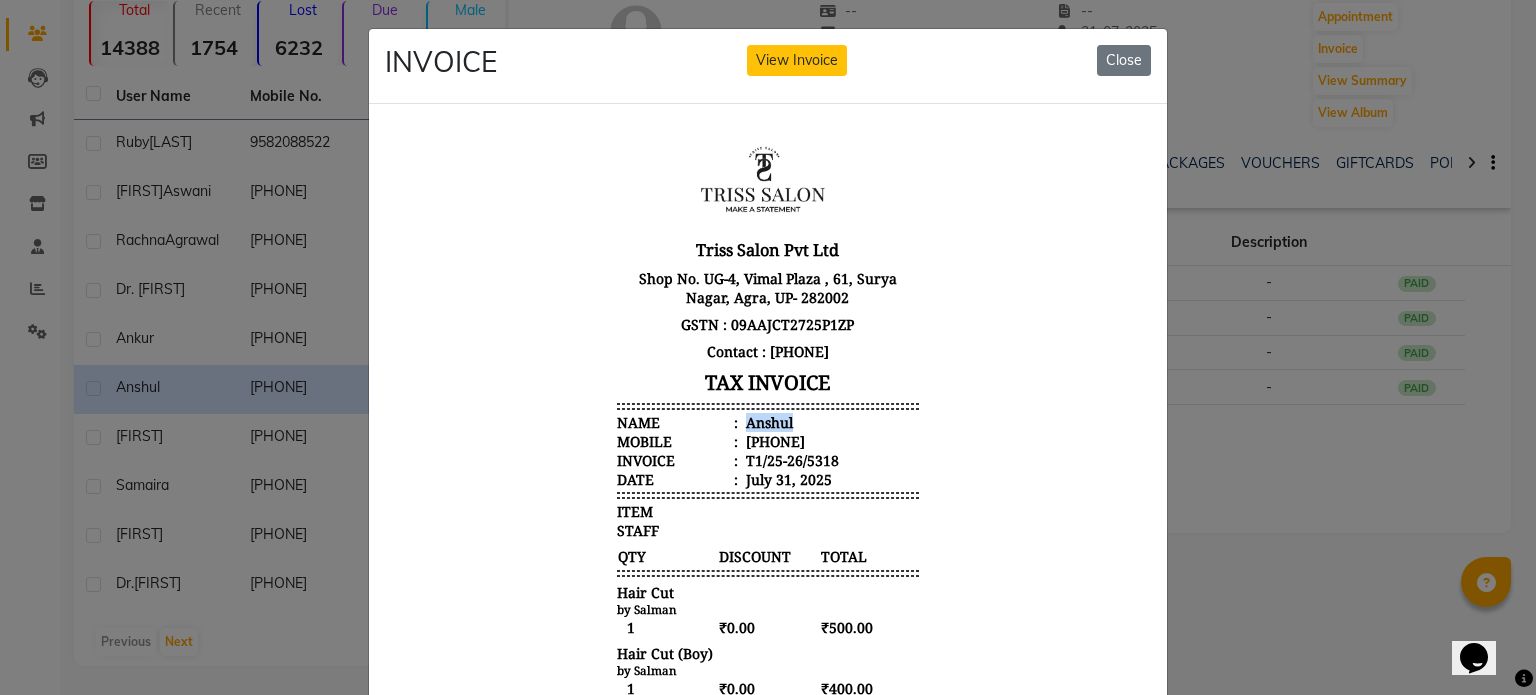 click on "Anshul" at bounding box center [767, 421] 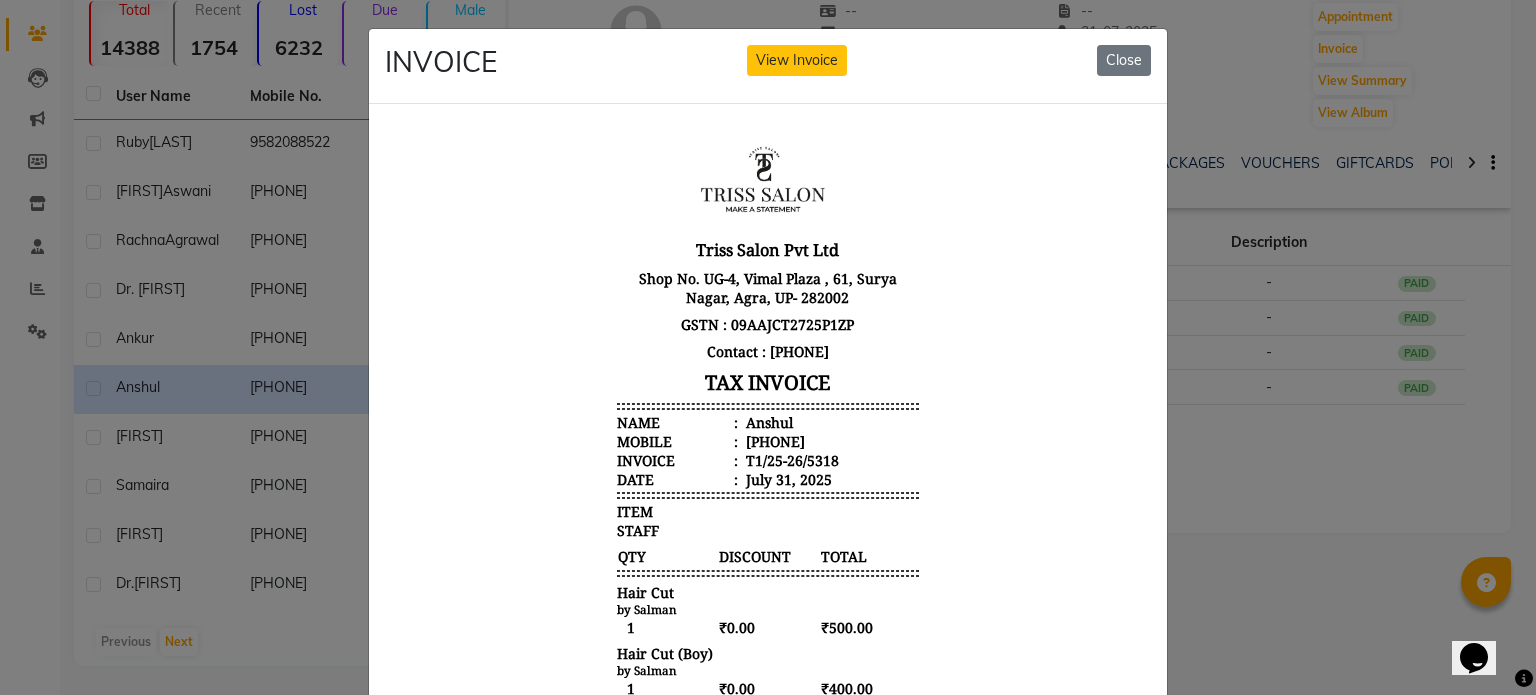 click on "919927914112" at bounding box center [773, 440] 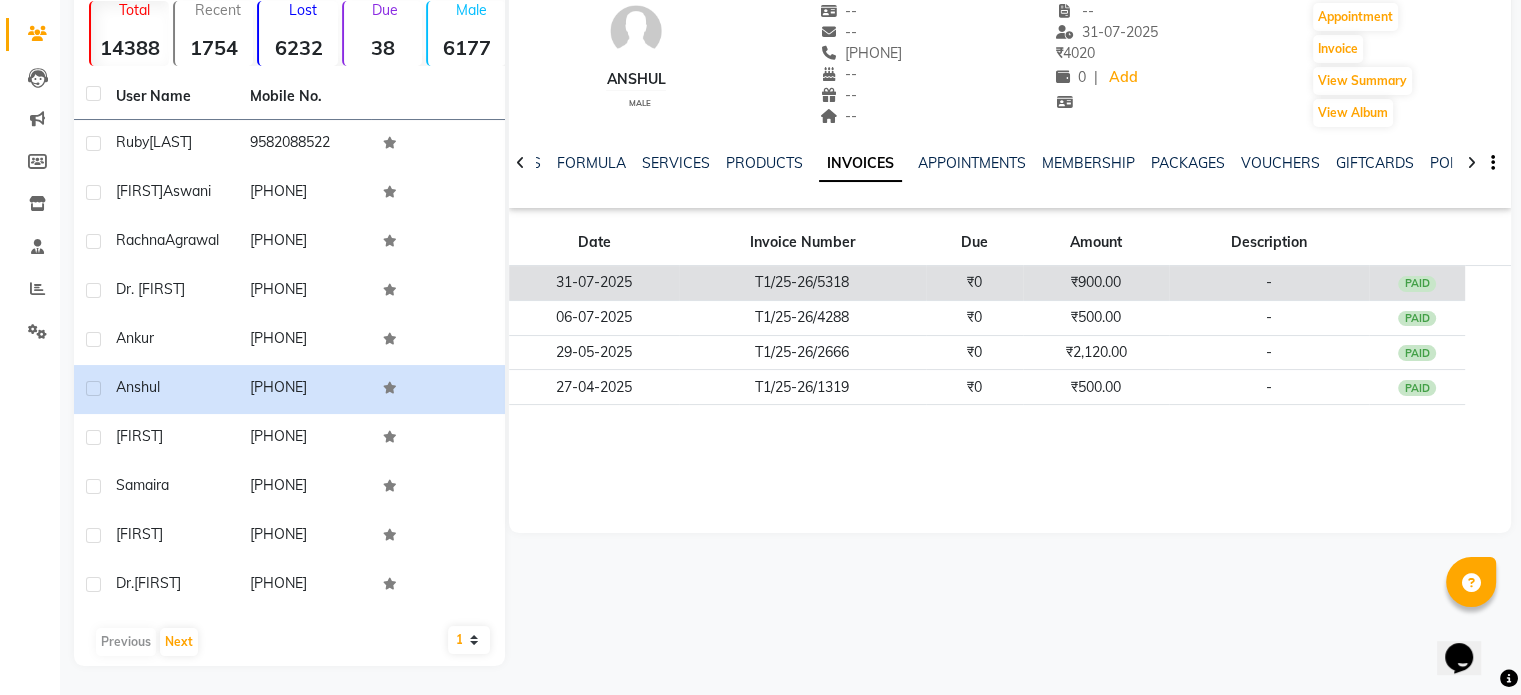 click on "31-07-2025" 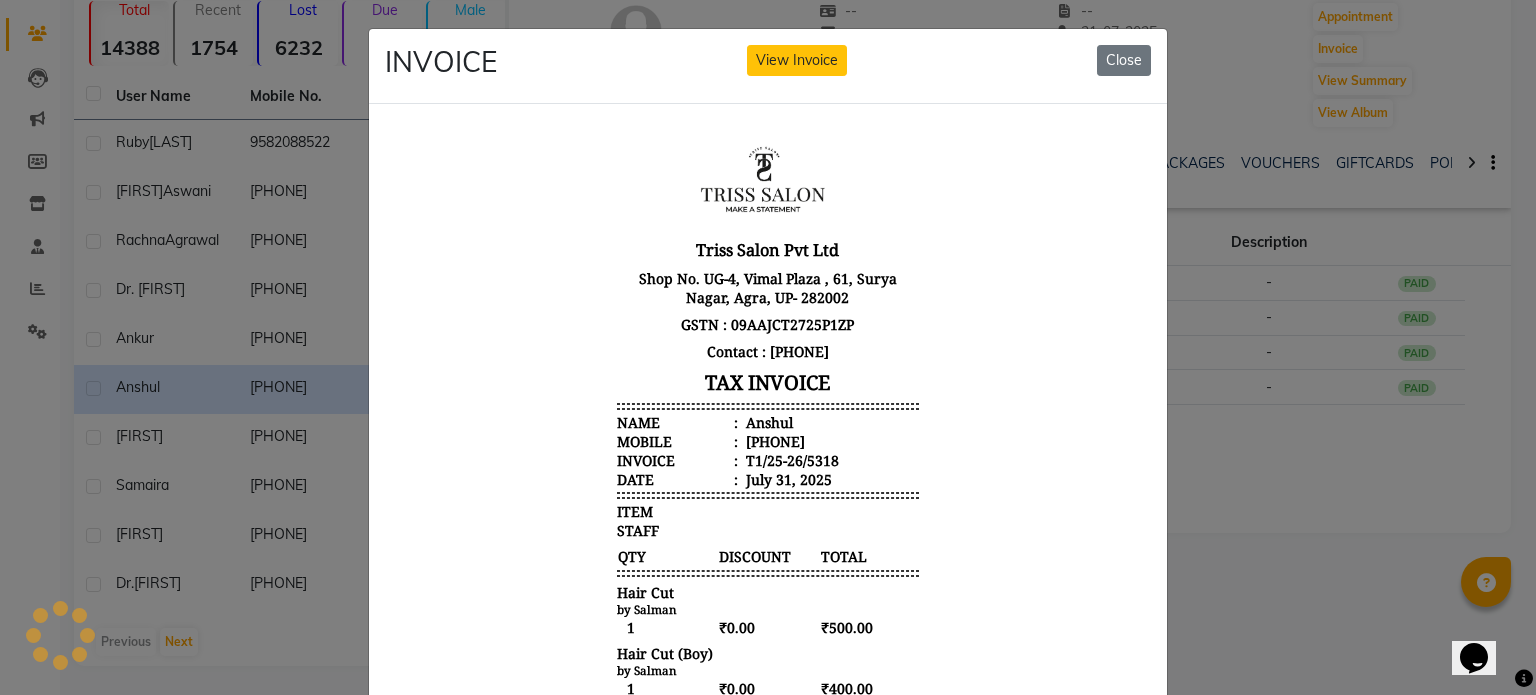 scroll, scrollTop: 0, scrollLeft: 0, axis: both 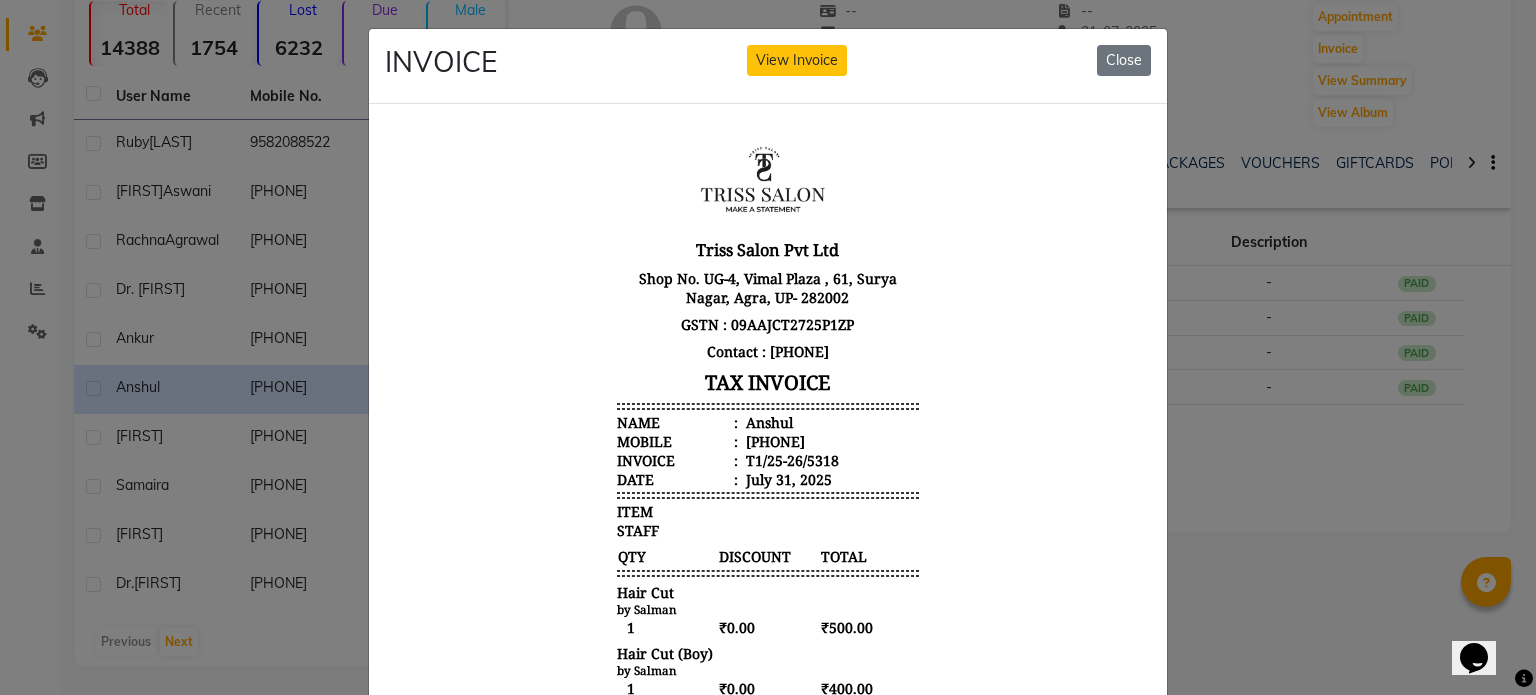 click on "Anshul" at bounding box center (767, 421) 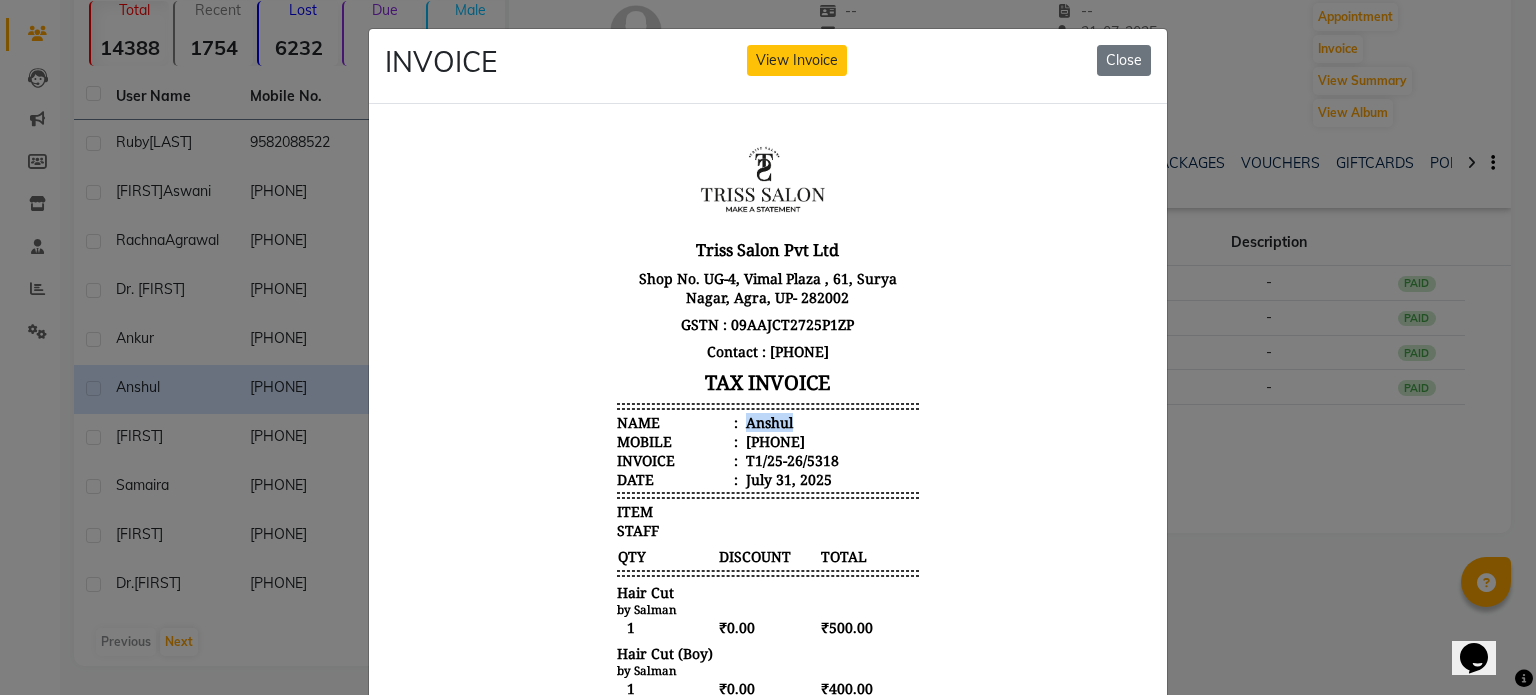 click on "Anshul" at bounding box center (767, 421) 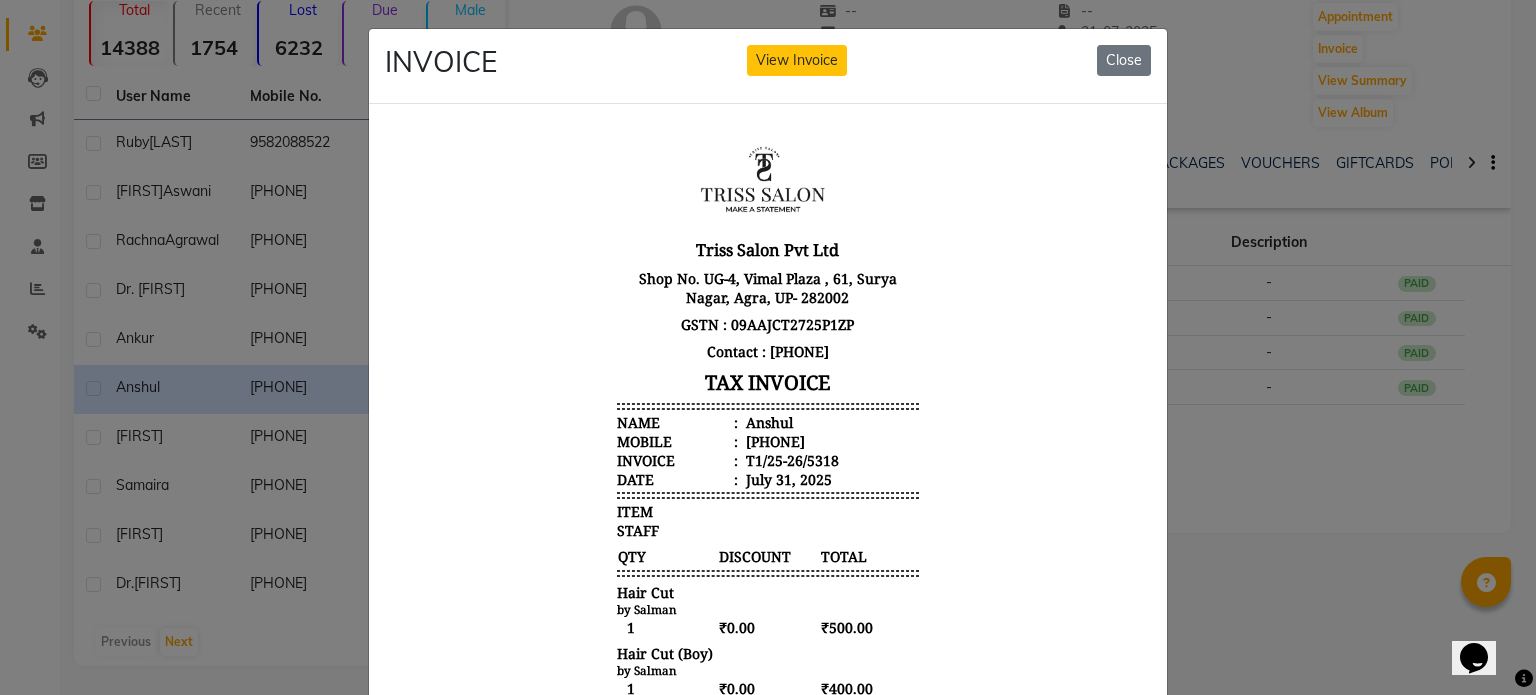 click on "919927914112" at bounding box center [773, 440] 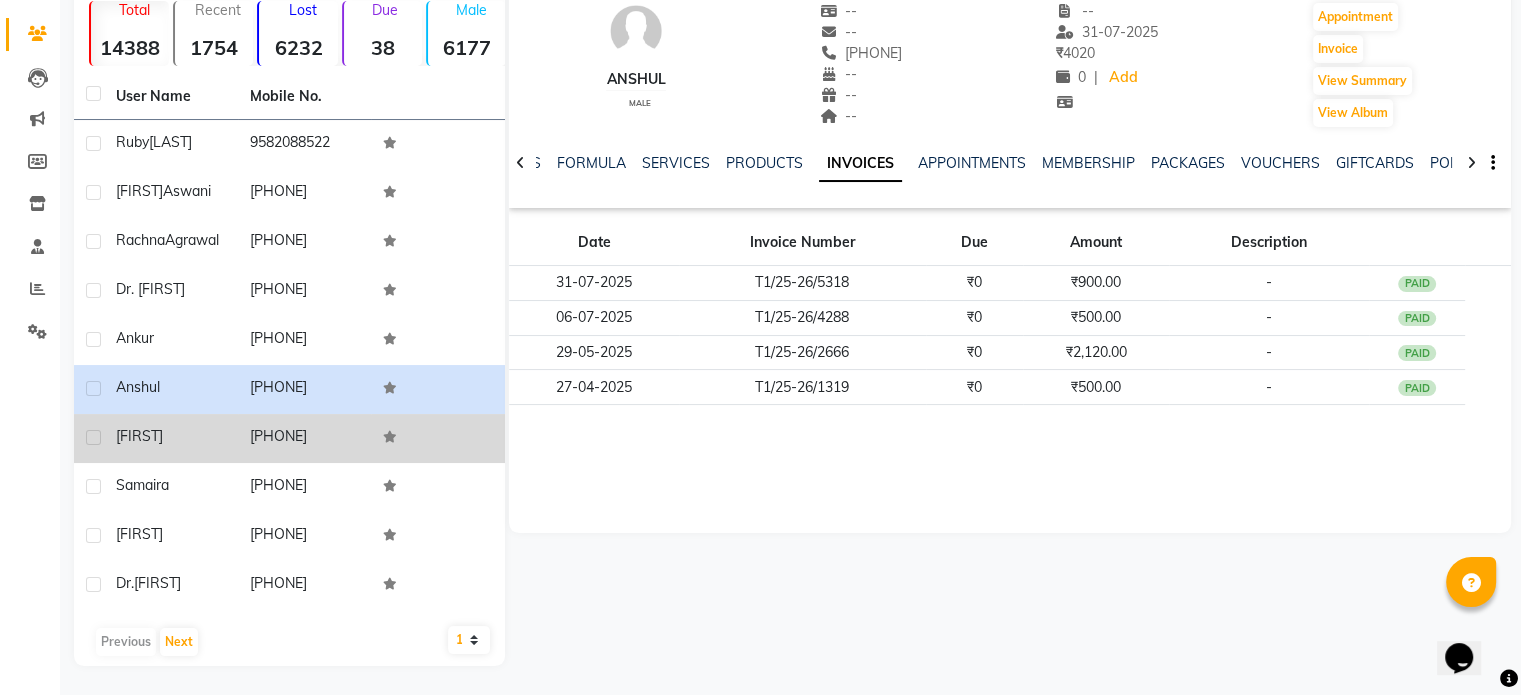 click on "7078057929" 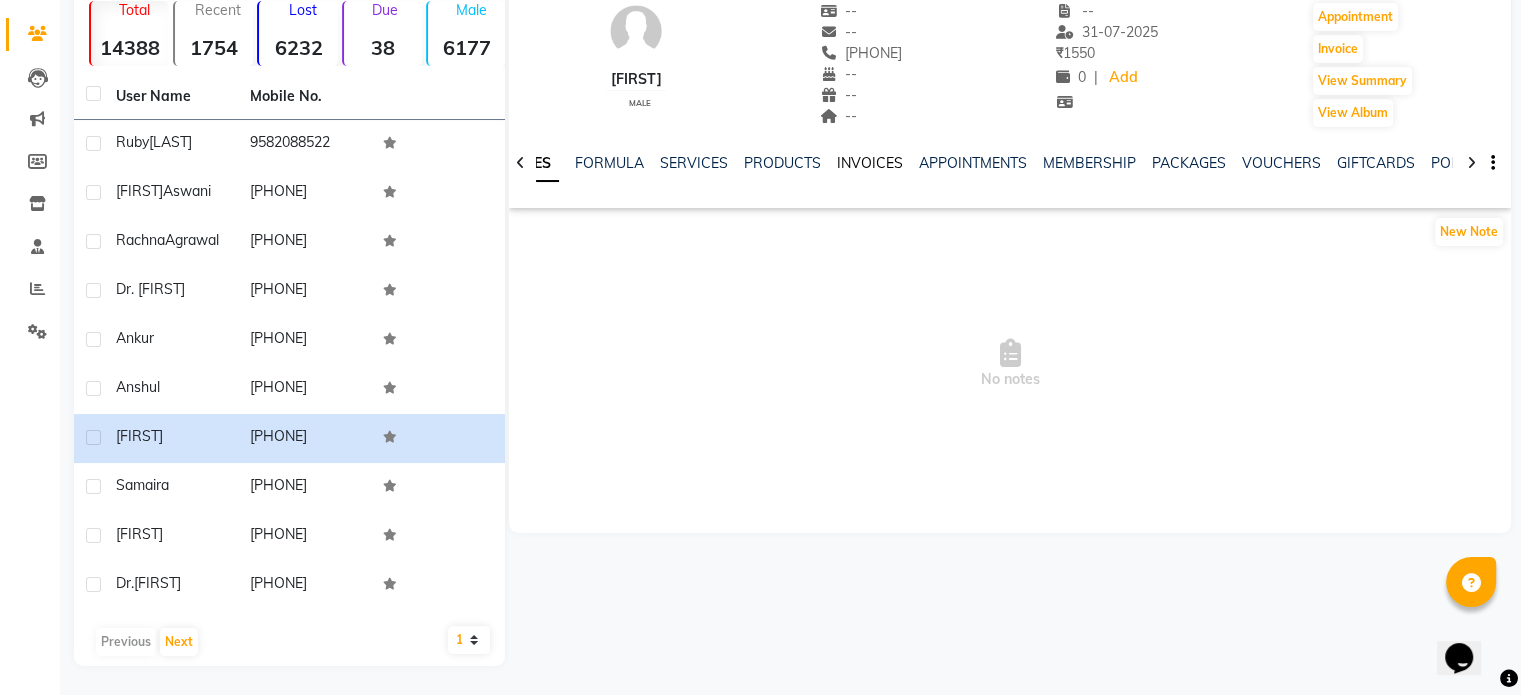 click on "INVOICES" 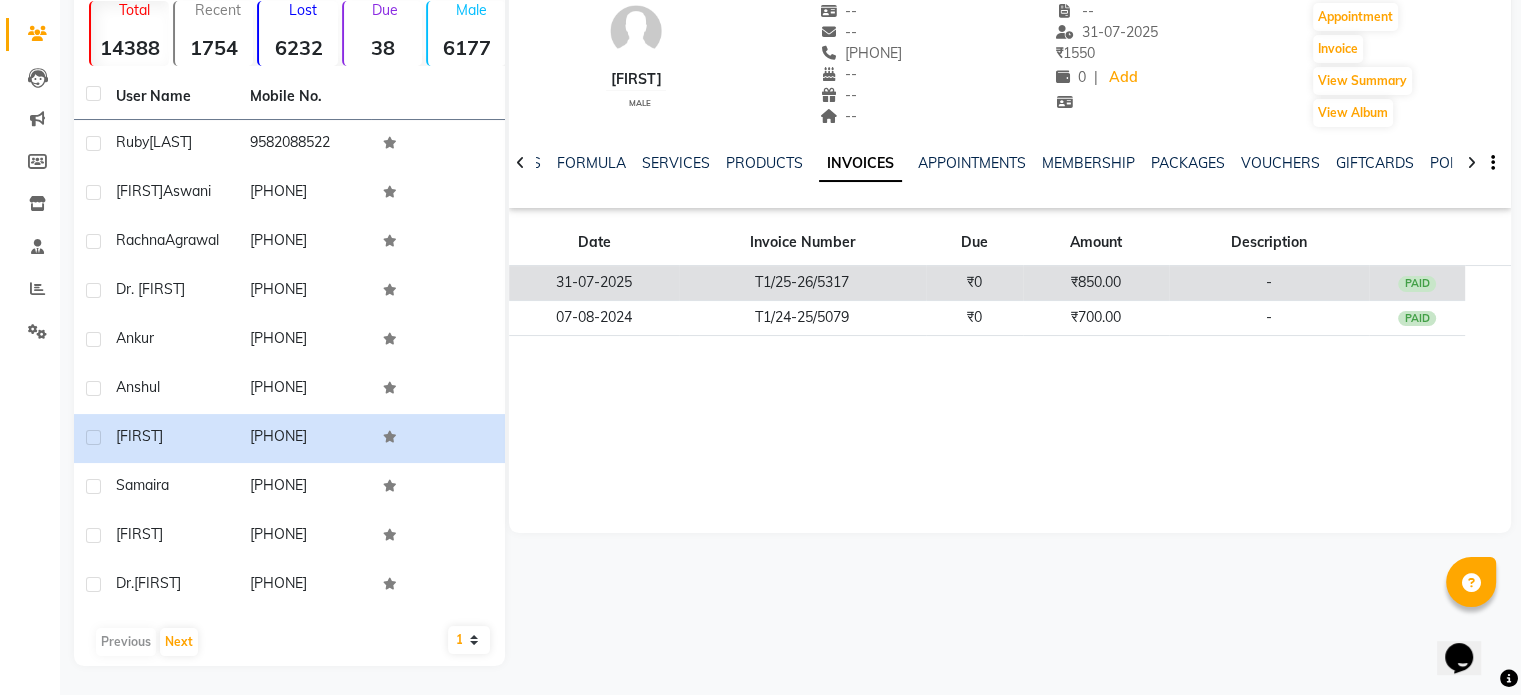 click on "₹0" 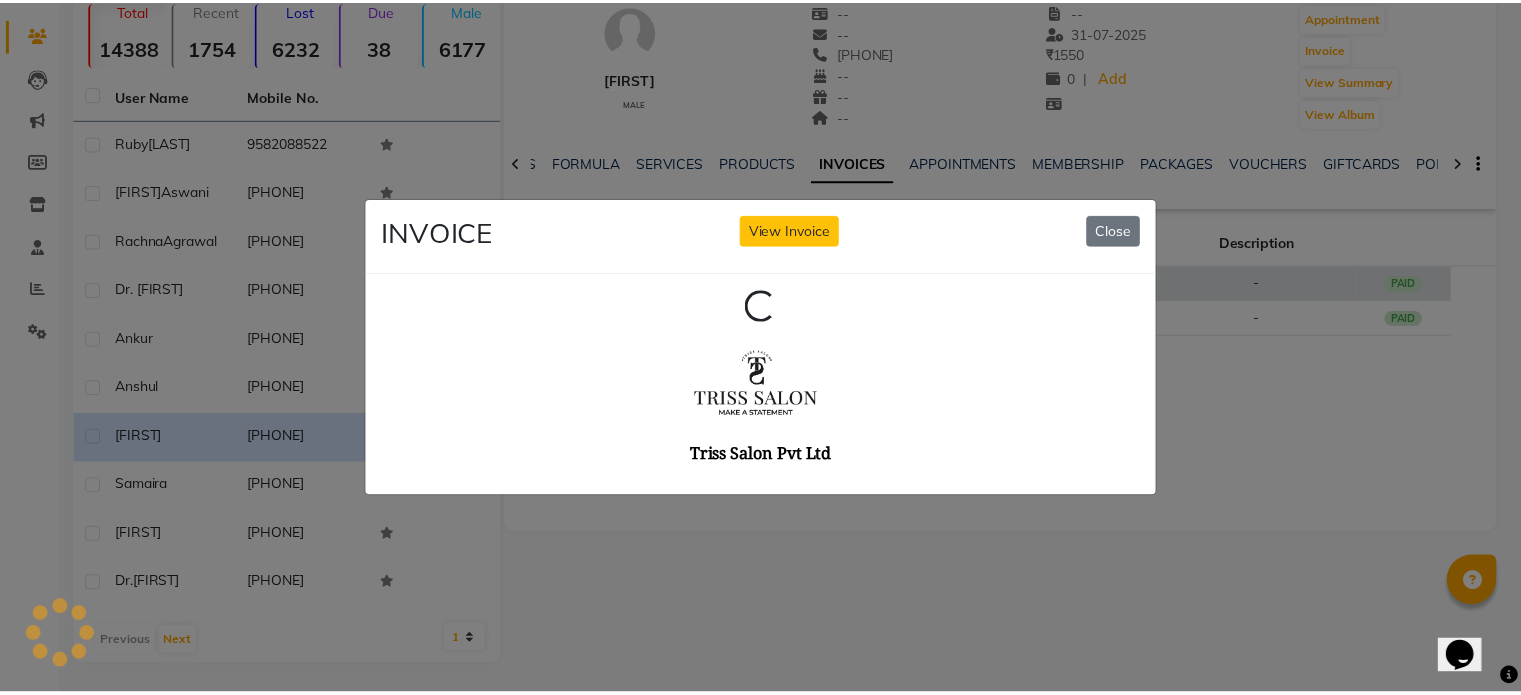scroll, scrollTop: 0, scrollLeft: 0, axis: both 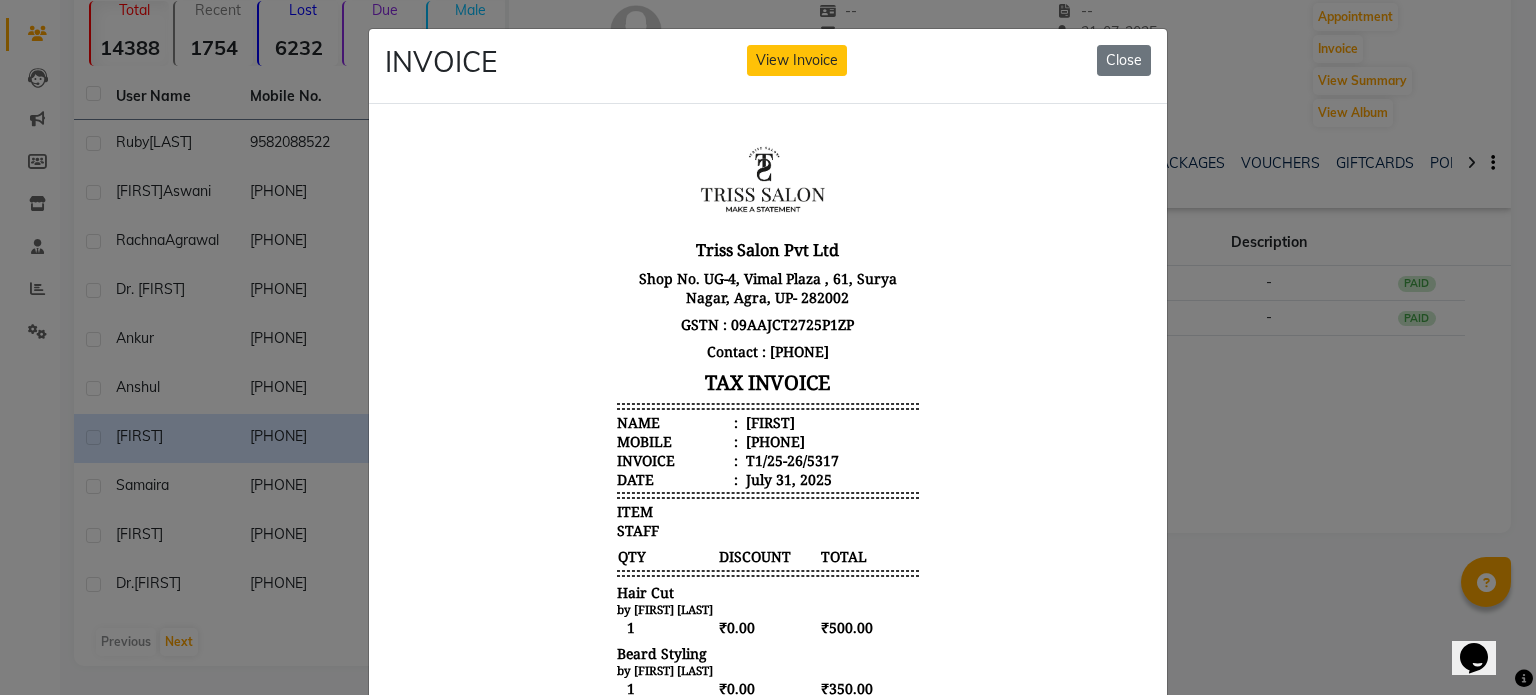 click on "chitransh" at bounding box center [768, 421] 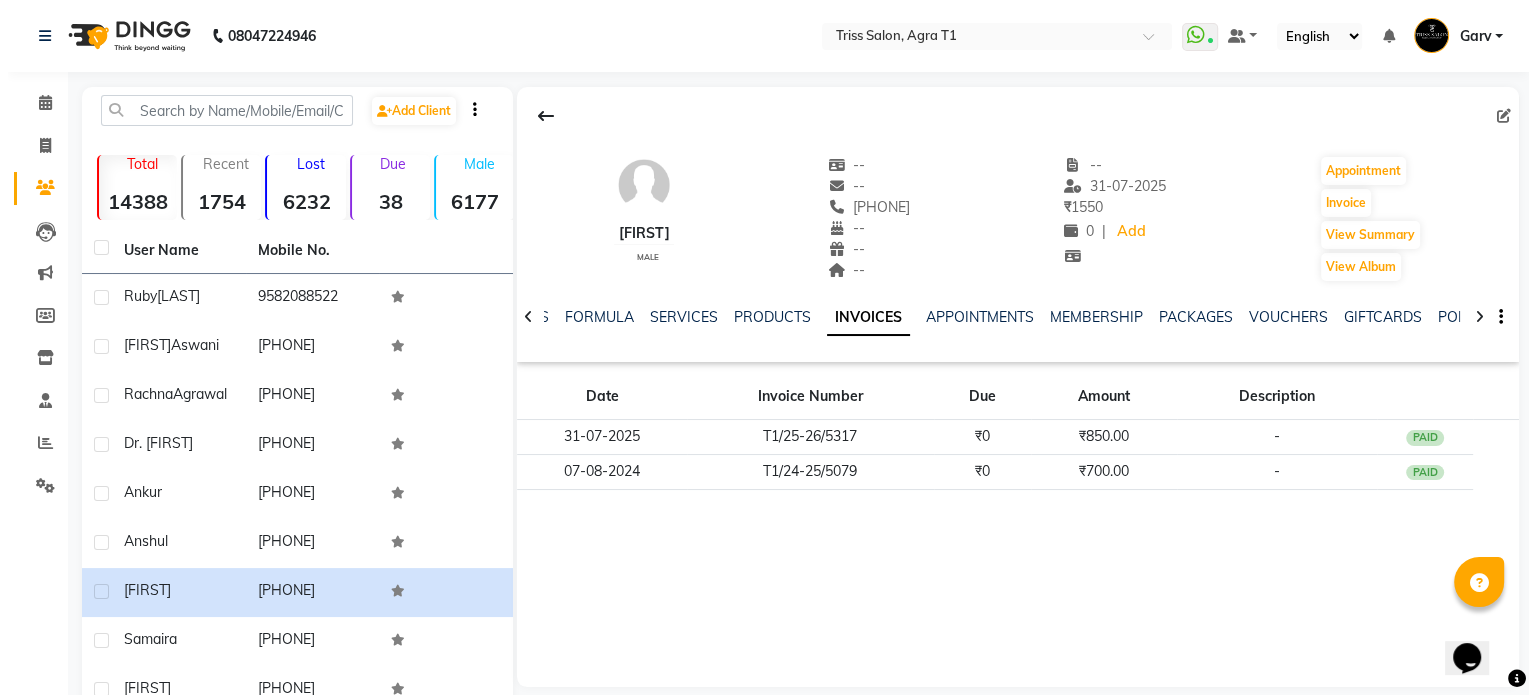 scroll, scrollTop: 154, scrollLeft: 0, axis: vertical 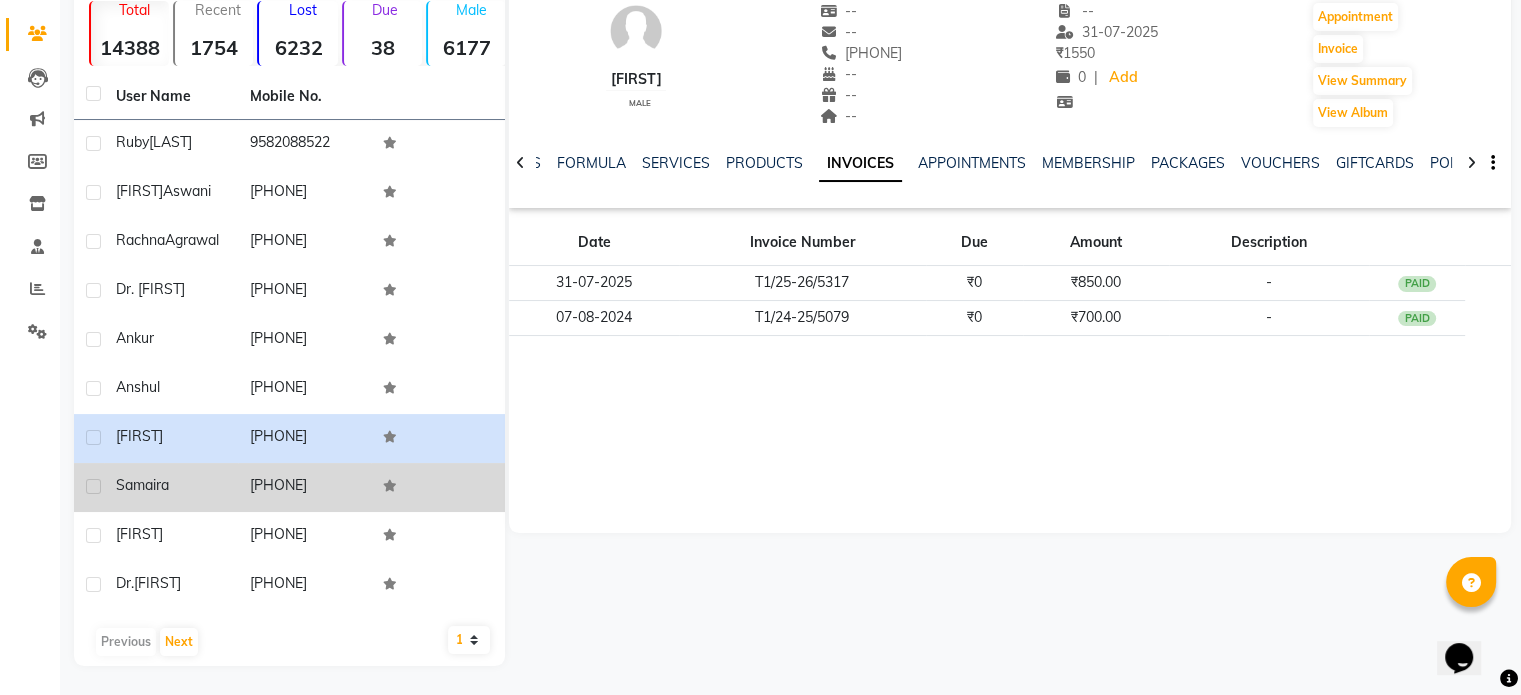click on "Samaira" 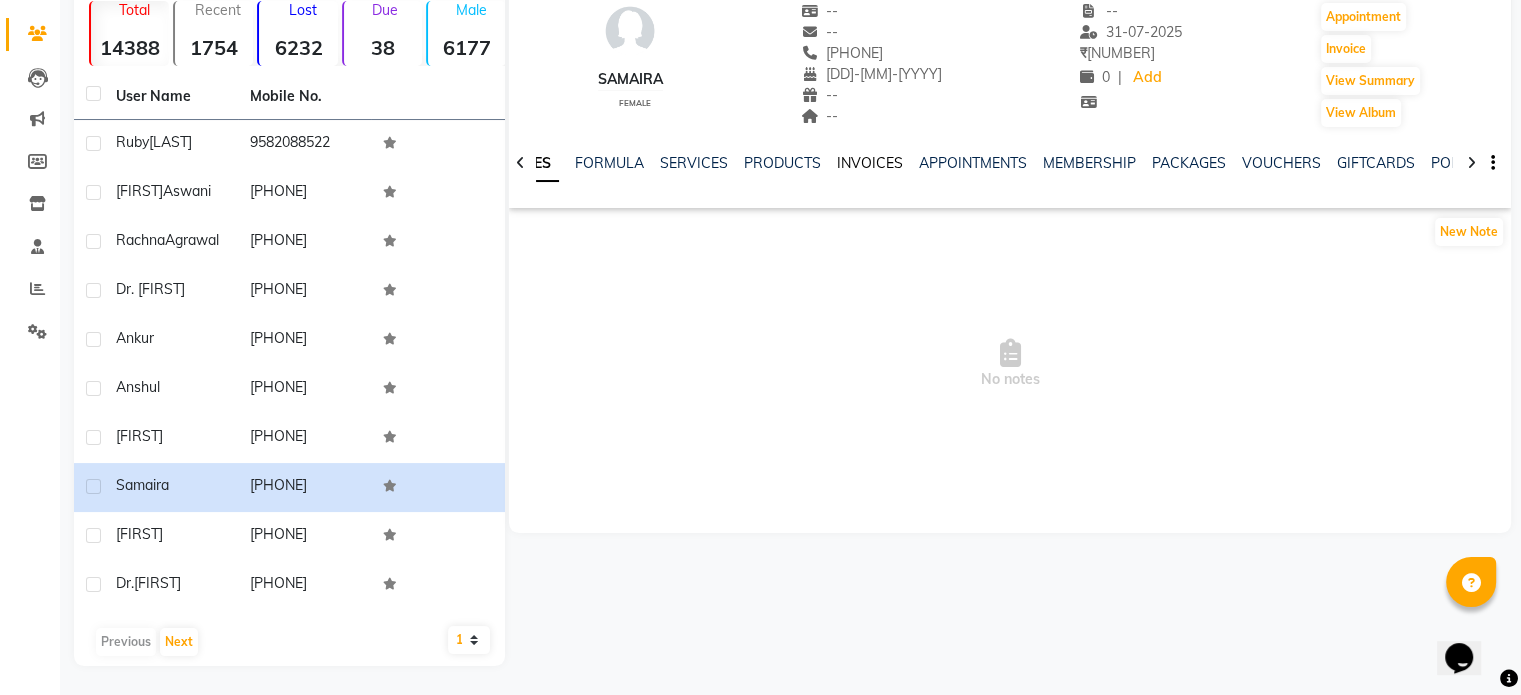 click on "INVOICES" 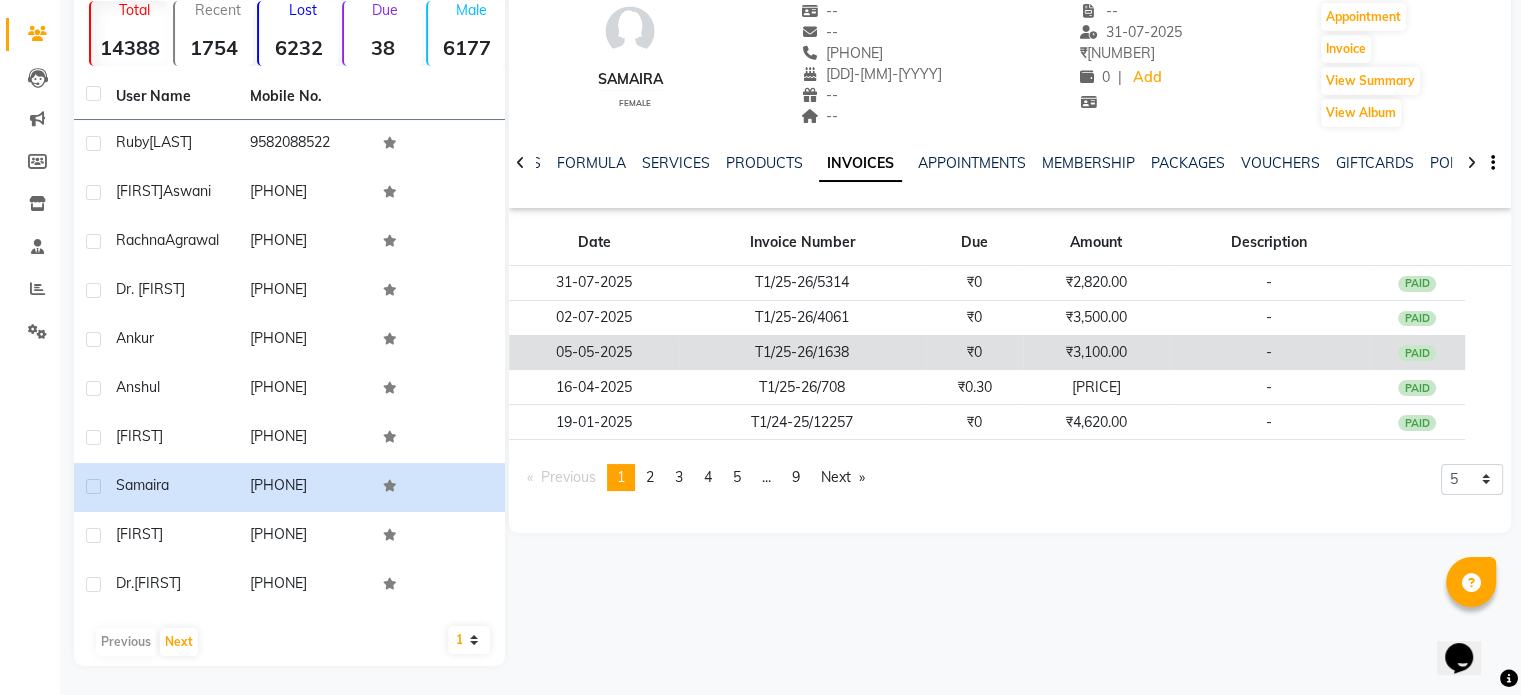 click on "T1/25-26/1638" 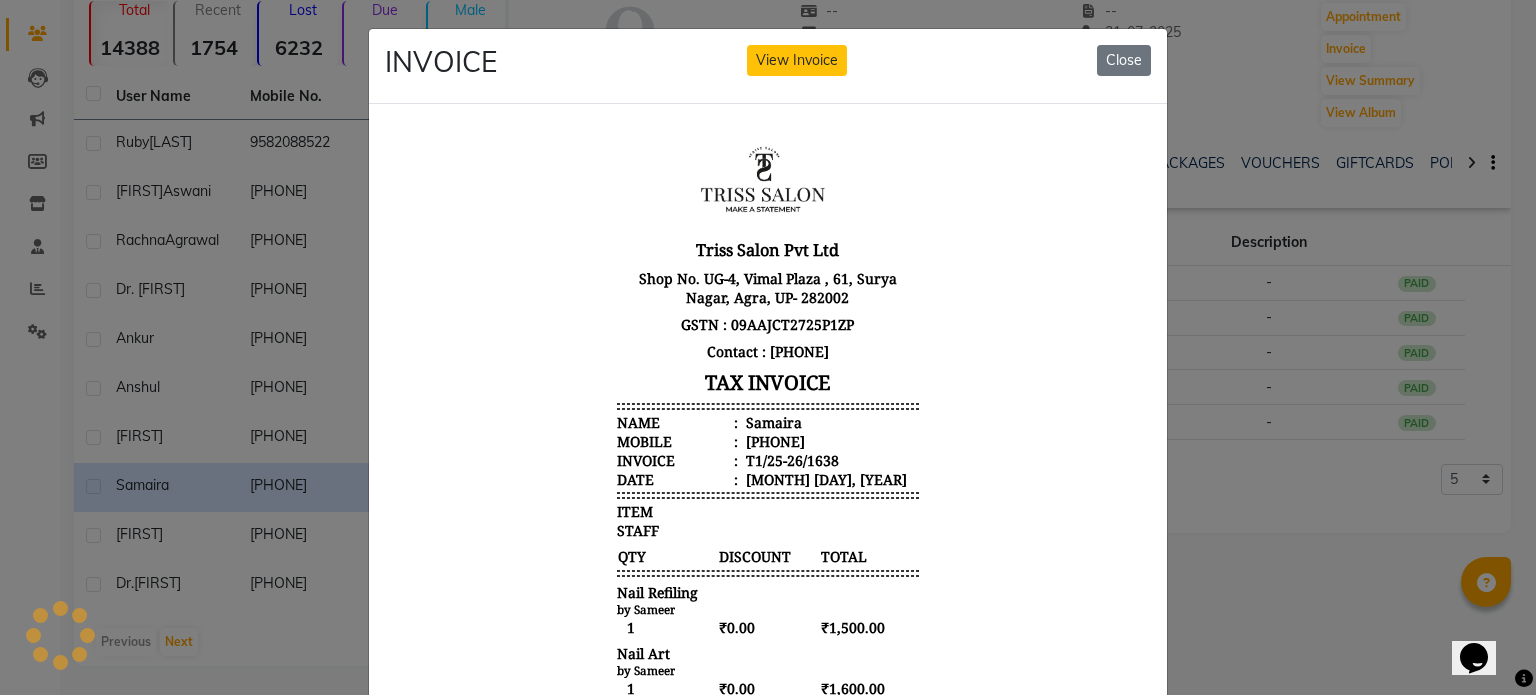 scroll, scrollTop: 0, scrollLeft: 0, axis: both 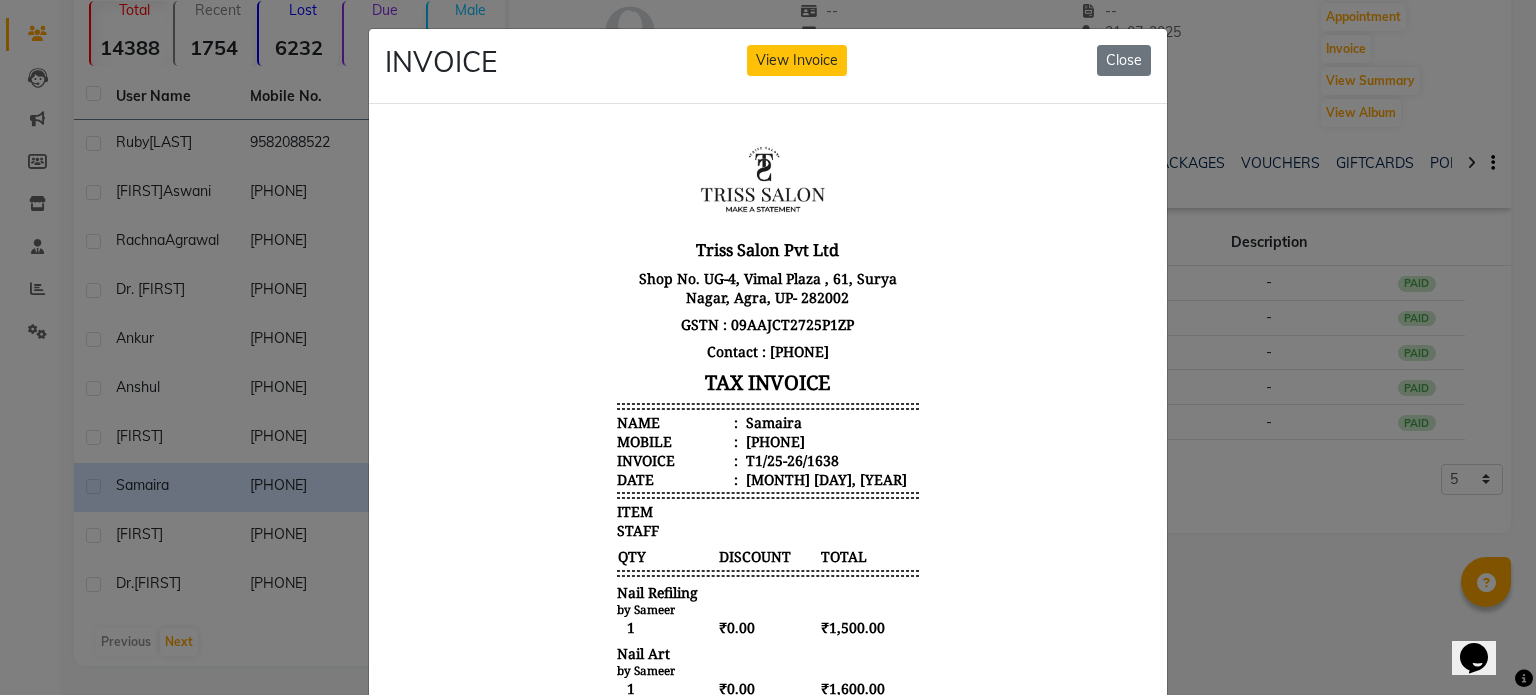 click on "Samaira" at bounding box center [772, 421] 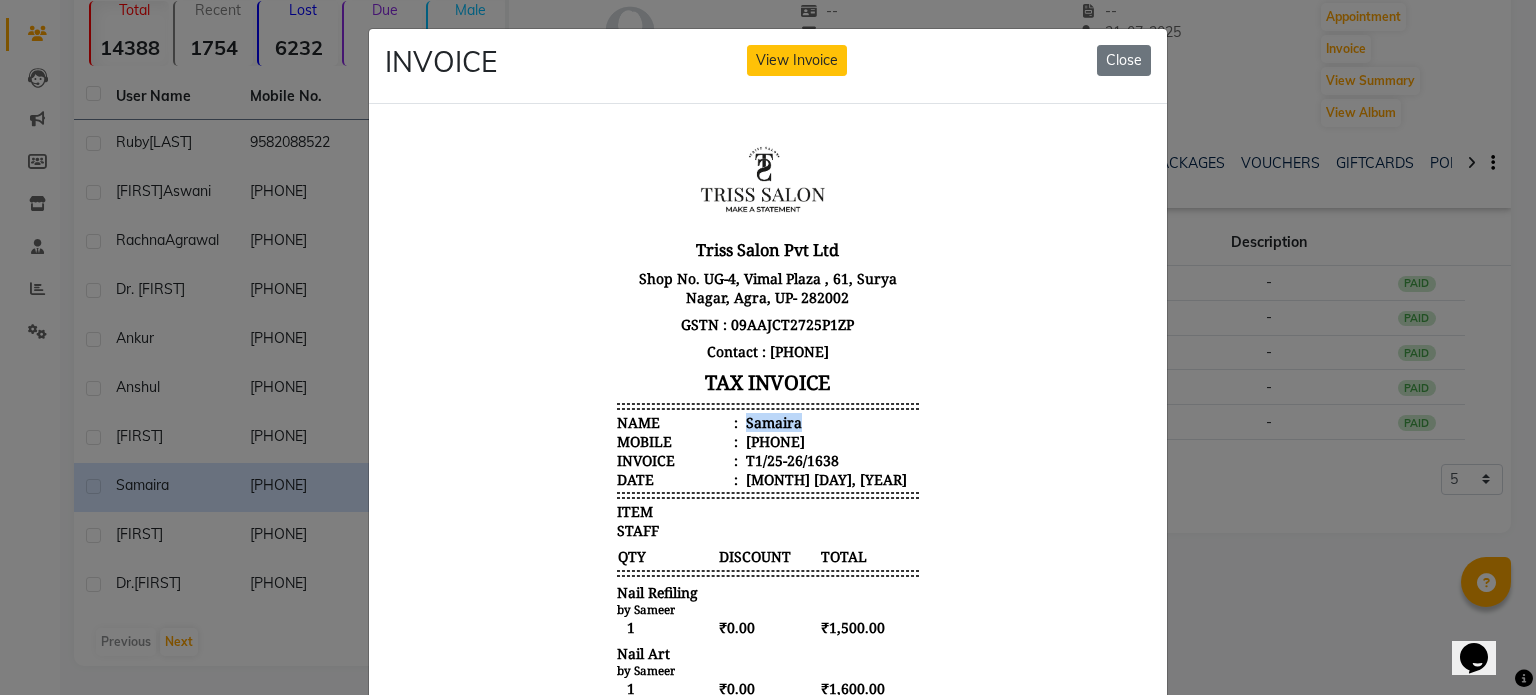 click on "Samaira" at bounding box center (772, 421) 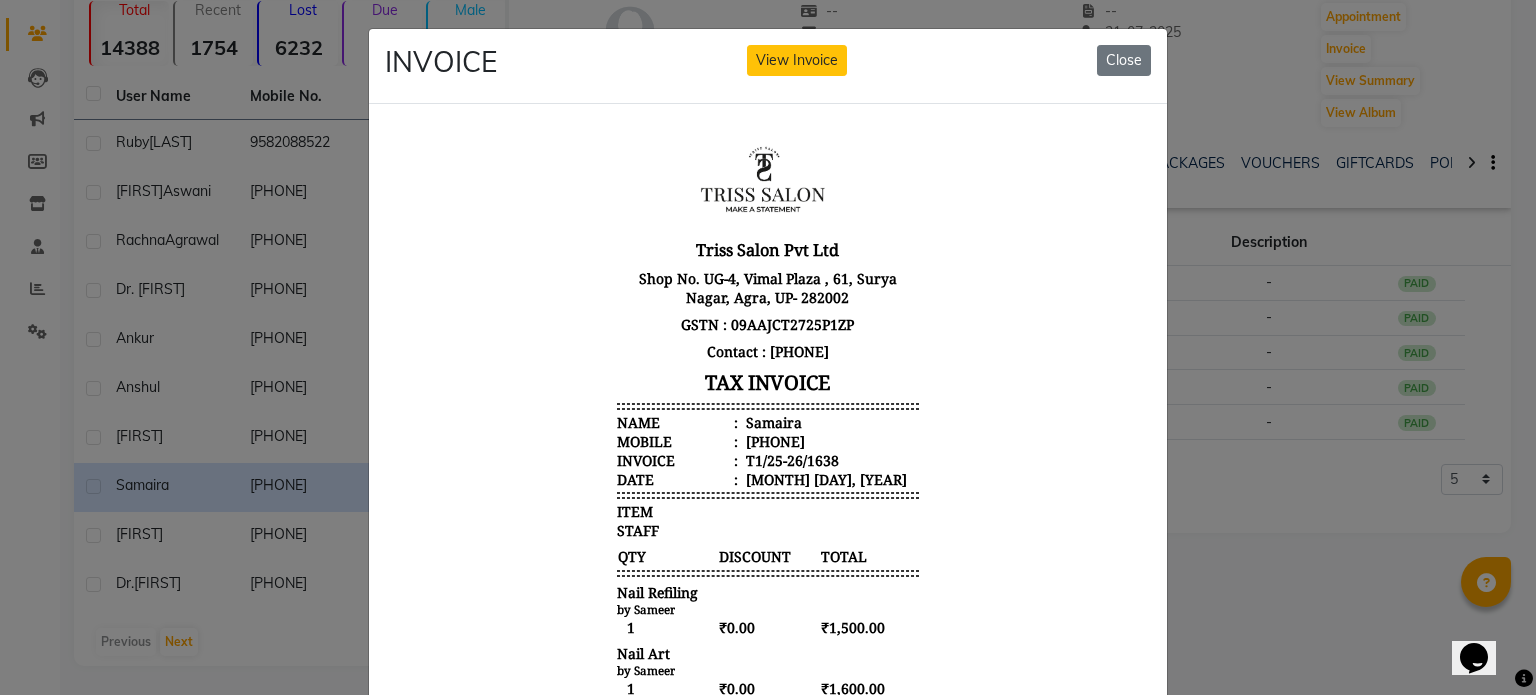 click on "919997474682" at bounding box center (773, 440) 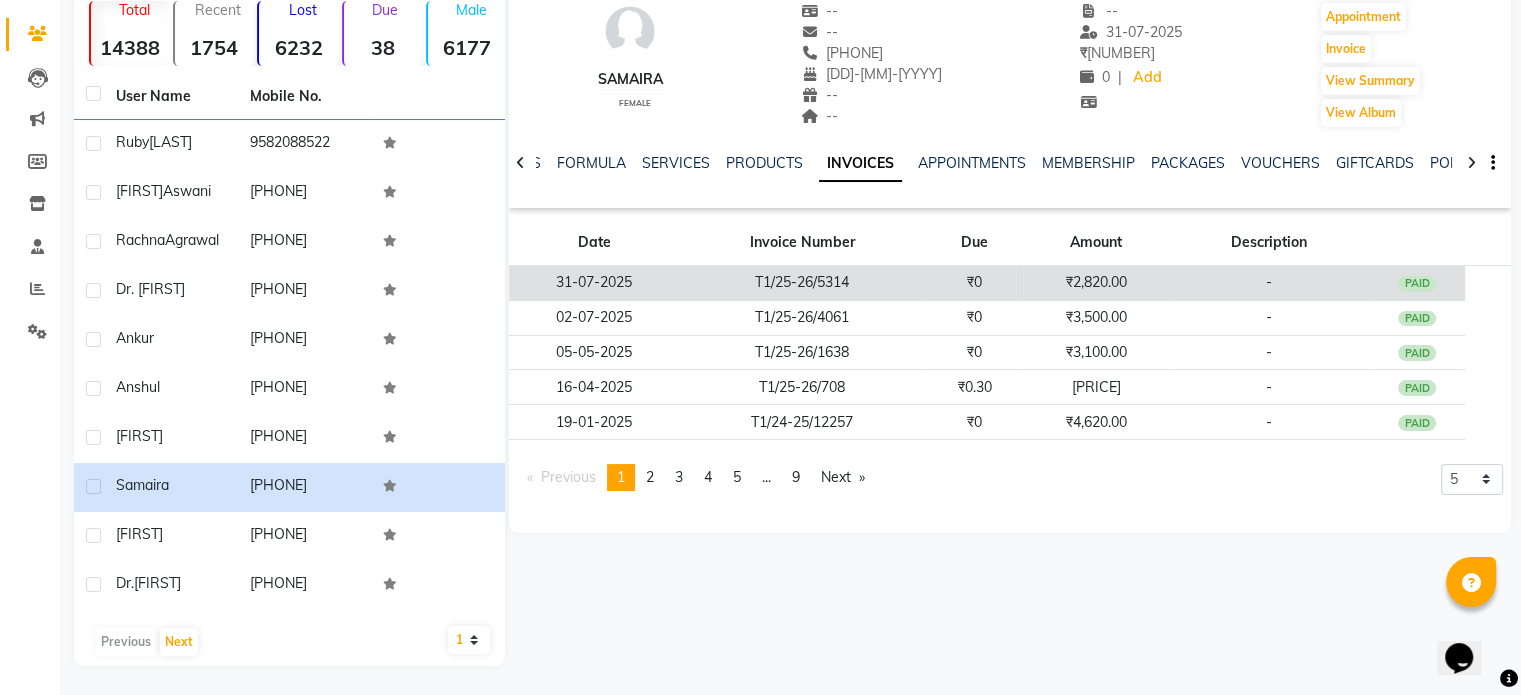 click on "T1/25-26/5314" 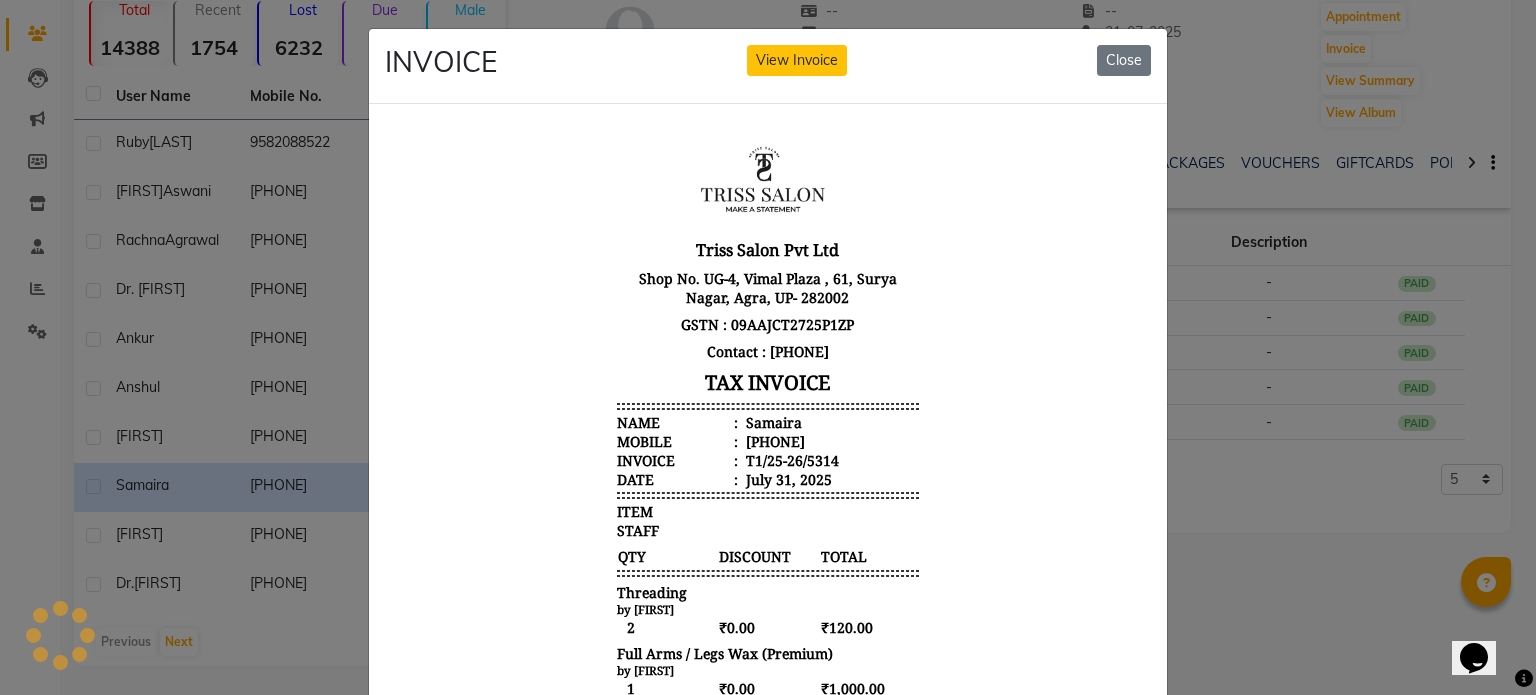 scroll, scrollTop: 0, scrollLeft: 0, axis: both 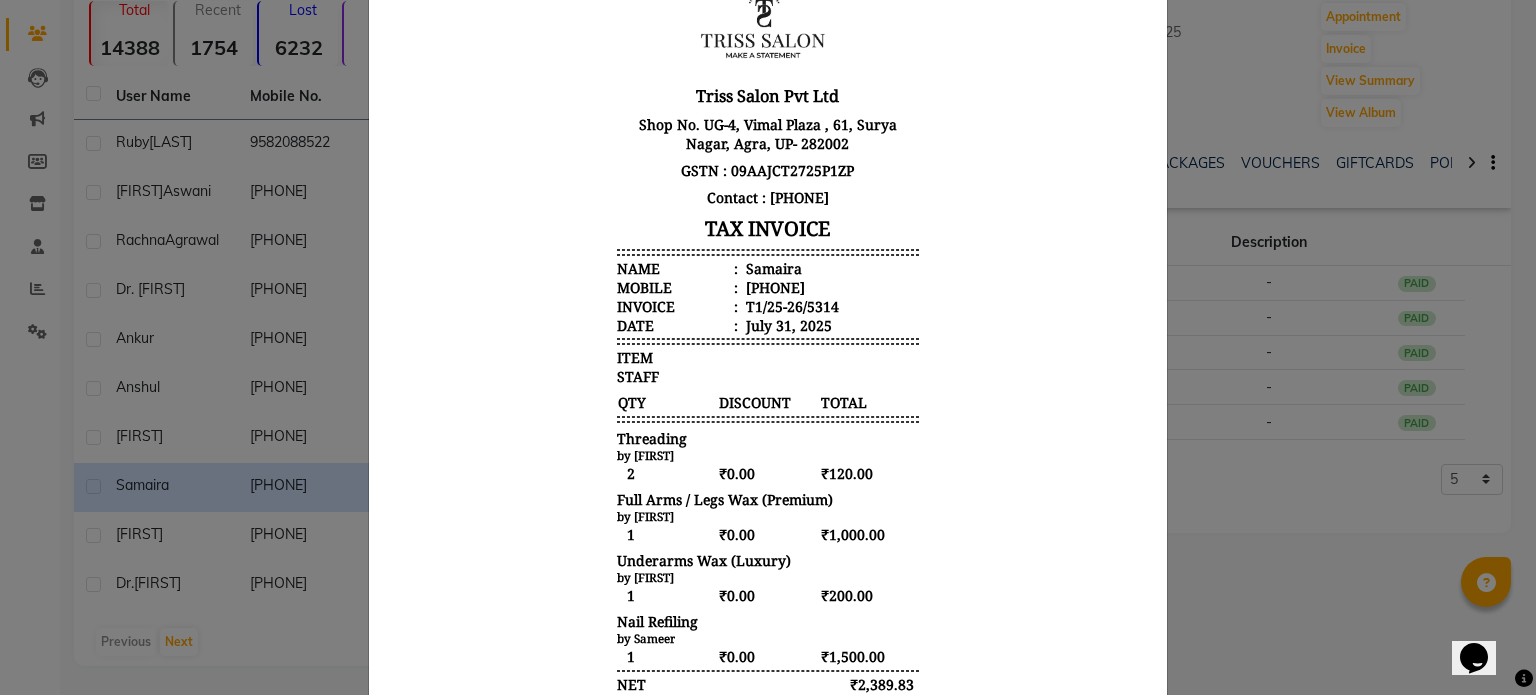 click on "INVOICE View Invoice Close" 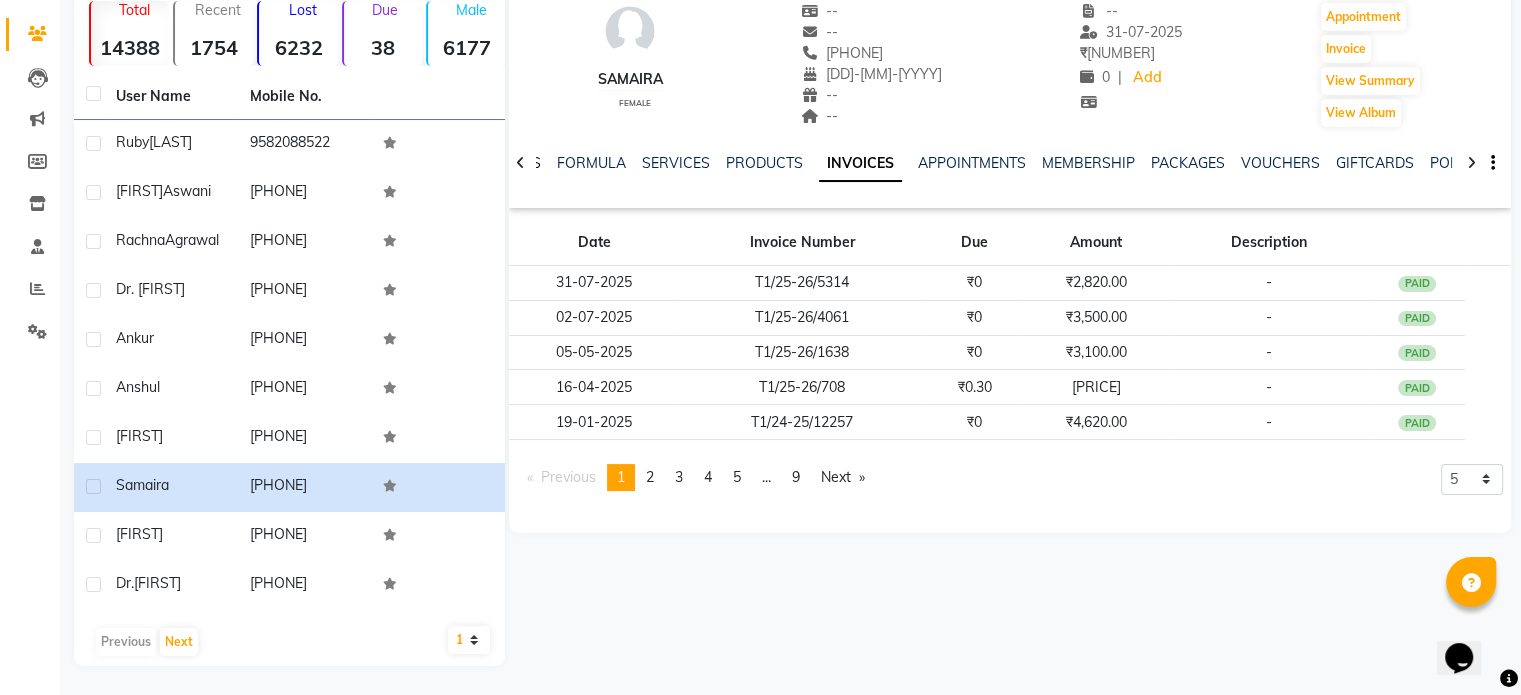 click on "NOTES" 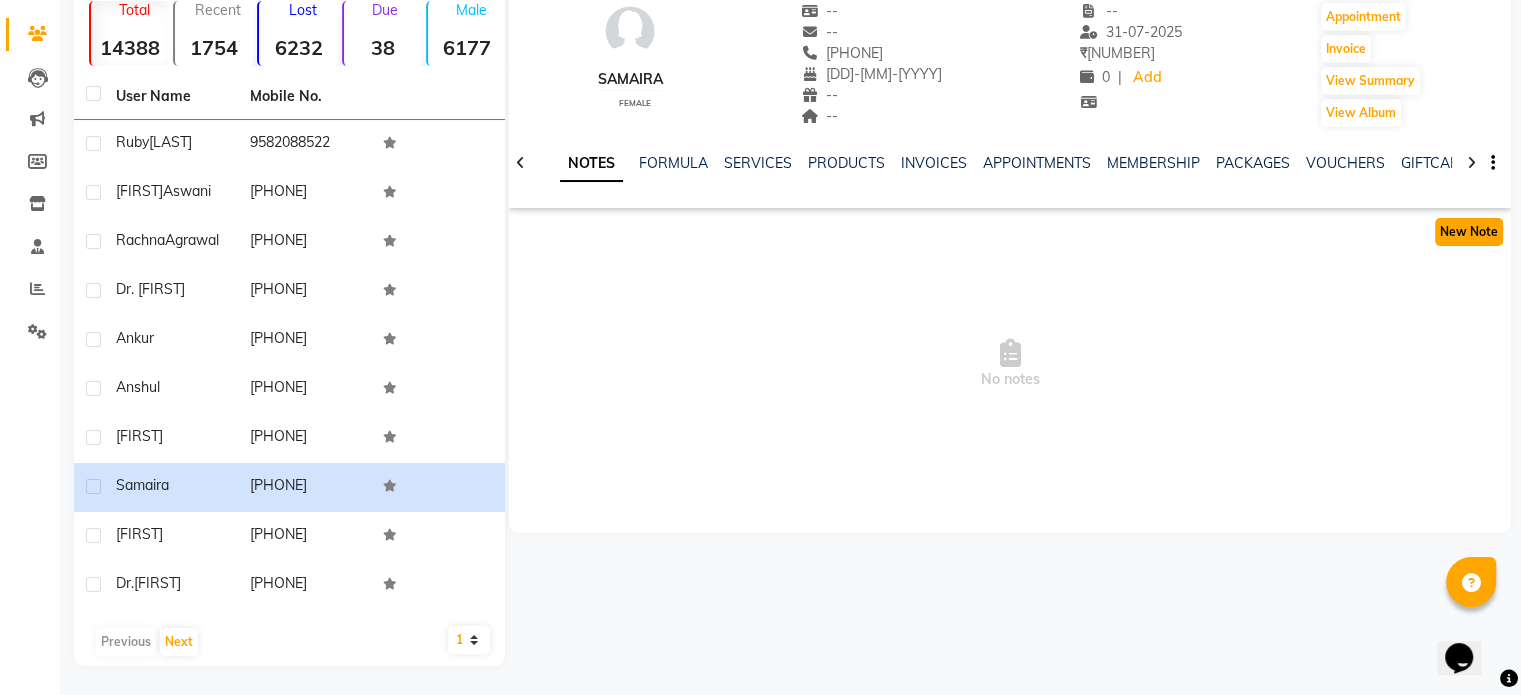 click on "New Note" 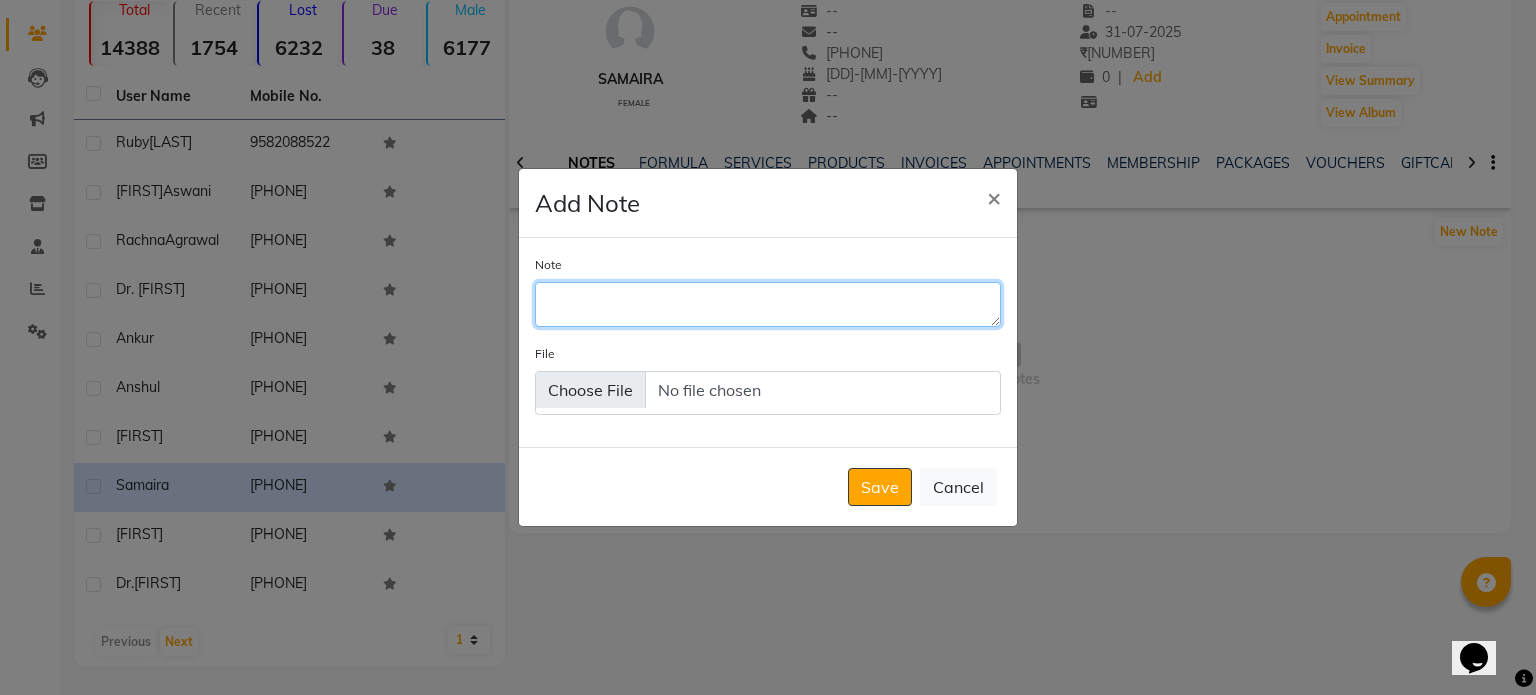 click on "Note" at bounding box center (768, 304) 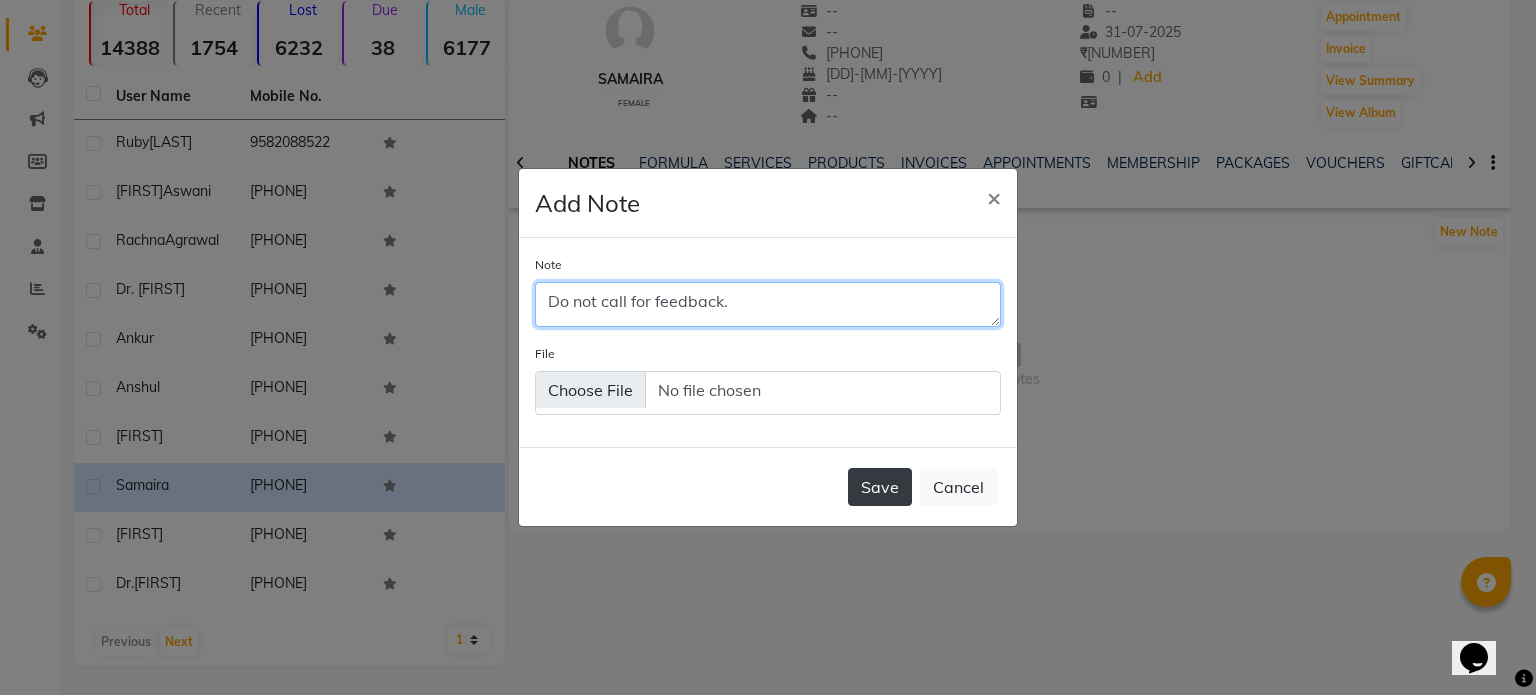 type on "Do not call for feedback." 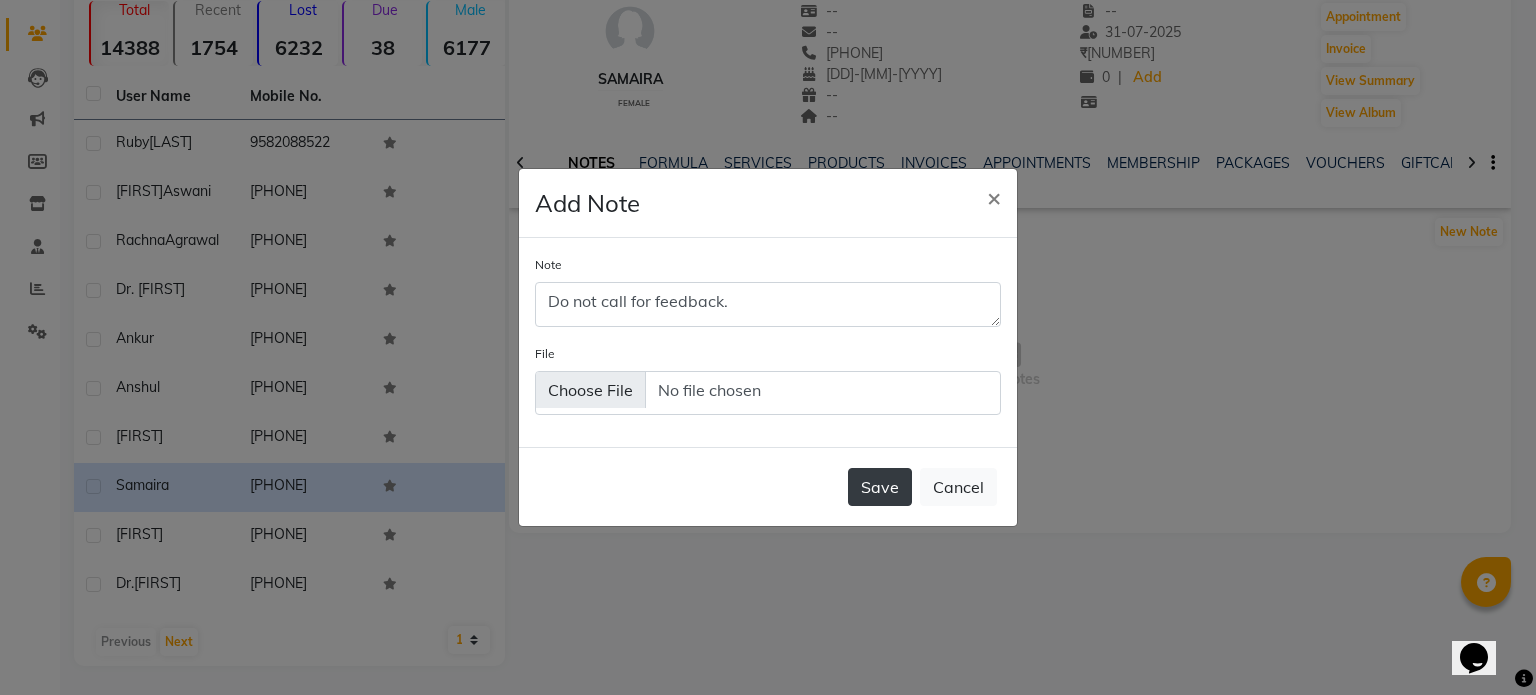 click on "Save" 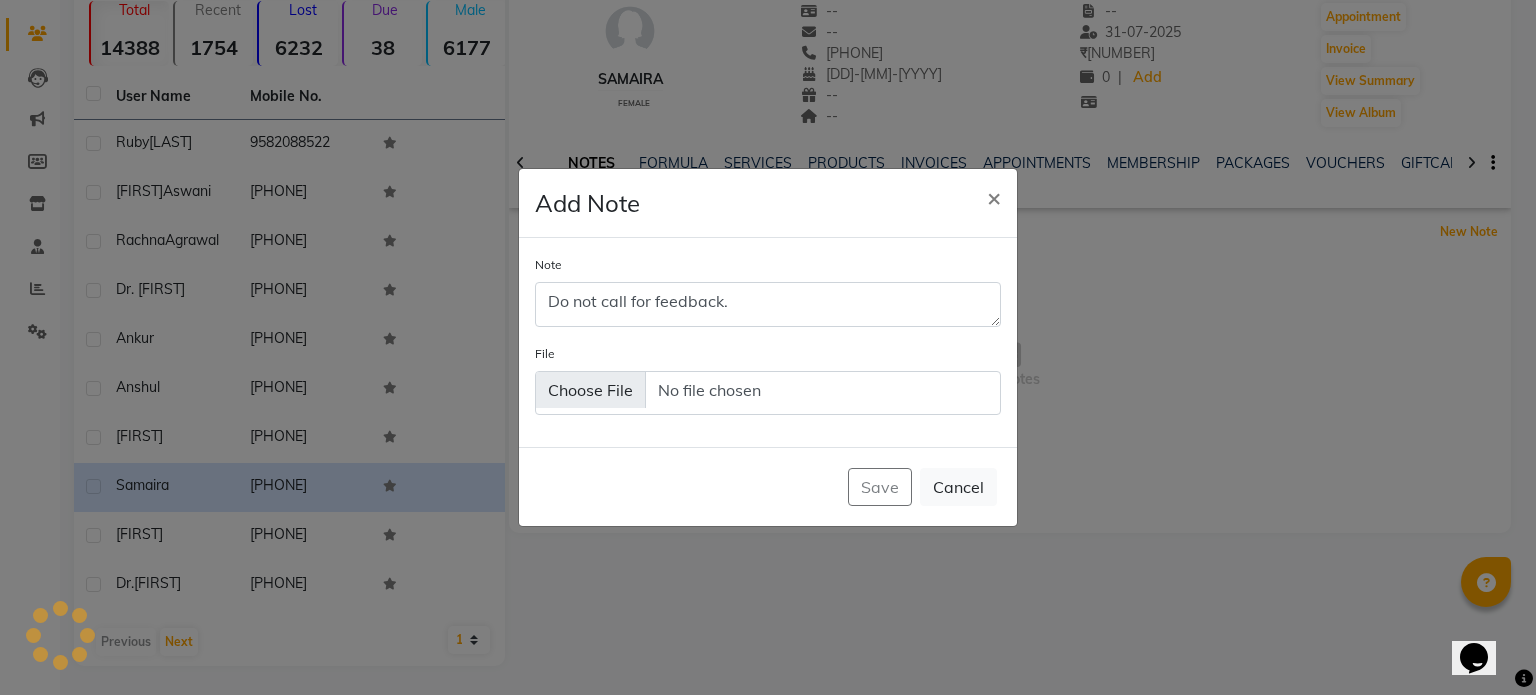 type 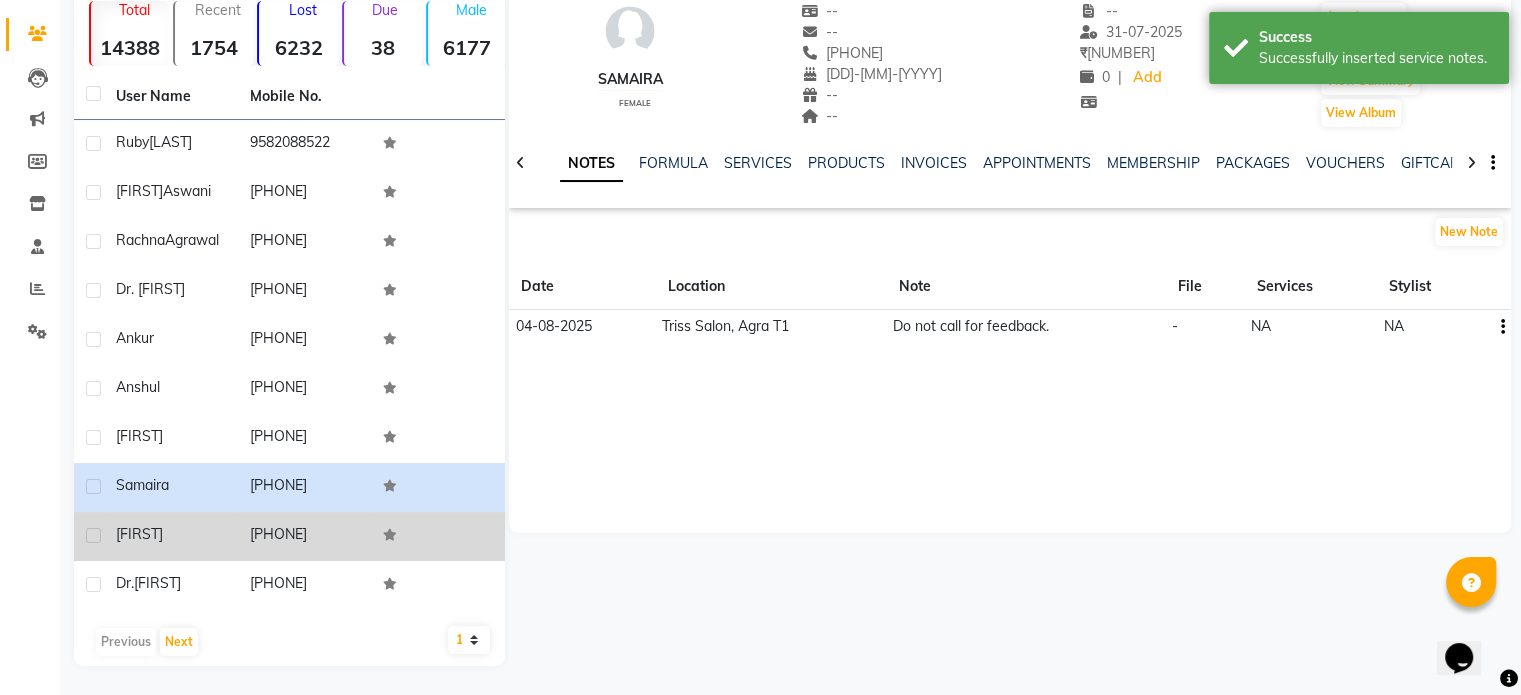click on "9897929568" 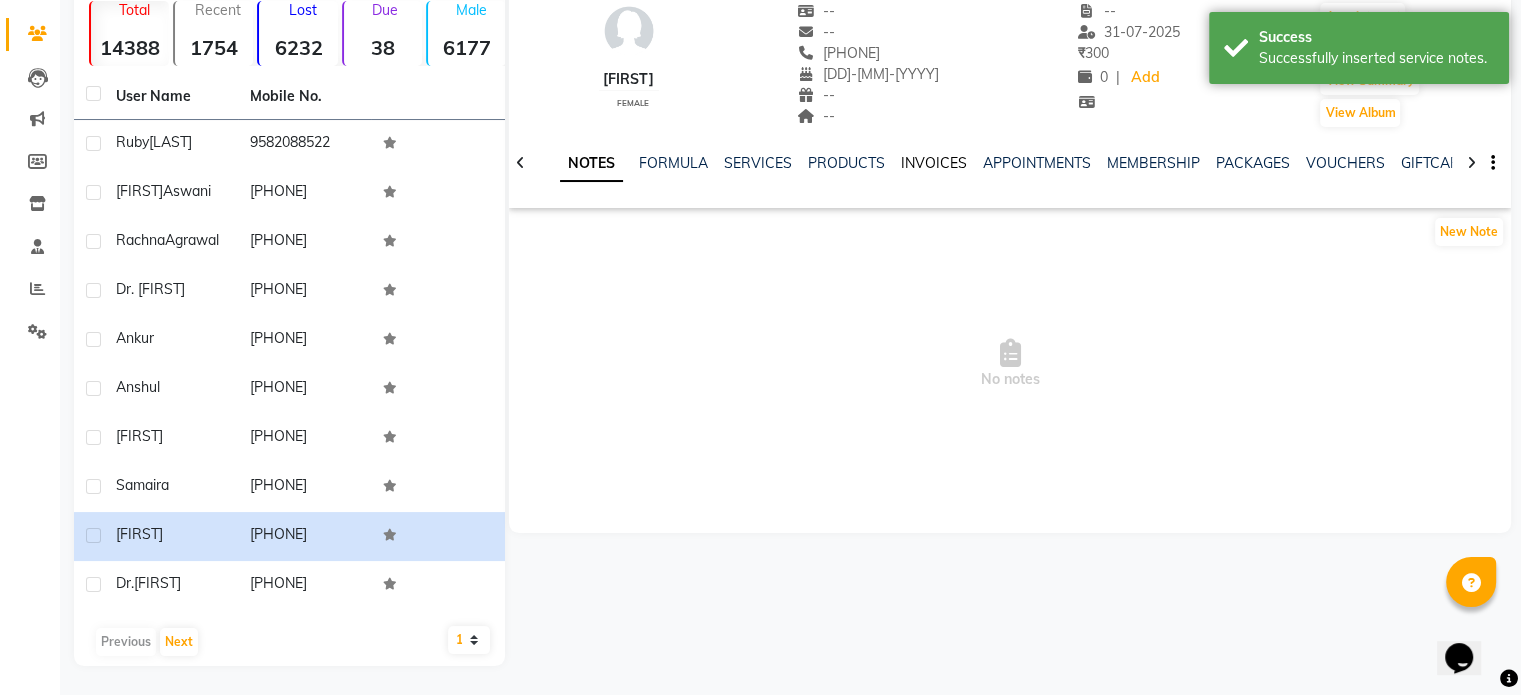 click on "INVOICES" 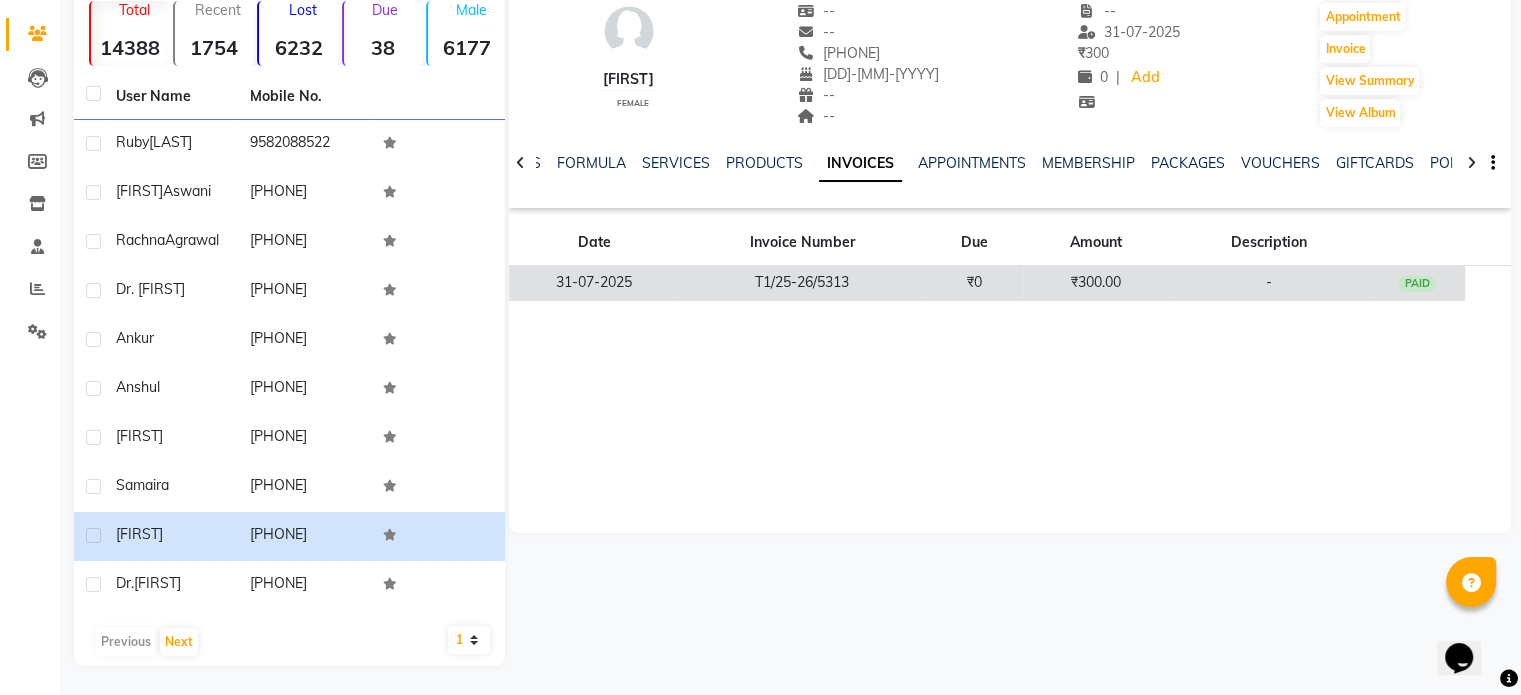 click on "₹0" 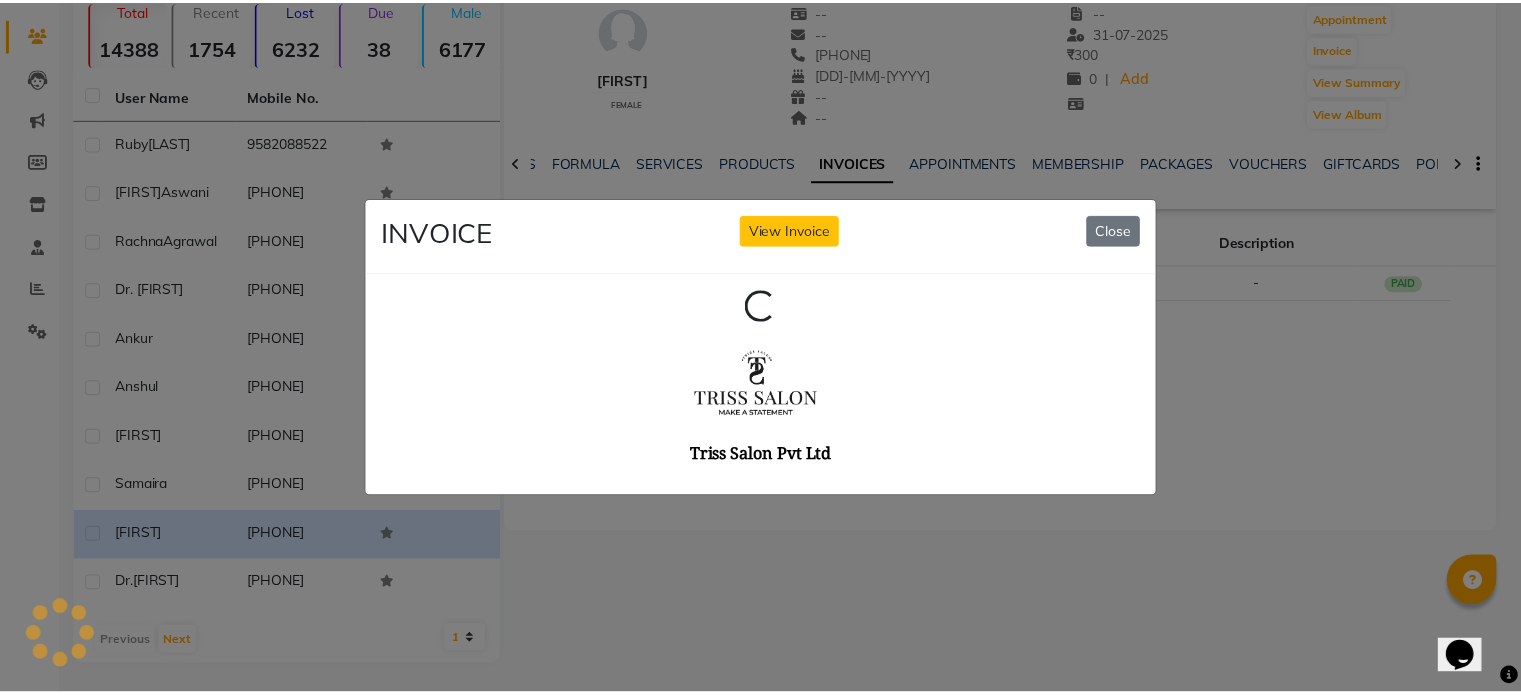 scroll, scrollTop: 0, scrollLeft: 0, axis: both 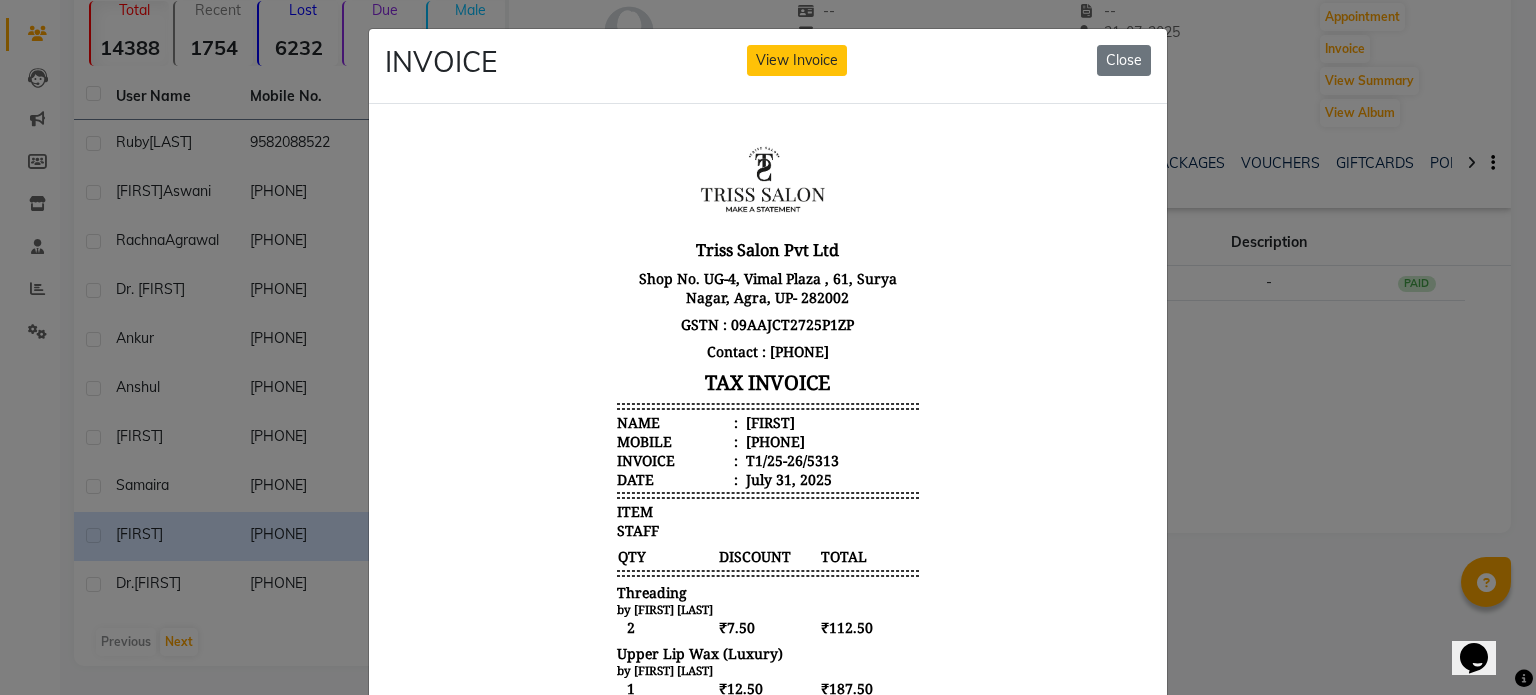 click on "poorva" at bounding box center (768, 421) 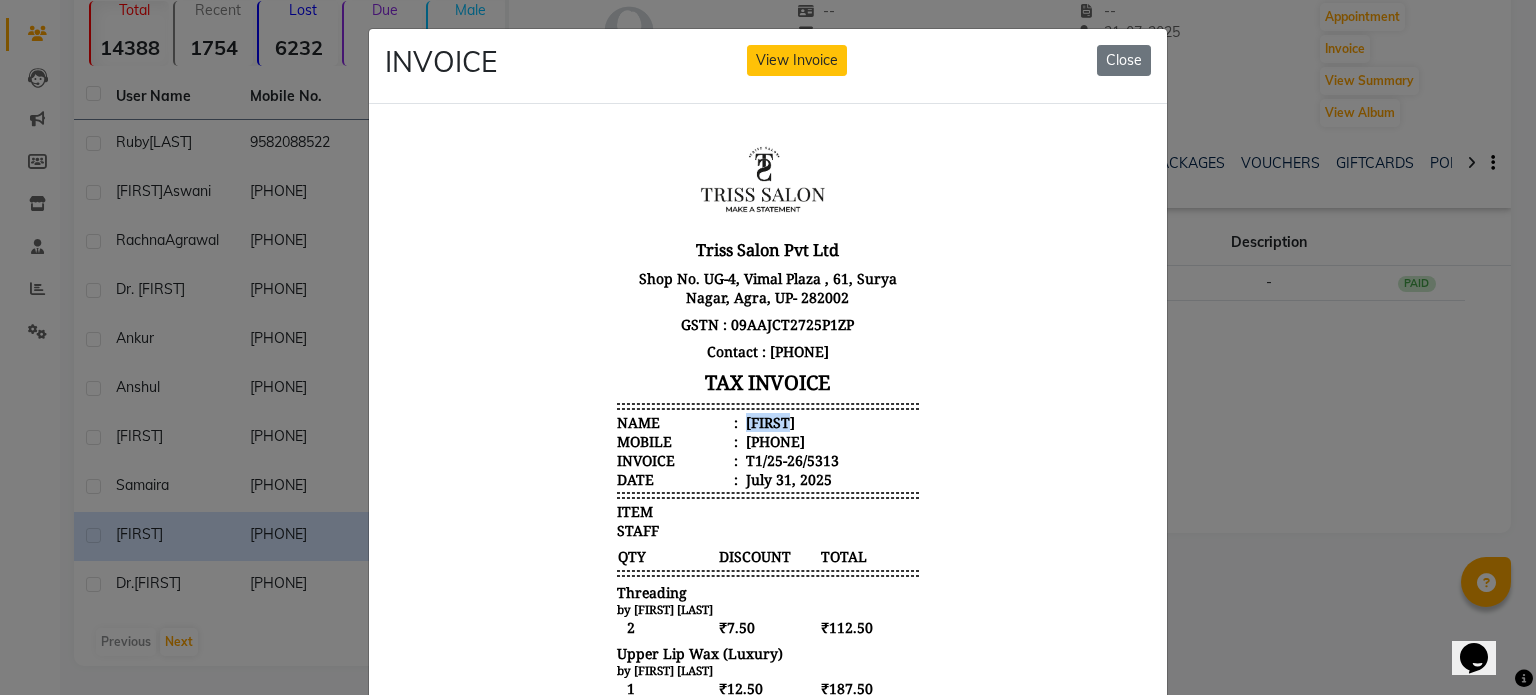 click on "poorva" at bounding box center (768, 421) 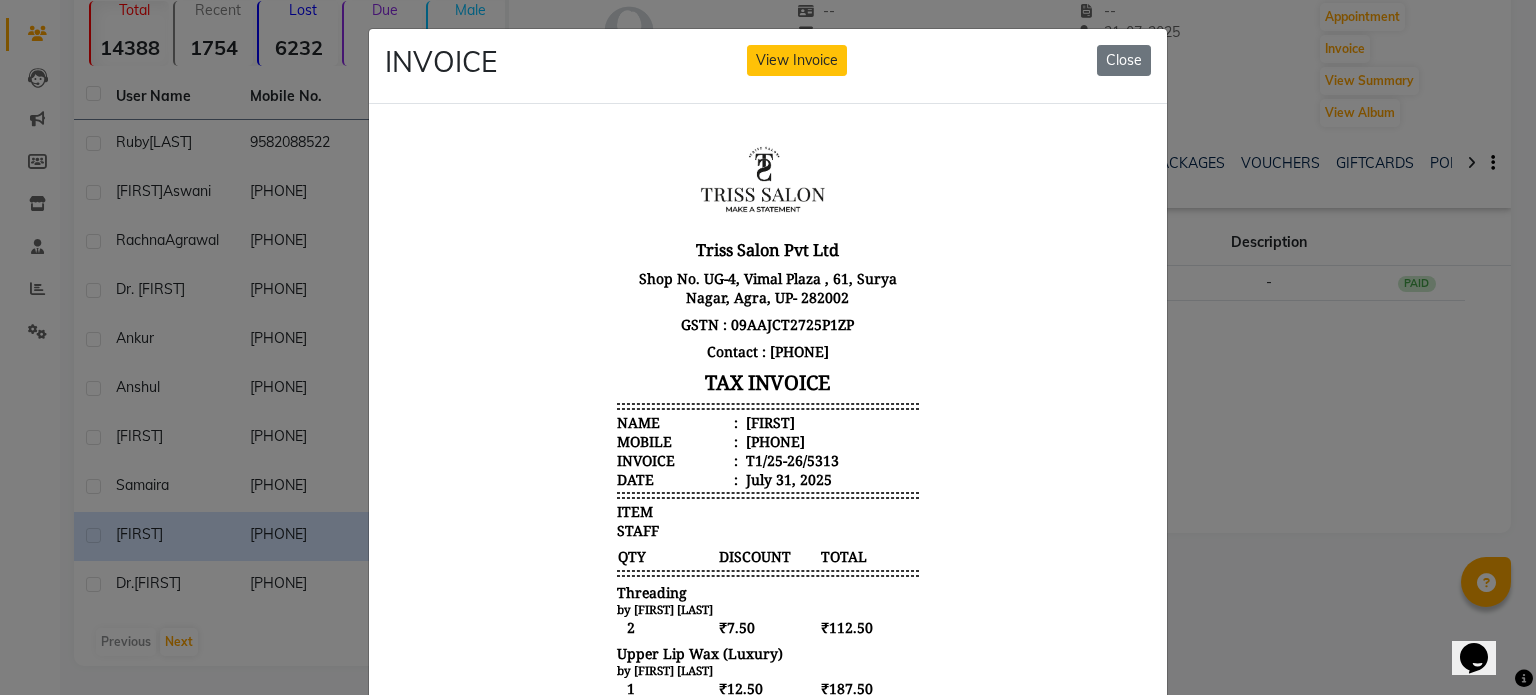 click on "919897929568" at bounding box center (773, 440) 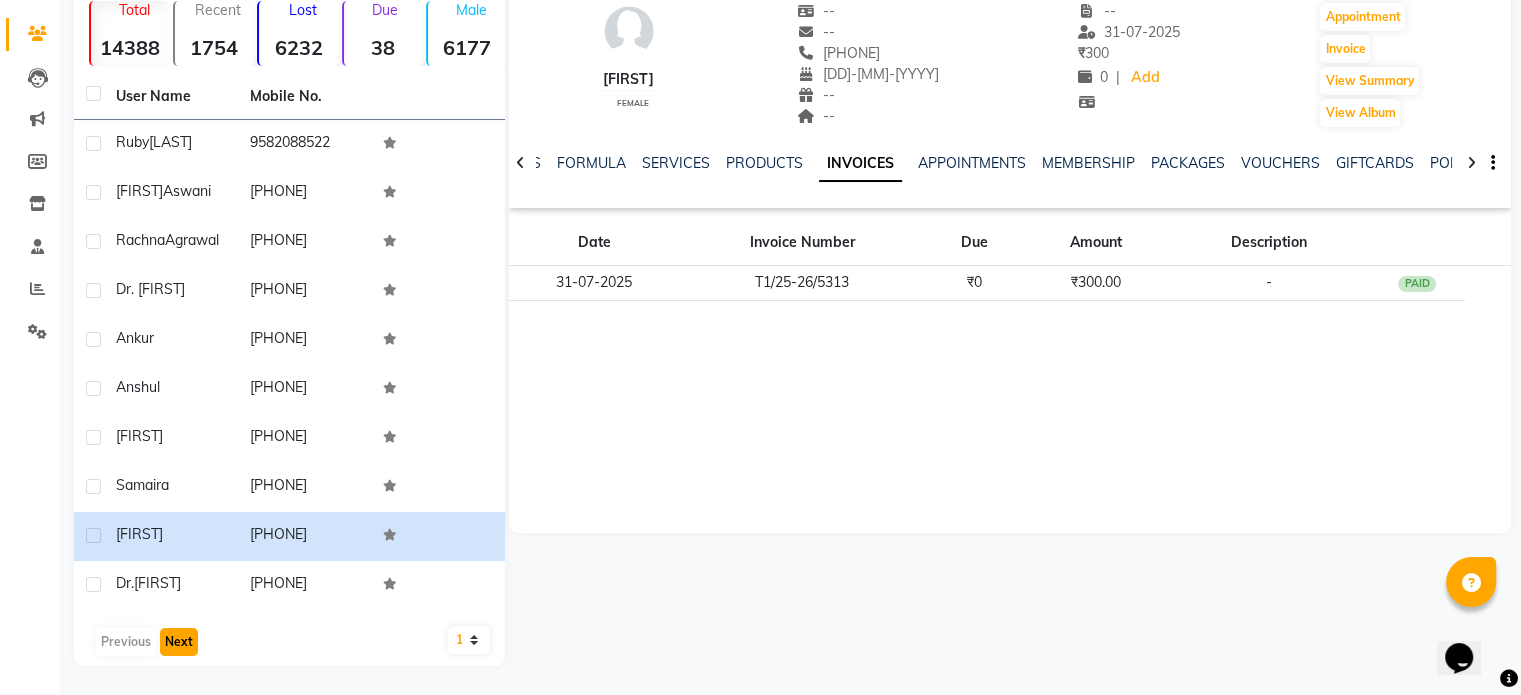 click on "Next" 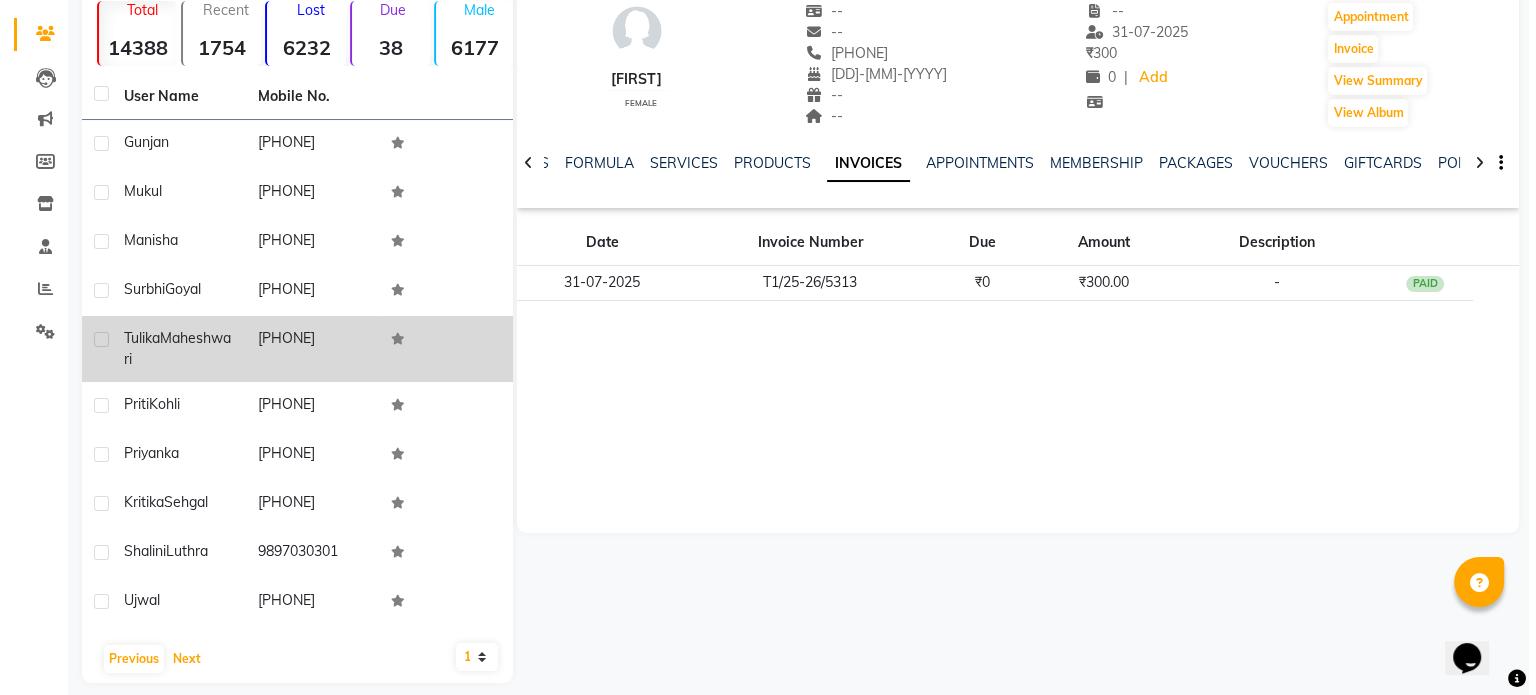 scroll, scrollTop: 172, scrollLeft: 0, axis: vertical 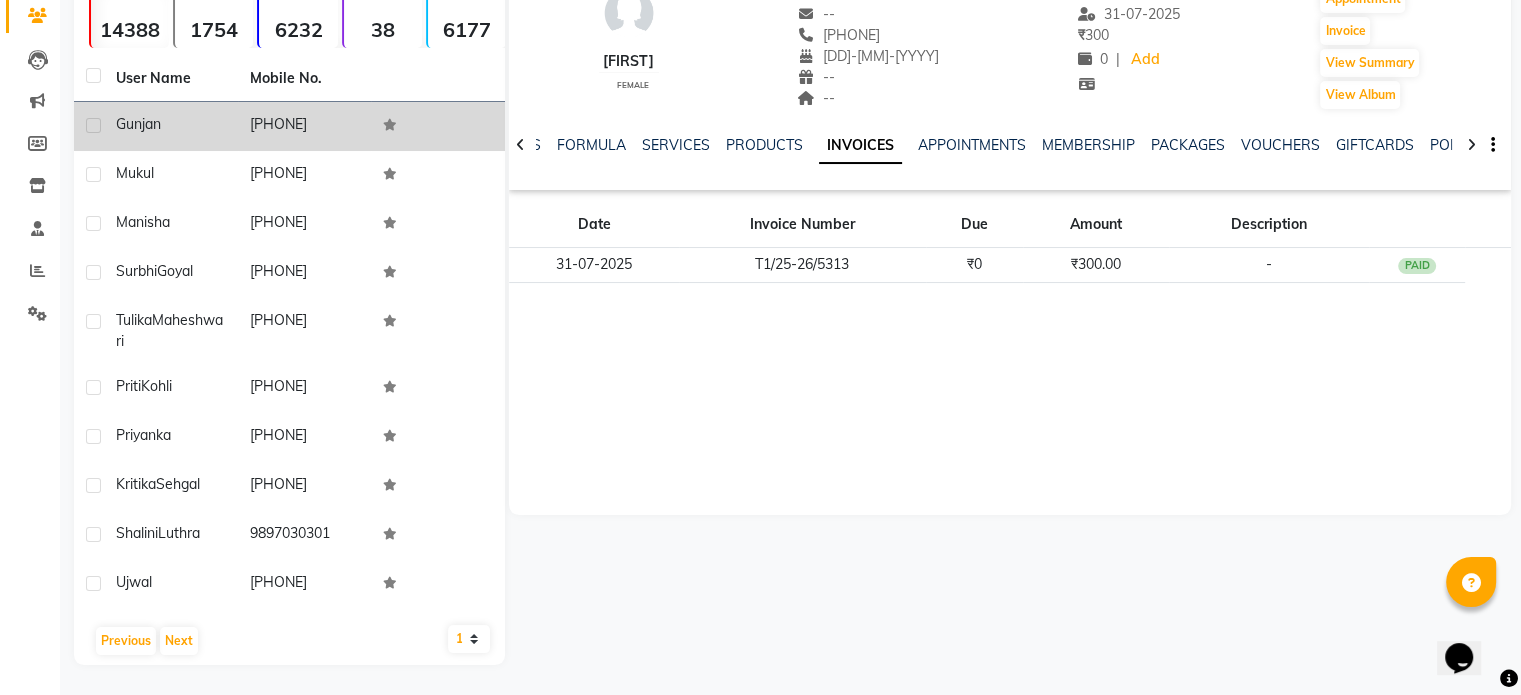 click on "8006000523" 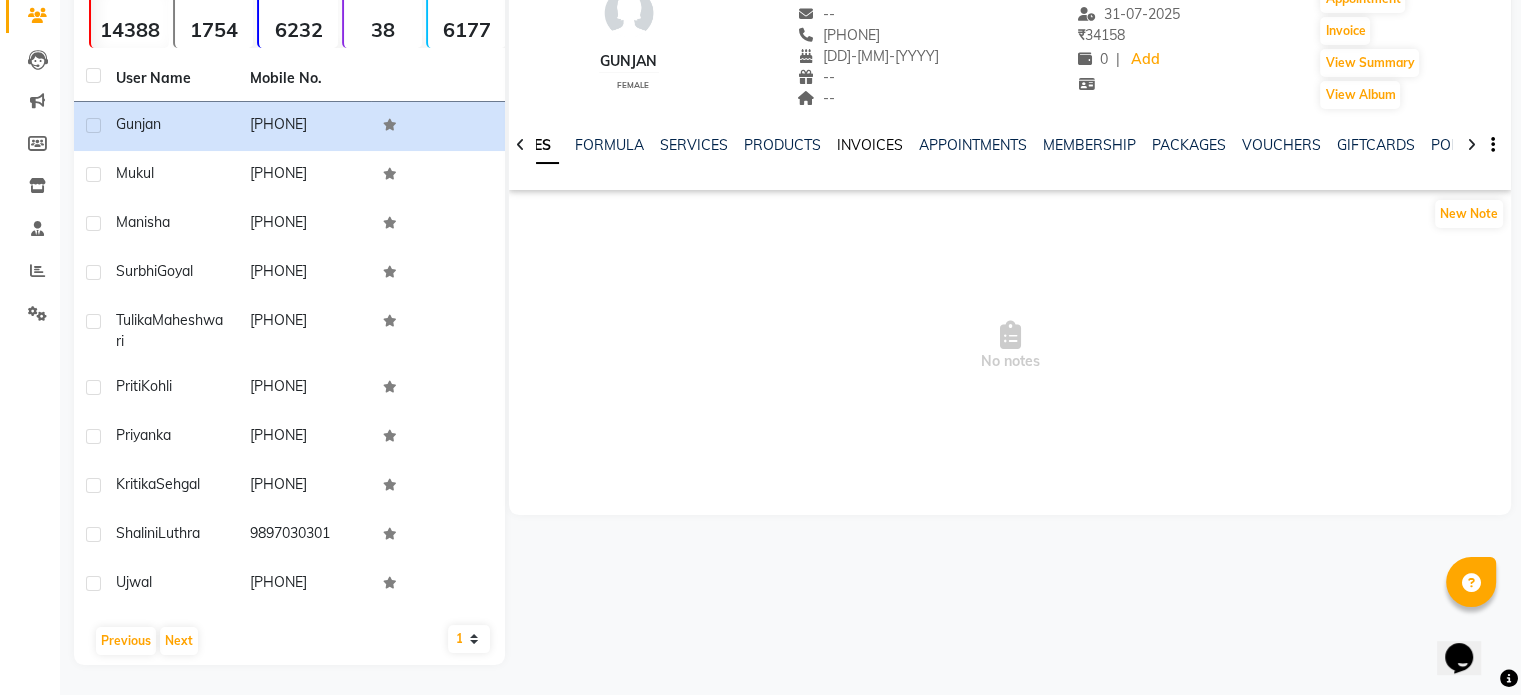 click on "INVOICES" 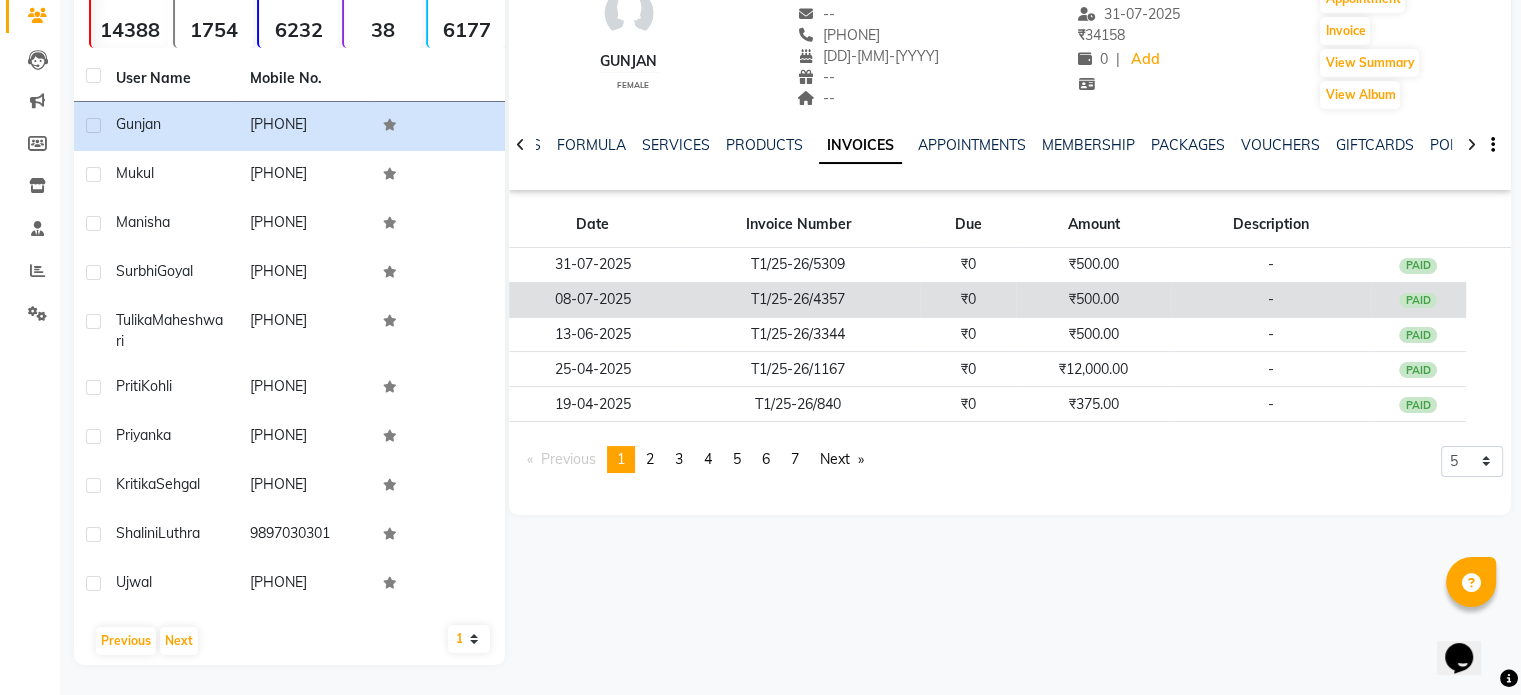 click on "₹500.00" 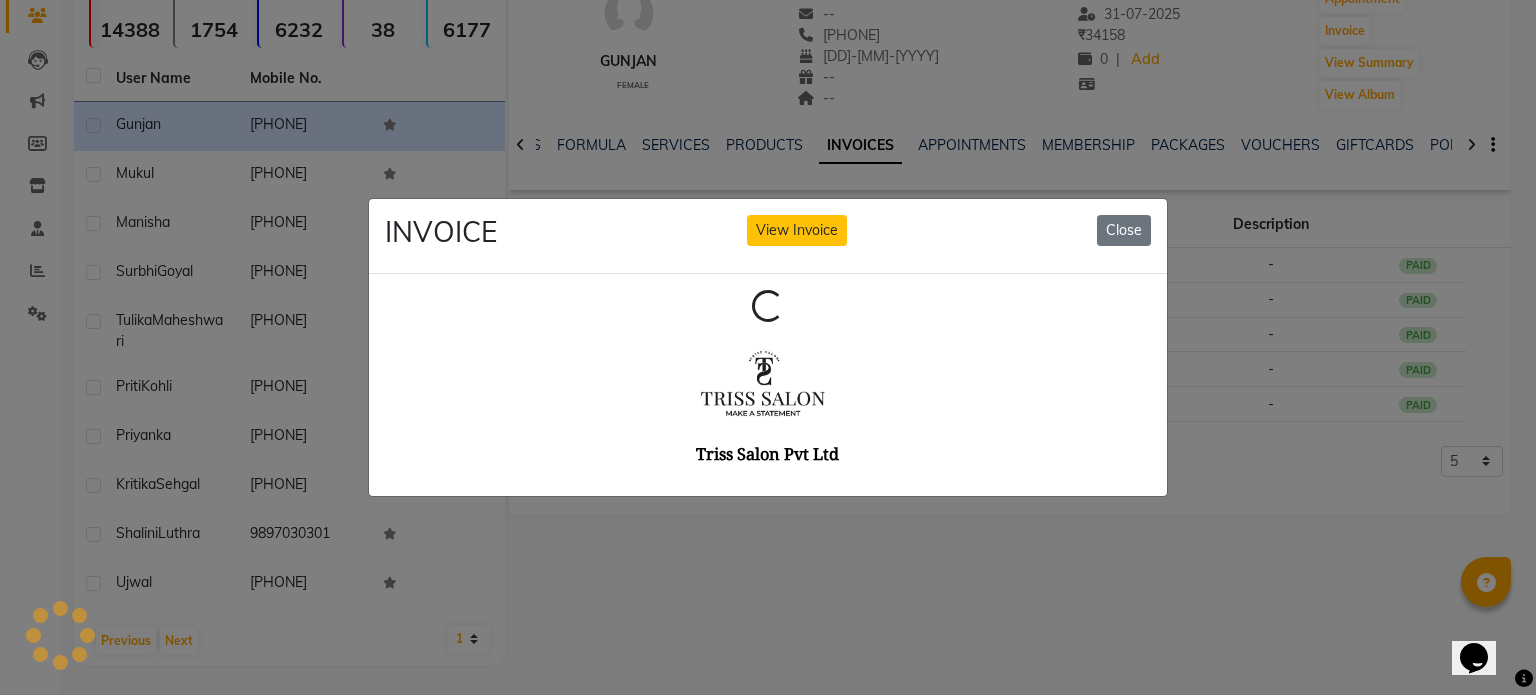 scroll, scrollTop: 0, scrollLeft: 0, axis: both 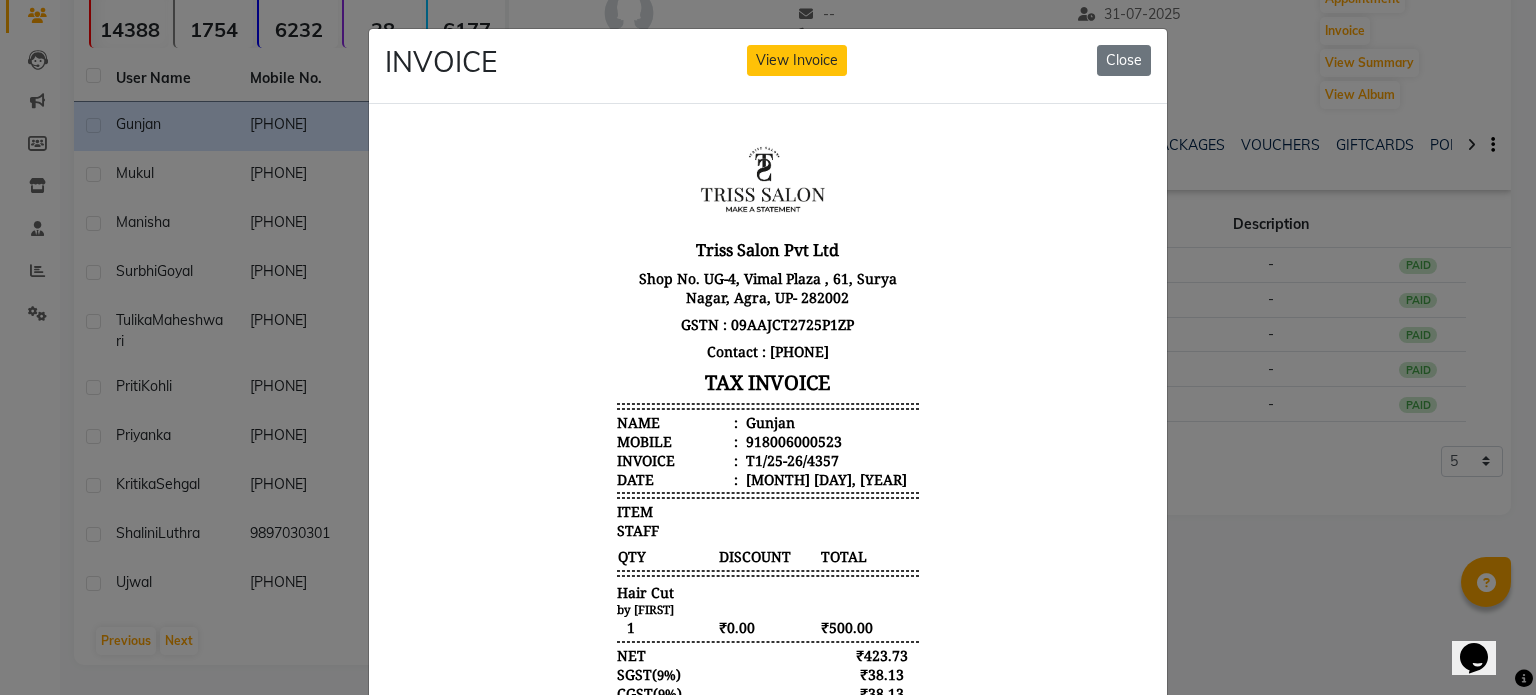 click on "Gunjan" at bounding box center (768, 421) 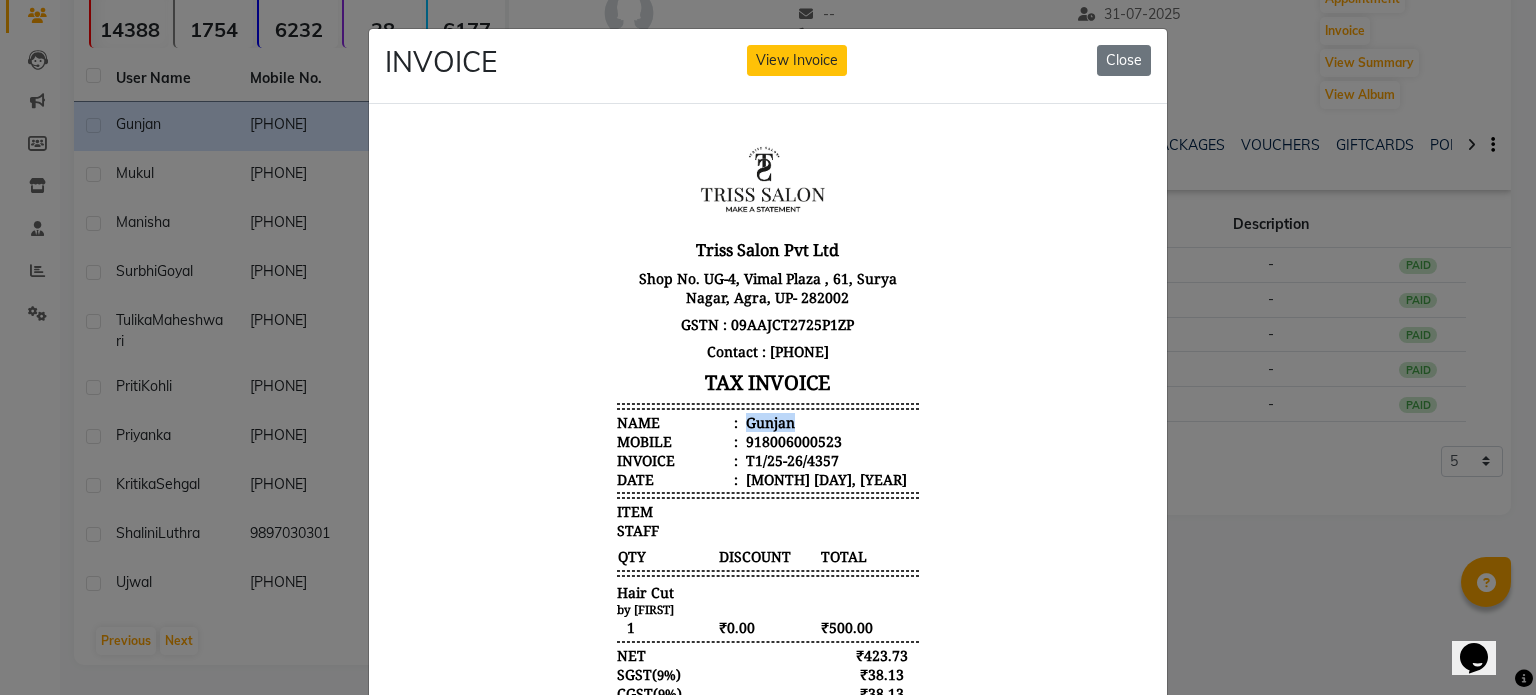 click on "Gunjan" at bounding box center [768, 421] 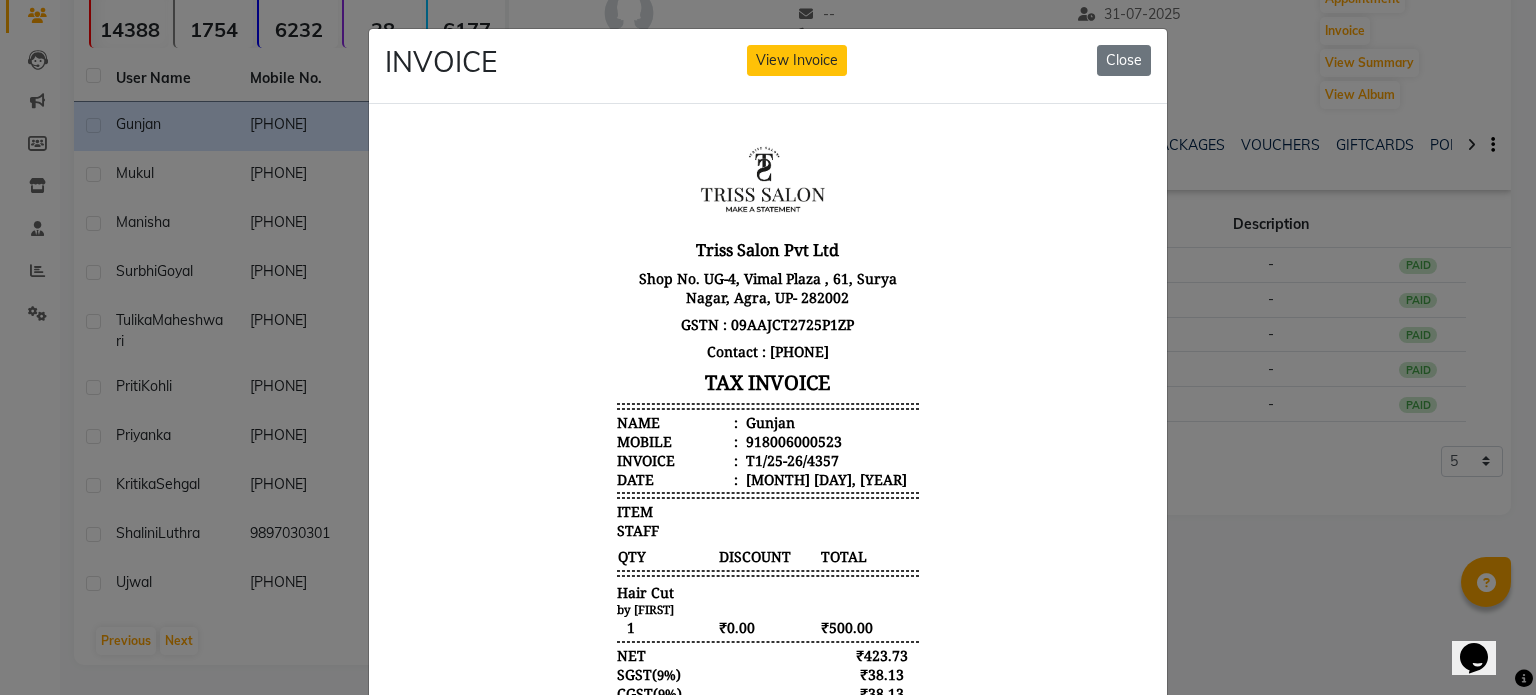 click on "918006000523" at bounding box center [792, 440] 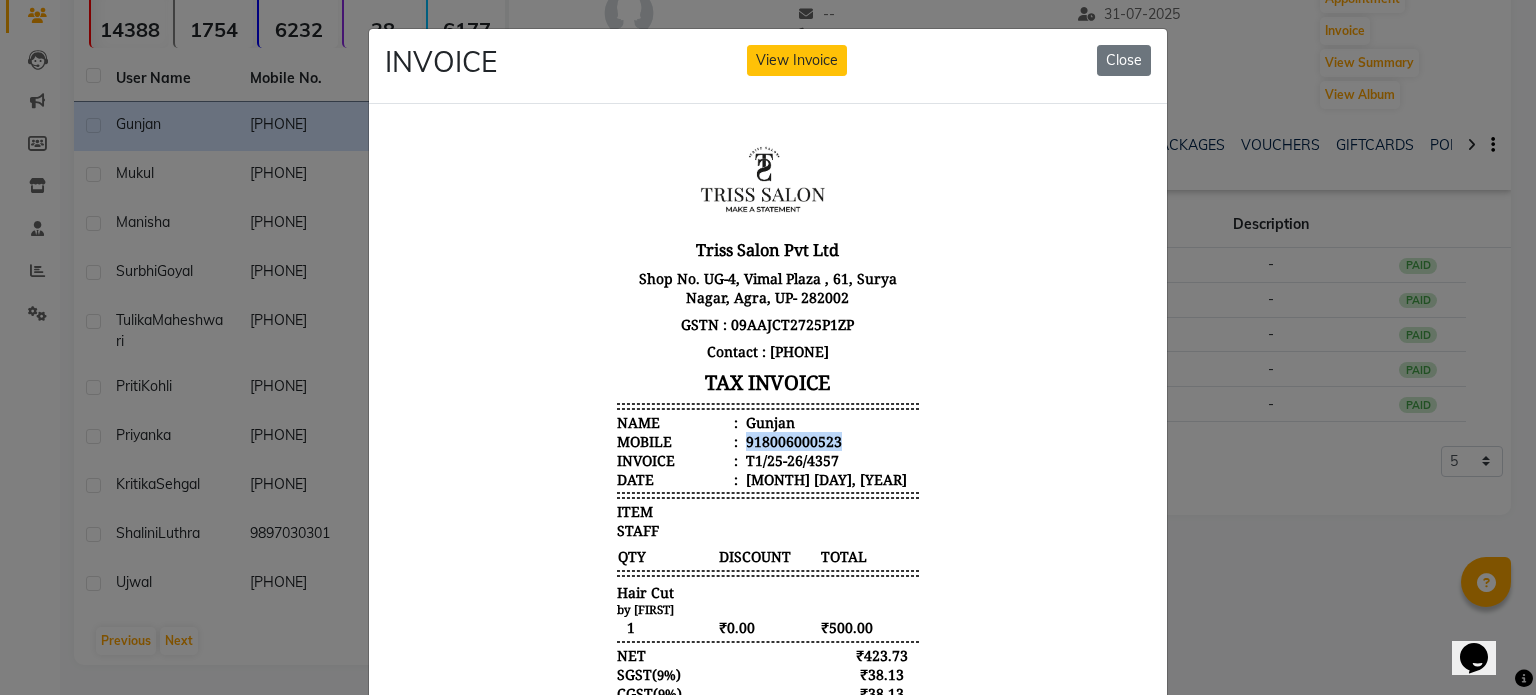 click on "918006000523" at bounding box center (792, 440) 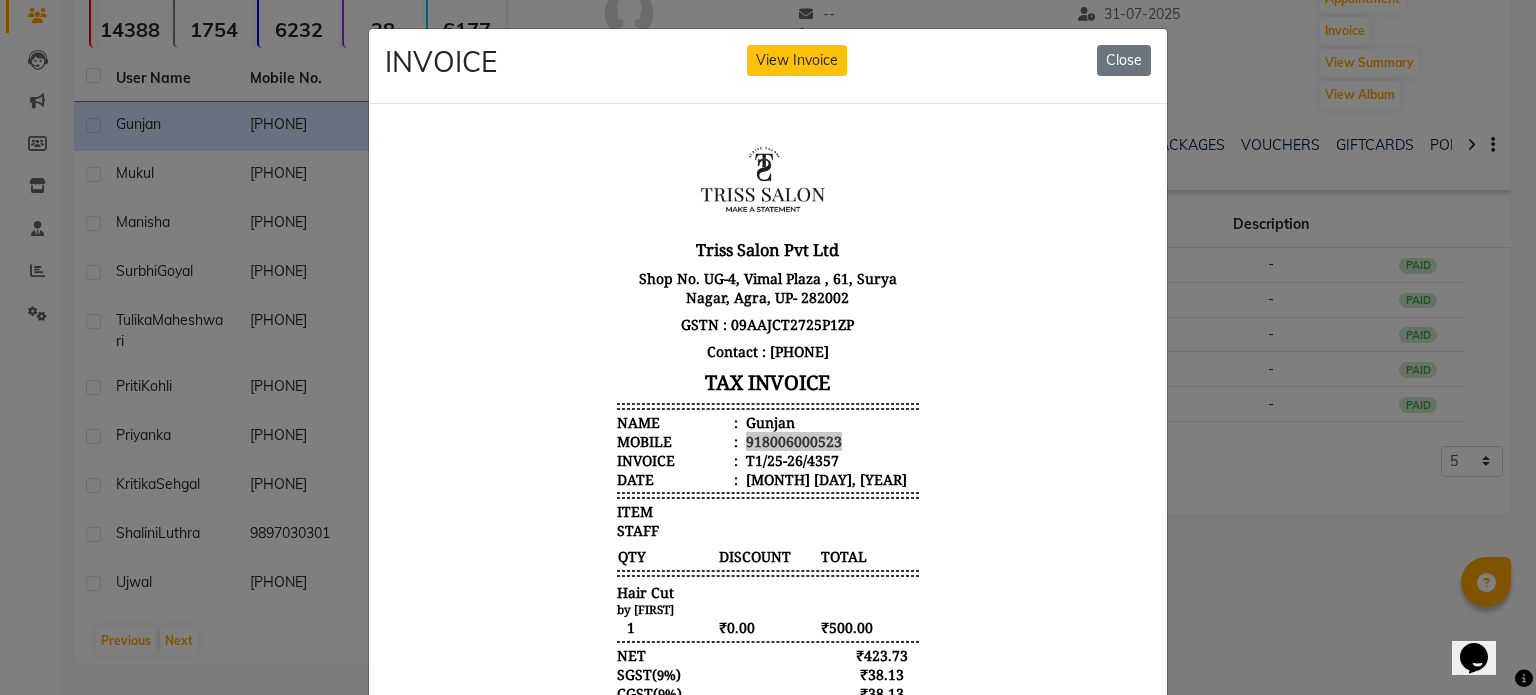 click on "INVOICE View Invoice Close" 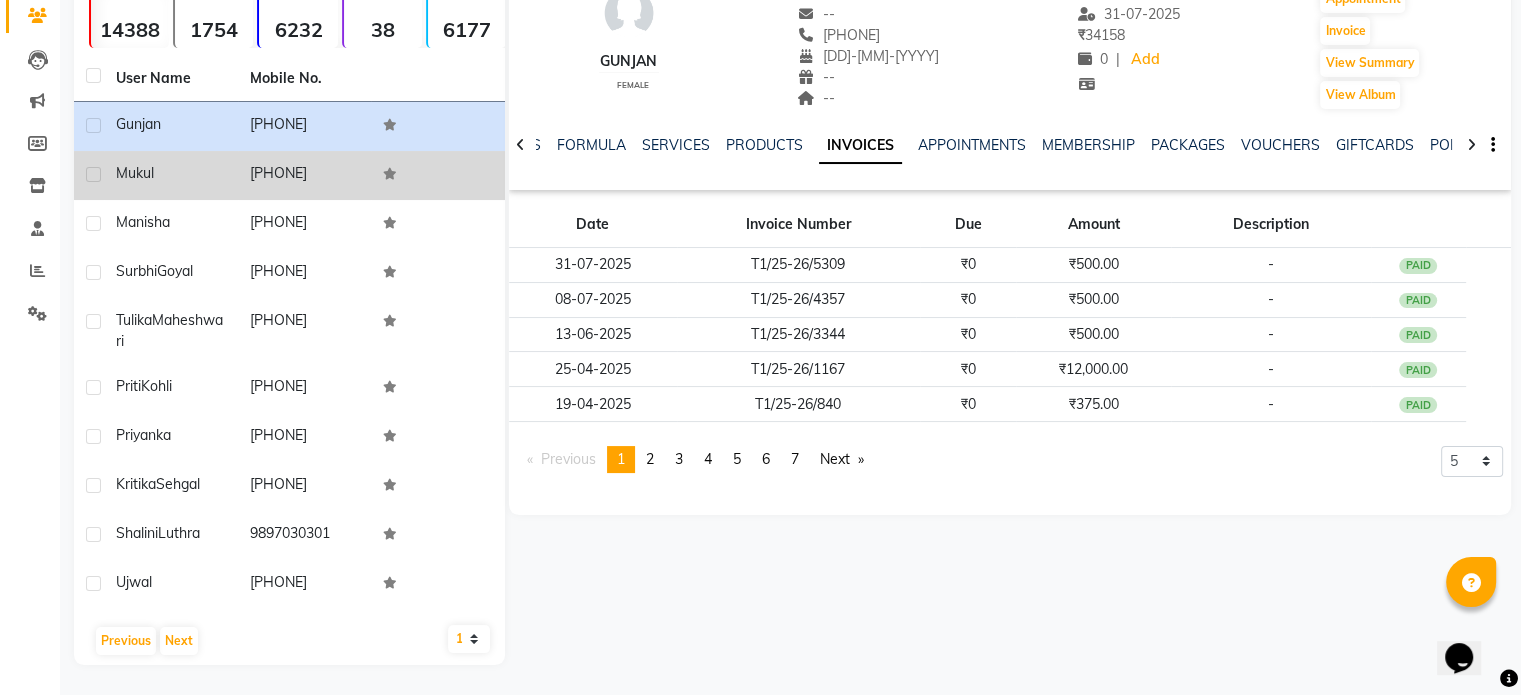 click on "Mukul" 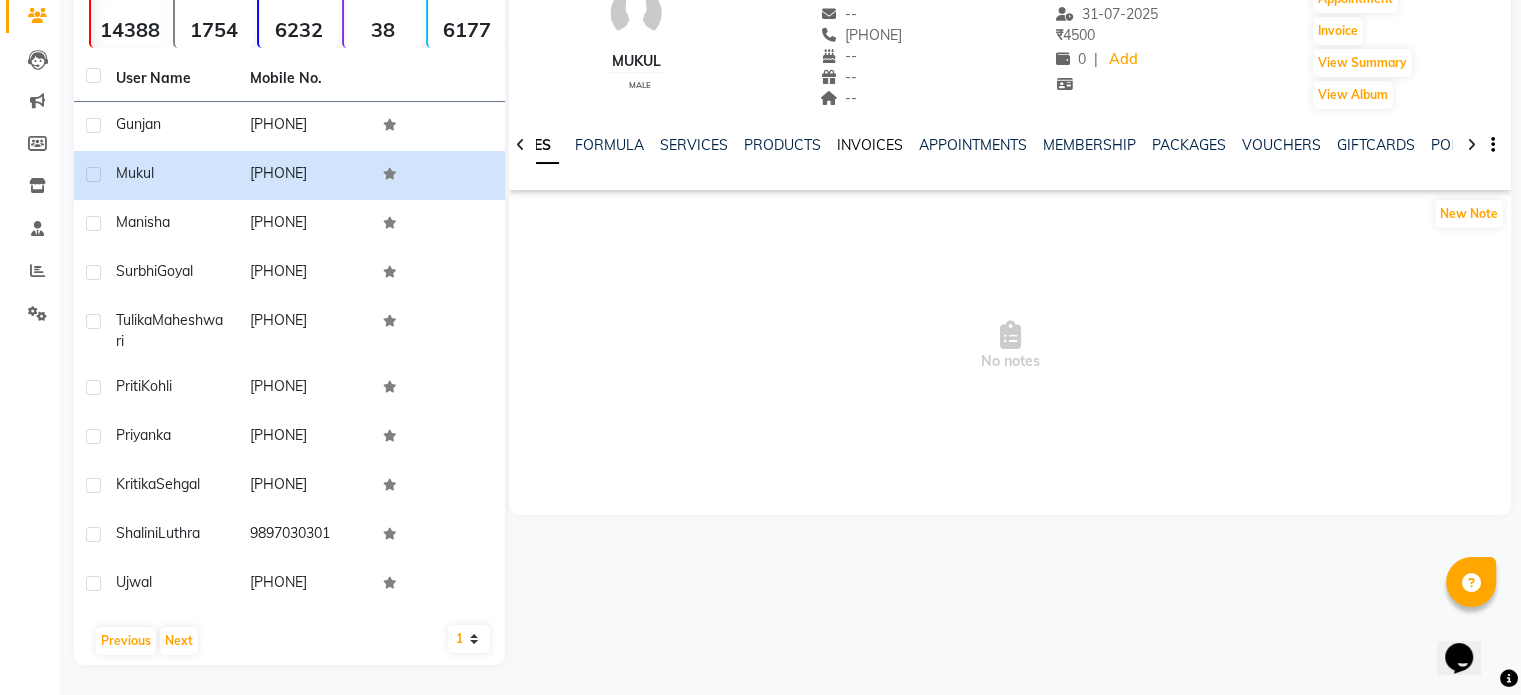 click on "INVOICES" 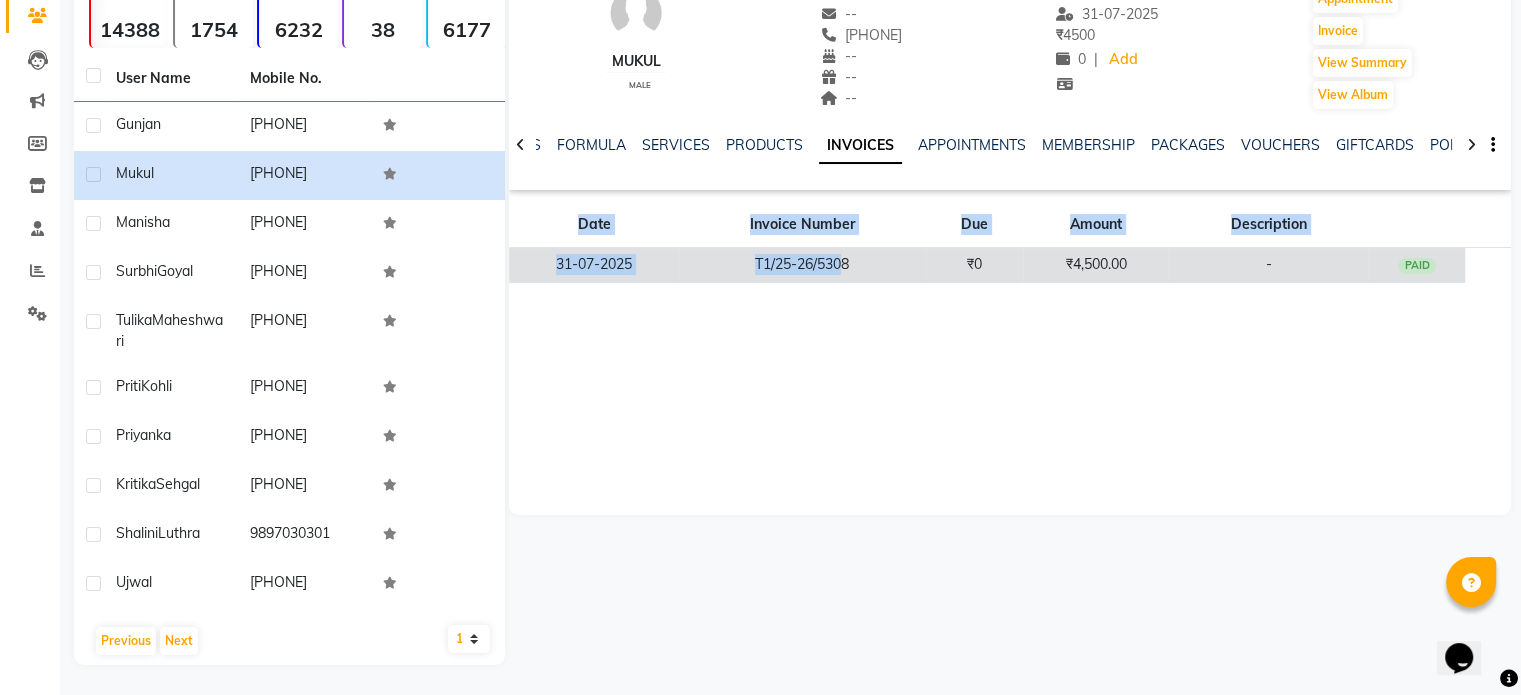 drag, startPoint x: 804, startPoint y: 284, endPoint x: 843, endPoint y: 266, distance: 42.953465 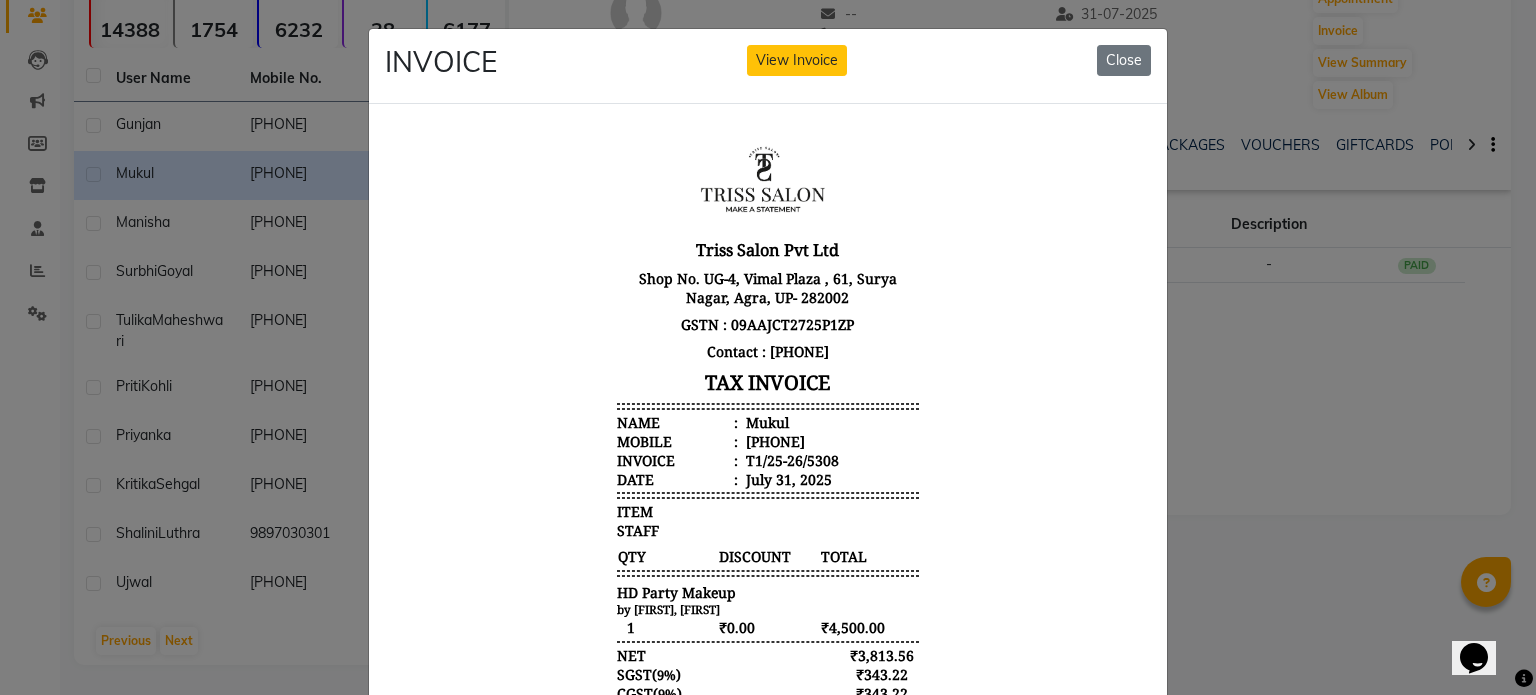 scroll, scrollTop: 0, scrollLeft: 0, axis: both 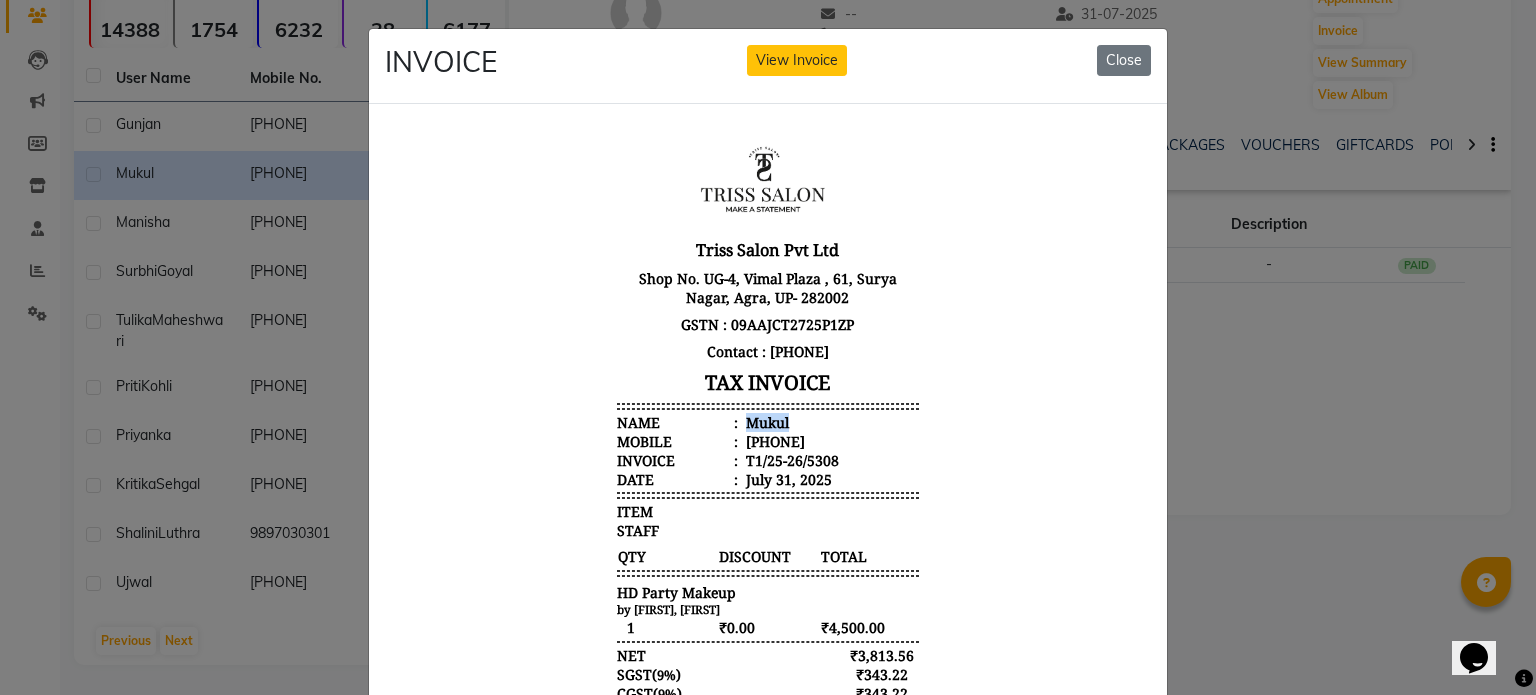 click on "Mukul" at bounding box center [765, 421] 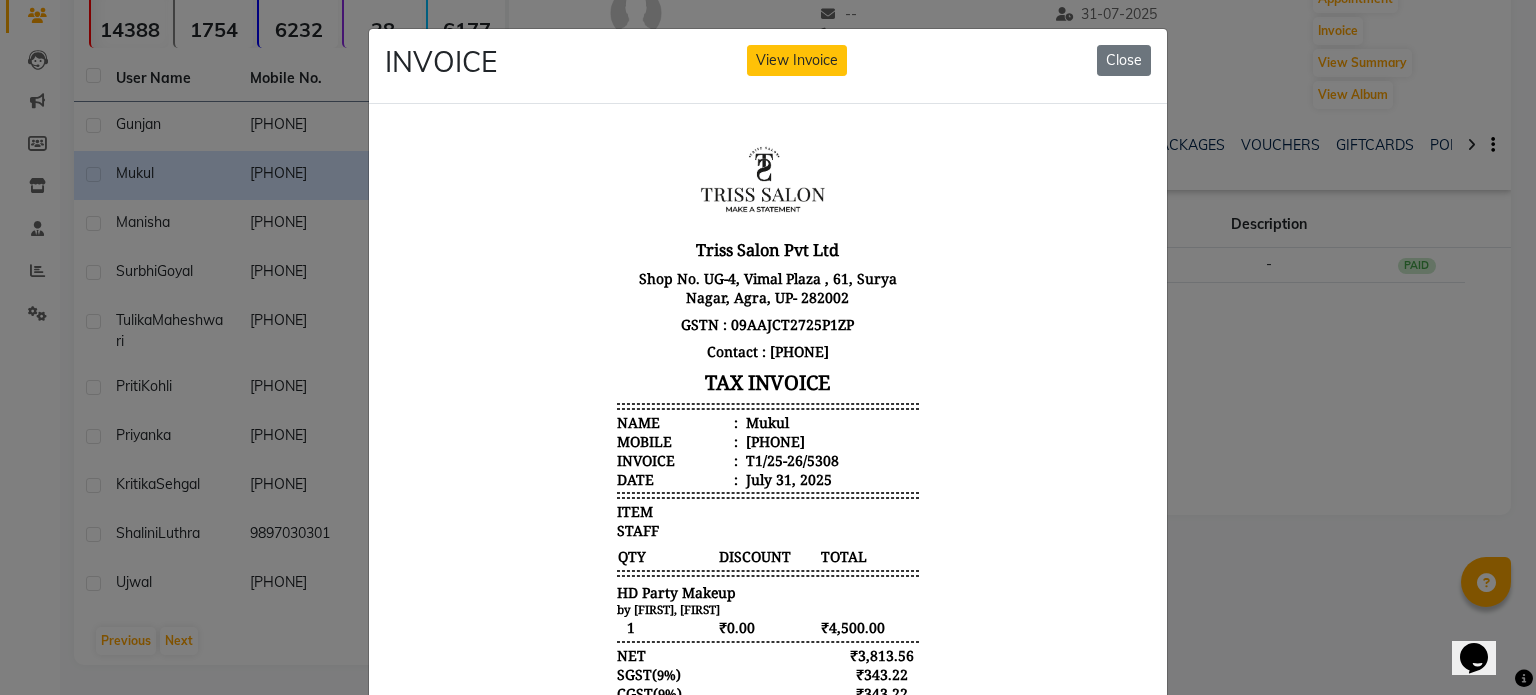 click on "917895579069" at bounding box center [773, 440] 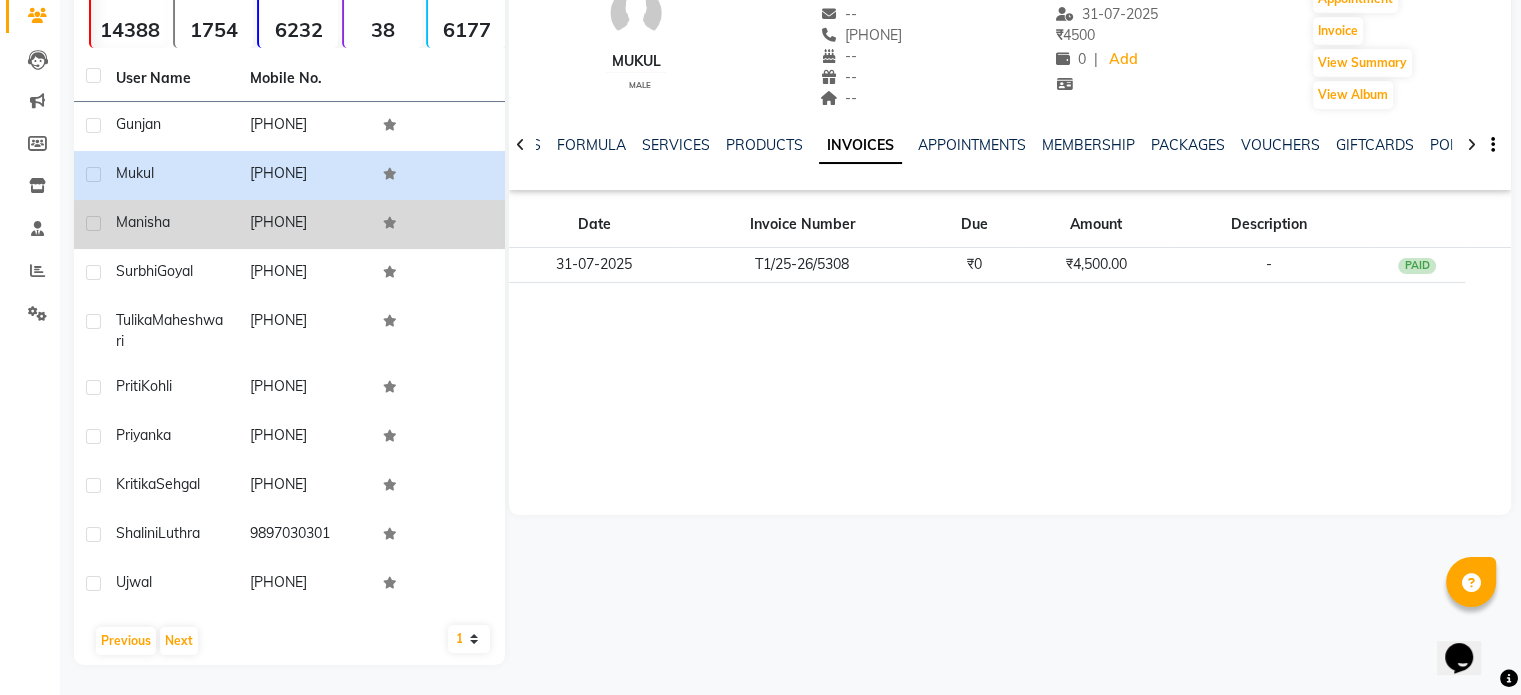 click on "Manisha" 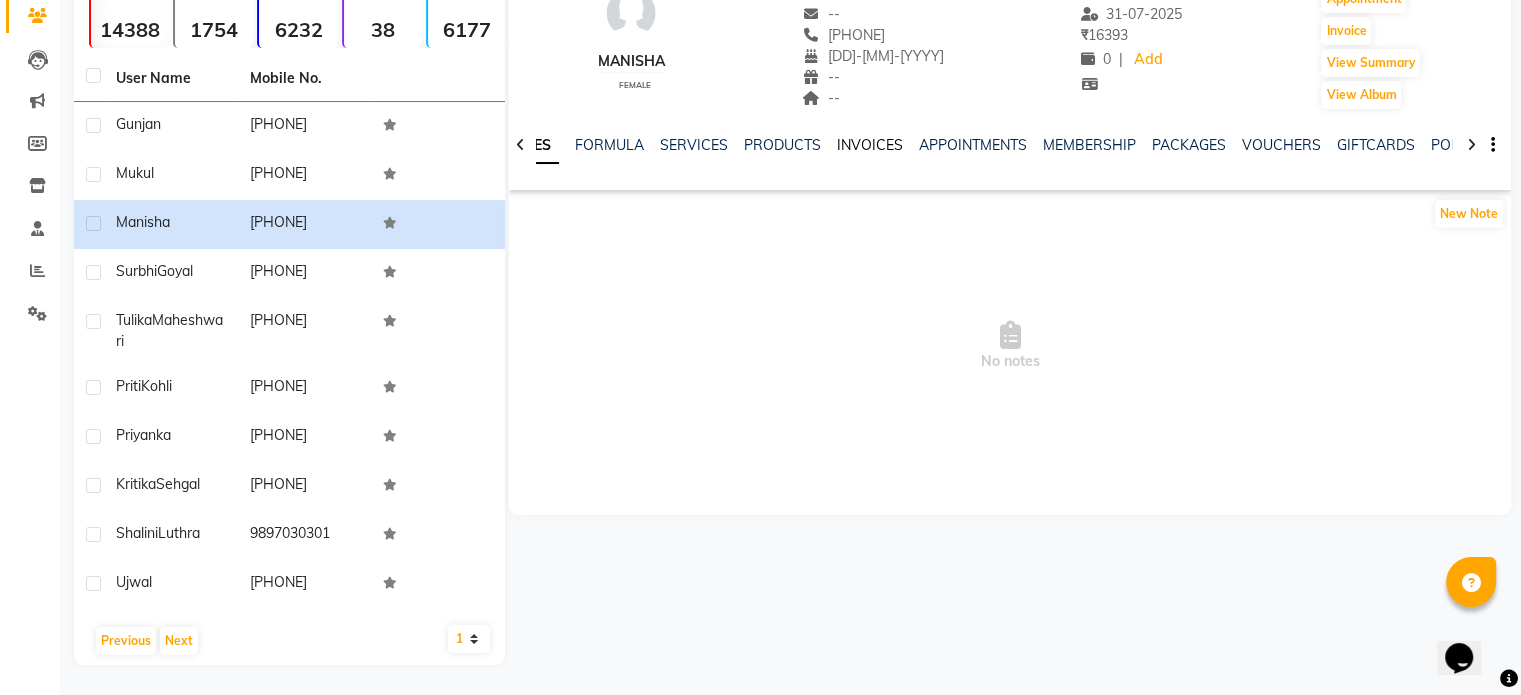 click on "INVOICES" 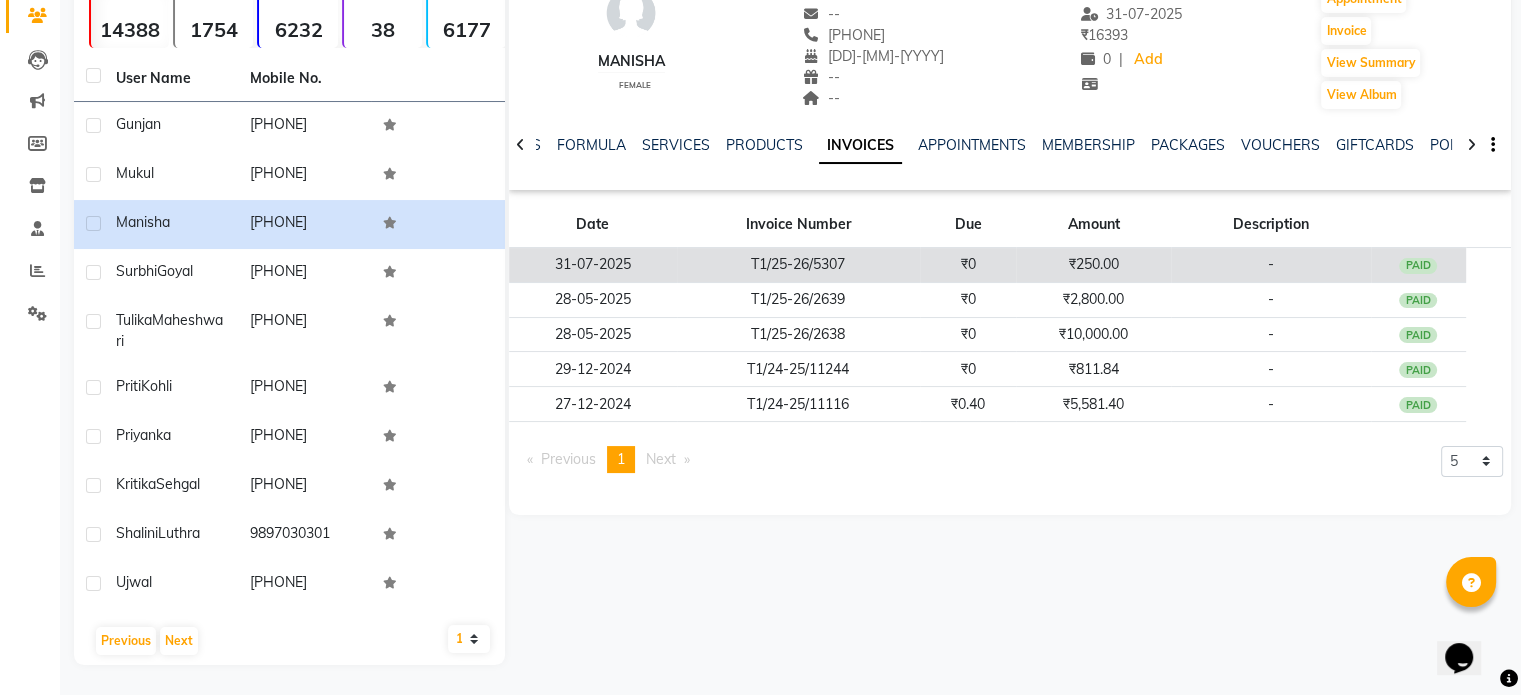 click on "₹0" 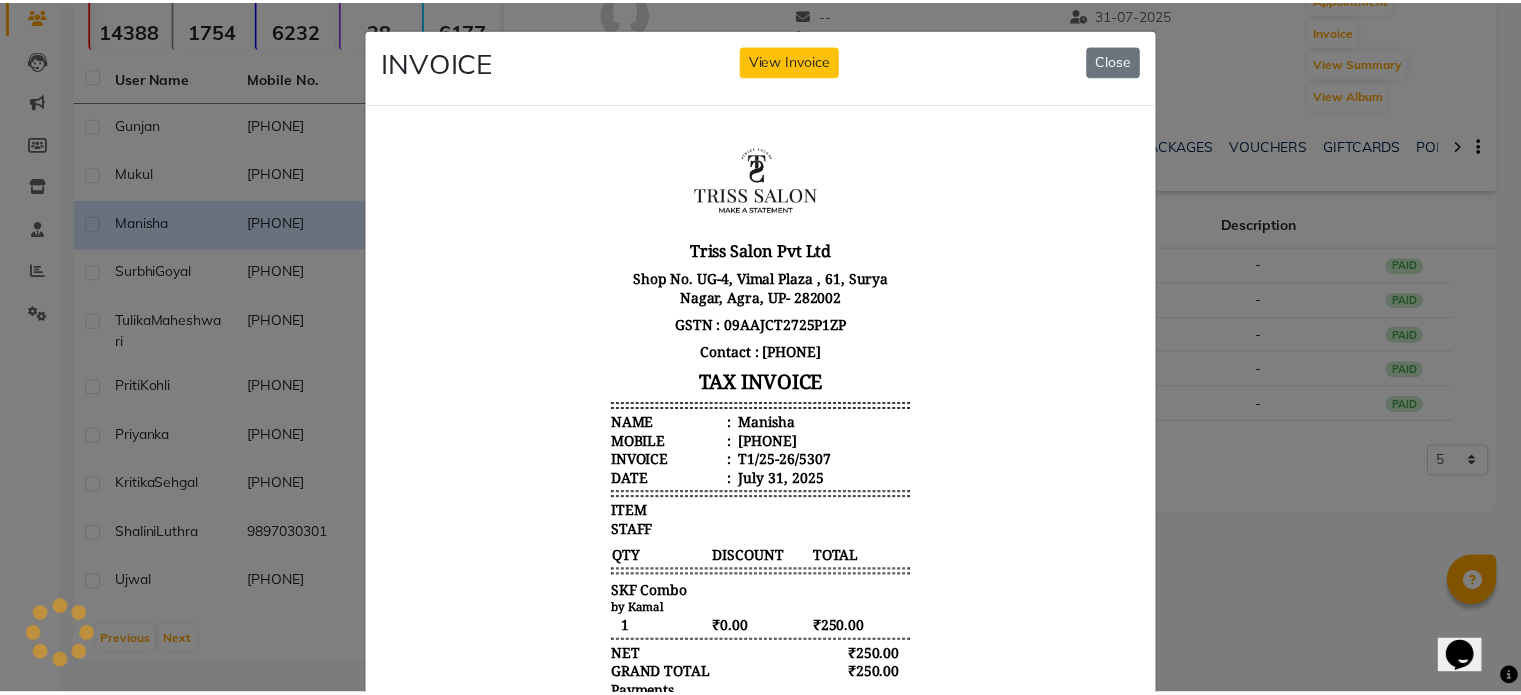 scroll, scrollTop: 0, scrollLeft: 0, axis: both 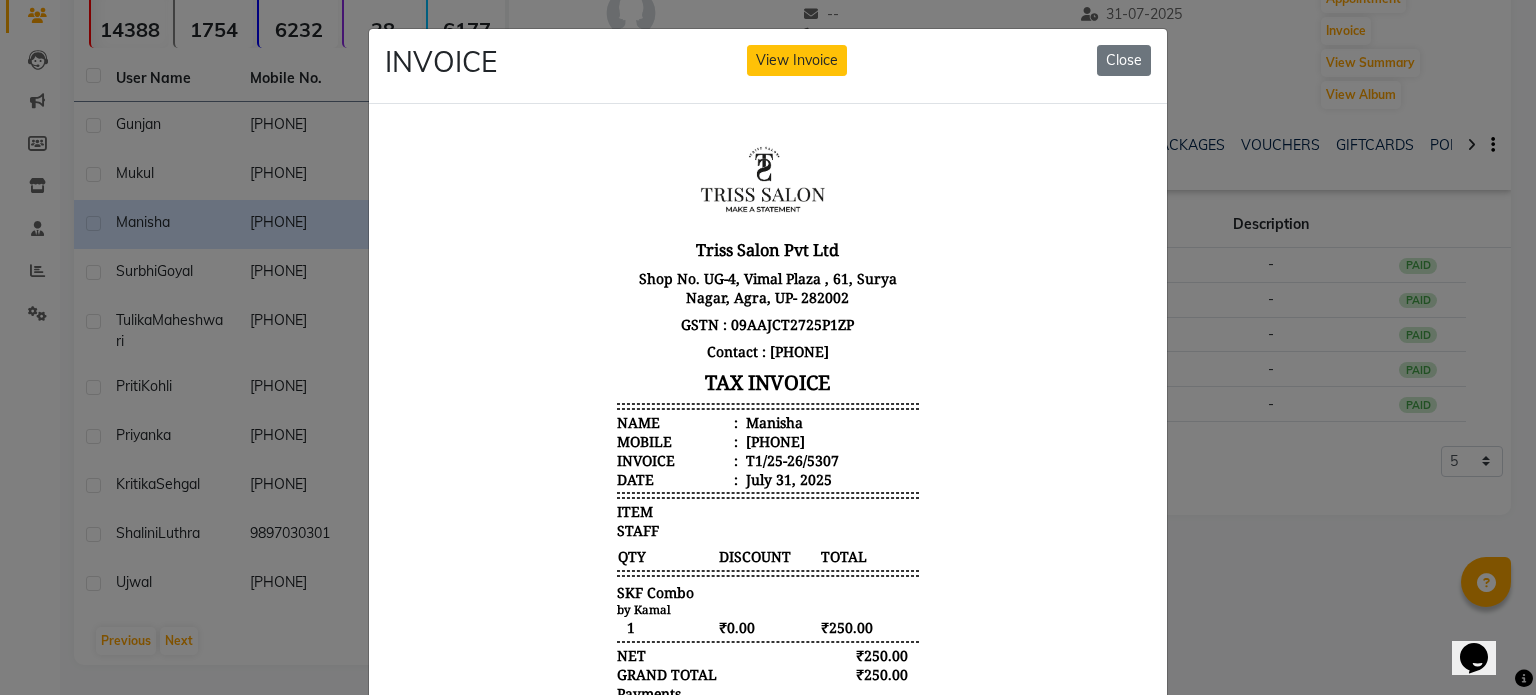 click on "Manisha" at bounding box center [772, 421] 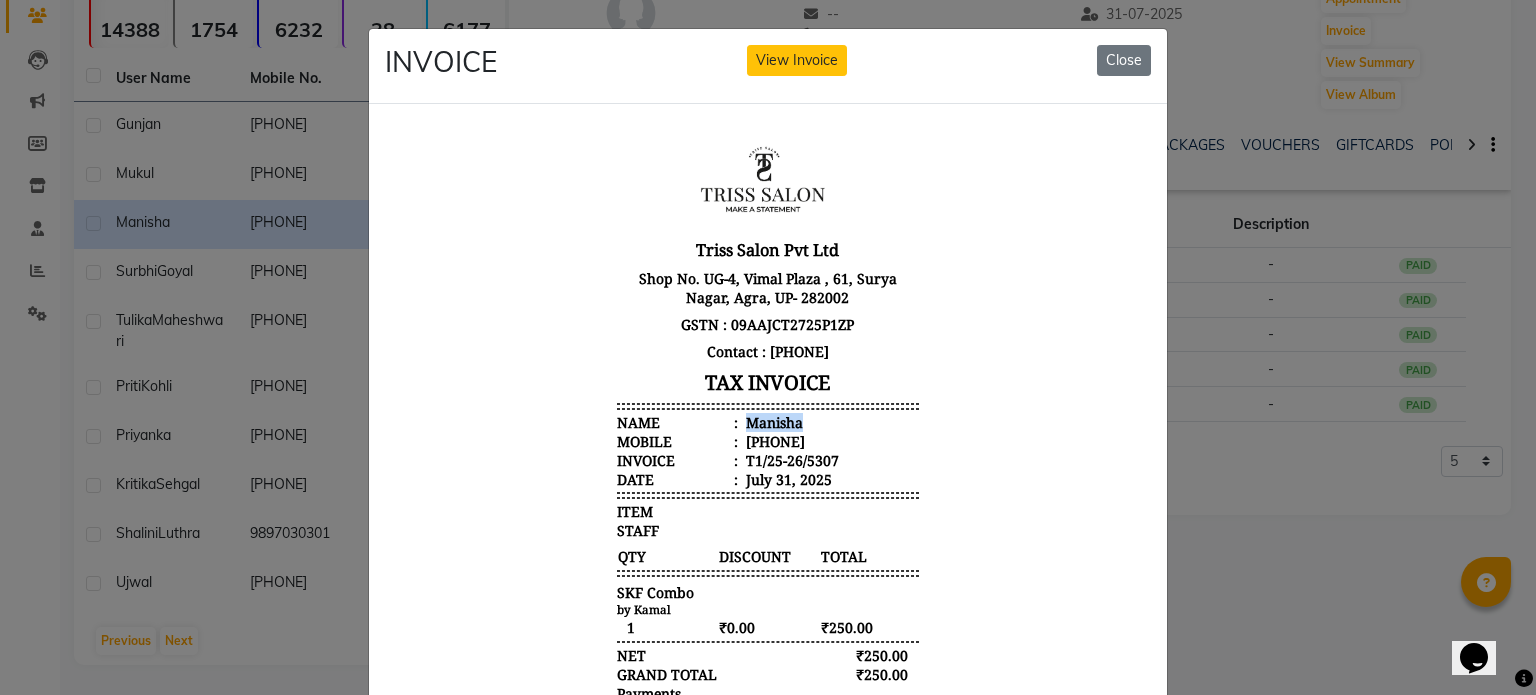 click on "Manisha" at bounding box center [772, 421] 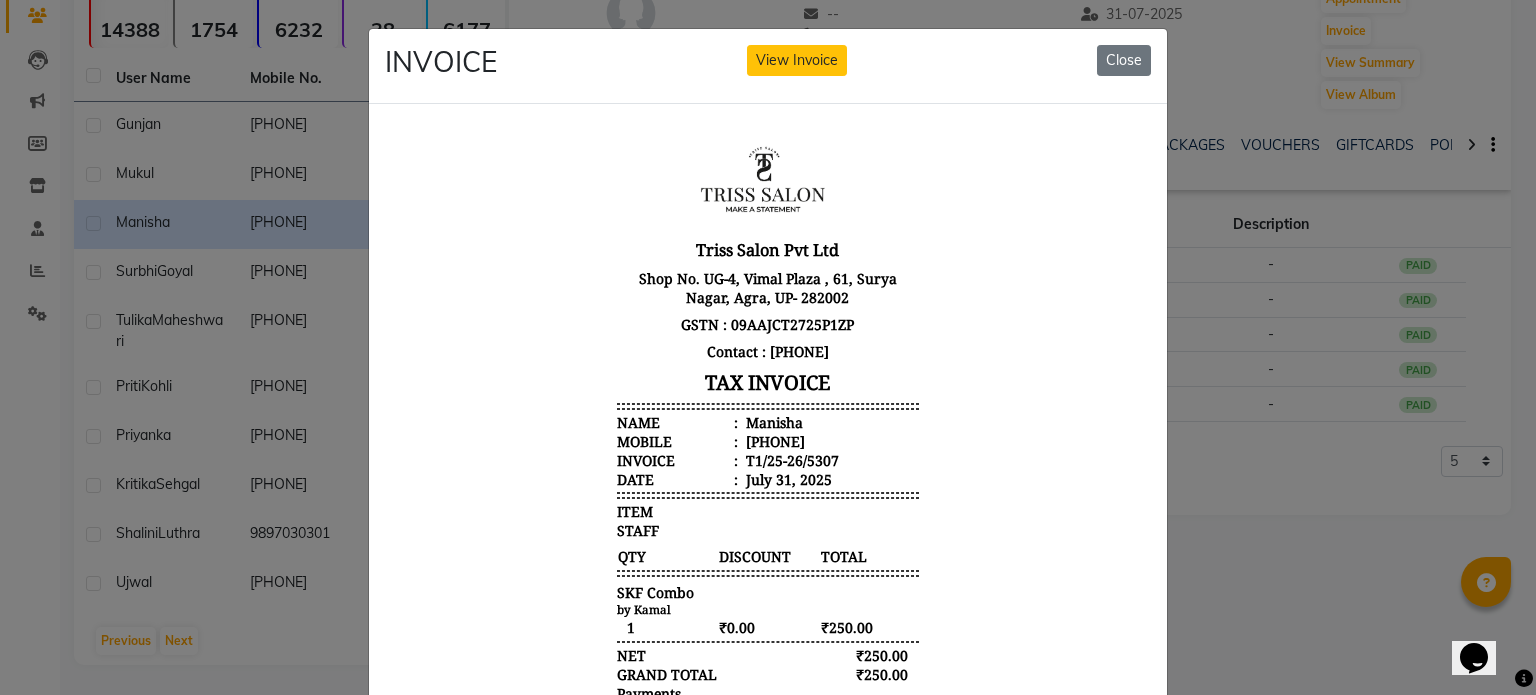 click on "919897253098" at bounding box center [773, 440] 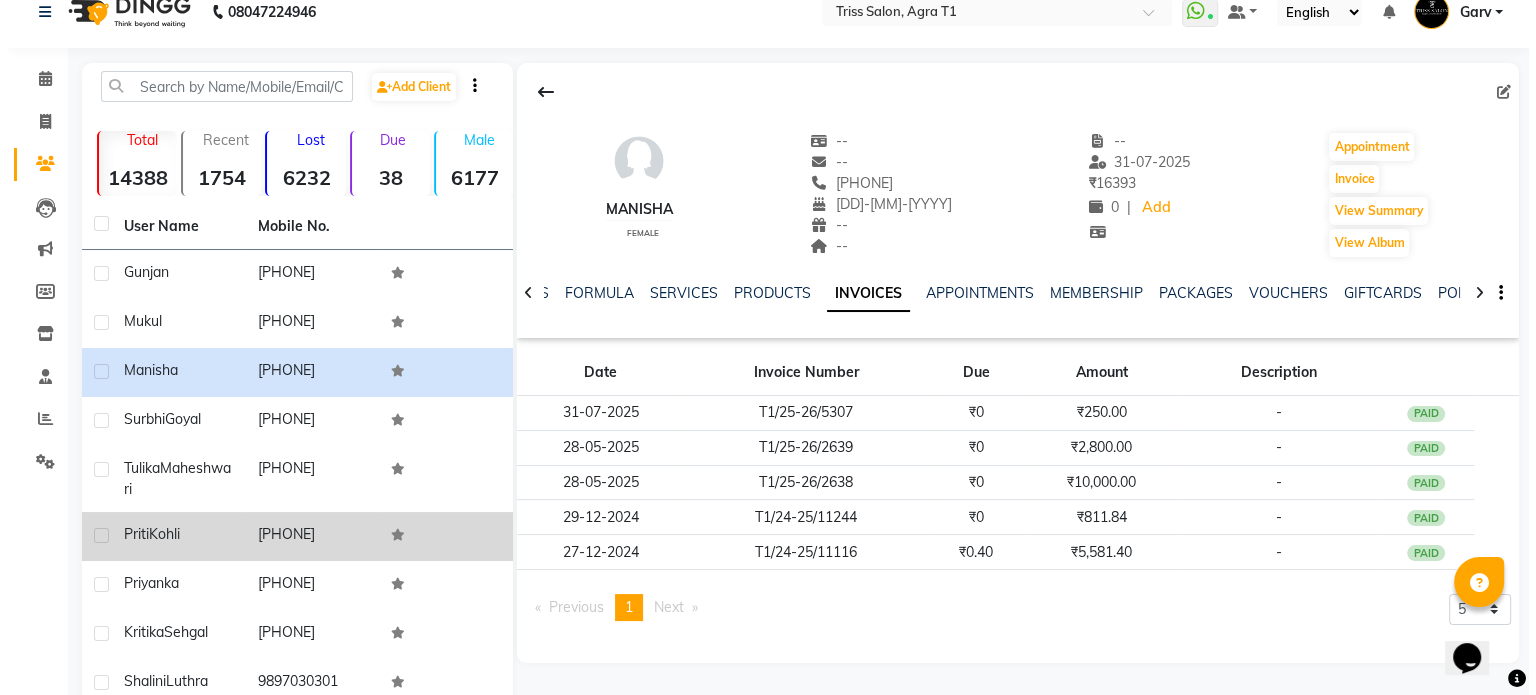 scroll, scrollTop: 24, scrollLeft: 0, axis: vertical 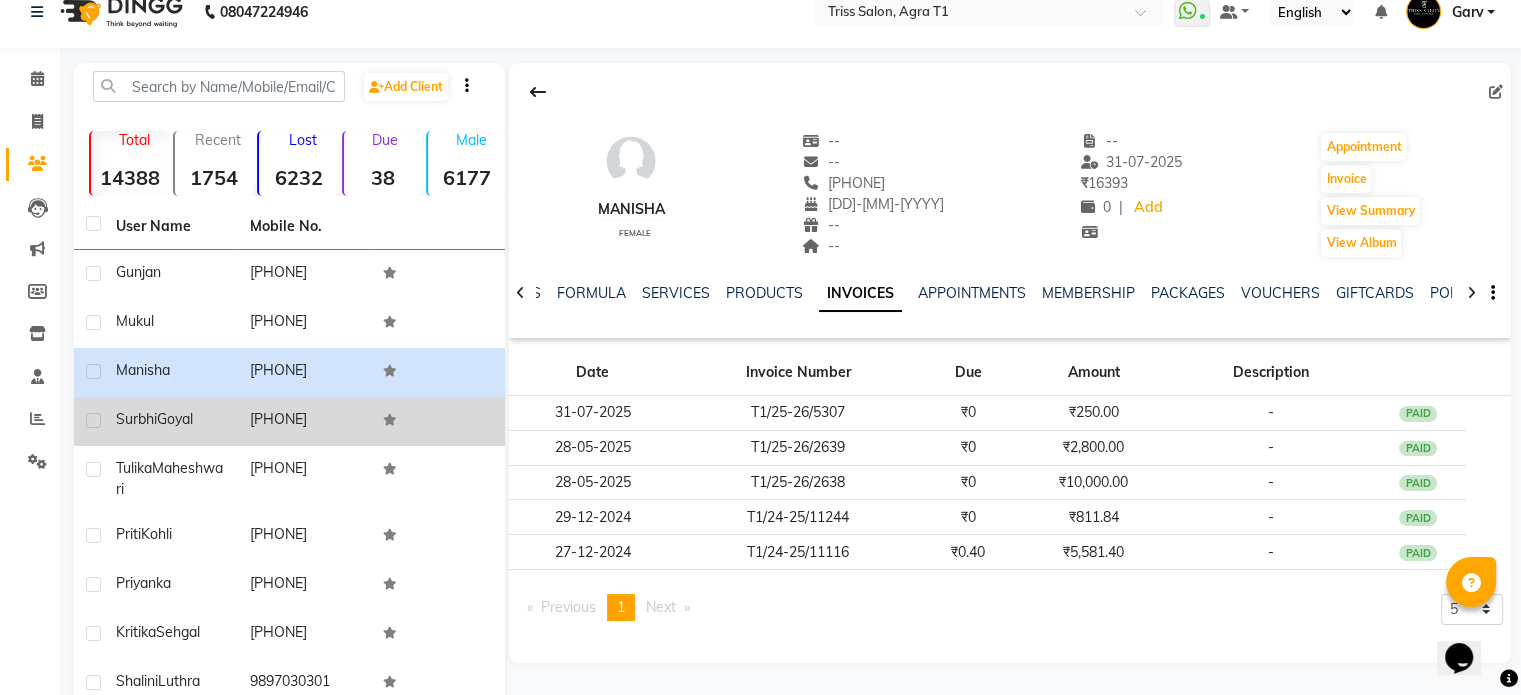 click on "9760239888" 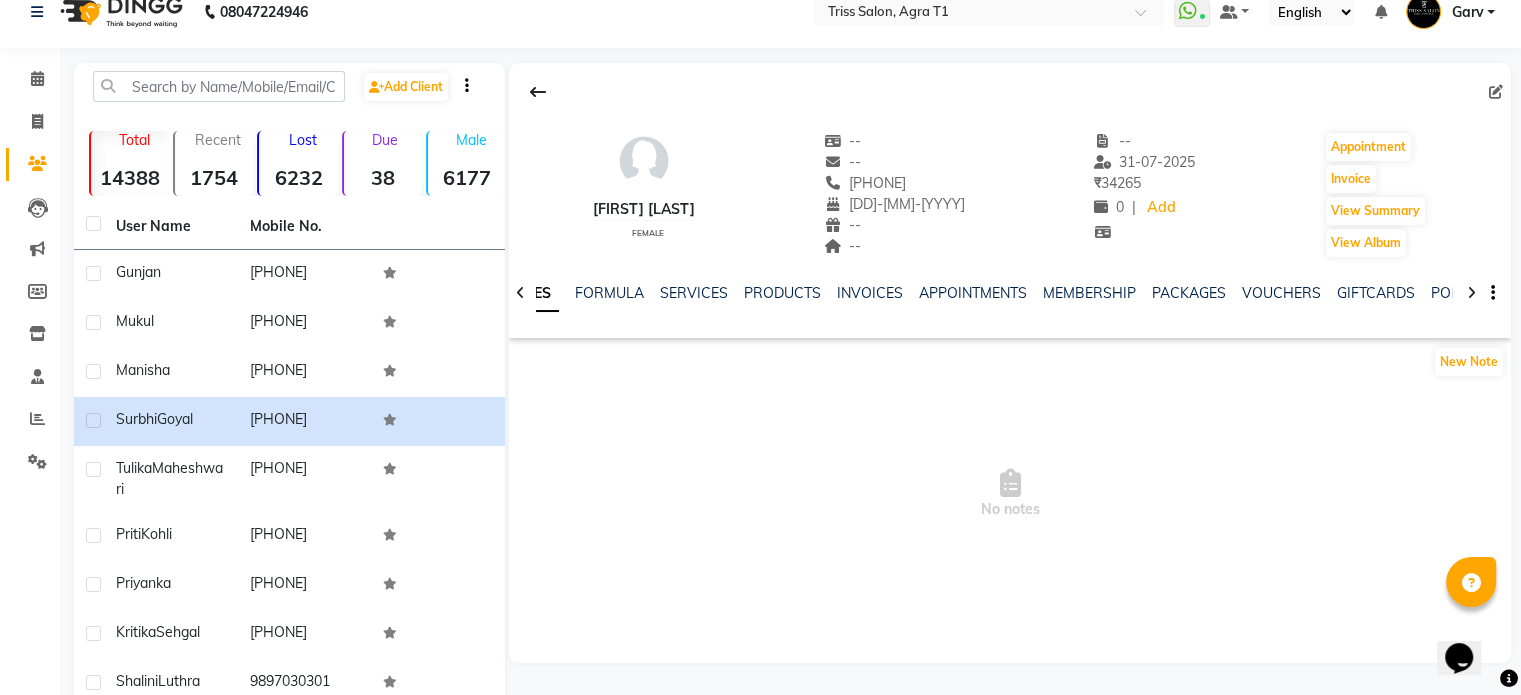 click on "INVOICES" 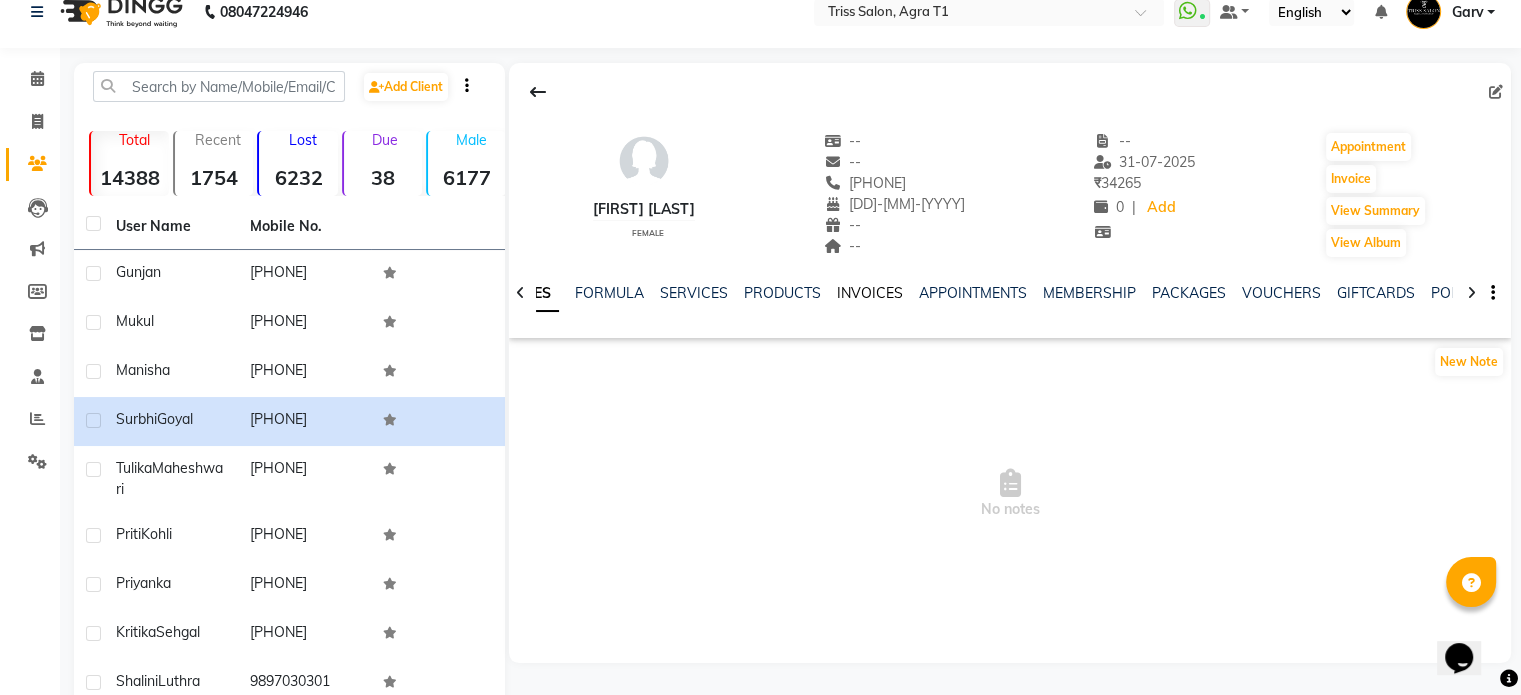 click on "INVOICES" 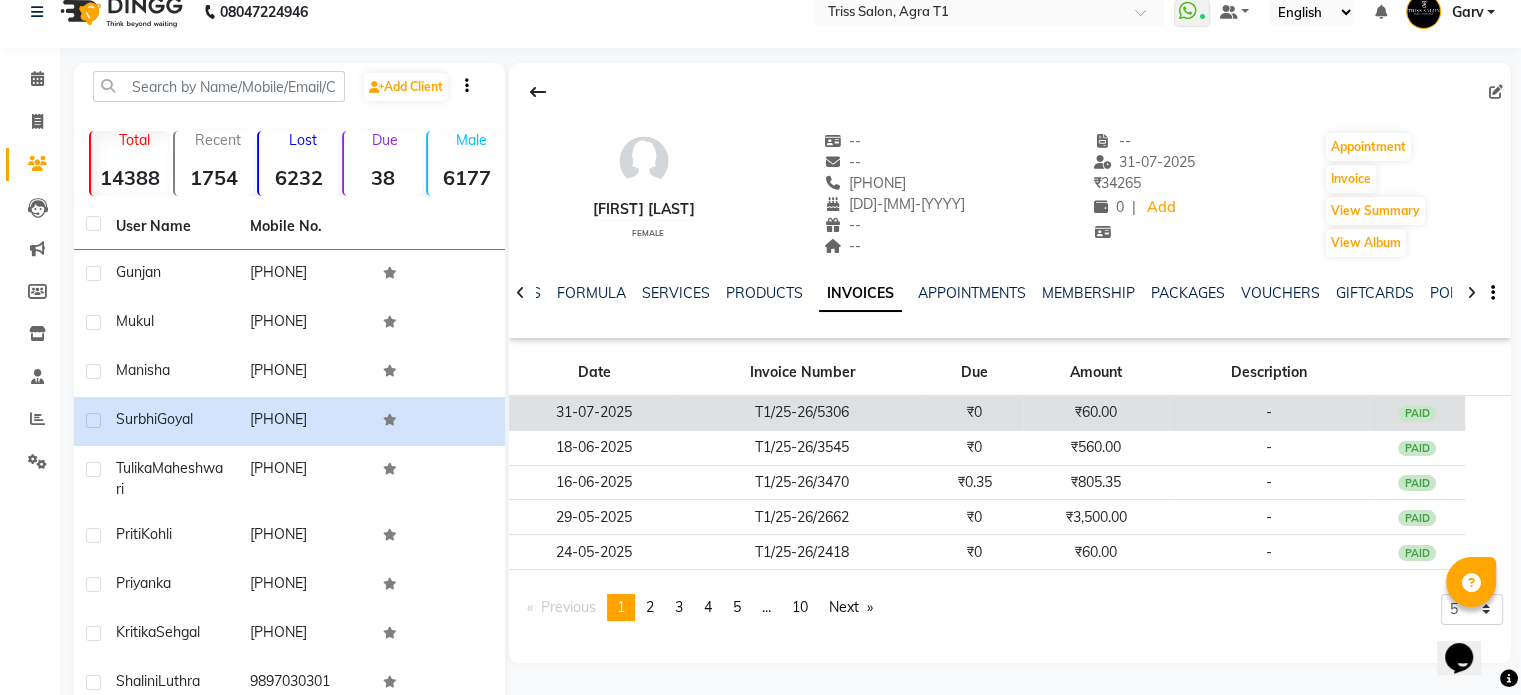click on "T1/25-26/5306" 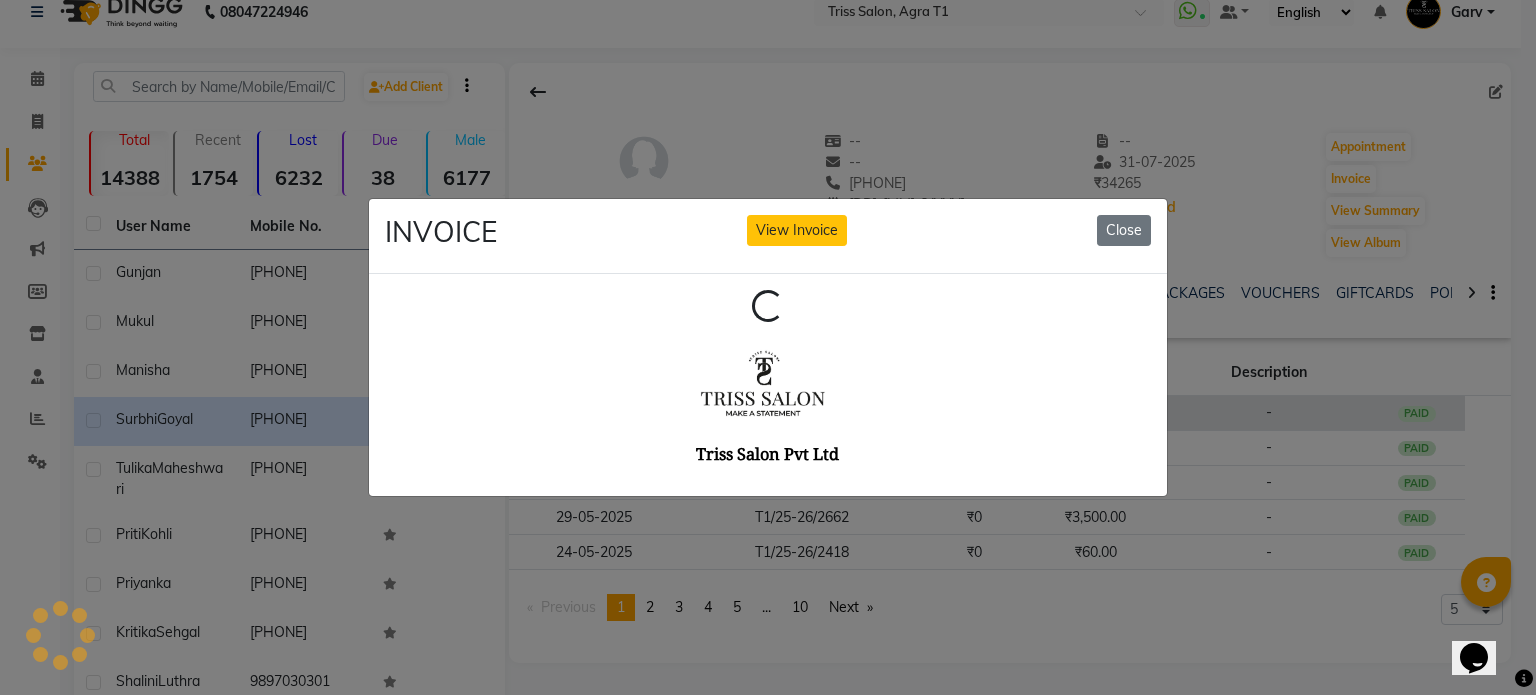 scroll, scrollTop: 0, scrollLeft: 0, axis: both 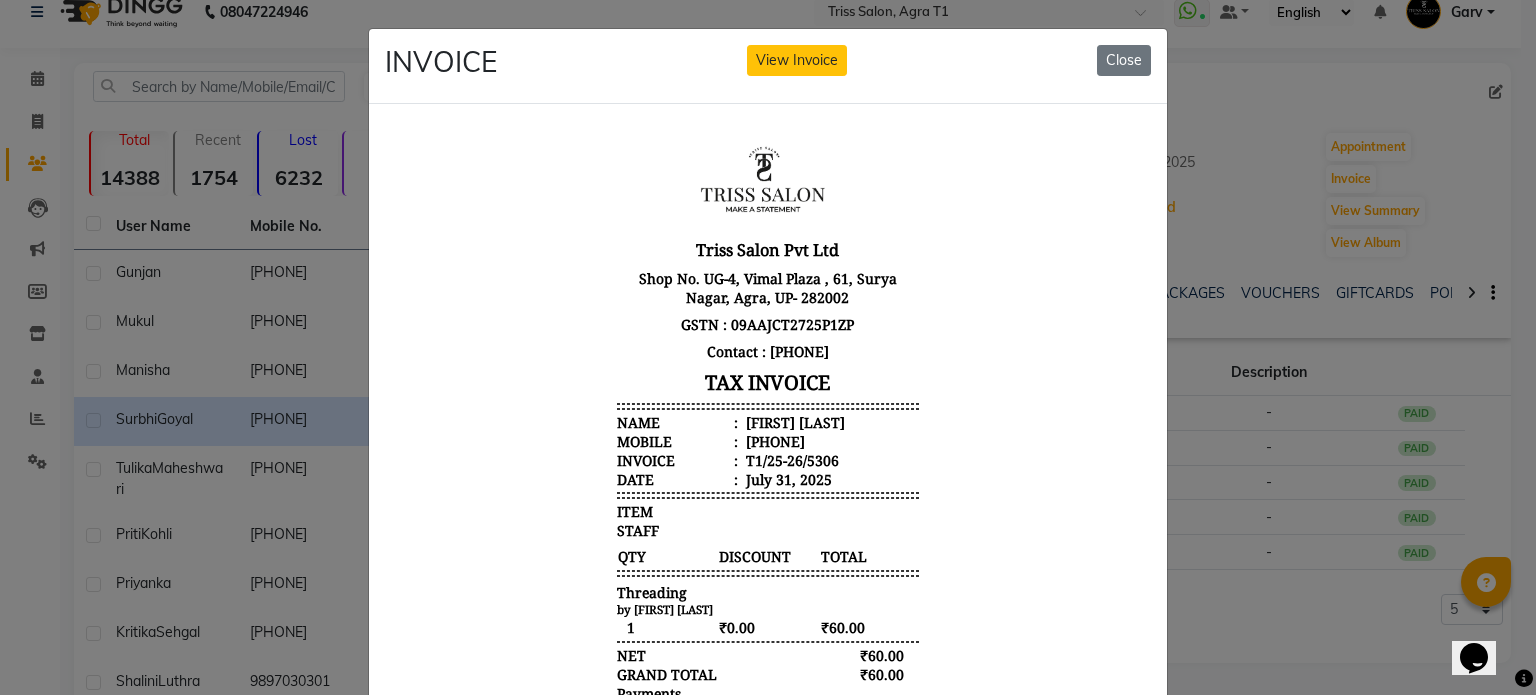 click on "Surbhi Goyal" at bounding box center [793, 421] 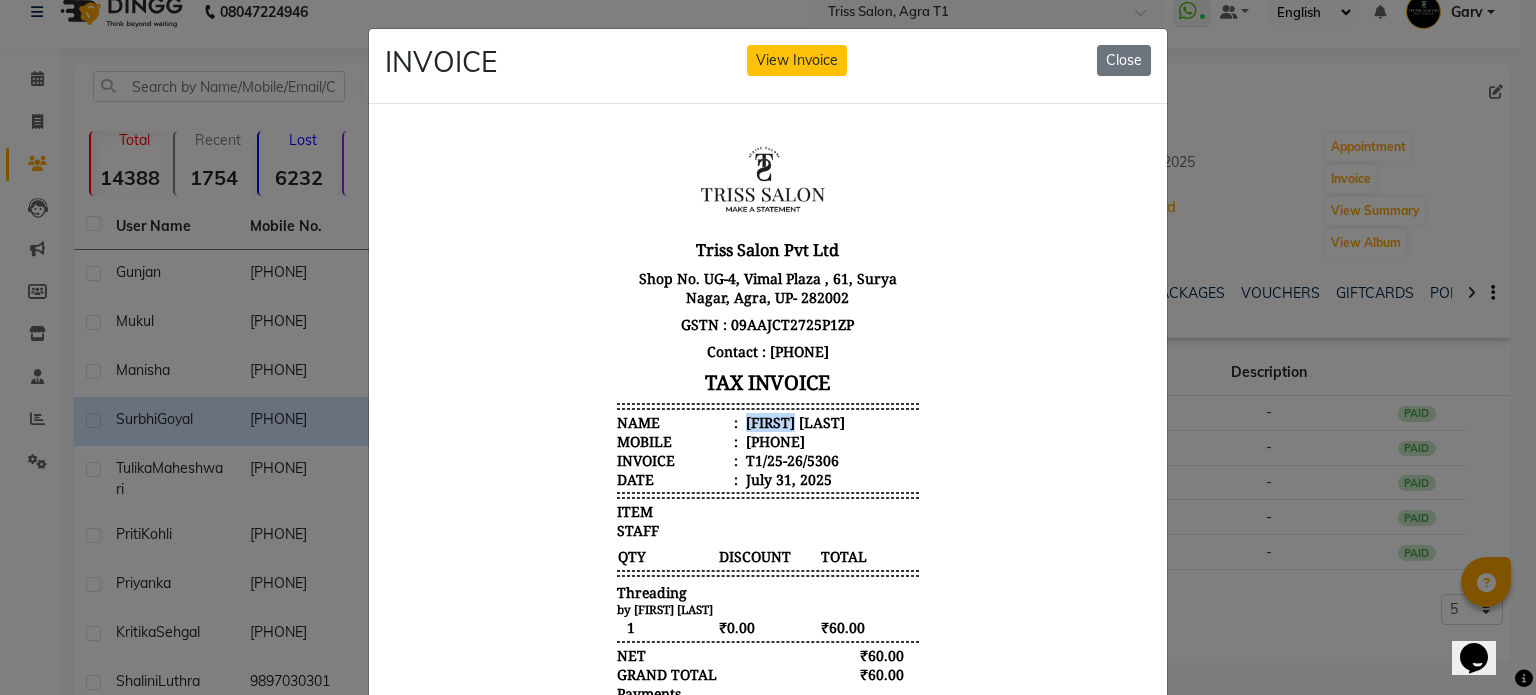 click on "Surbhi Goyal" at bounding box center [793, 421] 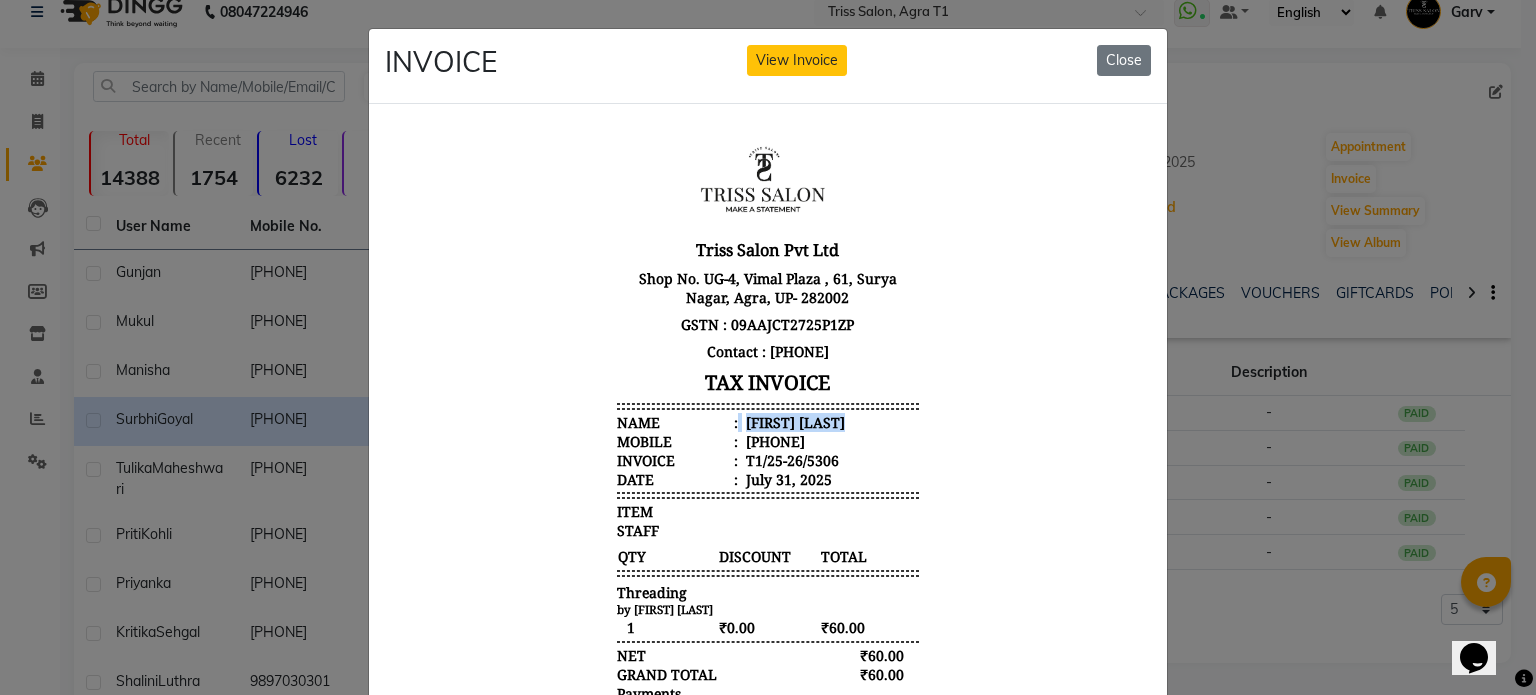 click on "Surbhi Goyal" at bounding box center (793, 421) 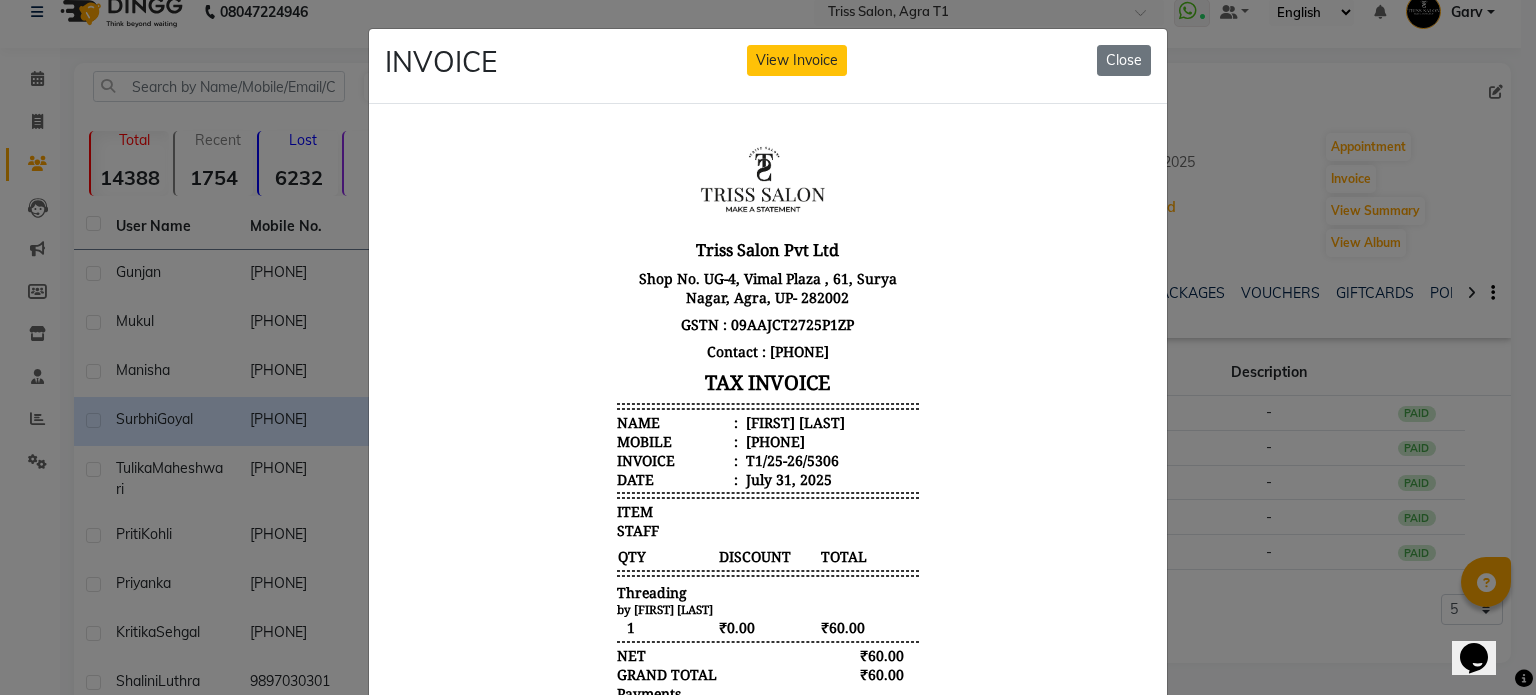 click on "919760239888" at bounding box center (773, 440) 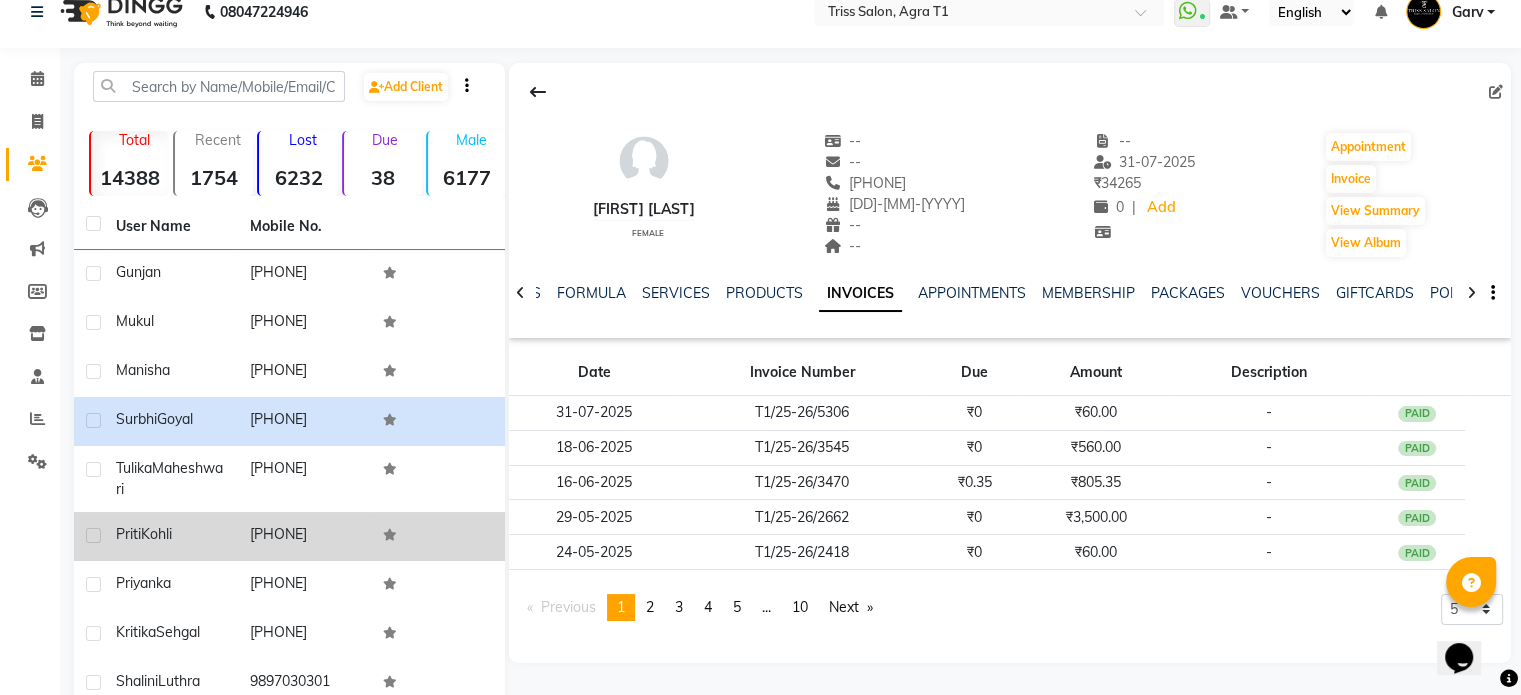 click on "Priti  Kohli" 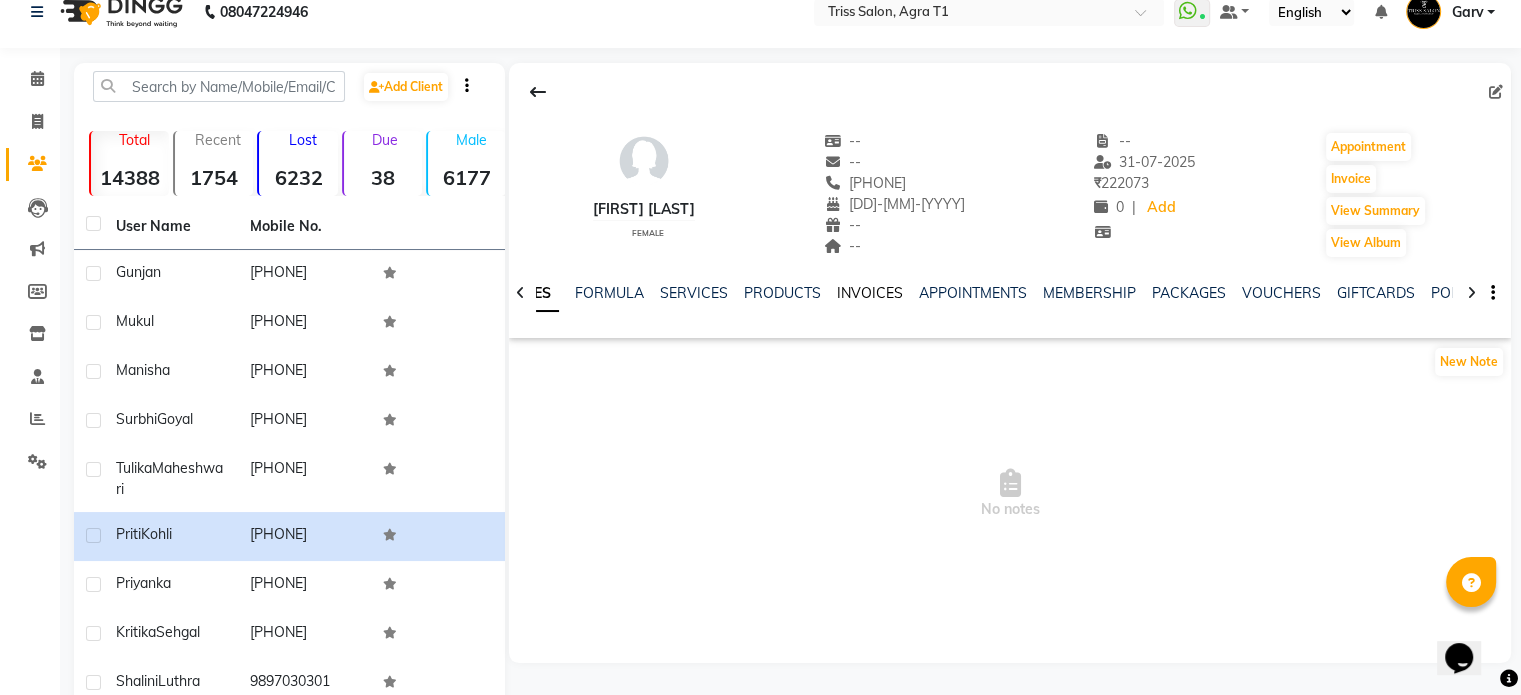 click on "INVOICES" 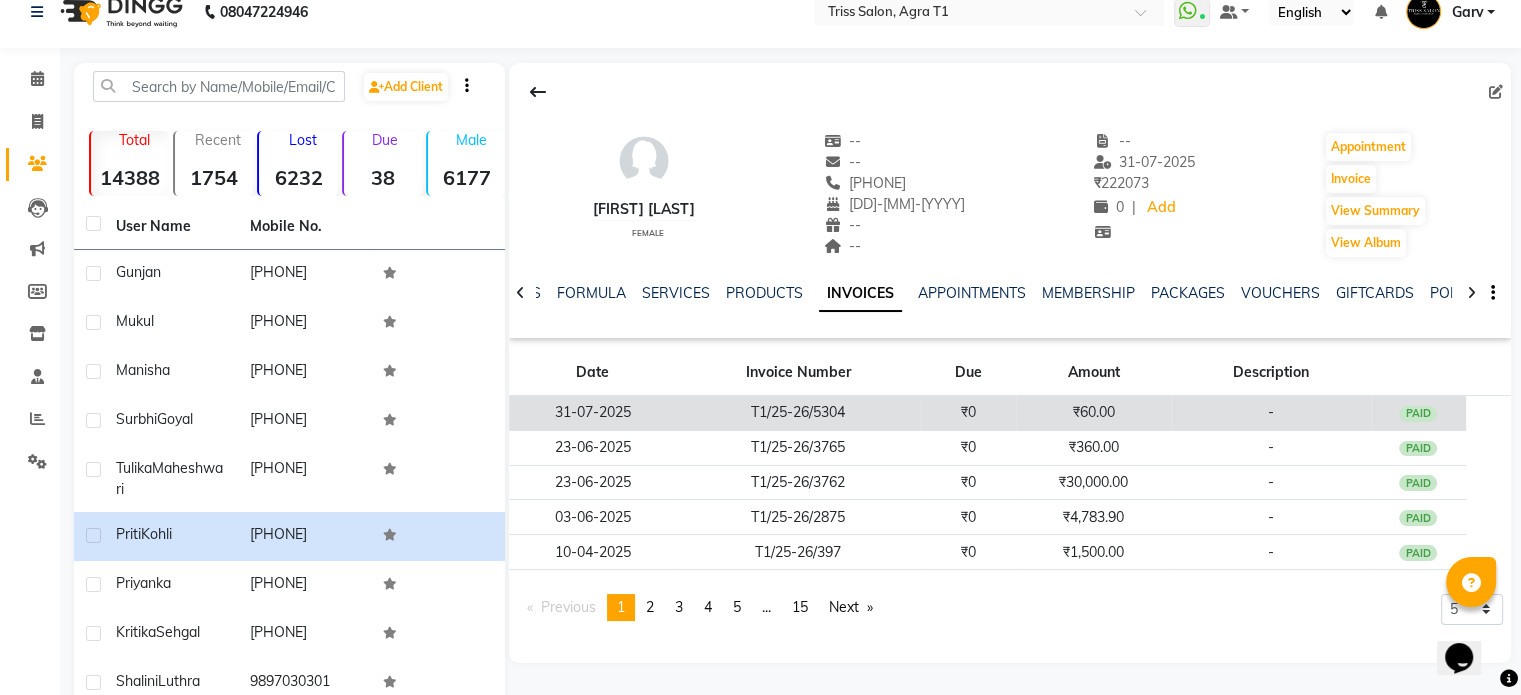 click on "₹0" 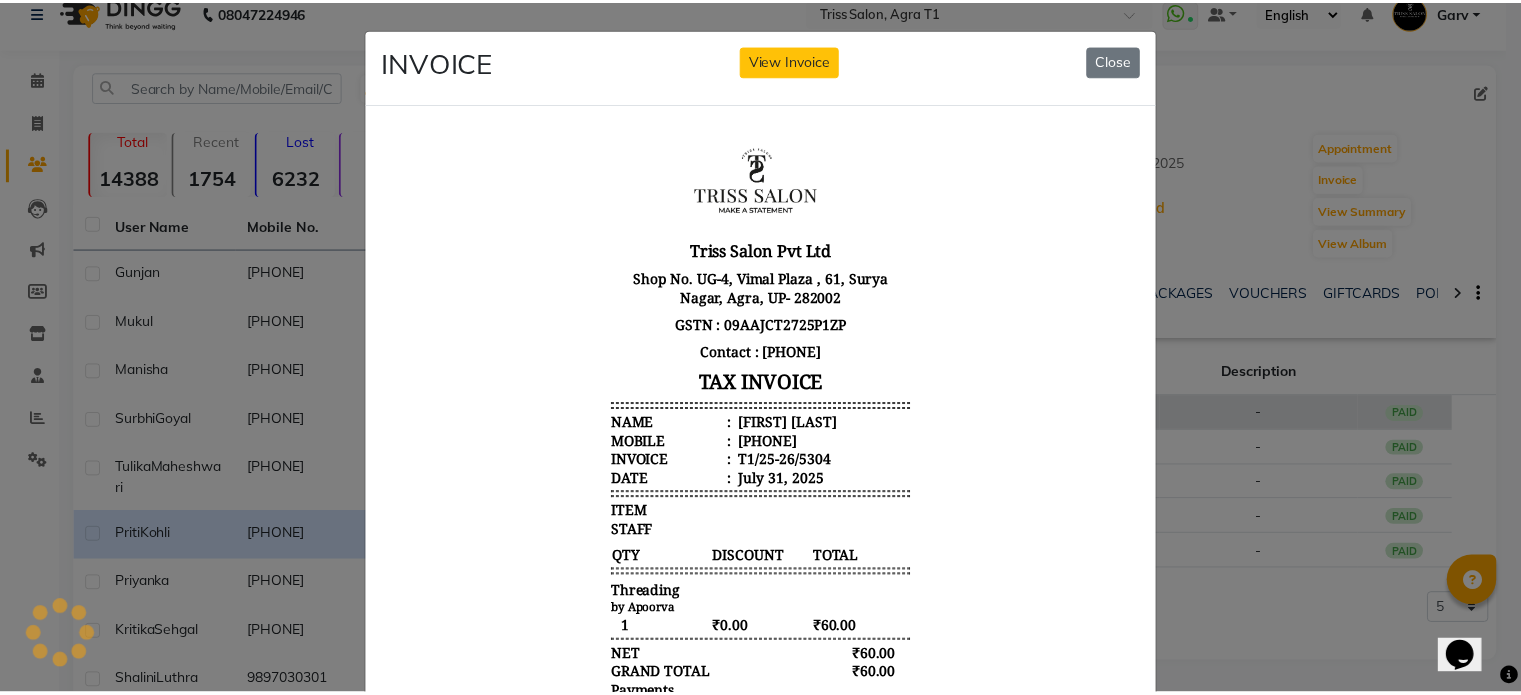 scroll, scrollTop: 0, scrollLeft: 0, axis: both 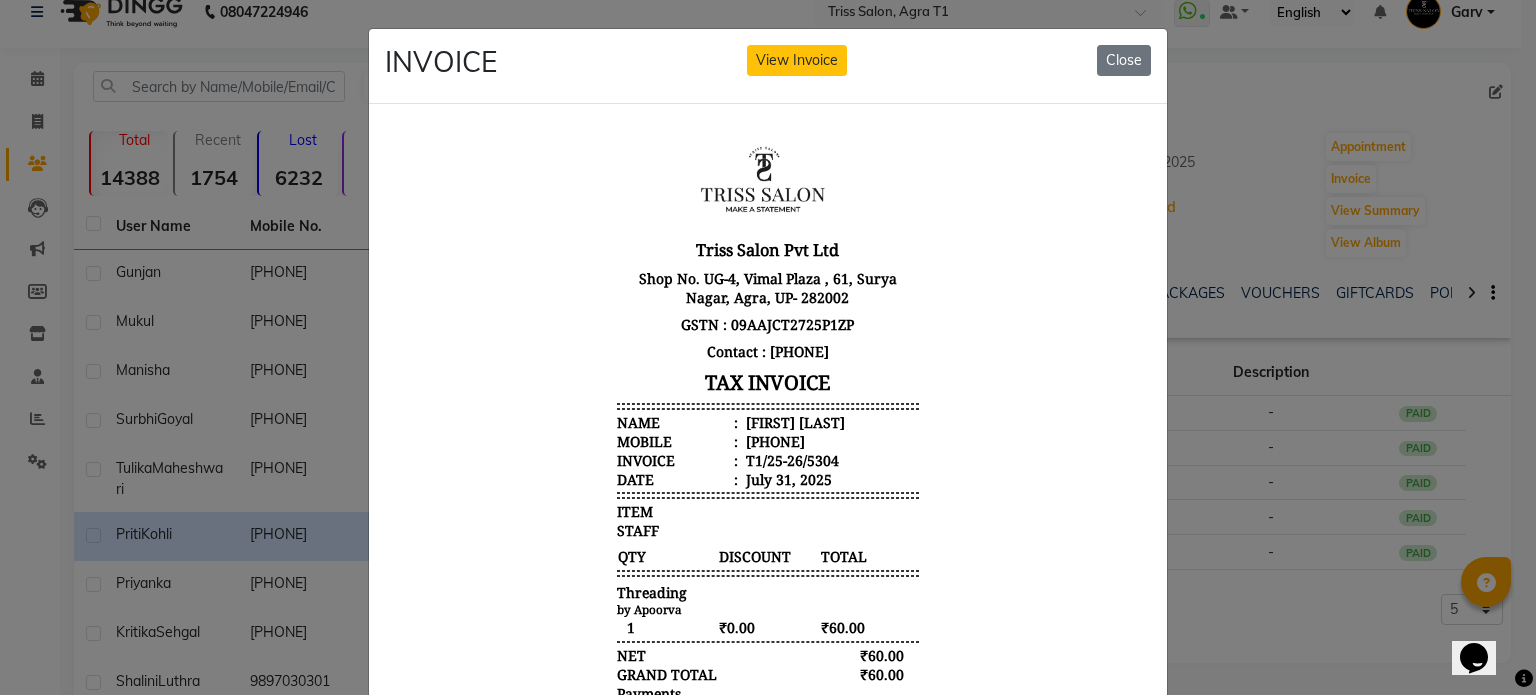 click on "Priti Kohli" at bounding box center (793, 421) 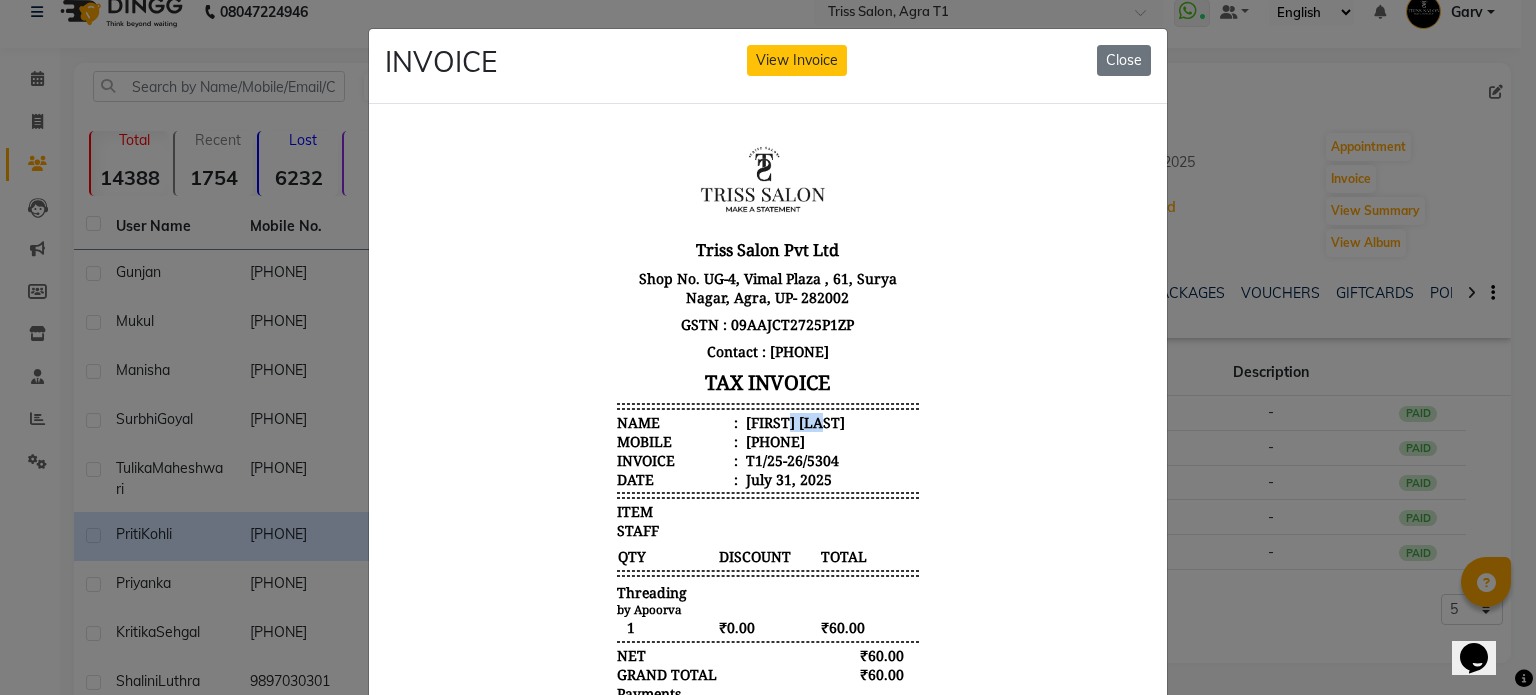 click on "Priti Kohli" at bounding box center [793, 421] 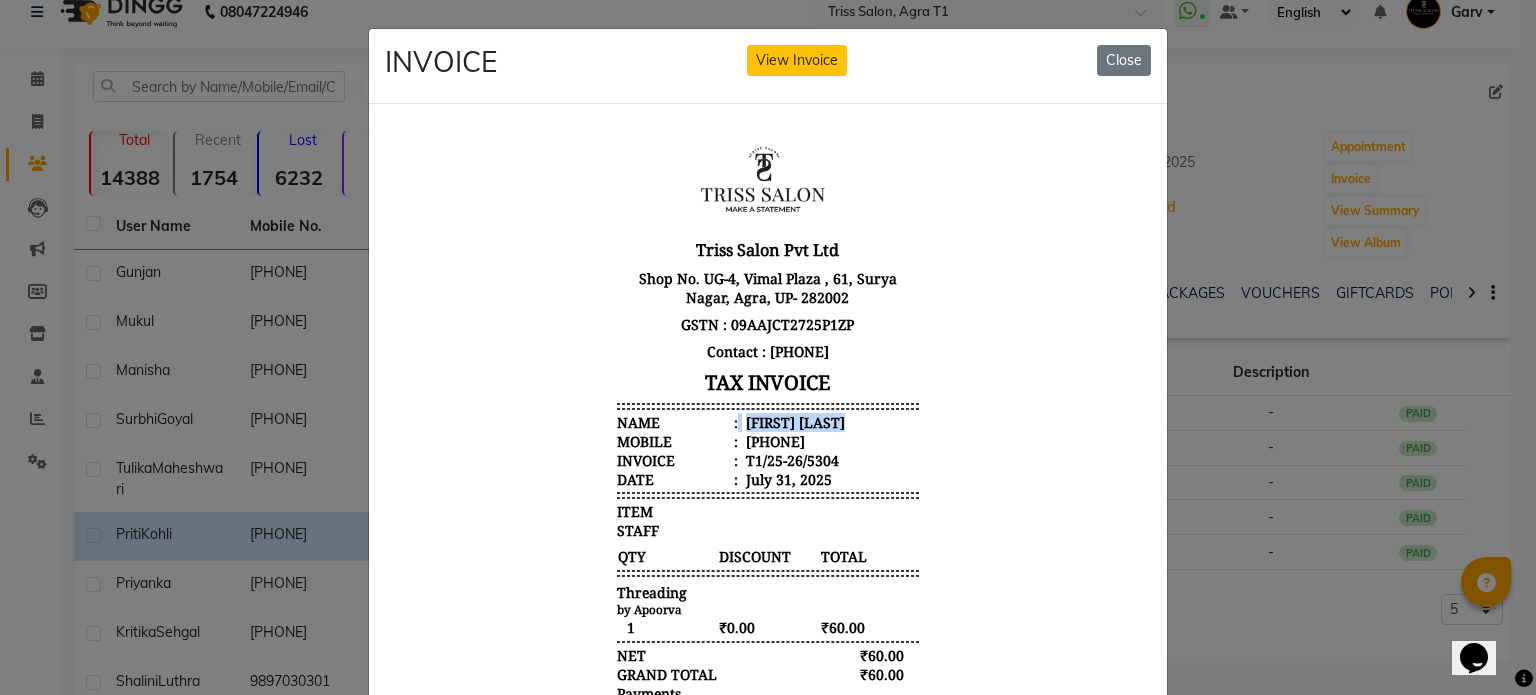 click on "Priti Kohli" at bounding box center [793, 421] 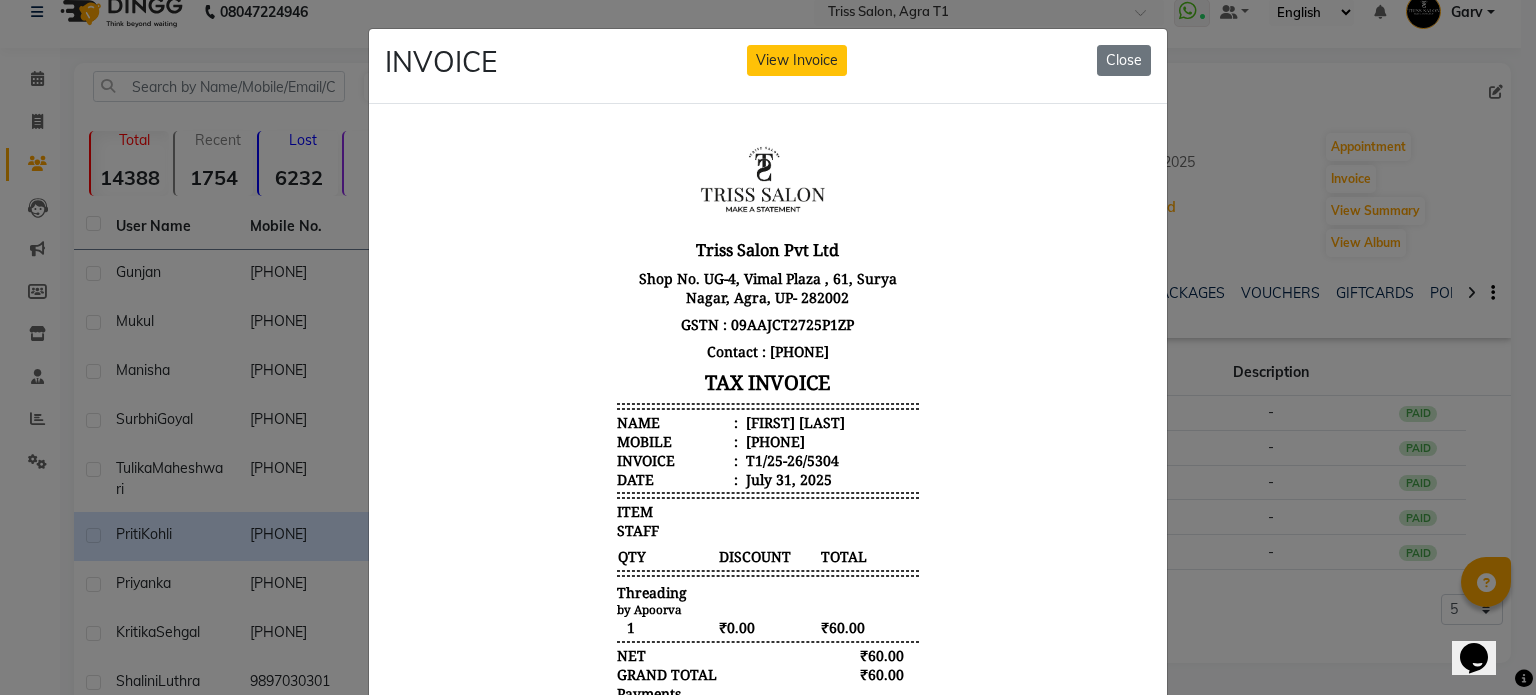 click on "919997015615" at bounding box center [773, 440] 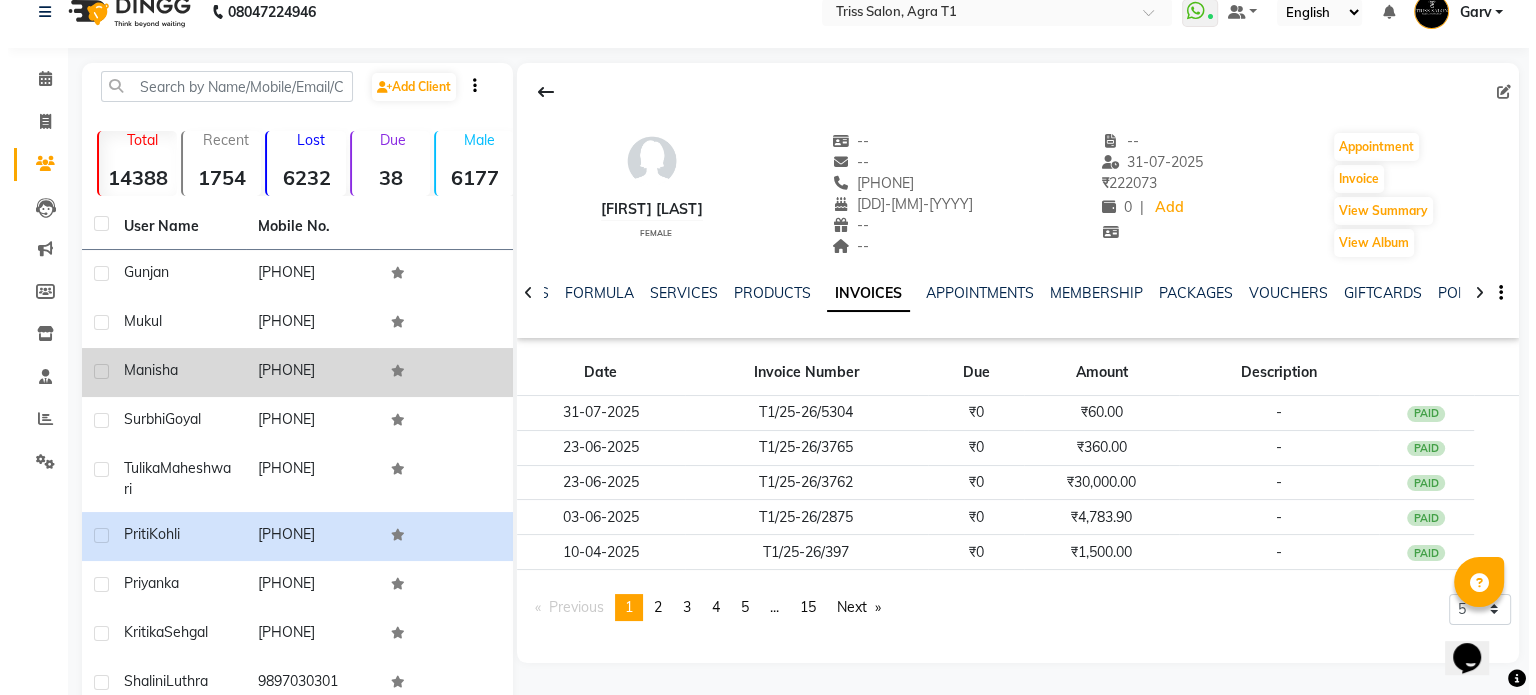 scroll, scrollTop: 172, scrollLeft: 0, axis: vertical 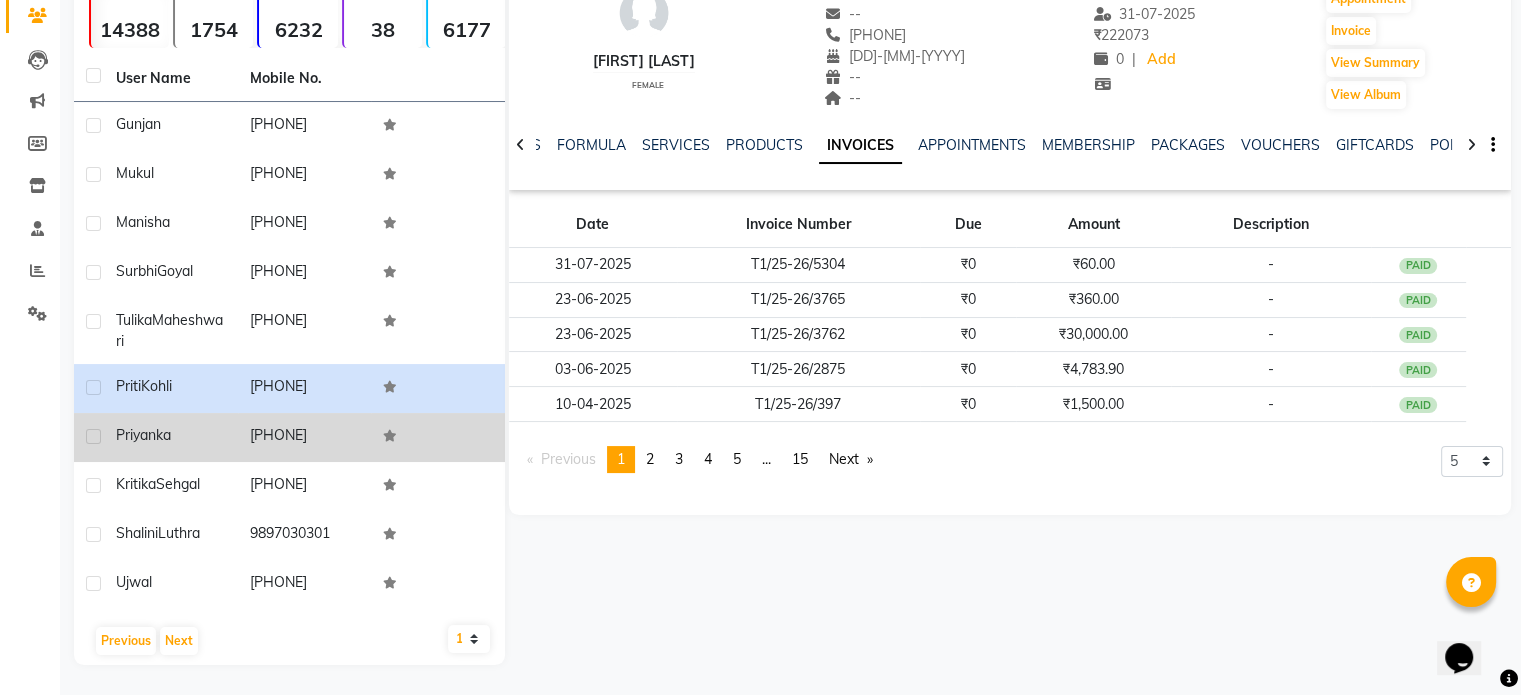 click on "9997197363" 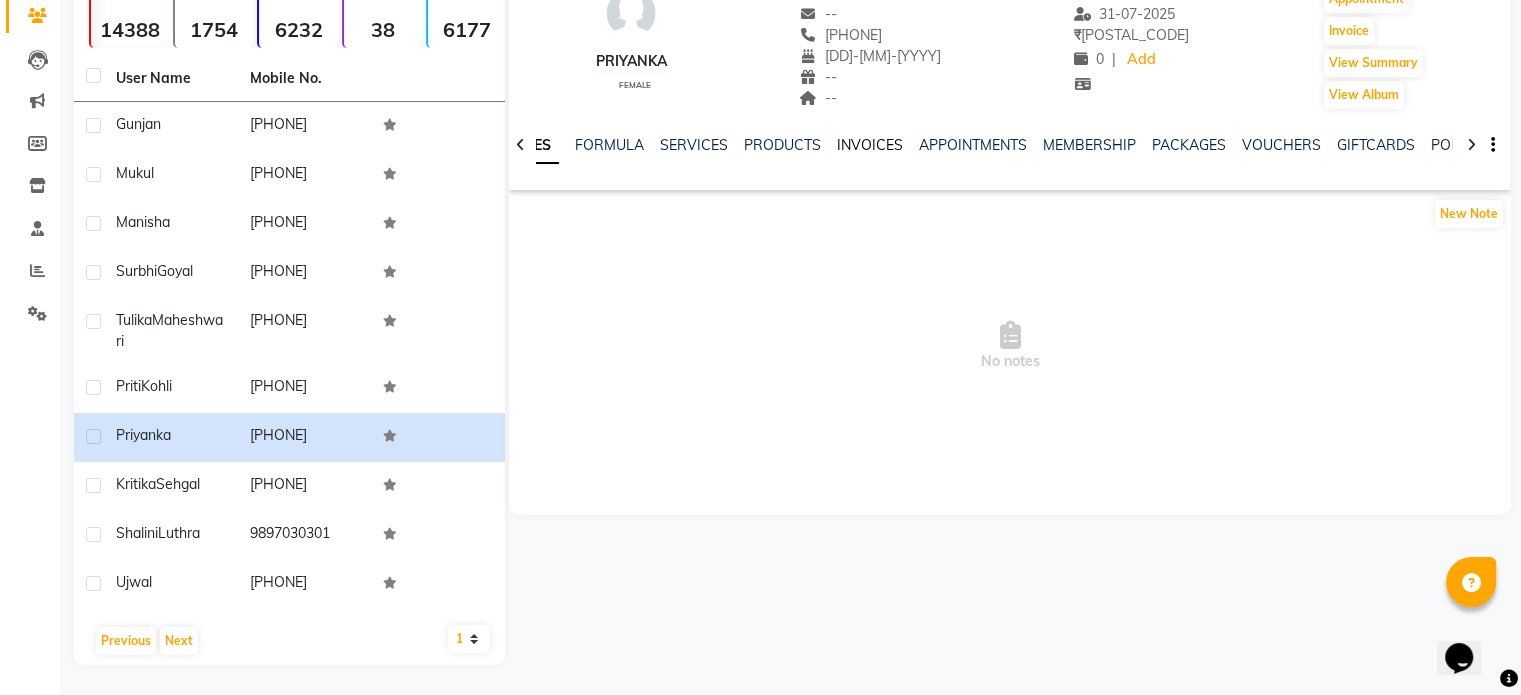click on "INVOICES" 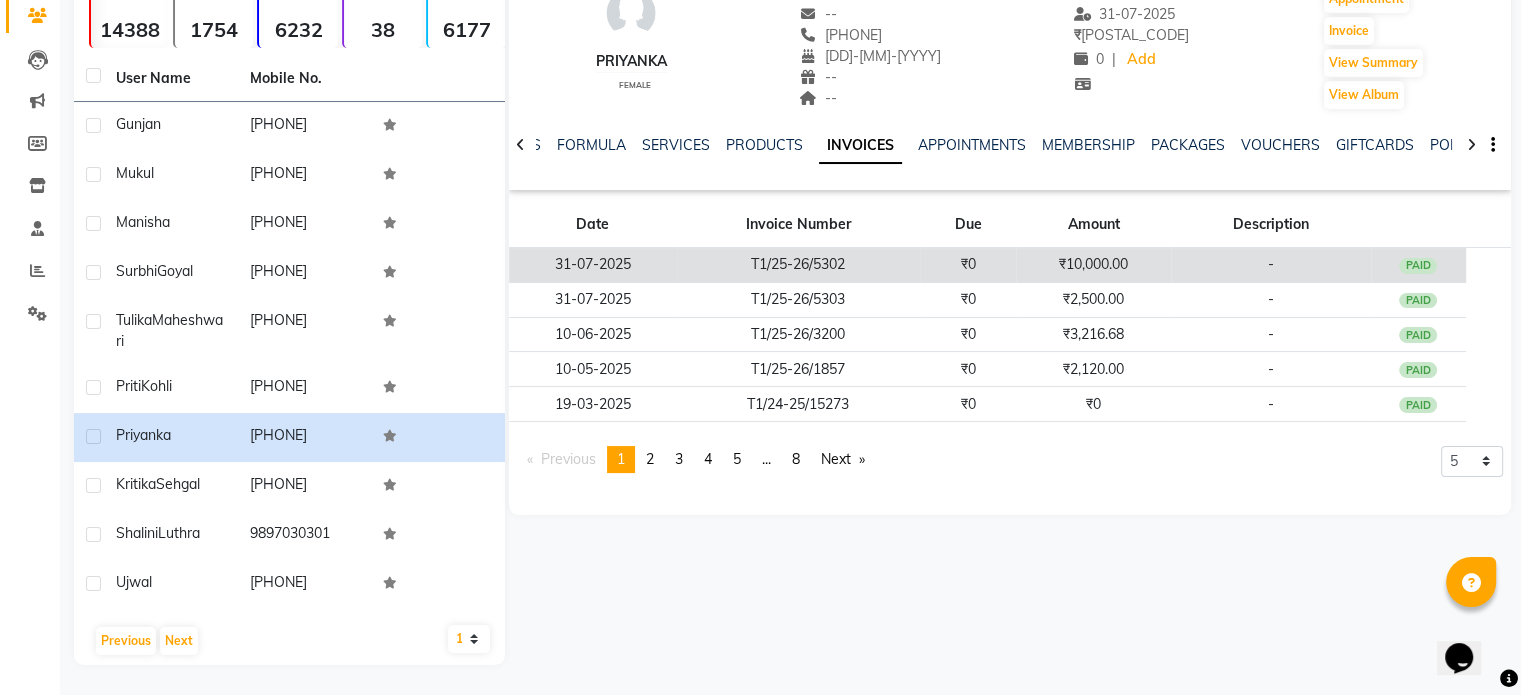 click on "T1/25-26/5302" 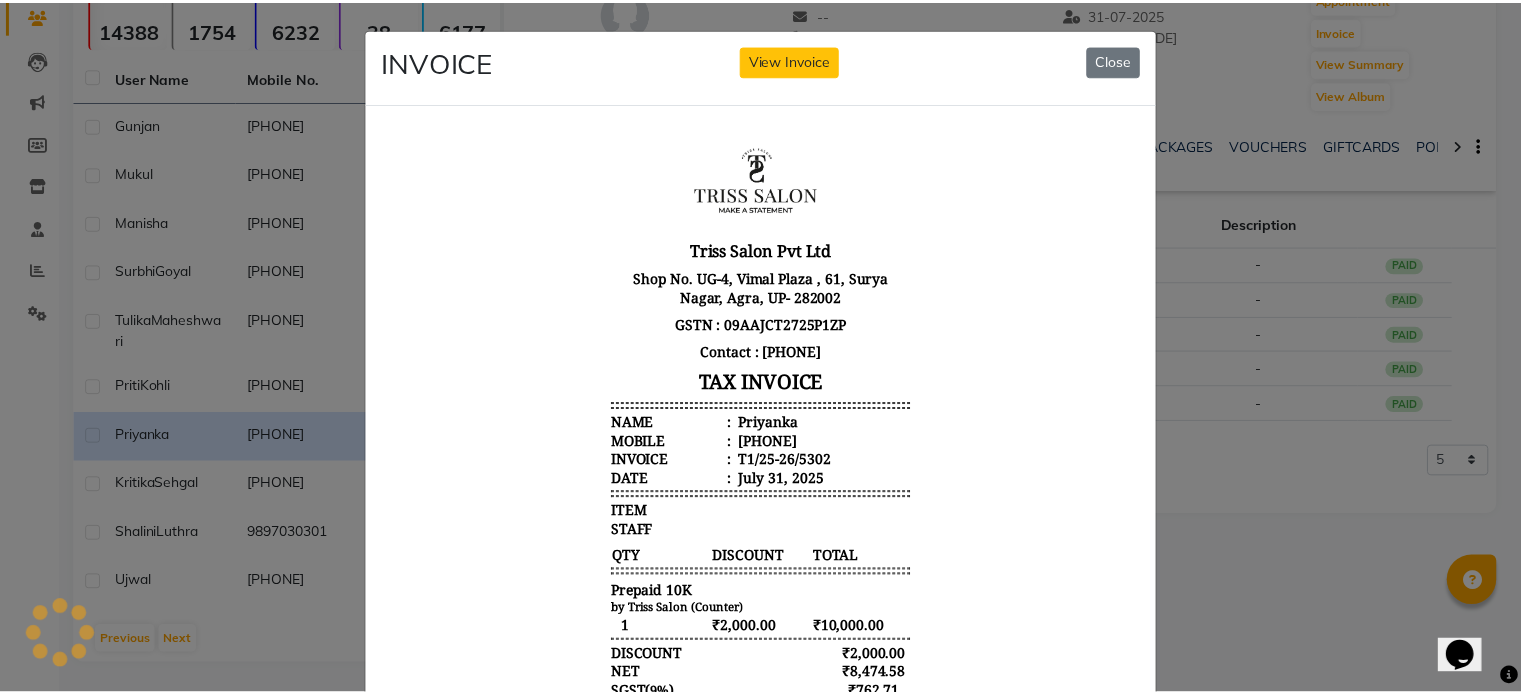 scroll, scrollTop: 0, scrollLeft: 0, axis: both 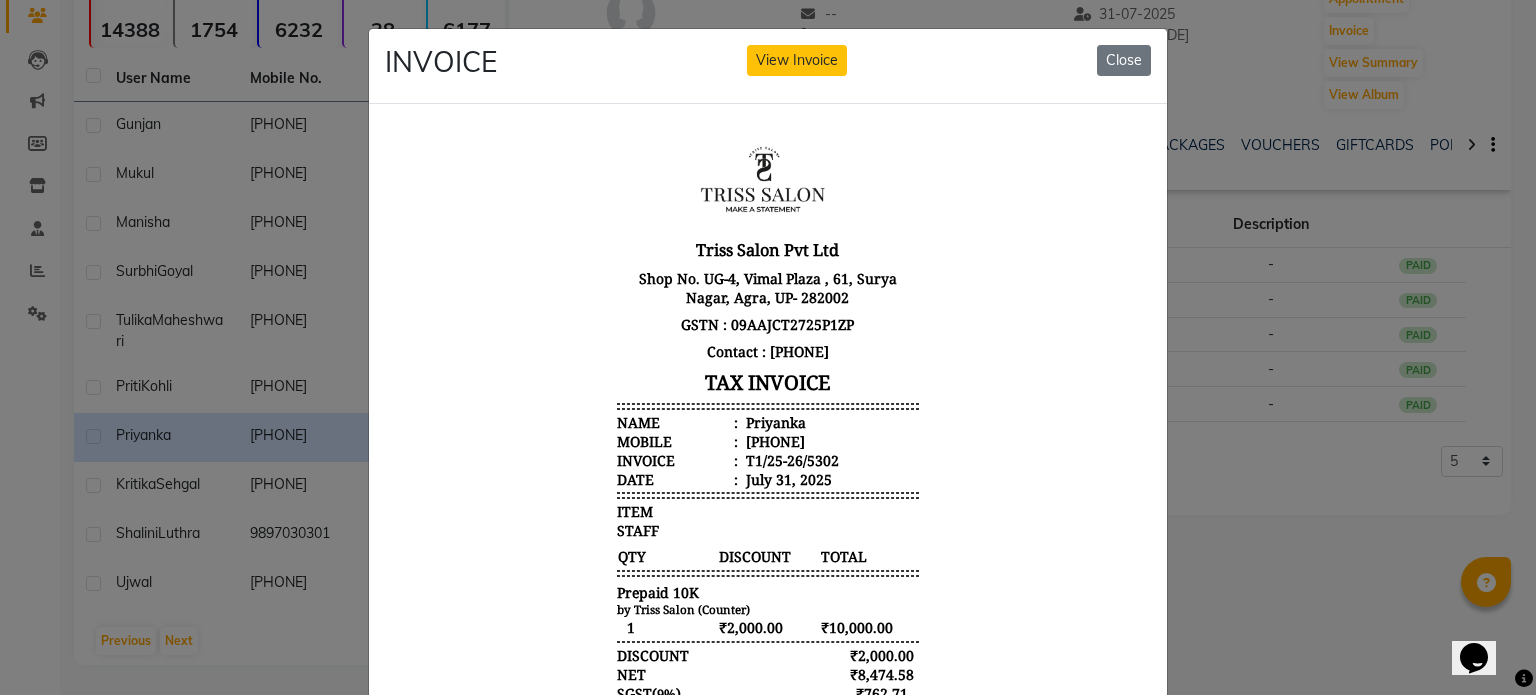 click on "Priyanka" at bounding box center [774, 421] 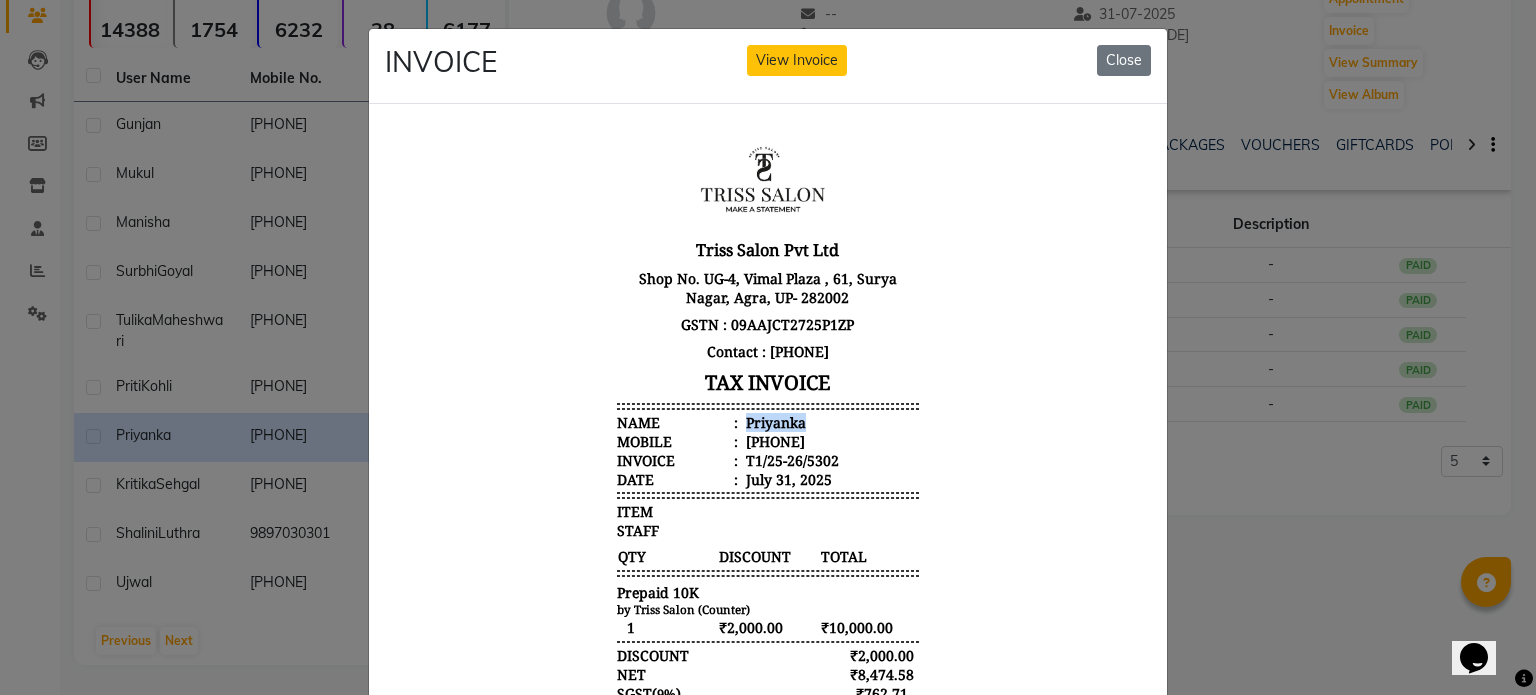 click on "Priyanka" at bounding box center (774, 421) 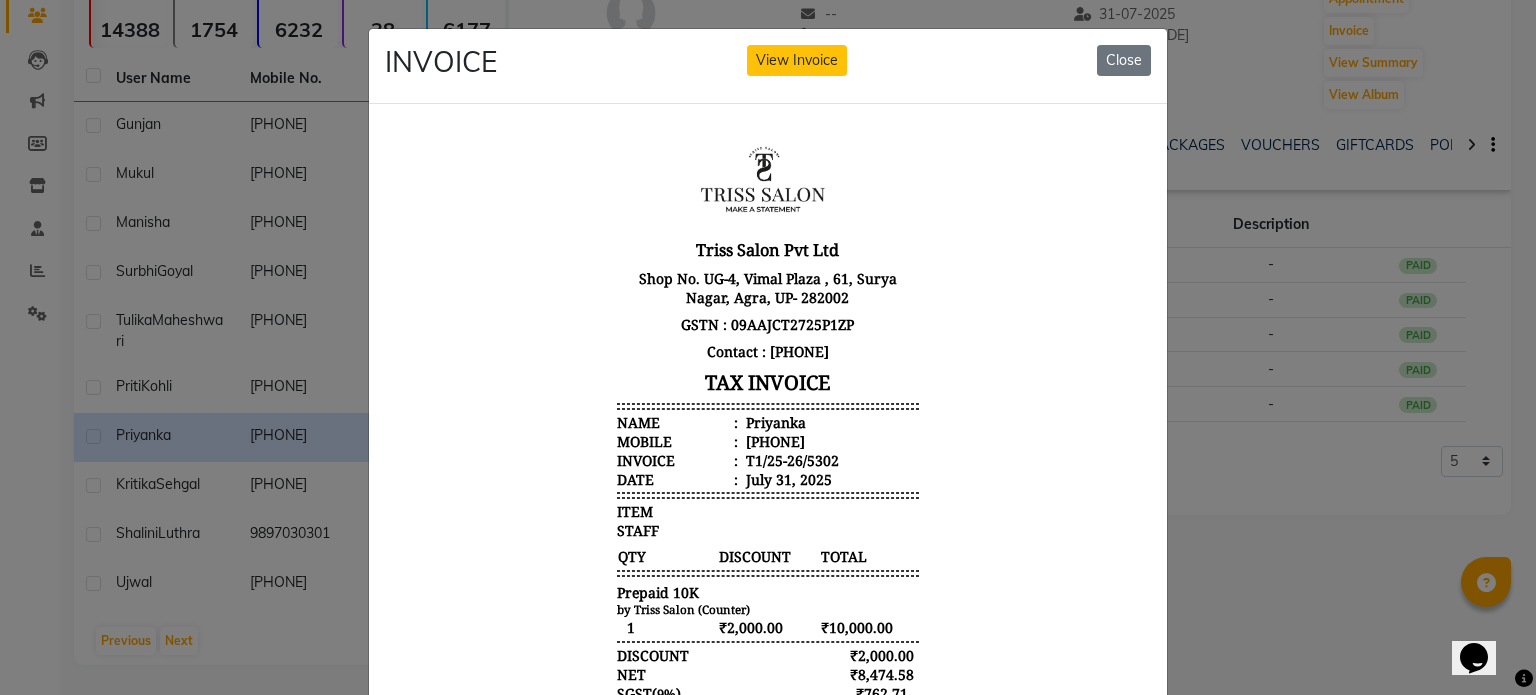 click on "919997197363" at bounding box center [773, 440] 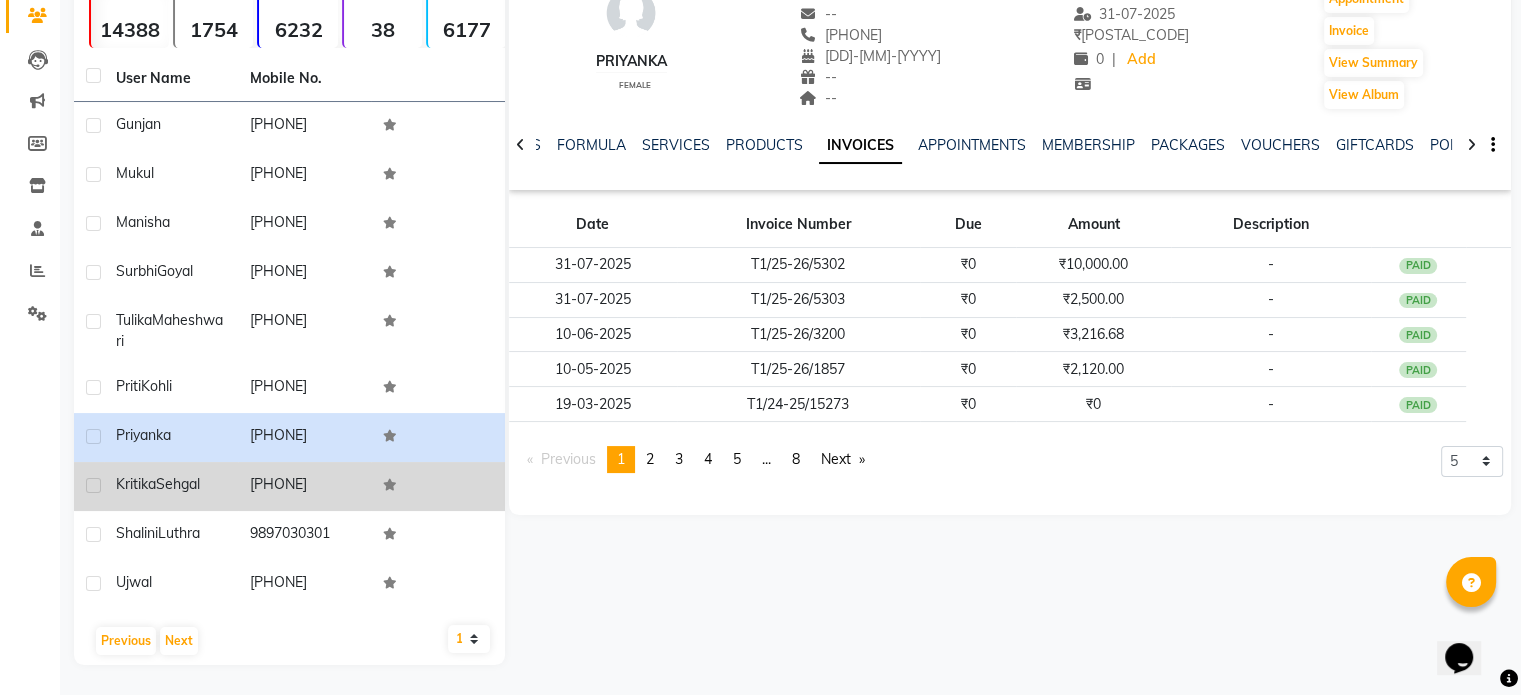 click on "9717756747" 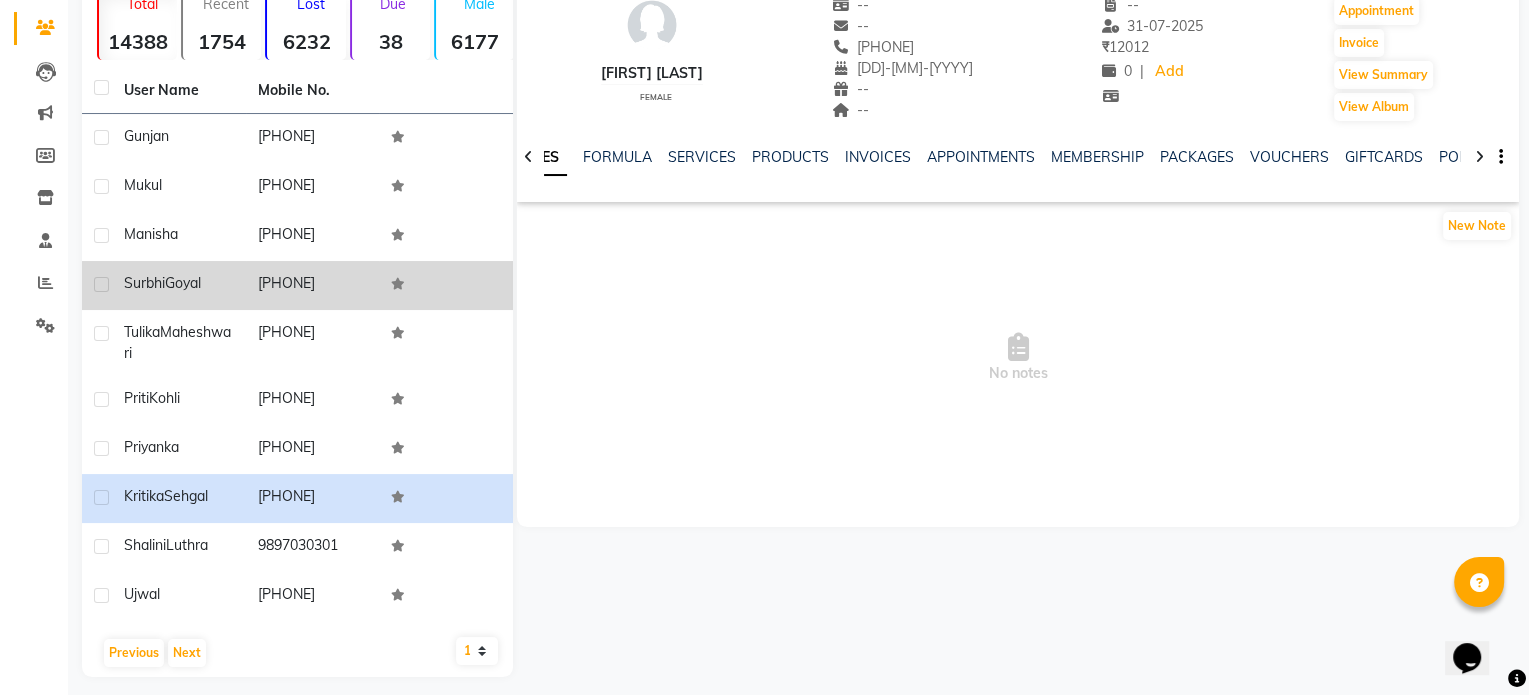 scroll, scrollTop: 172, scrollLeft: 0, axis: vertical 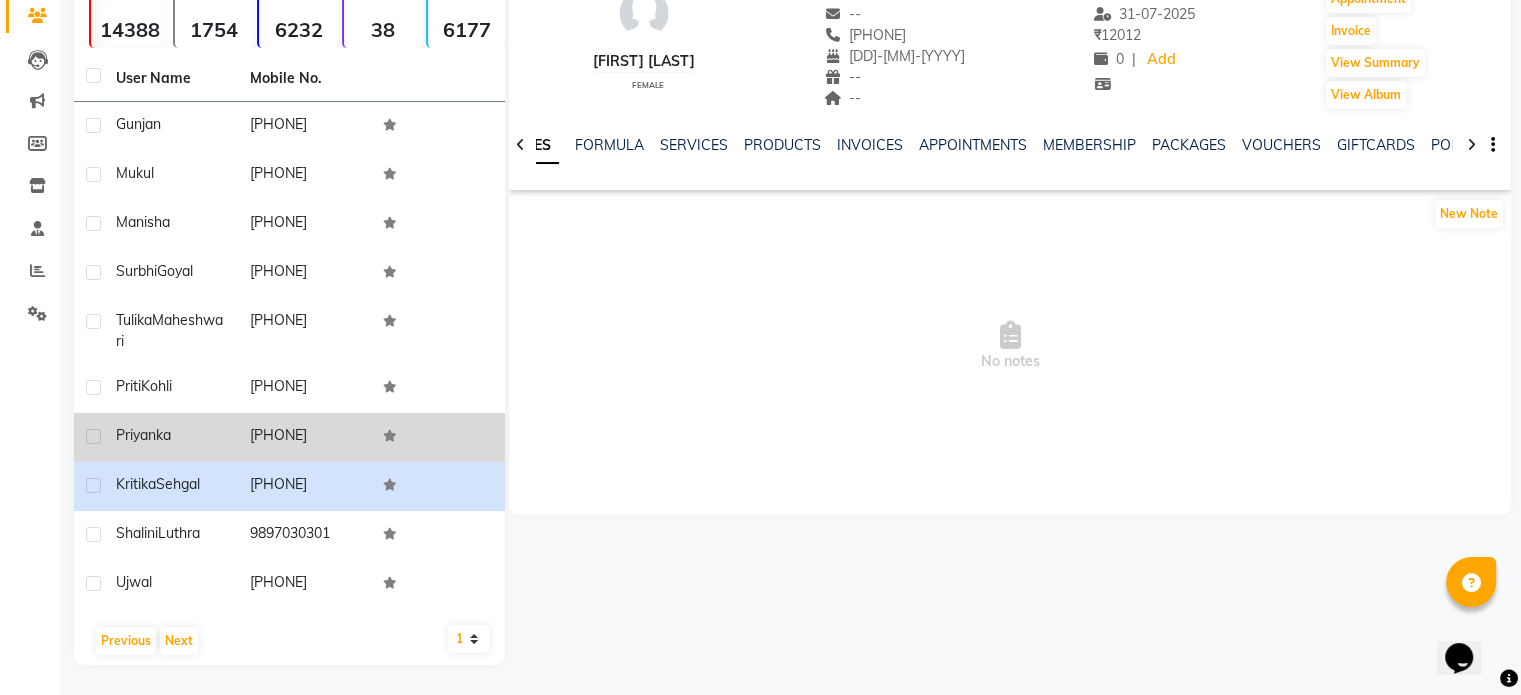 click on "9997197363" 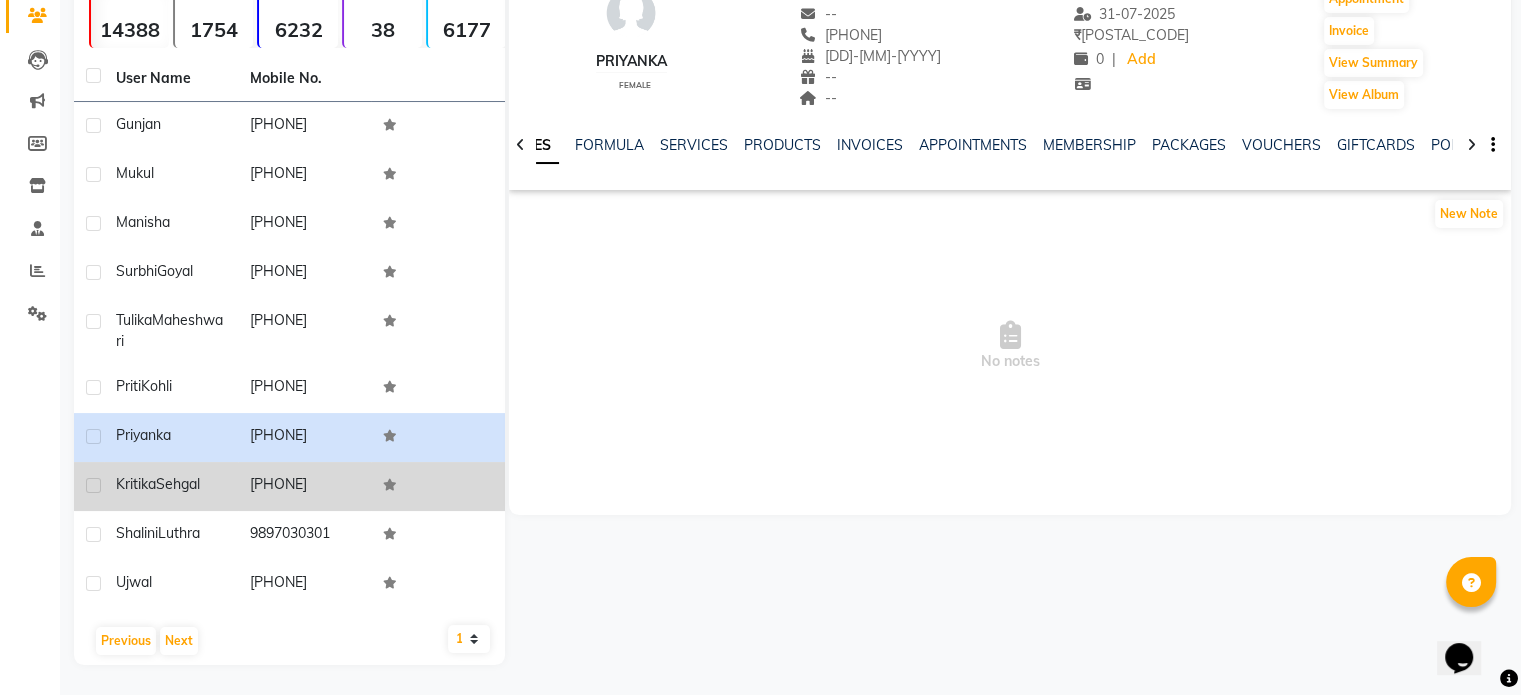 click on "9717756747" 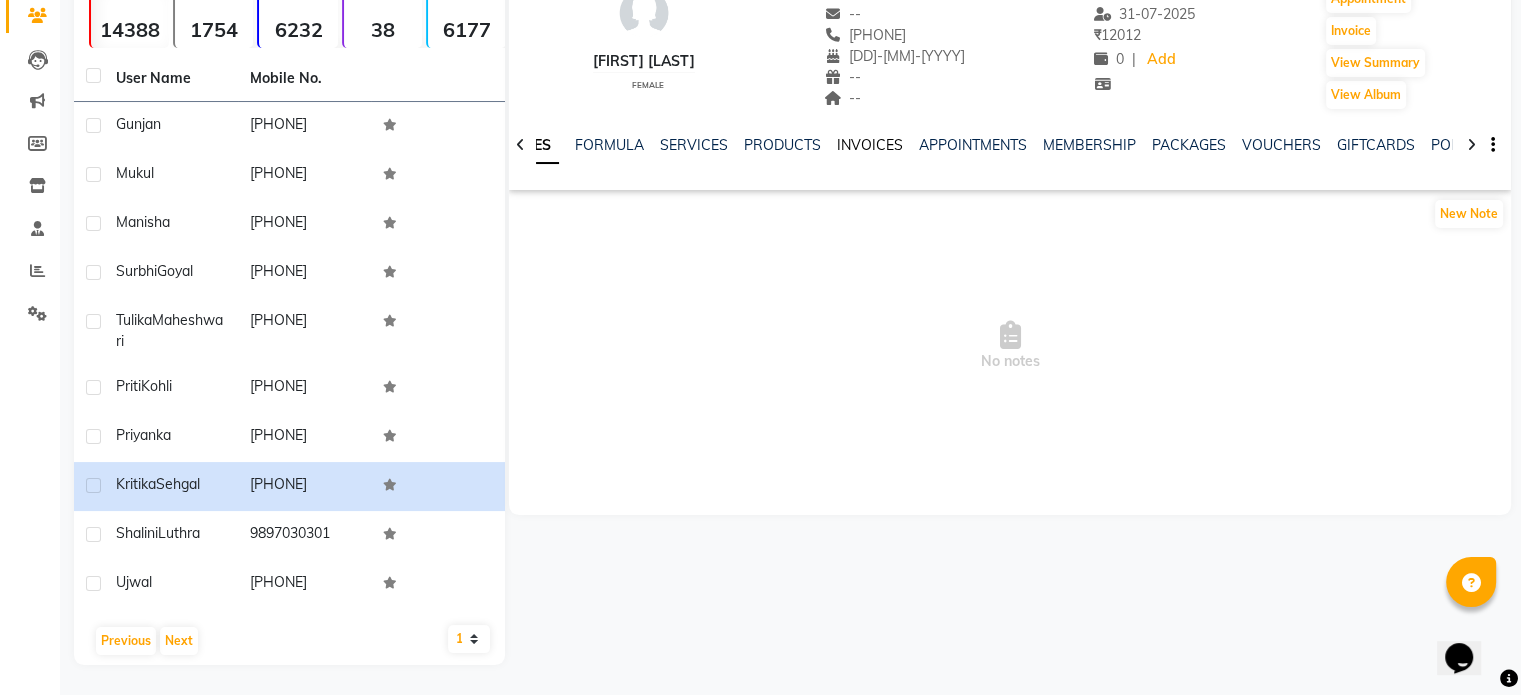 click on "INVOICES" 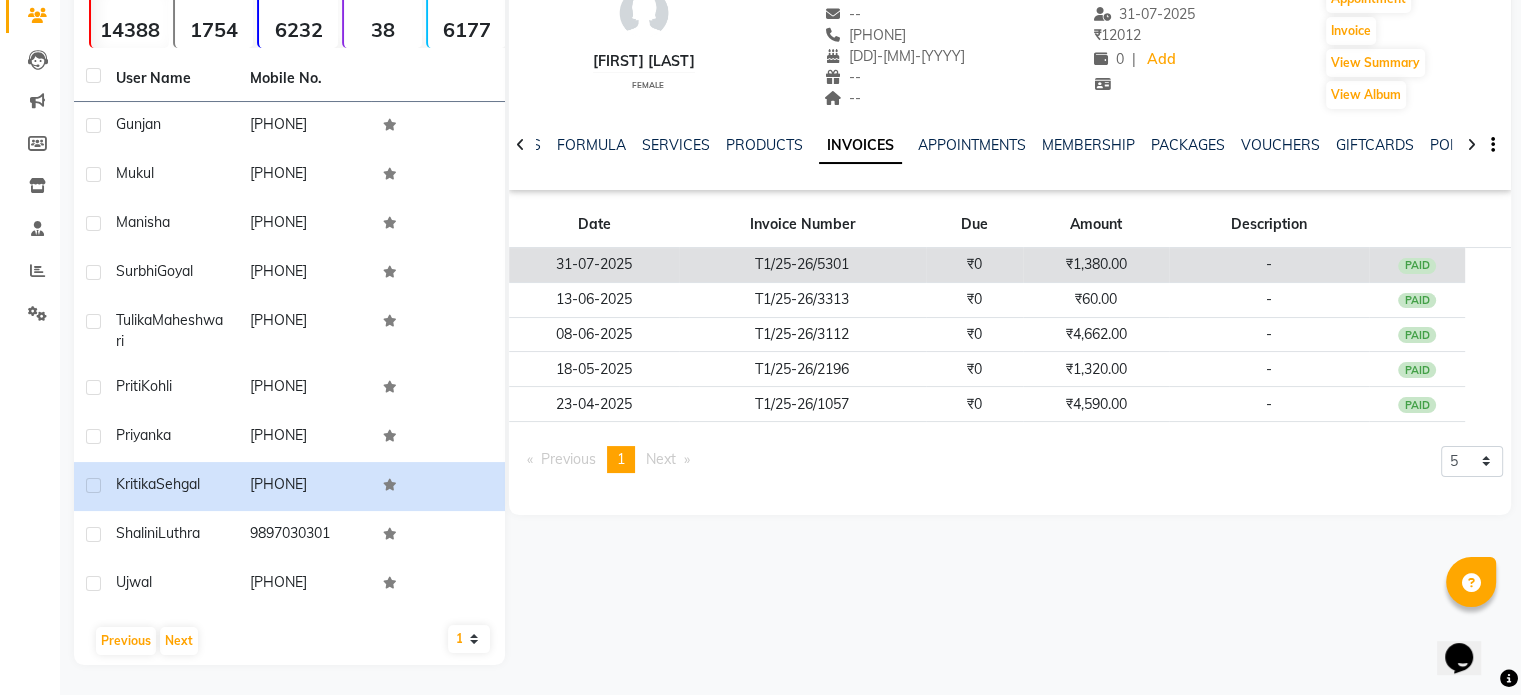 click on "₹0" 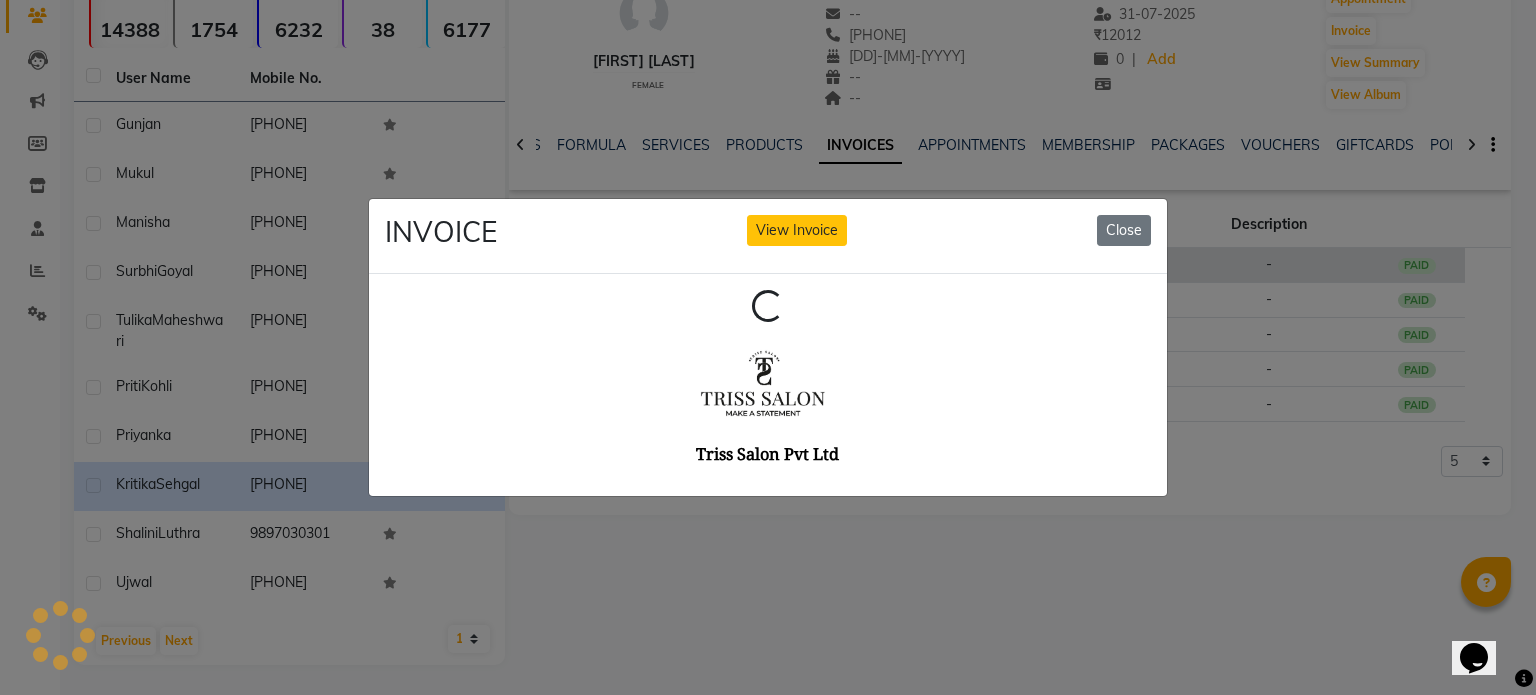 scroll, scrollTop: 0, scrollLeft: 0, axis: both 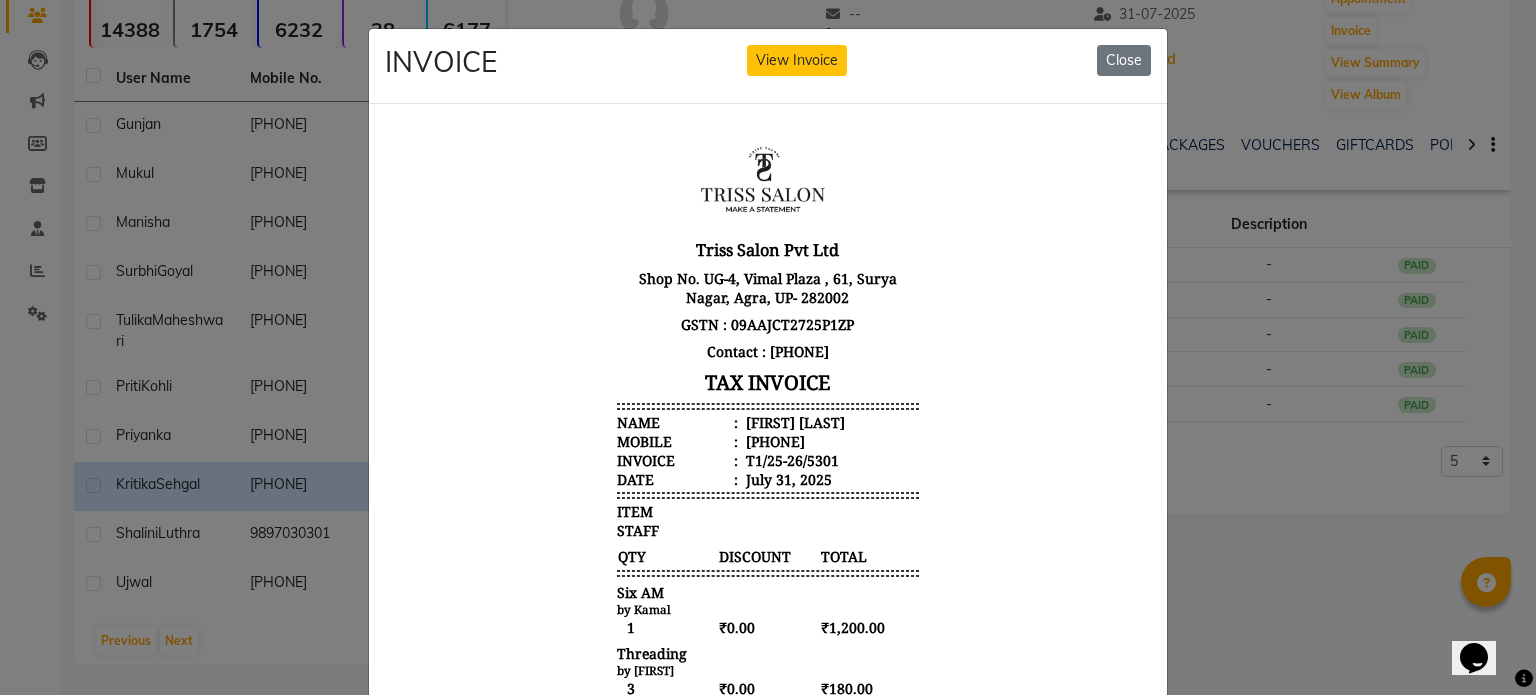 click on "Kritika Sehgal" at bounding box center [793, 421] 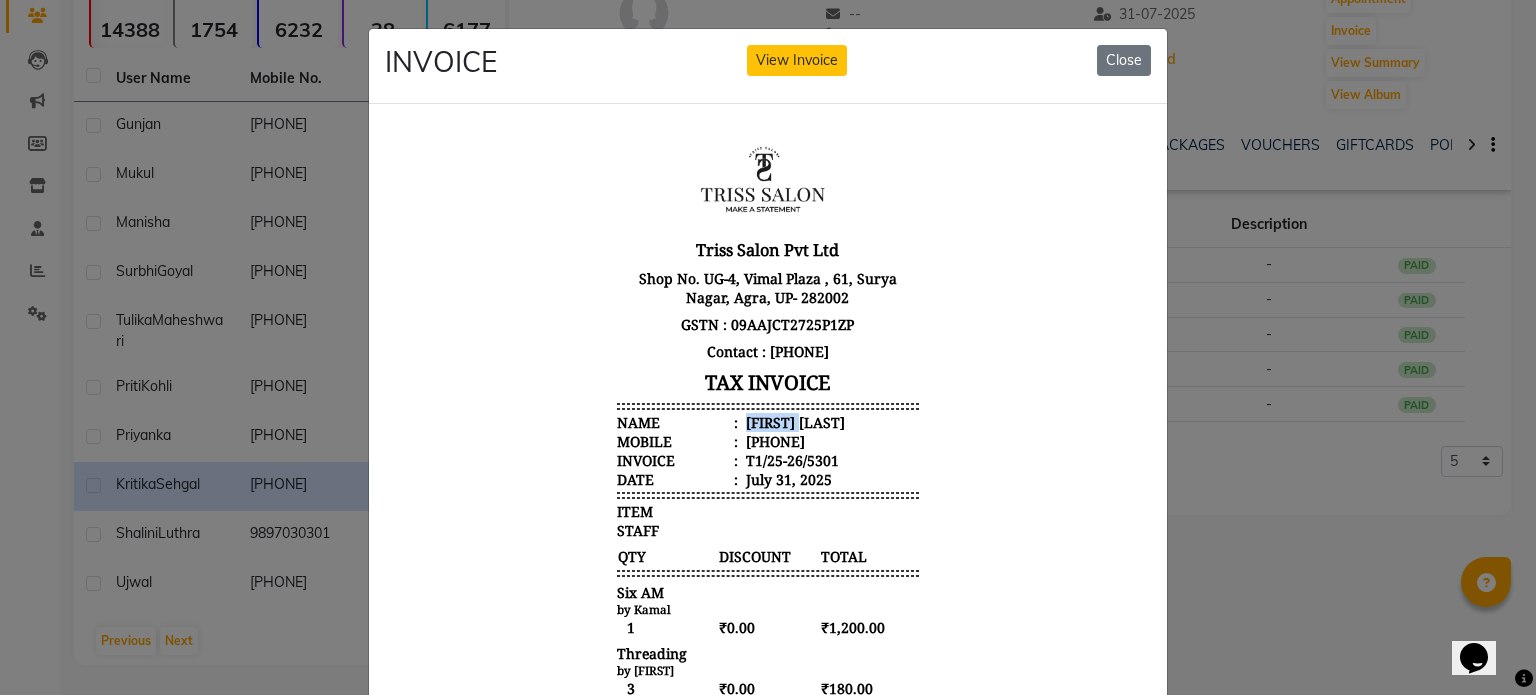 click on "Kritika Sehgal" at bounding box center (793, 421) 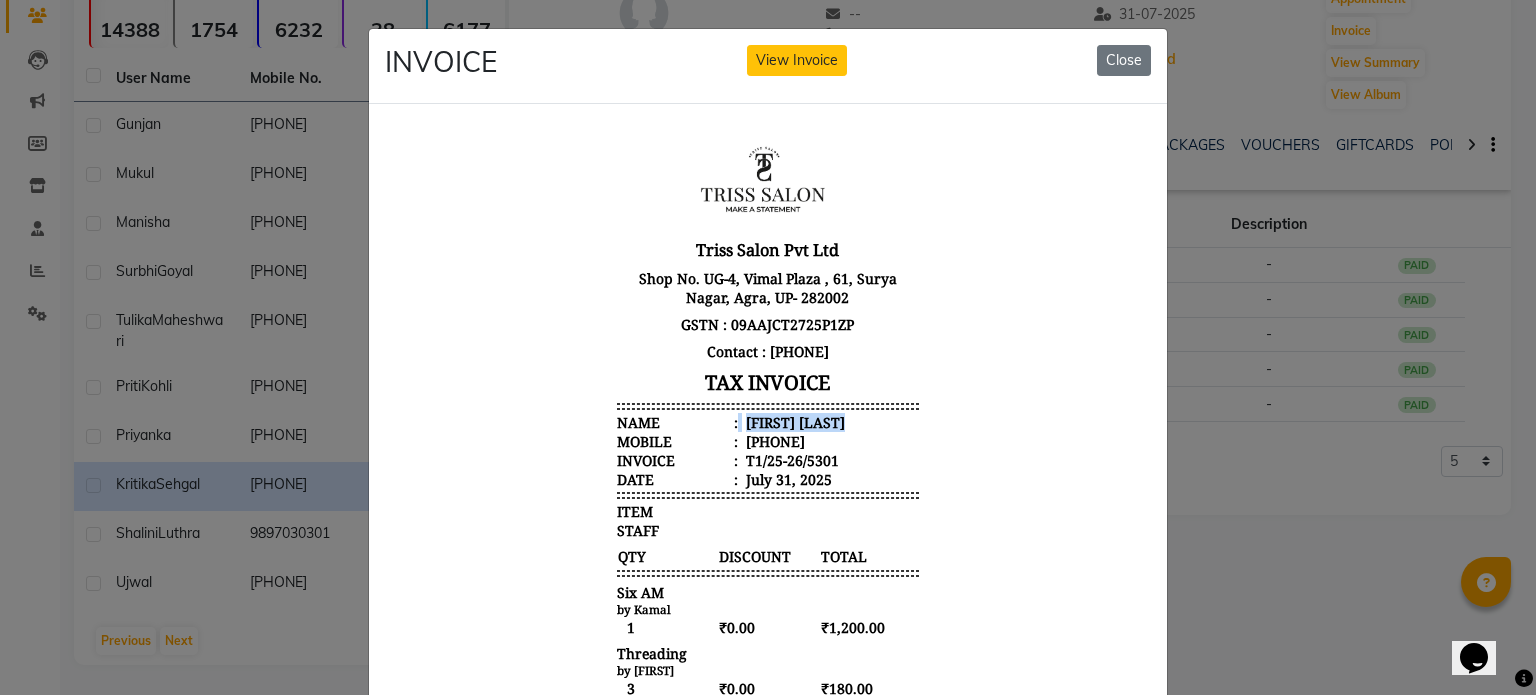 click on "Kritika Sehgal" at bounding box center [793, 421] 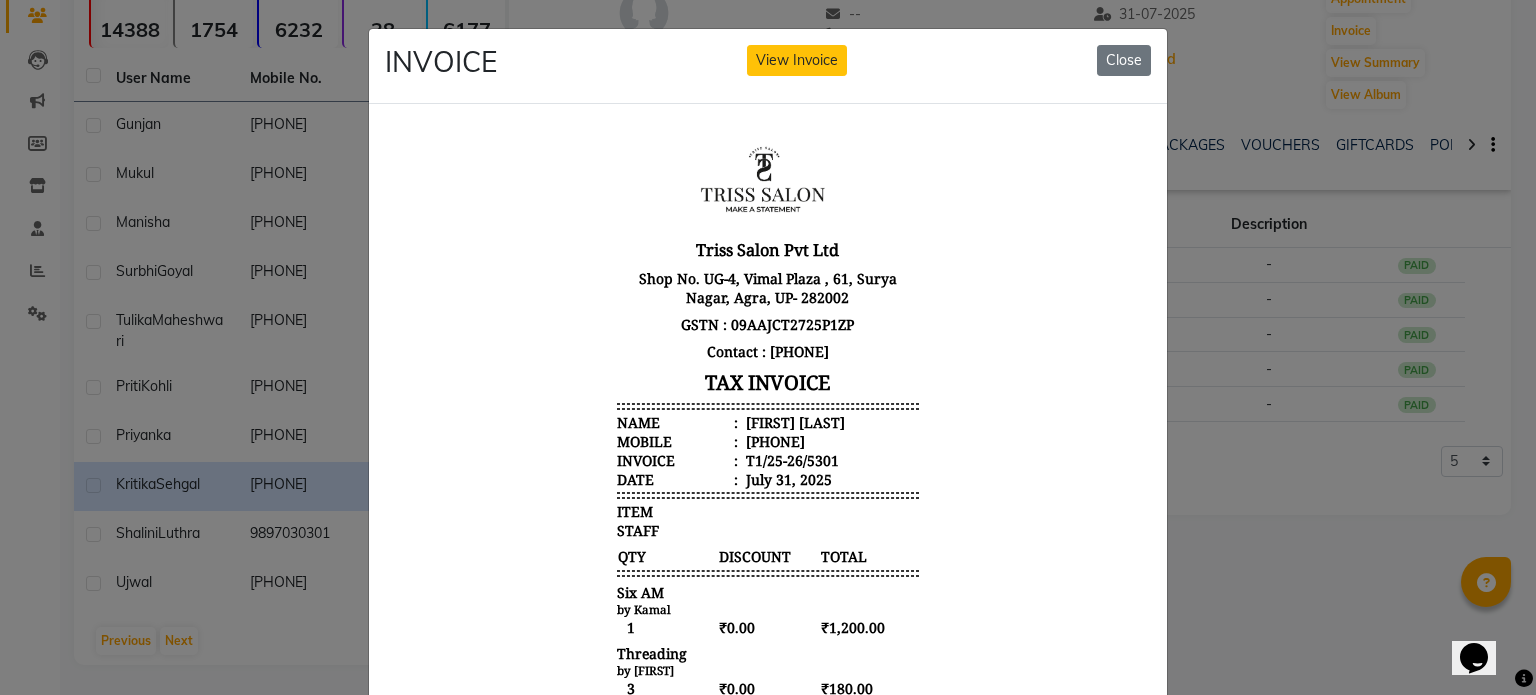 click on "919717756747" at bounding box center (773, 440) 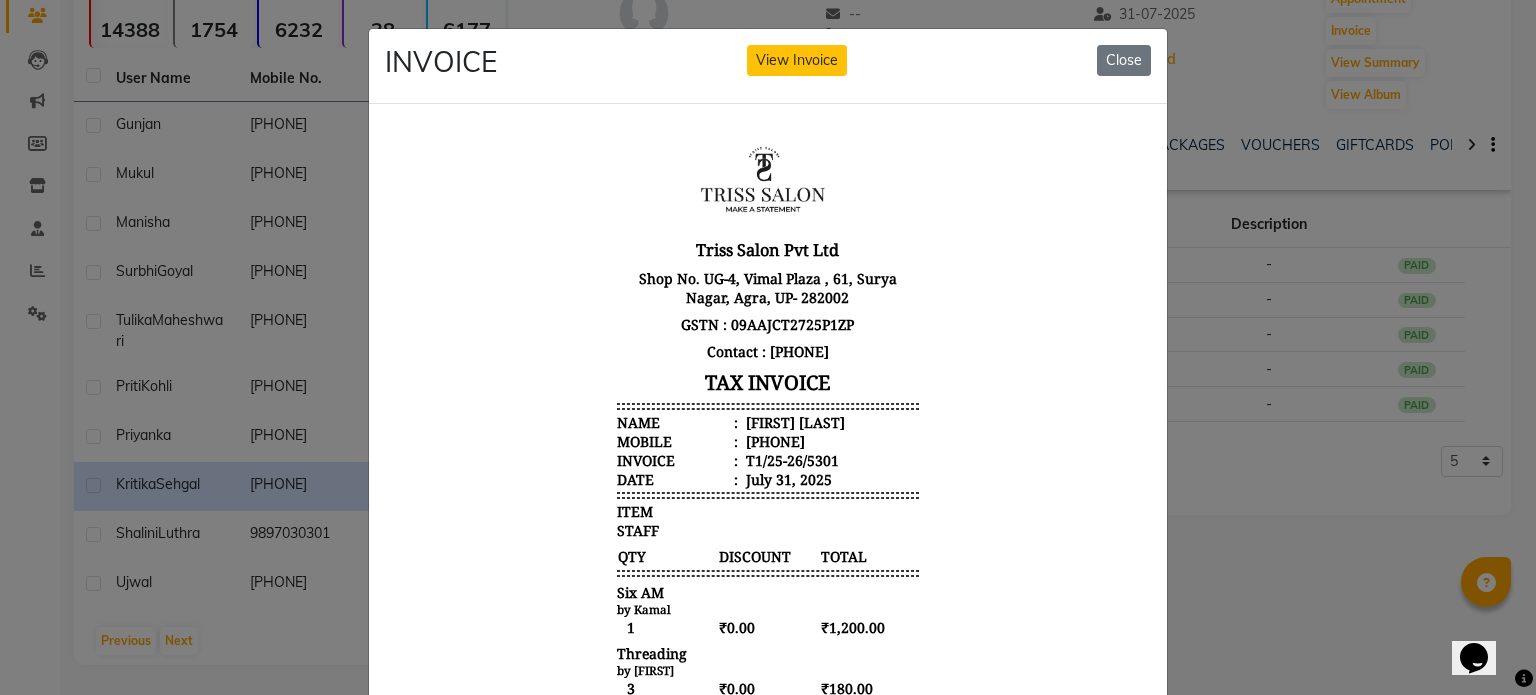 click on "INVOICE View Invoice Close" 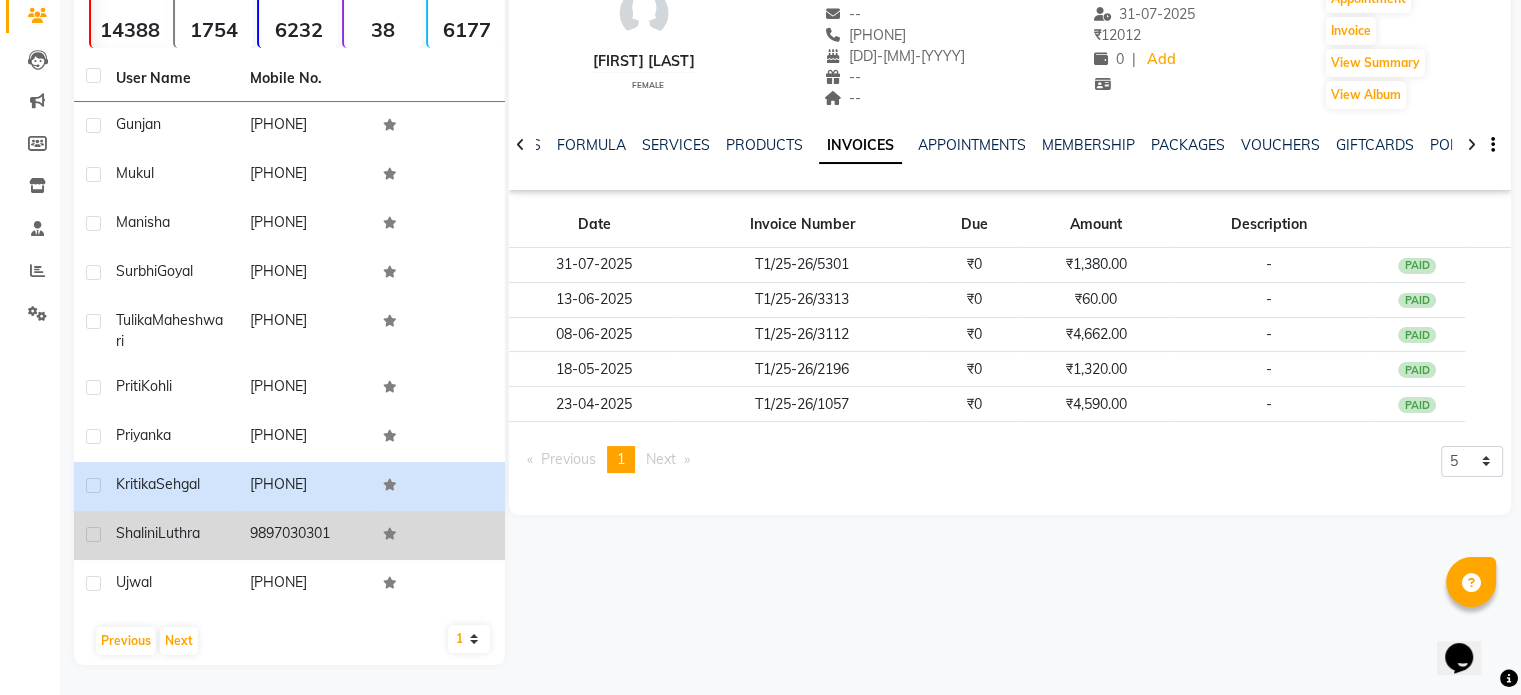 click on "9897030301" 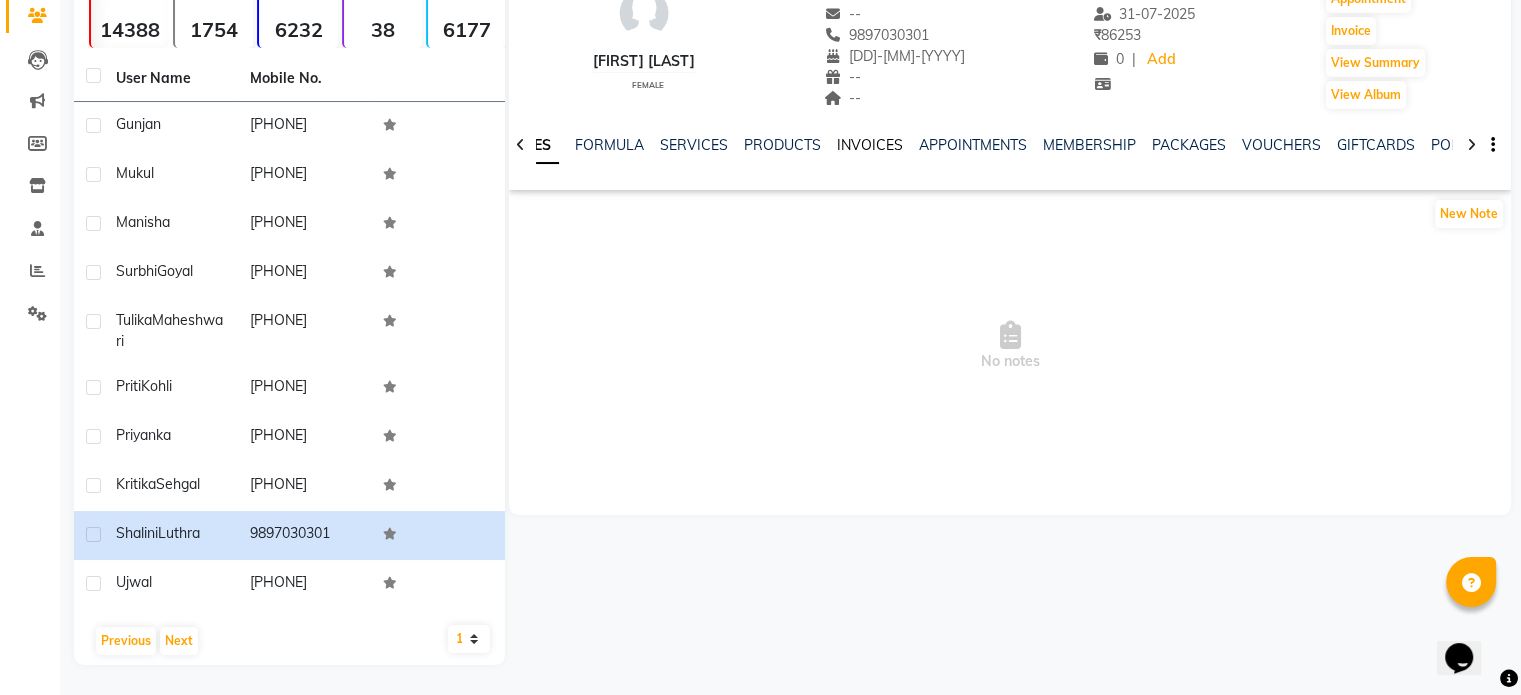 click on "INVOICES" 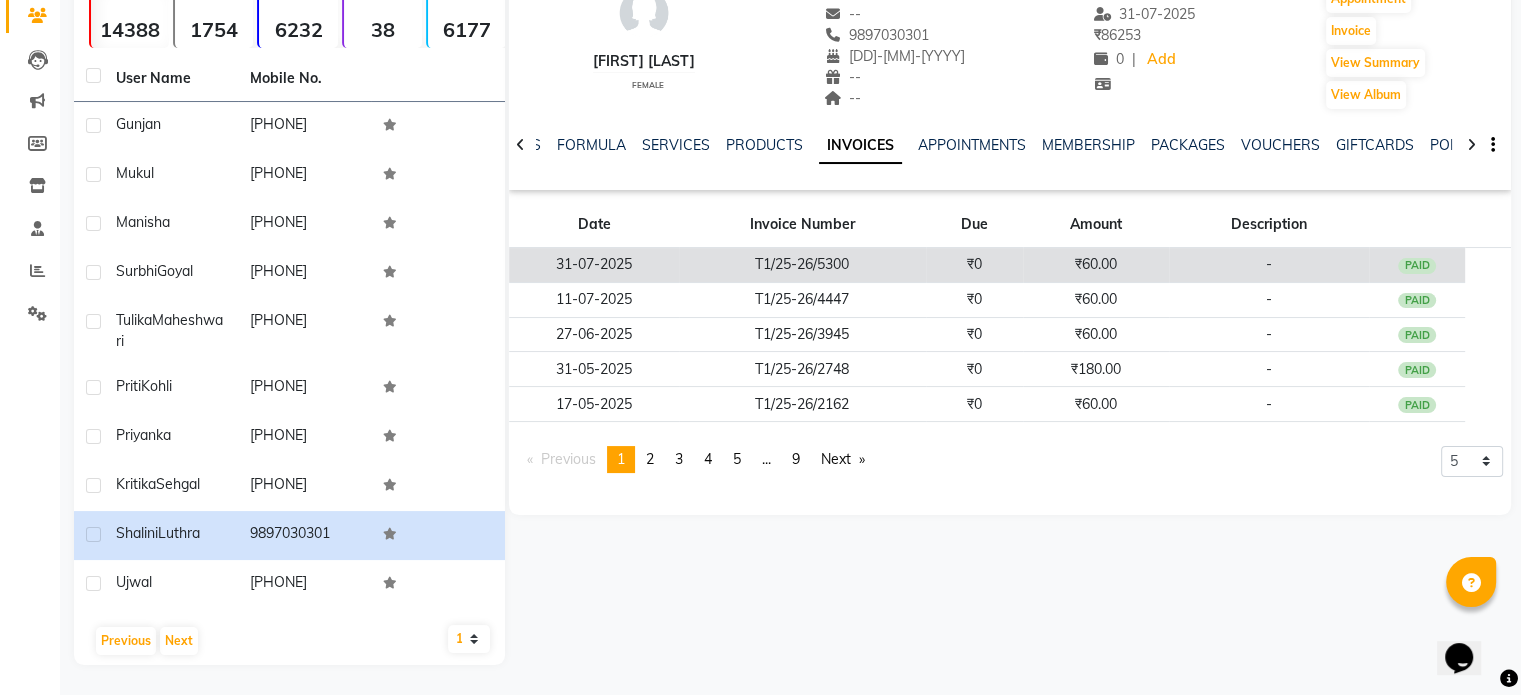 click on "₹0" 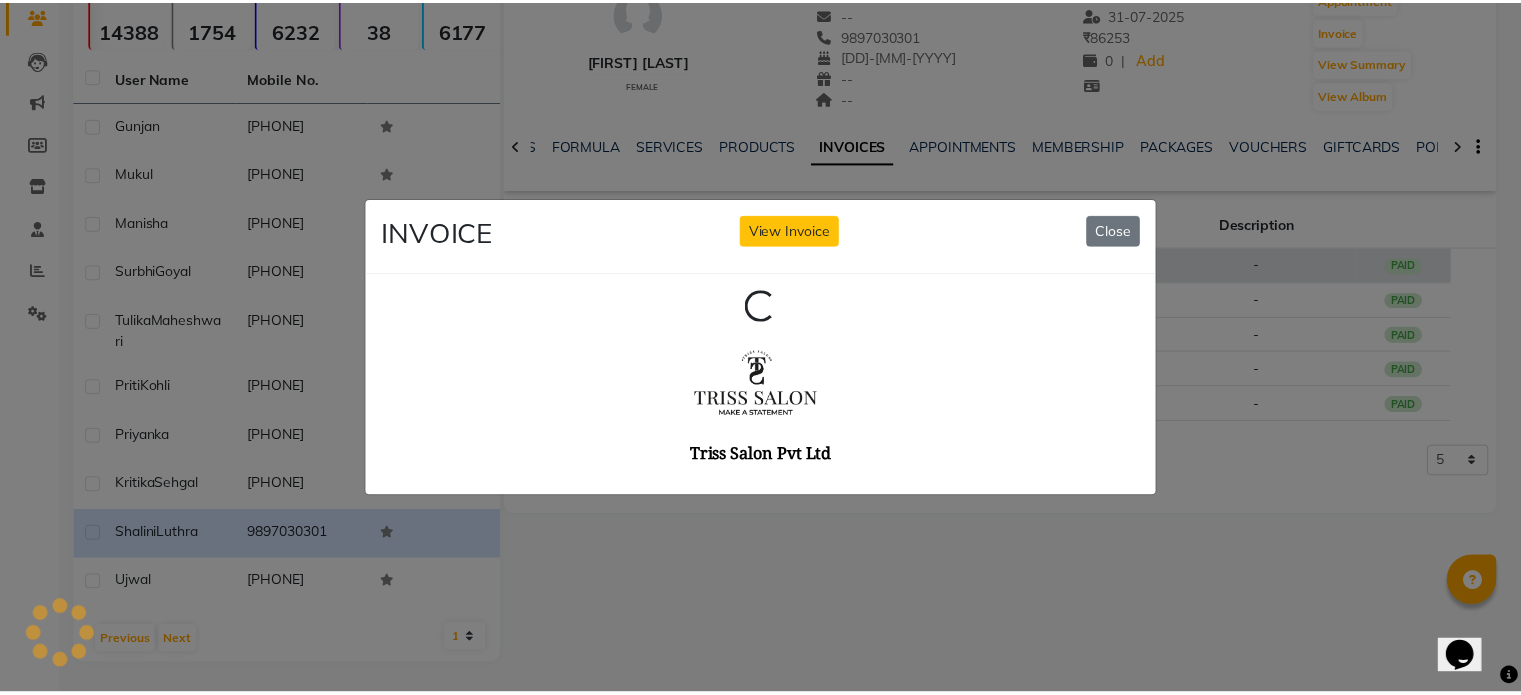 scroll, scrollTop: 0, scrollLeft: 0, axis: both 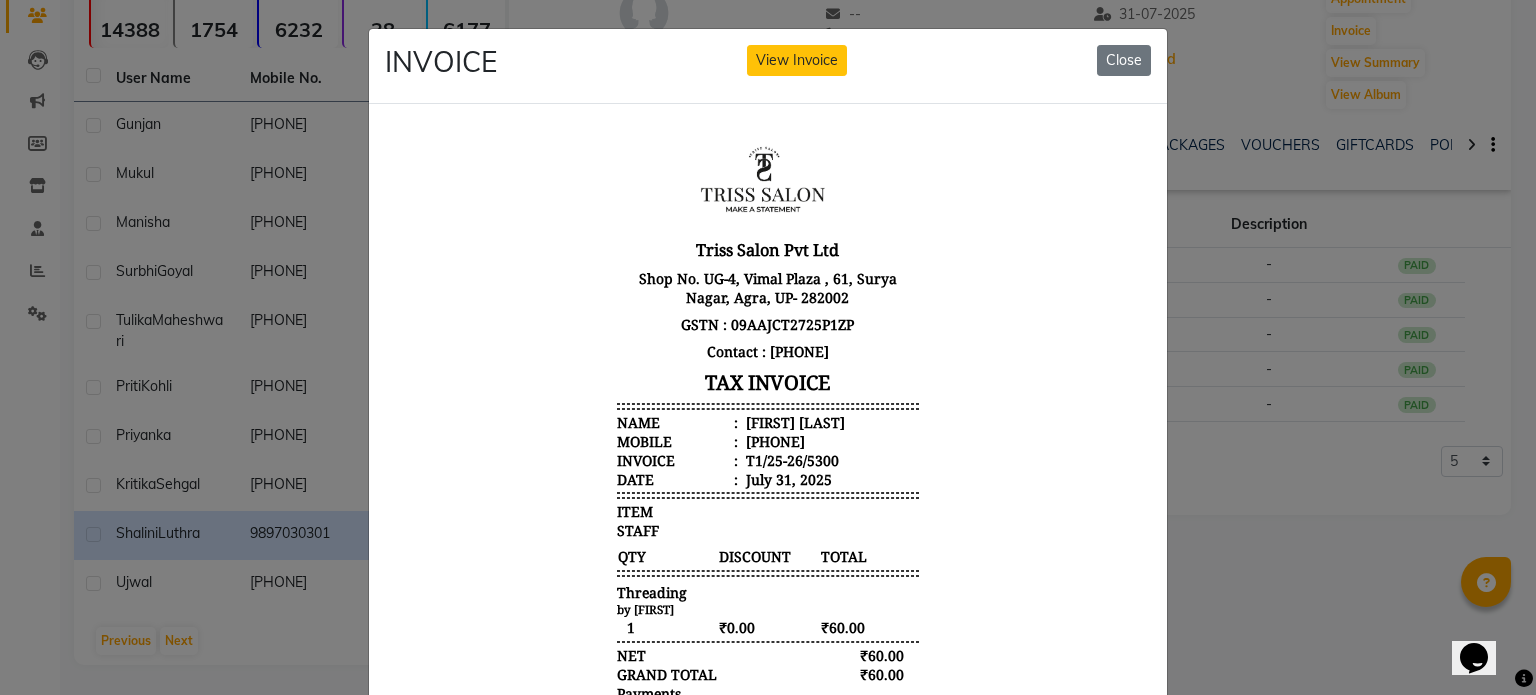 click on "Shalini Luthra" at bounding box center [793, 421] 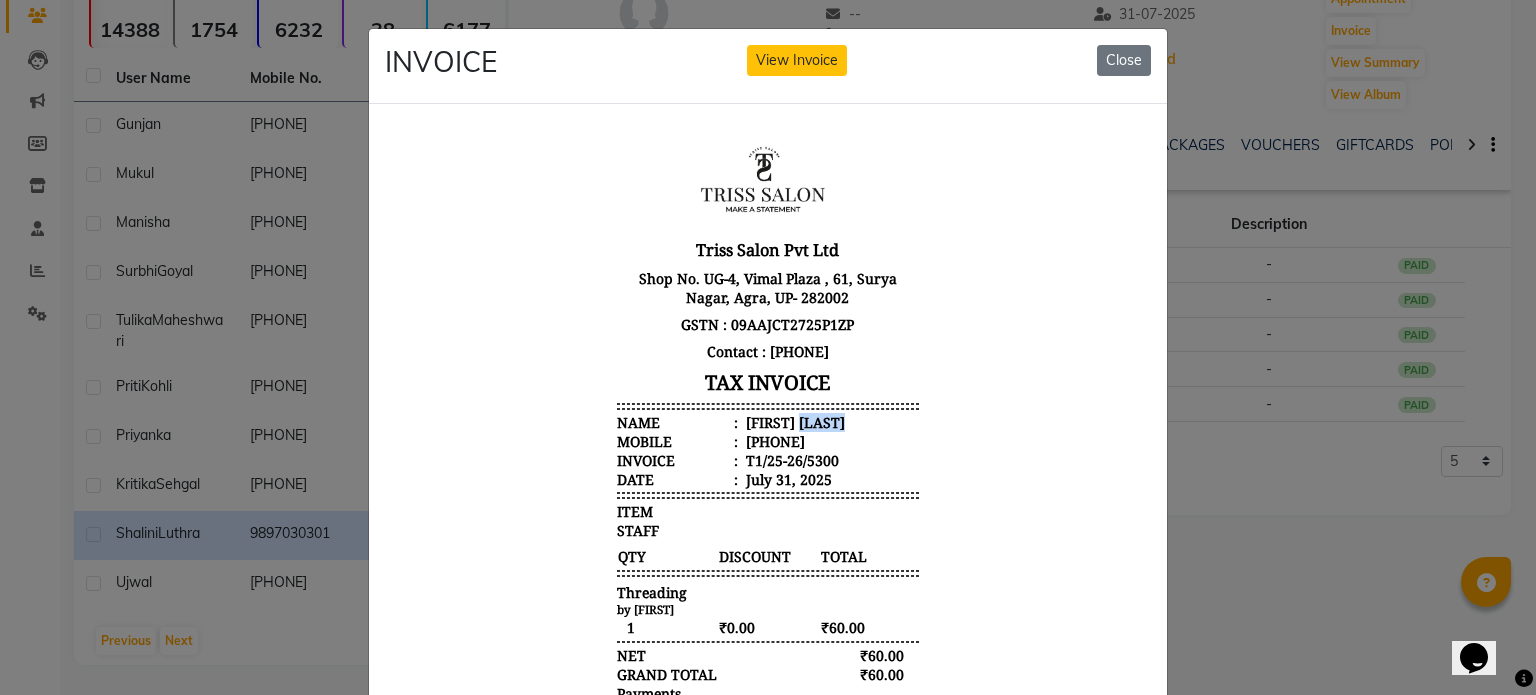click on "Shalini Luthra" at bounding box center (793, 421) 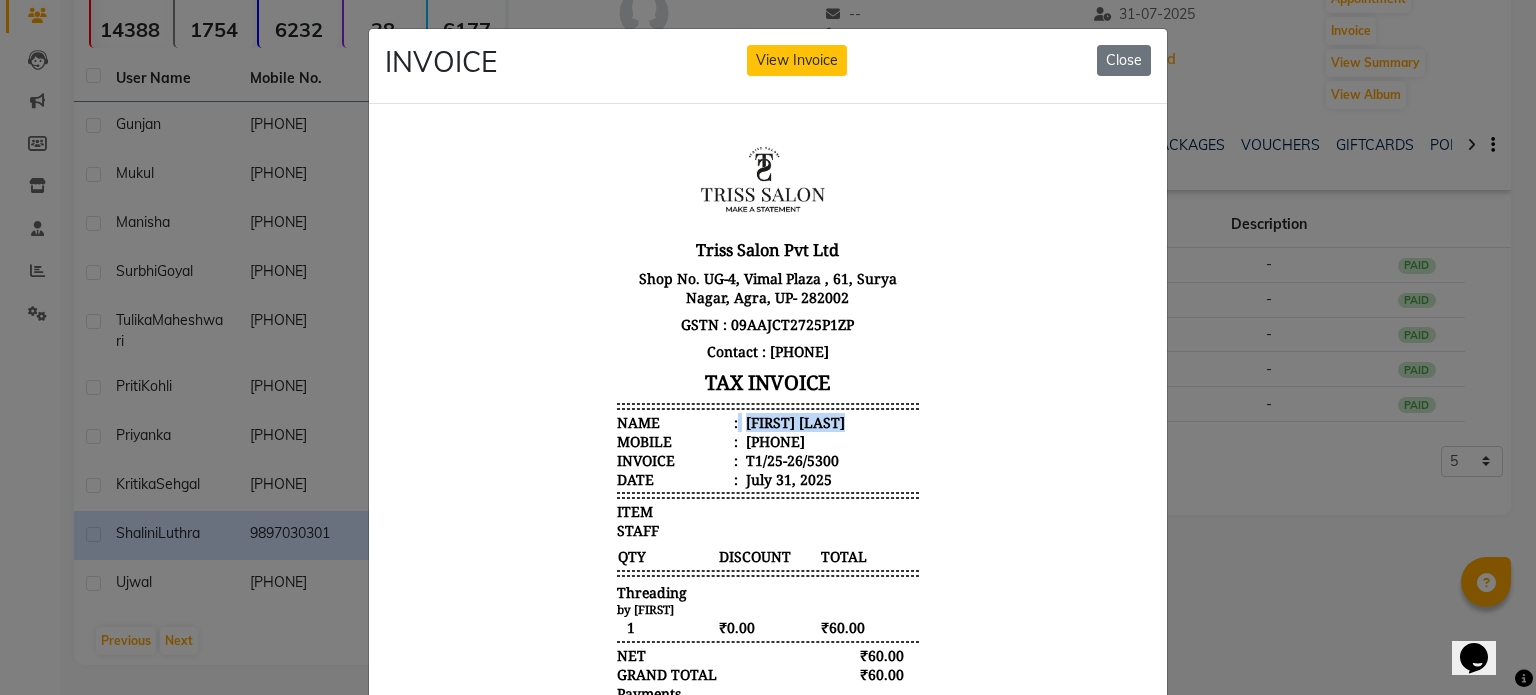 click on "Shalini Luthra" at bounding box center (793, 421) 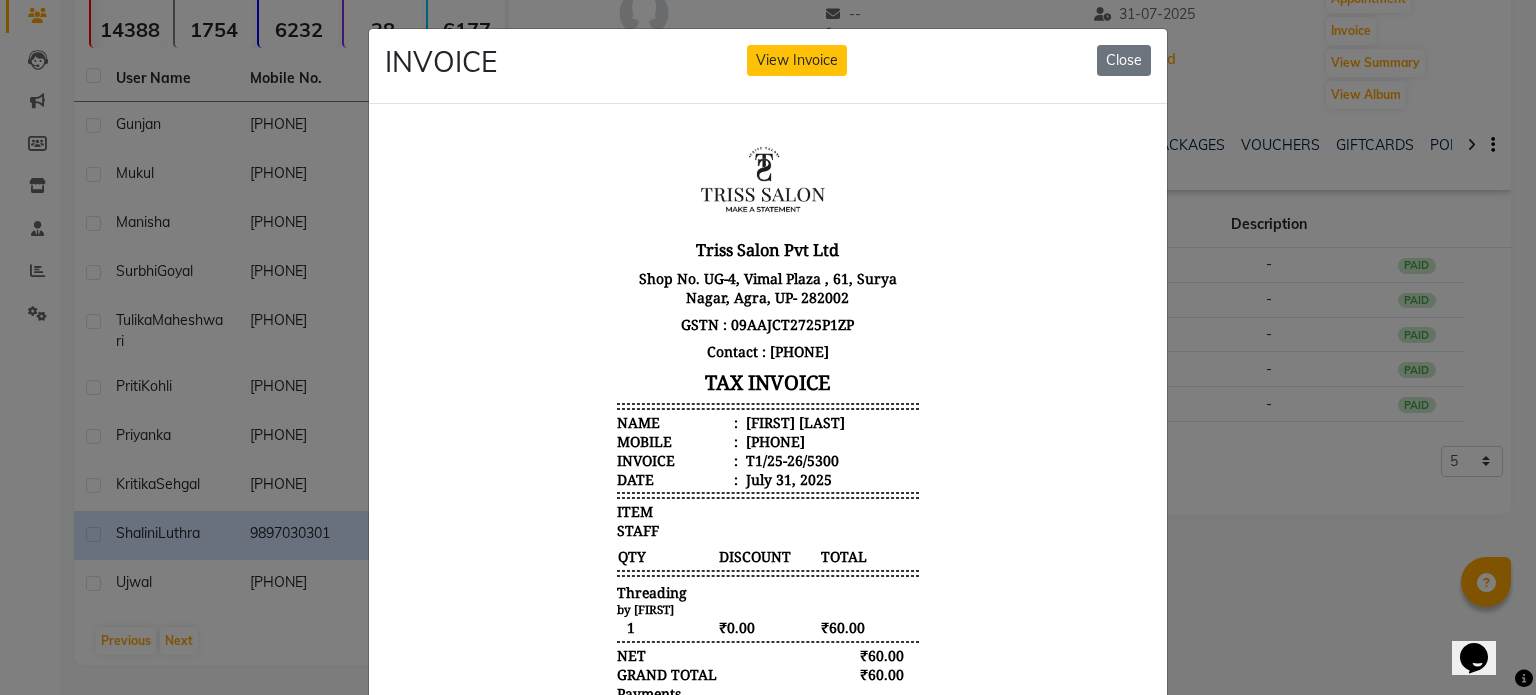 click on "919897030301" at bounding box center [773, 440] 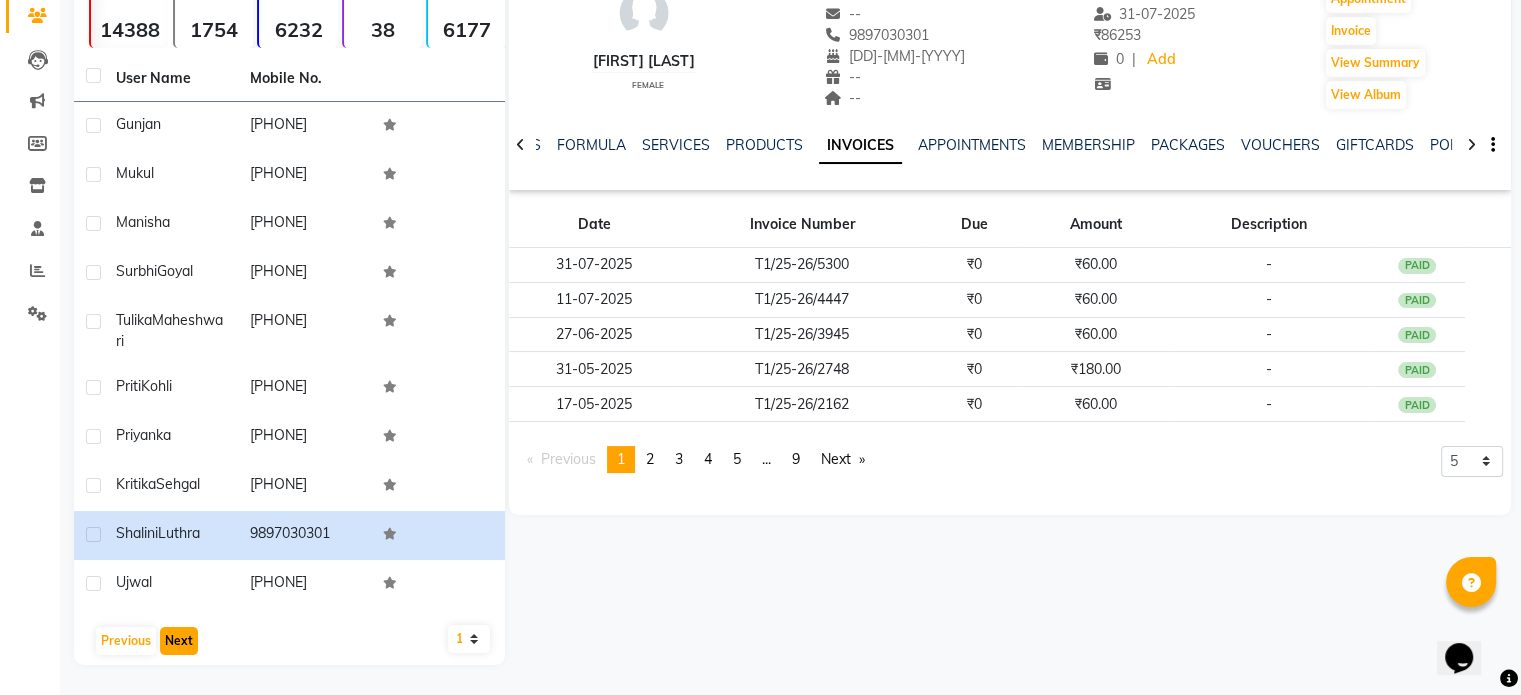 click on "Next" 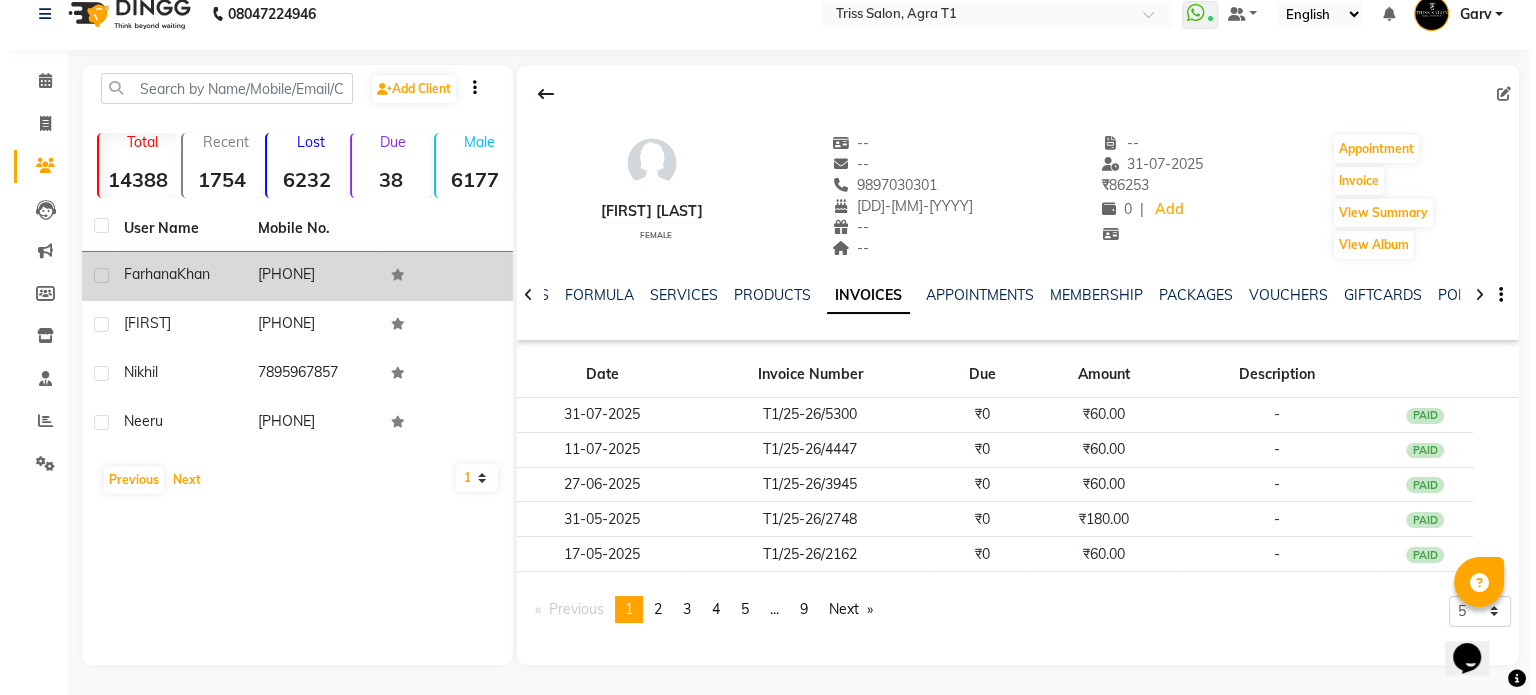 scroll, scrollTop: 21, scrollLeft: 0, axis: vertical 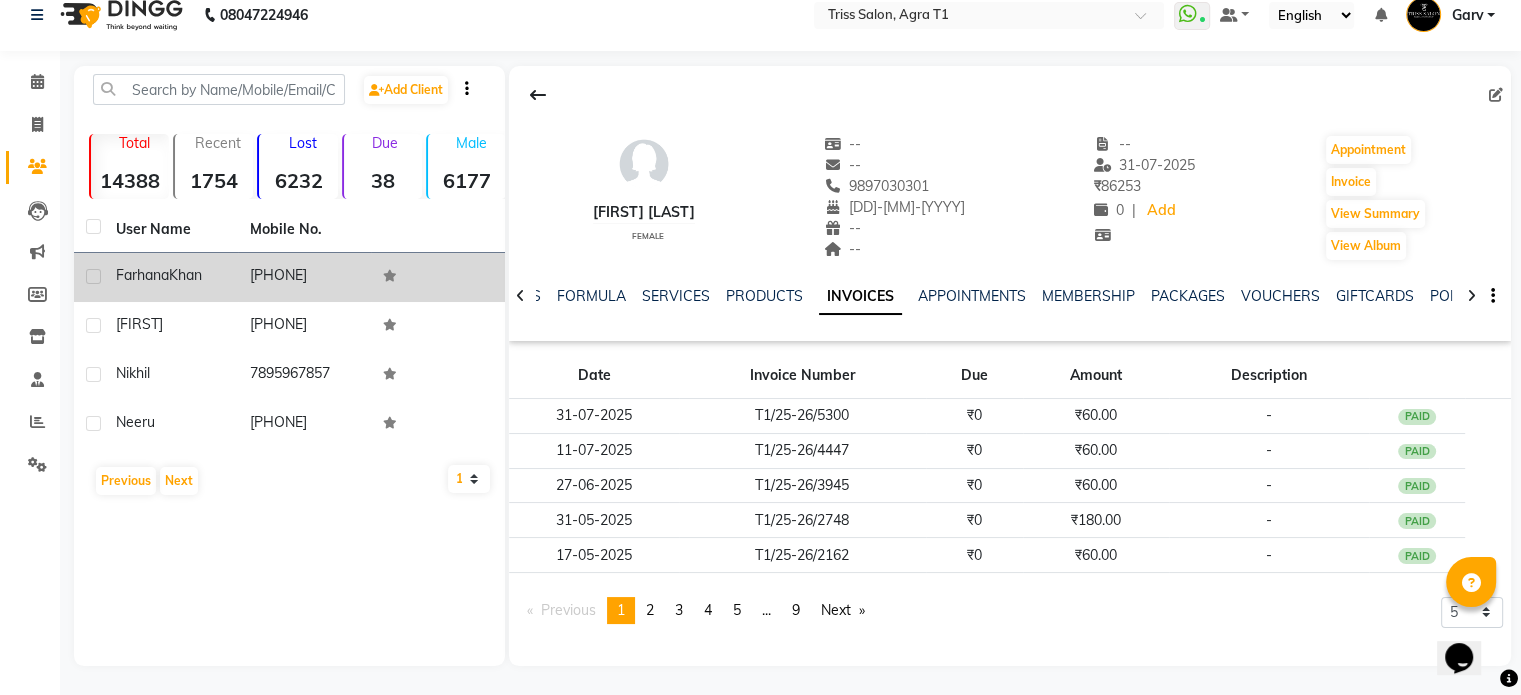 click on "Farhana  Khan" 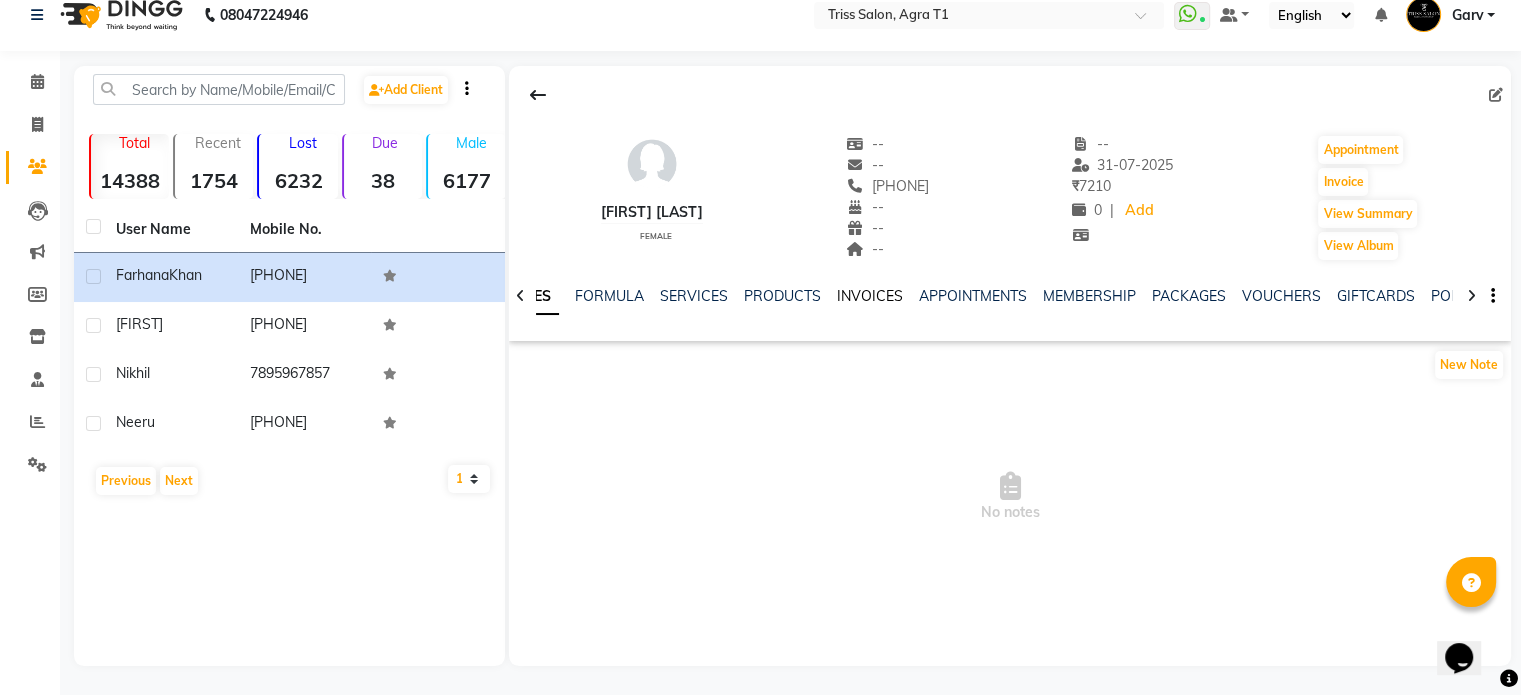 click on "INVOICES" 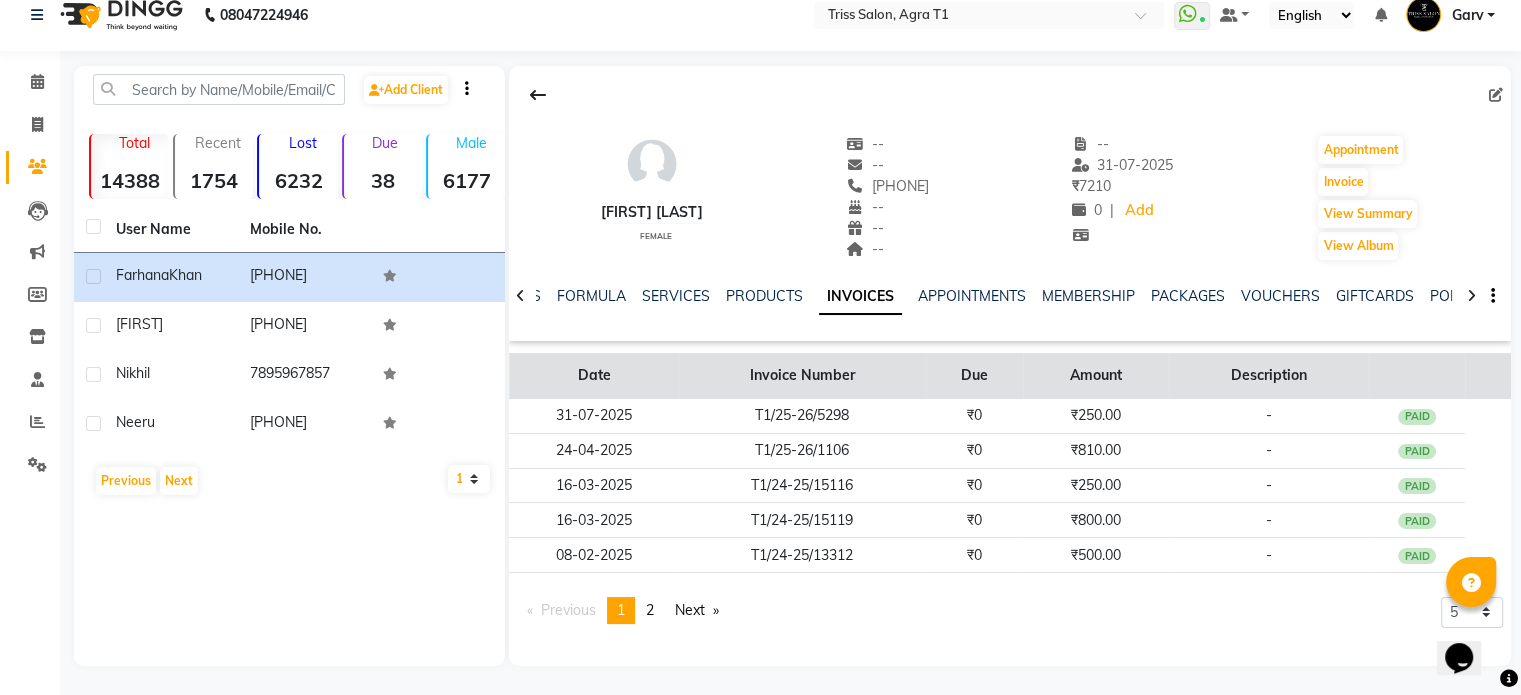 click on "Invoice Number" 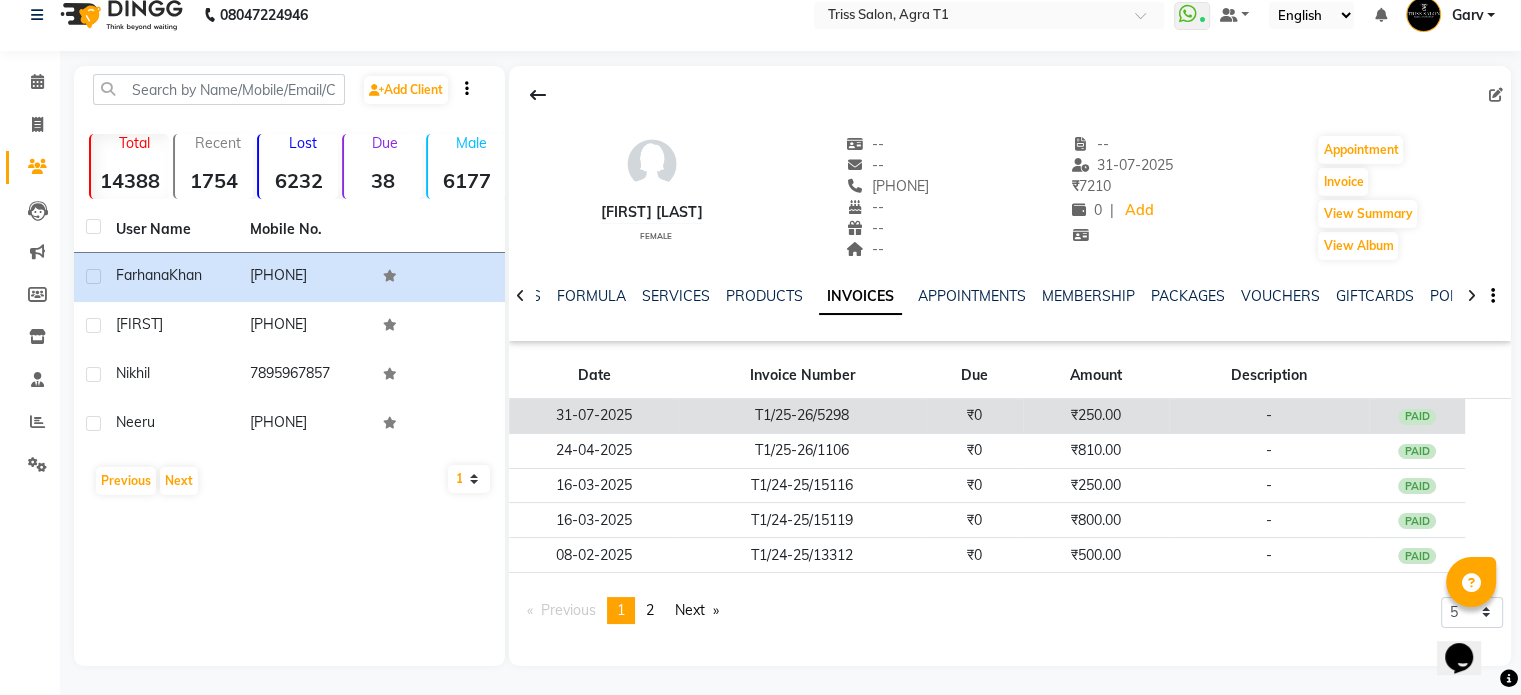 click on "₹0" 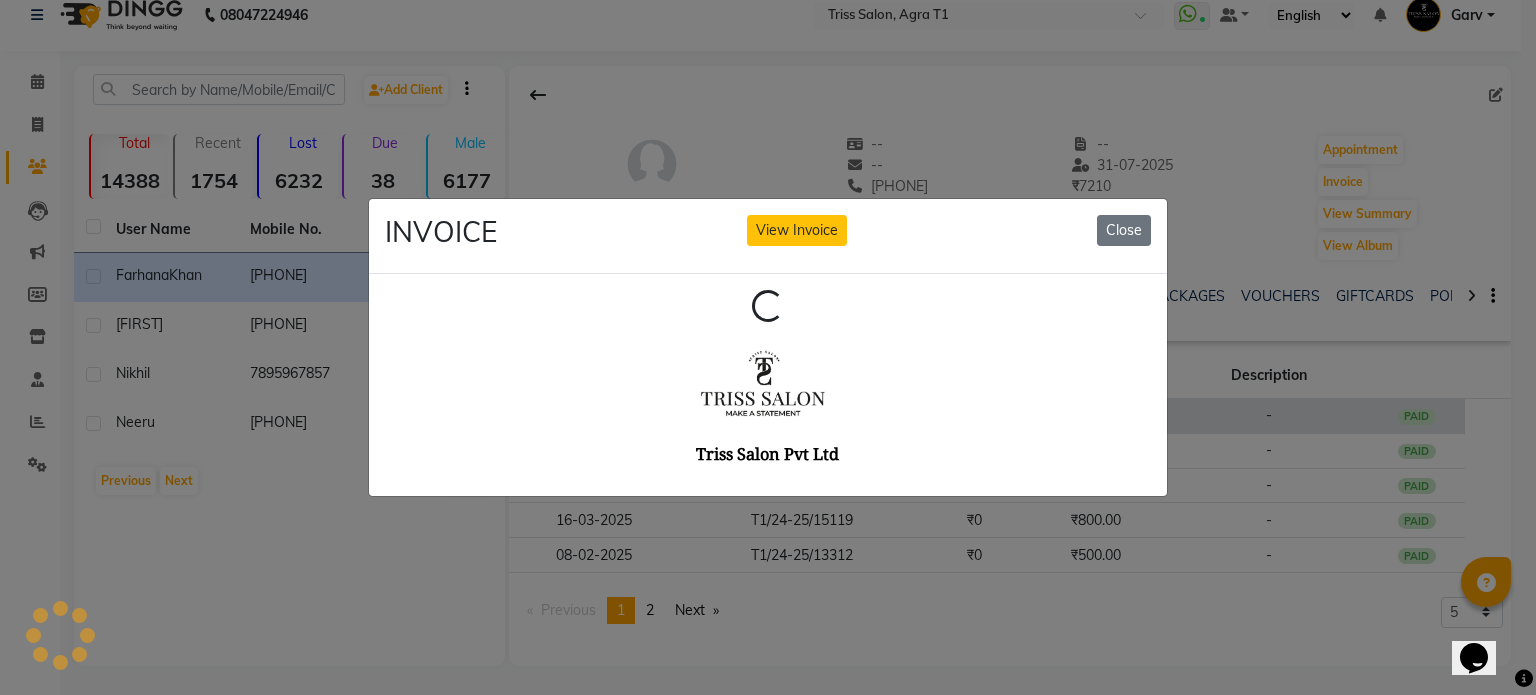 scroll, scrollTop: 0, scrollLeft: 0, axis: both 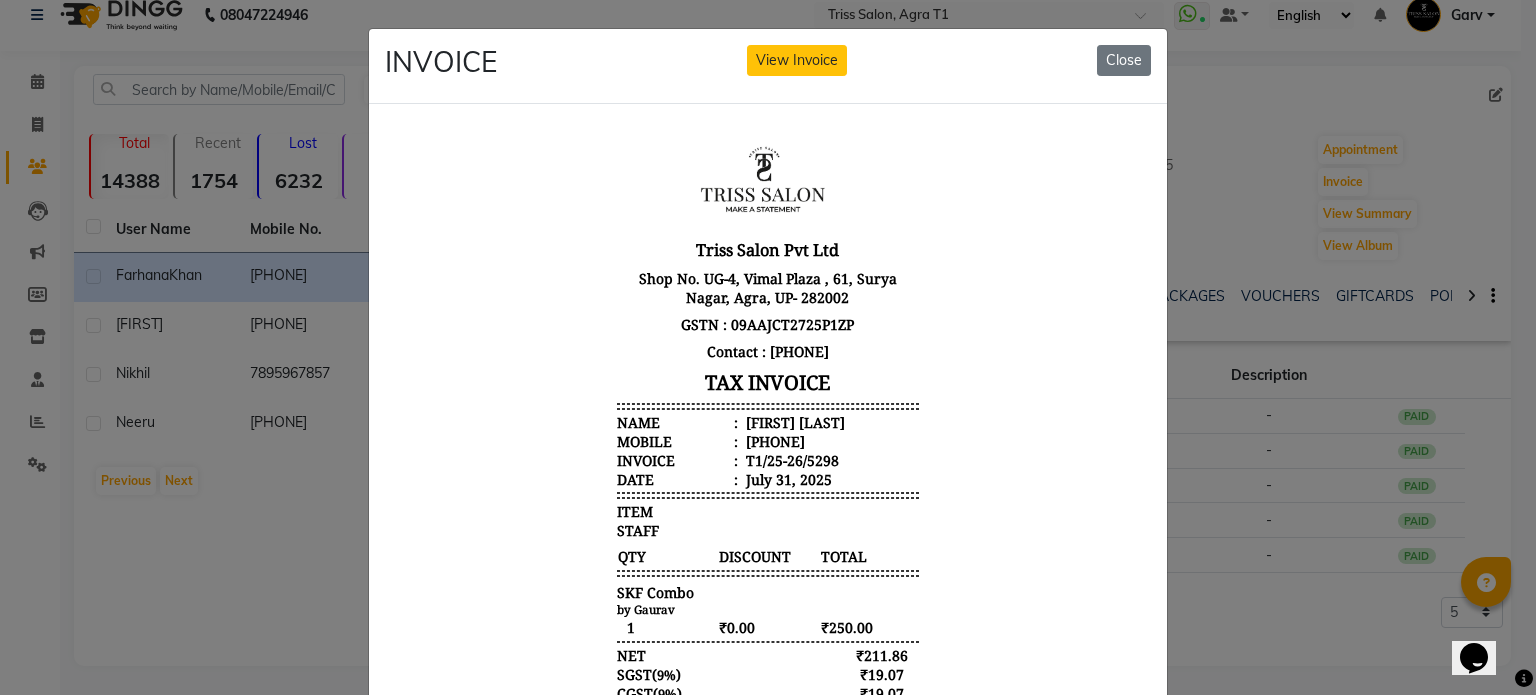 click on "Farhana Khan" at bounding box center (793, 421) 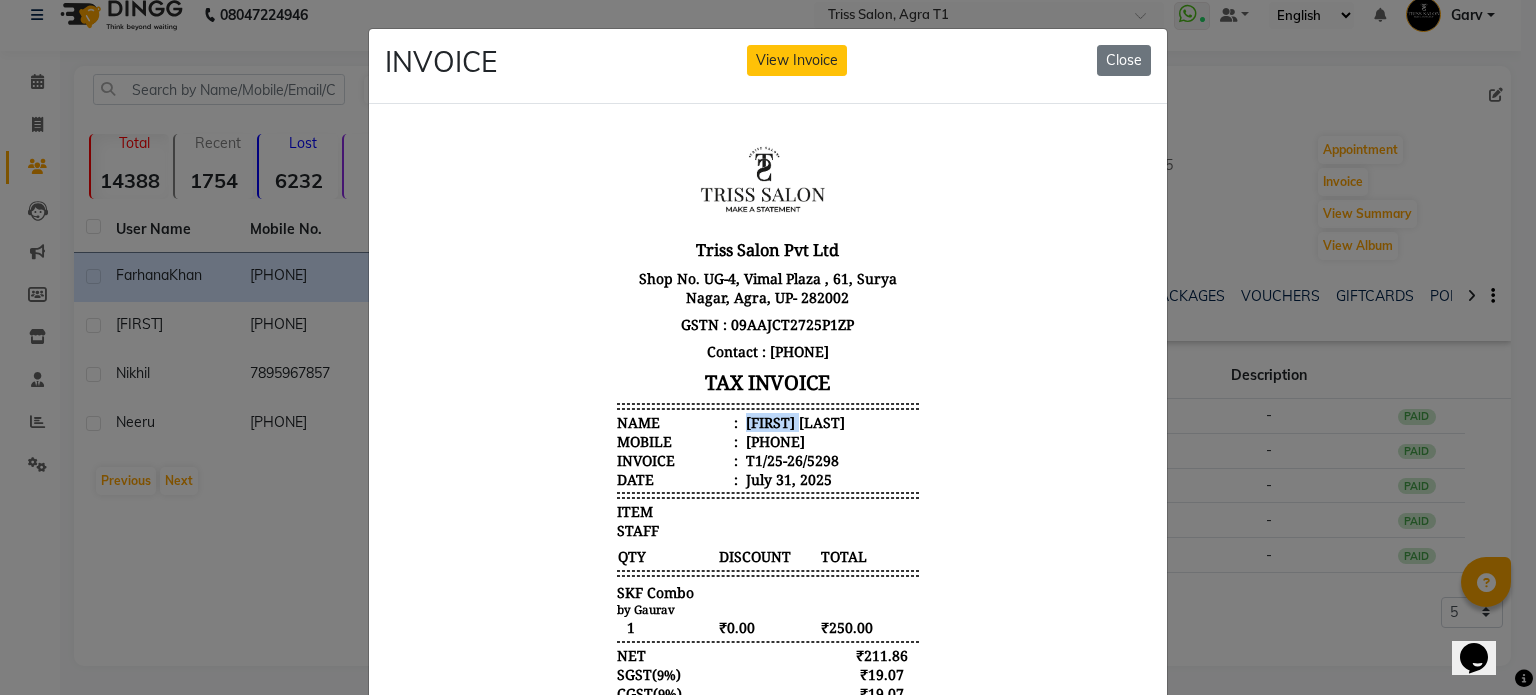 click on "Farhana Khan" at bounding box center (793, 421) 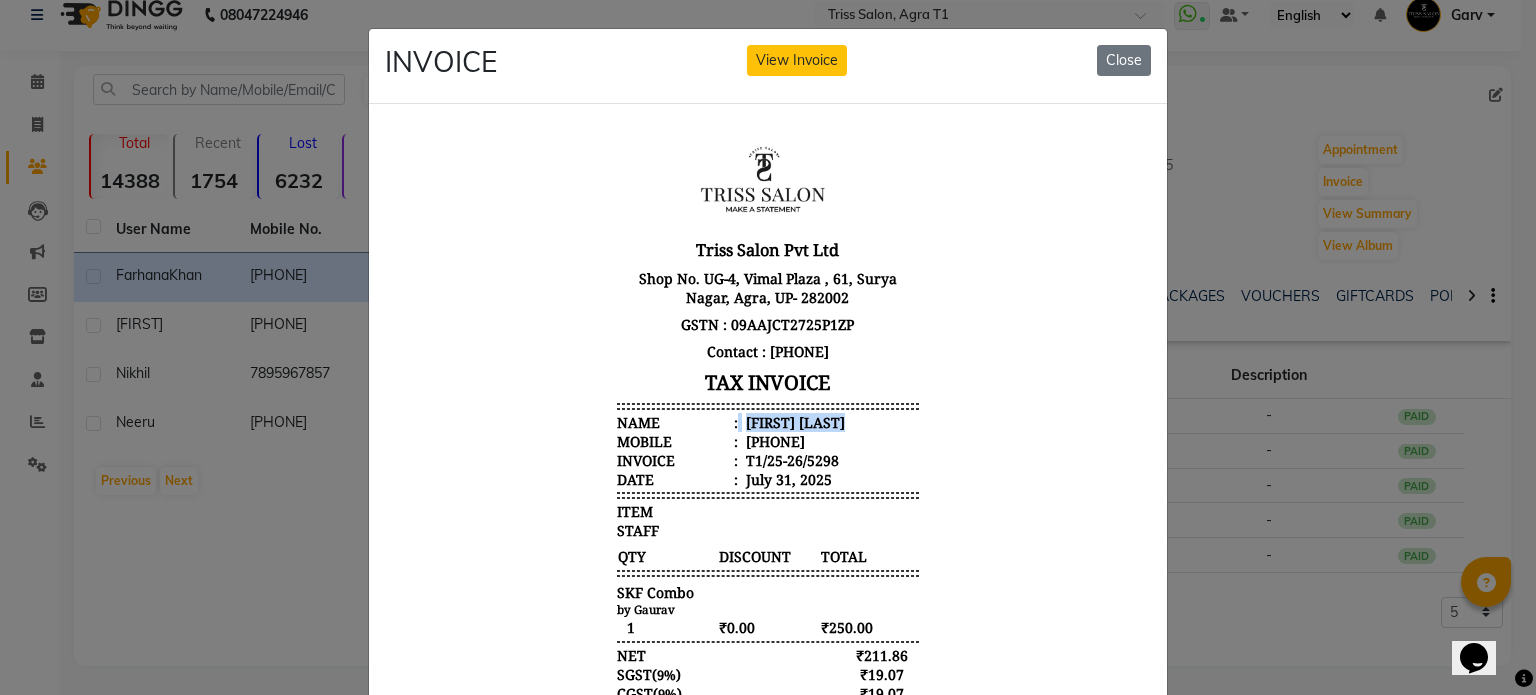 click on "Farhana Khan" at bounding box center [793, 421] 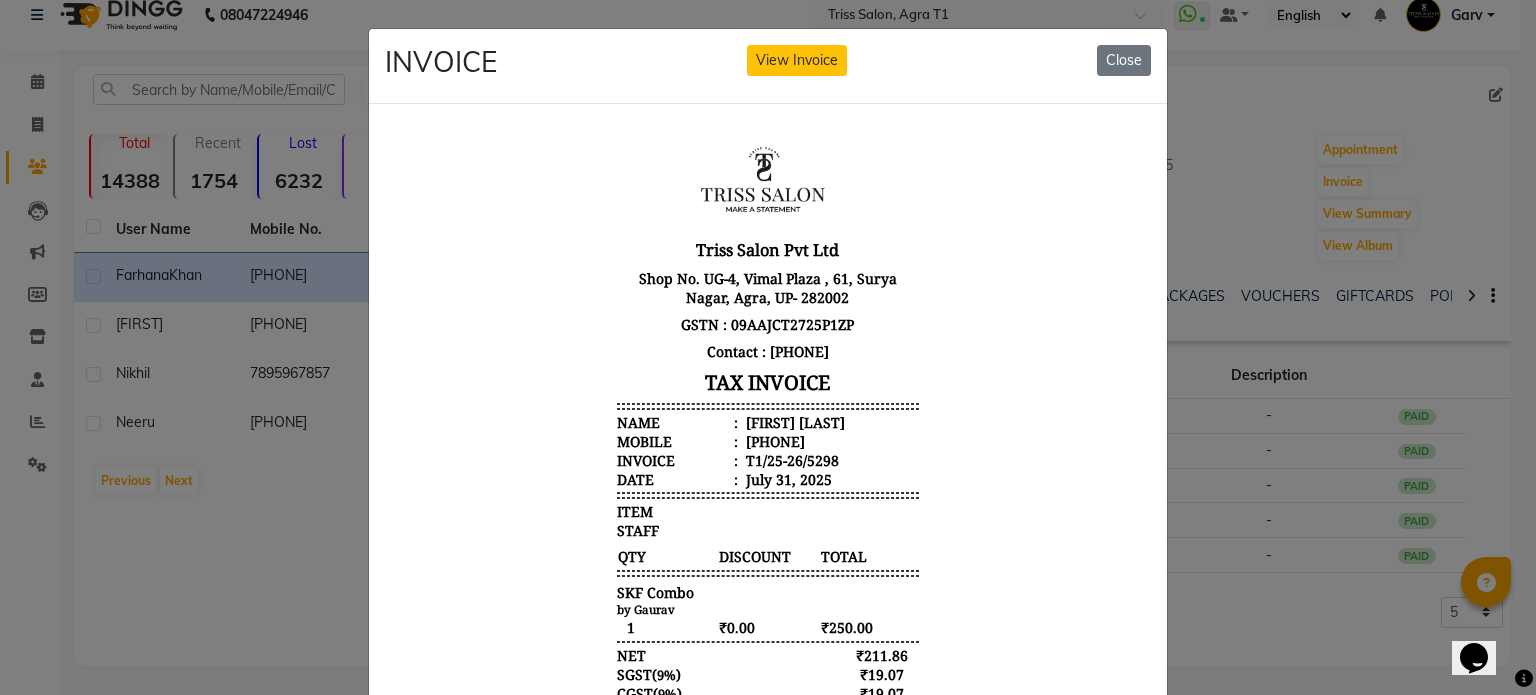 click on "919839719988" at bounding box center (773, 440) 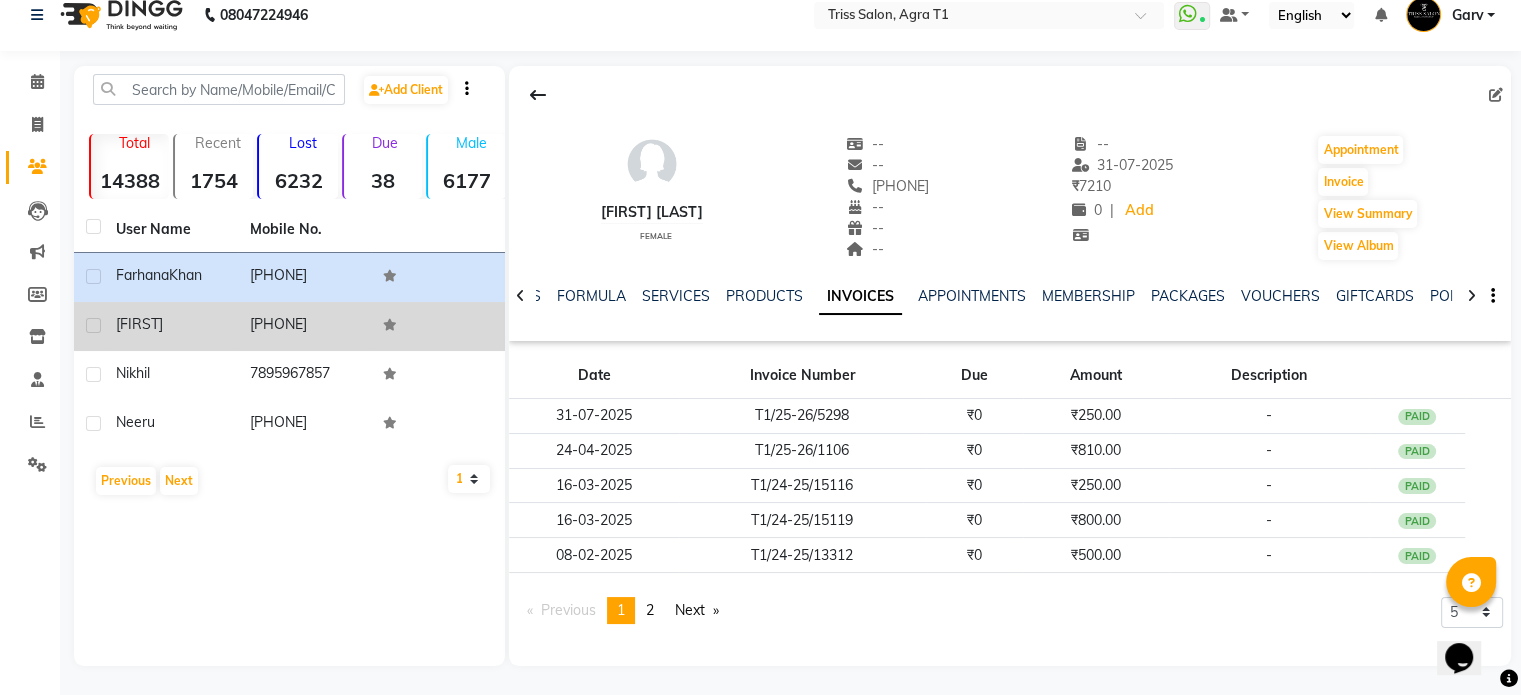 click on "Charul" 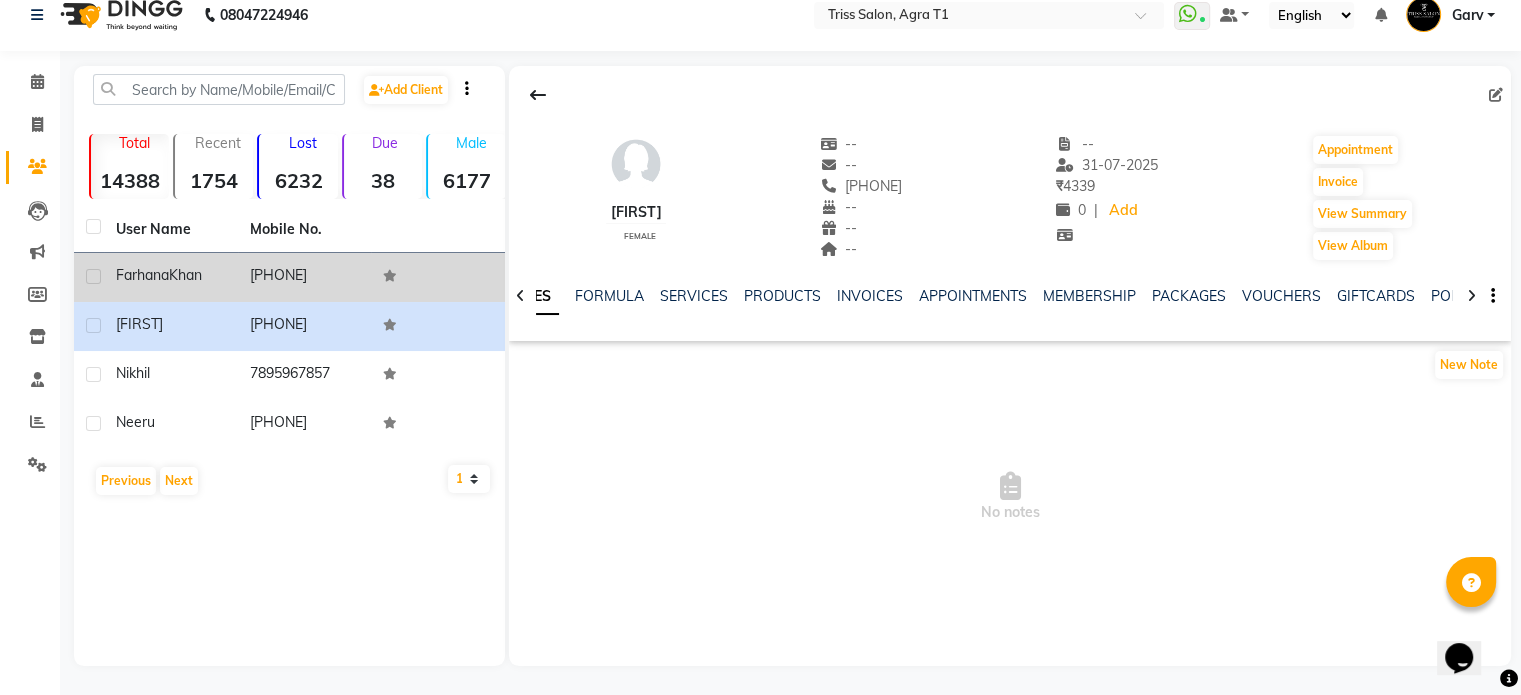 click on "9839719988" 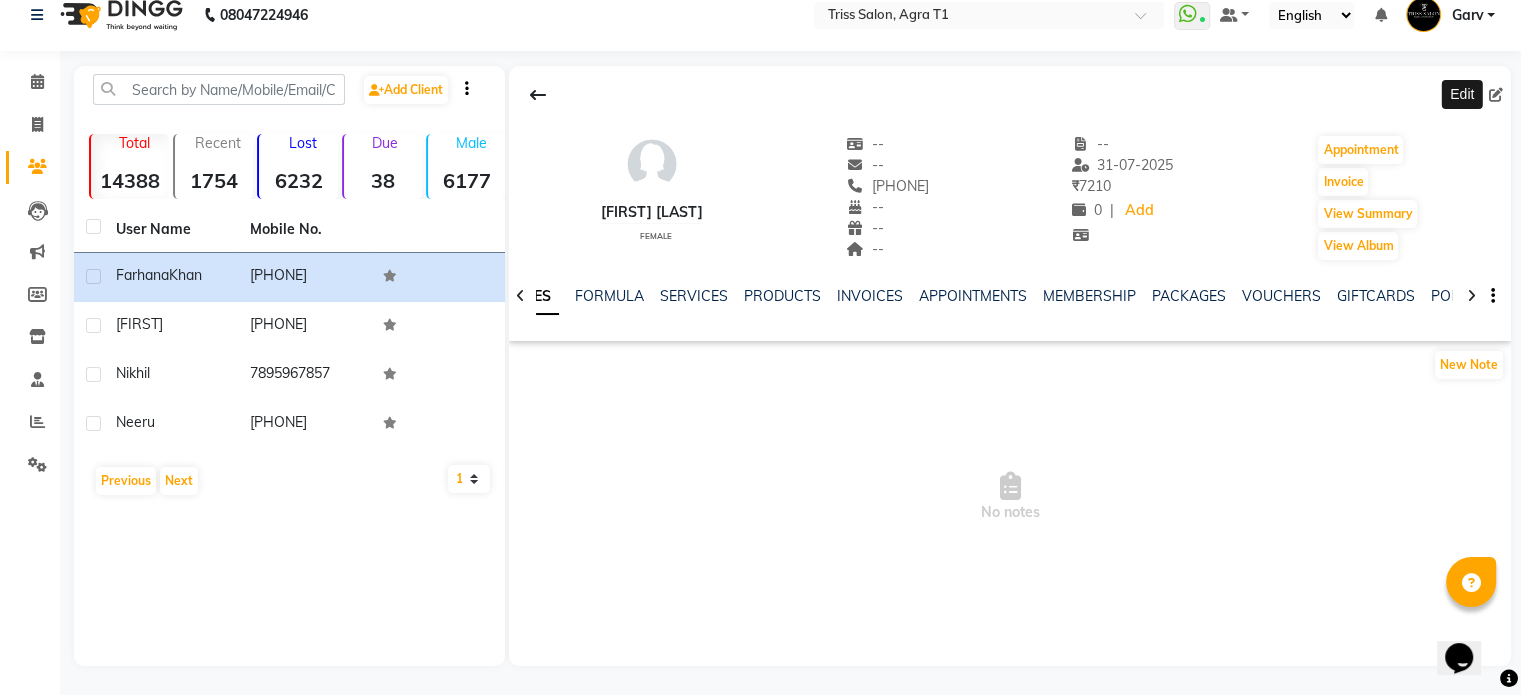 click 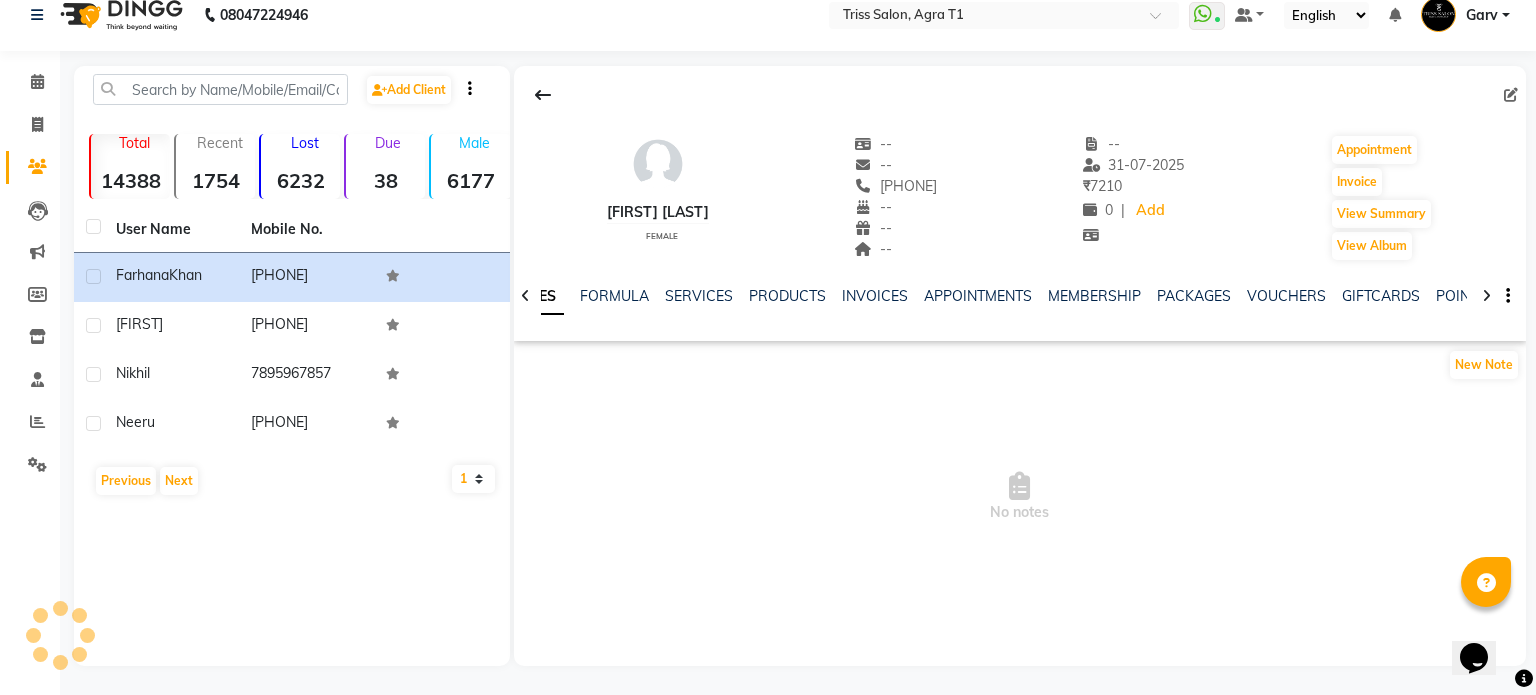 select on "38" 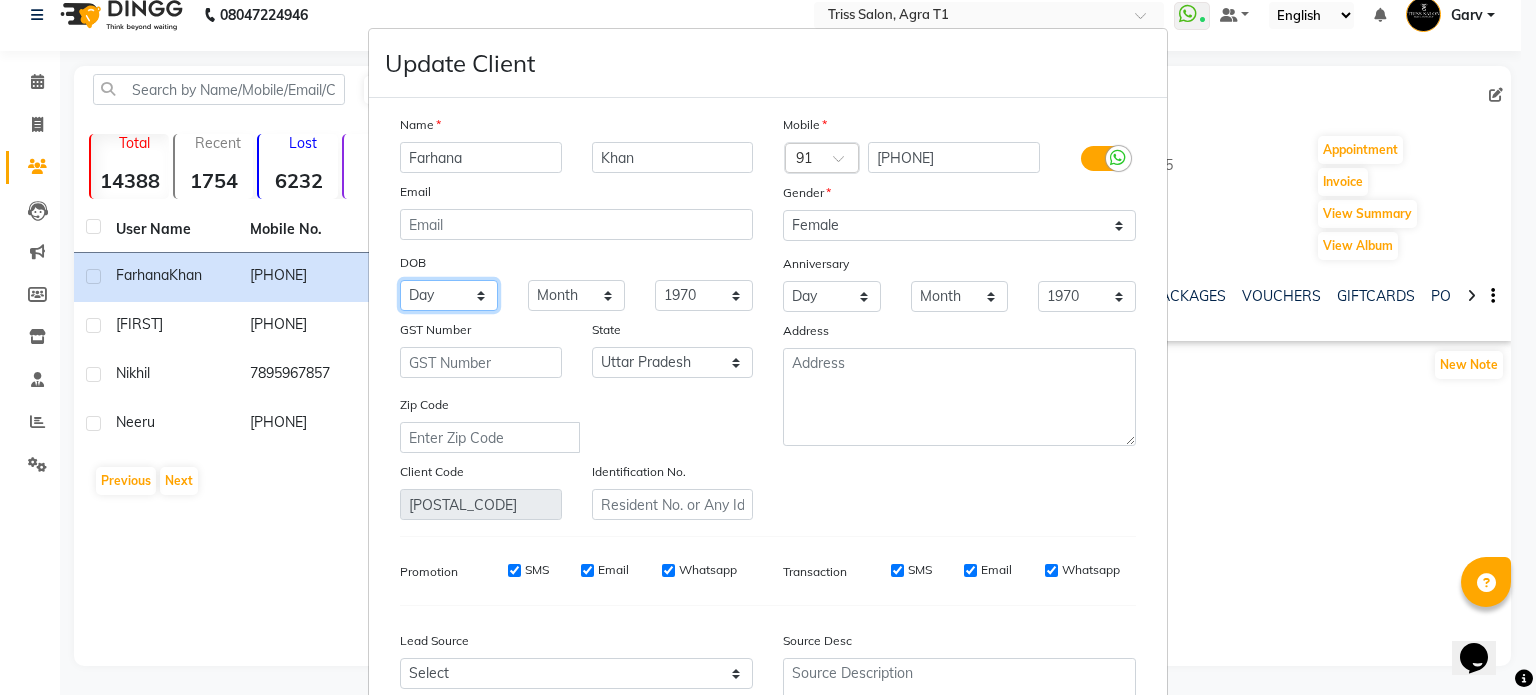 click on "Day 01 02 03 04 05 06 07 08 09 10 11 12 13 14 15 16 17 18 19 20 21 22 23 24 25 26 27 28 29 30 31" at bounding box center (449, 295) 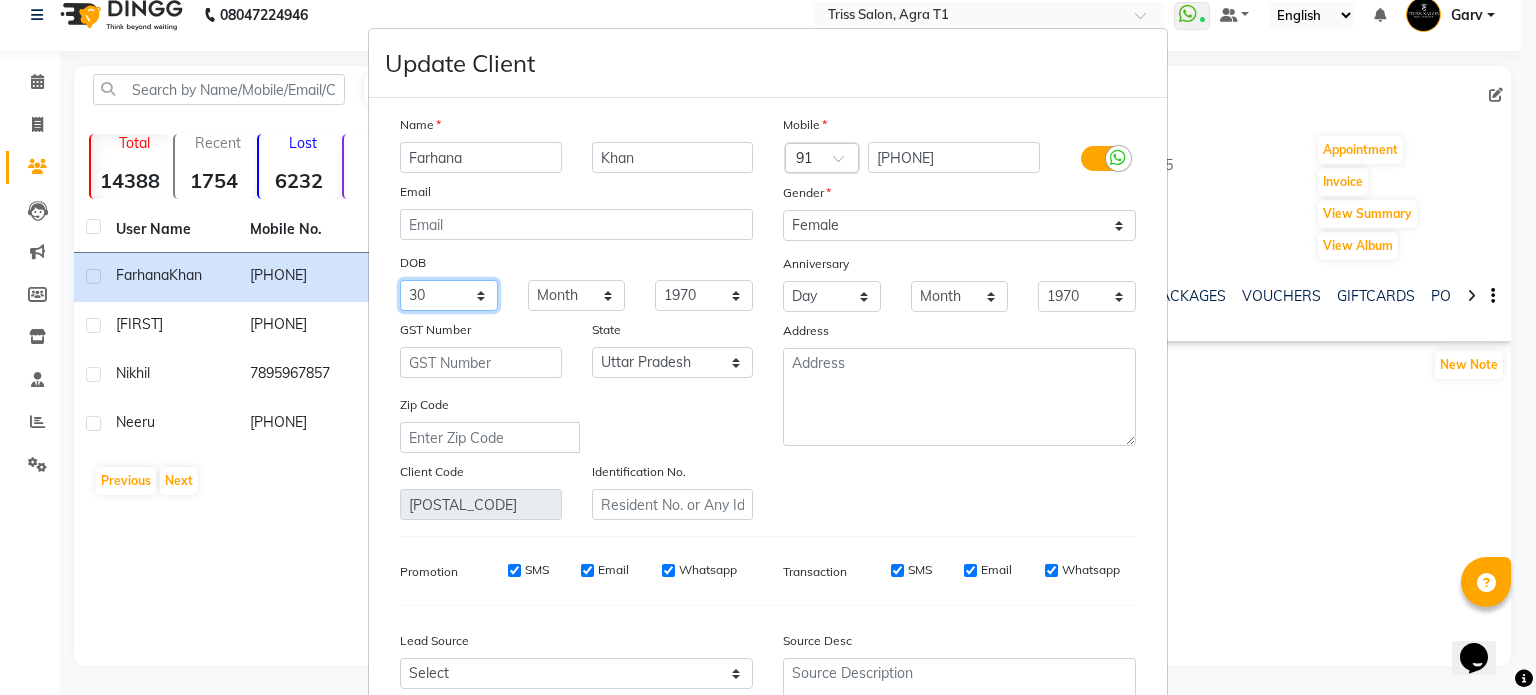 click on "Day 01 02 03 04 05 06 07 08 09 10 11 12 13 14 15 16 17 18 19 20 21 22 23 24 25 26 27 28 29 30 31" at bounding box center (449, 295) 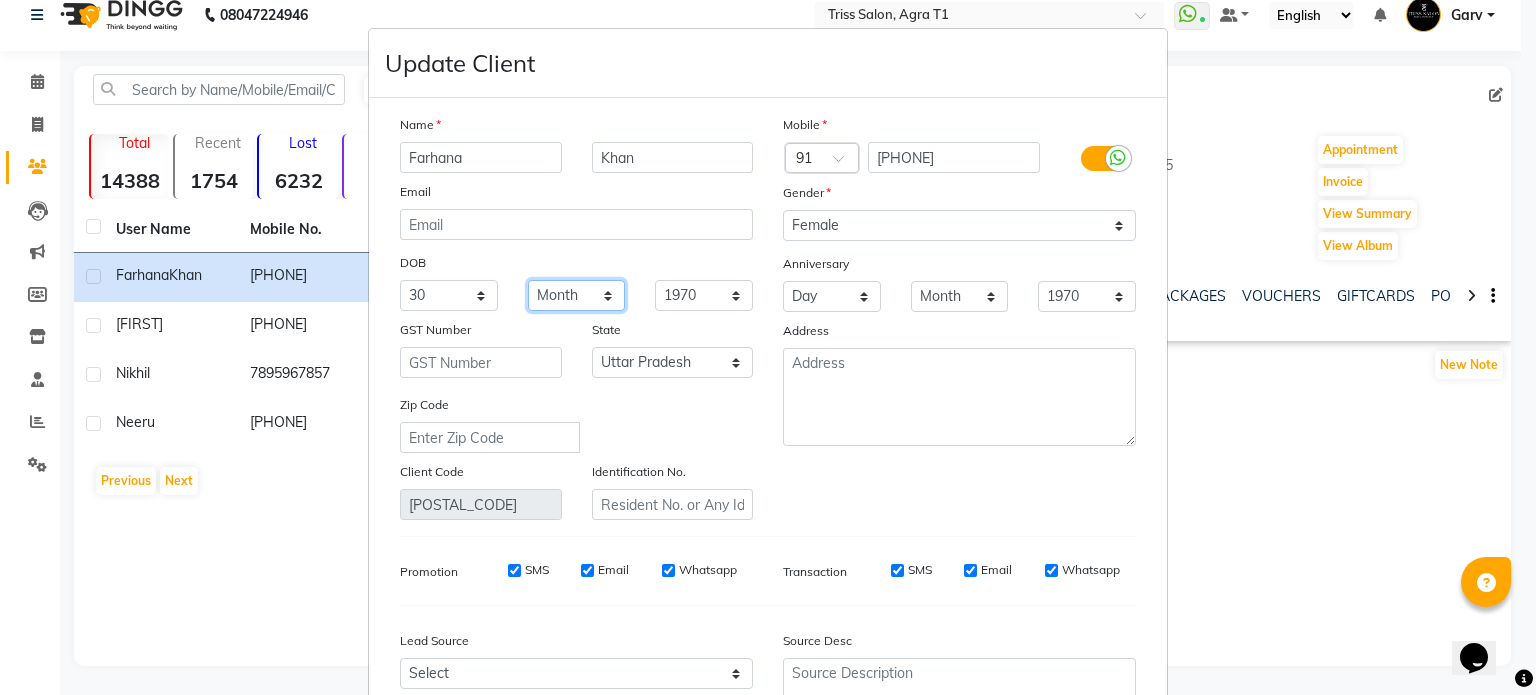 click on "Month January February March April May June July August September October November December" at bounding box center [577, 295] 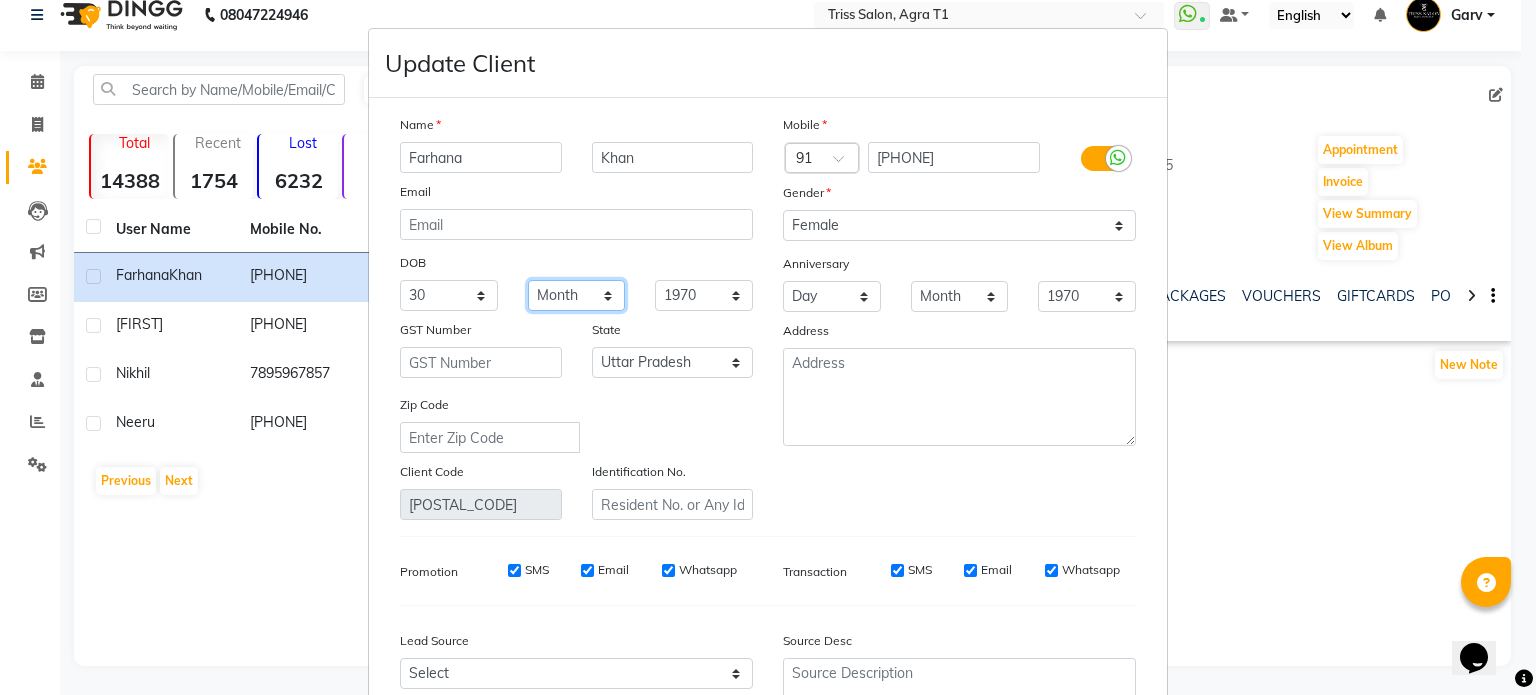 select on "08" 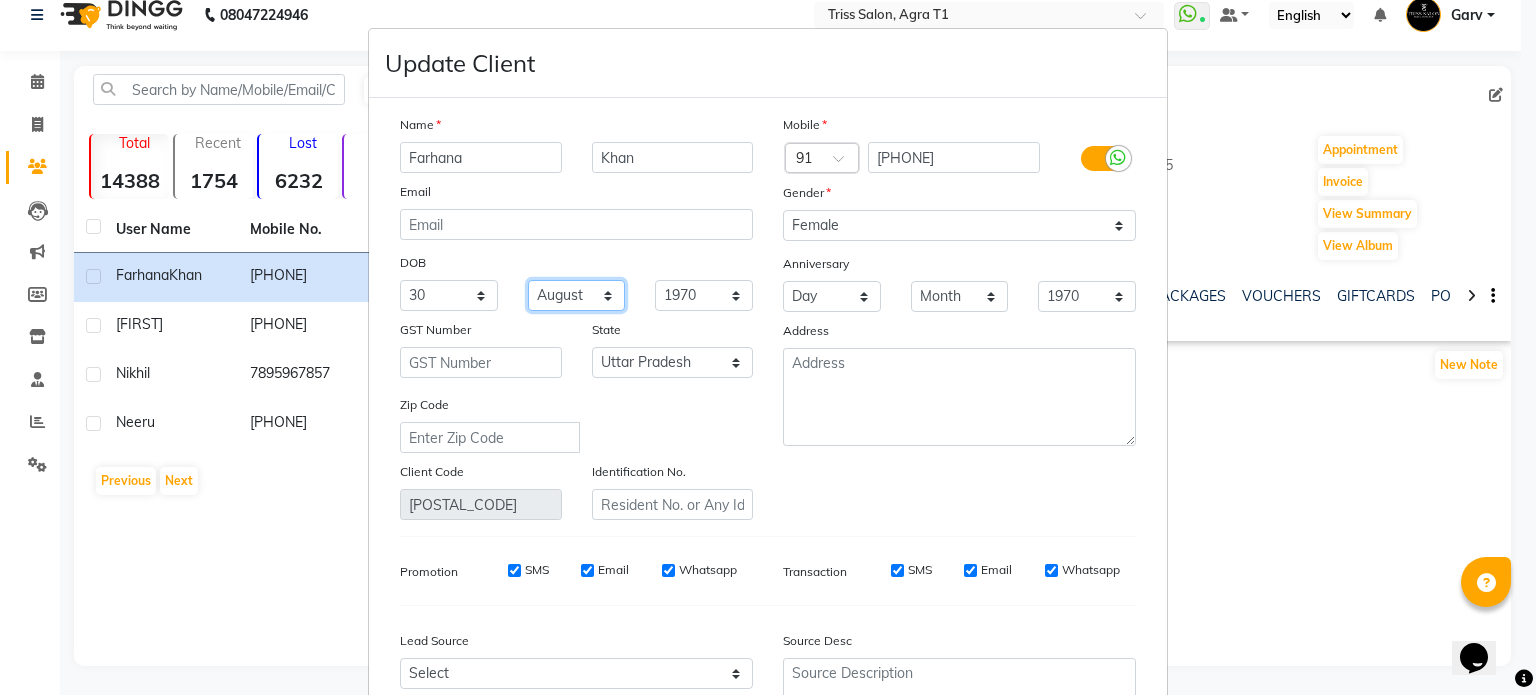 click on "Month January February March April May June July August September October November December" at bounding box center [577, 295] 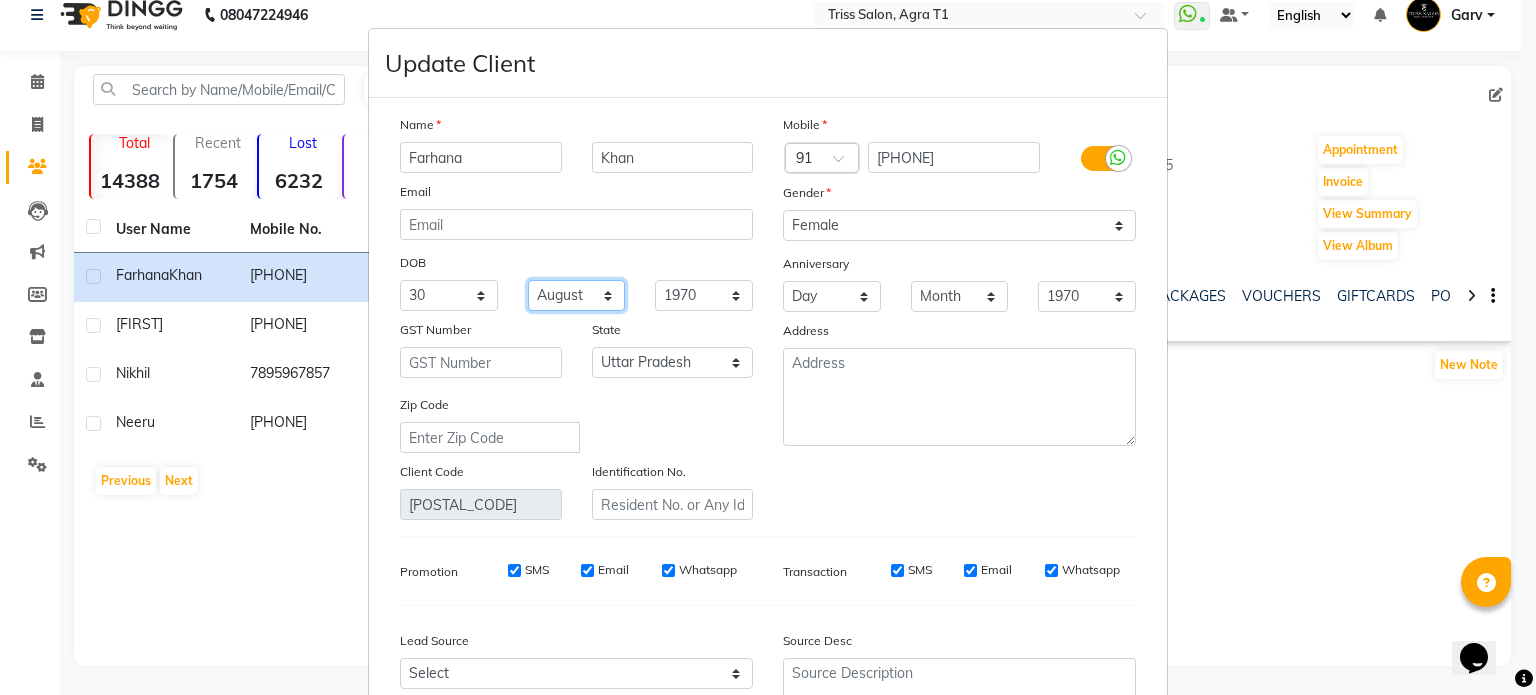 scroll, scrollTop: 202, scrollLeft: 0, axis: vertical 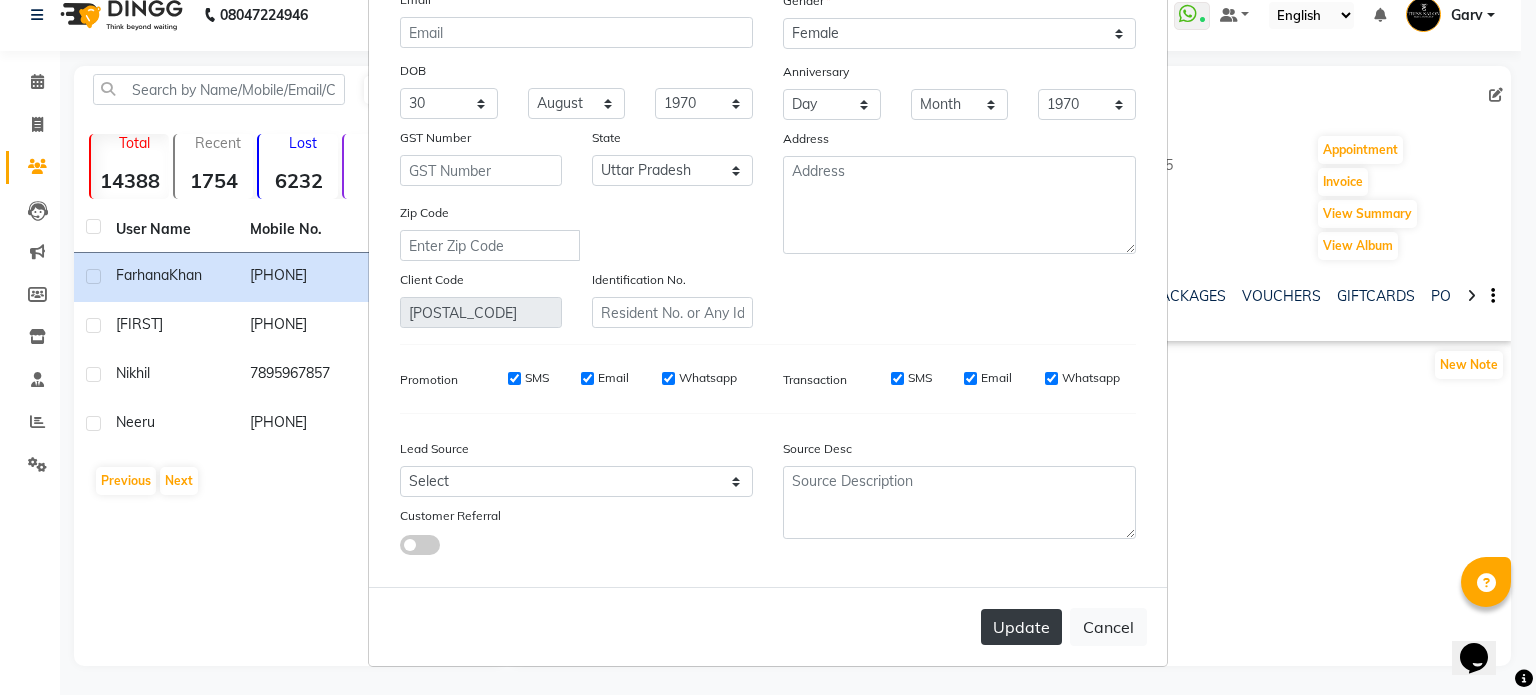 click on "Update" at bounding box center (1021, 627) 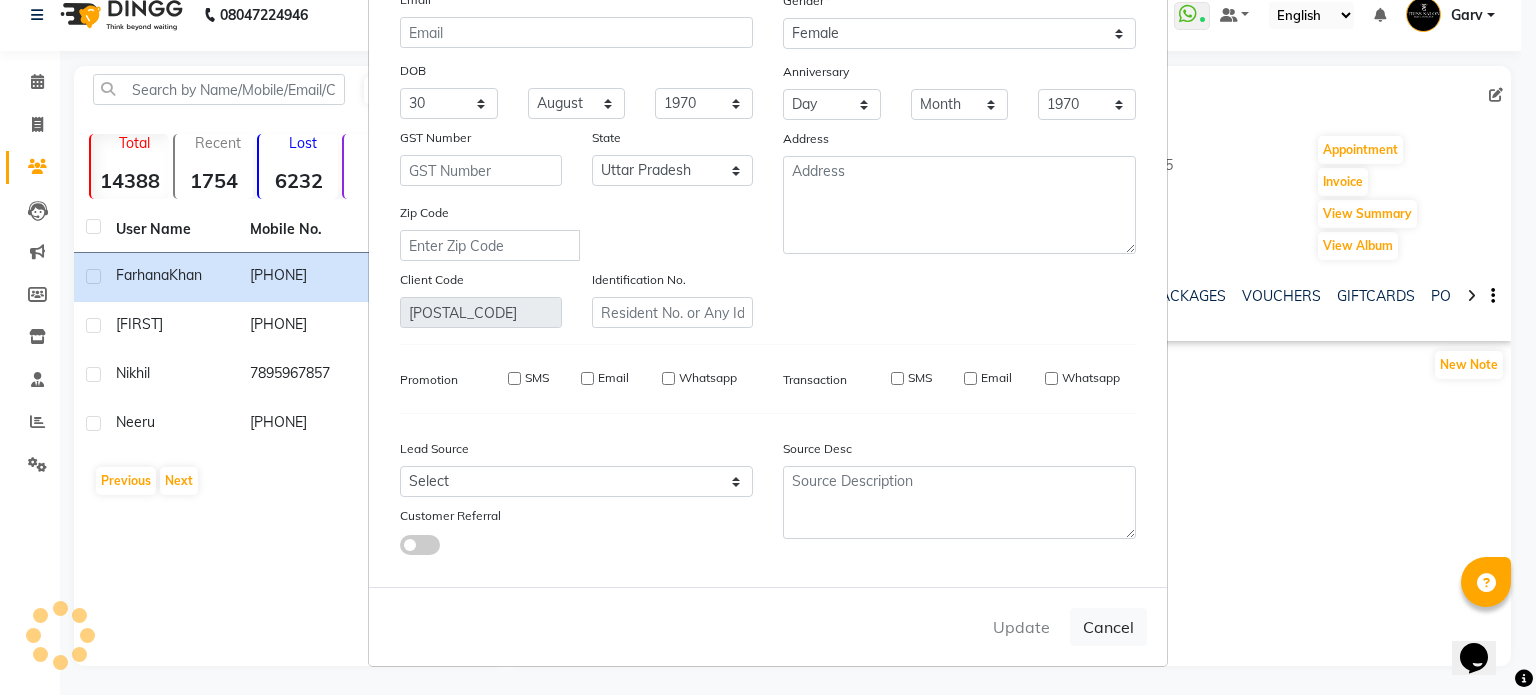 type 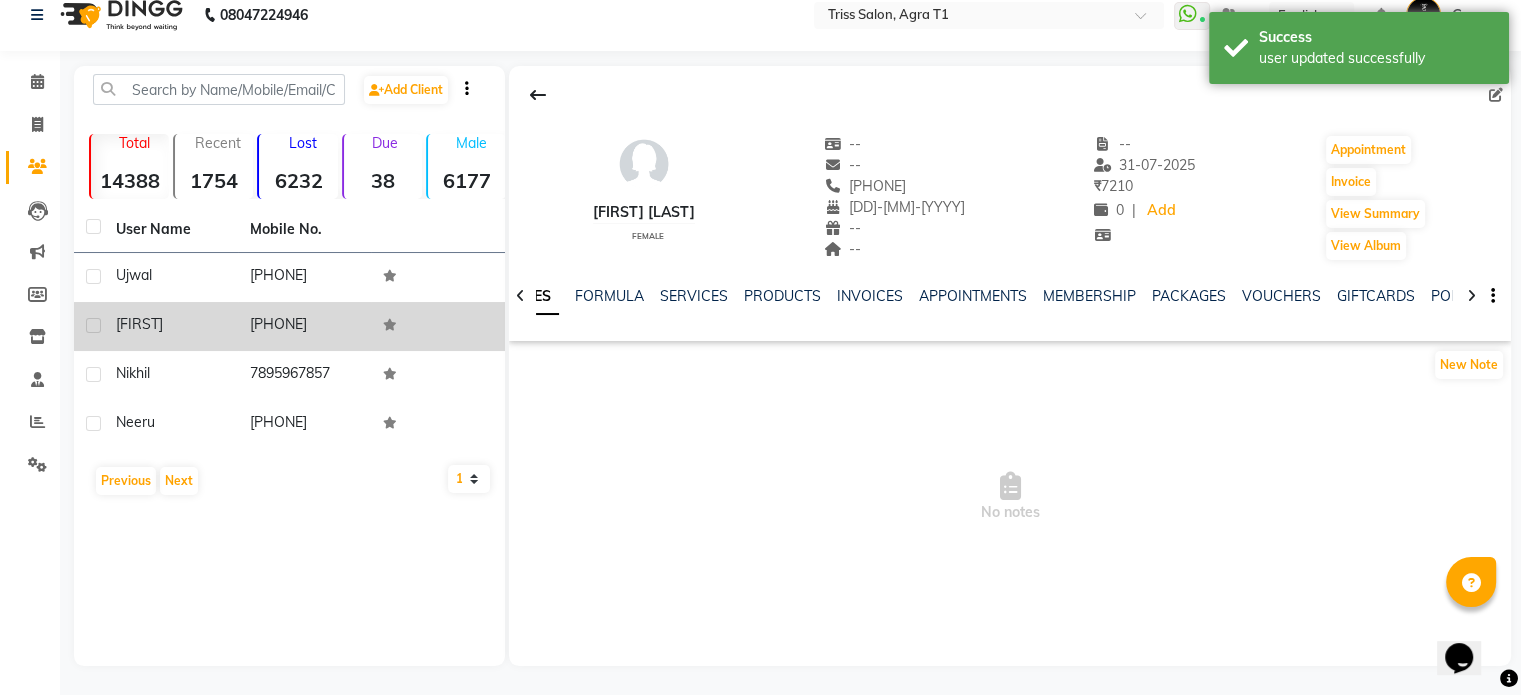 click on "Charul" 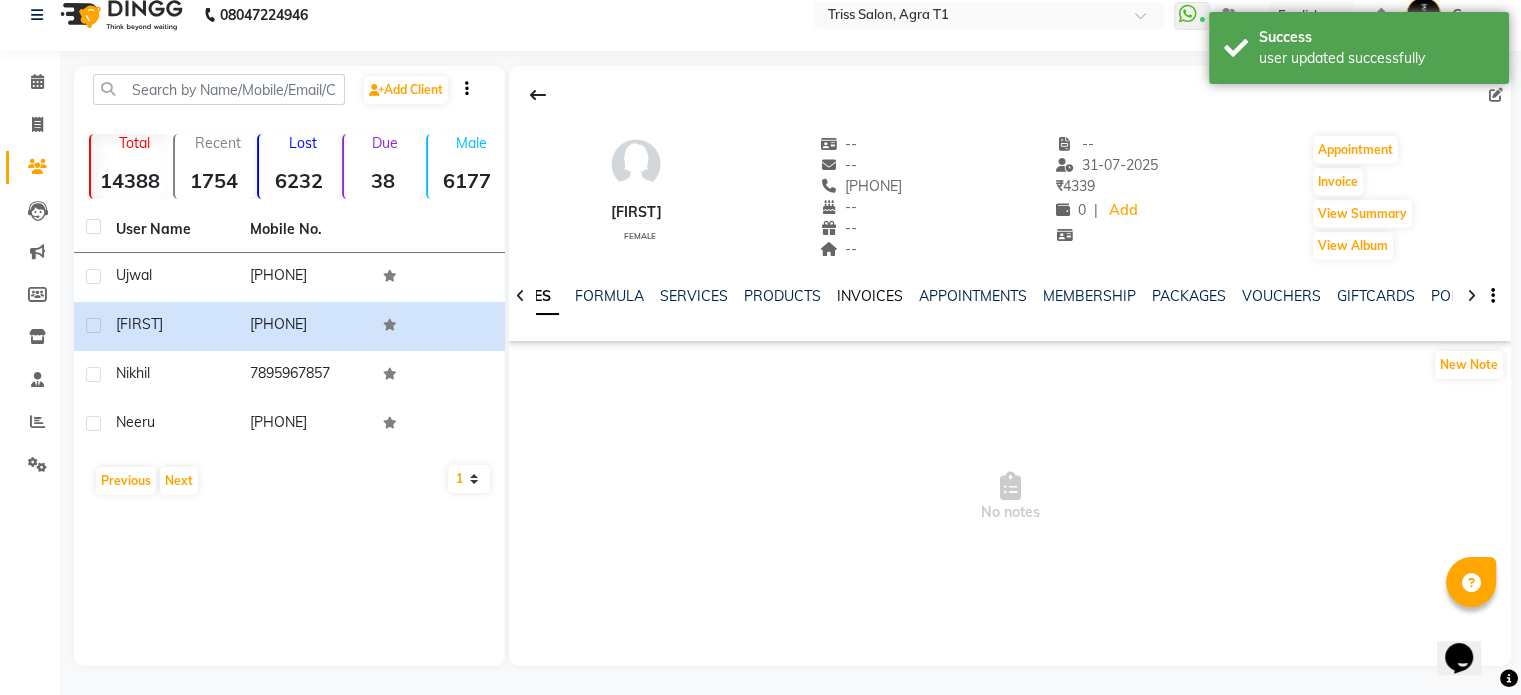 click on "INVOICES" 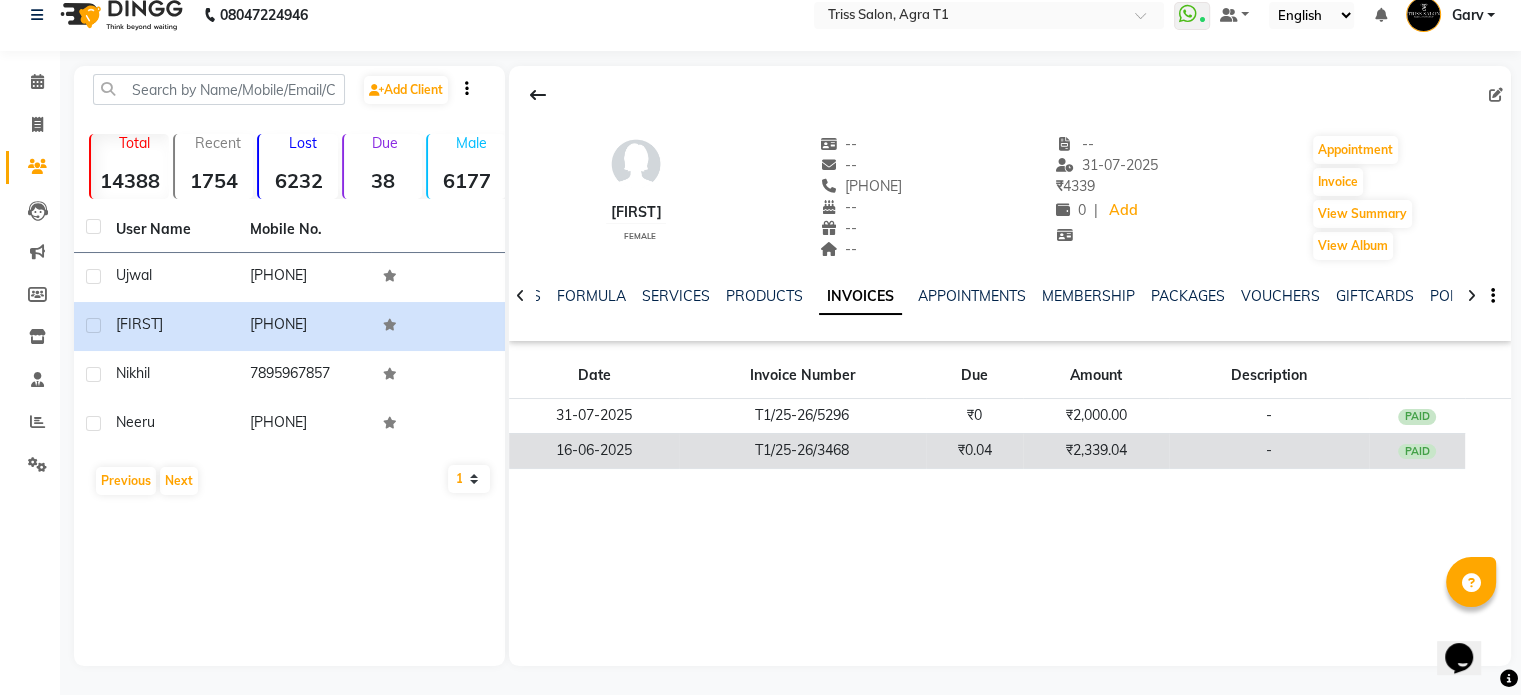 click on "₹0.04" 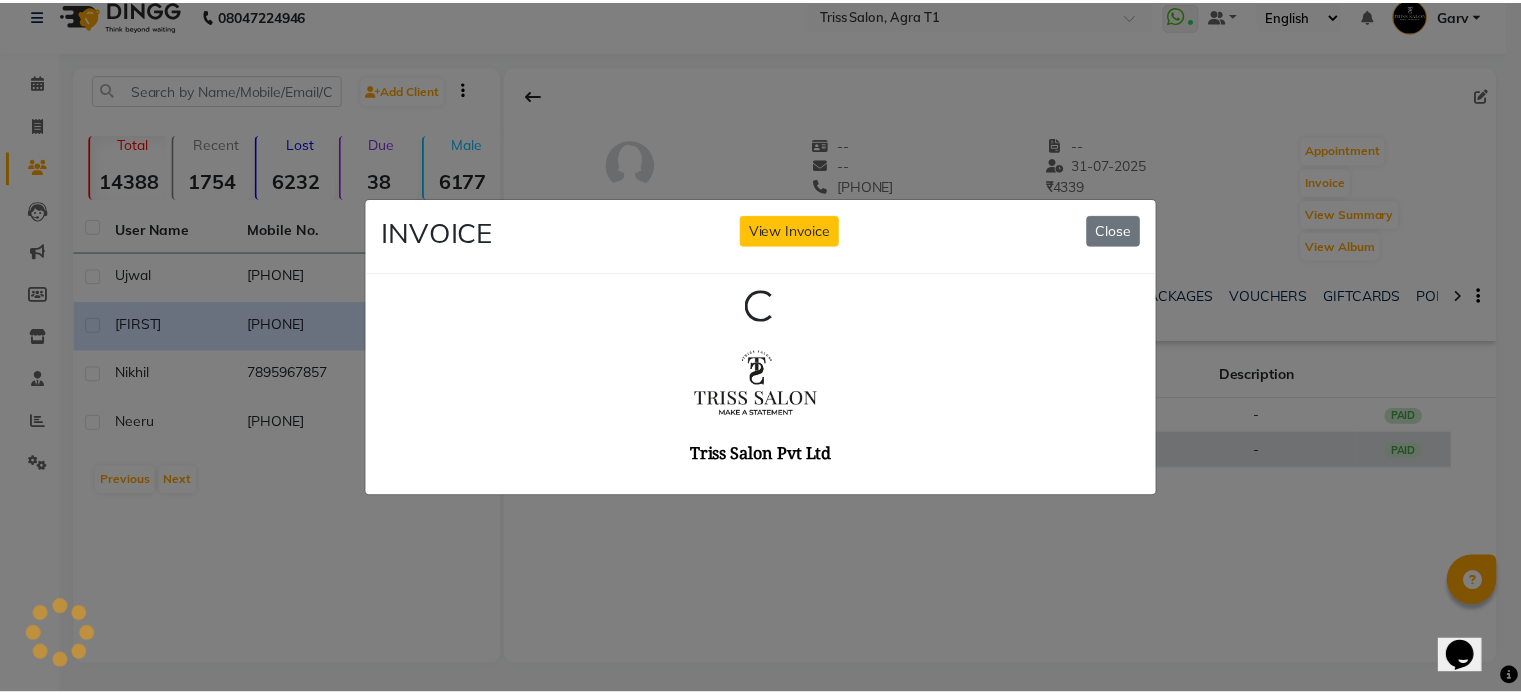 scroll, scrollTop: 0, scrollLeft: 0, axis: both 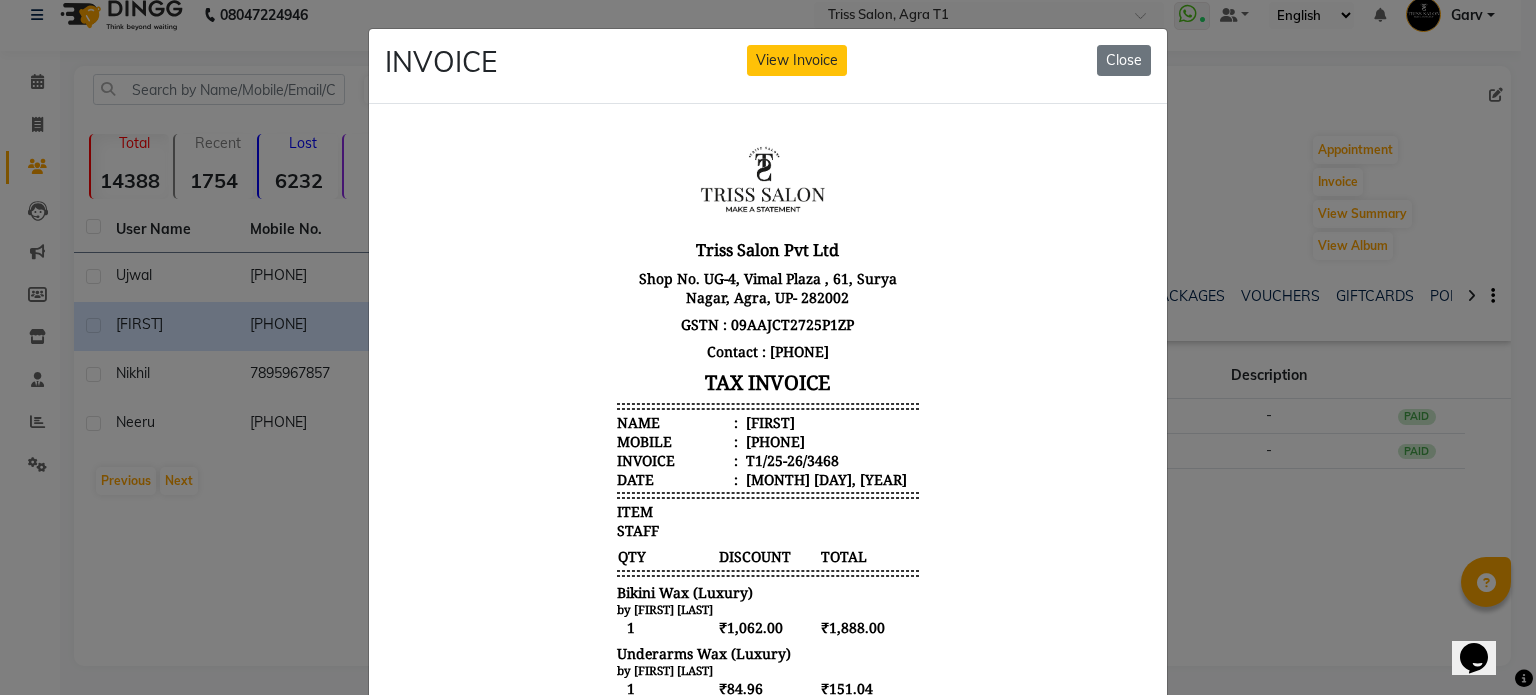 click on "Charul" at bounding box center (768, 421) 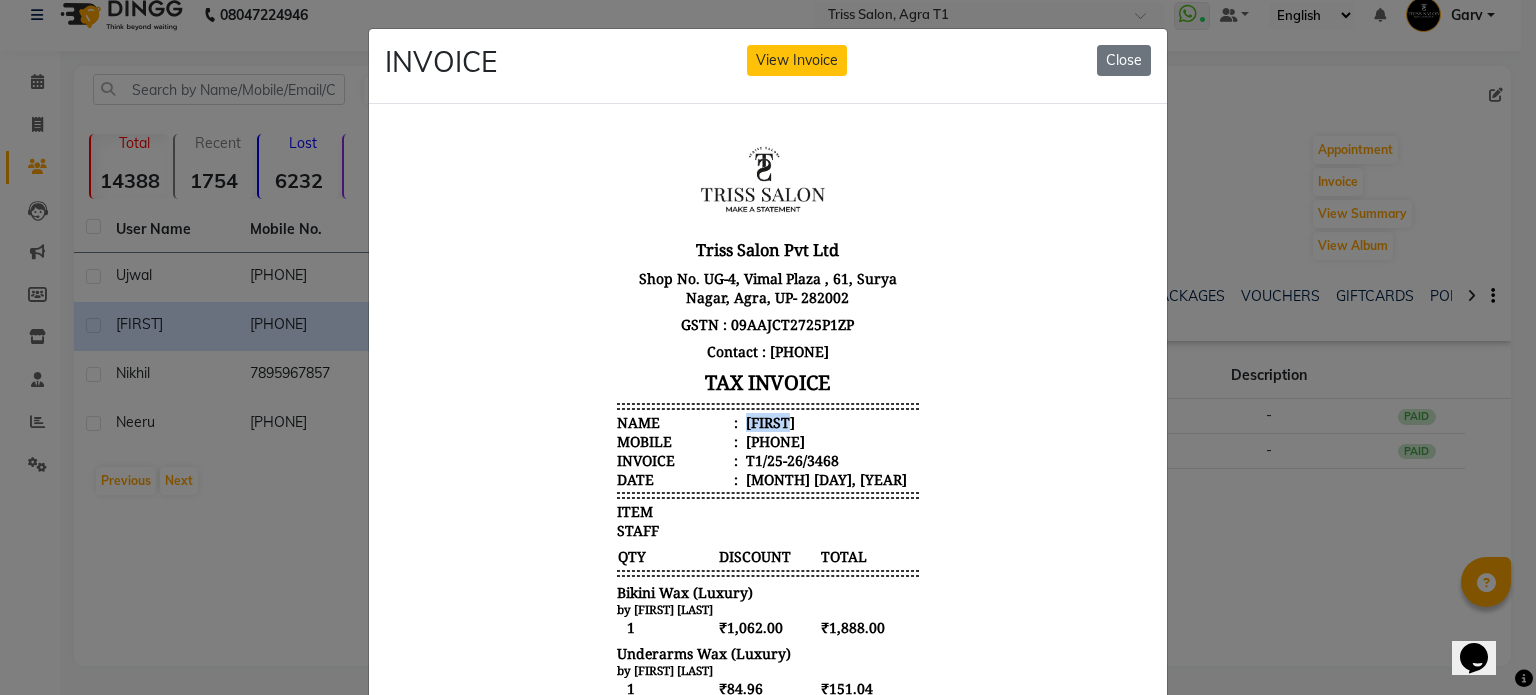click on "Charul" at bounding box center [768, 421] 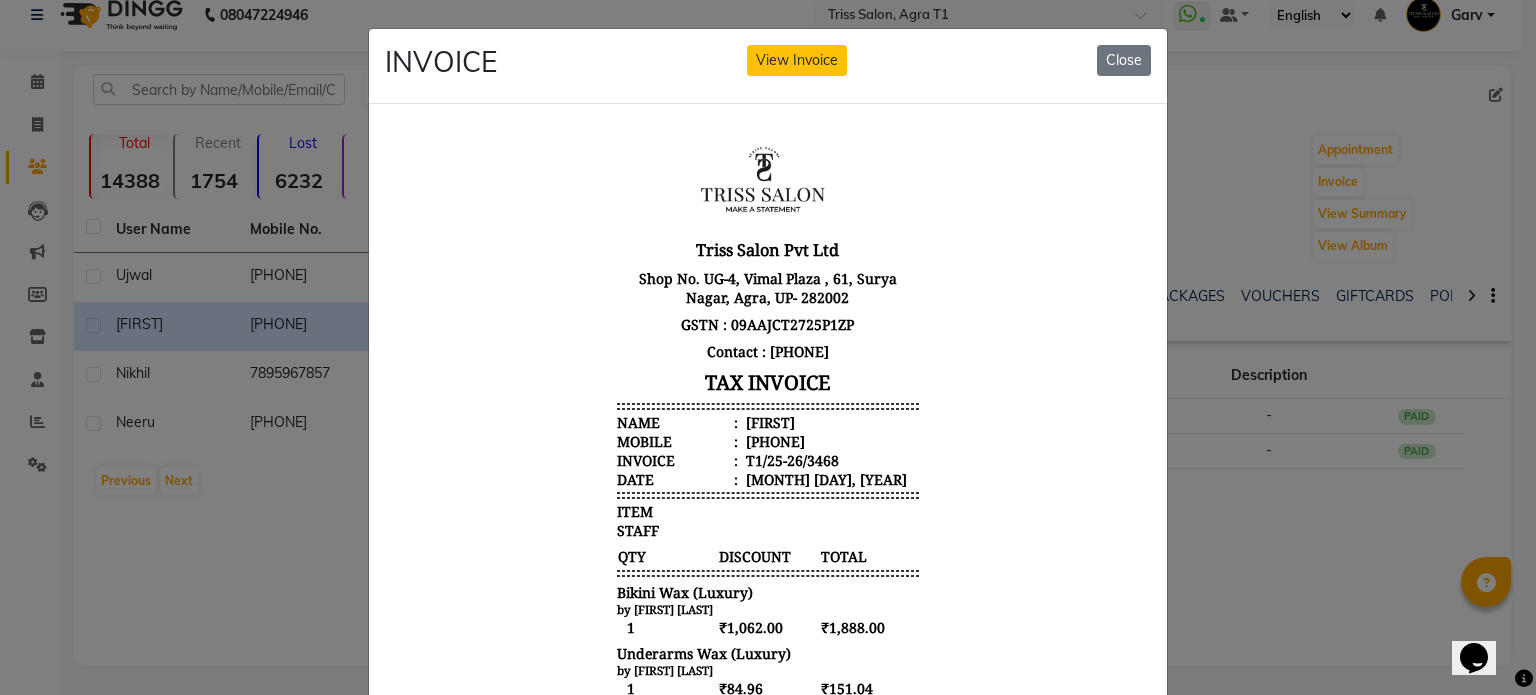 click on "918006896800" at bounding box center (773, 440) 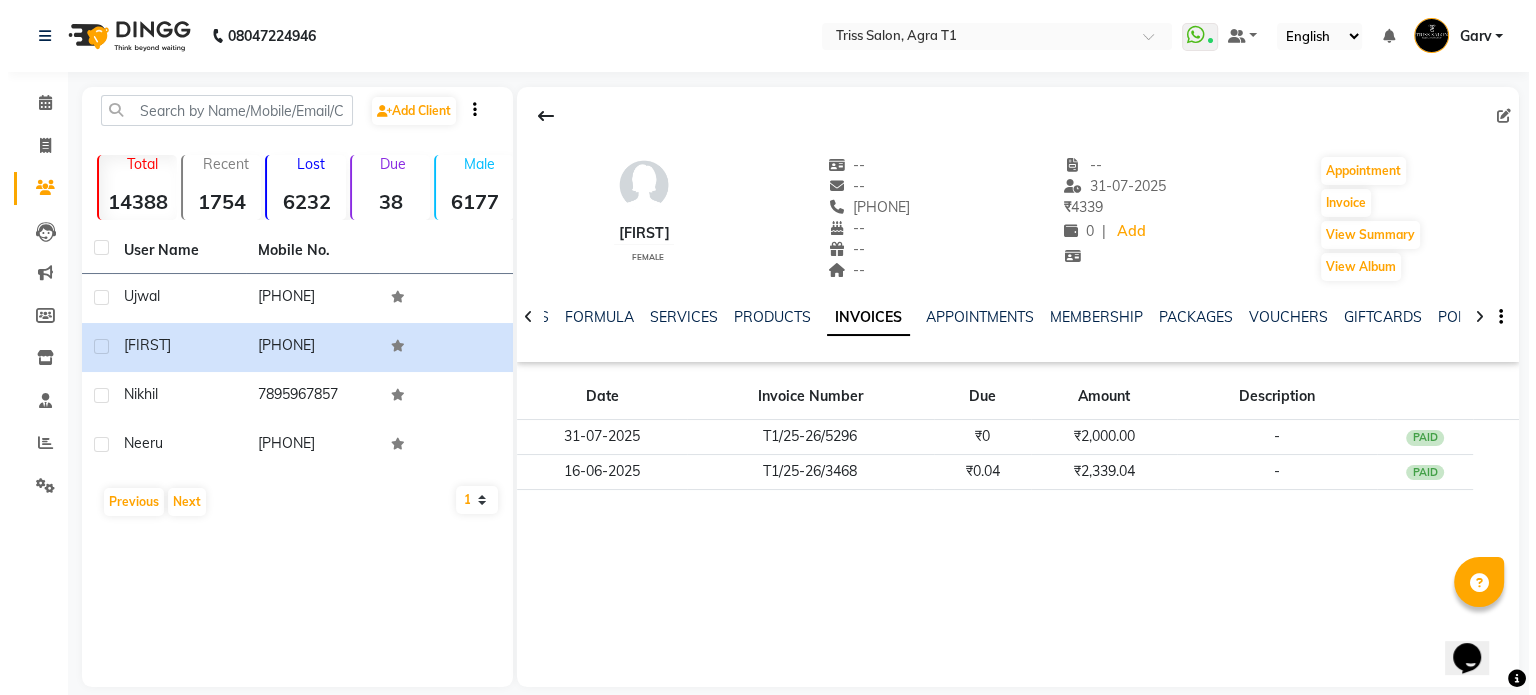 scroll, scrollTop: 21, scrollLeft: 0, axis: vertical 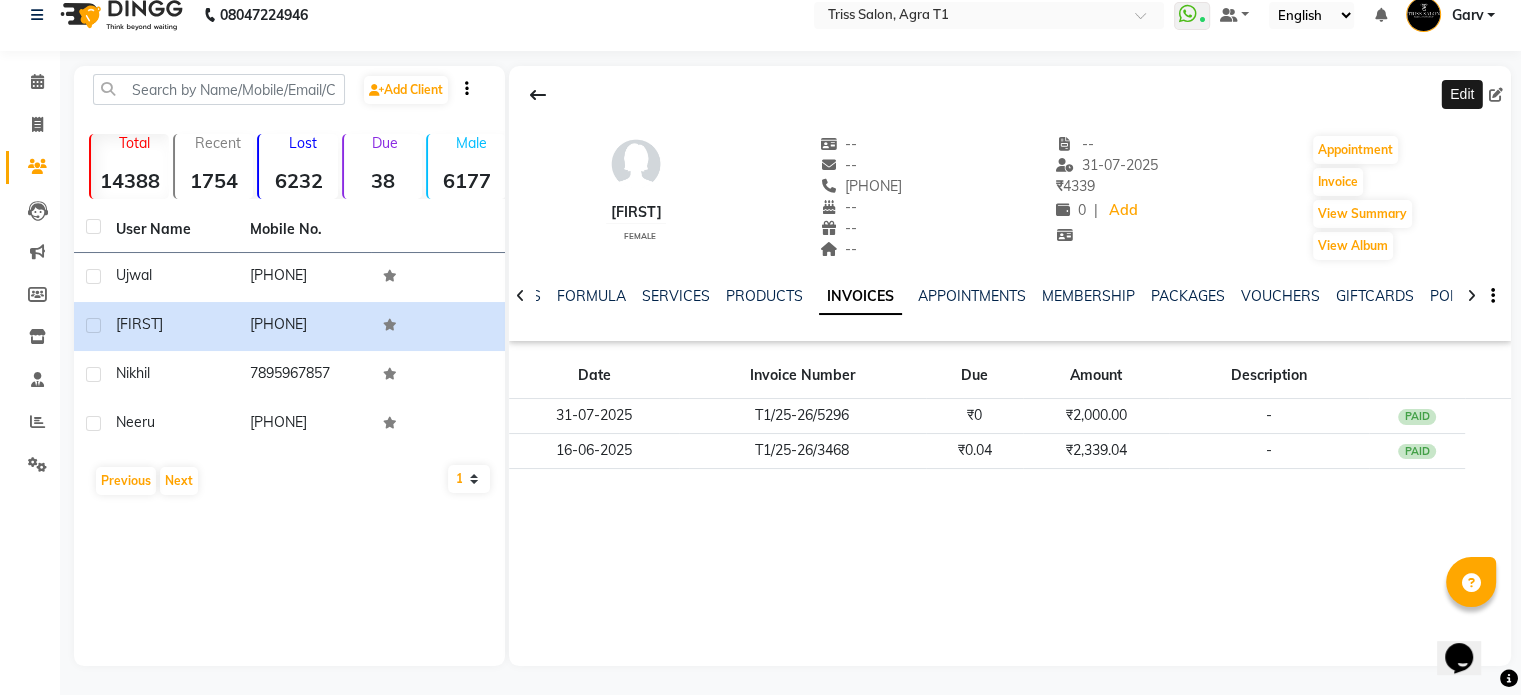 click 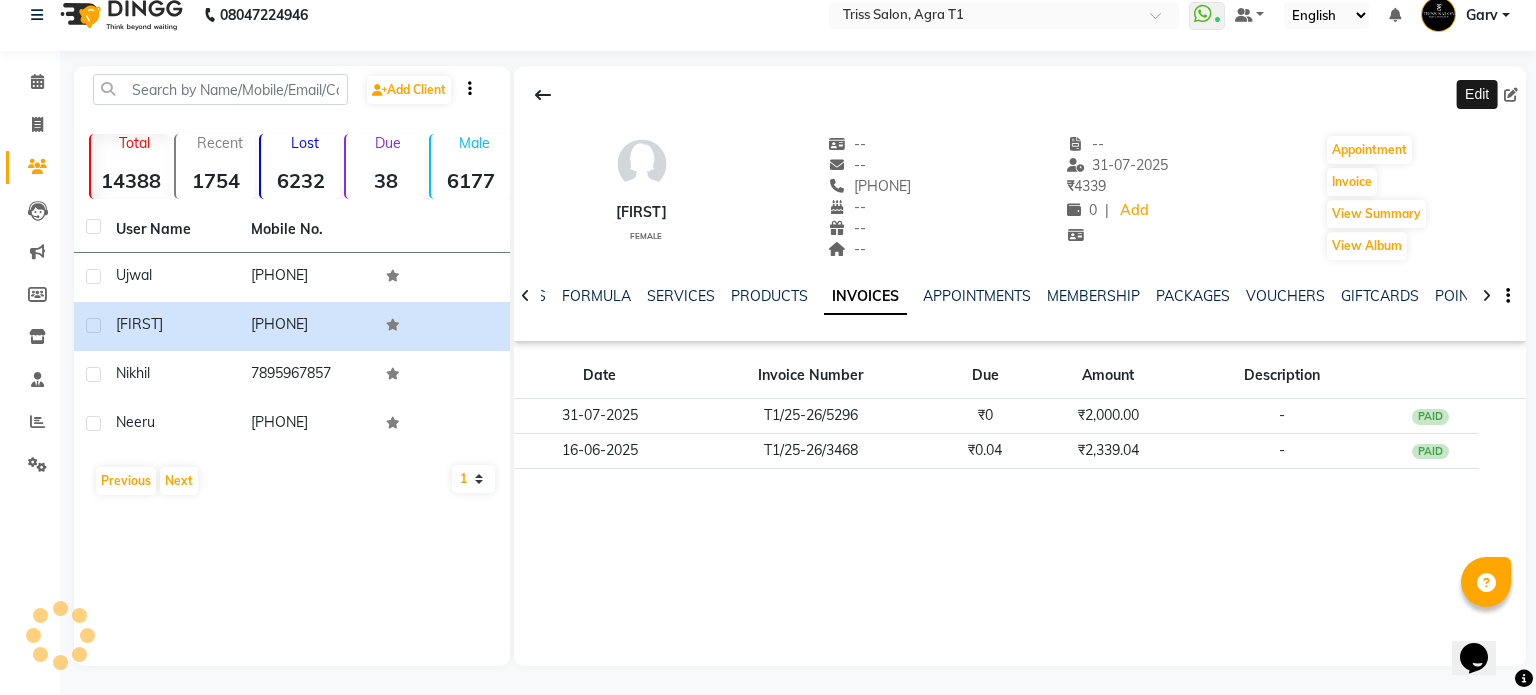 select on "38" 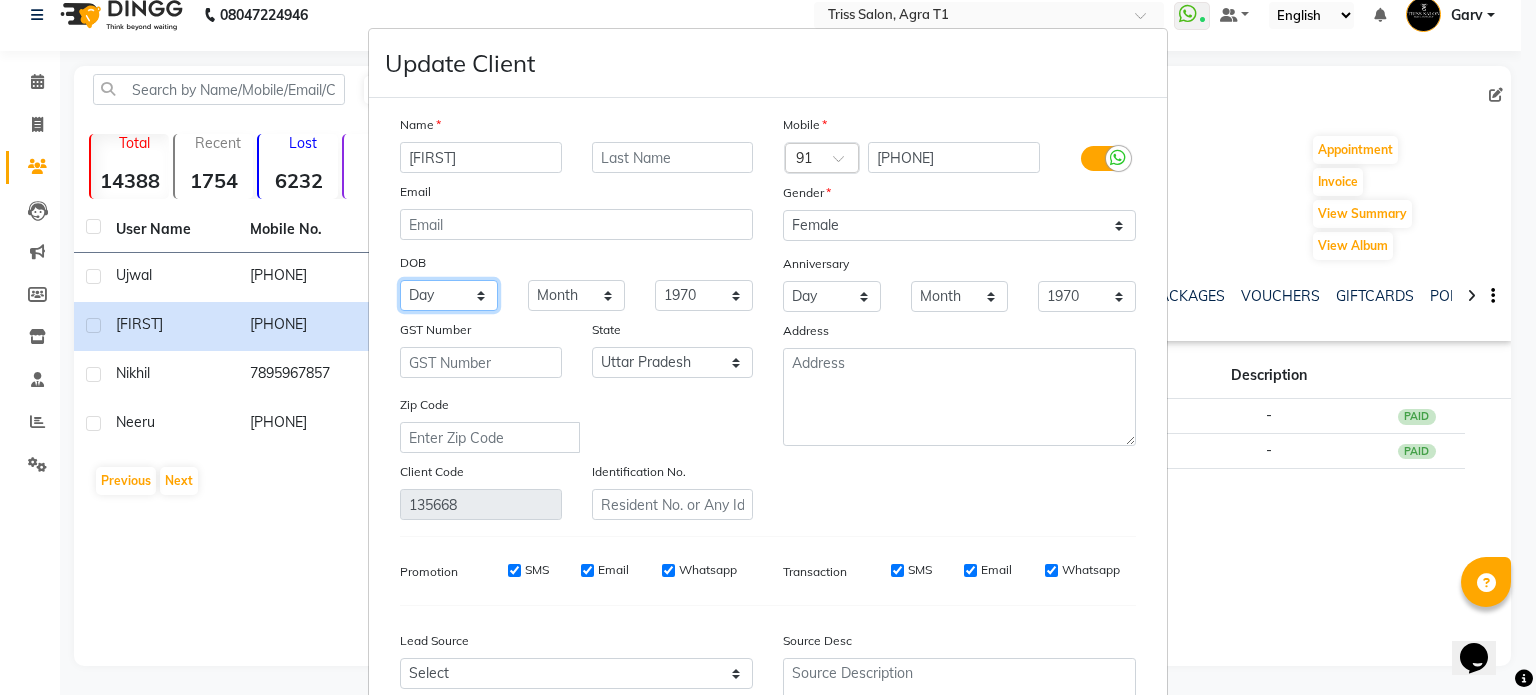 click on "Day 01 02 03 04 05 06 07 08 09 10 11 12 13 14 15 16 17 18 19 20 21 22 23 24 25 26 27 28 29 30 31" at bounding box center (449, 295) 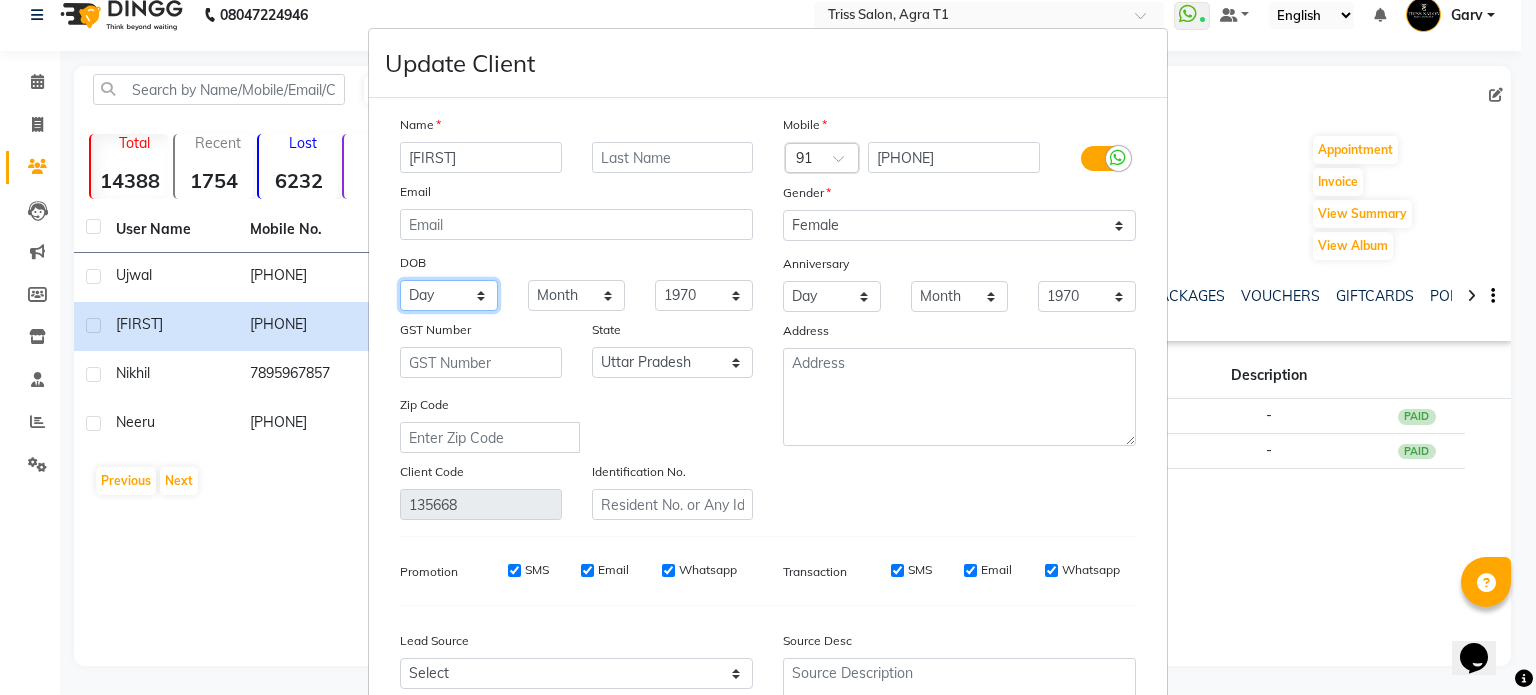 select on "05" 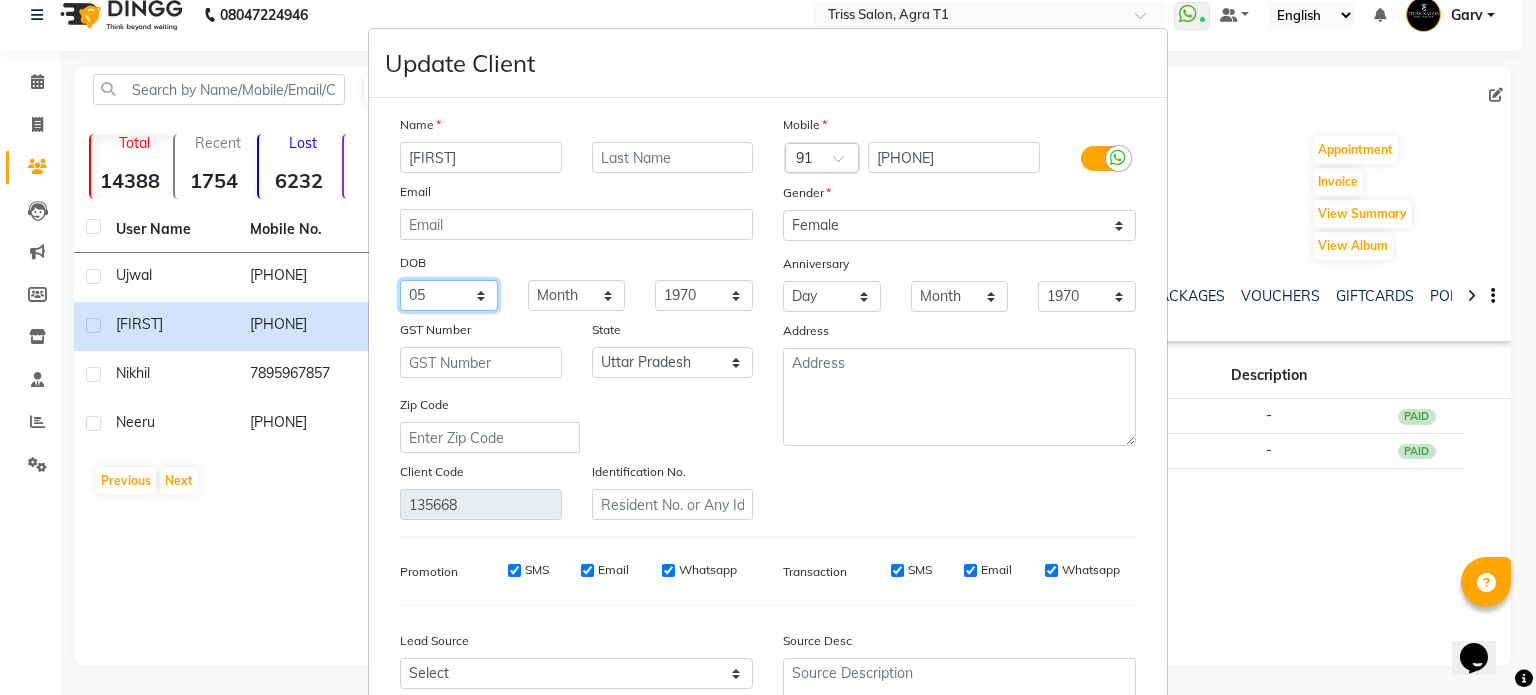 click on "Day 01 02 03 04 05 06 07 08 09 10 11 12 13 14 15 16 17 18 19 20 21 22 23 24 25 26 27 28 29 30 31" at bounding box center [449, 295] 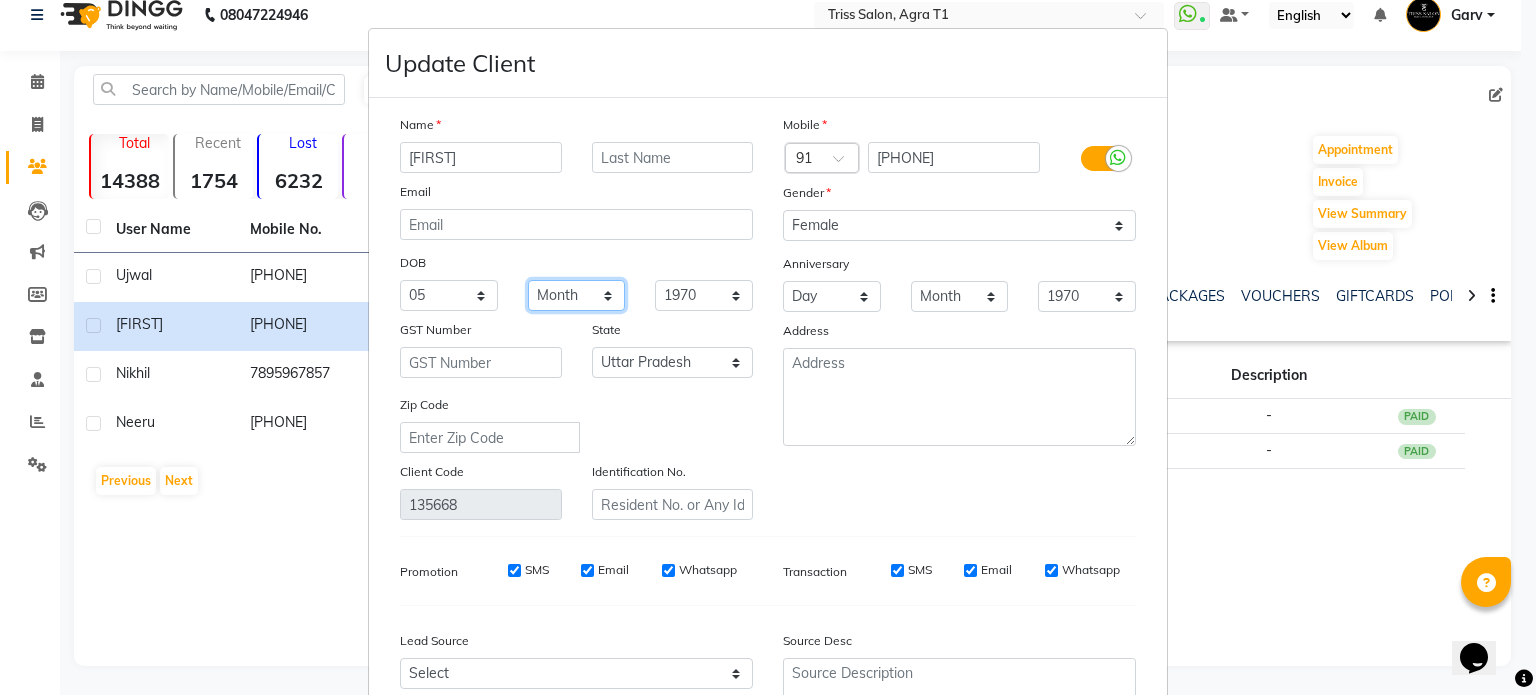 click on "Month January February March April May June July August September October November December" at bounding box center [577, 295] 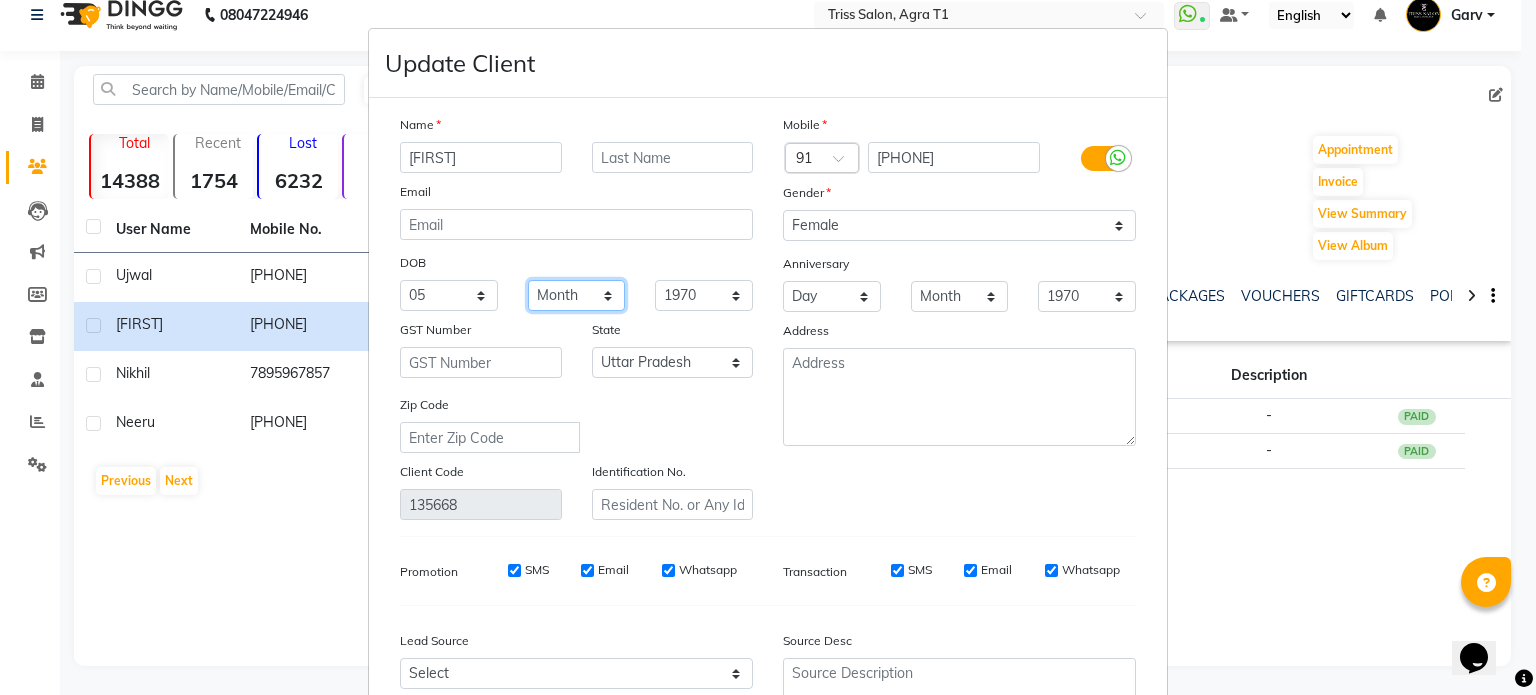select on "08" 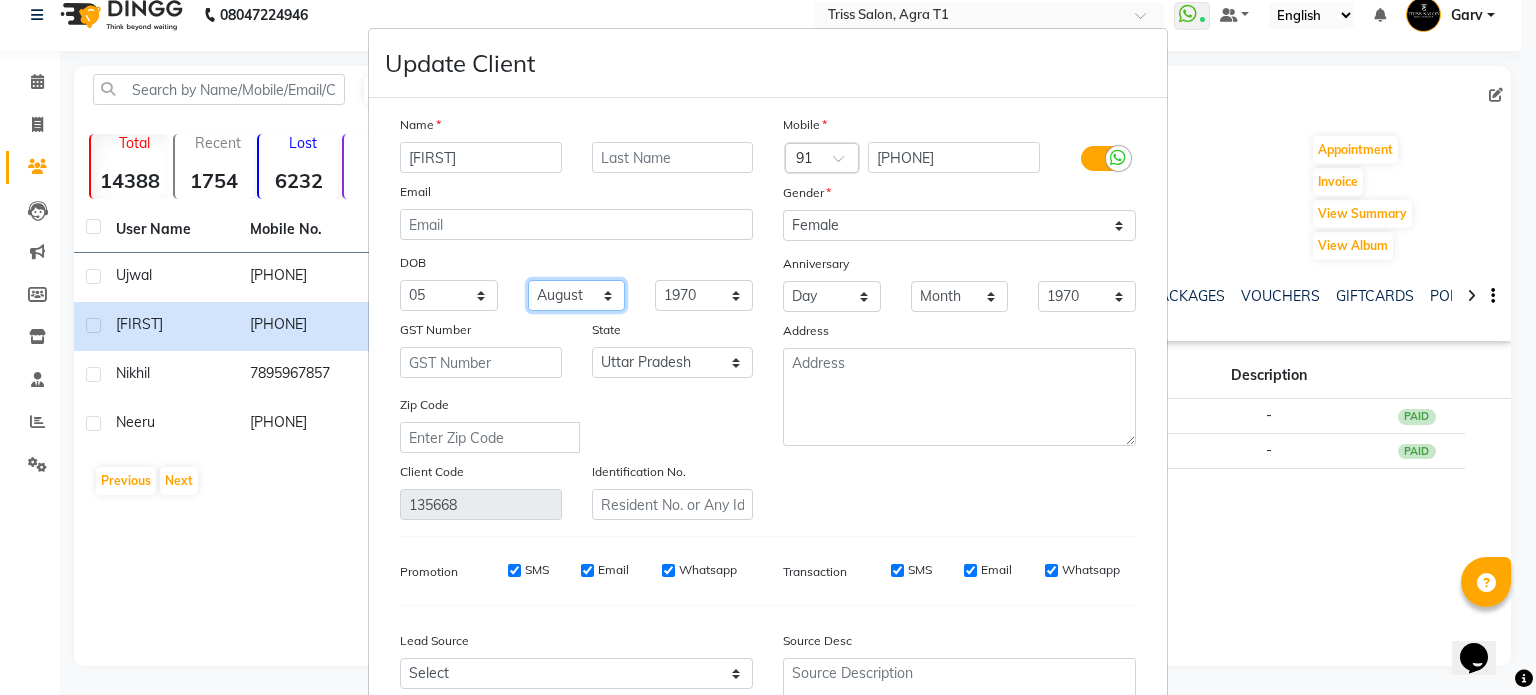 click on "Month January February March April May June July August September October November December" at bounding box center (577, 295) 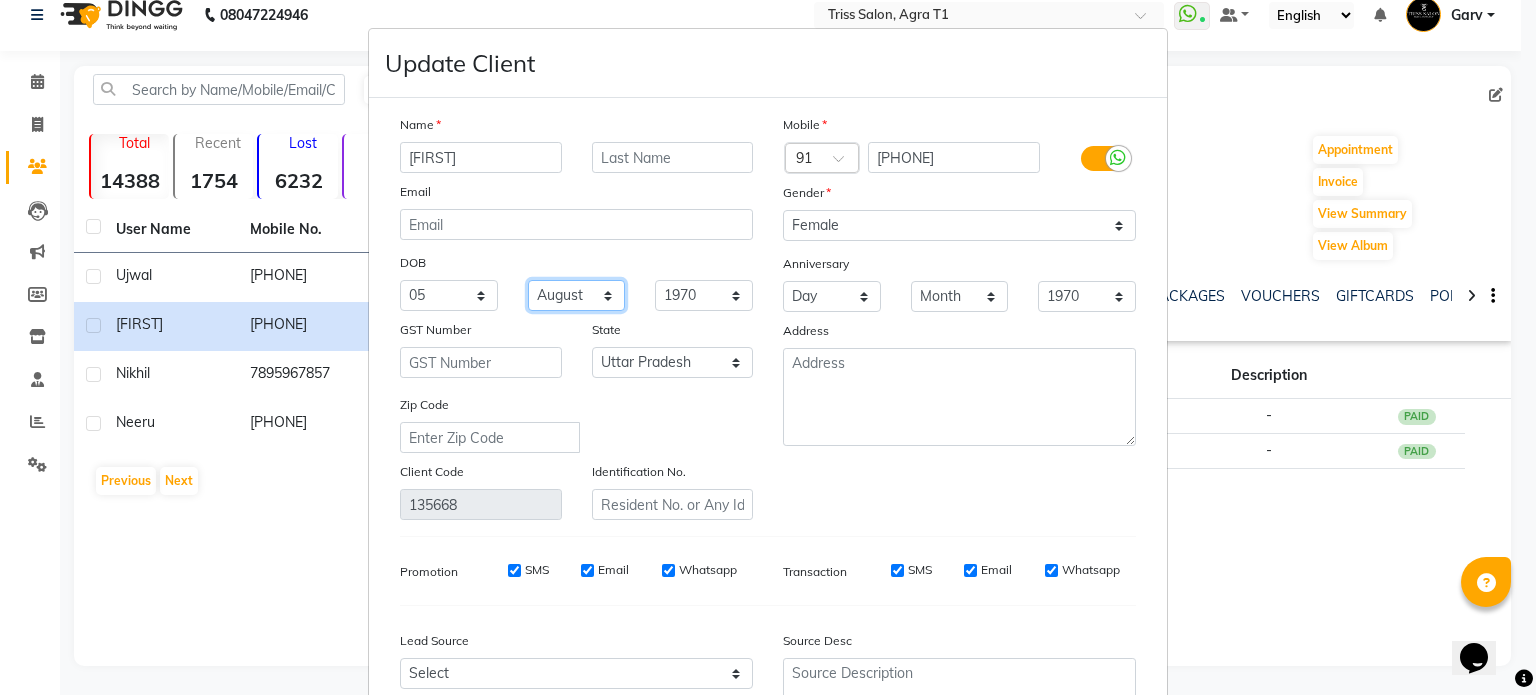 scroll, scrollTop: 202, scrollLeft: 0, axis: vertical 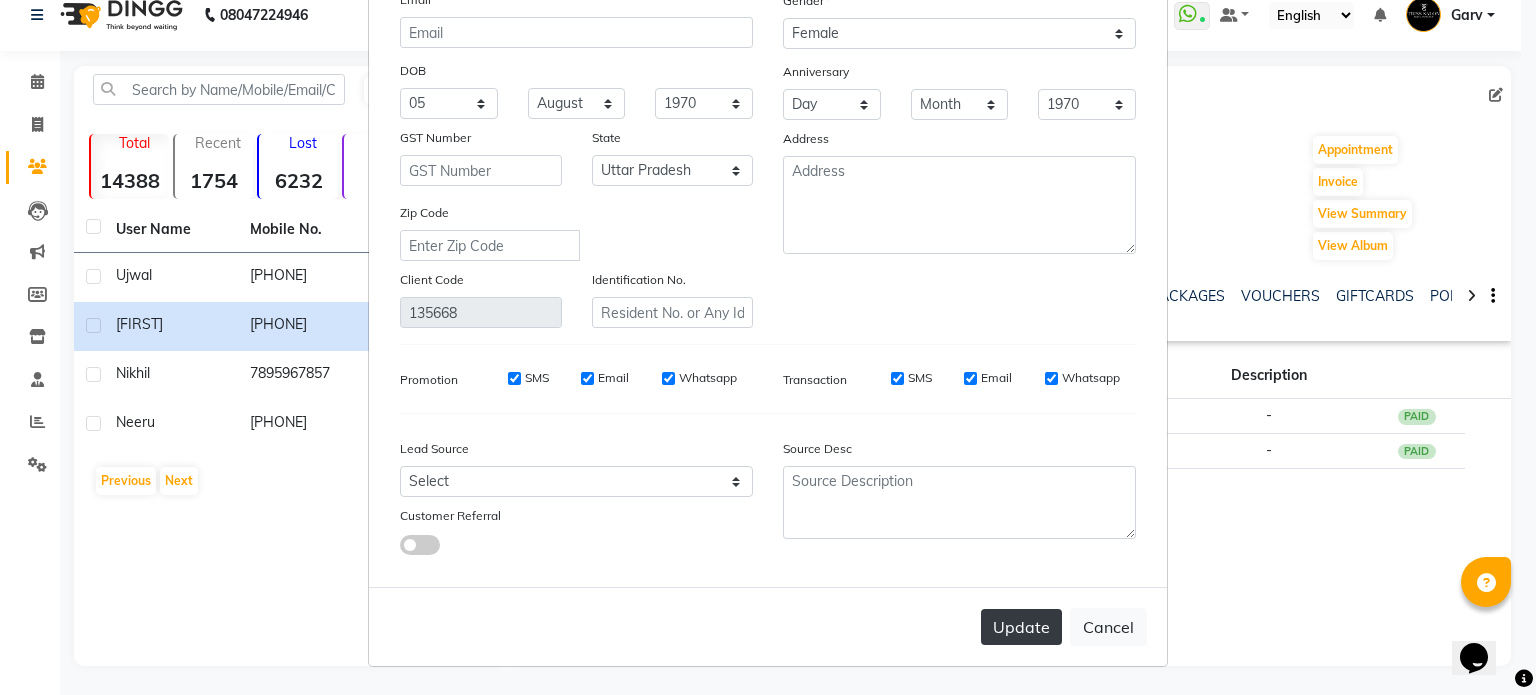 click on "Update" at bounding box center (1021, 627) 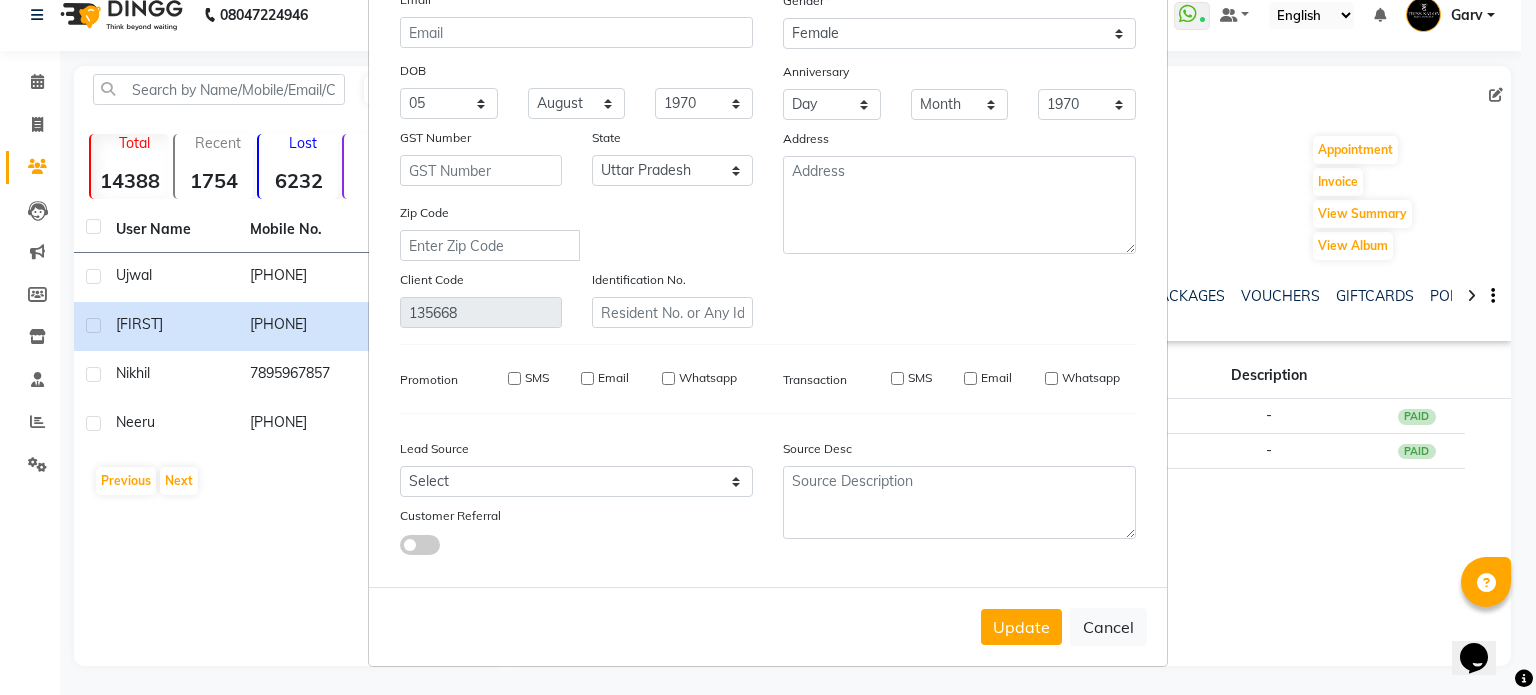 type 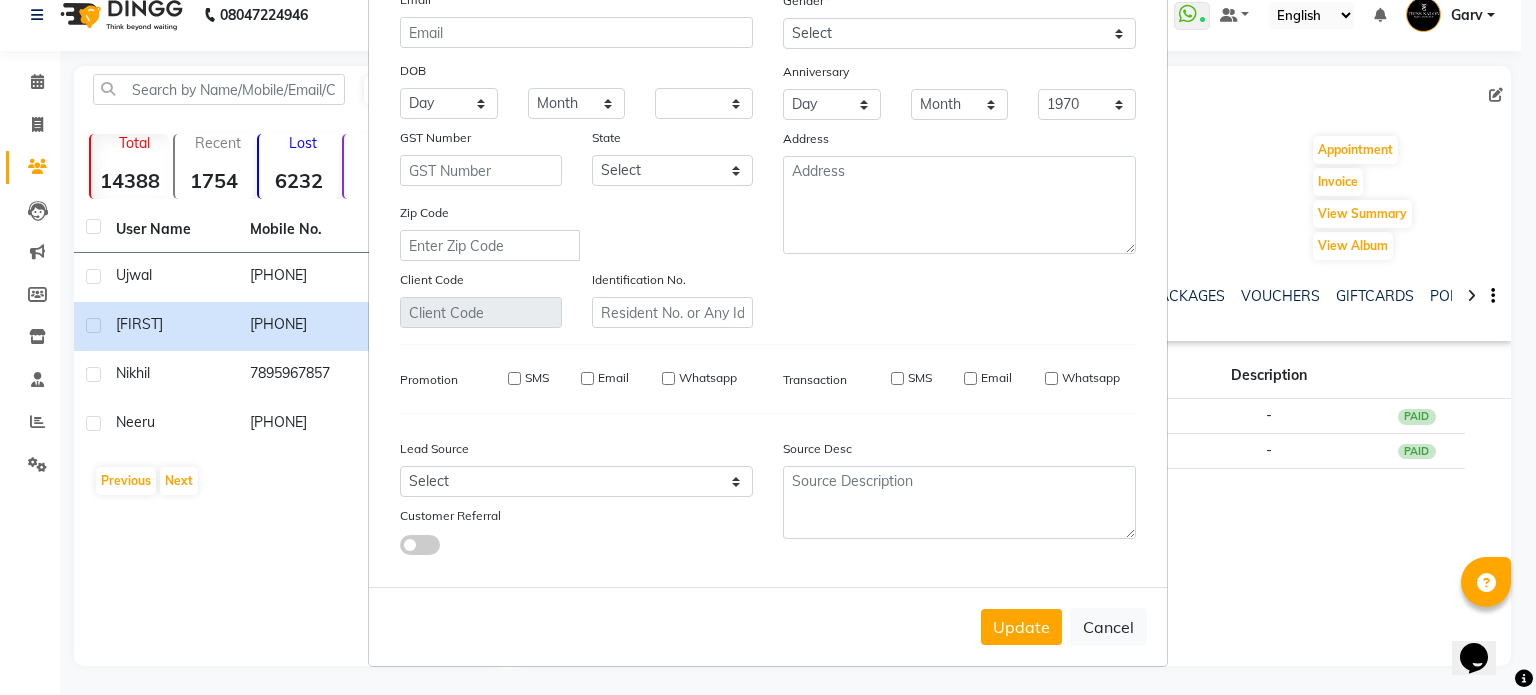 select 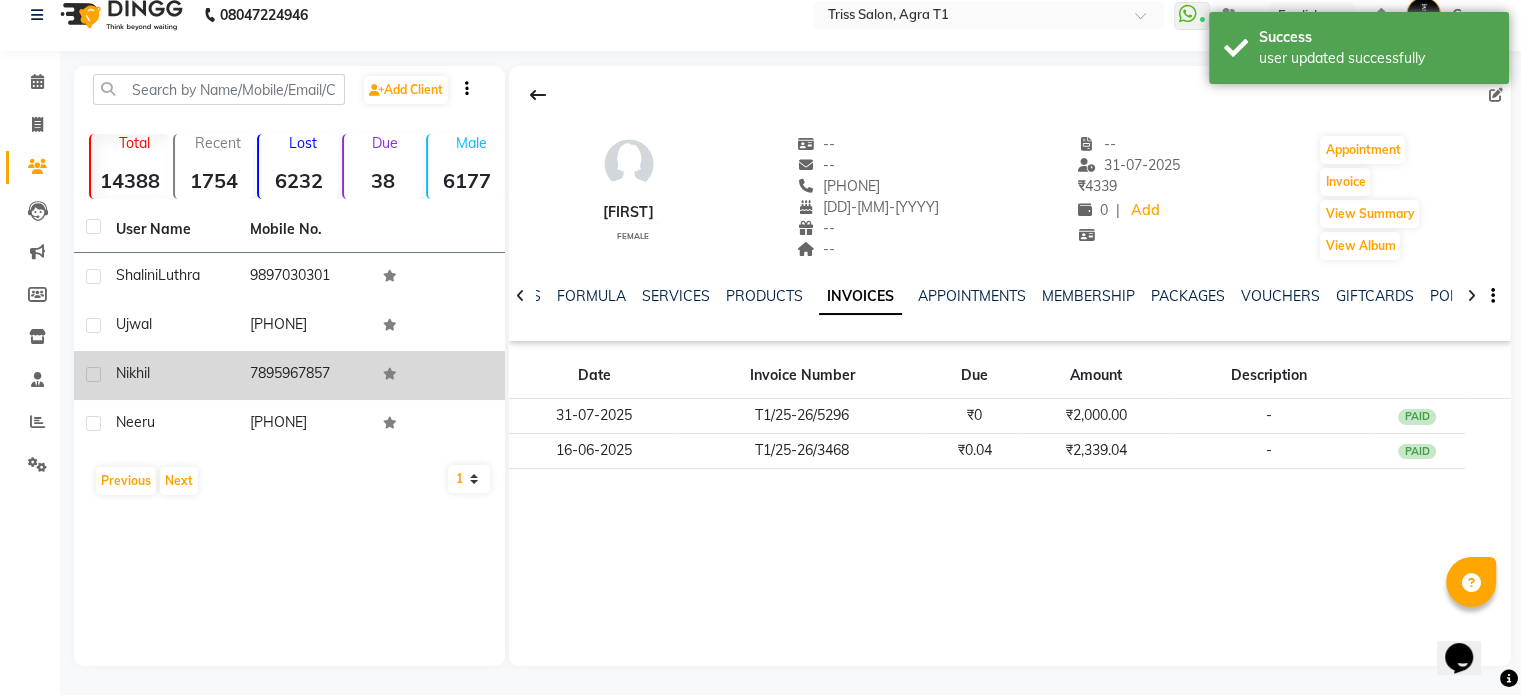 click on "Nikhil" 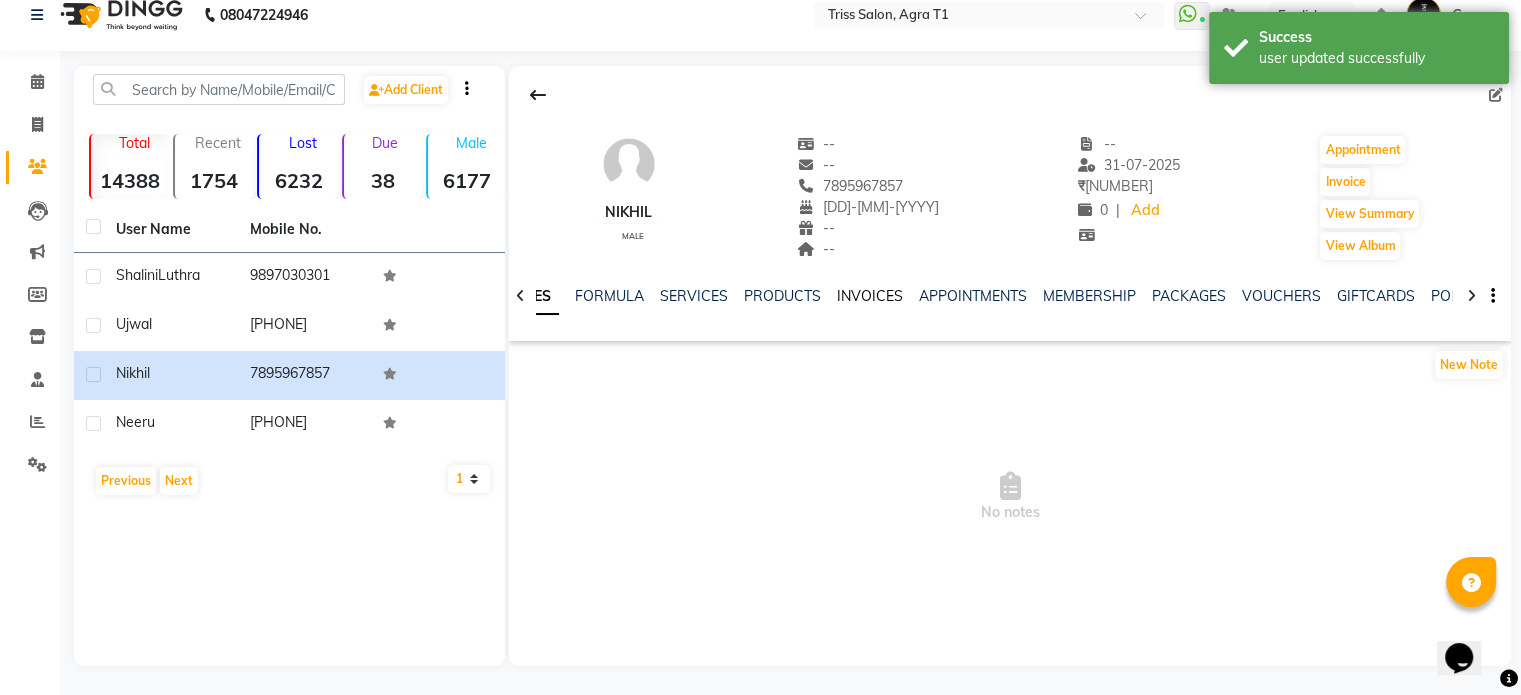 click on "INVOICES" 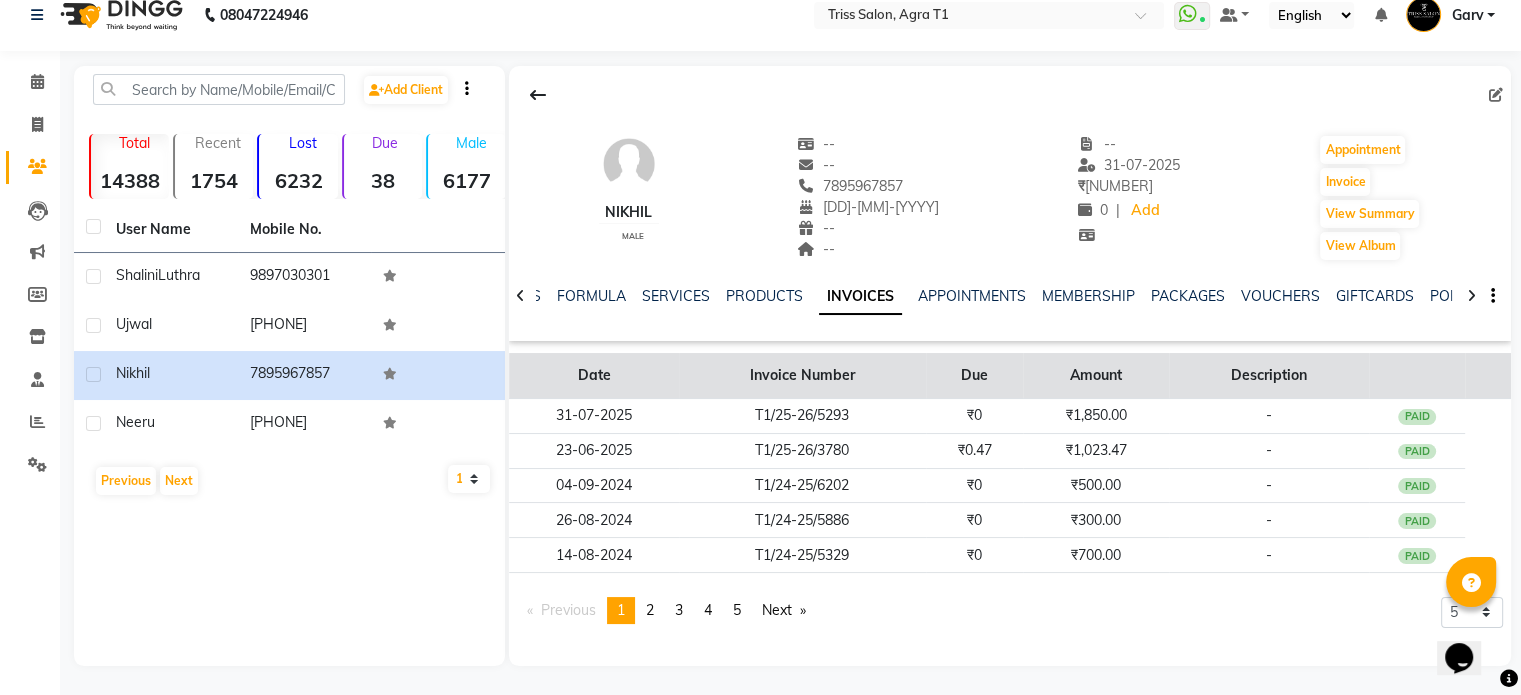 click on "Invoice Number" 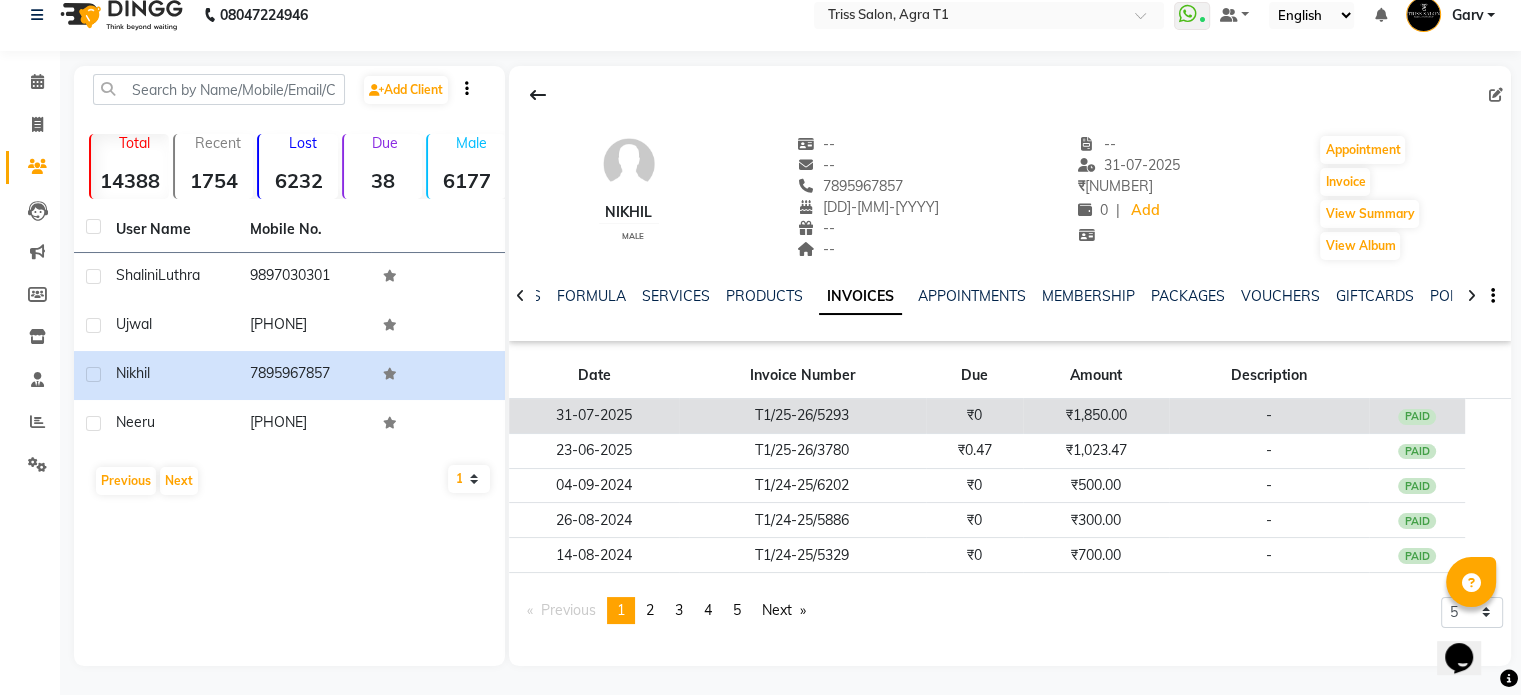 click on "T1/25-26/5293" 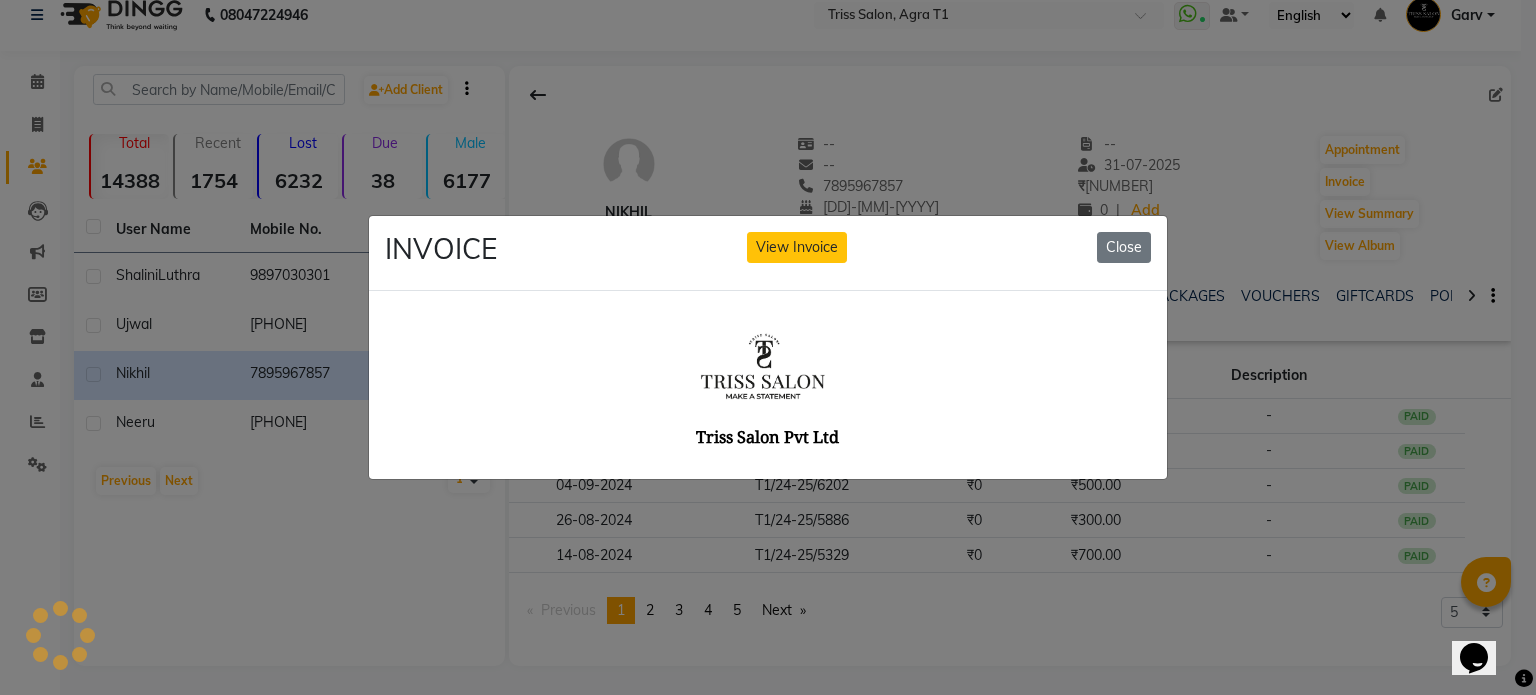 scroll, scrollTop: 0, scrollLeft: 0, axis: both 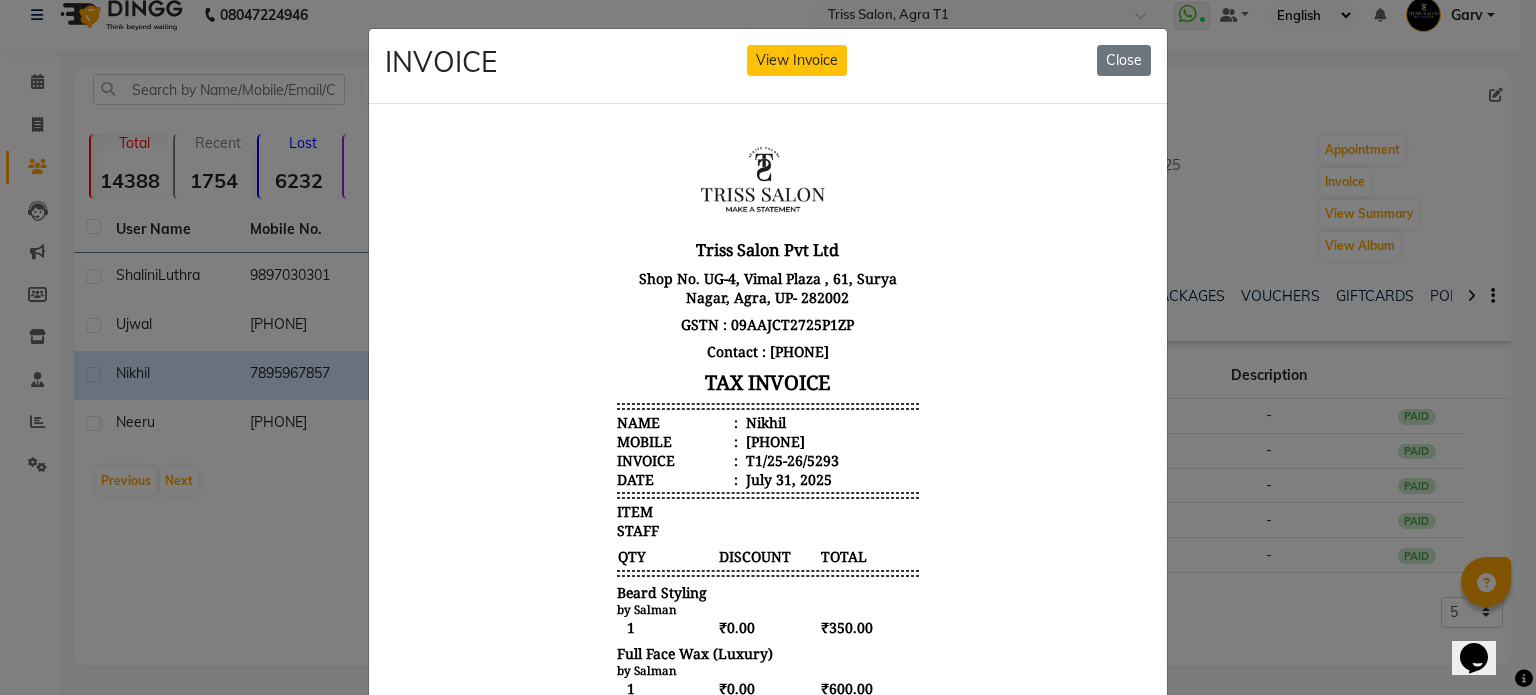 click on "Nikhil" at bounding box center [764, 421] 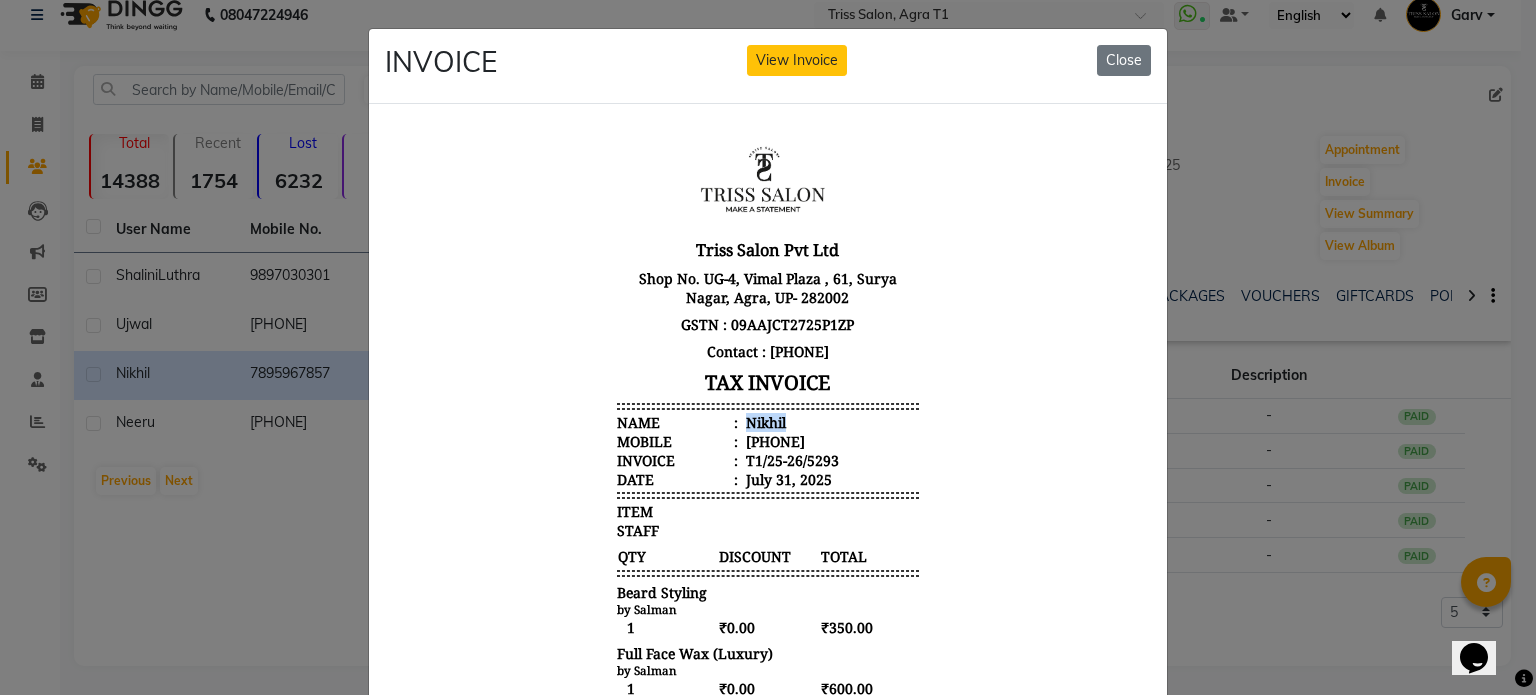 click on "Nikhil" at bounding box center [764, 421] 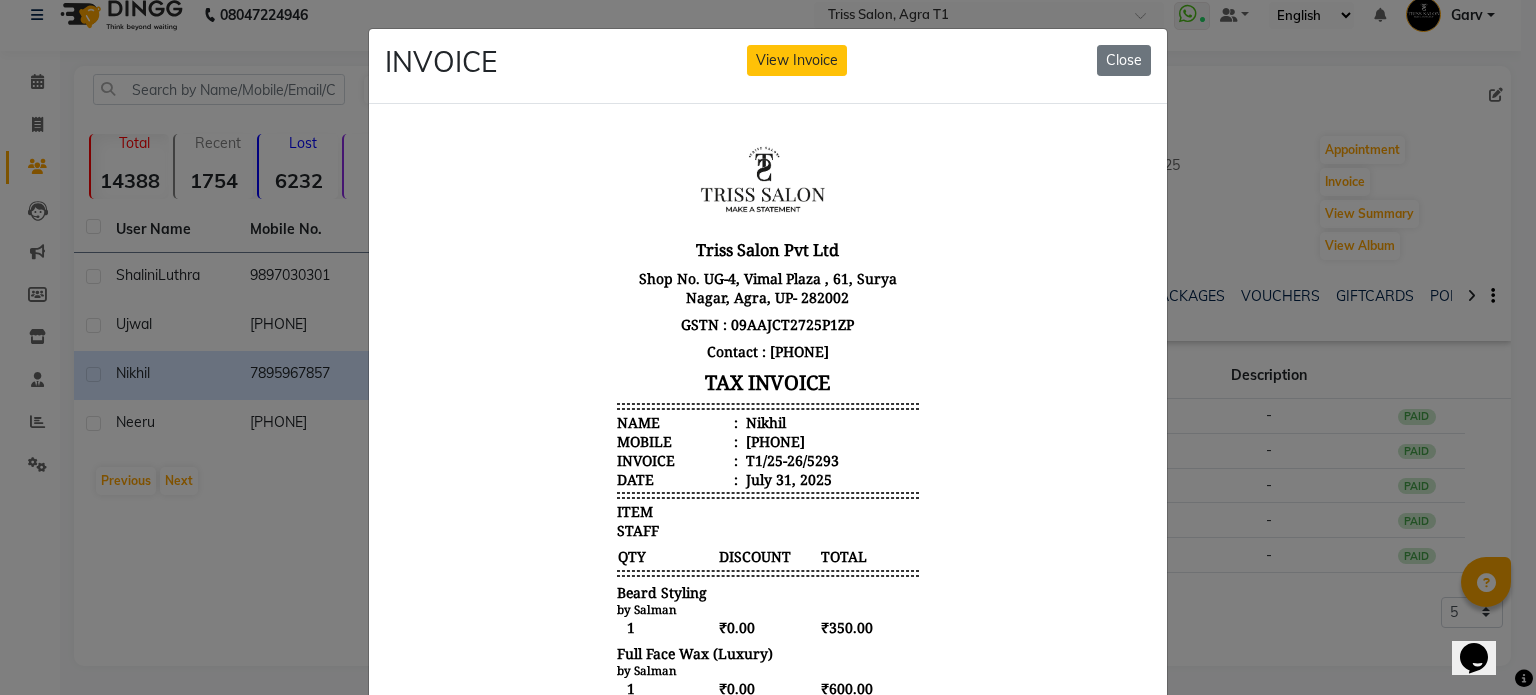click on "917895967857" at bounding box center [773, 440] 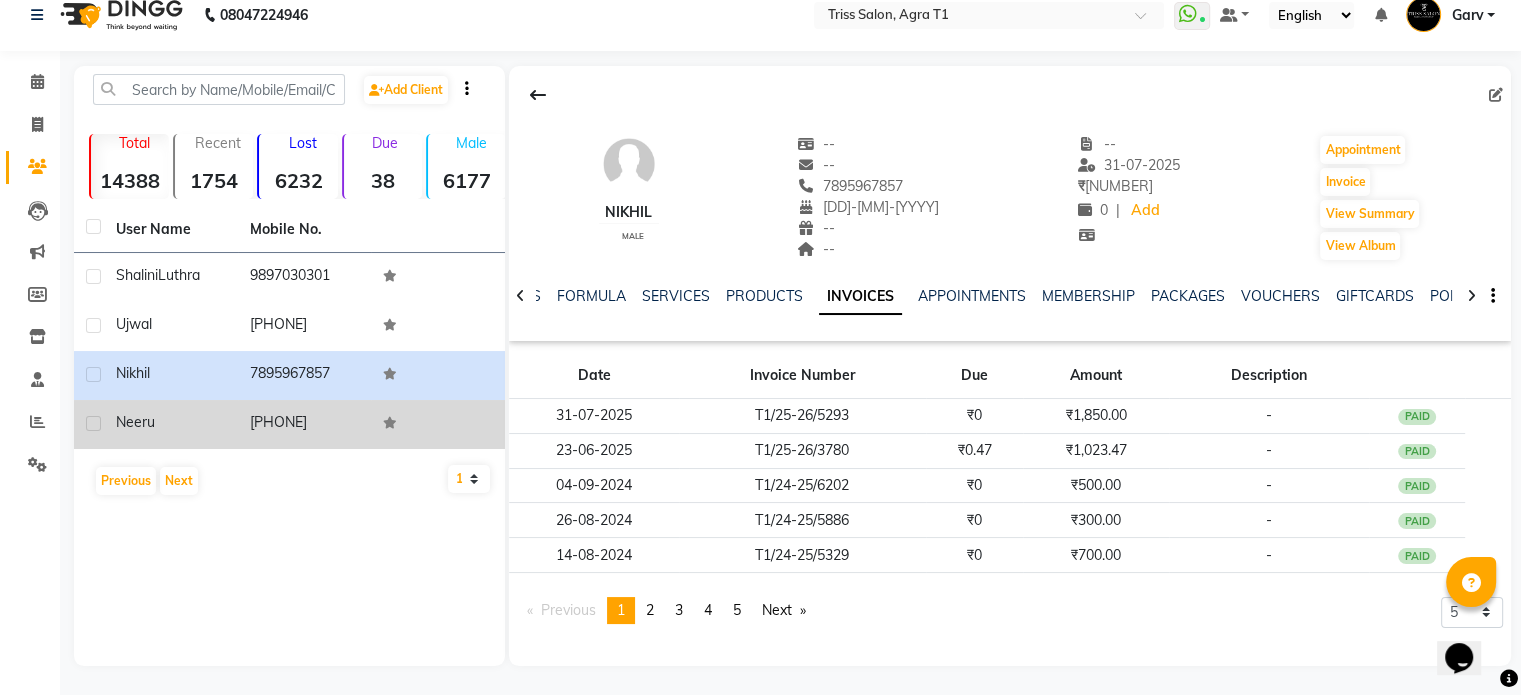 click on "Neeru" 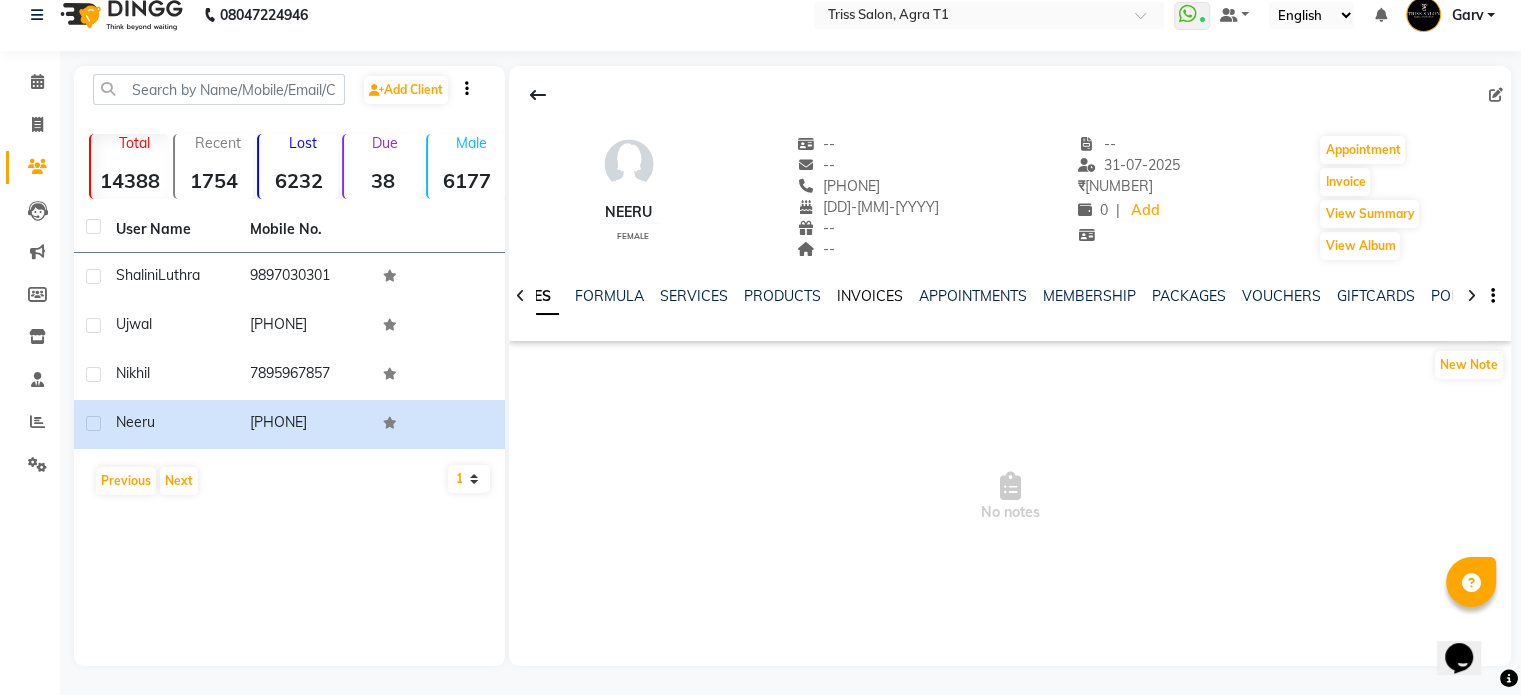 click on "INVOICES" 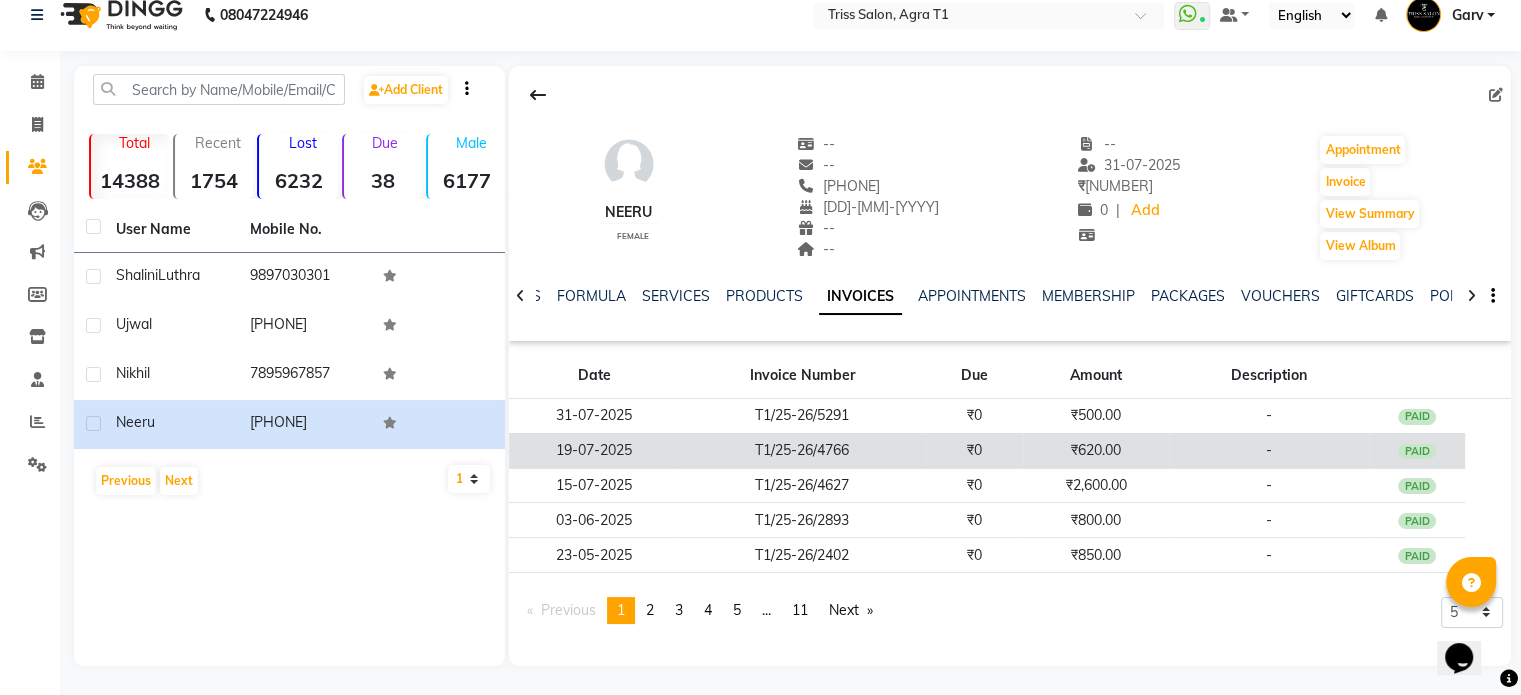 click on "T1/25-26/4766" 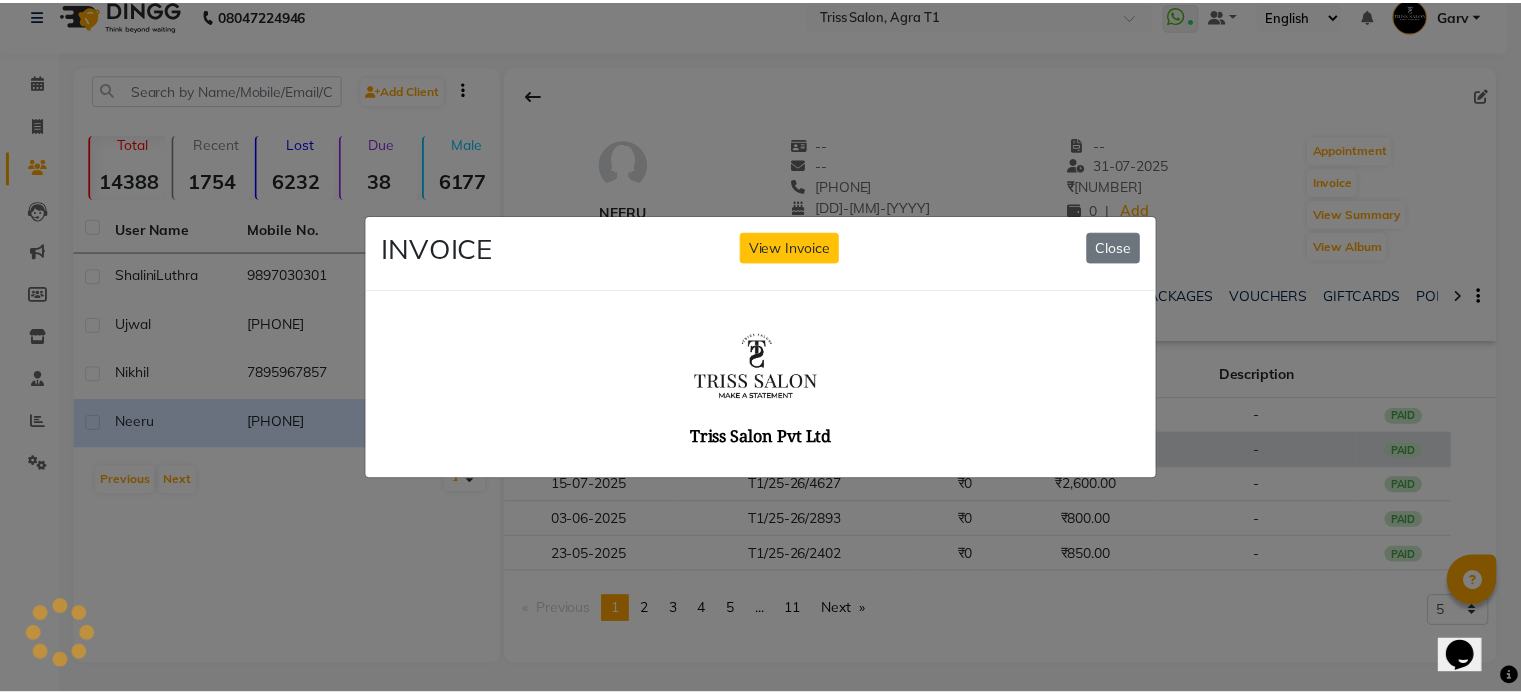 scroll, scrollTop: 0, scrollLeft: 0, axis: both 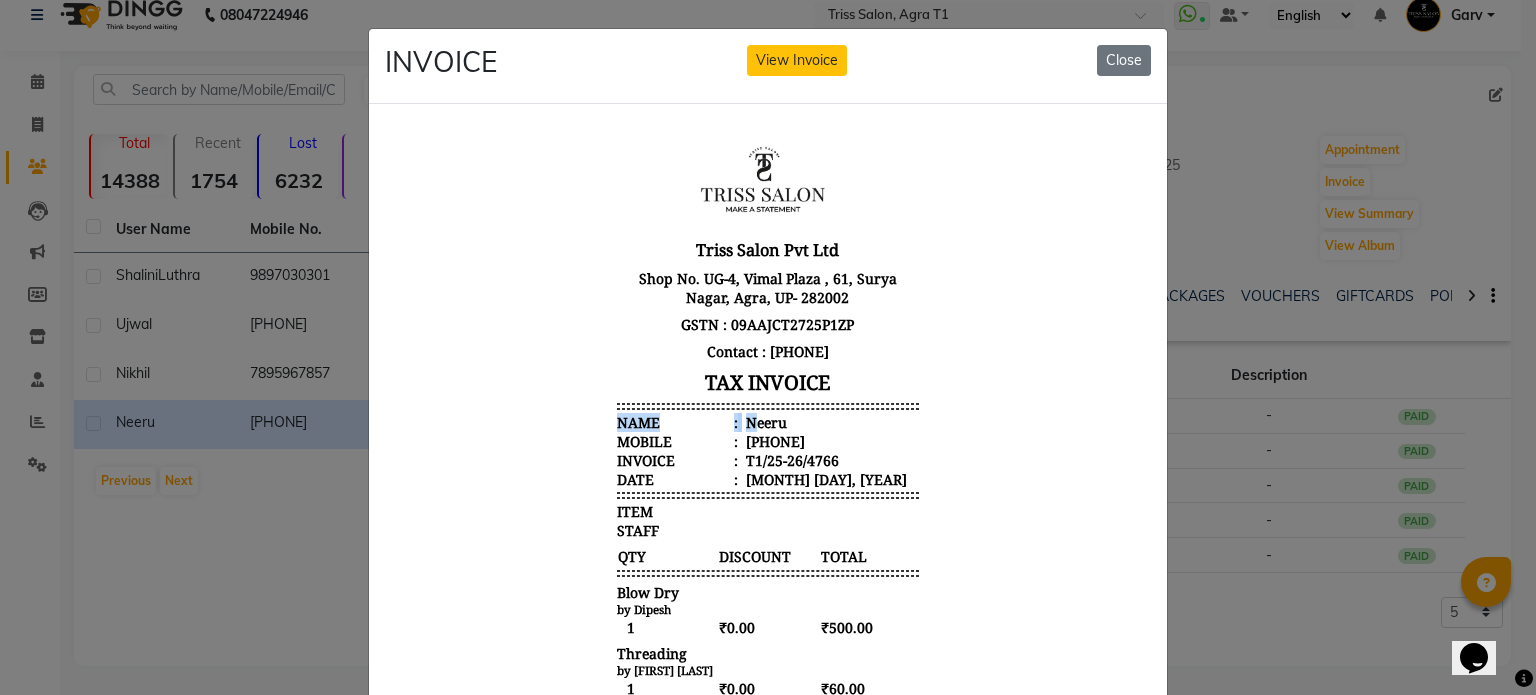 drag, startPoint x: 734, startPoint y: 406, endPoint x: 742, endPoint y: 418, distance: 14.422205 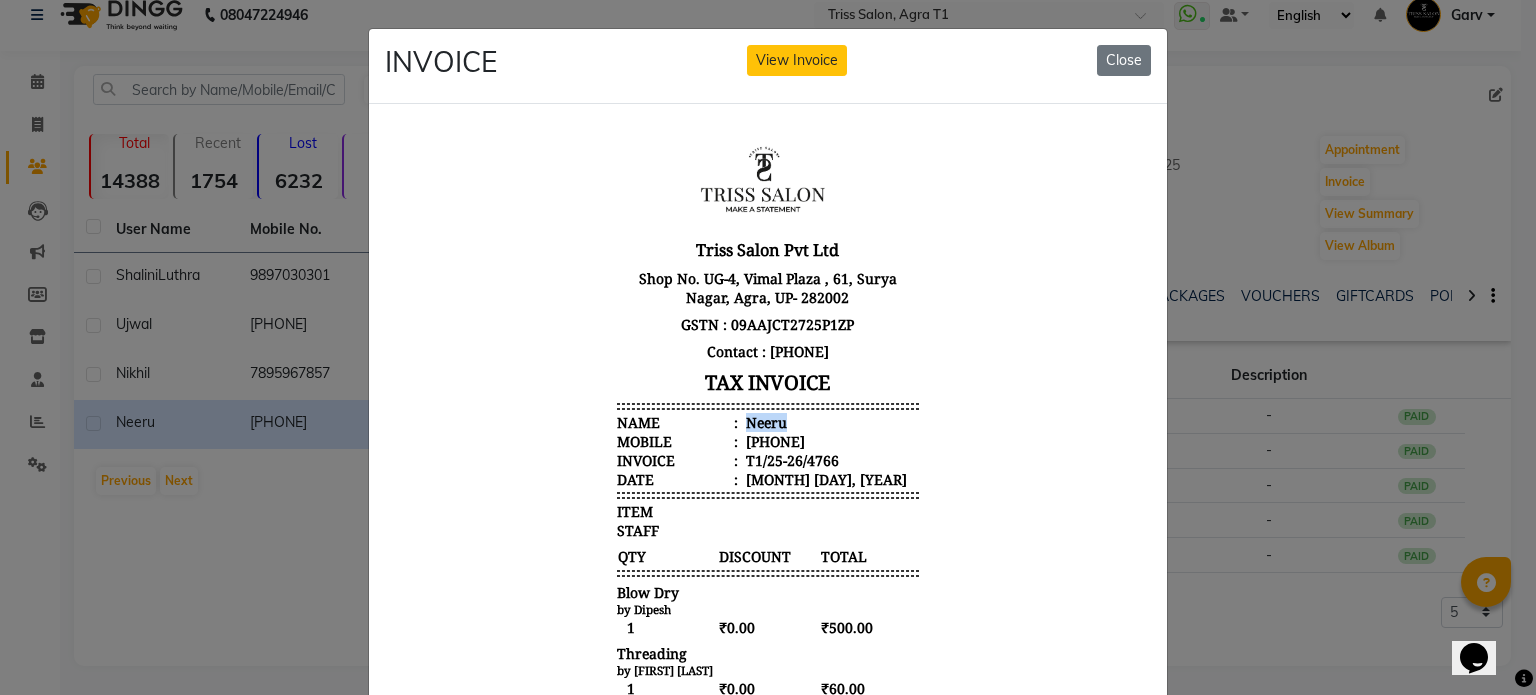click on "Neeru" at bounding box center (764, 421) 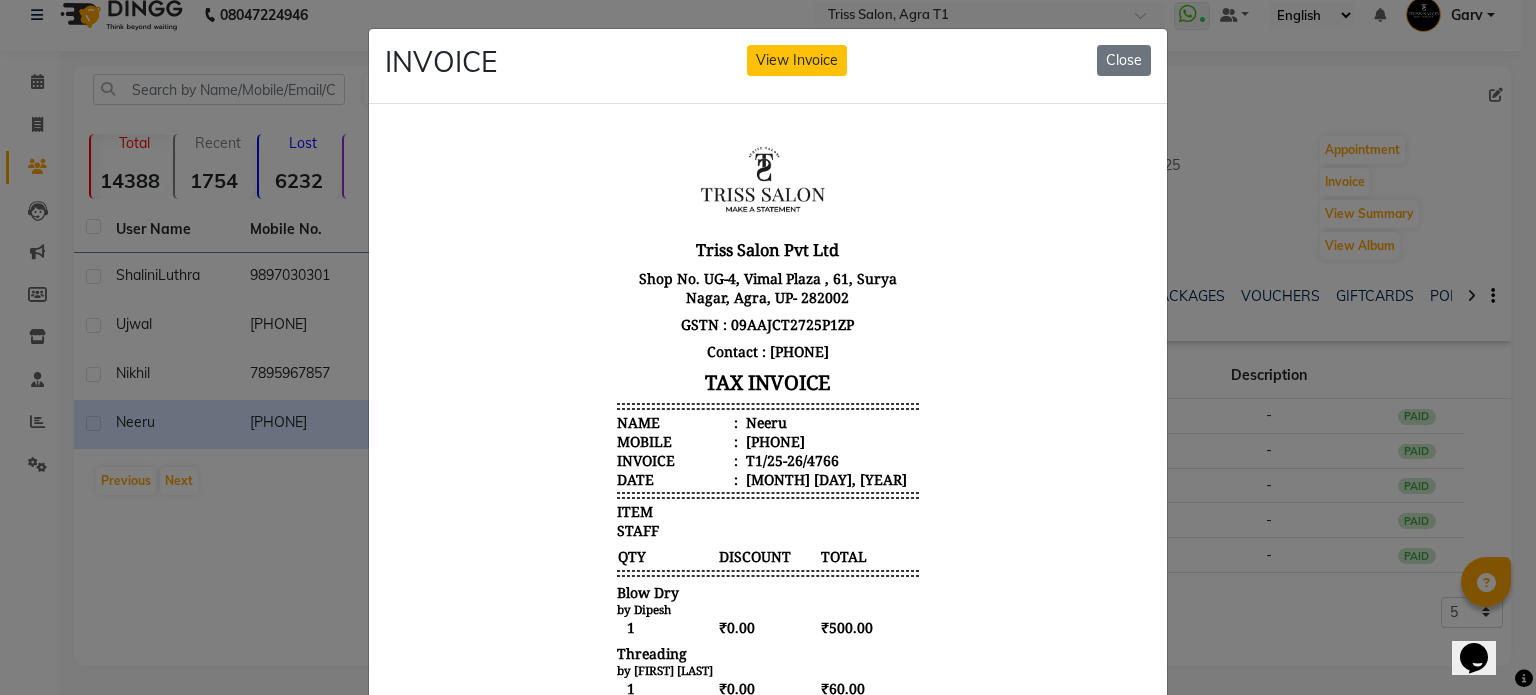 click on "918077048394" at bounding box center (773, 440) 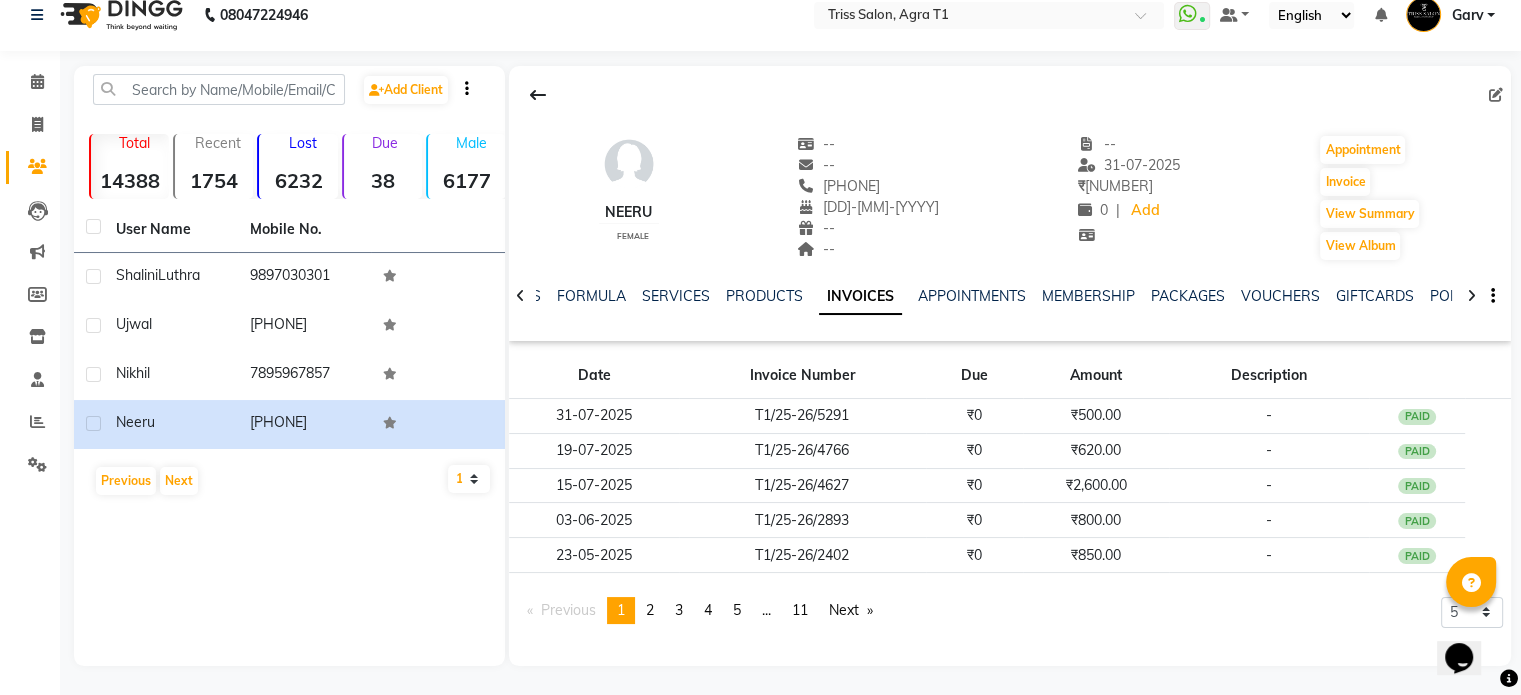 scroll, scrollTop: 0, scrollLeft: 0, axis: both 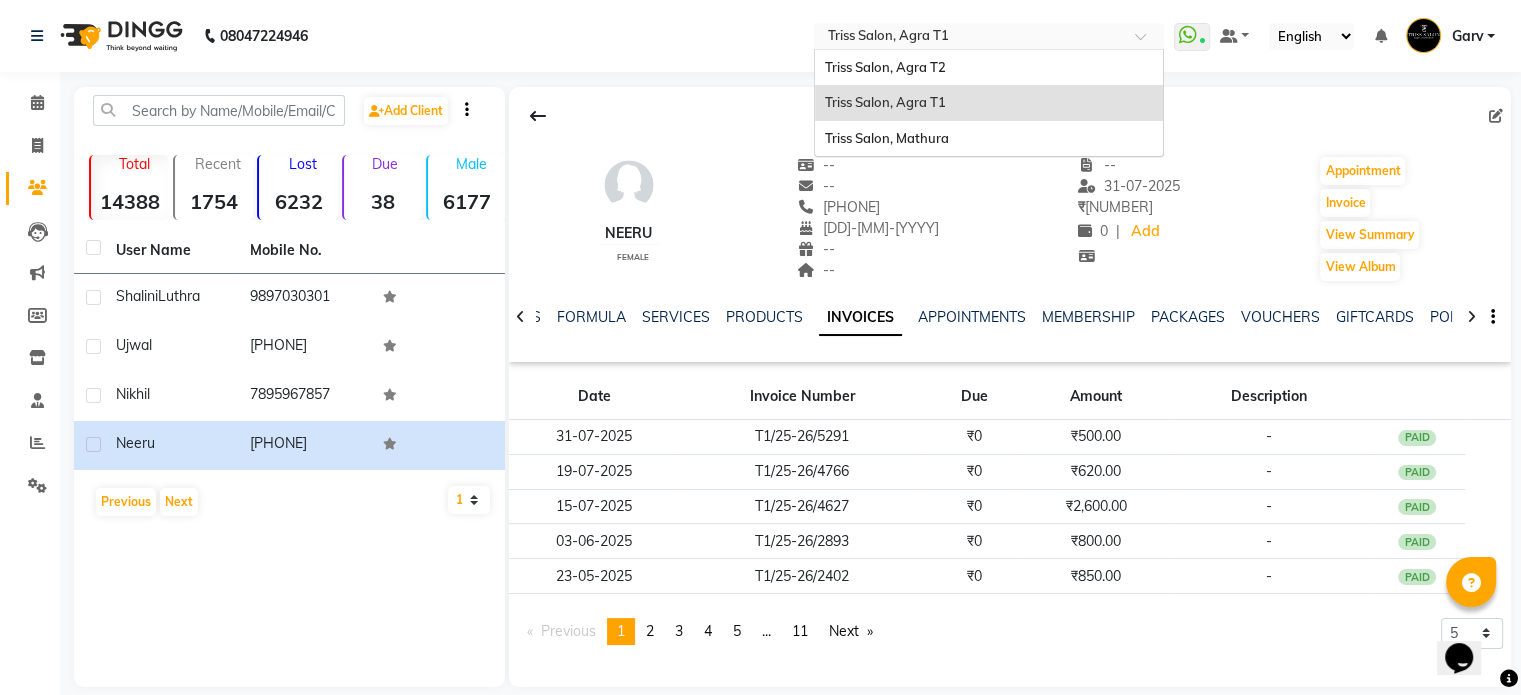 click at bounding box center (969, 38) 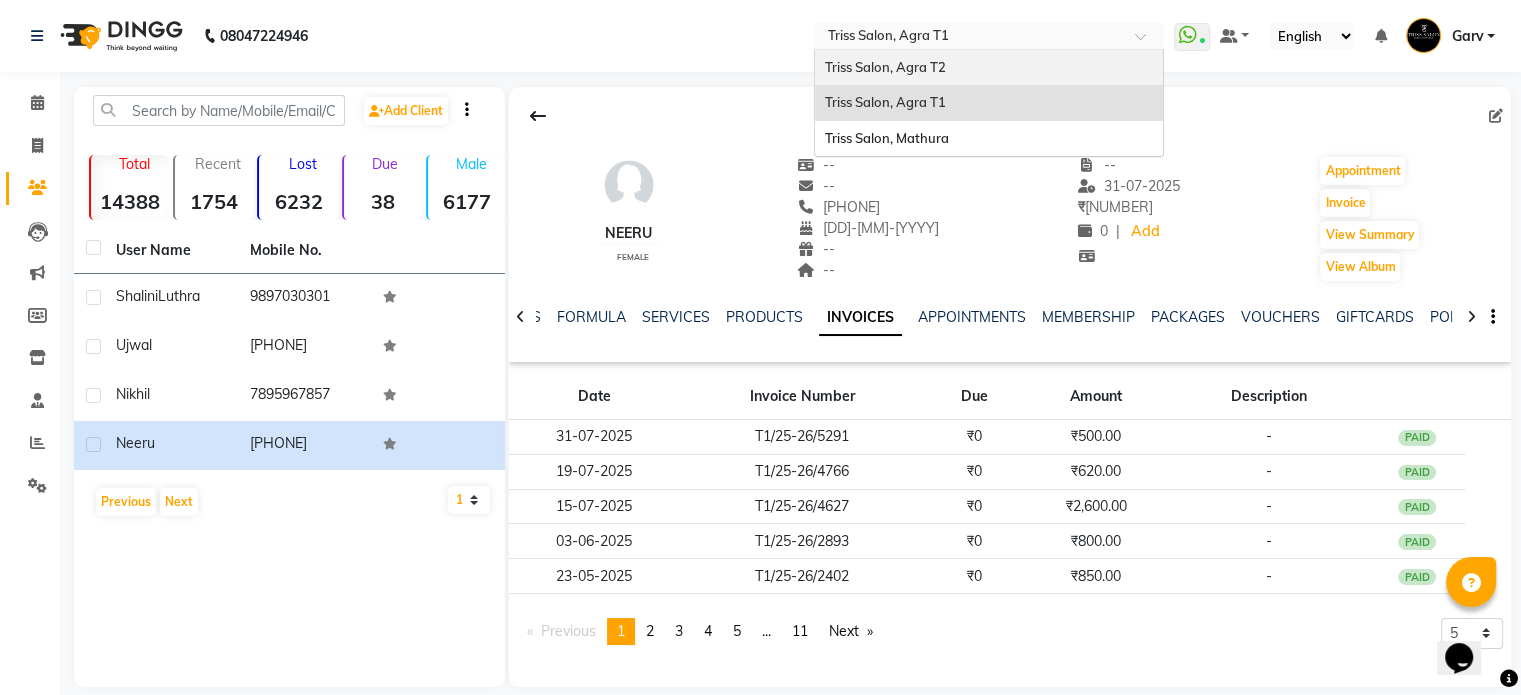 click on "Triss Salon, Agra T2" at bounding box center [885, 67] 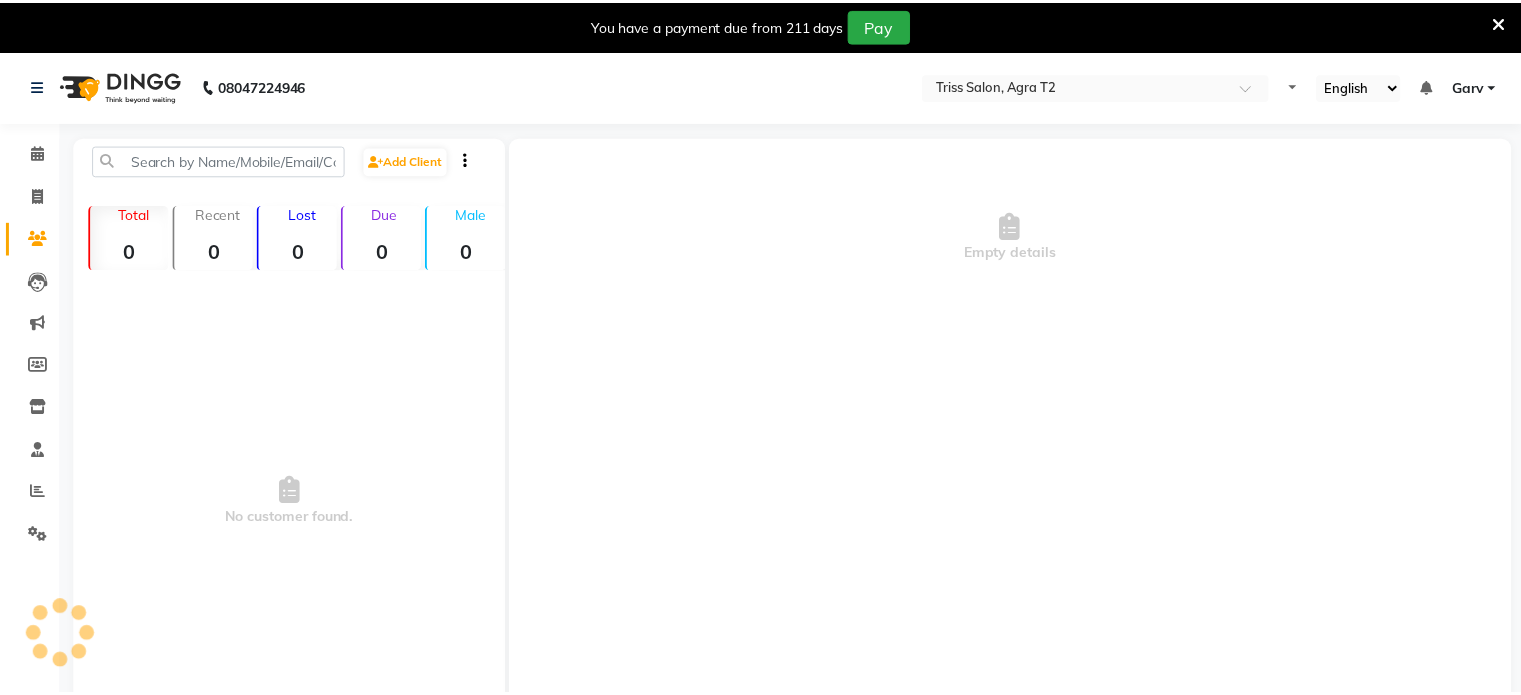 scroll, scrollTop: 0, scrollLeft: 0, axis: both 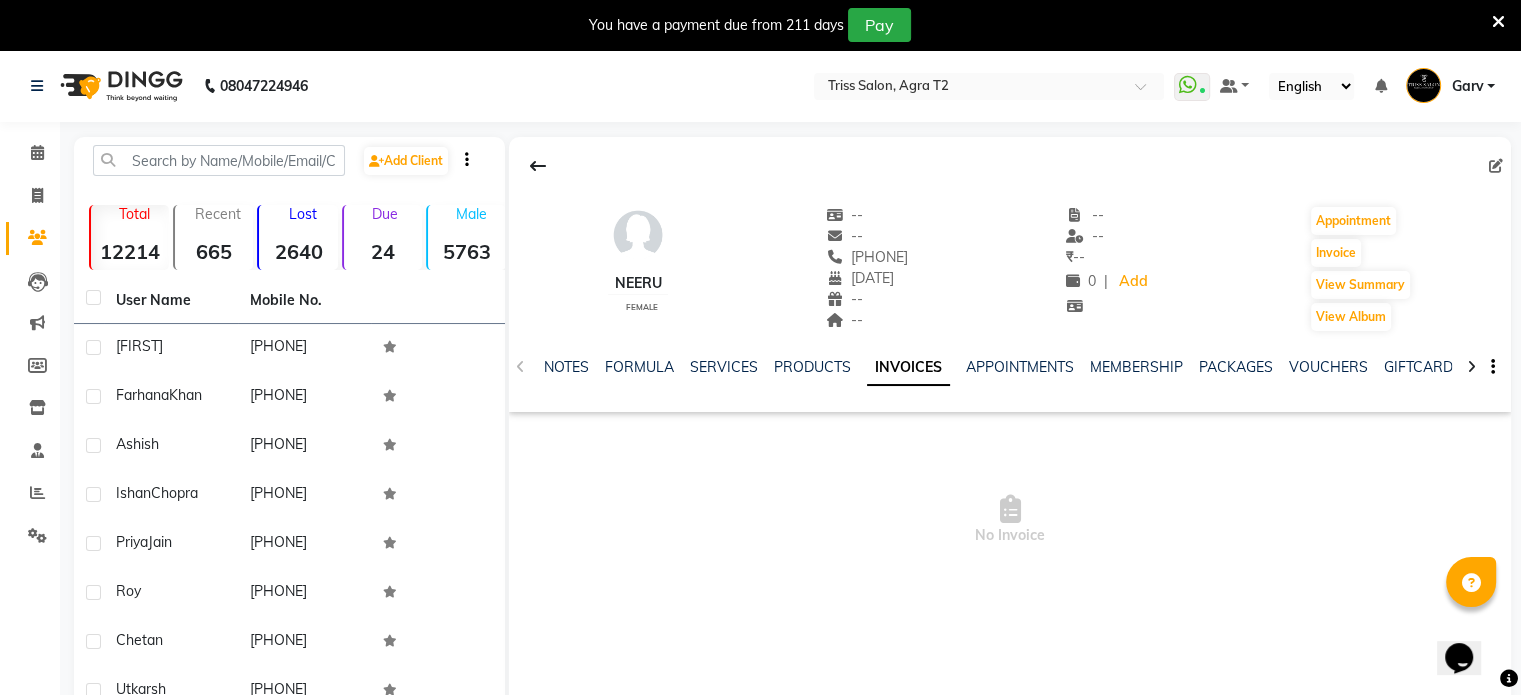click at bounding box center (1498, 22) 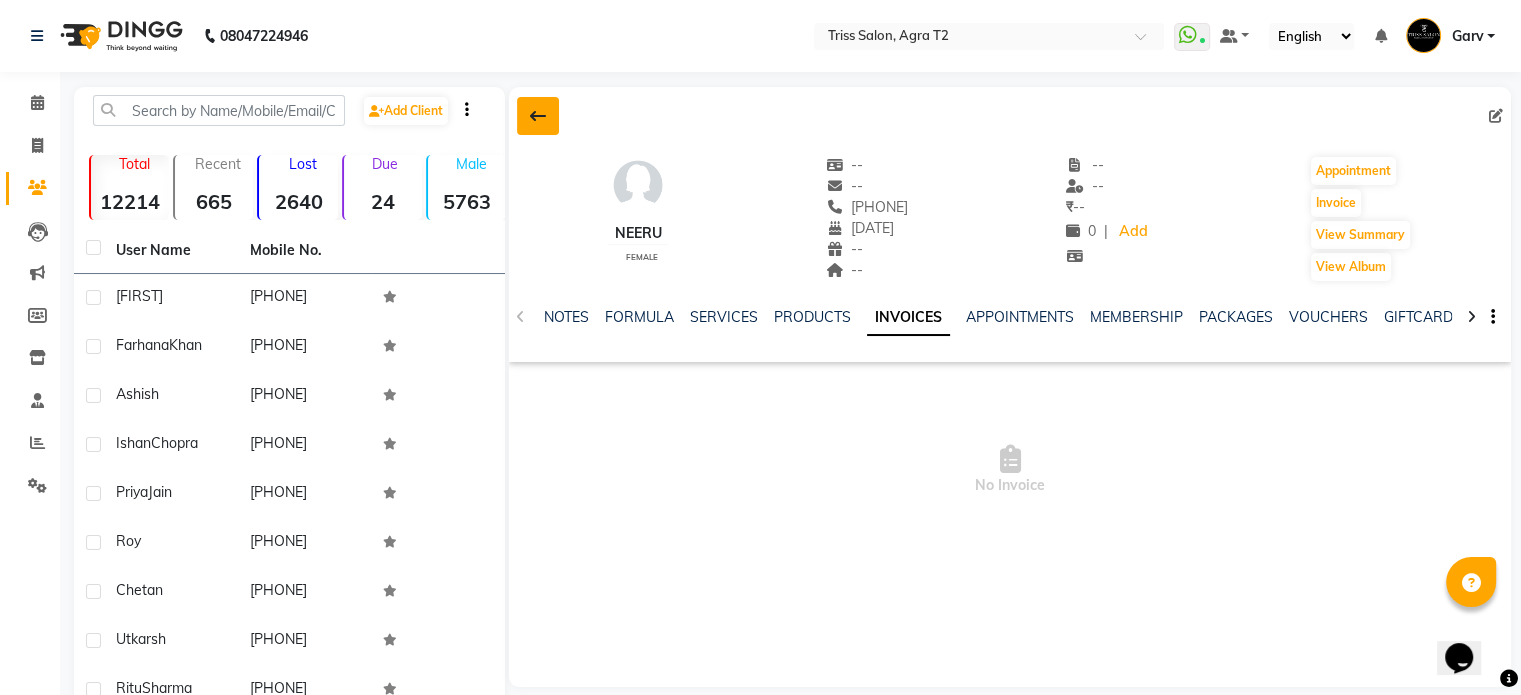 click 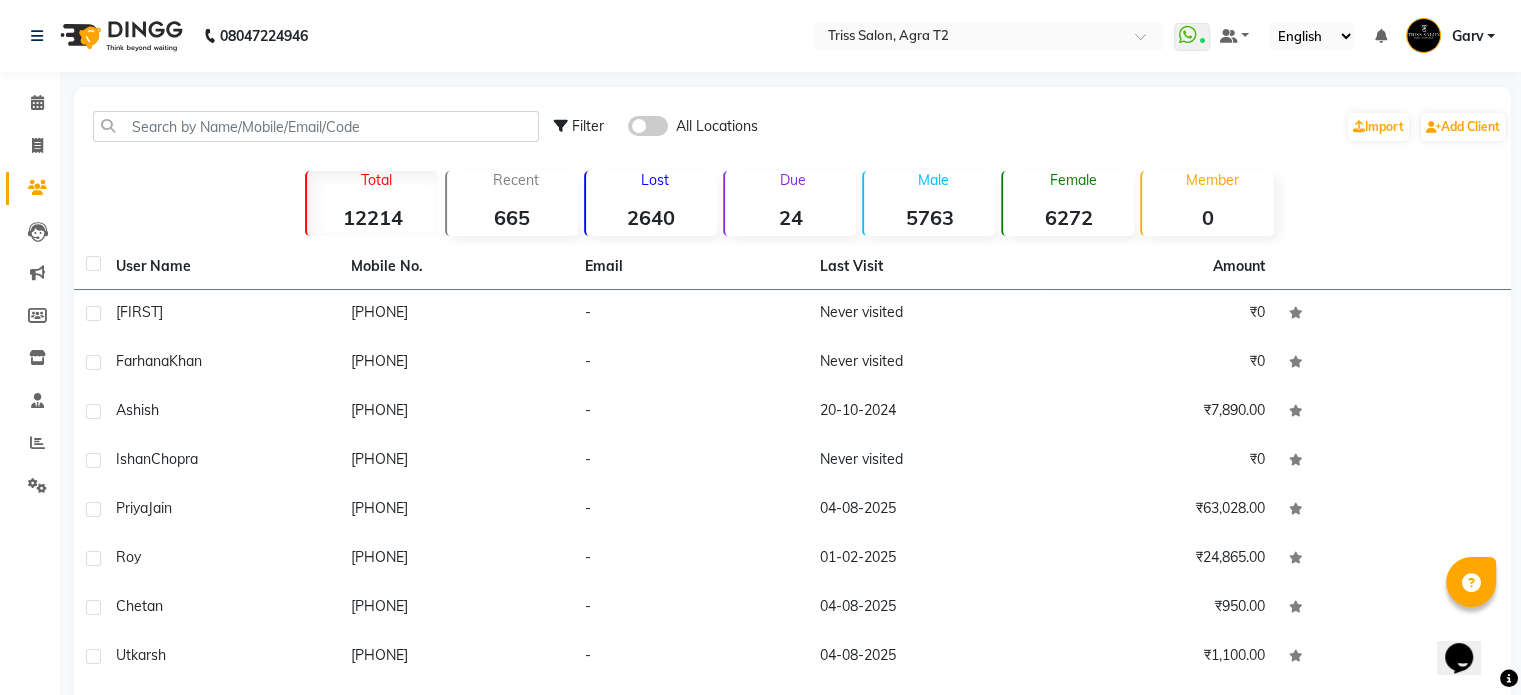 click on "Filter" 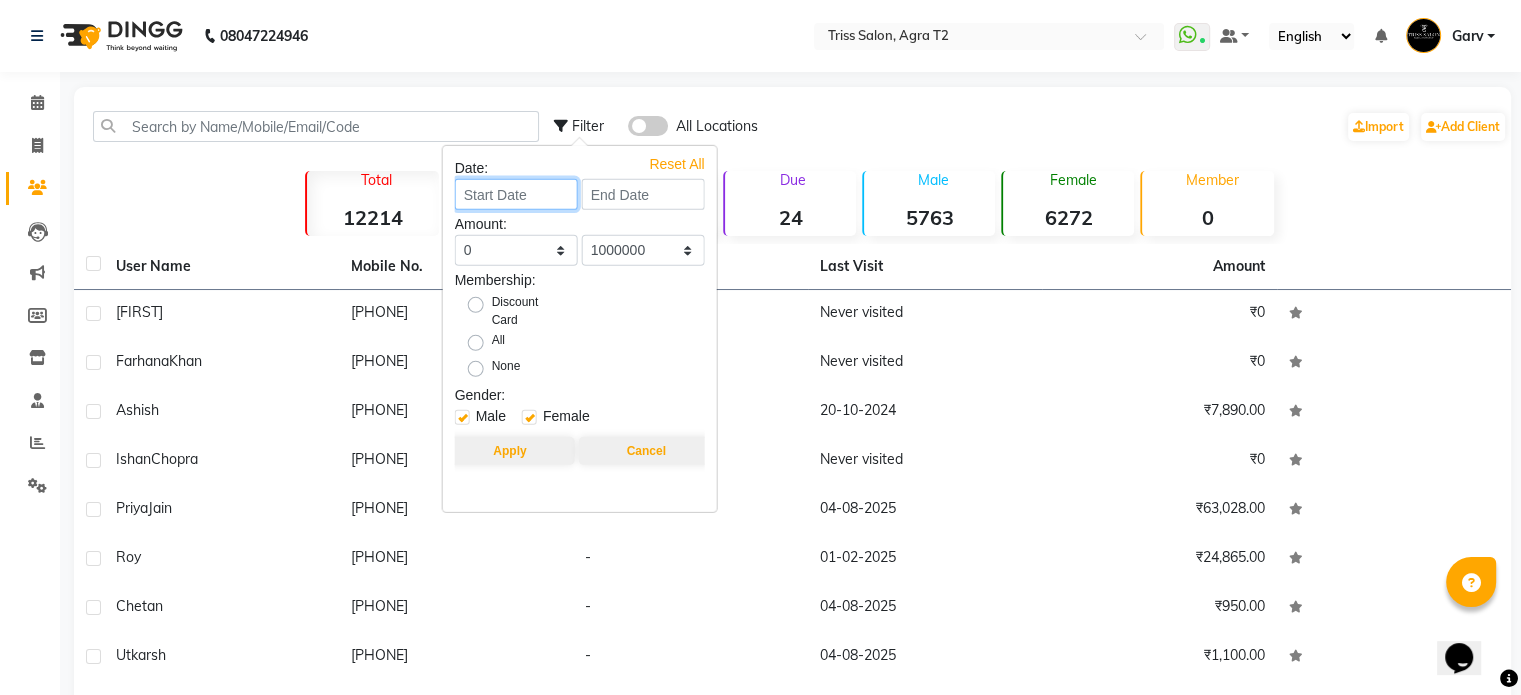 click at bounding box center (516, 194) 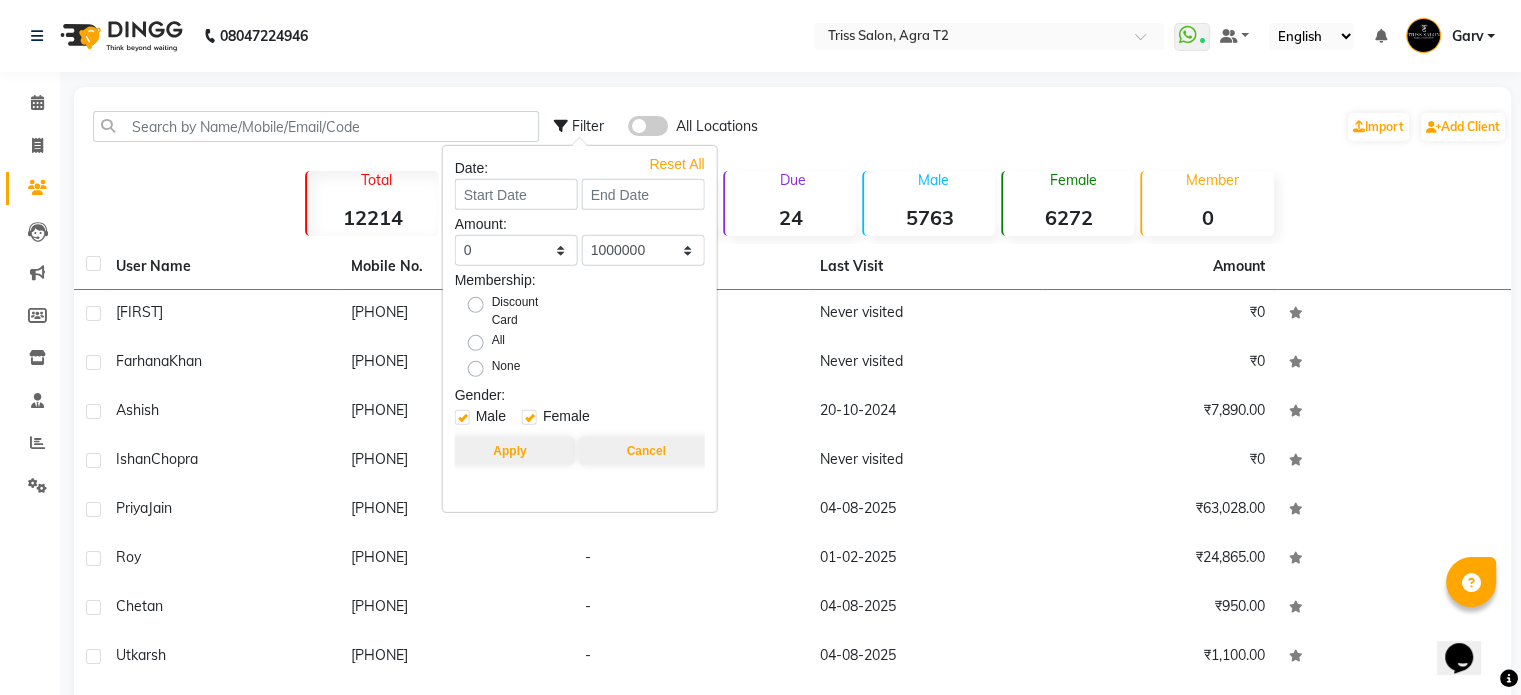 select on "8" 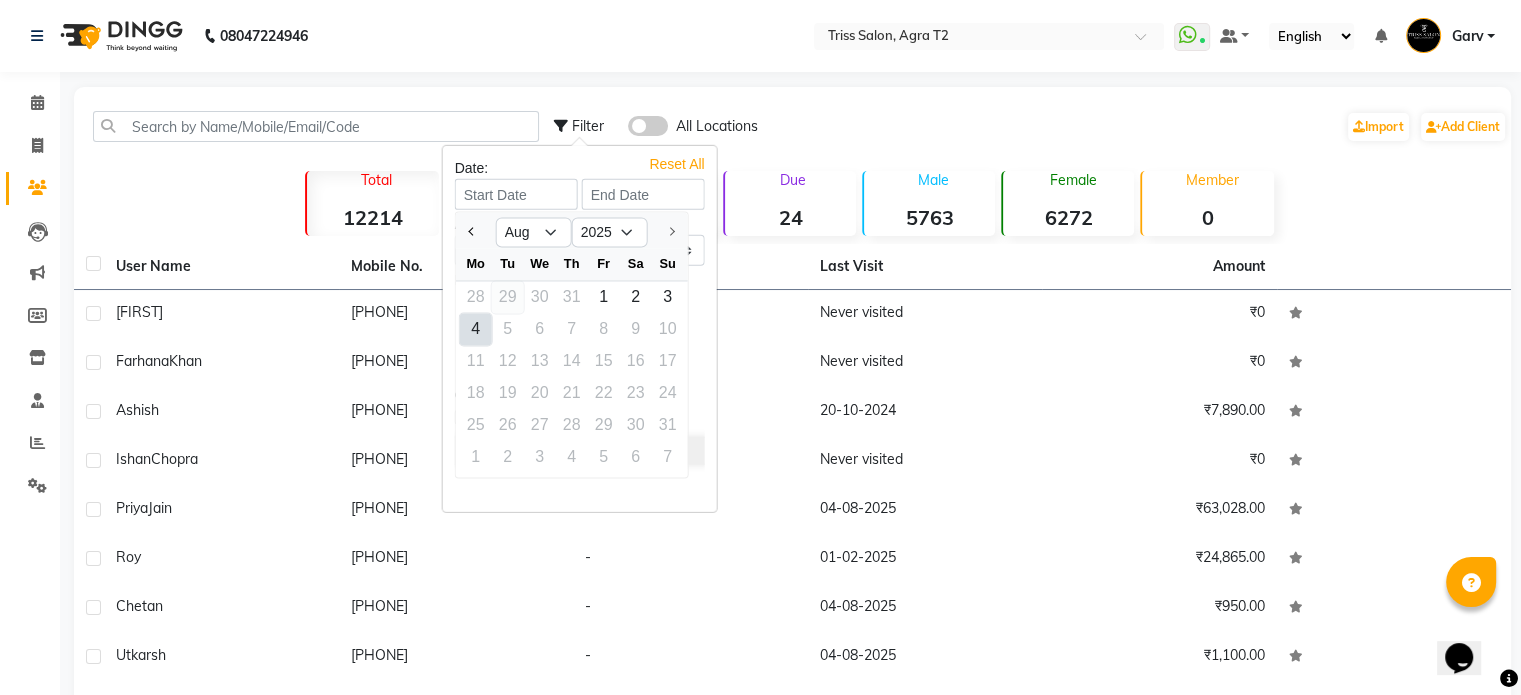 click on "29" at bounding box center [508, 297] 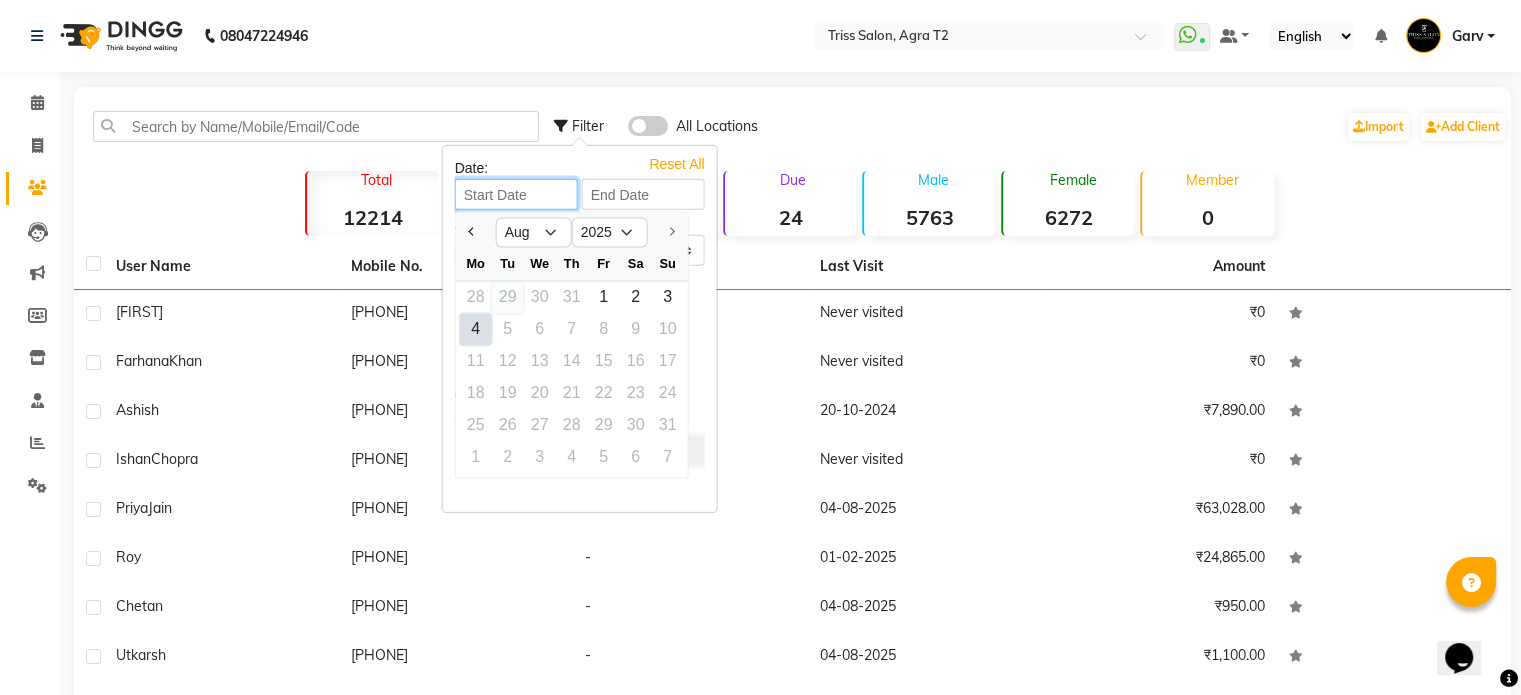 type on "29-07-2025" 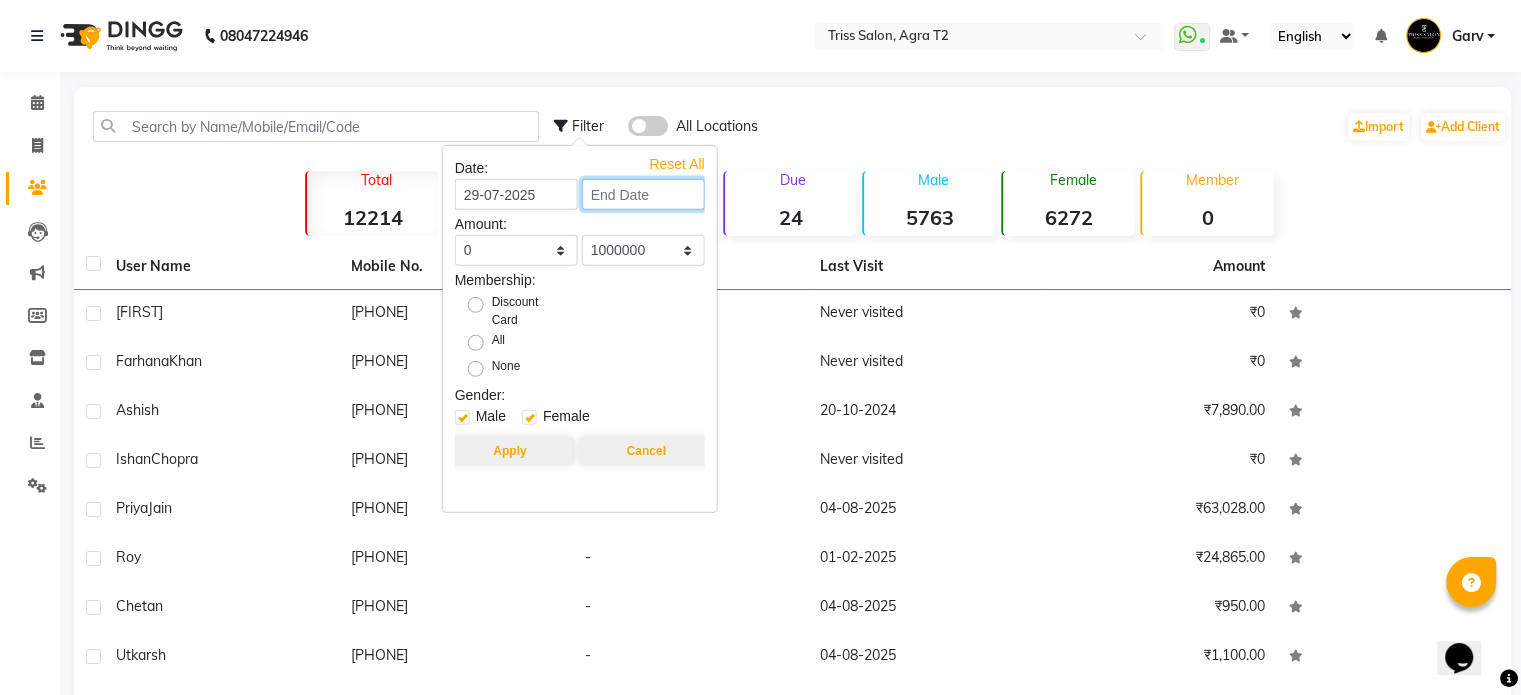 click at bounding box center [643, 194] 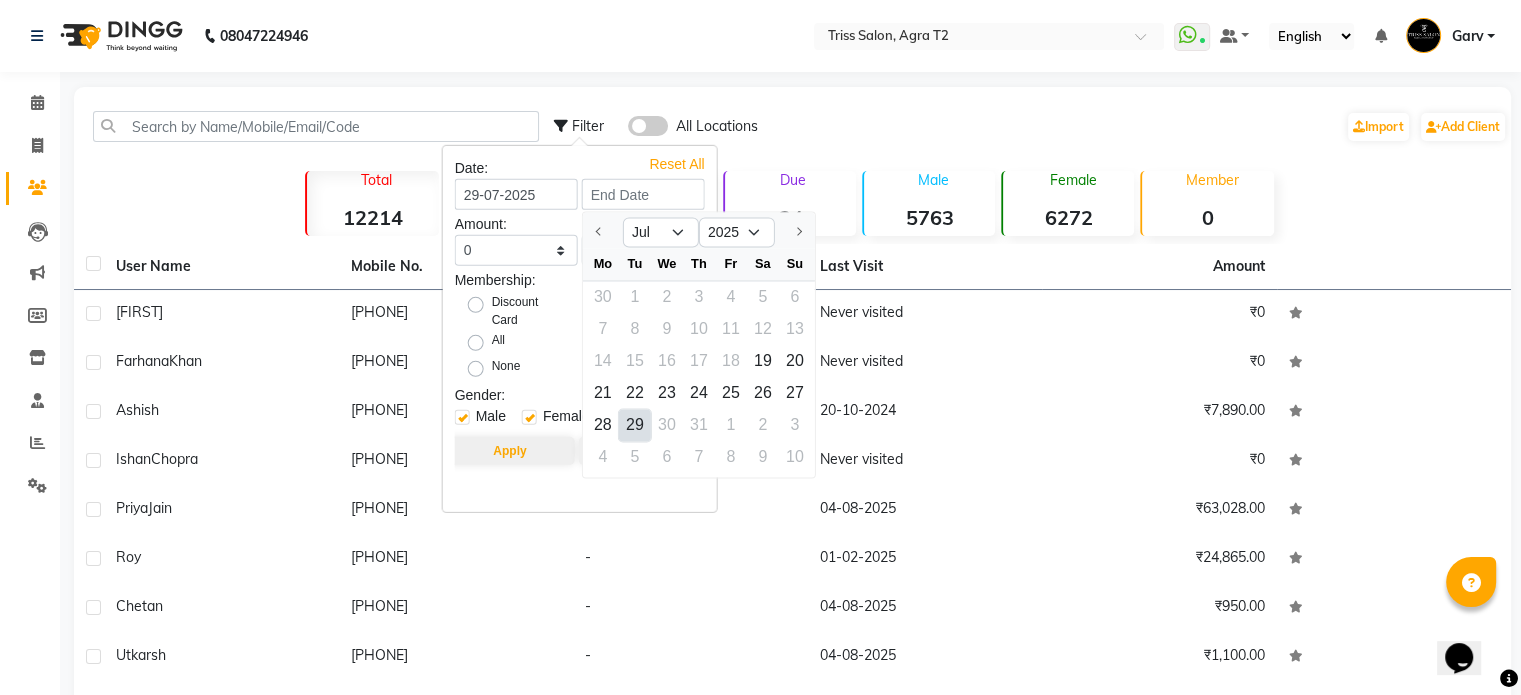 click on "29" at bounding box center [635, 425] 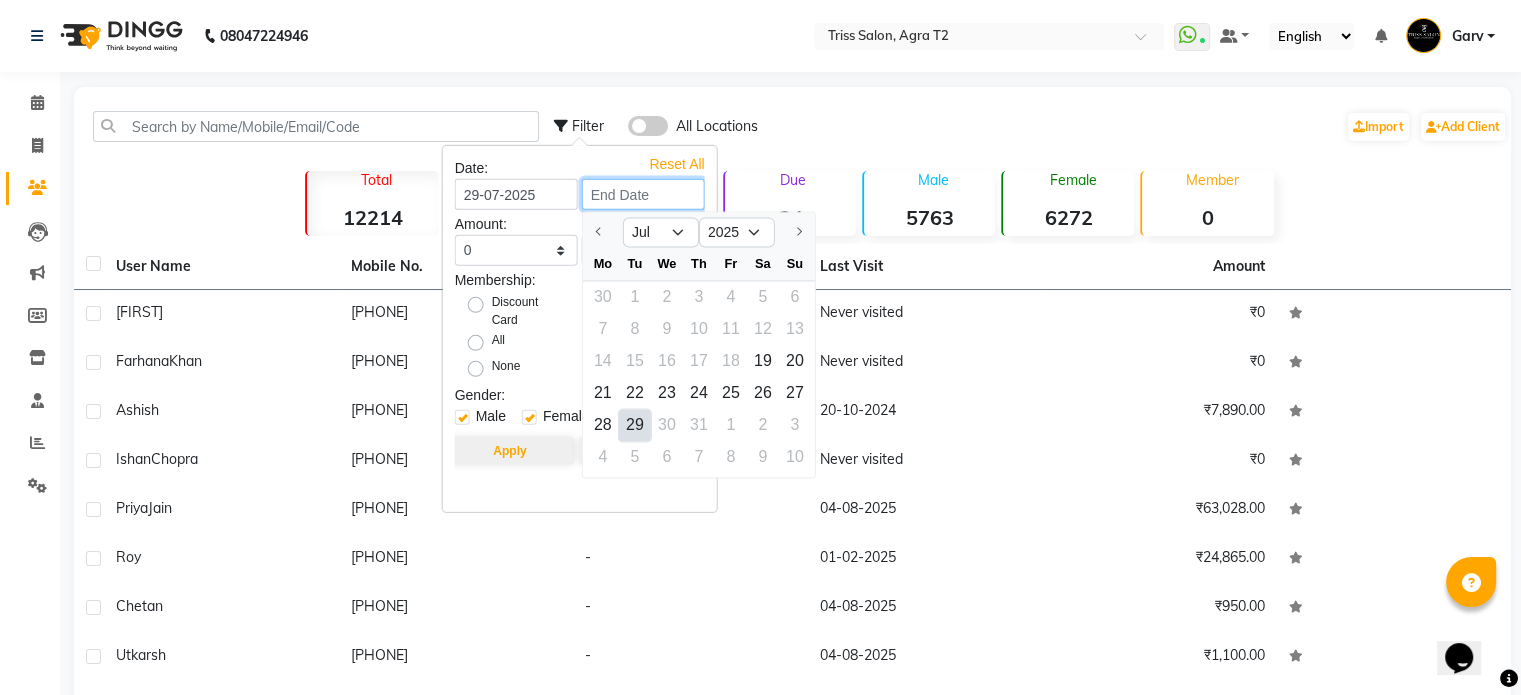 type on "29-07-2025" 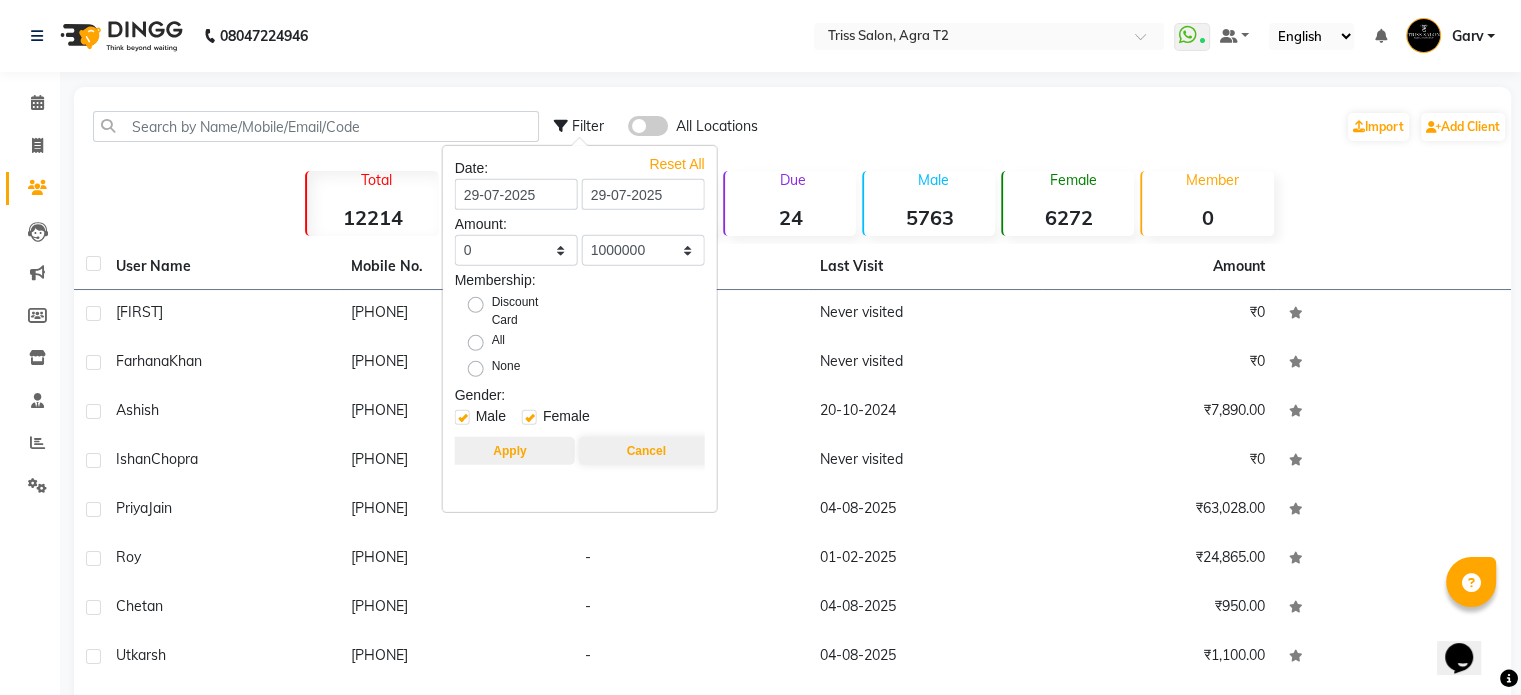 click on "Apply" at bounding box center (509, 451) 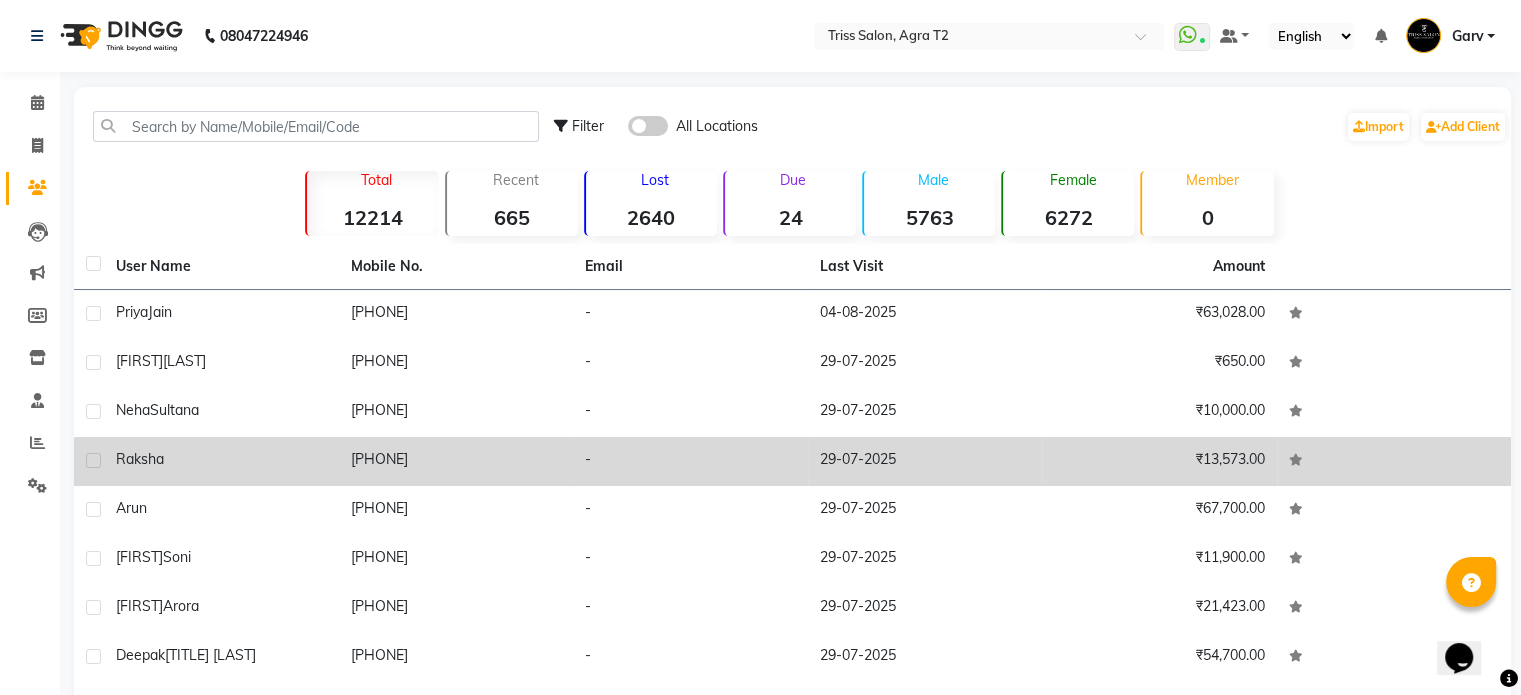scroll, scrollTop: 170, scrollLeft: 0, axis: vertical 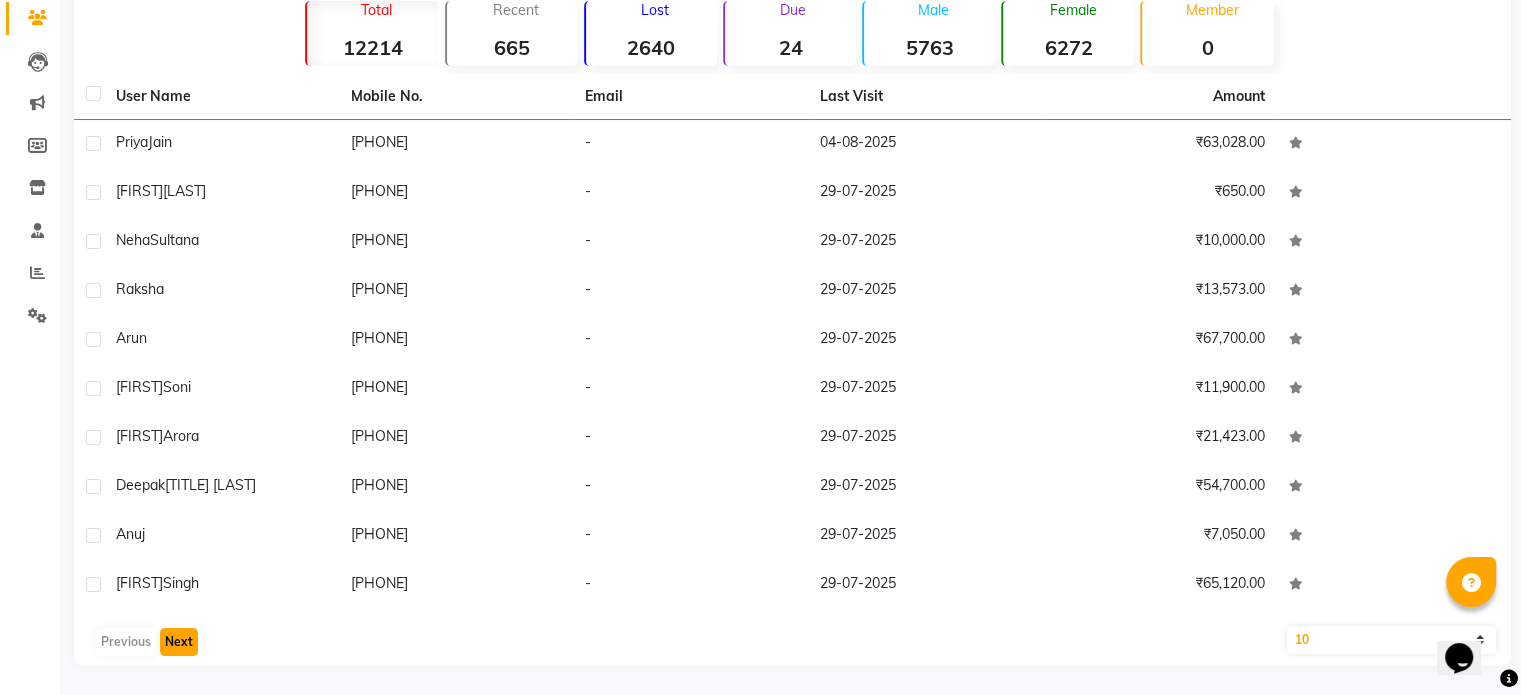 click on "Next" 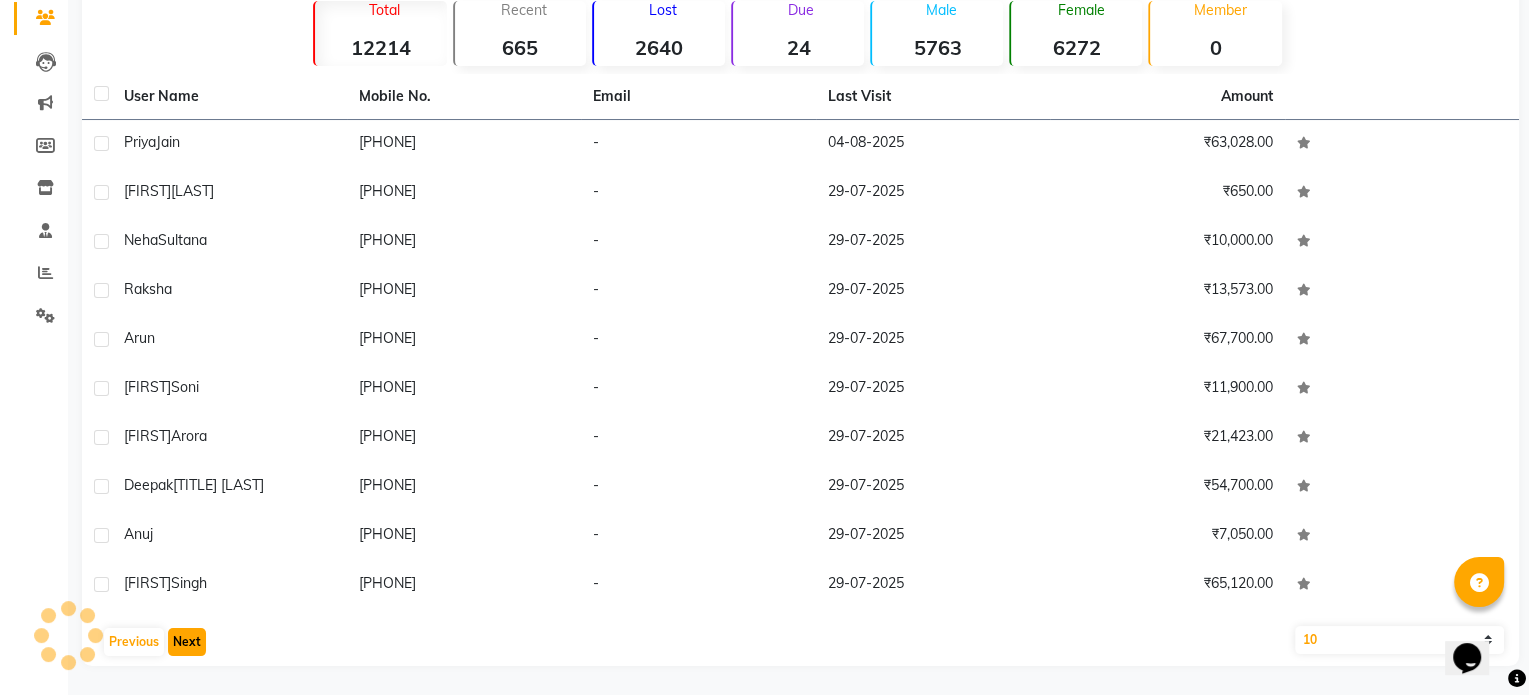 scroll, scrollTop: 21, scrollLeft: 0, axis: vertical 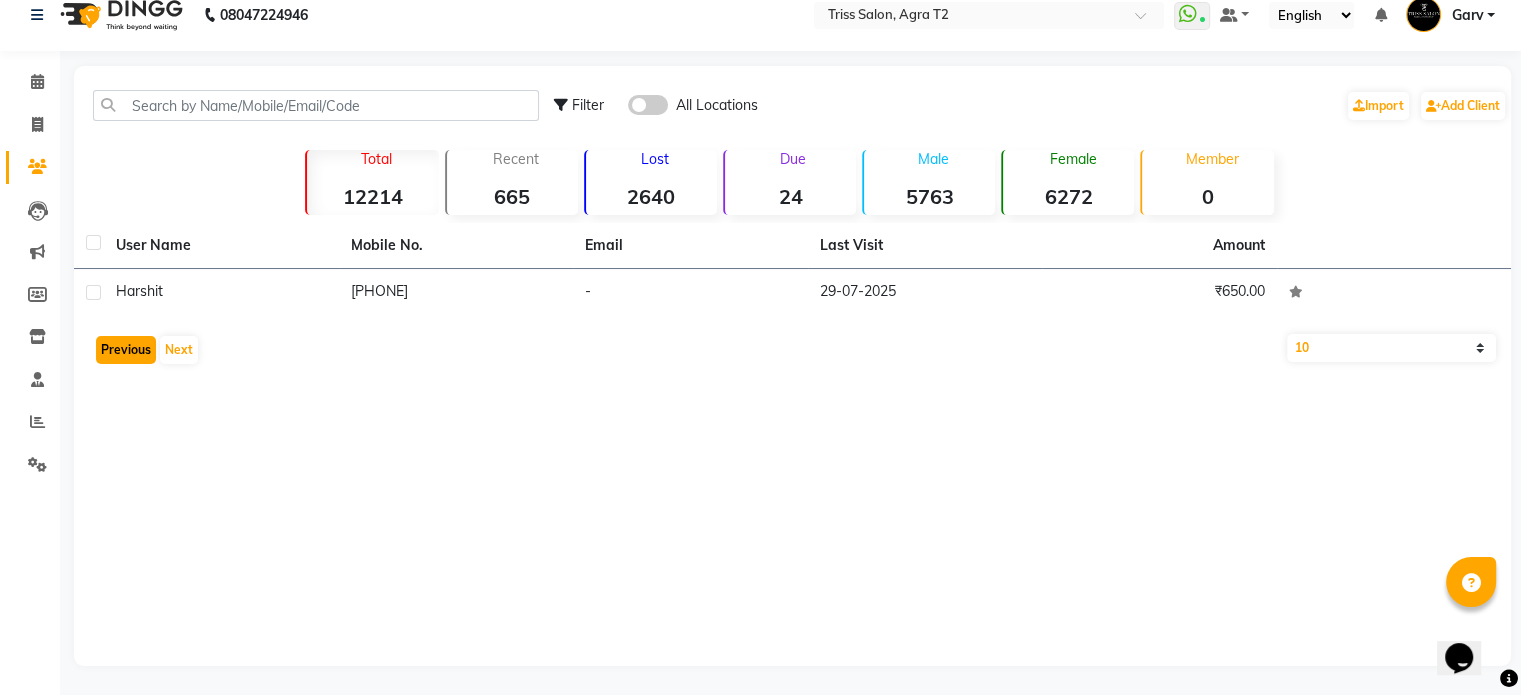 click on "Previous" 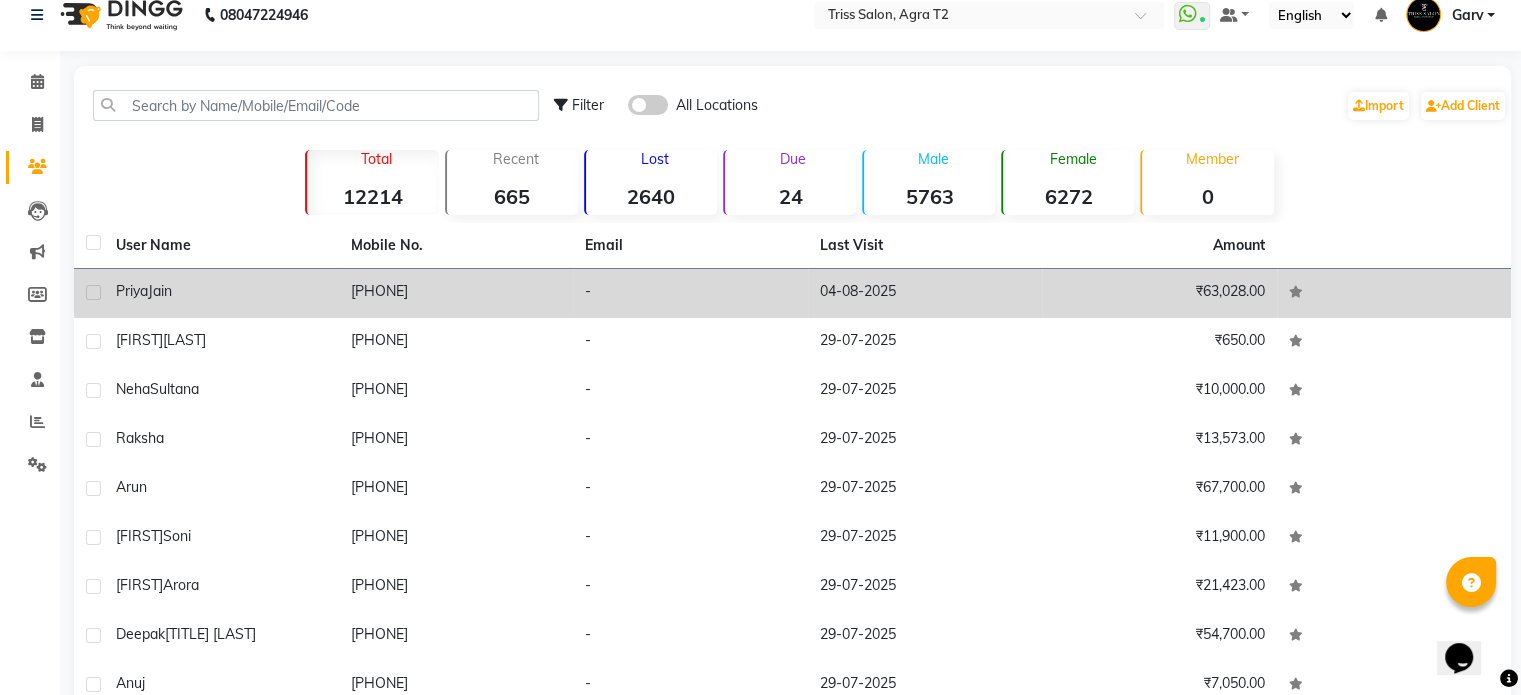 click on "[PHONE]" 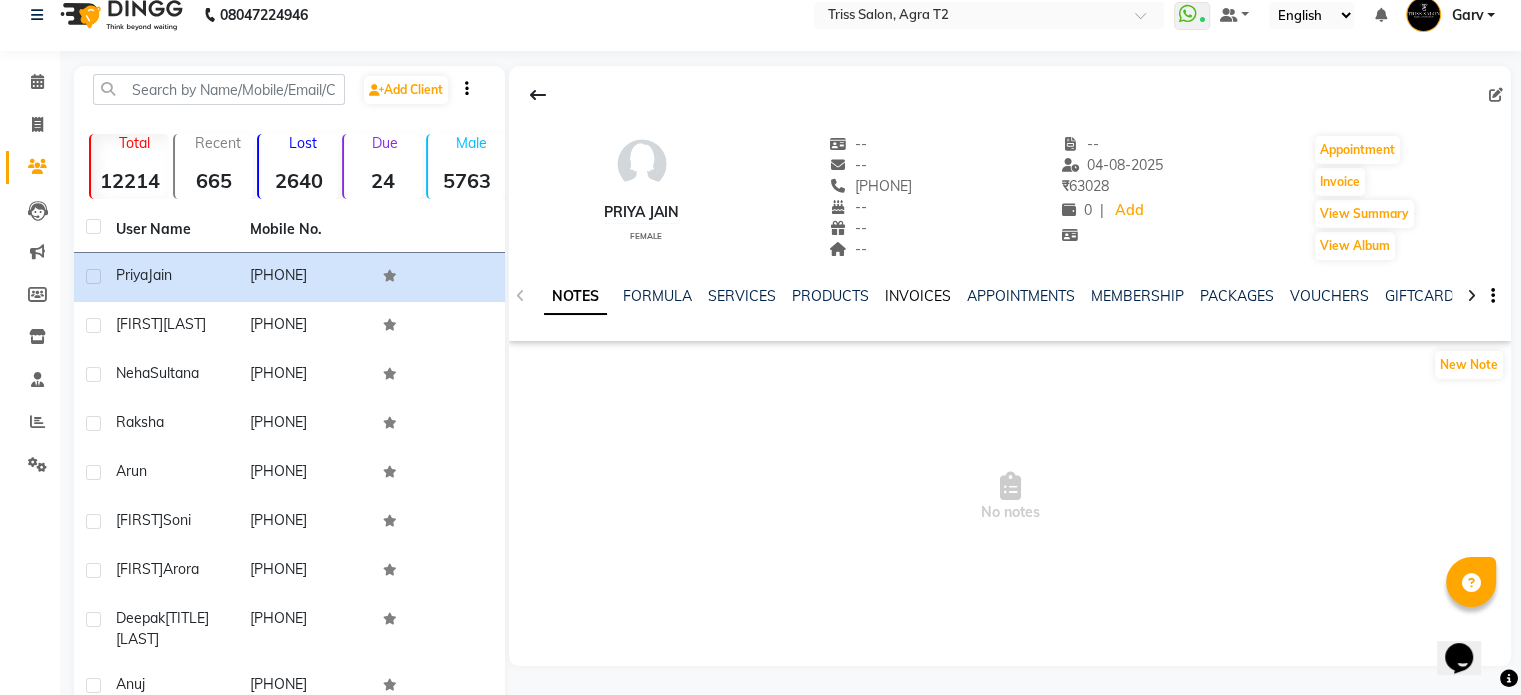 click on "INVOICES" 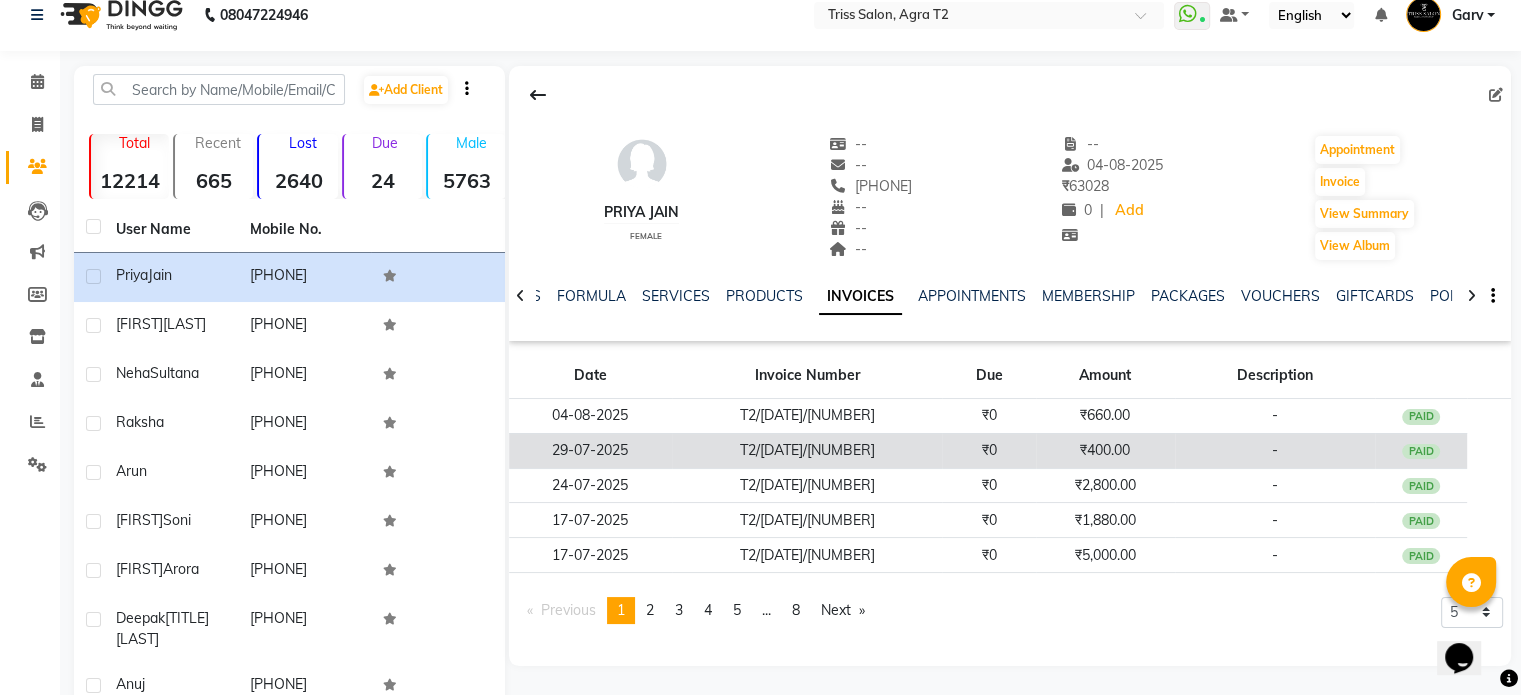 click on "₹0" 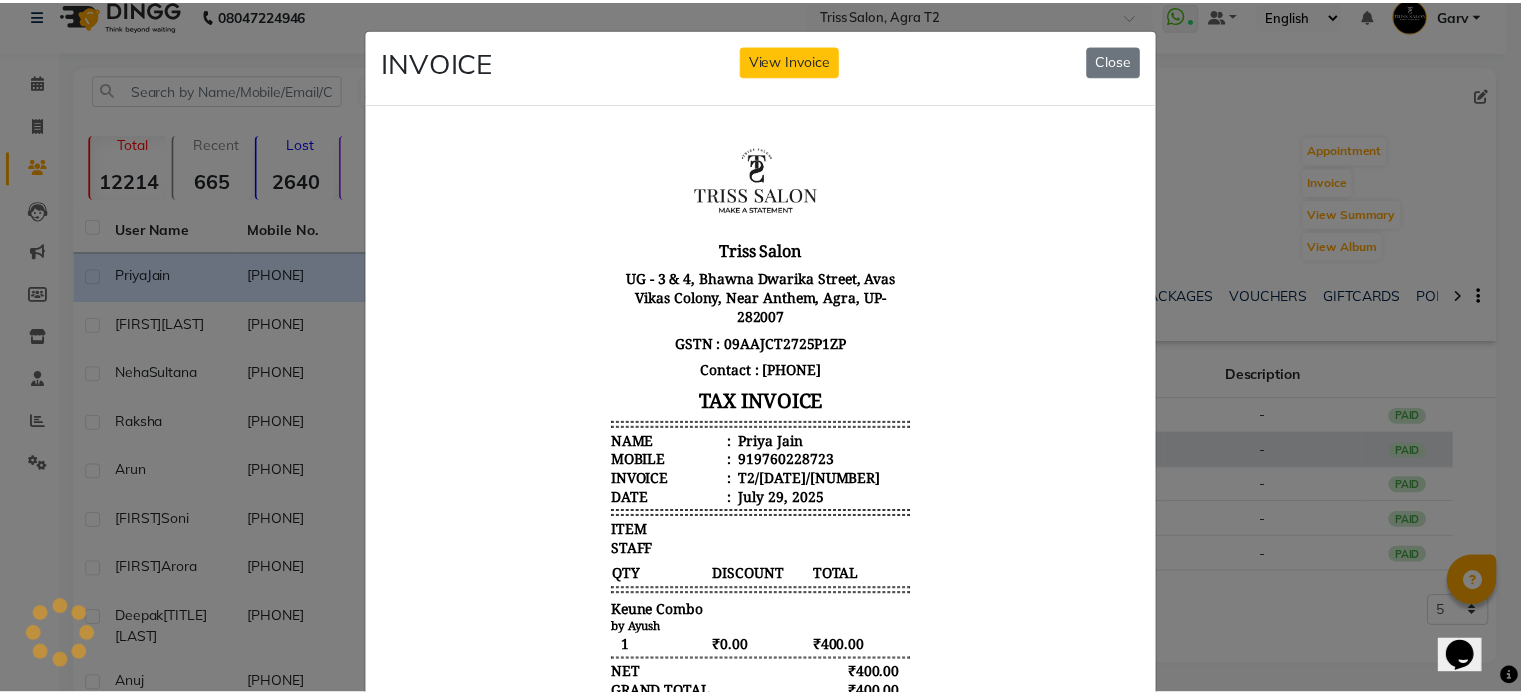 scroll, scrollTop: 0, scrollLeft: 0, axis: both 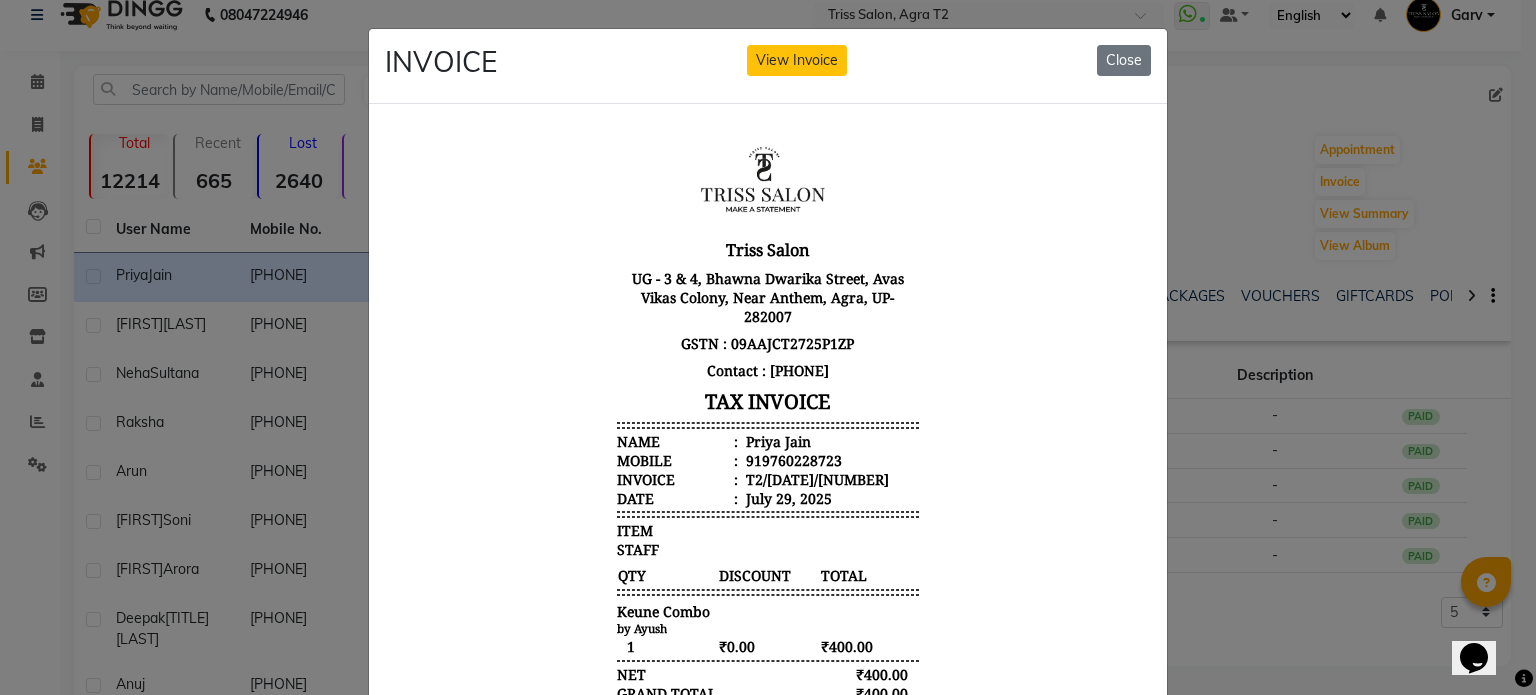click on "Priya Jain" at bounding box center [776, 440] 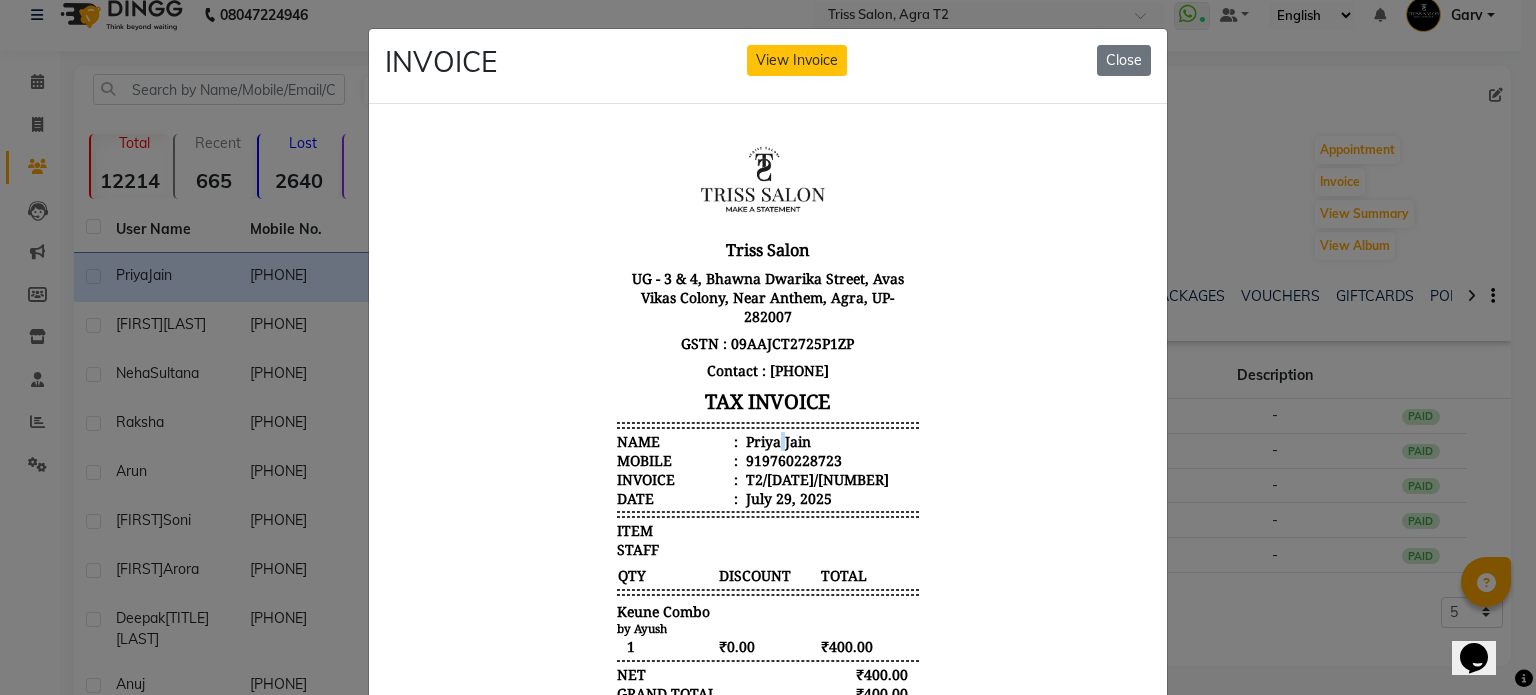click on "Priya Jain" at bounding box center (776, 440) 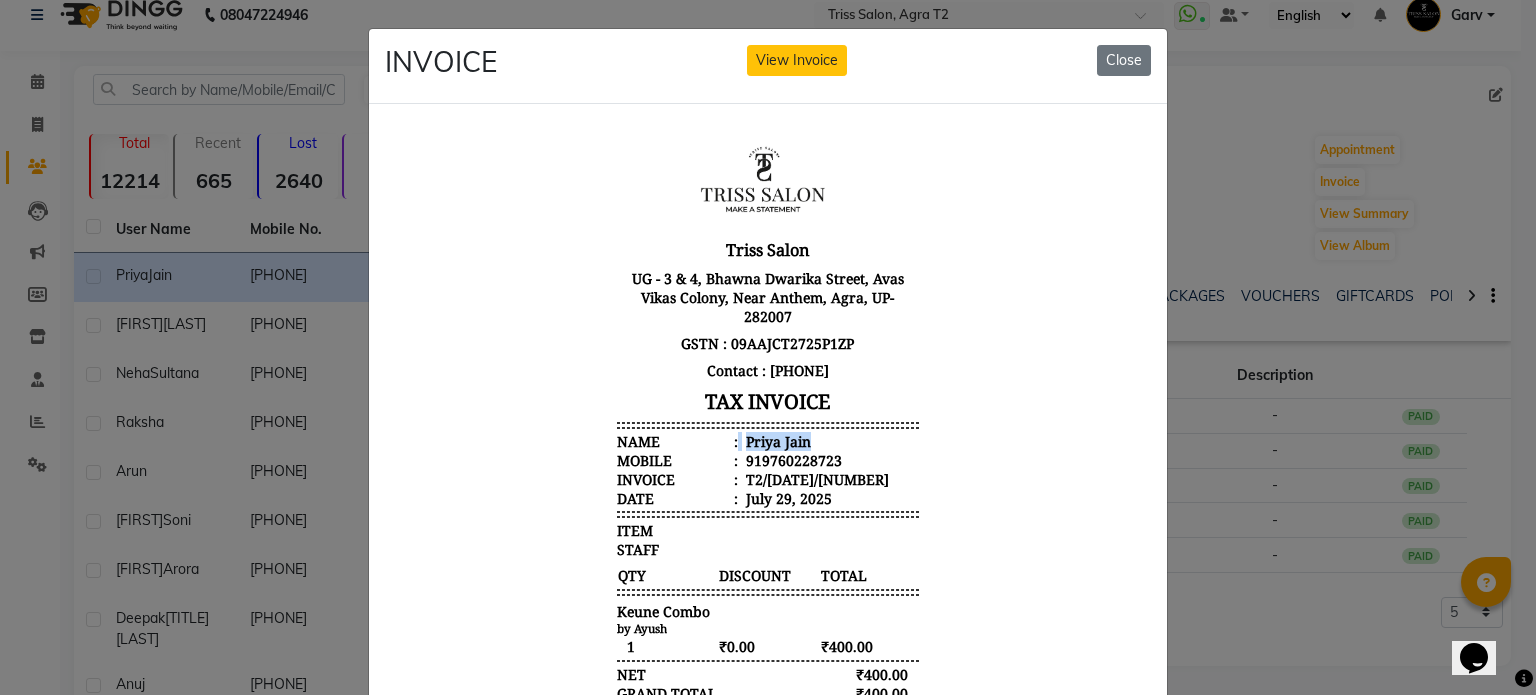 copy on "Priya Jain" 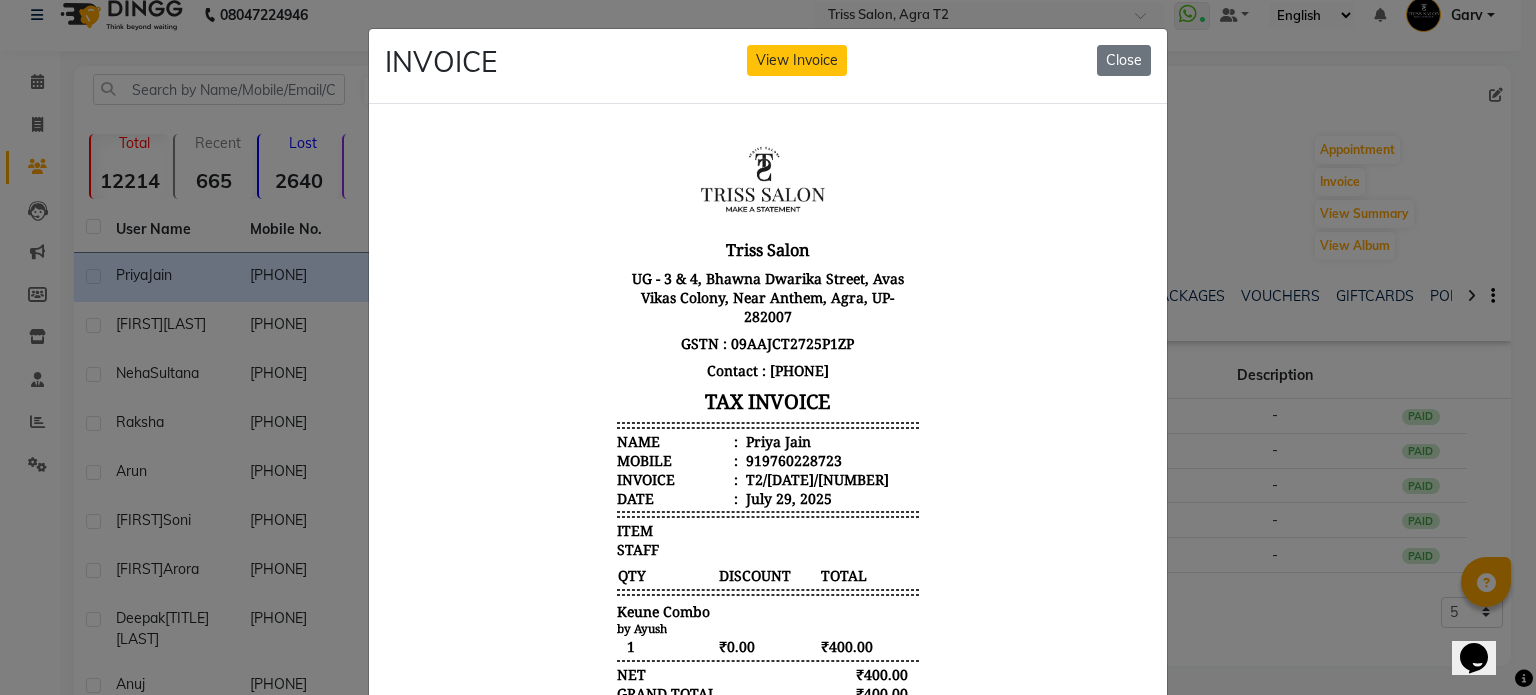 click on "919760228723" at bounding box center [792, 459] 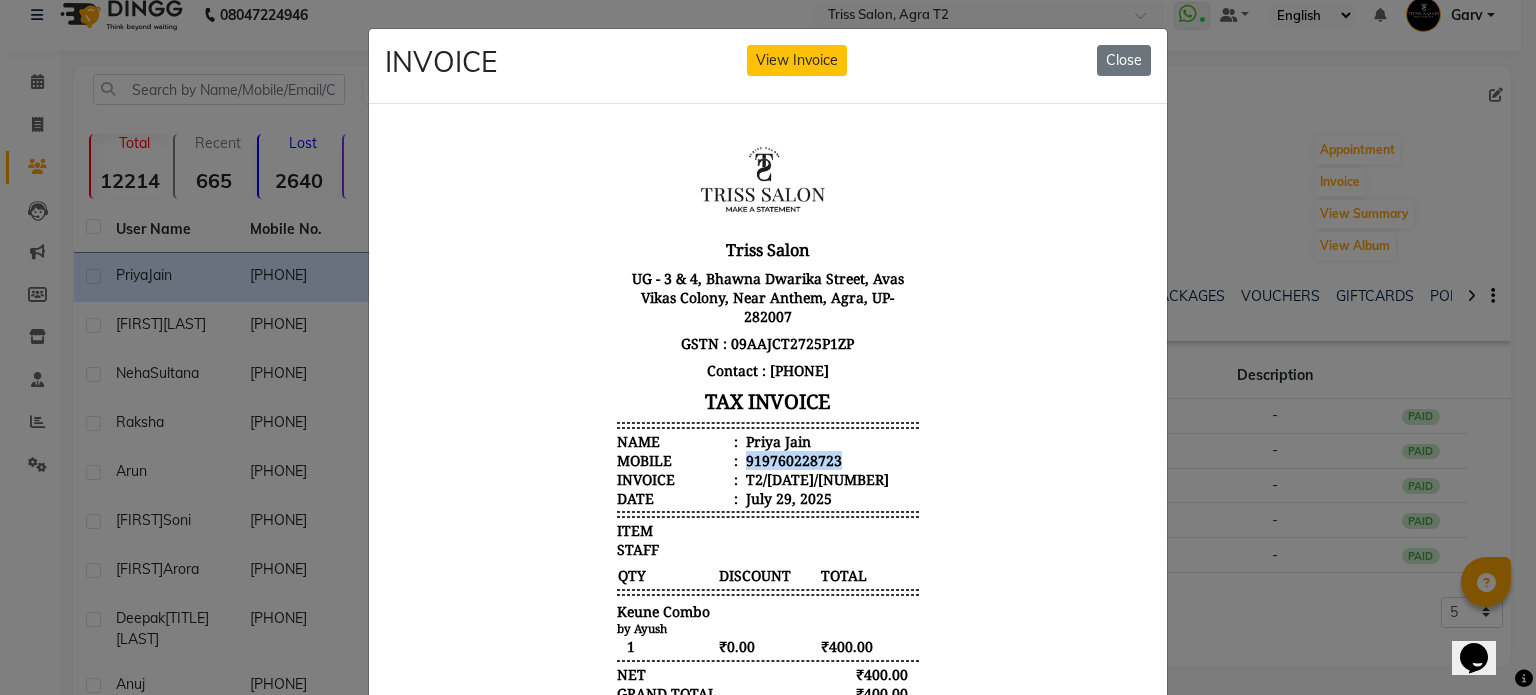 copy on "919760228723" 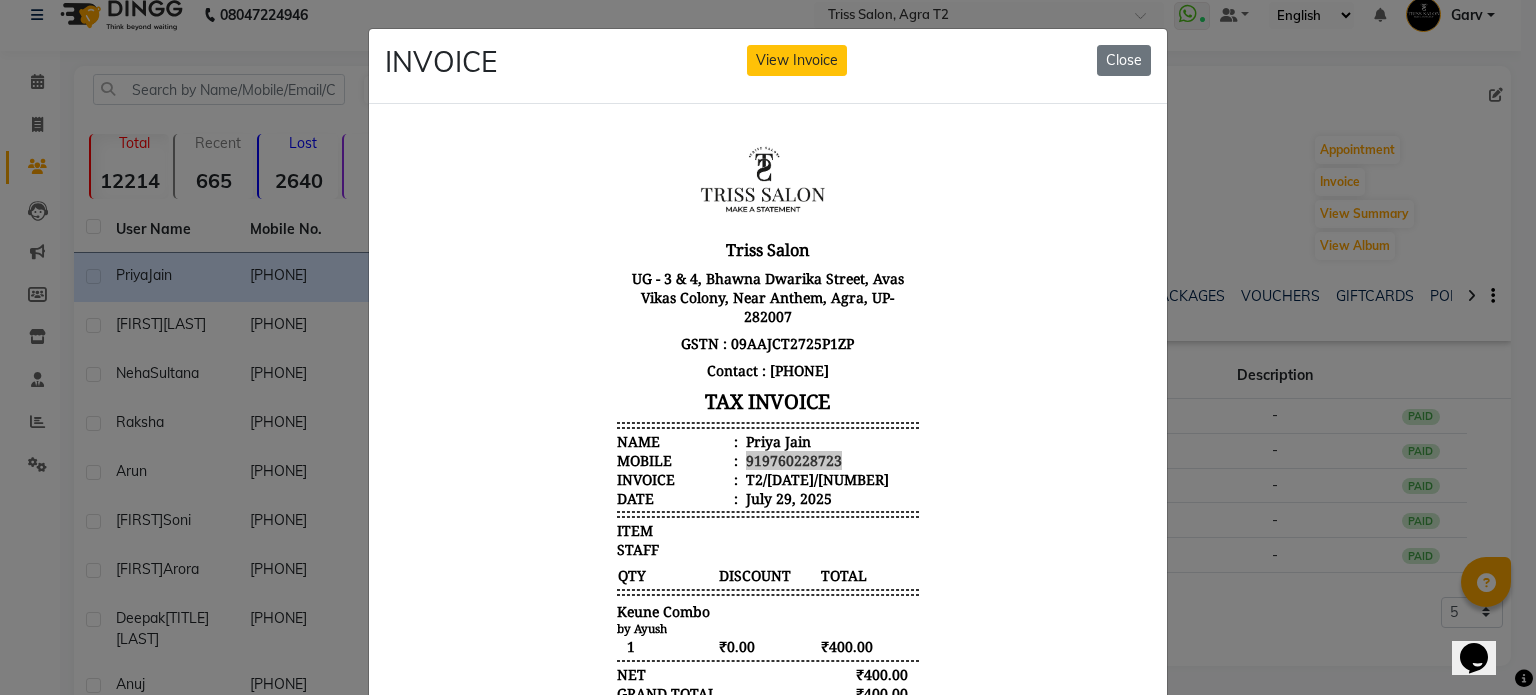 click on "INVOICE View Invoice Close" 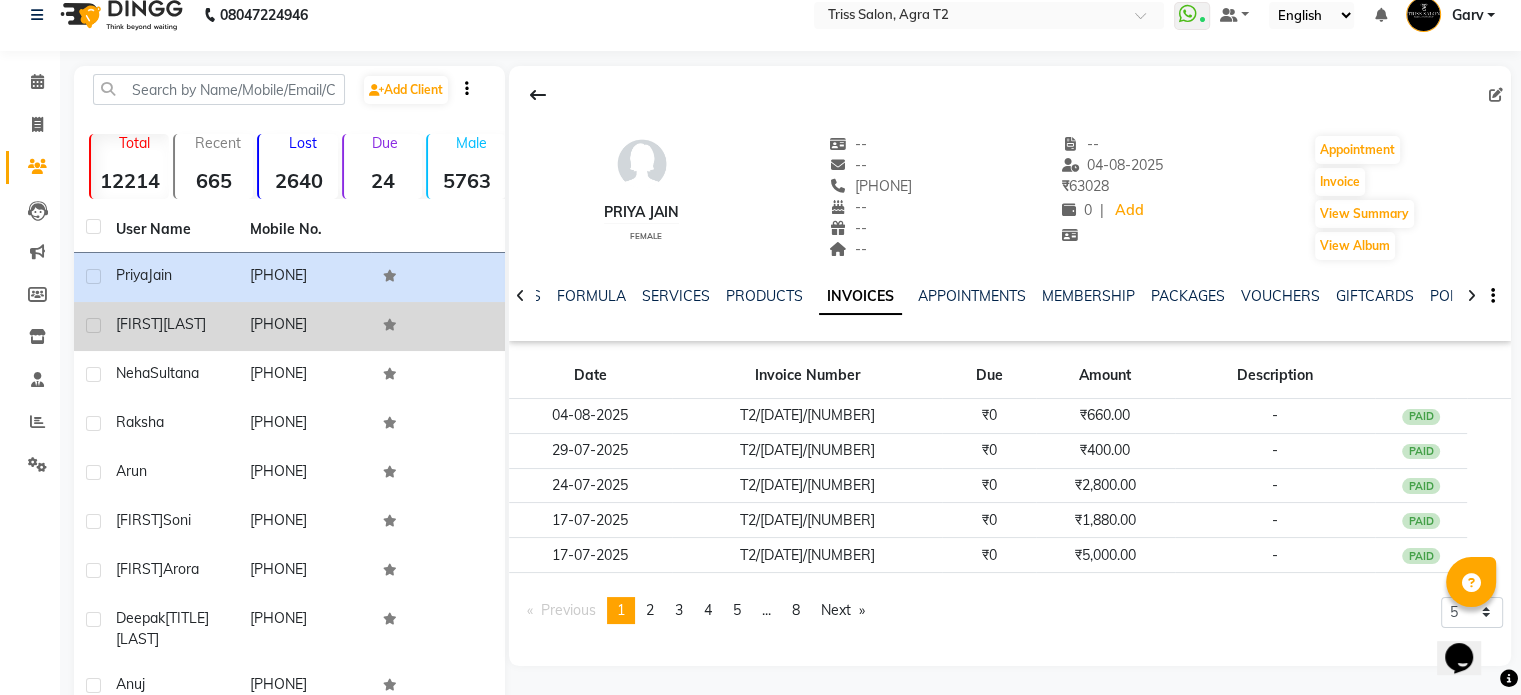 click on "Rajneesh  Vajpai" 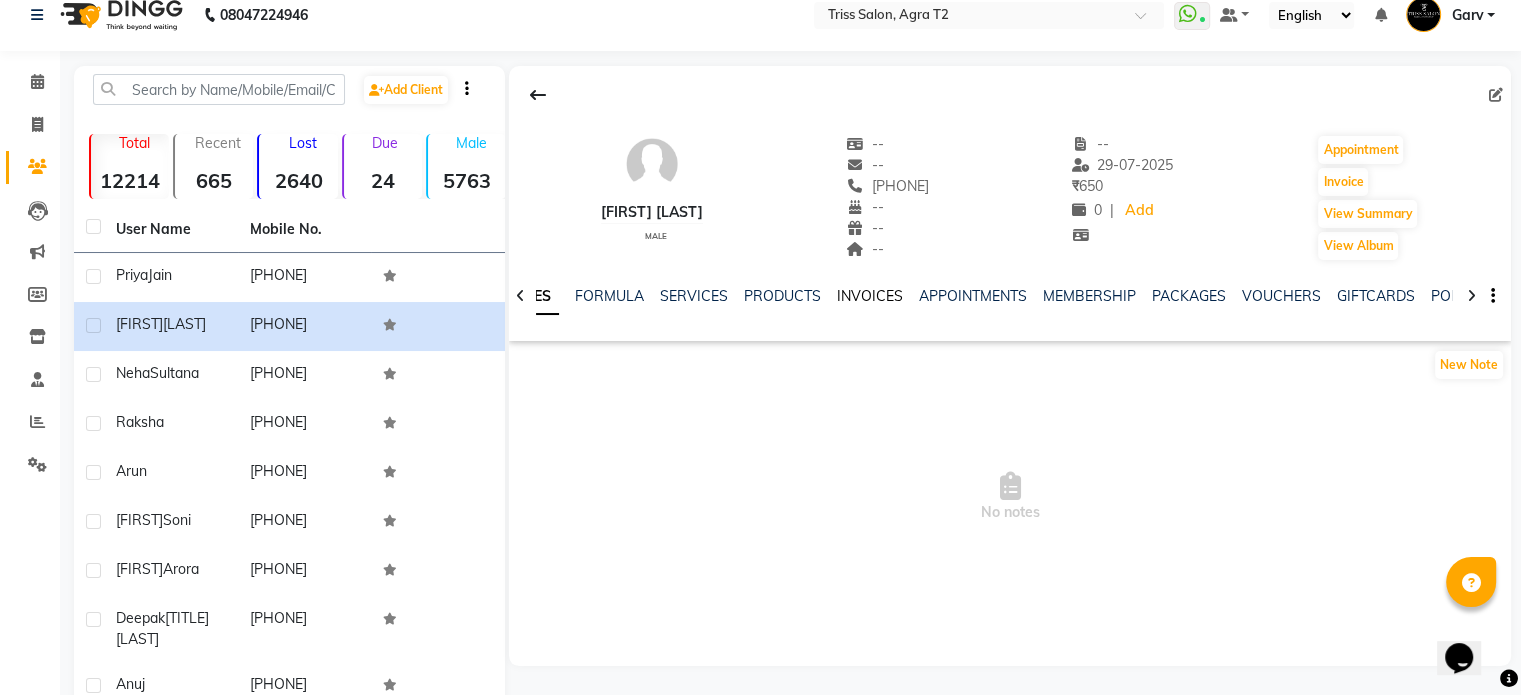 click on "INVOICES" 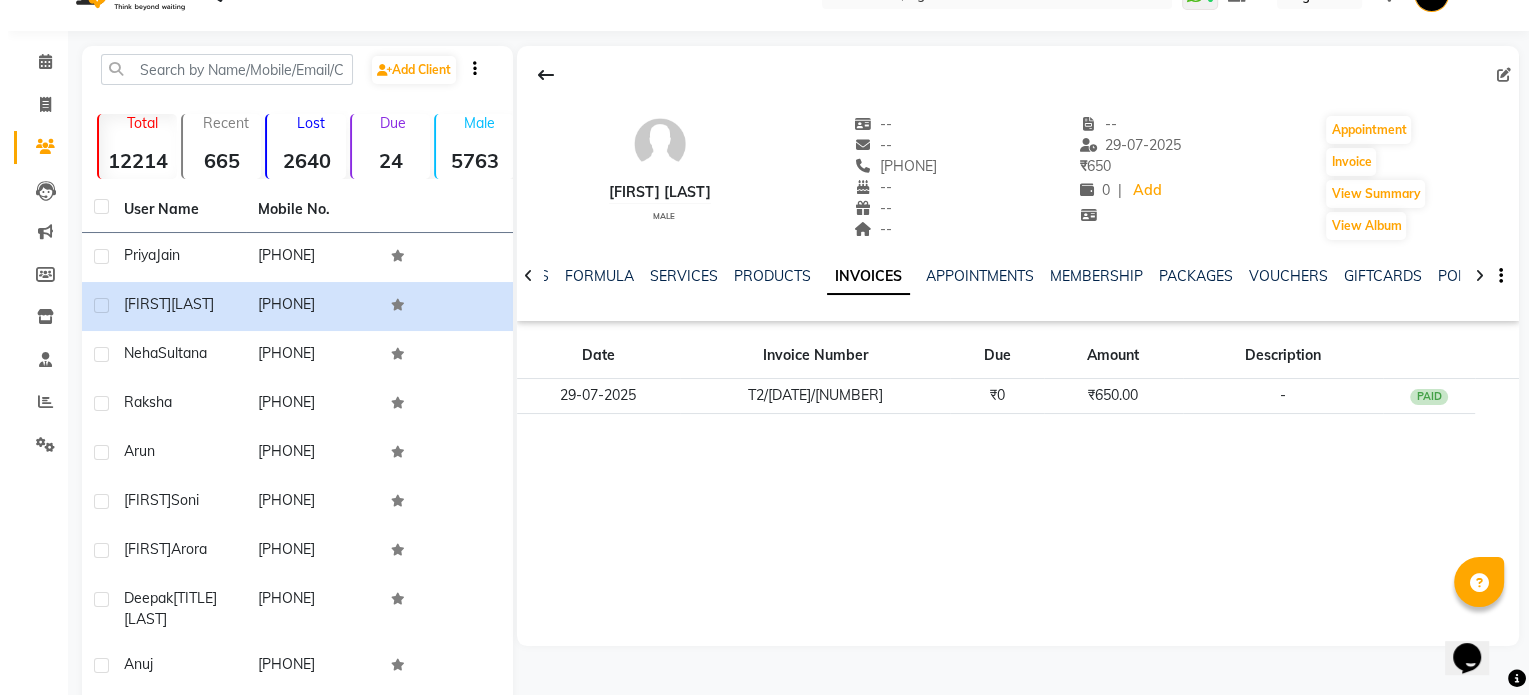 scroll, scrollTop: 42, scrollLeft: 0, axis: vertical 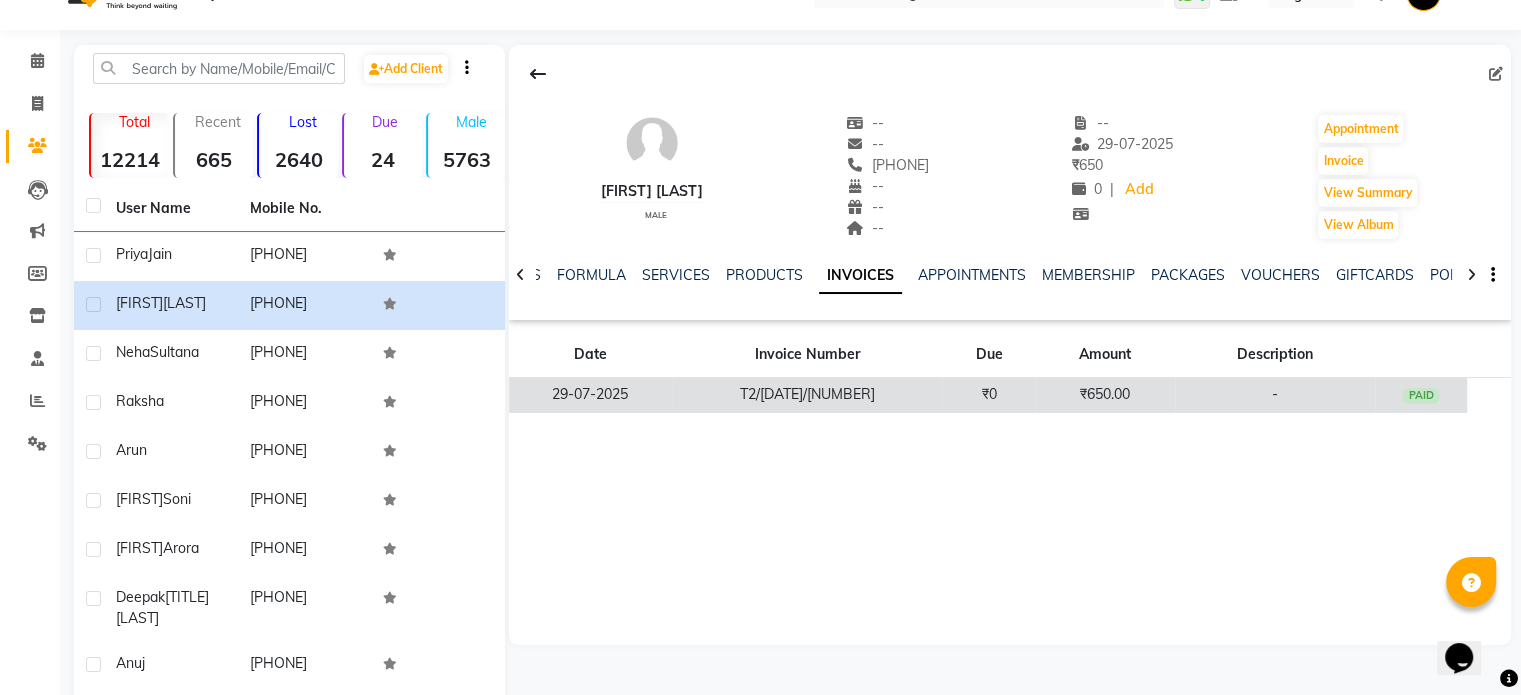 click on "₹0" 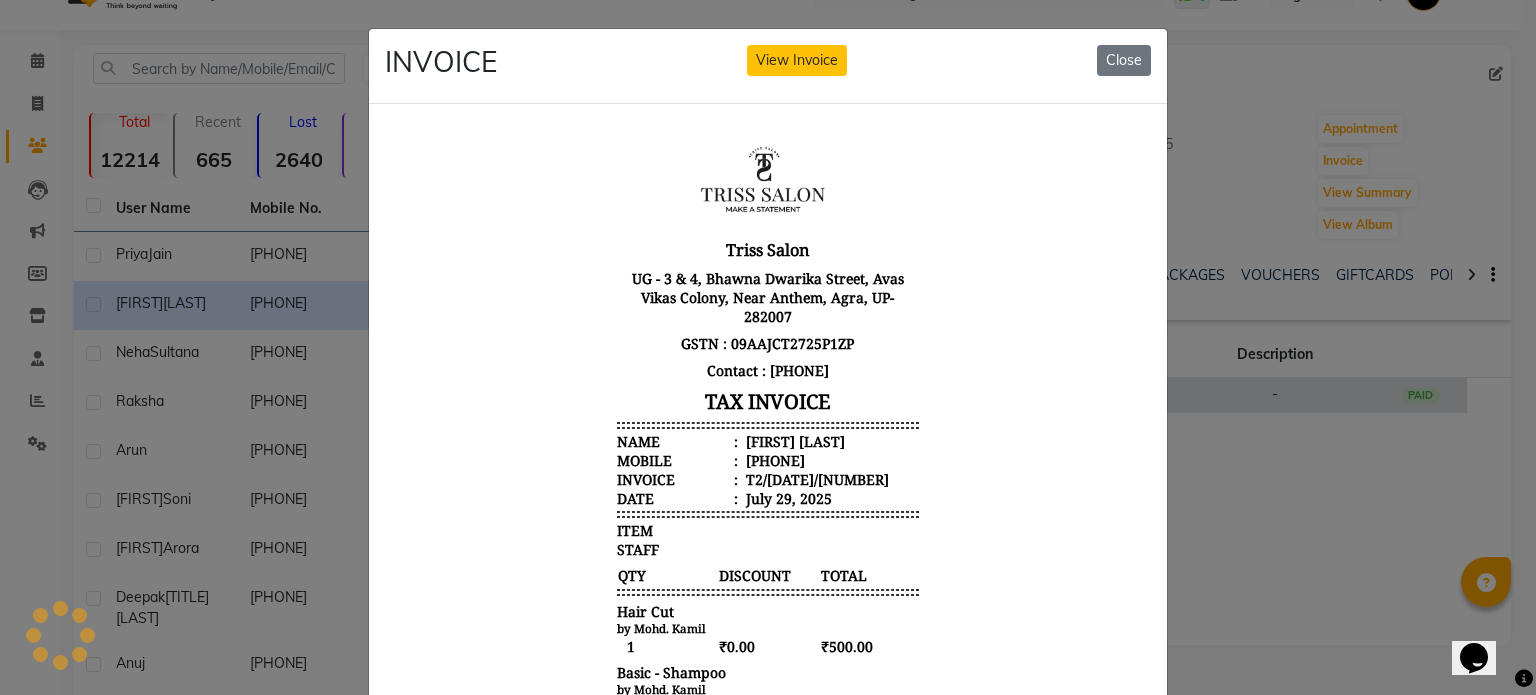 scroll, scrollTop: 0, scrollLeft: 0, axis: both 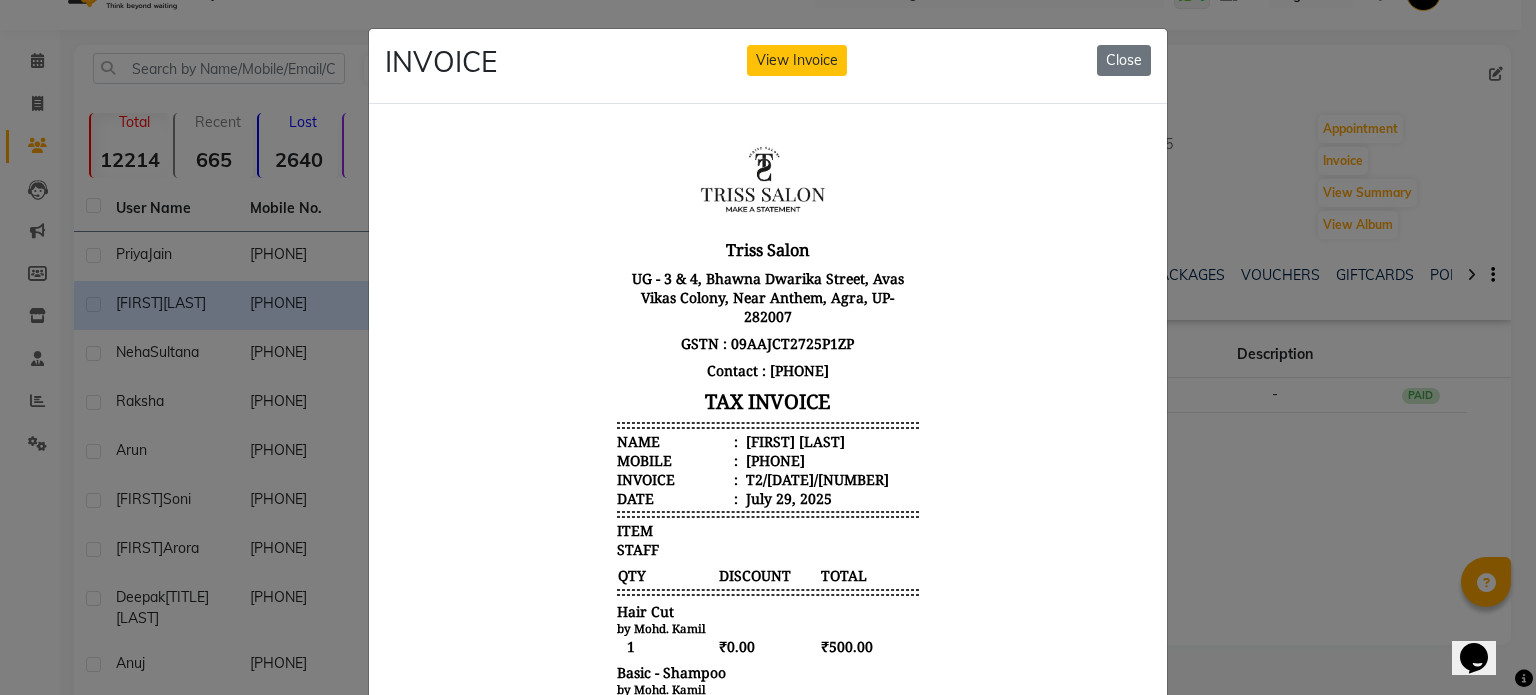 click on "Rajneesh Vajpai" at bounding box center [793, 440] 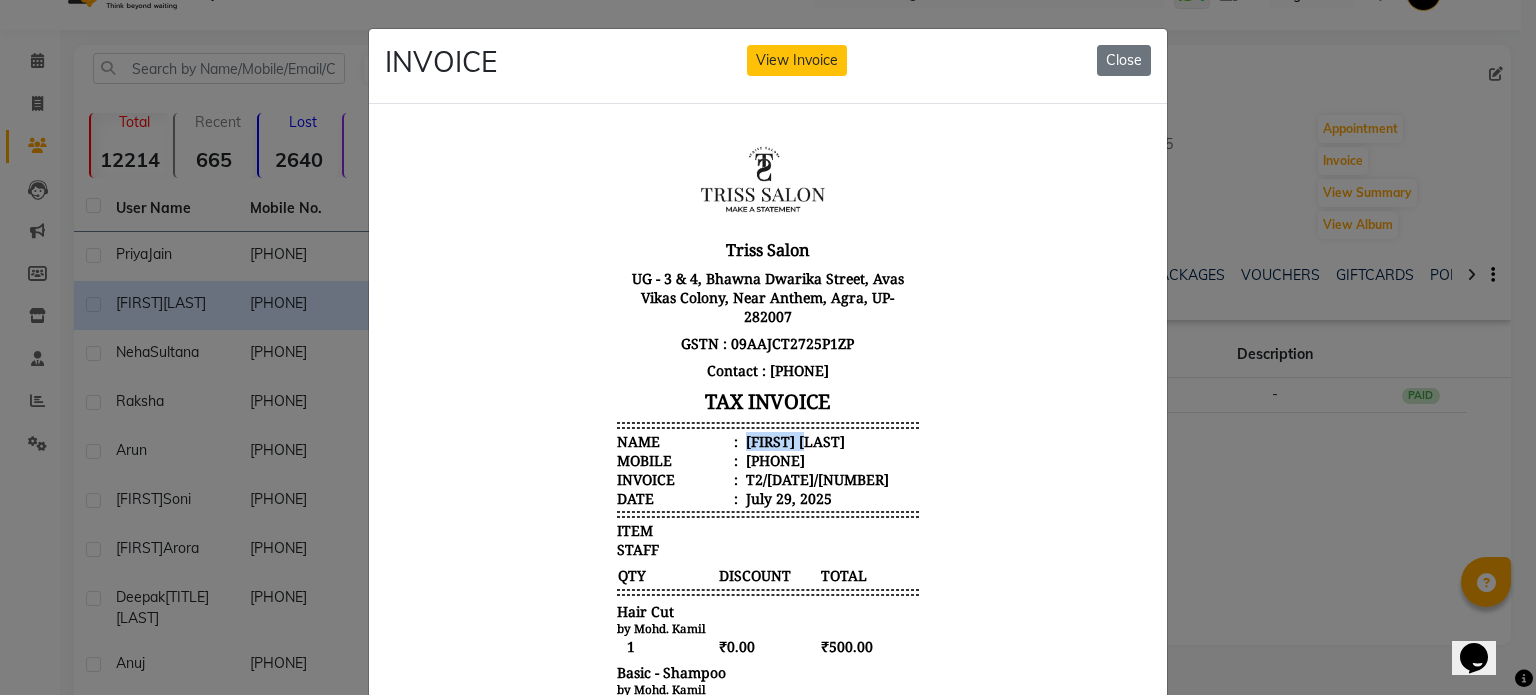 click on "Rajneesh Vajpai" at bounding box center (793, 440) 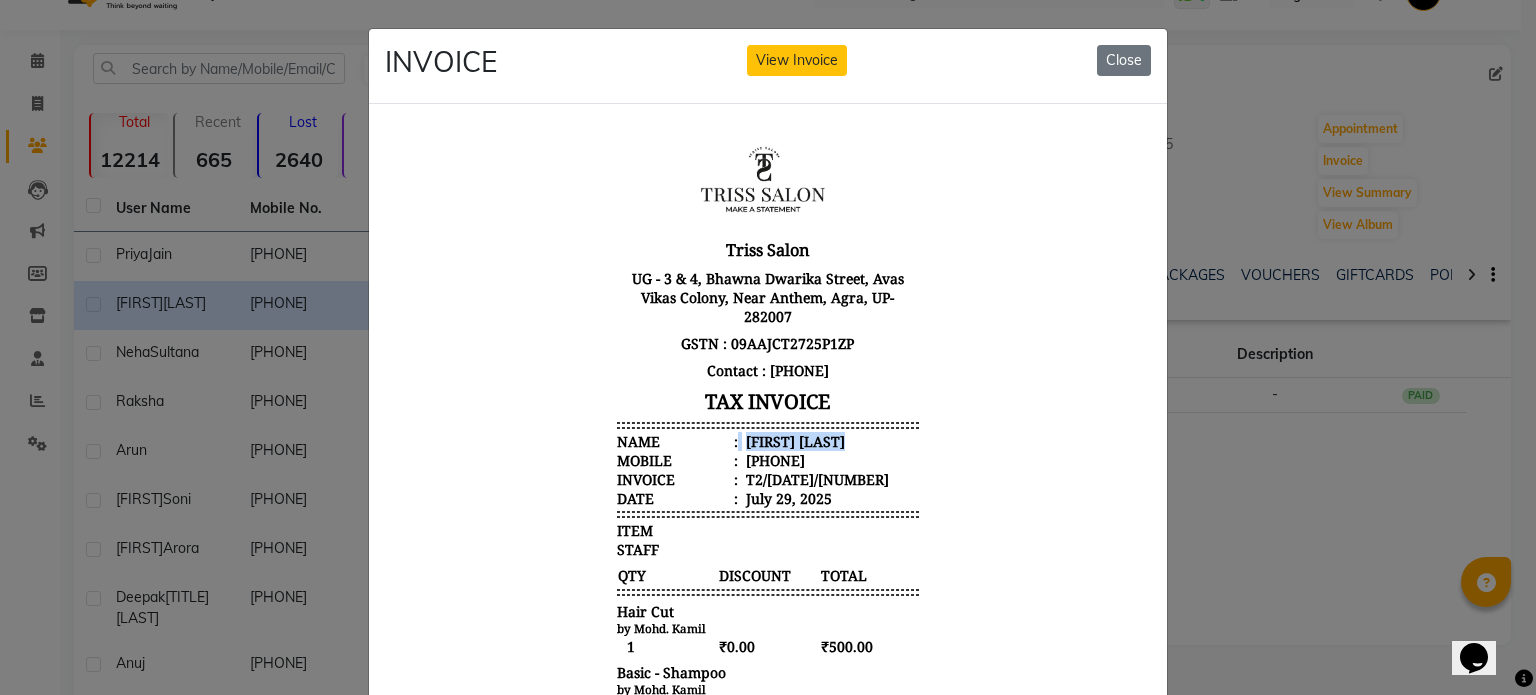 copy on "Rajneesh Vajpai" 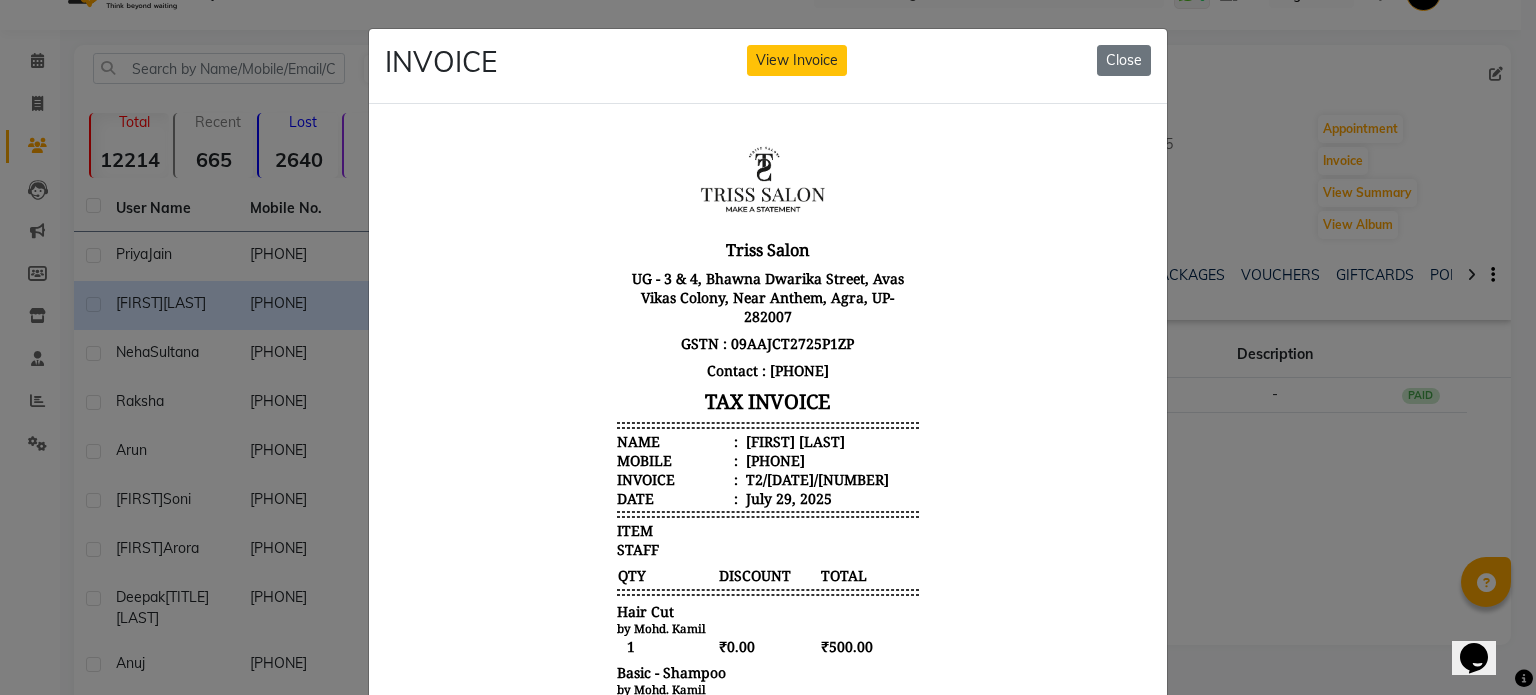 click on "917860393939" at bounding box center [773, 459] 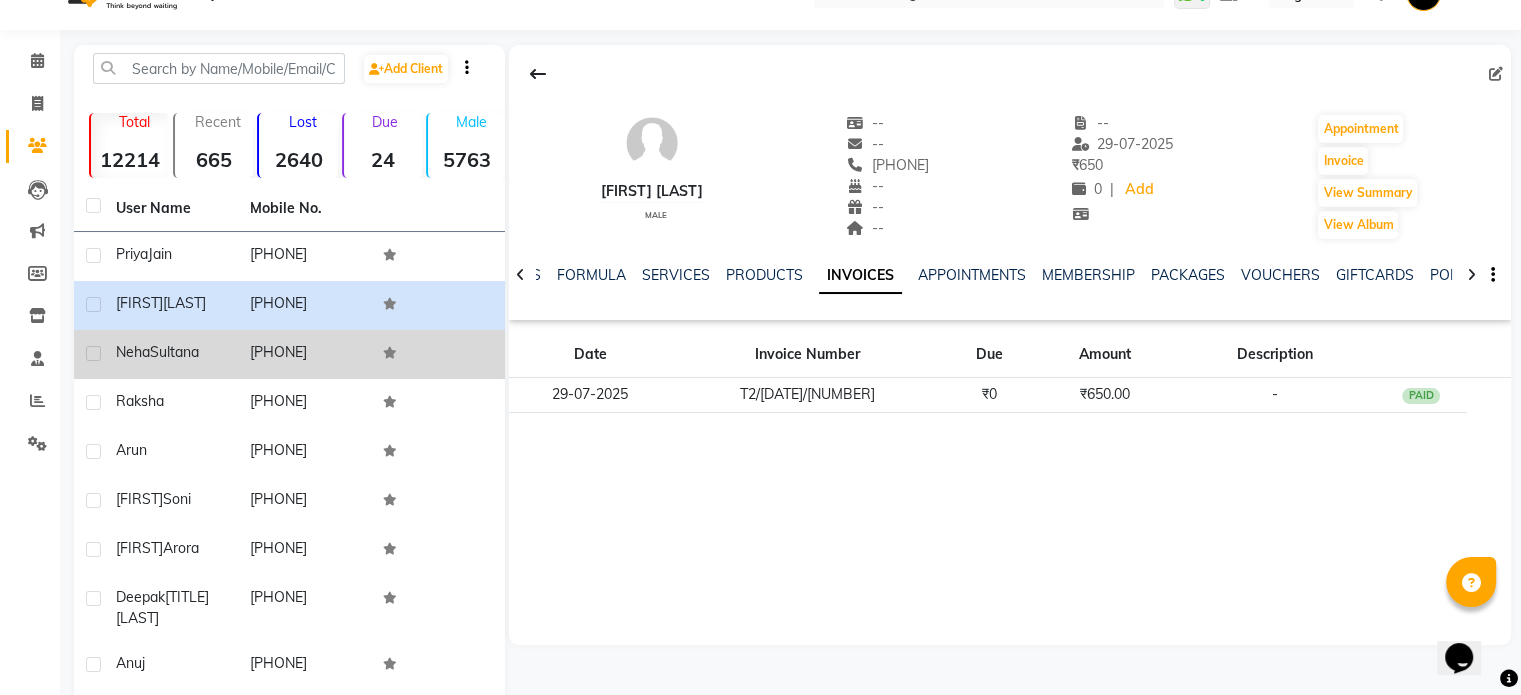 click on "9990394349" 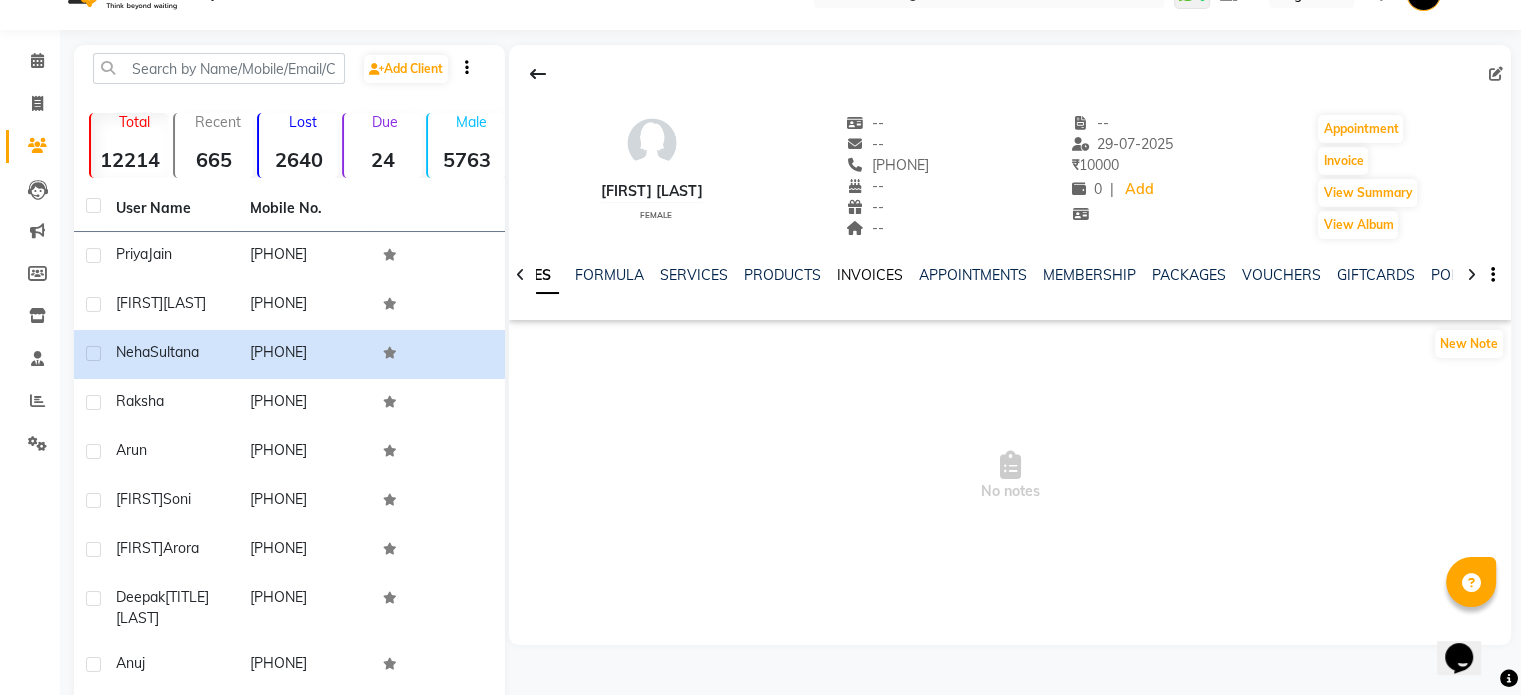 click on "INVOICES" 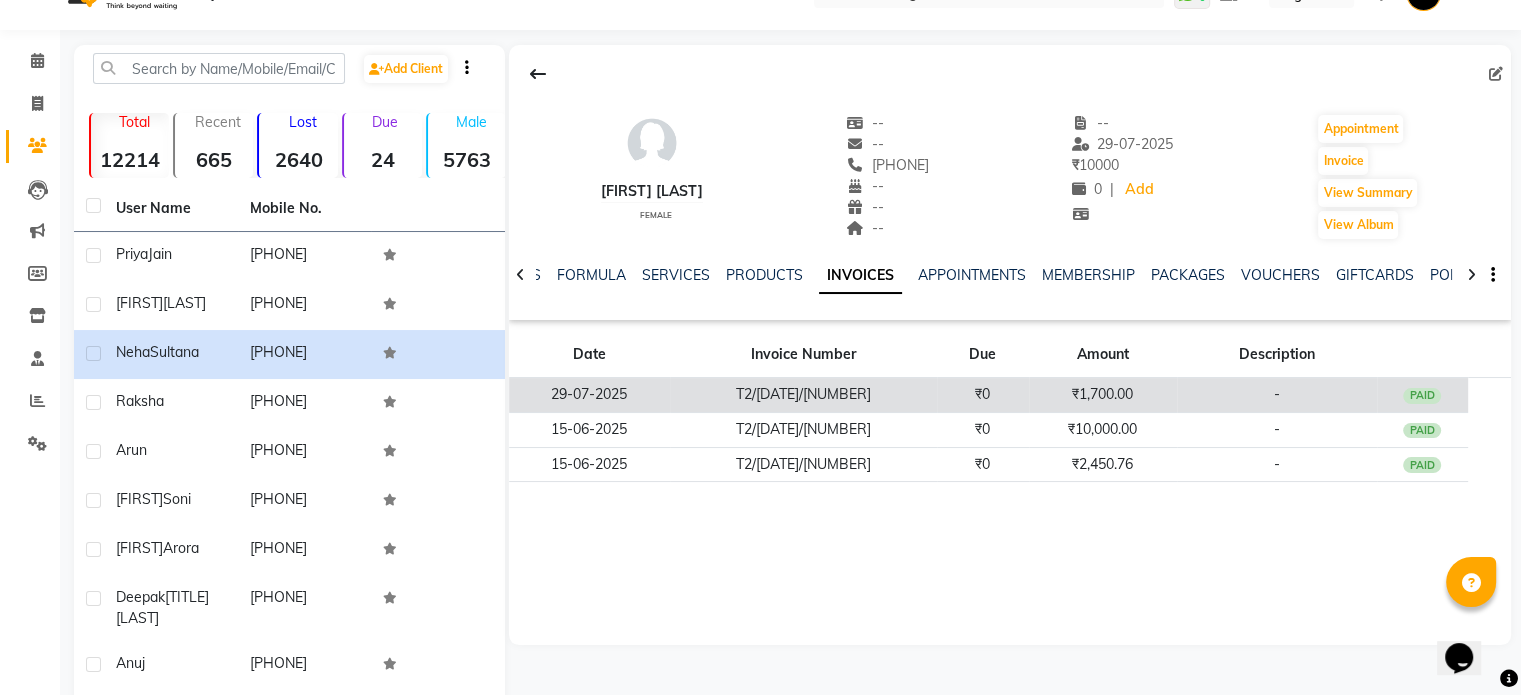 click on "₹0" 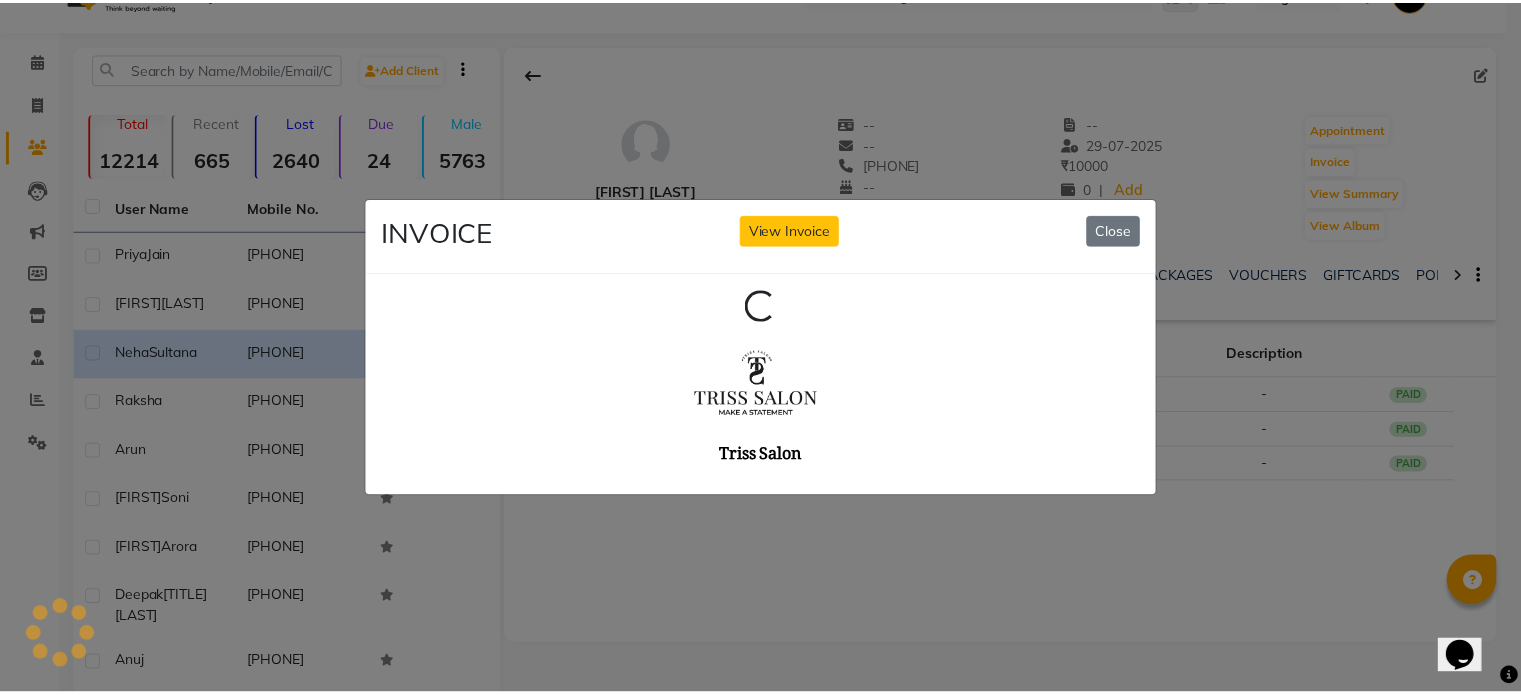scroll, scrollTop: 0, scrollLeft: 0, axis: both 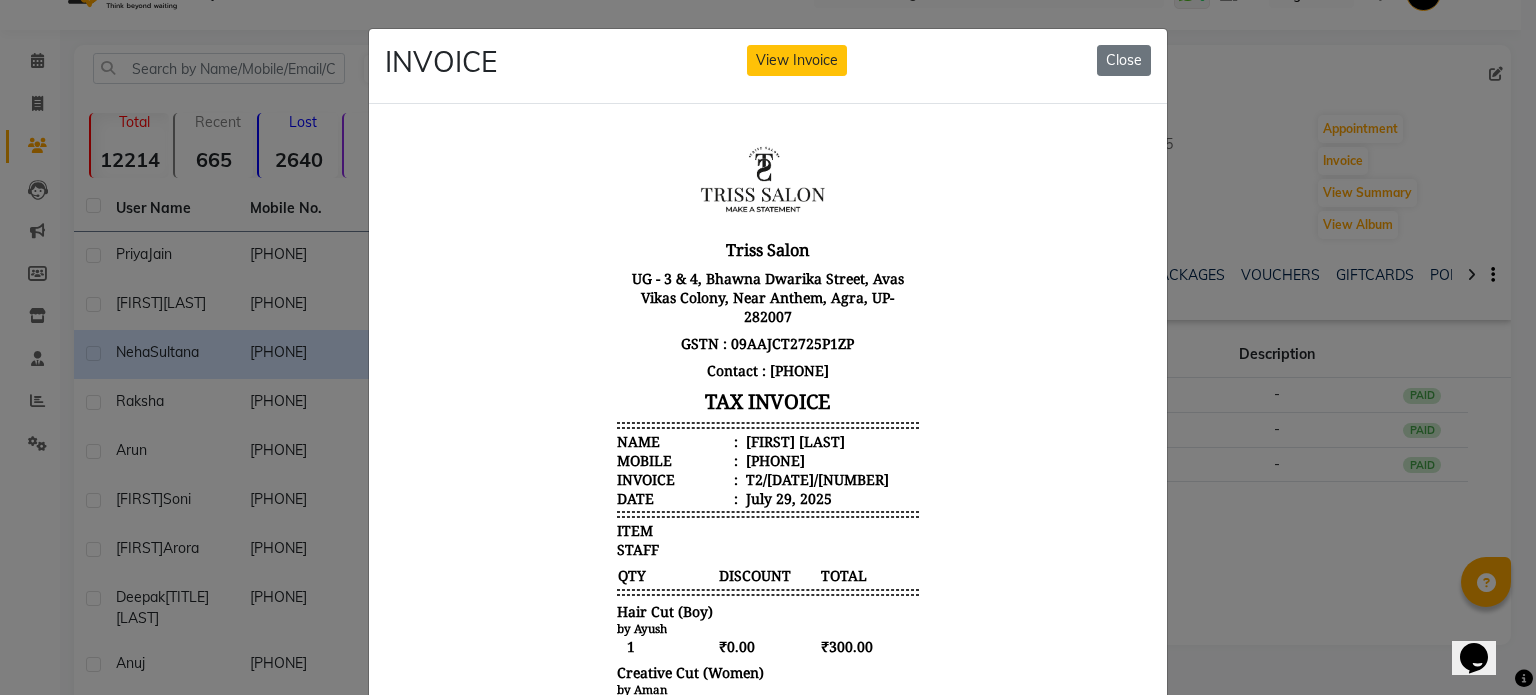 click on "Neha Sultana" at bounding box center [793, 440] 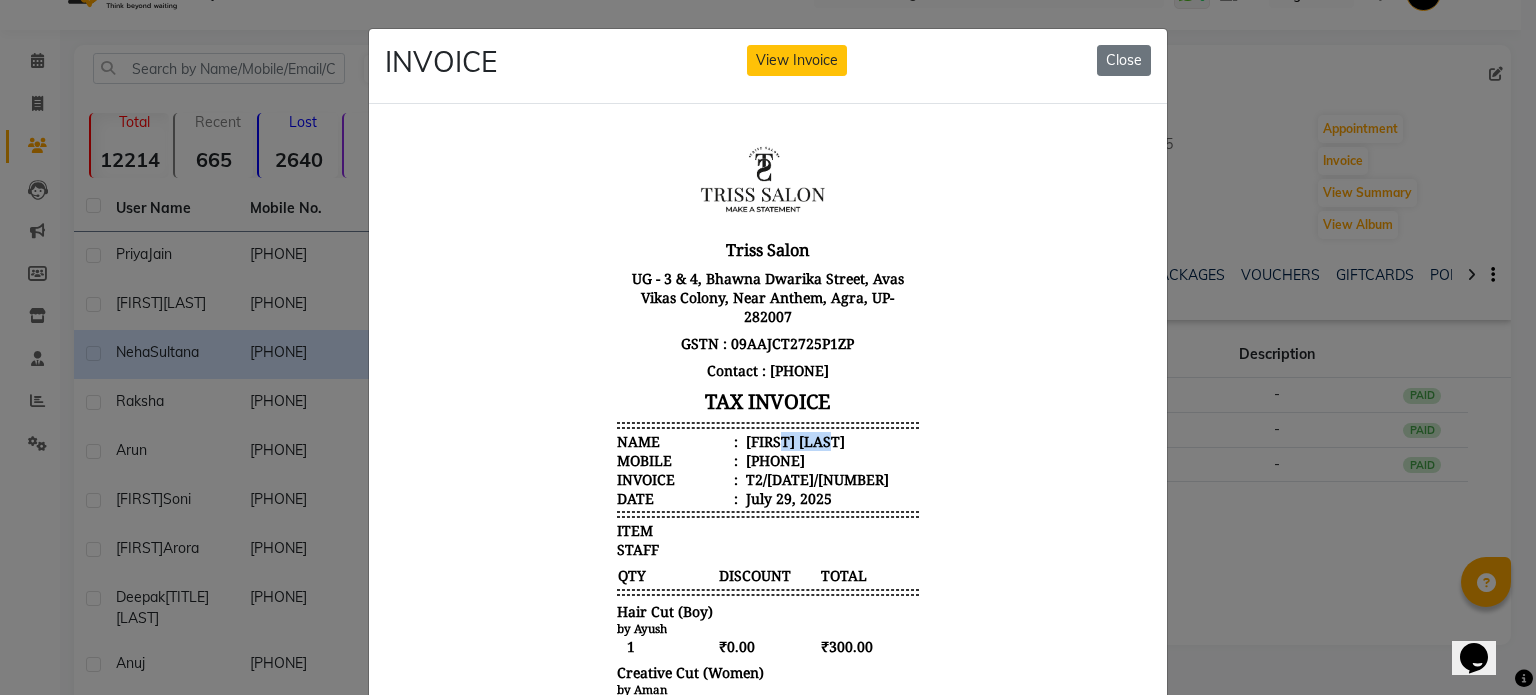 click on "Neha Sultana" at bounding box center (793, 440) 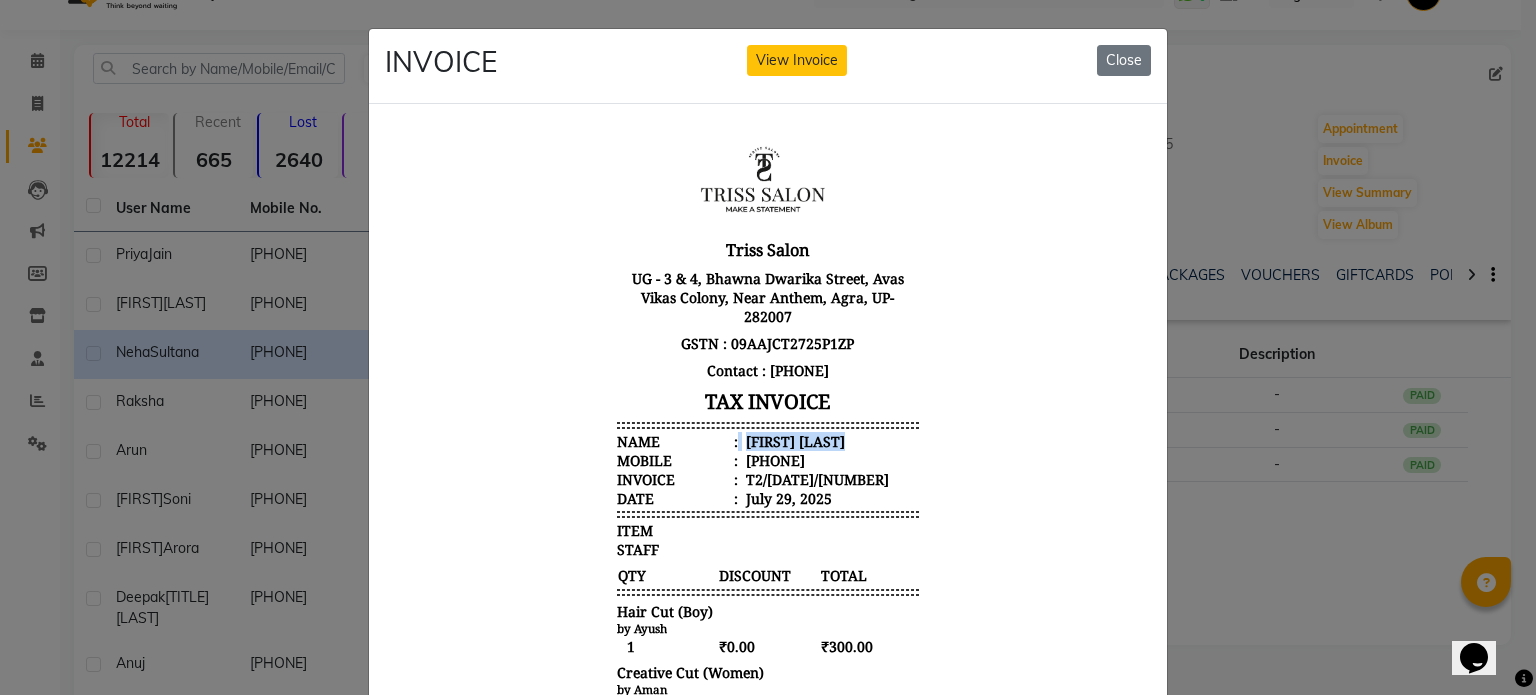 copy on "Neha Sultana" 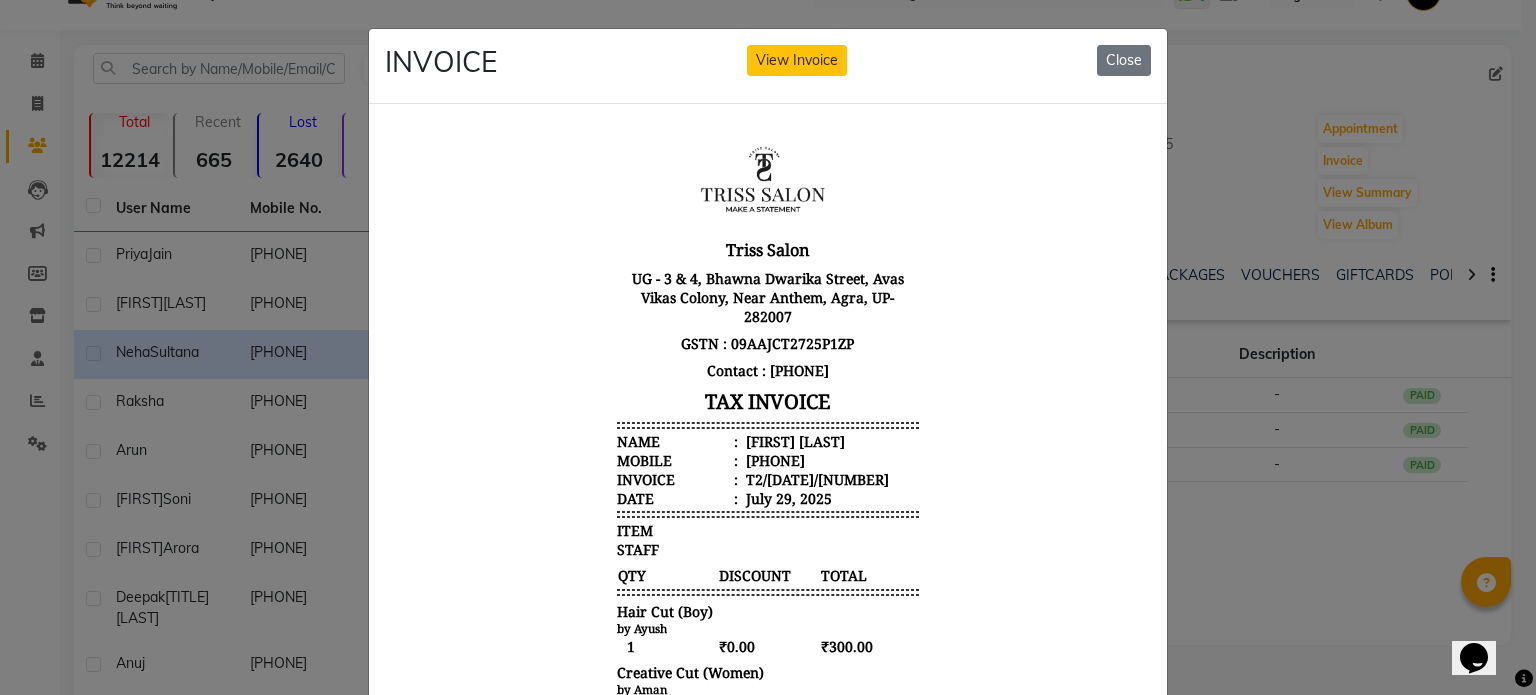 click on "919990394349" at bounding box center (773, 459) 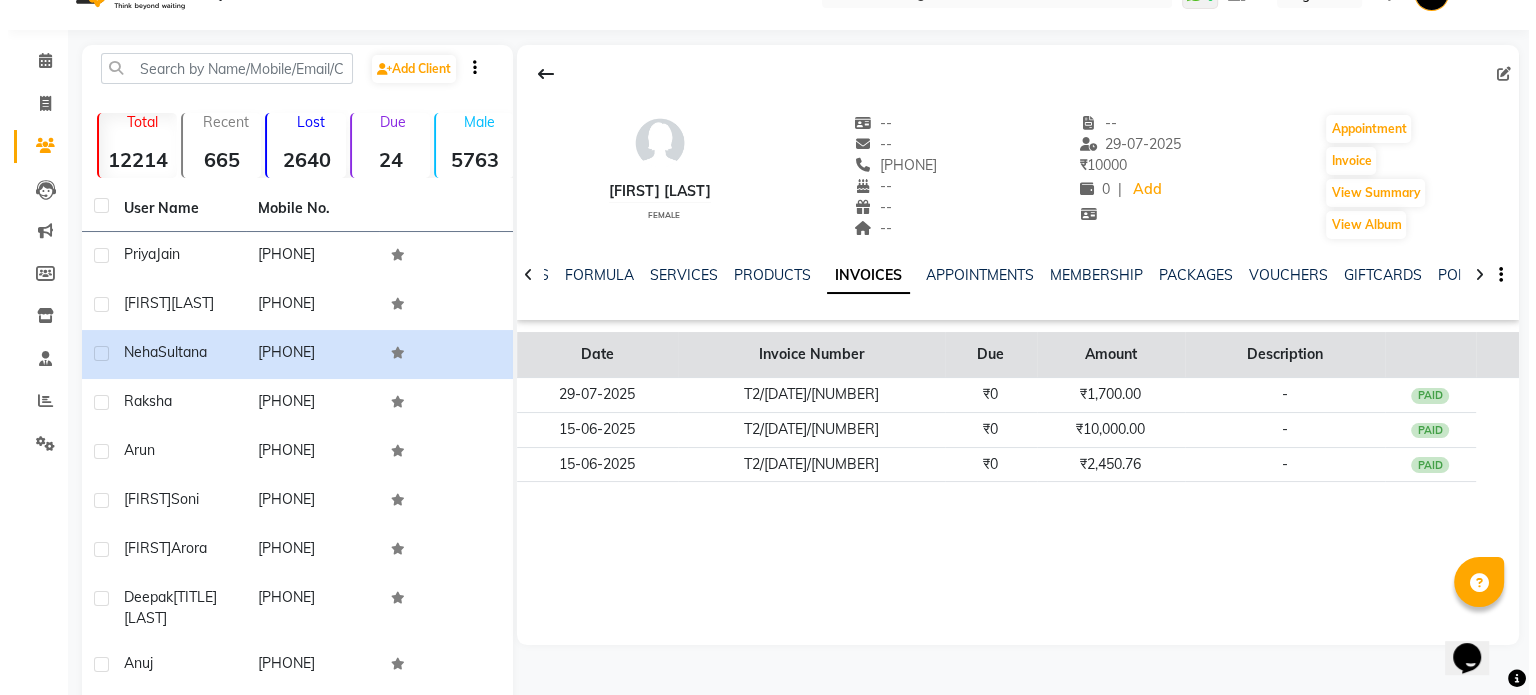 scroll, scrollTop: 0, scrollLeft: 0, axis: both 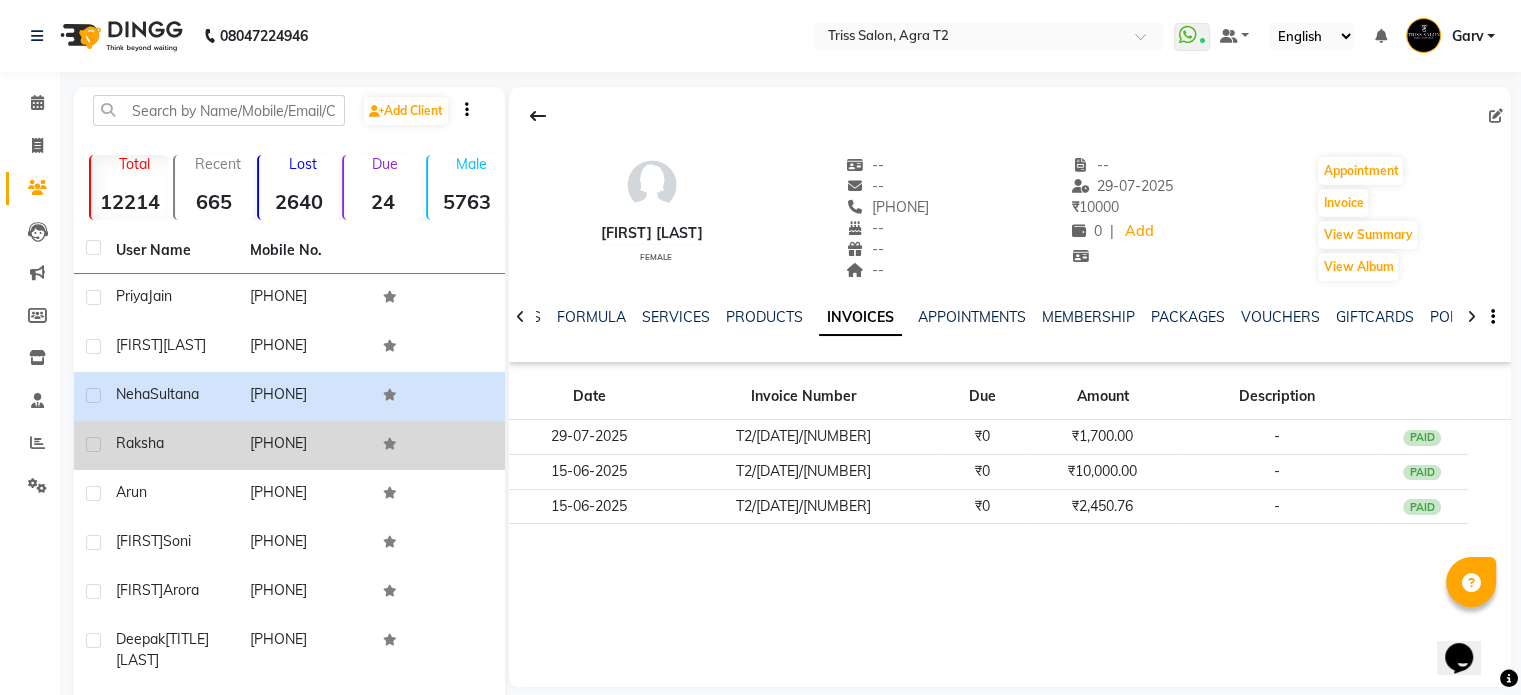click on "Raksha" 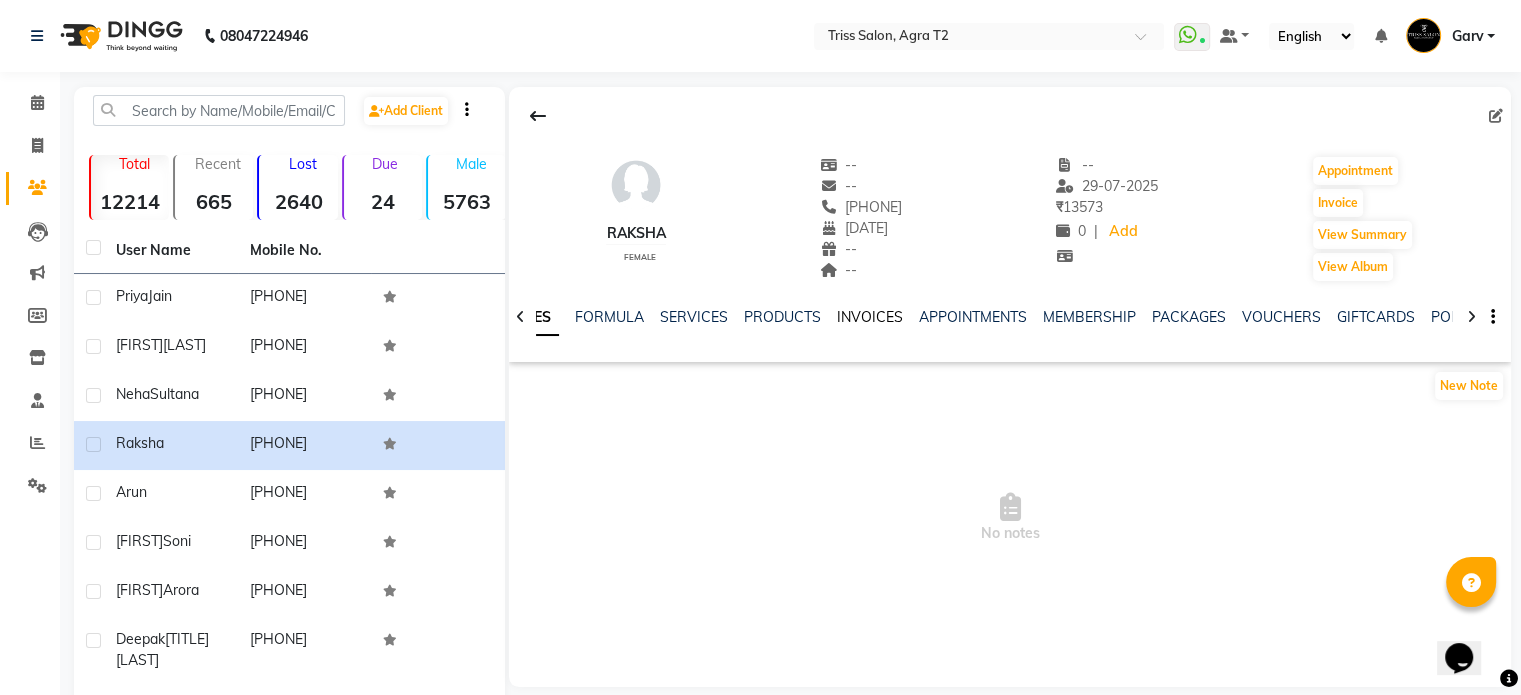 click on "INVOICES" 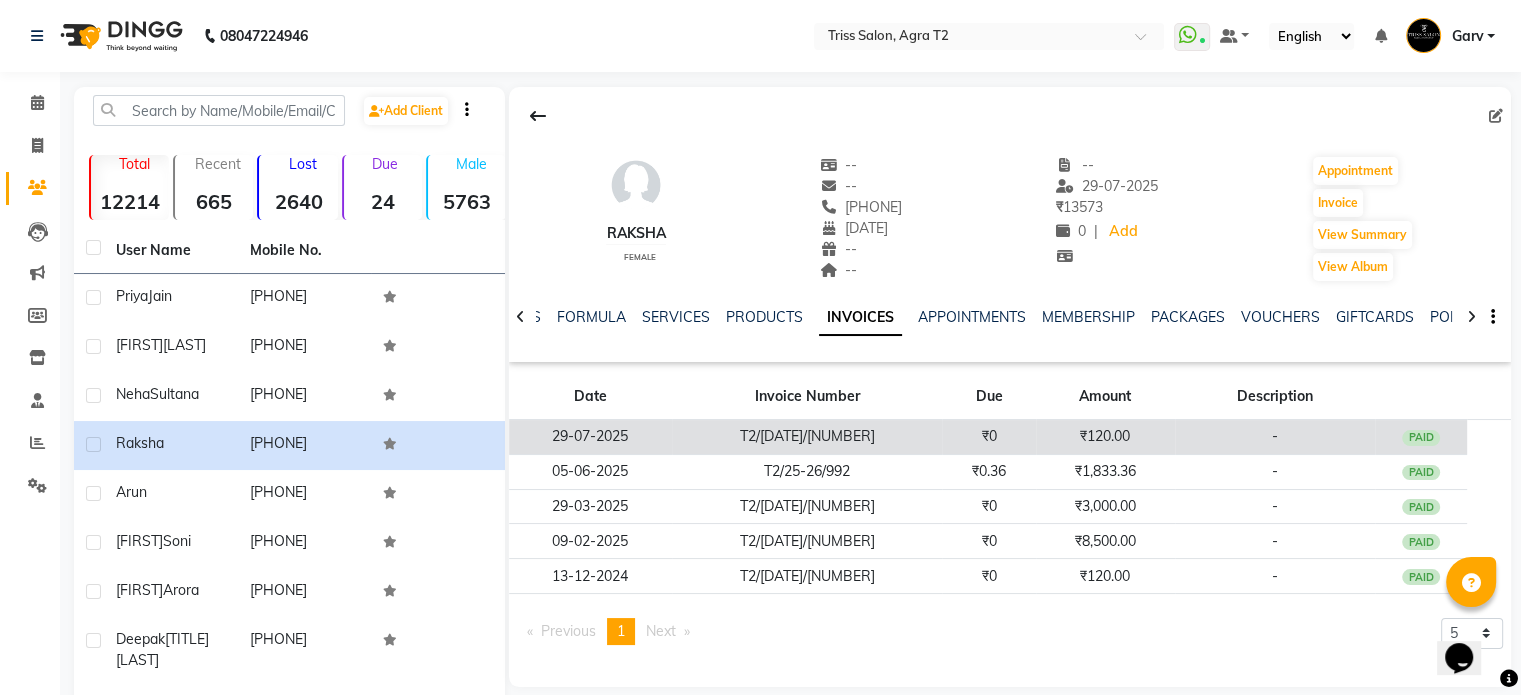 click on "T2/25-26/1716" 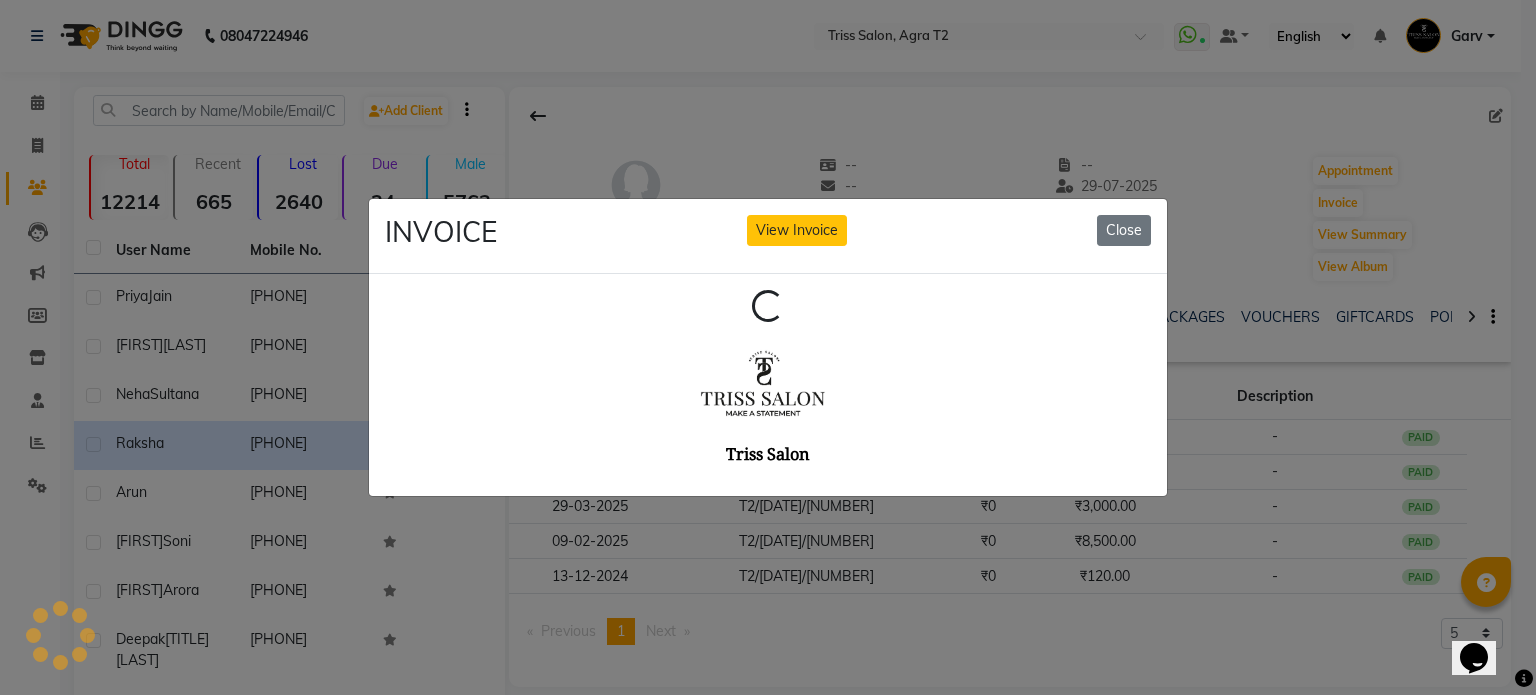 scroll, scrollTop: 0, scrollLeft: 0, axis: both 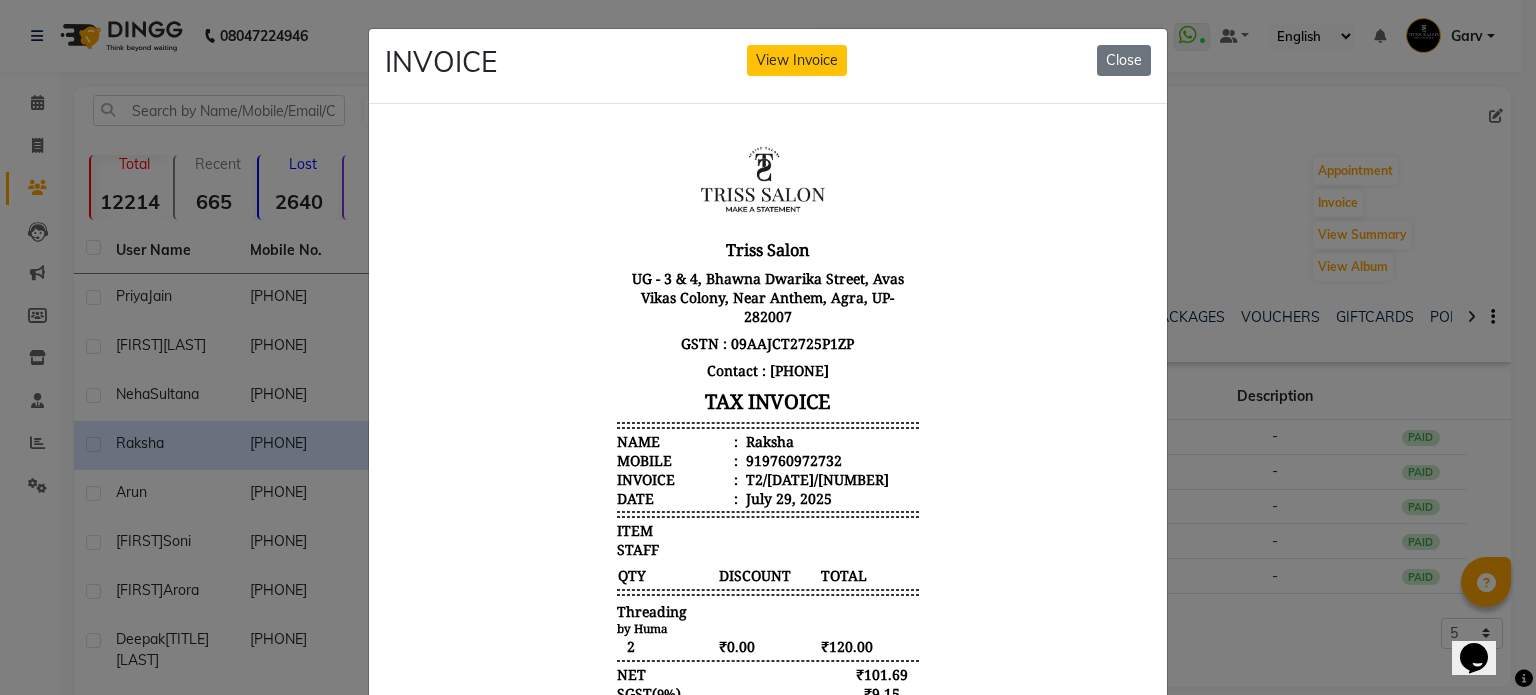 click on "Raksha" at bounding box center [768, 440] 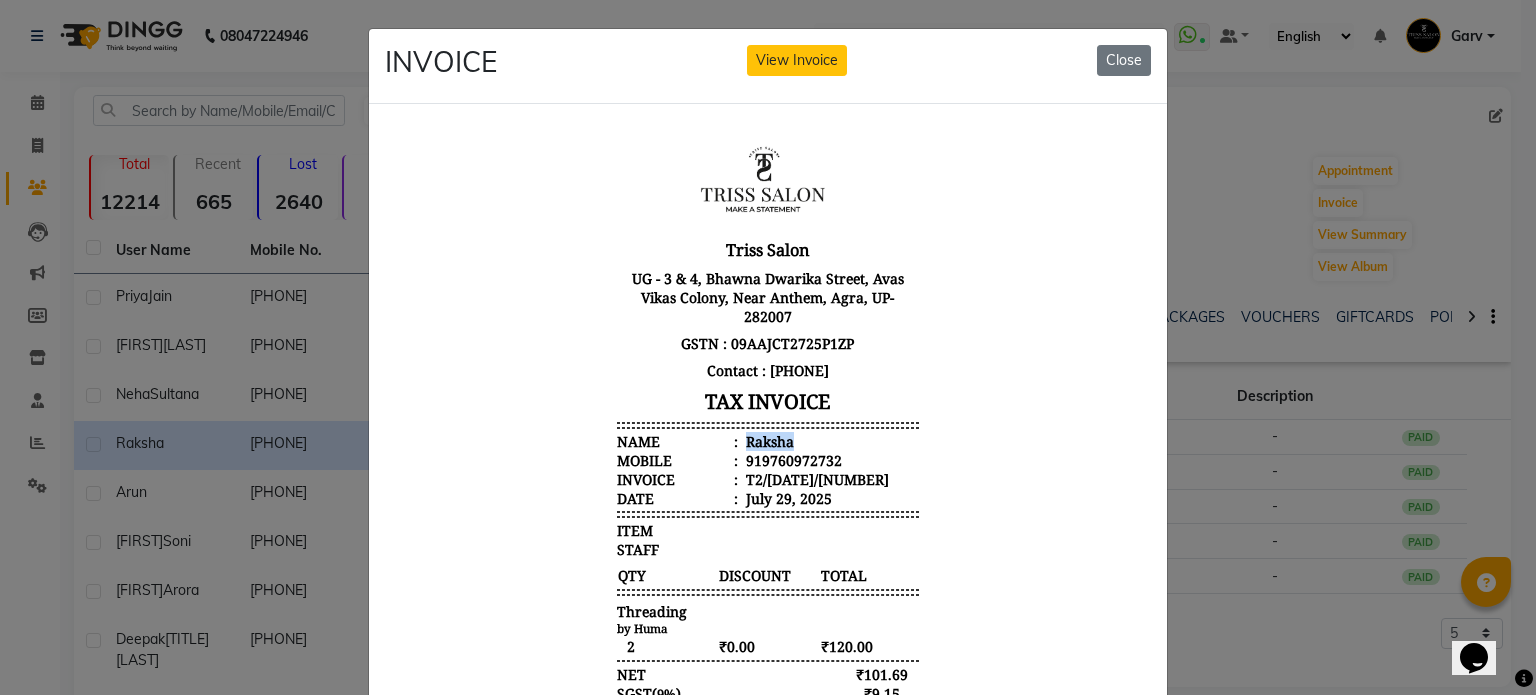 click on "Raksha" at bounding box center [768, 440] 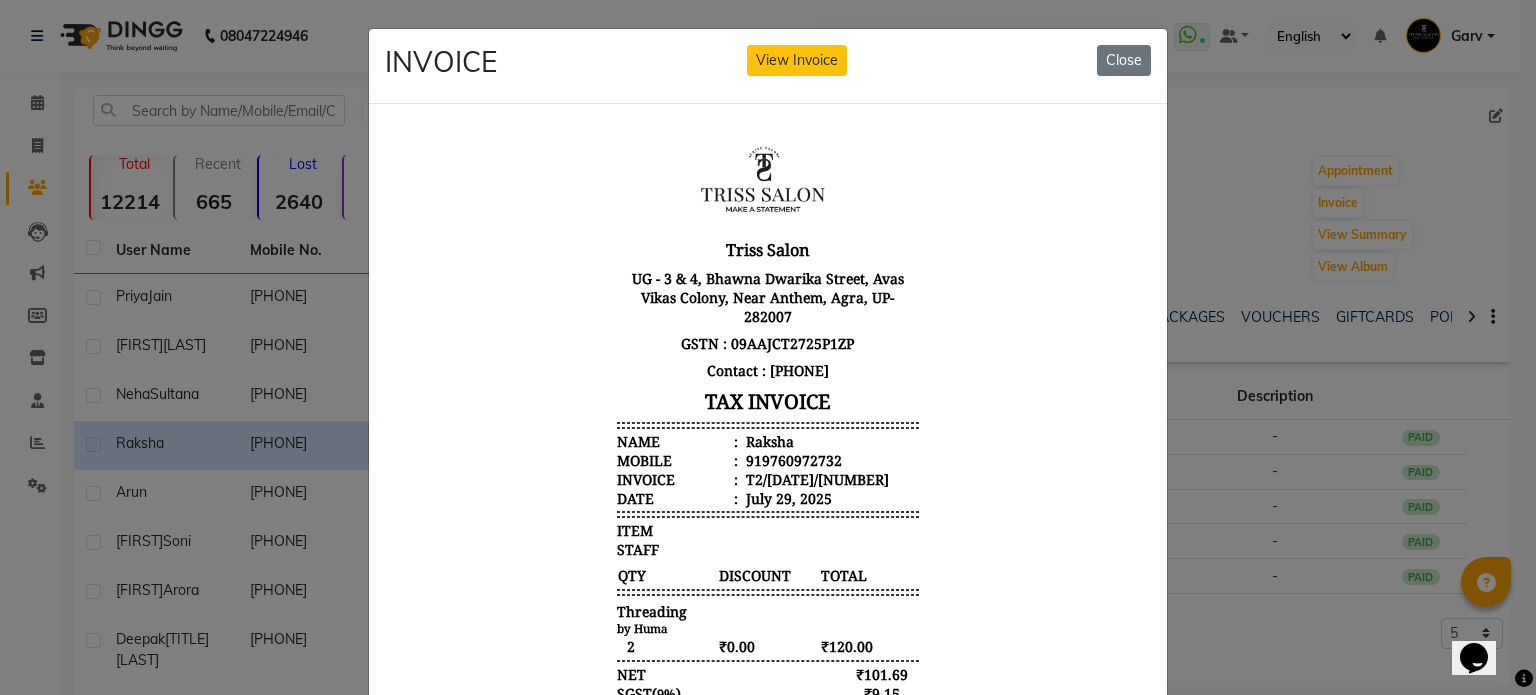 click on "919760972732" at bounding box center [792, 459] 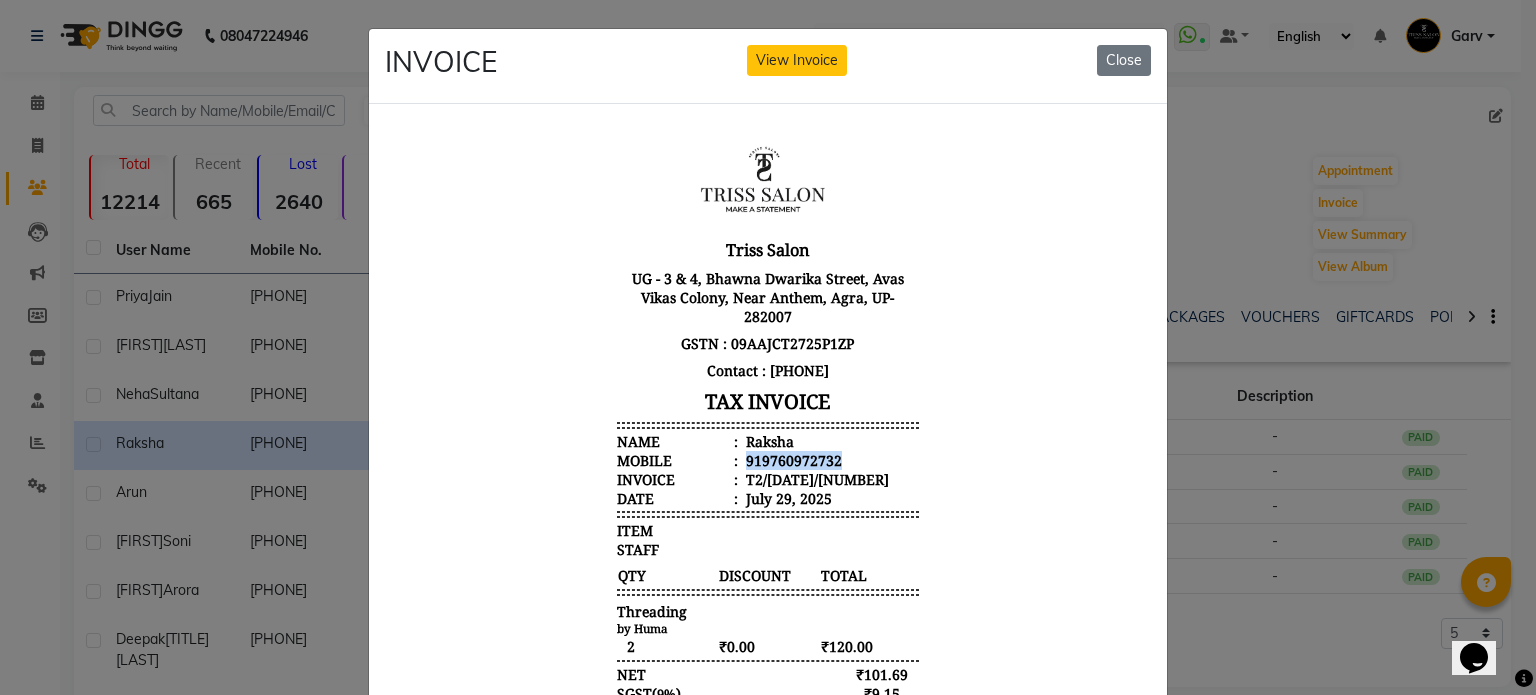 copy on "919760972732" 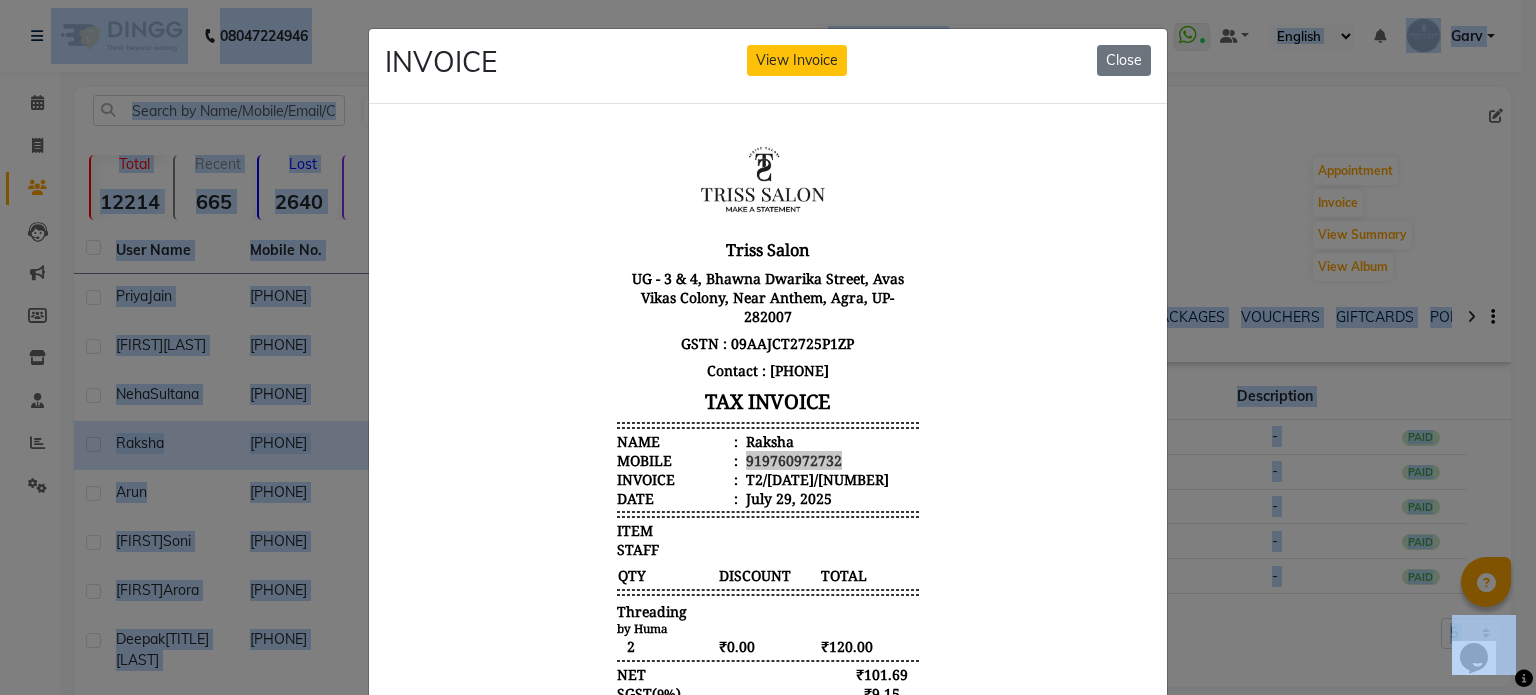 drag, startPoint x: 215, startPoint y: 257, endPoint x: 146, endPoint y: -121, distance: 384.246 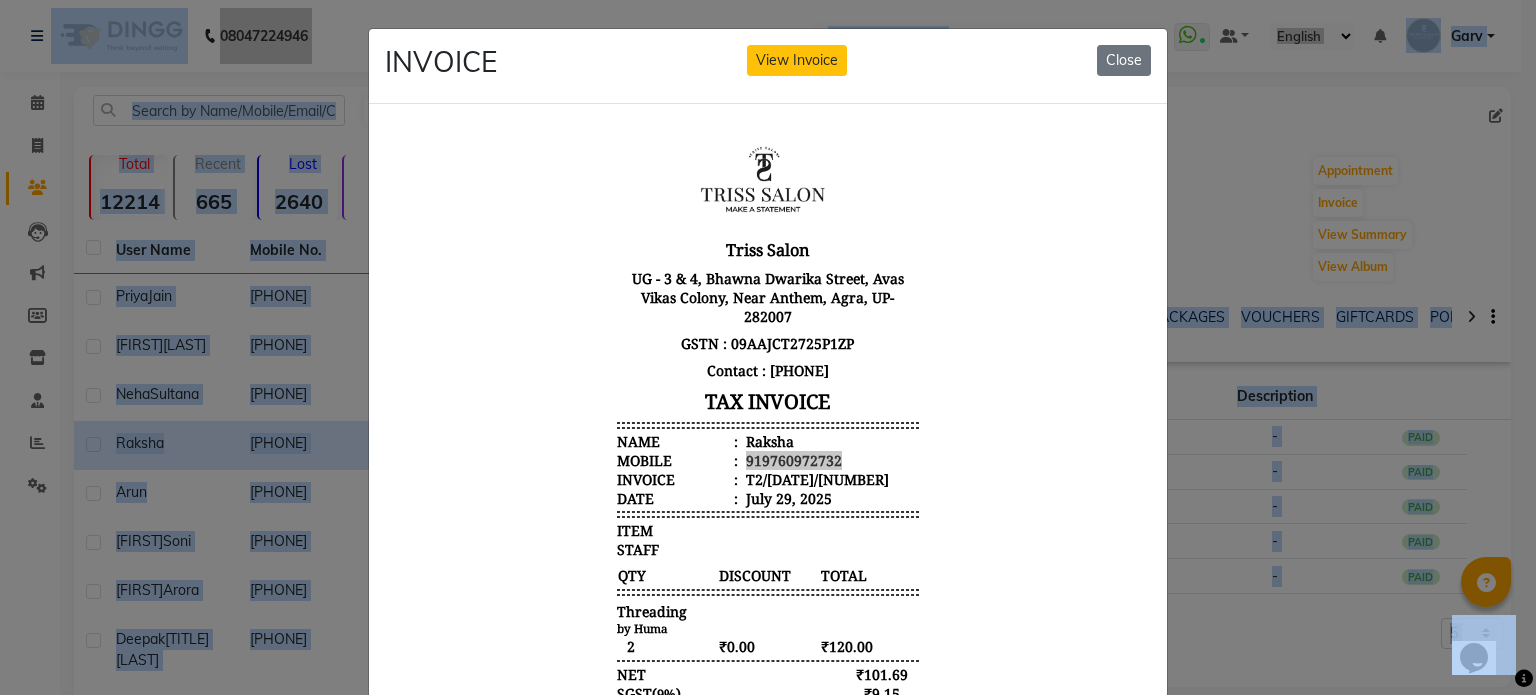 click on "INVOICE View Invoice Close" 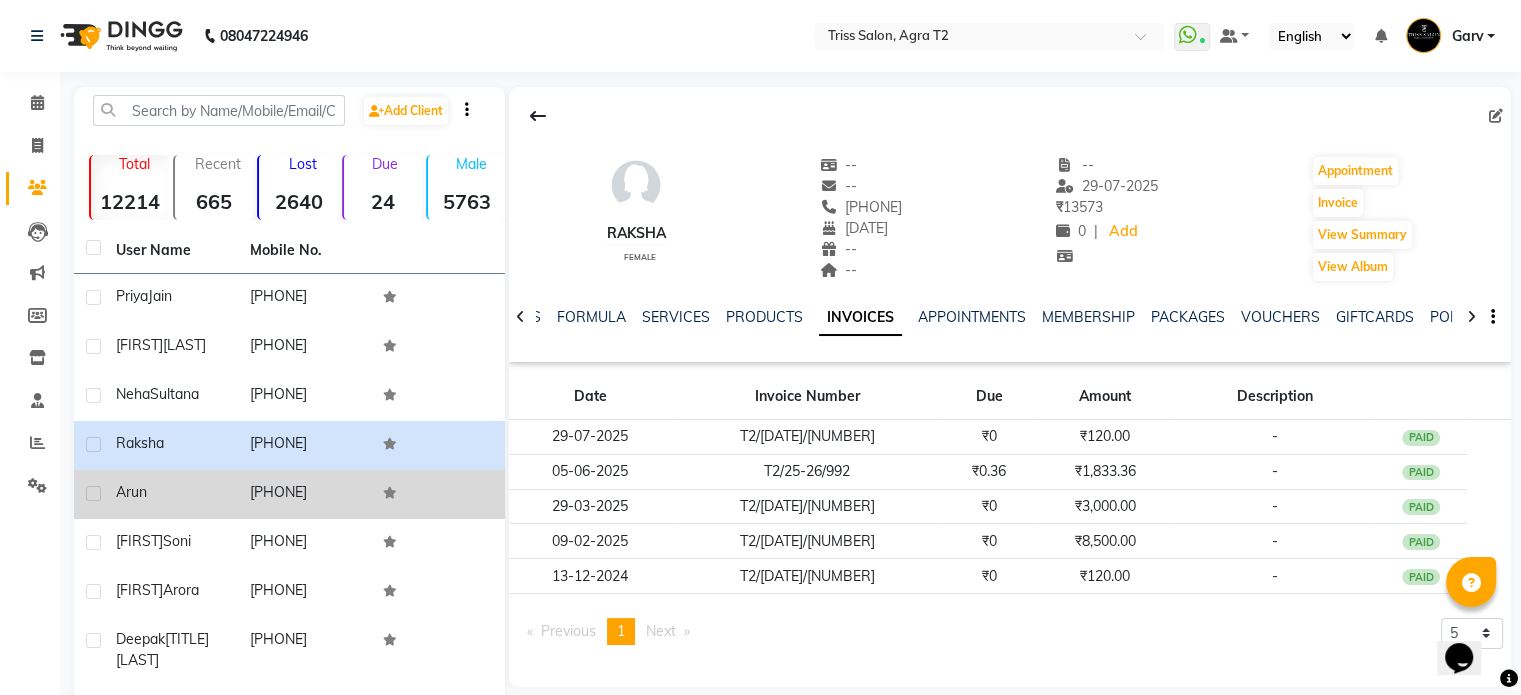 click on "Arun" 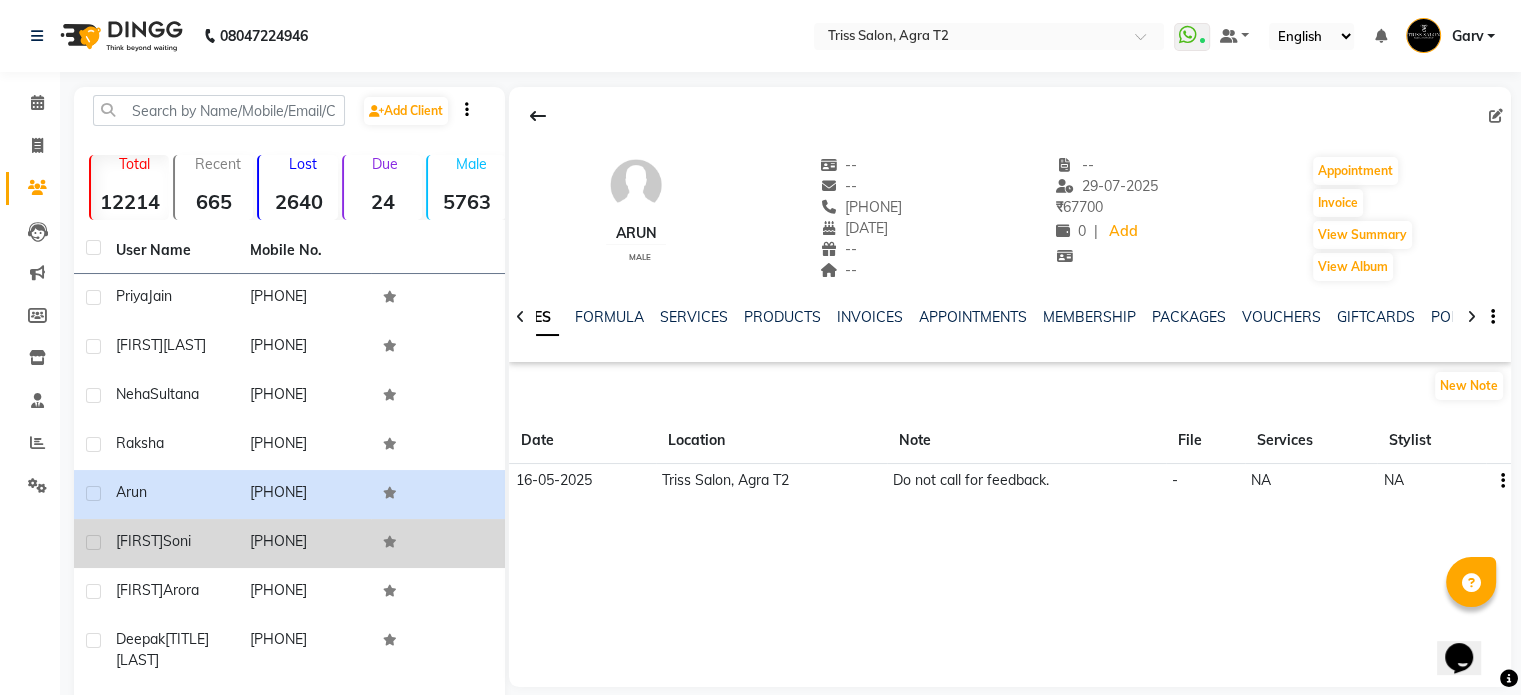 click on "Aaksh" 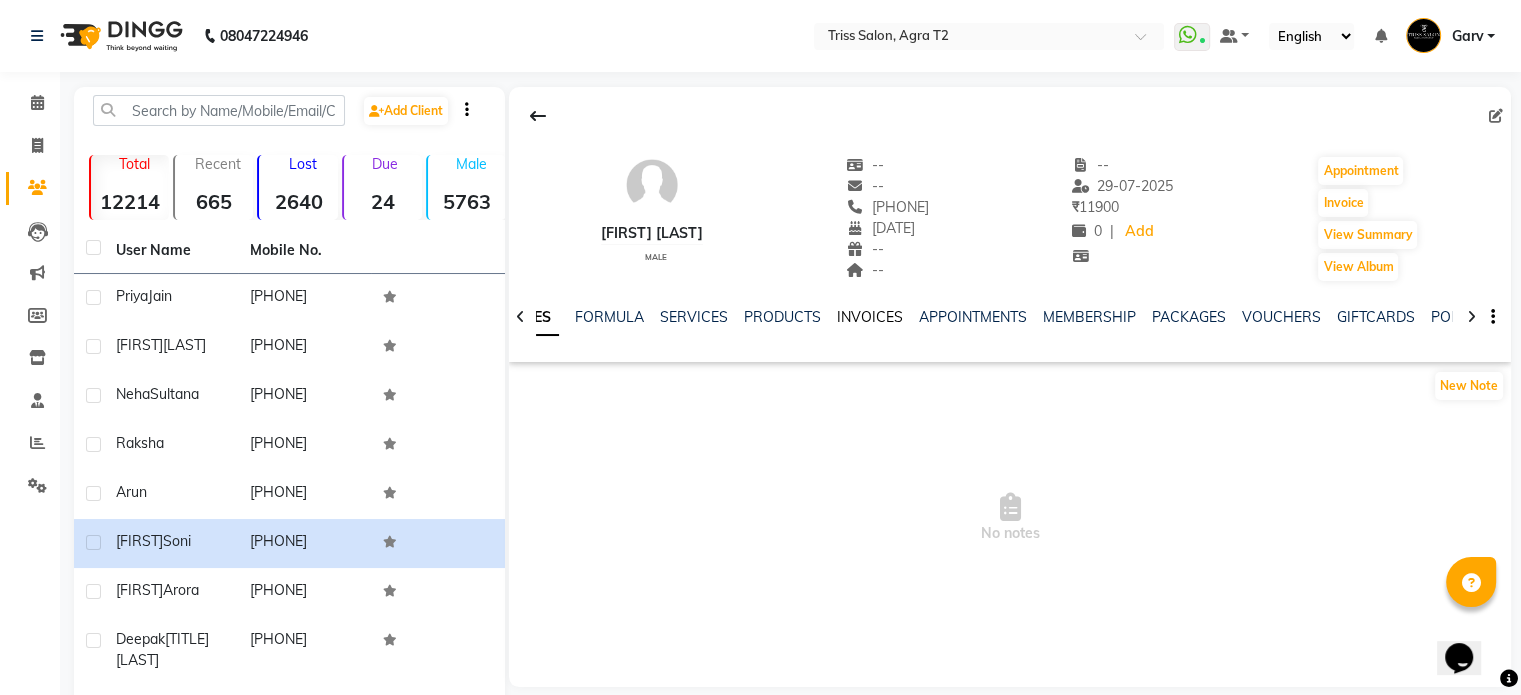 click on "INVOICES" 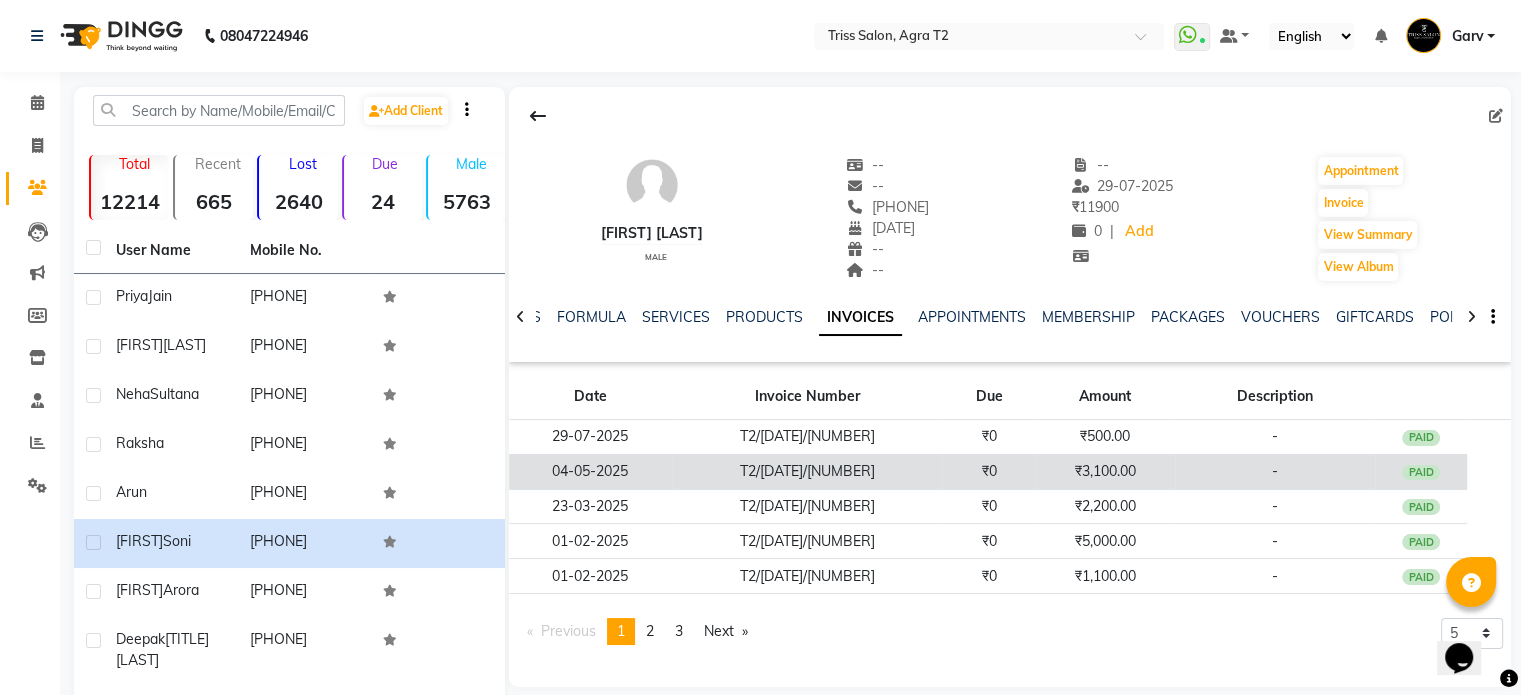 click on "₹0" 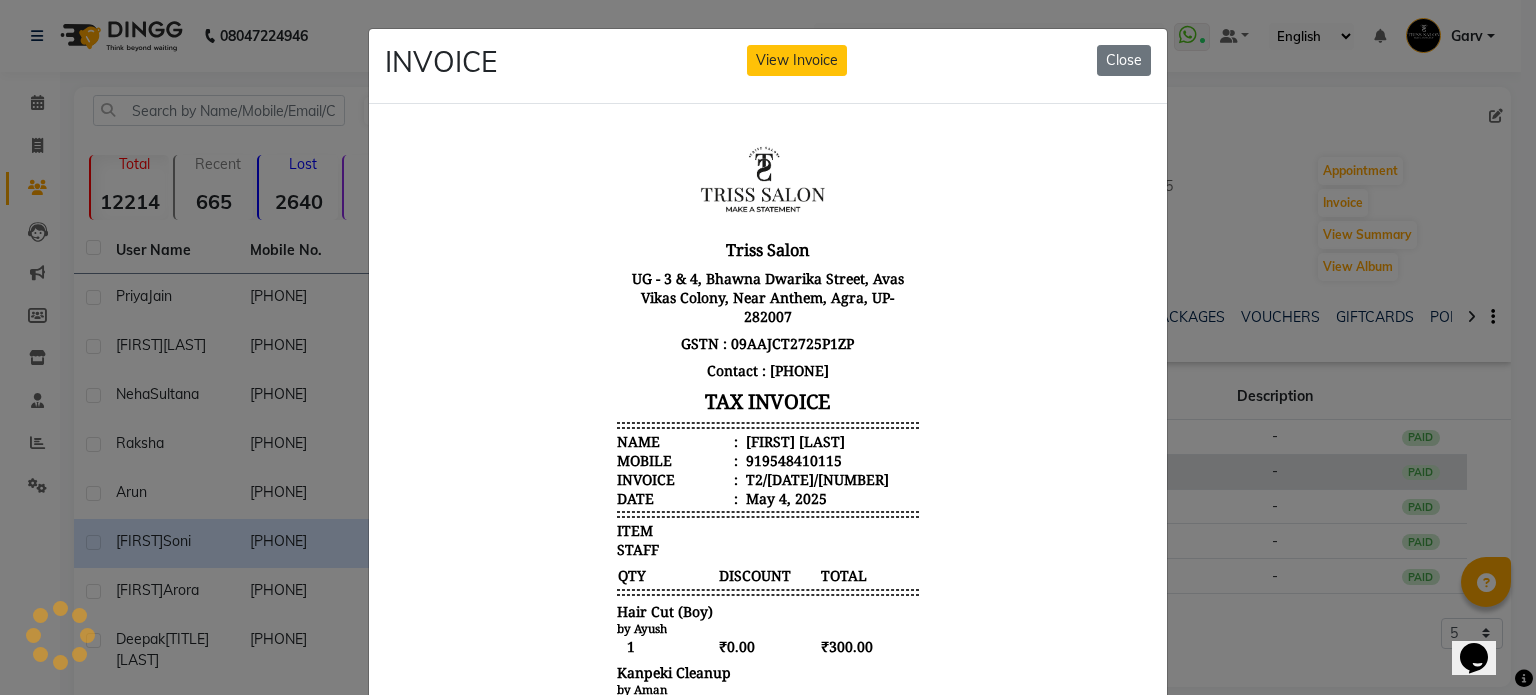 scroll, scrollTop: 0, scrollLeft: 0, axis: both 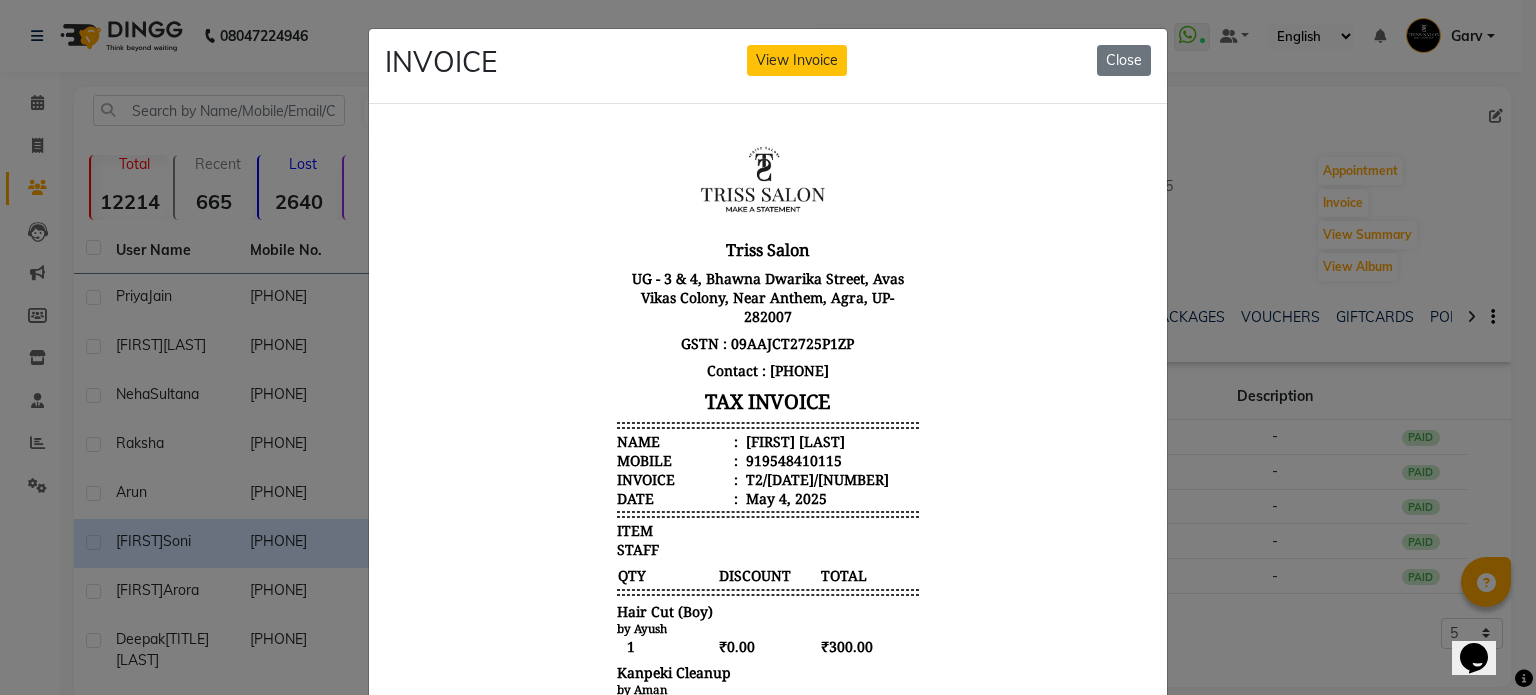 click on "Aaksh soni" at bounding box center (793, 440) 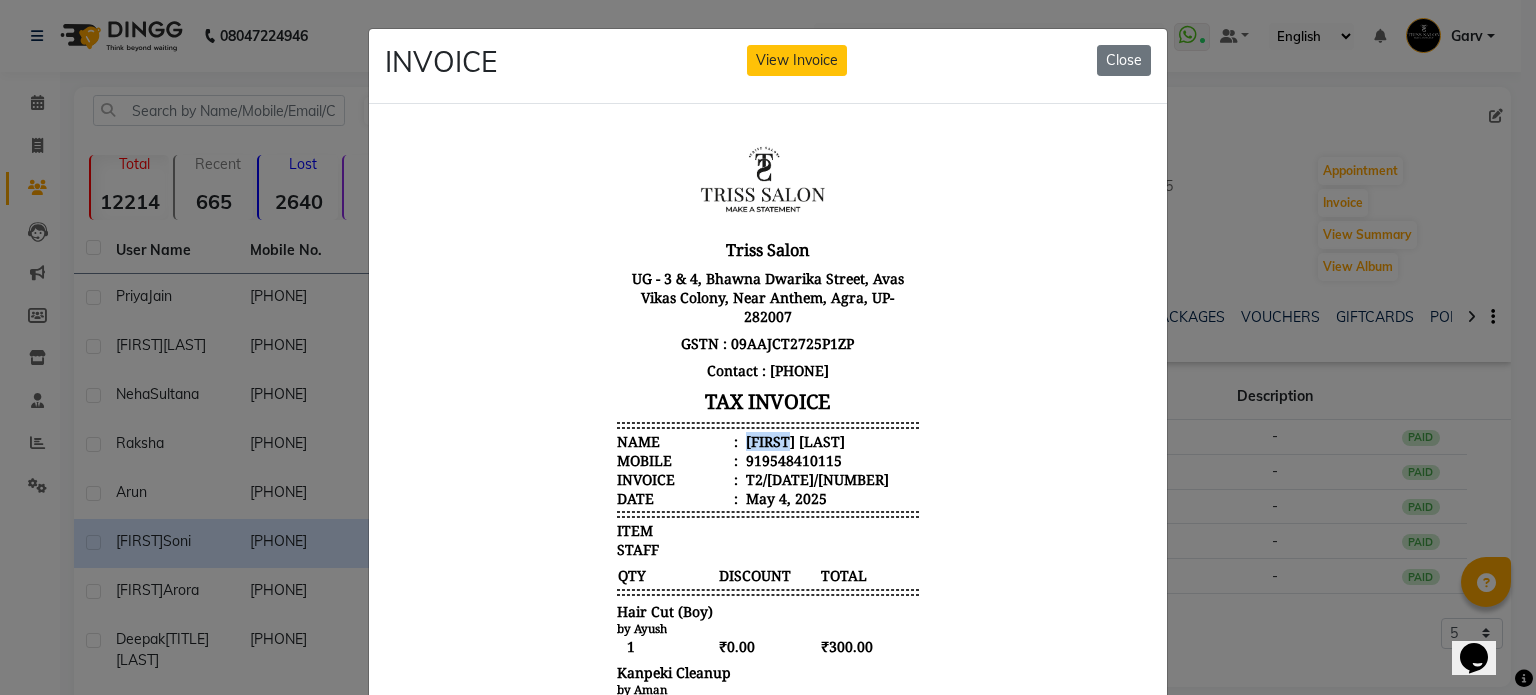click on "Aaksh soni" at bounding box center (793, 440) 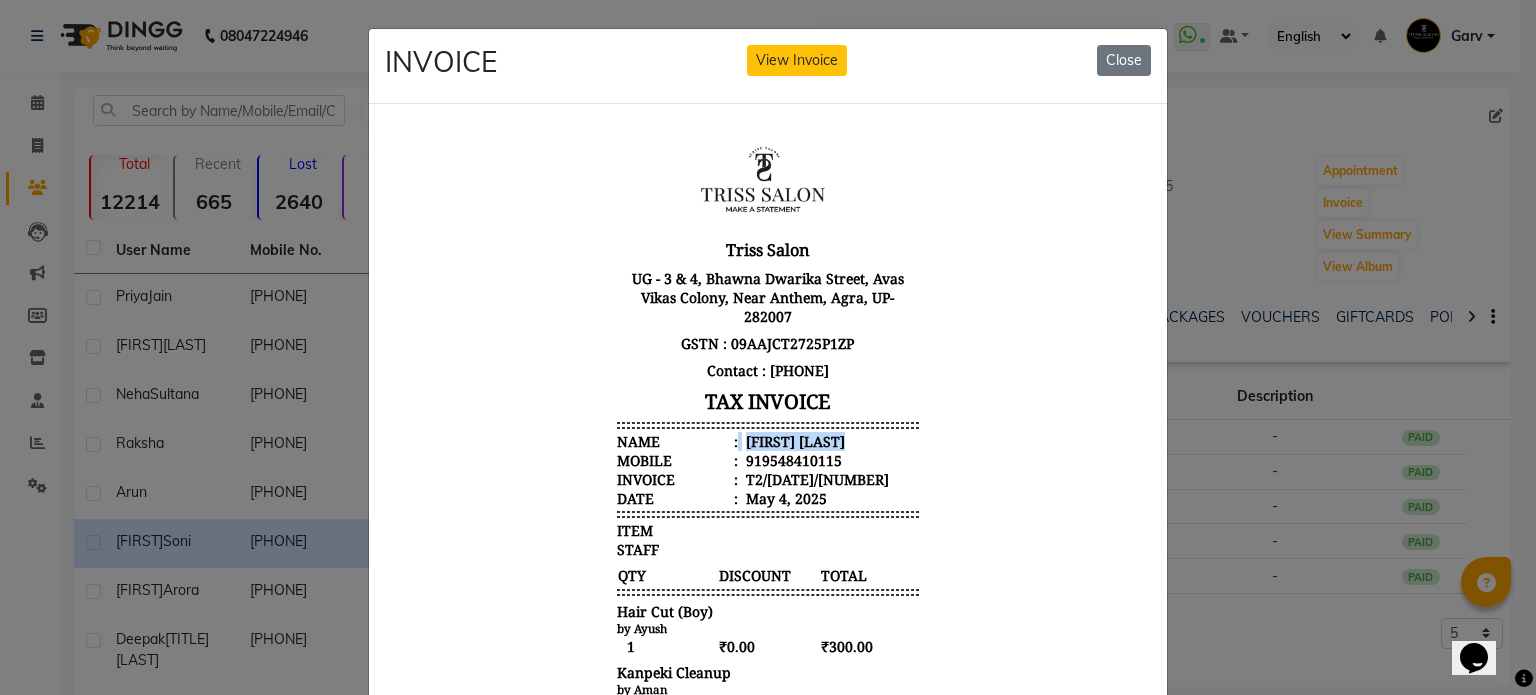 click on "Aaksh soni" at bounding box center (793, 440) 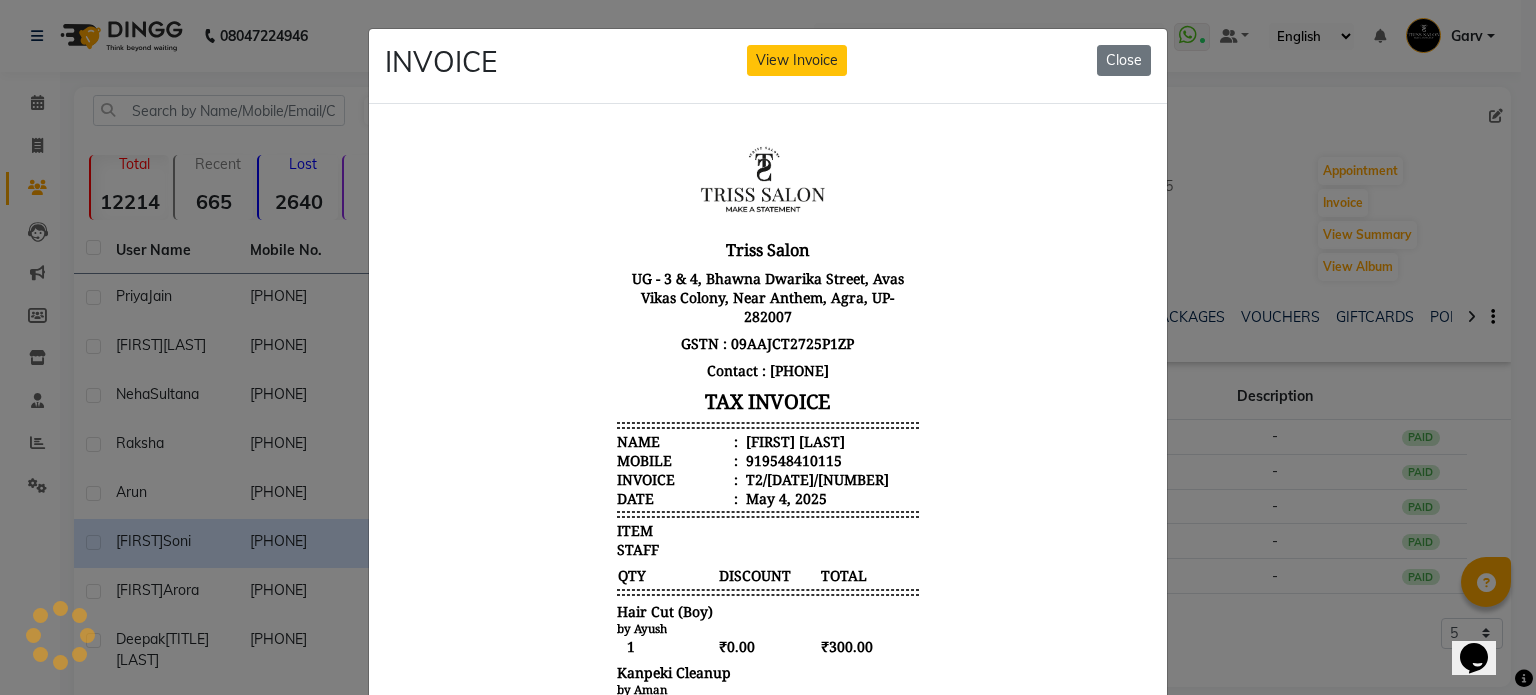 click on "919548410115" at bounding box center [792, 459] 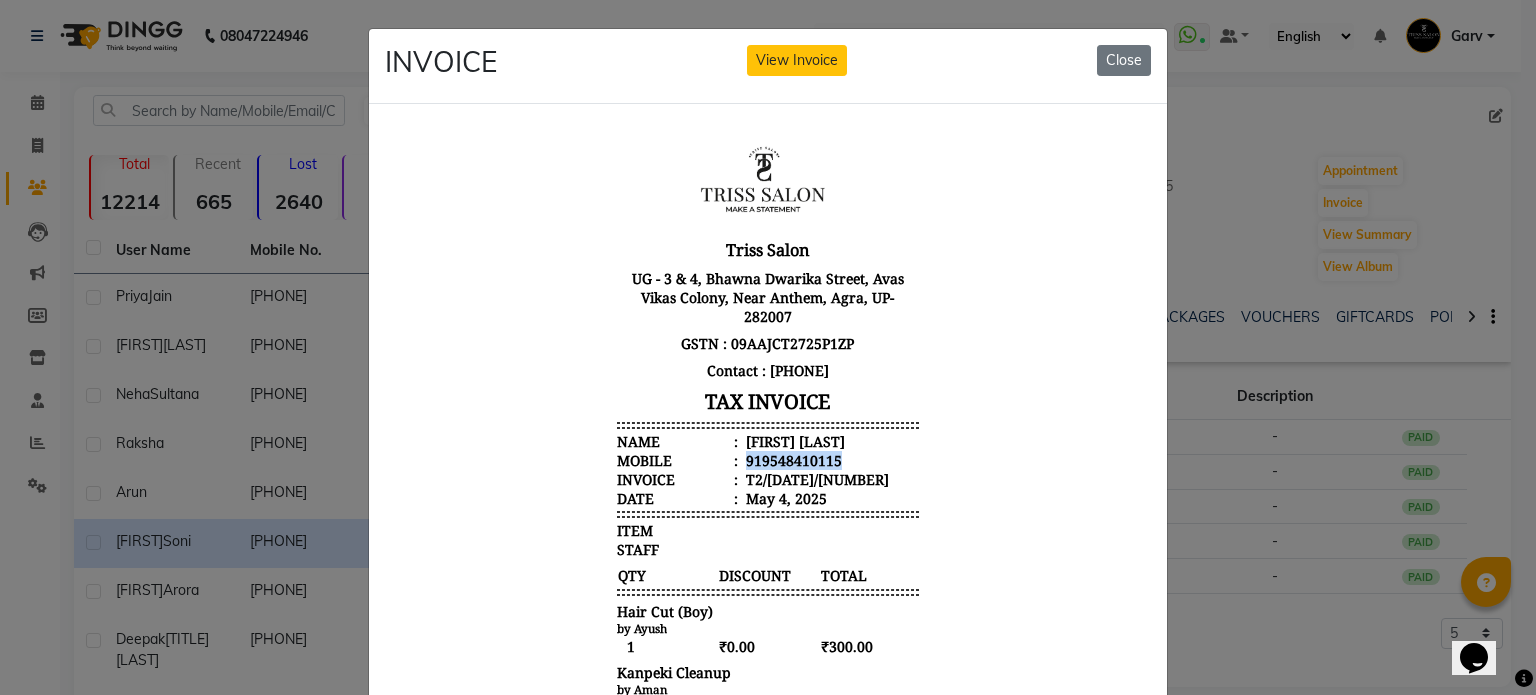 click on "919548410115" at bounding box center (792, 459) 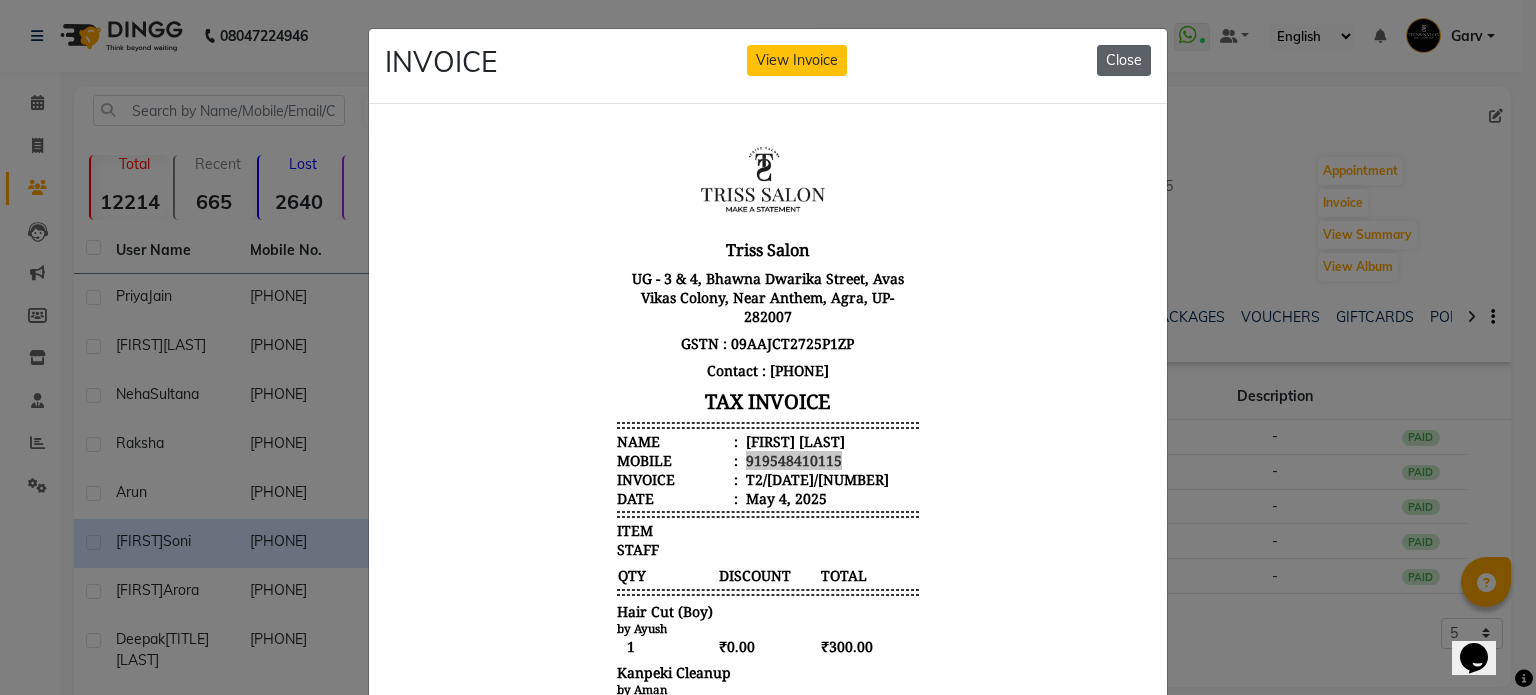 click on "Close" 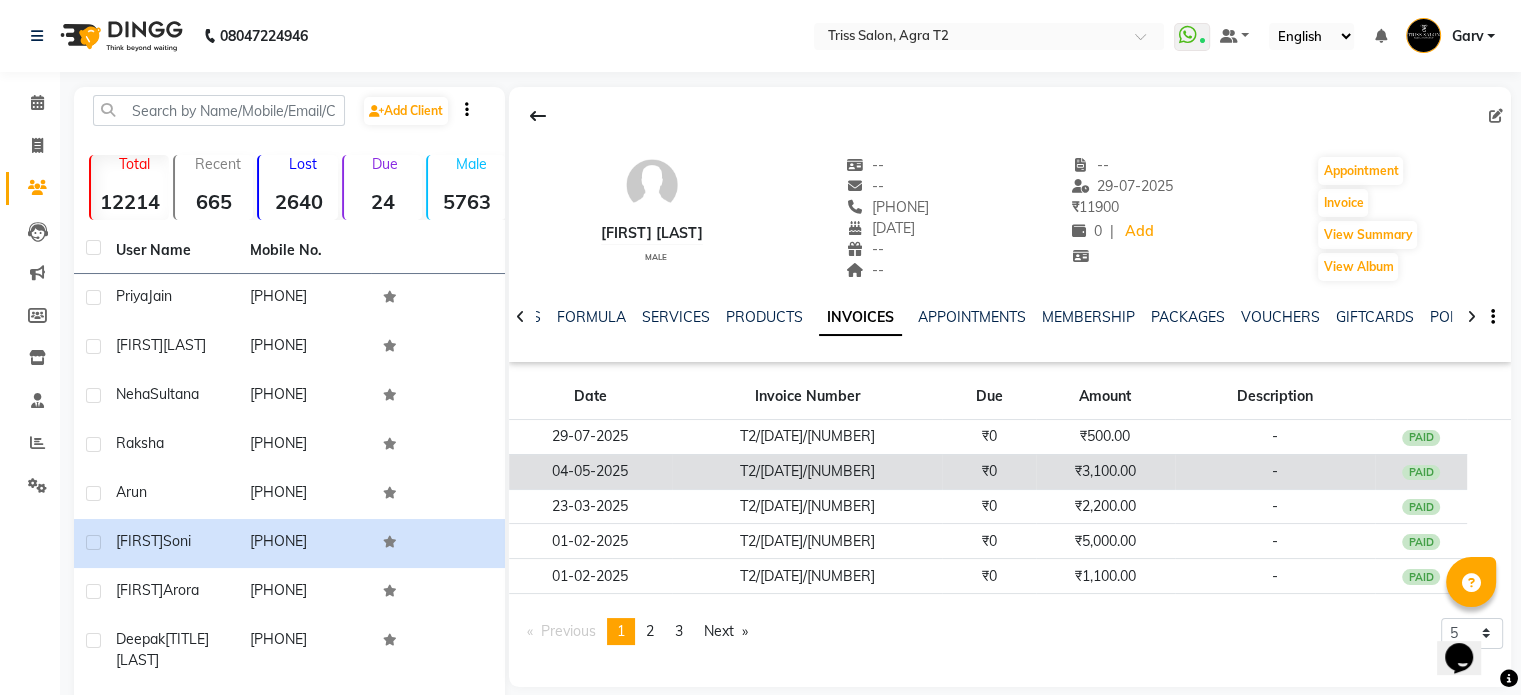 click on "T2/25-26/509" 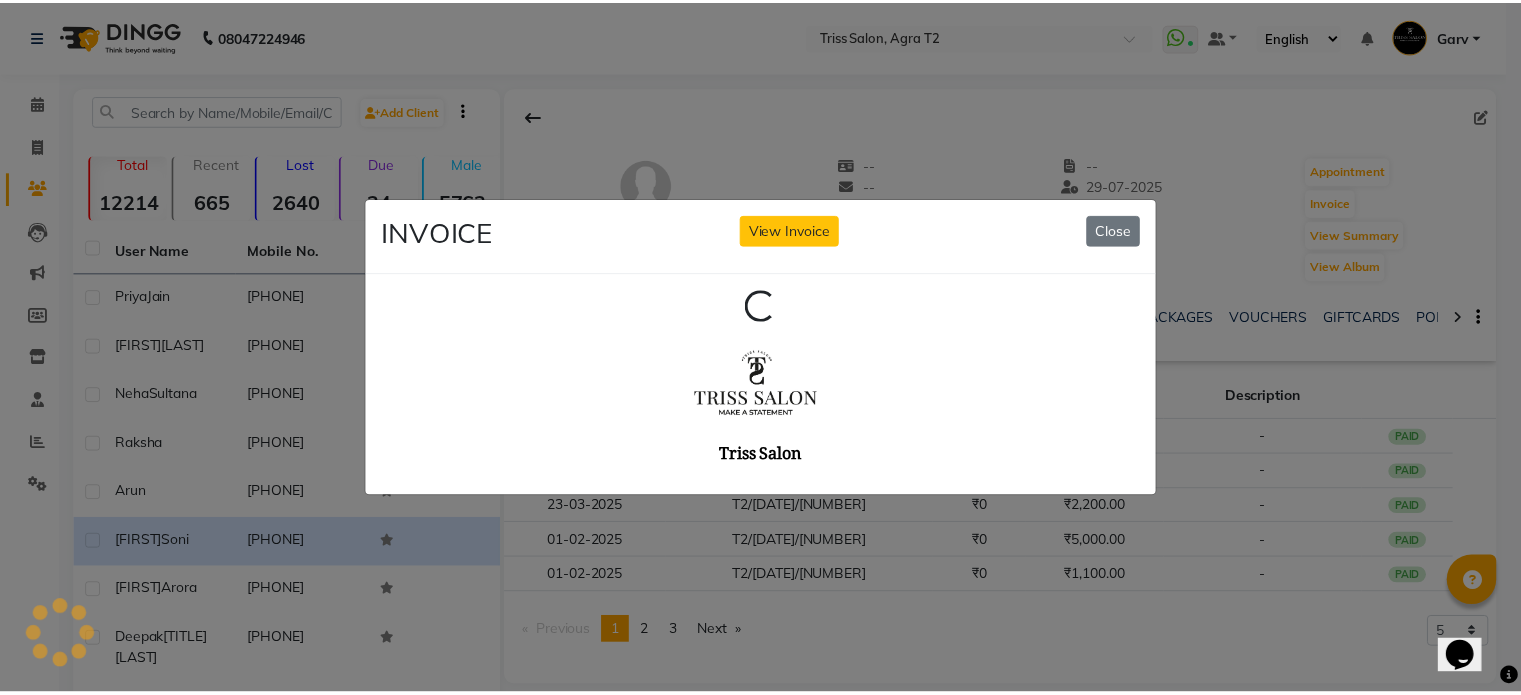 scroll, scrollTop: 0, scrollLeft: 0, axis: both 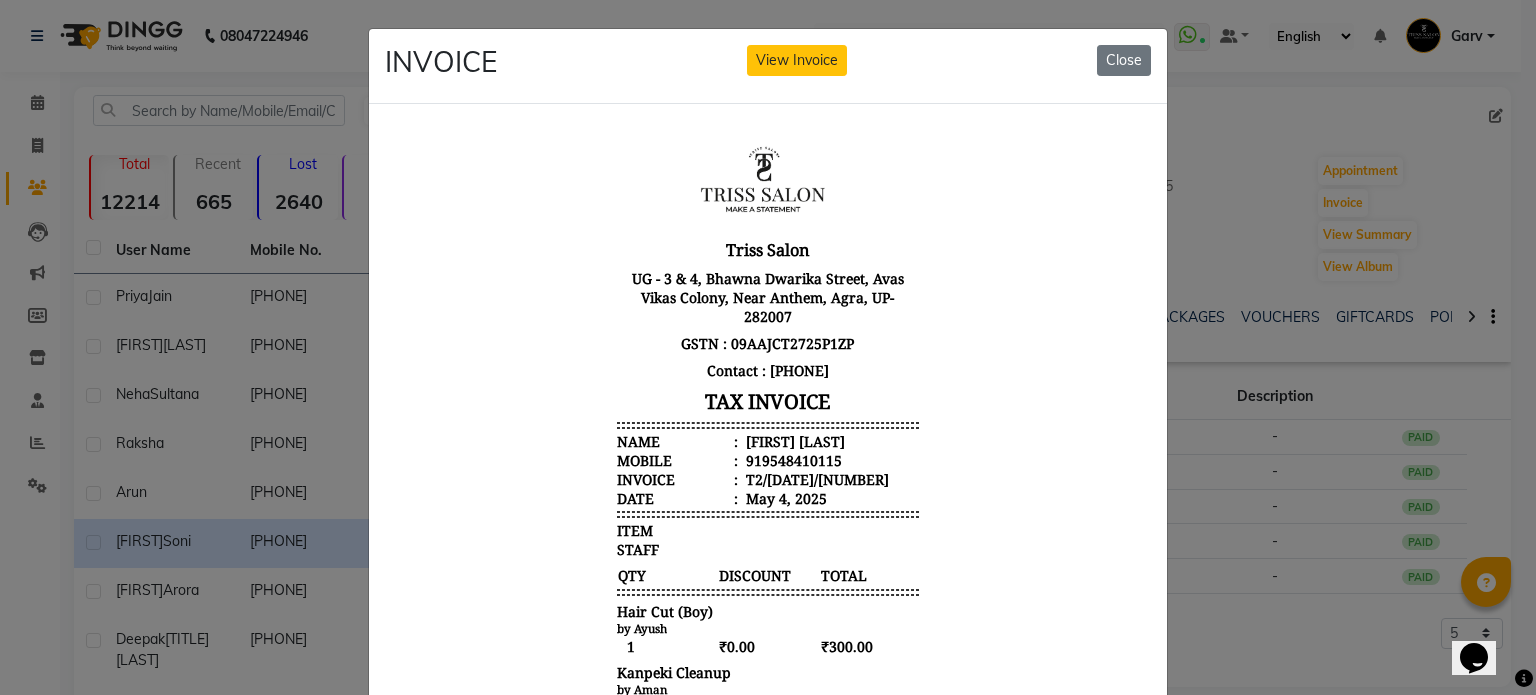 click on "919548410115" at bounding box center (792, 459) 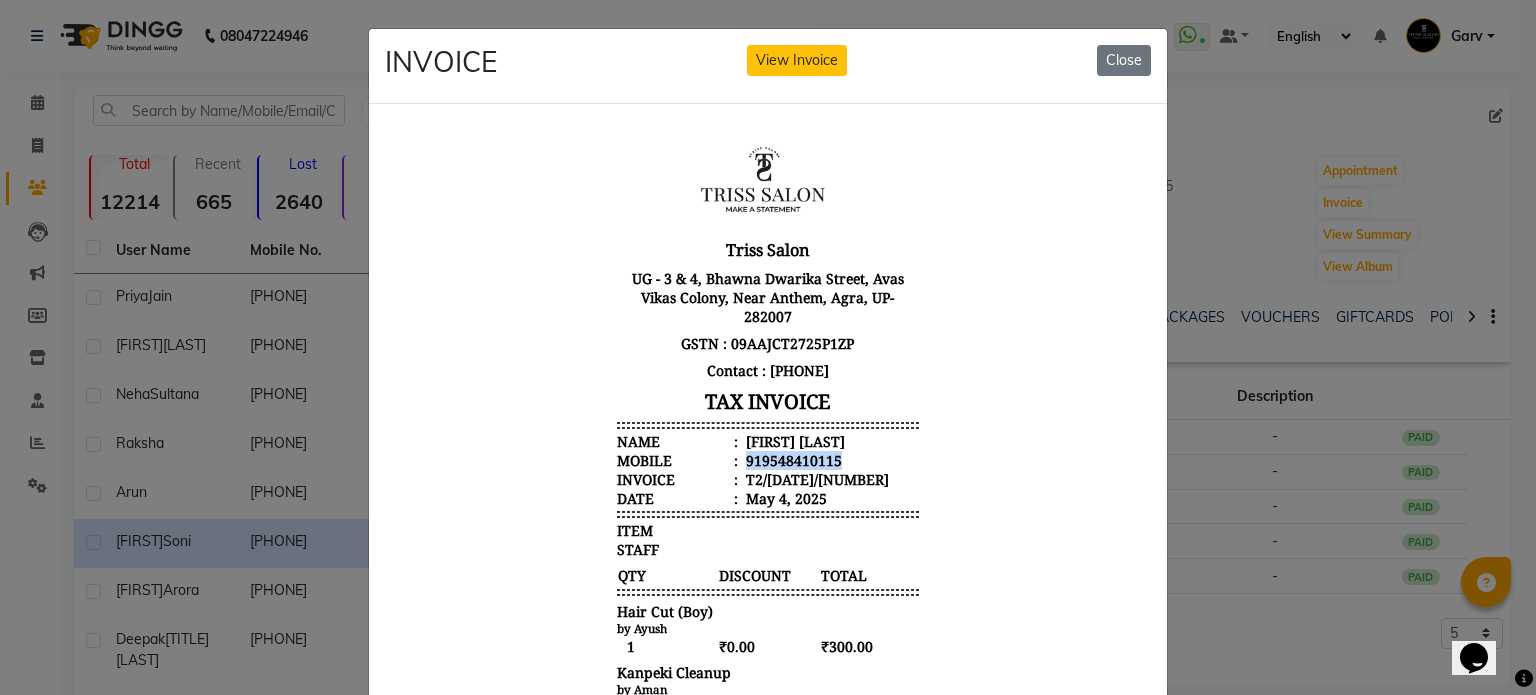 click on "919548410115" at bounding box center [792, 459] 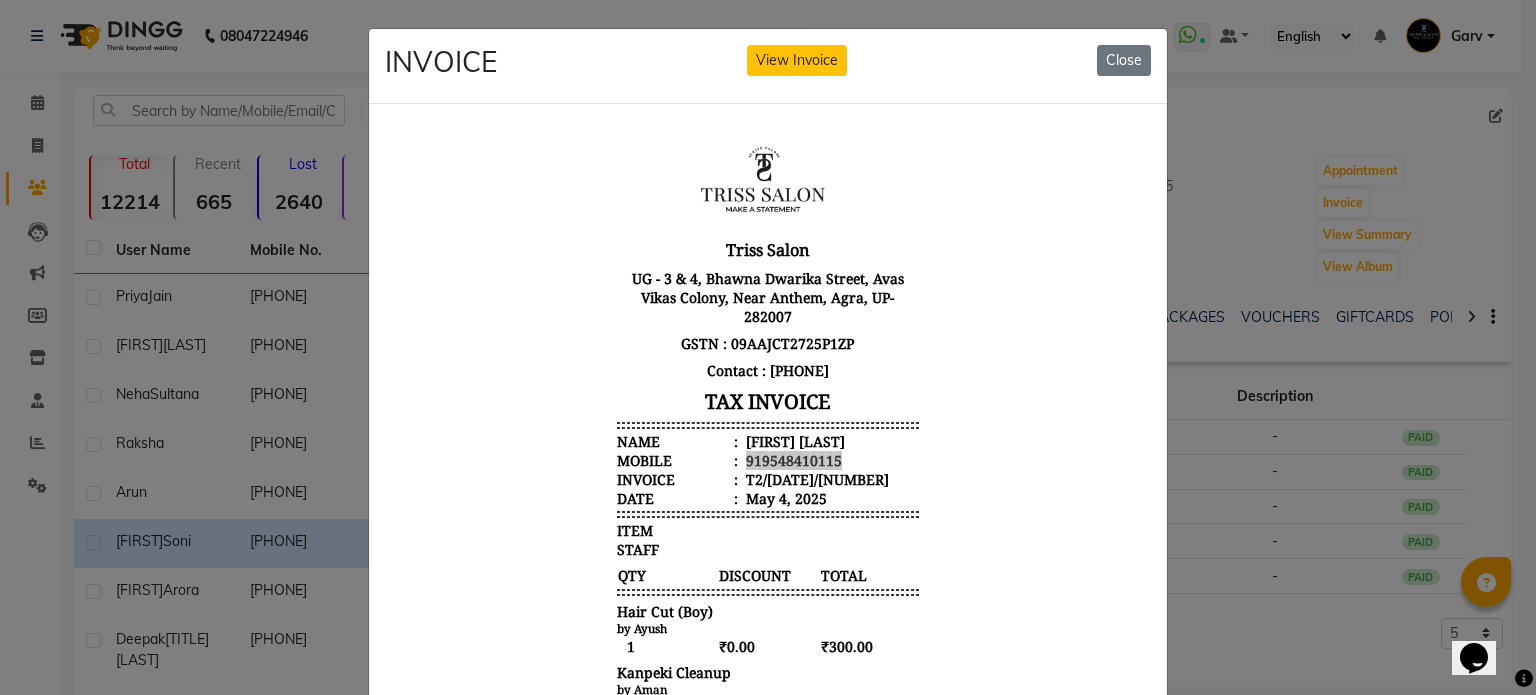 click on "INVOICE View Invoice Close" 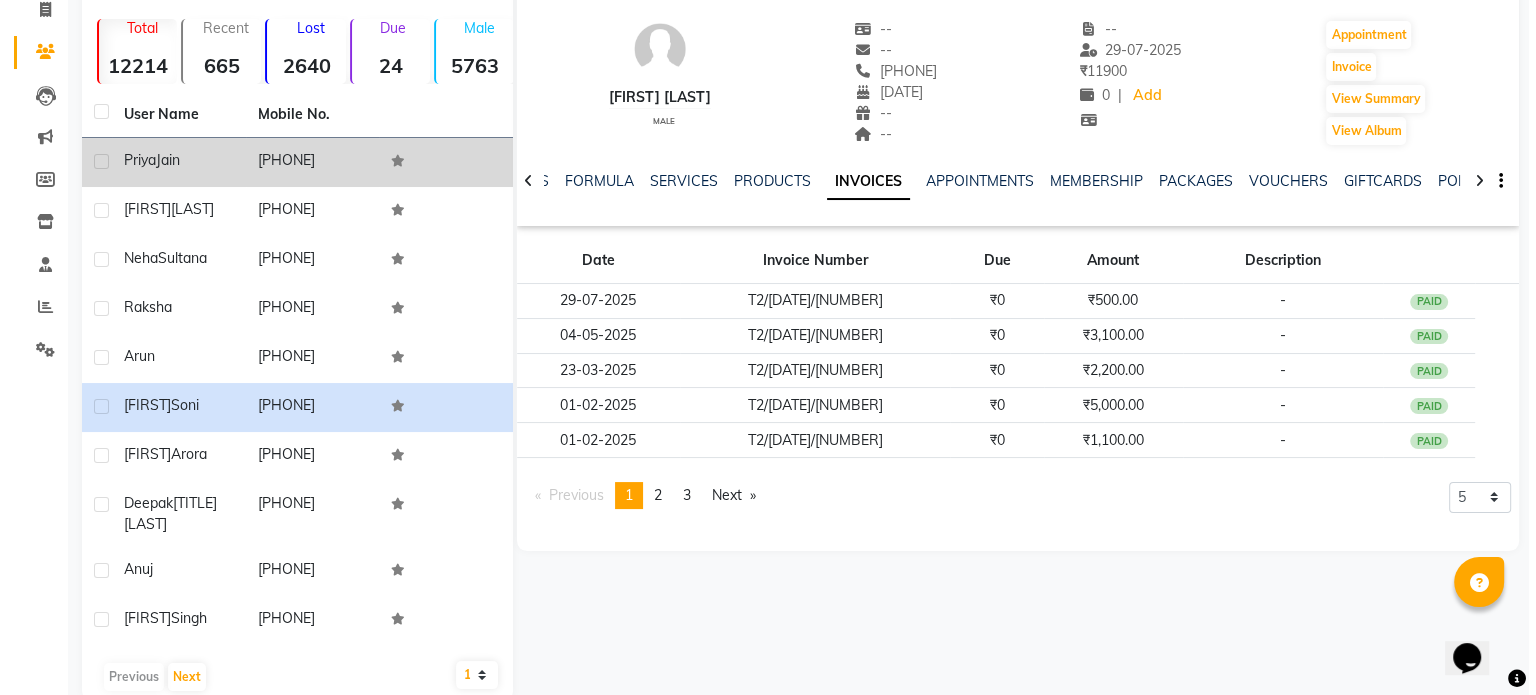 scroll, scrollTop: 140, scrollLeft: 0, axis: vertical 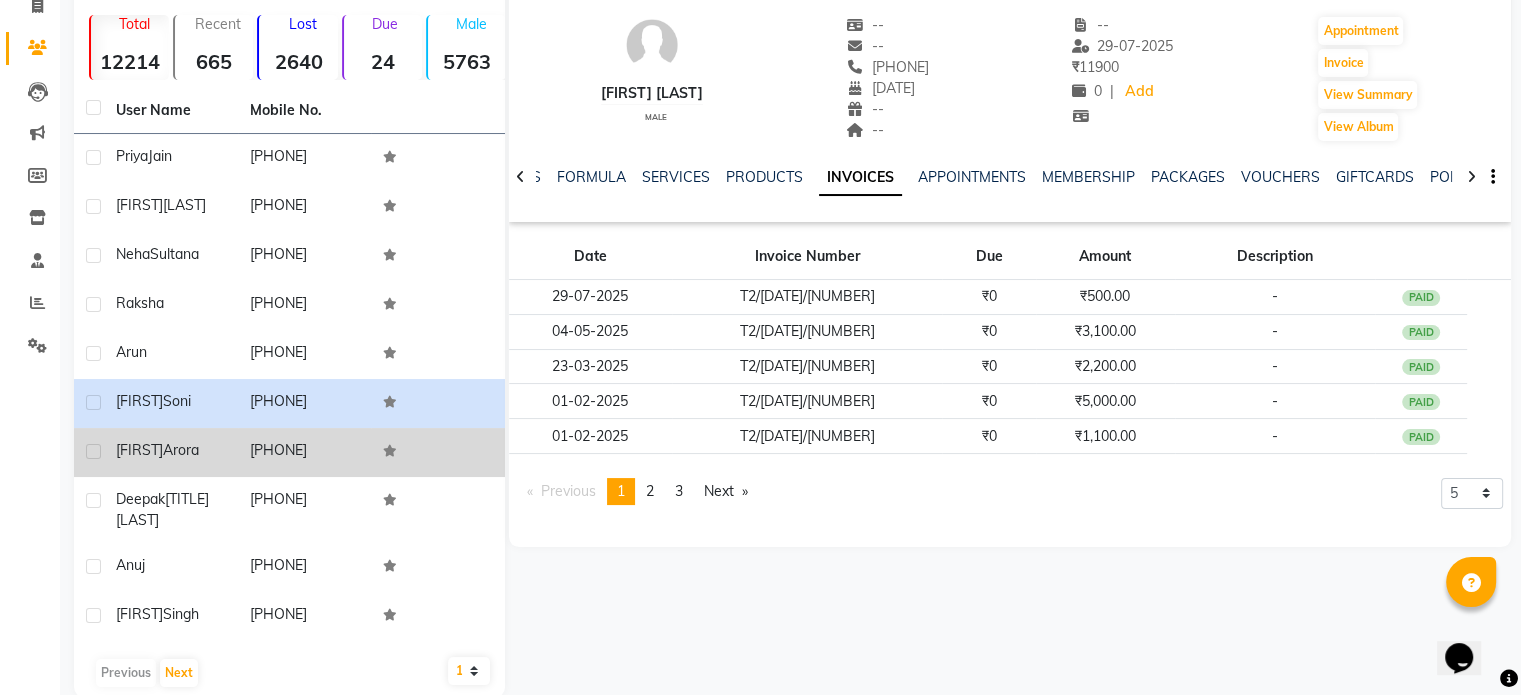 click on "7983800194" 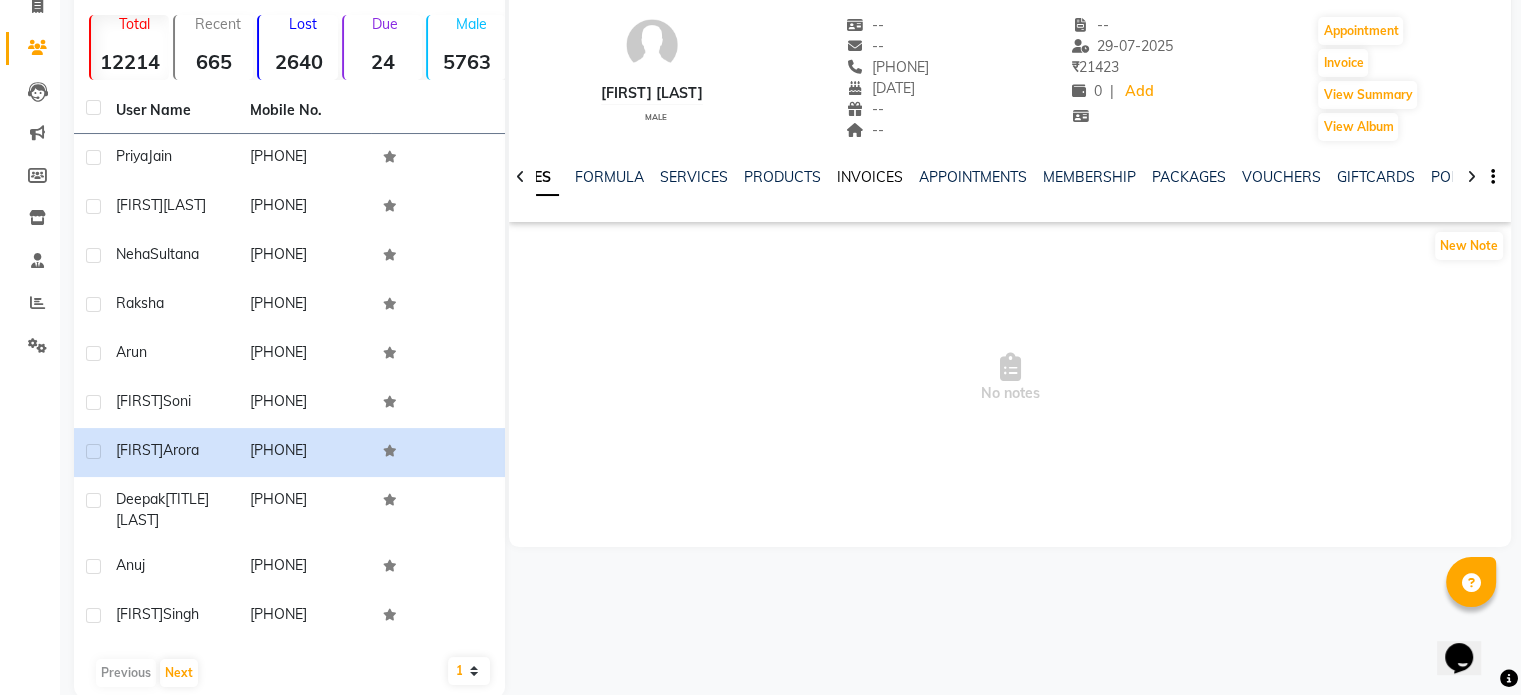 click on "INVOICES" 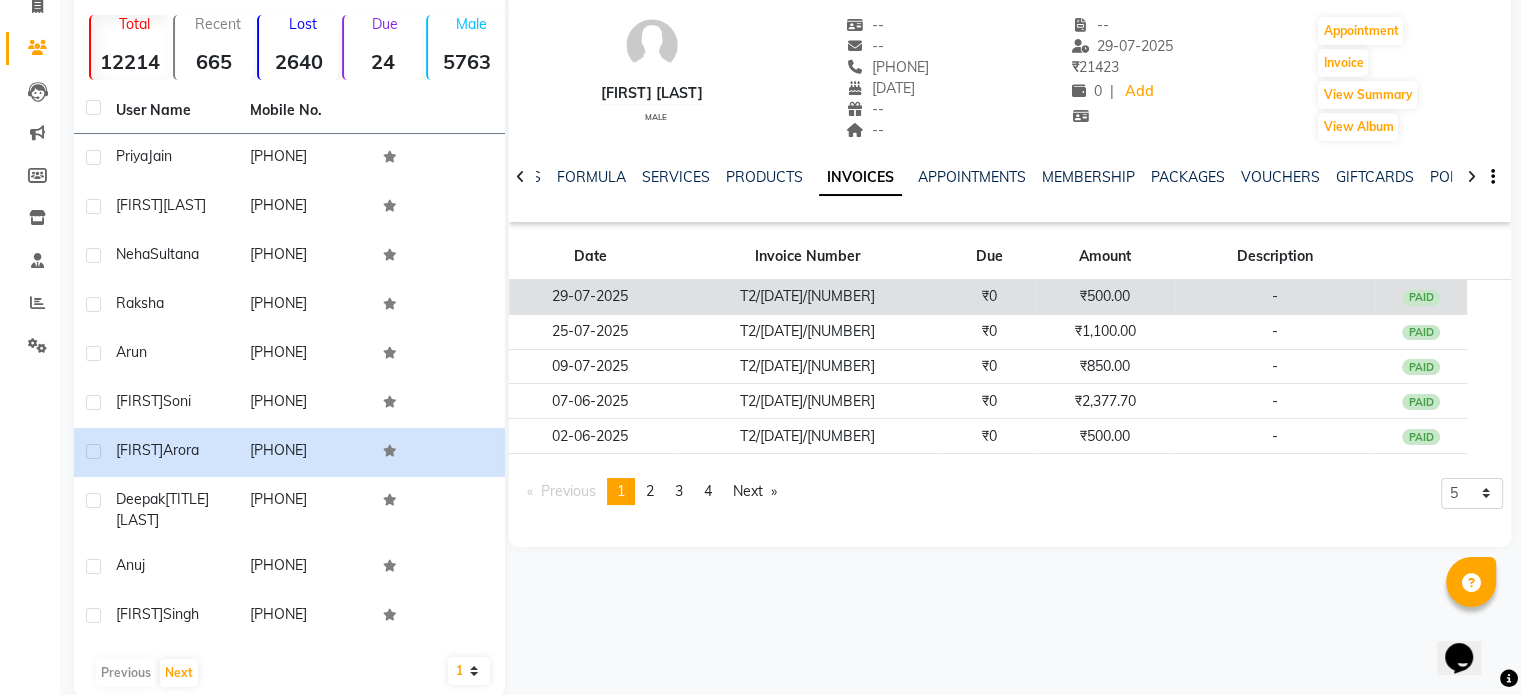 click on "T2/25-26/1712" 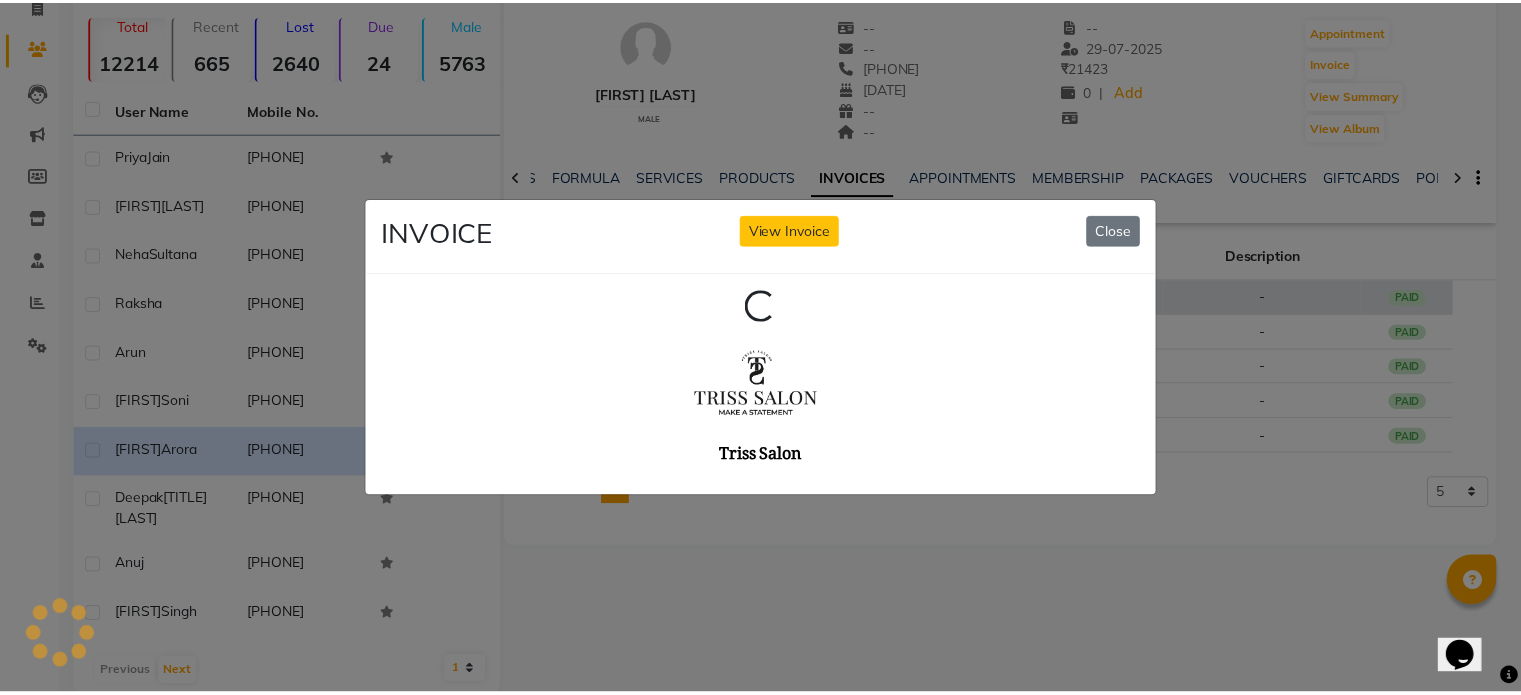 scroll, scrollTop: 0, scrollLeft: 0, axis: both 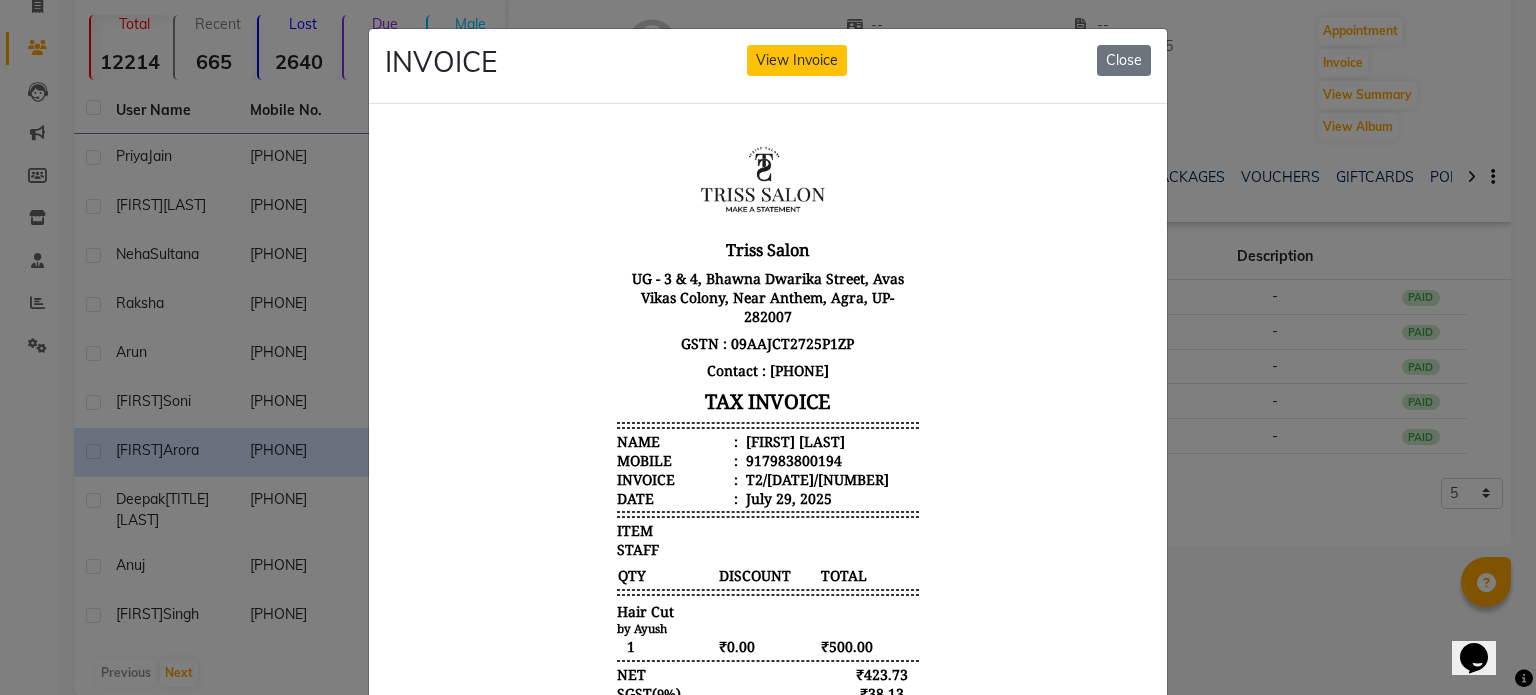 click on "Dhimant Arora" at bounding box center [793, 440] 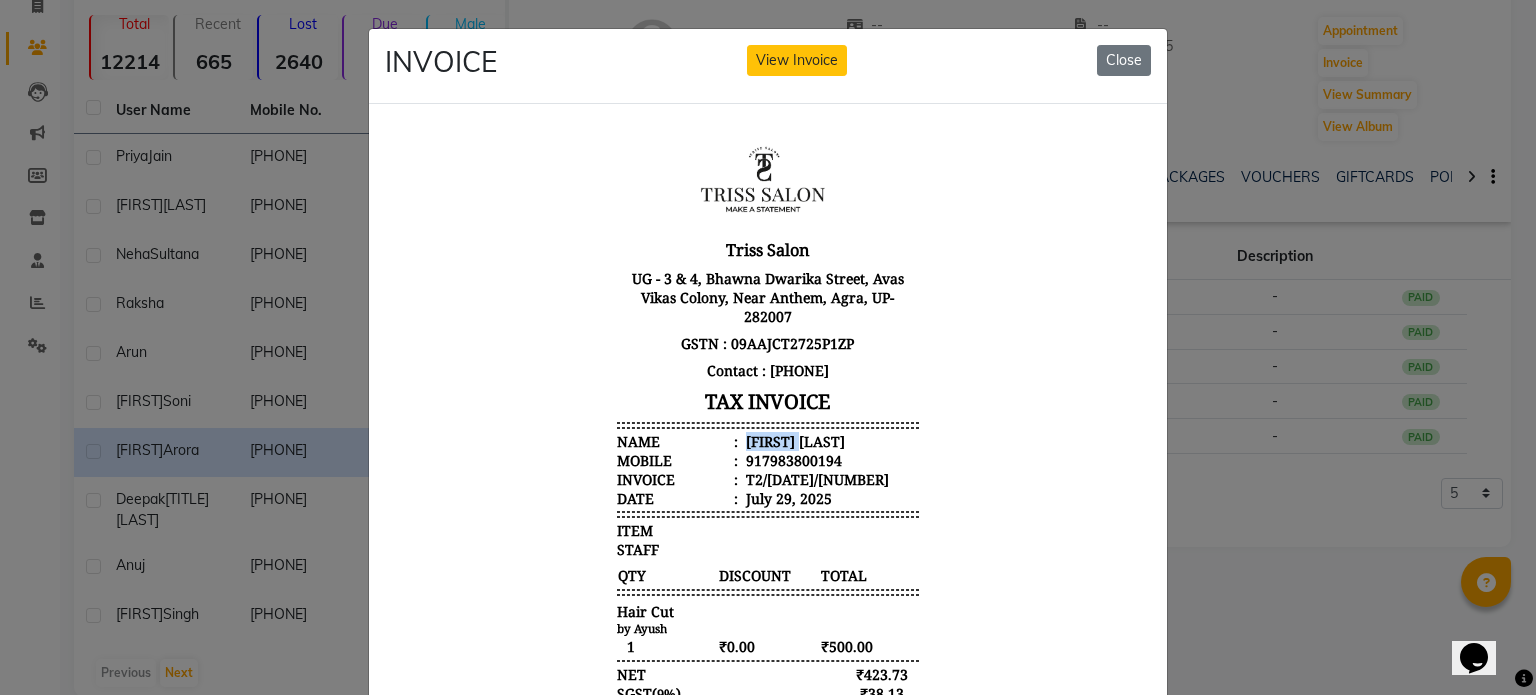 click on "Dhimant Arora" at bounding box center (793, 440) 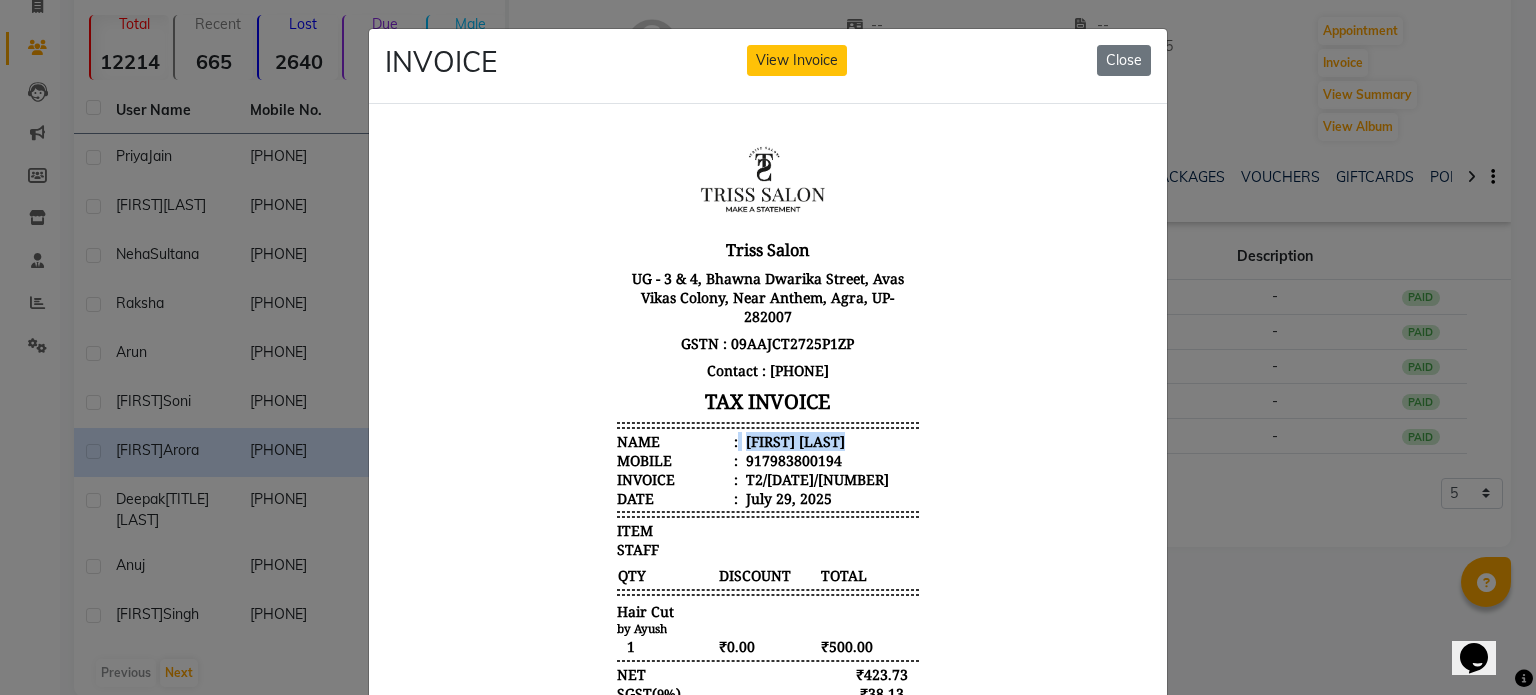 click on "Dhimant Arora" at bounding box center [793, 440] 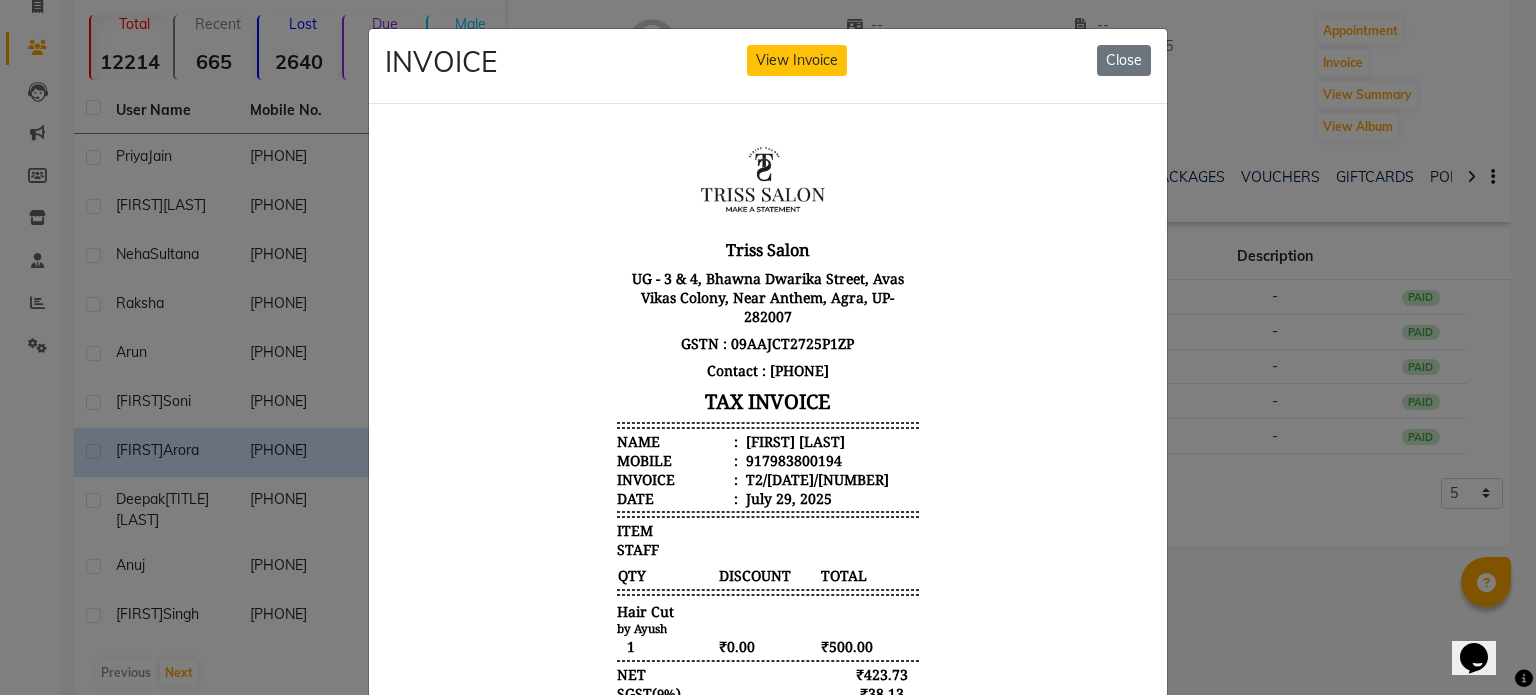 click on "917983800194" at bounding box center [792, 459] 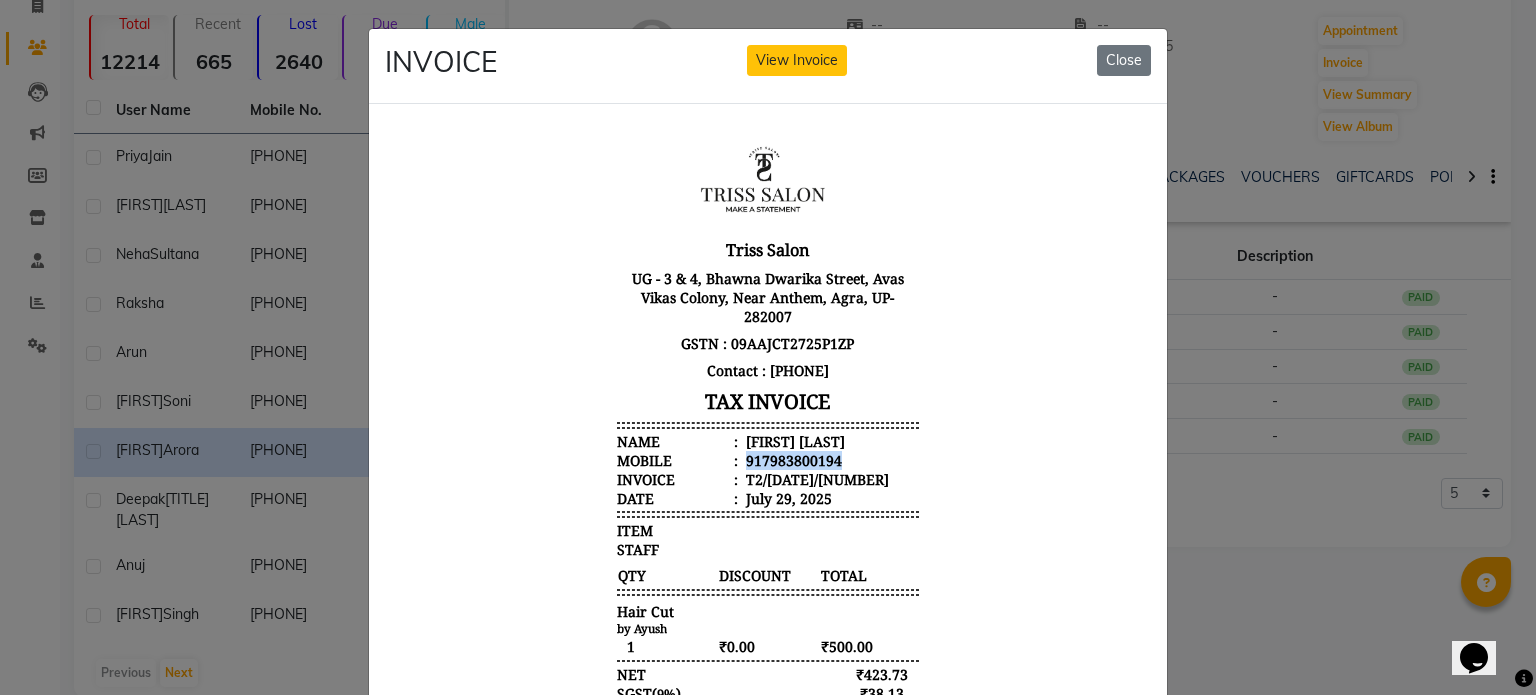 click on "917983800194" at bounding box center [792, 459] 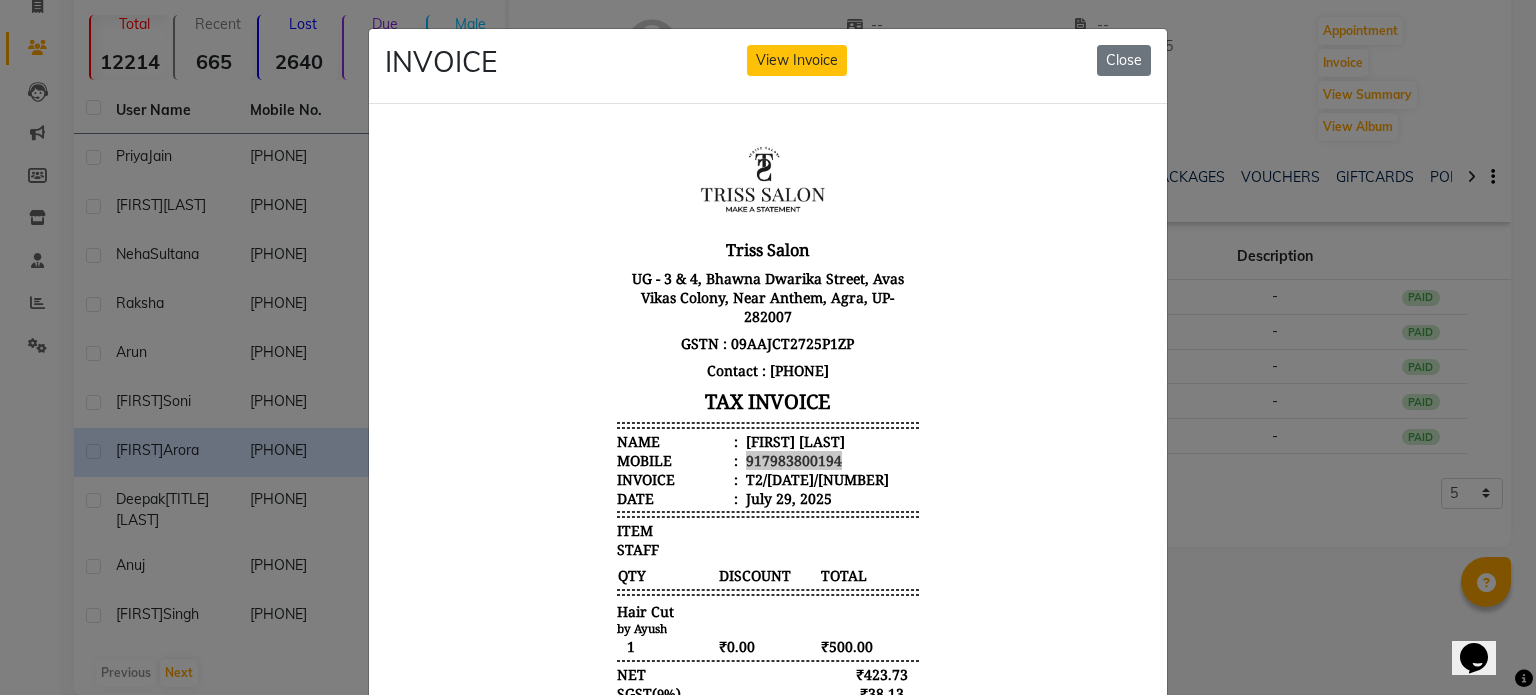 click on "INVOICE View Invoice Close" 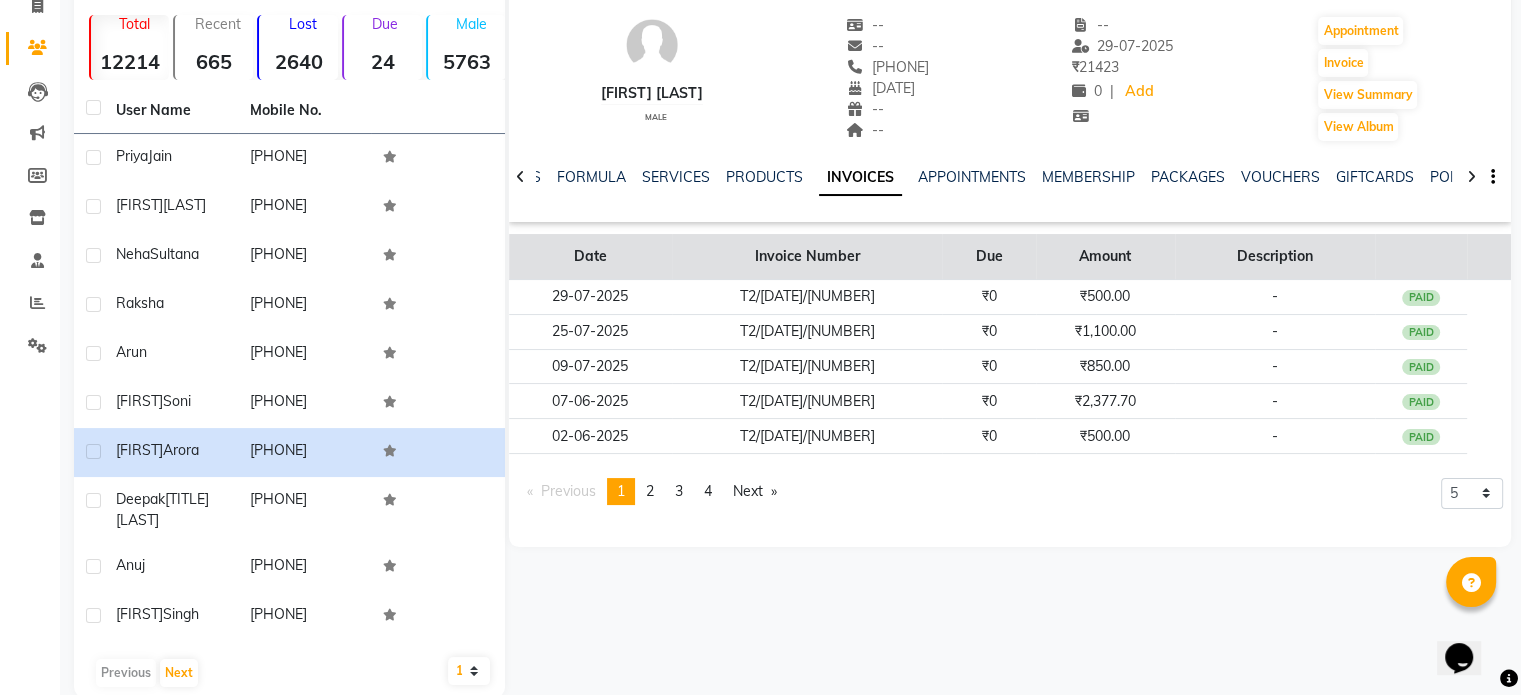 scroll, scrollTop: 172, scrollLeft: 0, axis: vertical 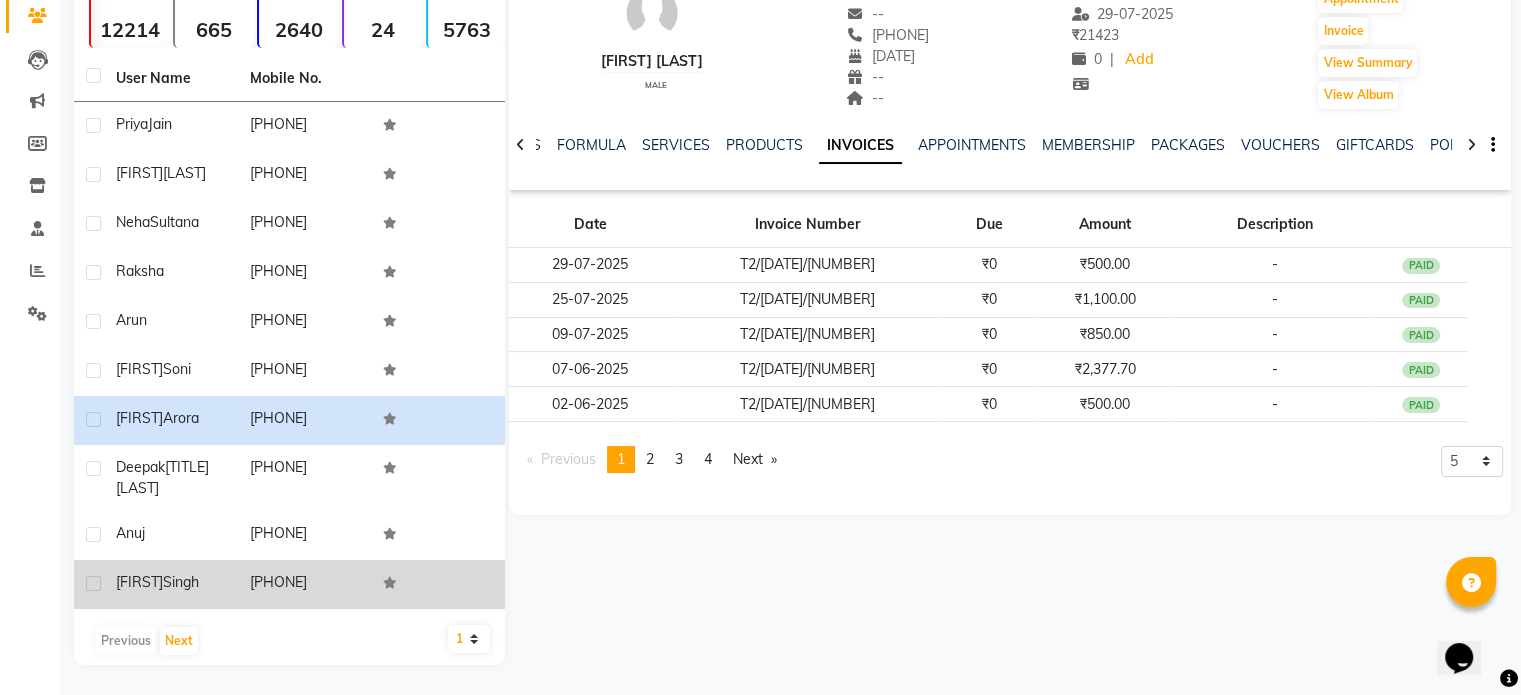 click on "Swikrati  Singh" 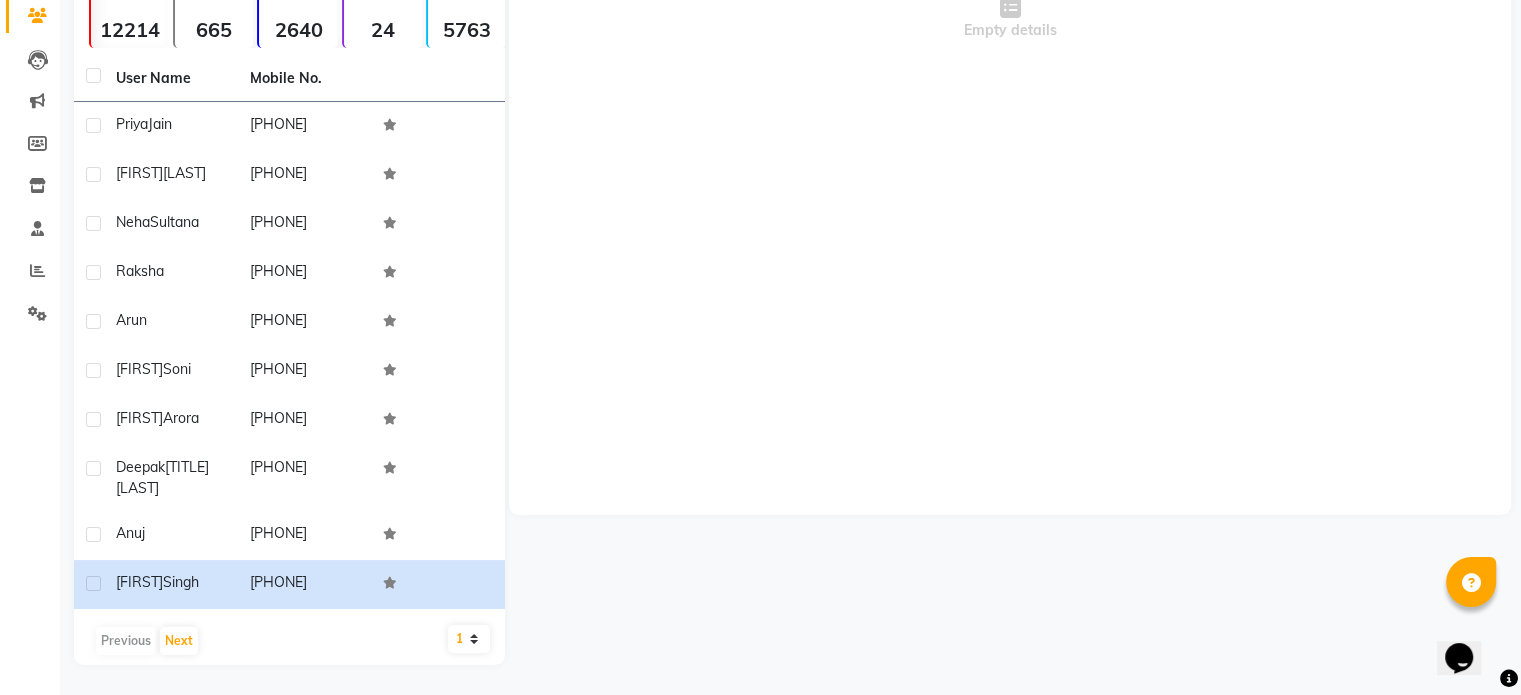 scroll, scrollTop: 0, scrollLeft: 0, axis: both 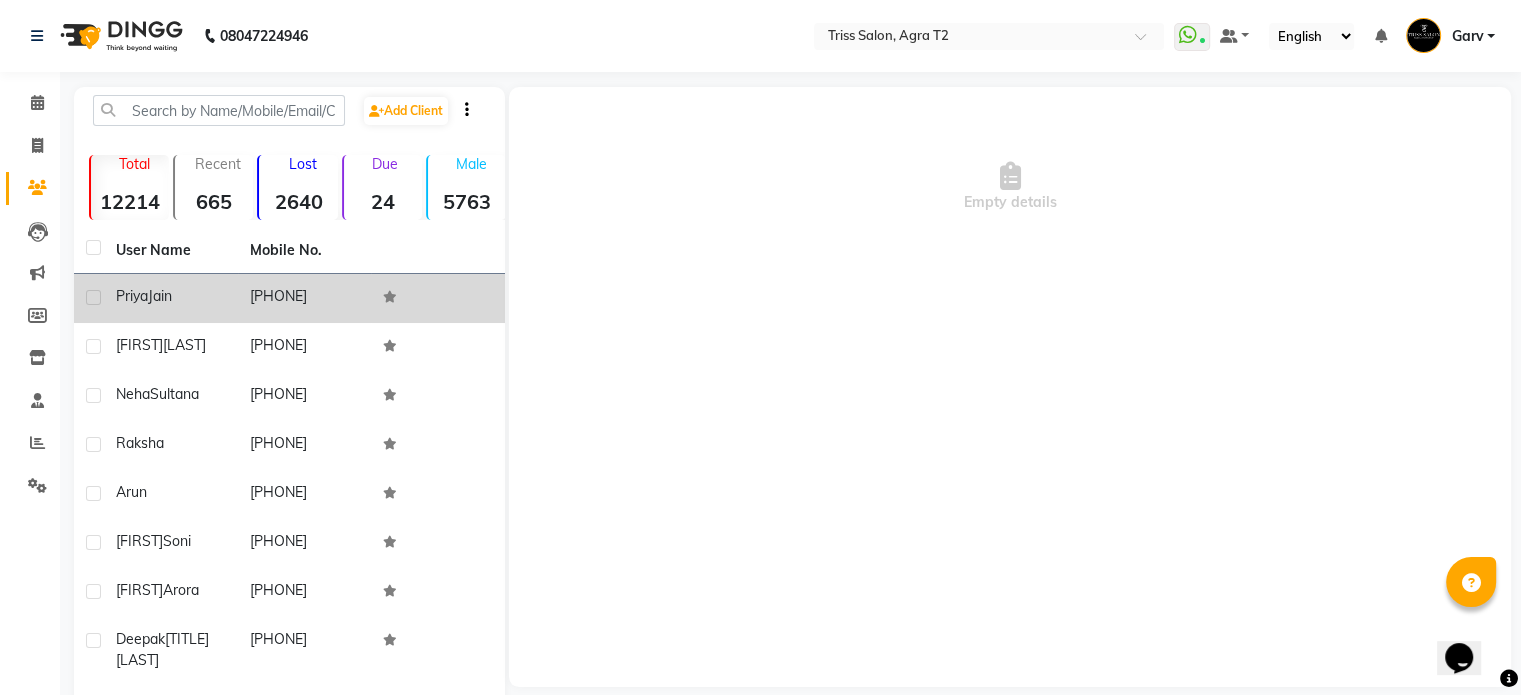 click on "9760228723" 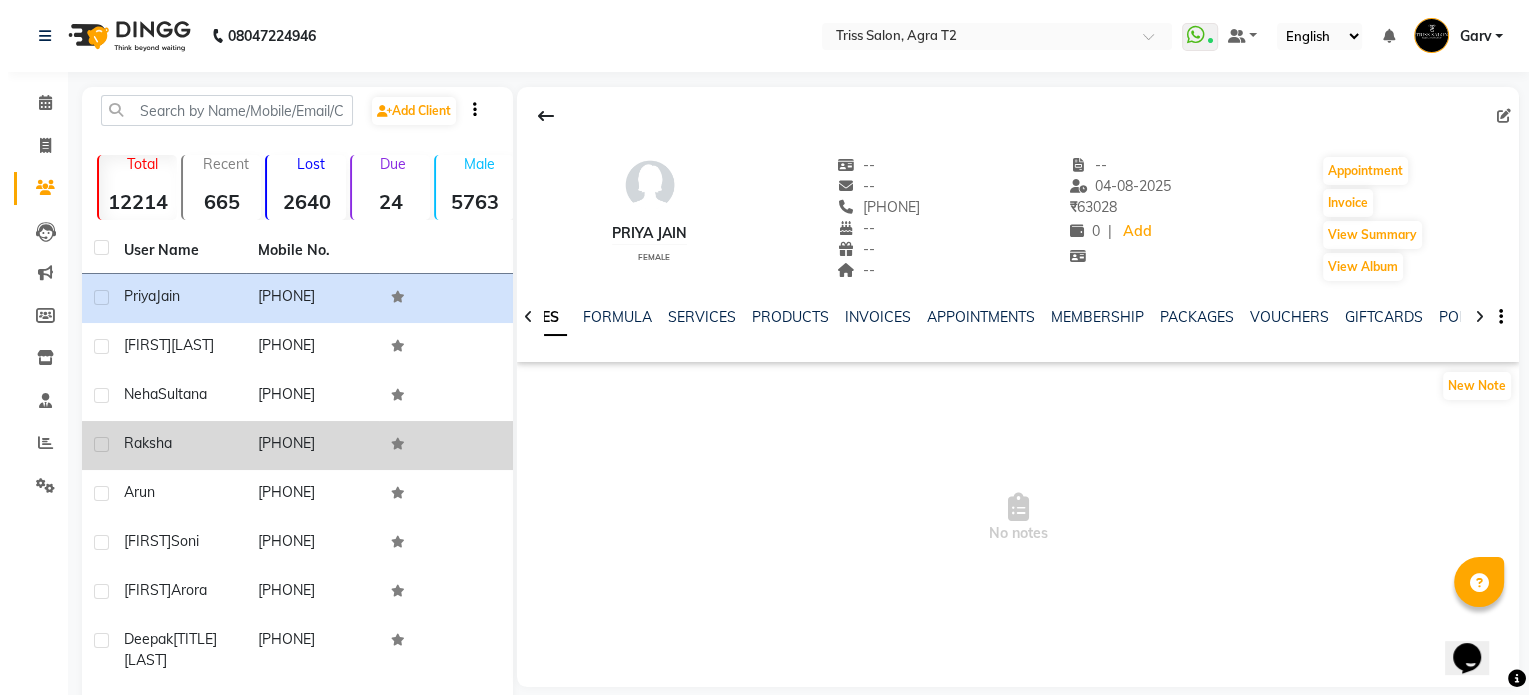 scroll, scrollTop: 172, scrollLeft: 0, axis: vertical 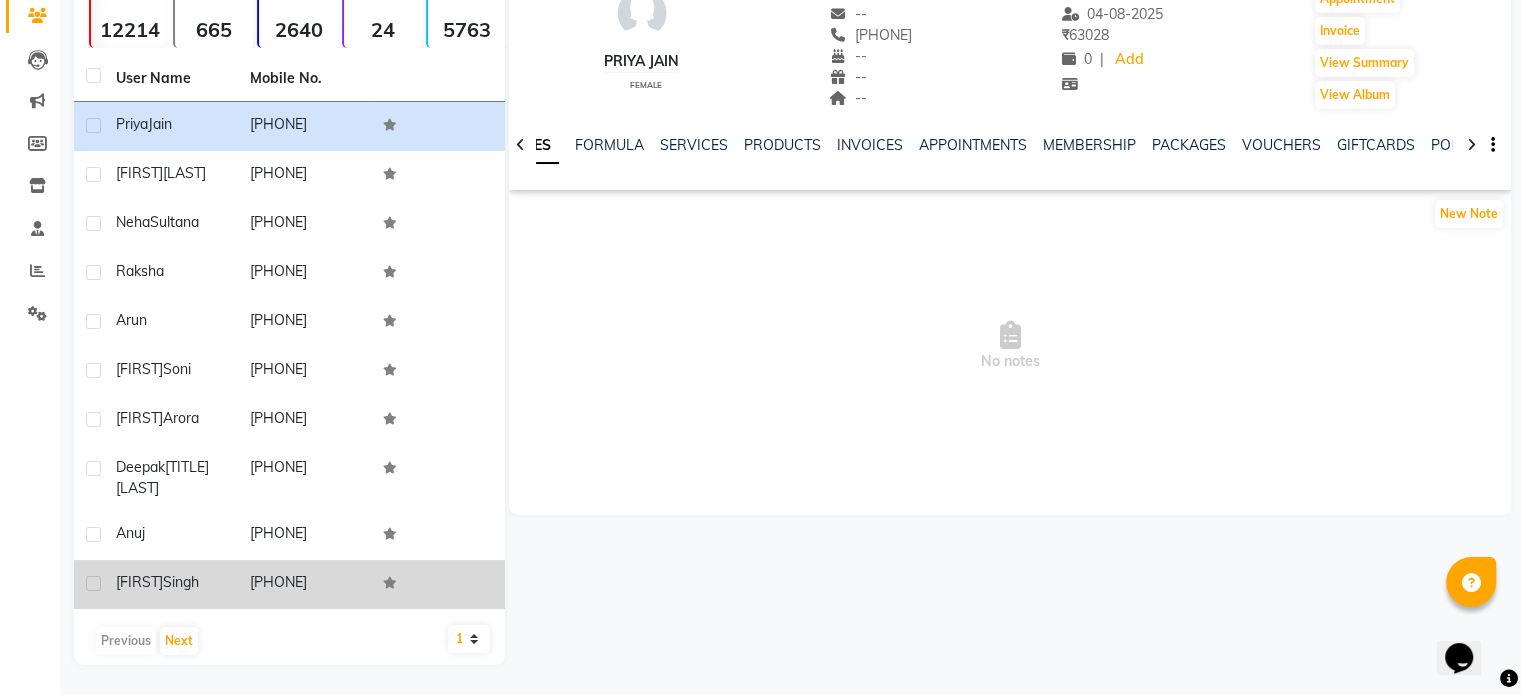 click on "8449711158" 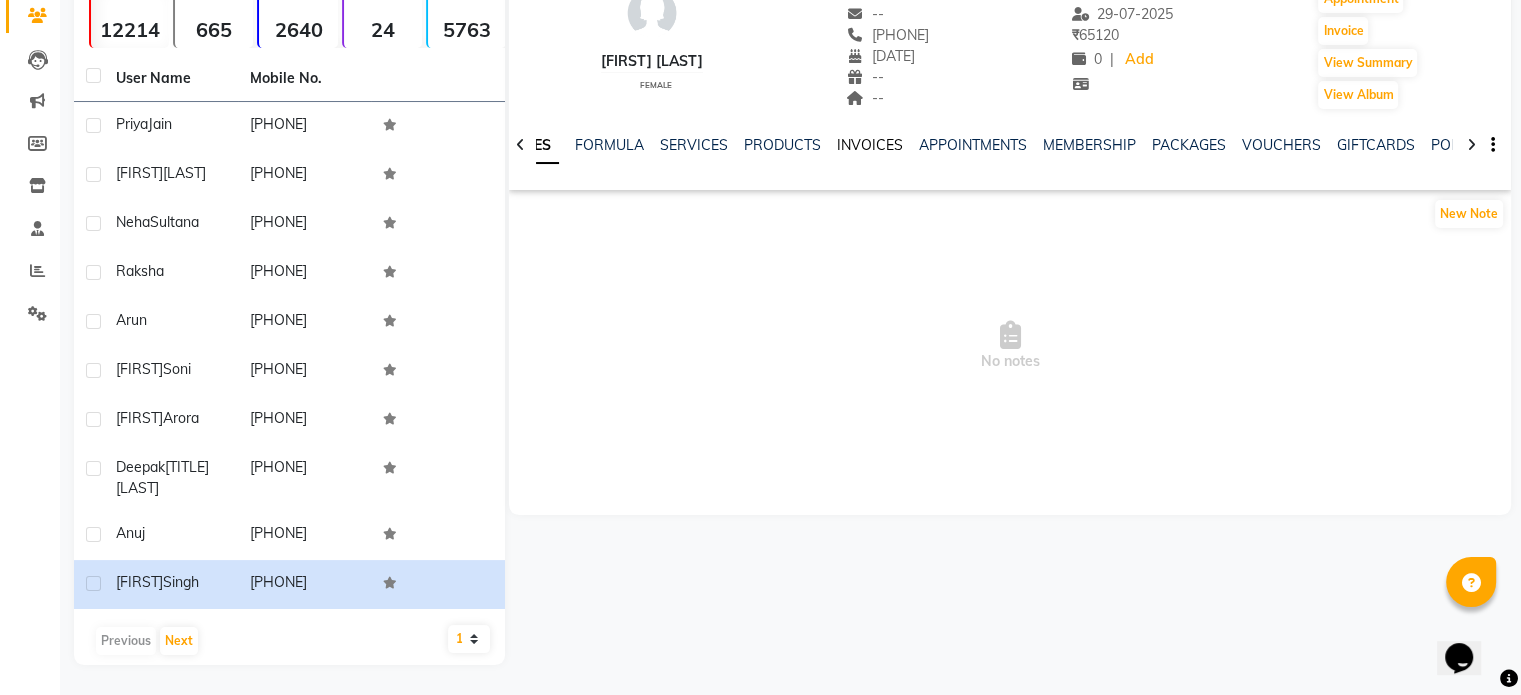 click on "INVOICES" 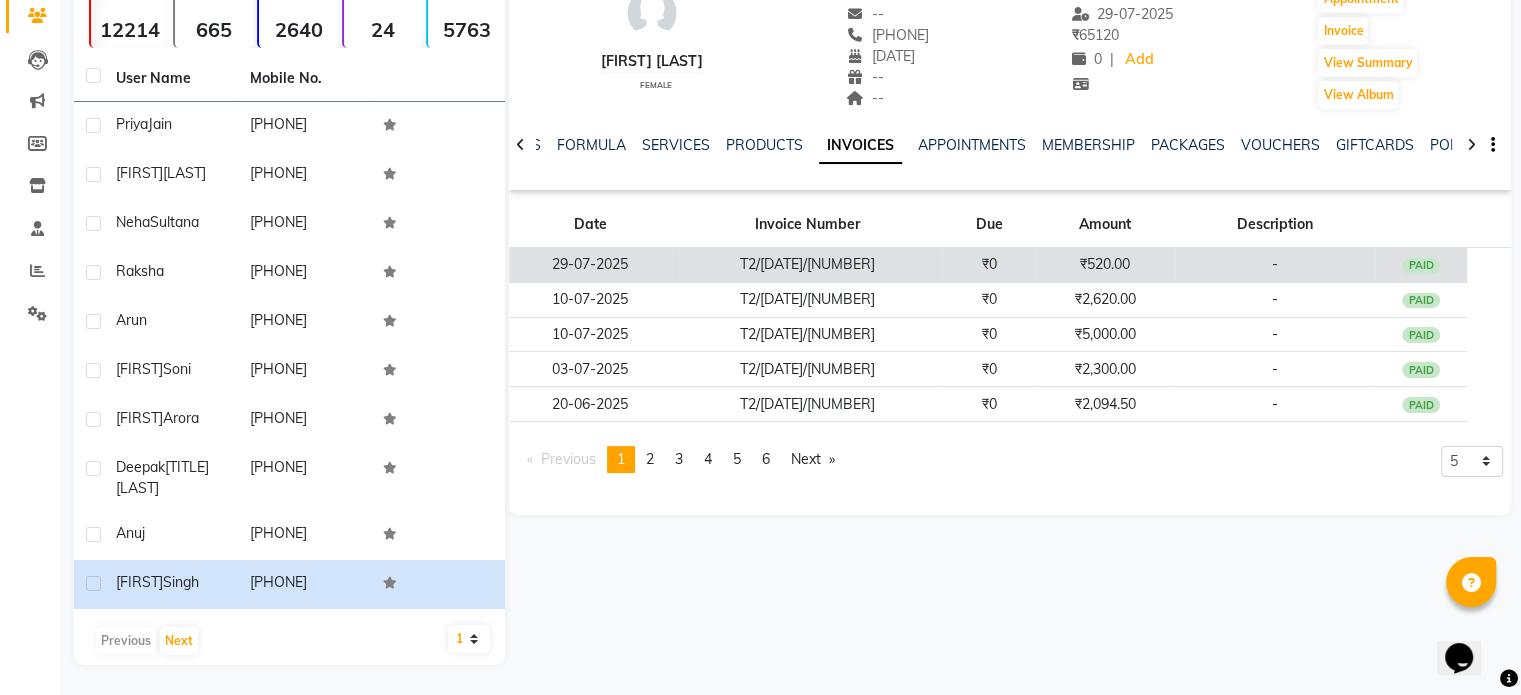 click on "T2/25-26/1709" 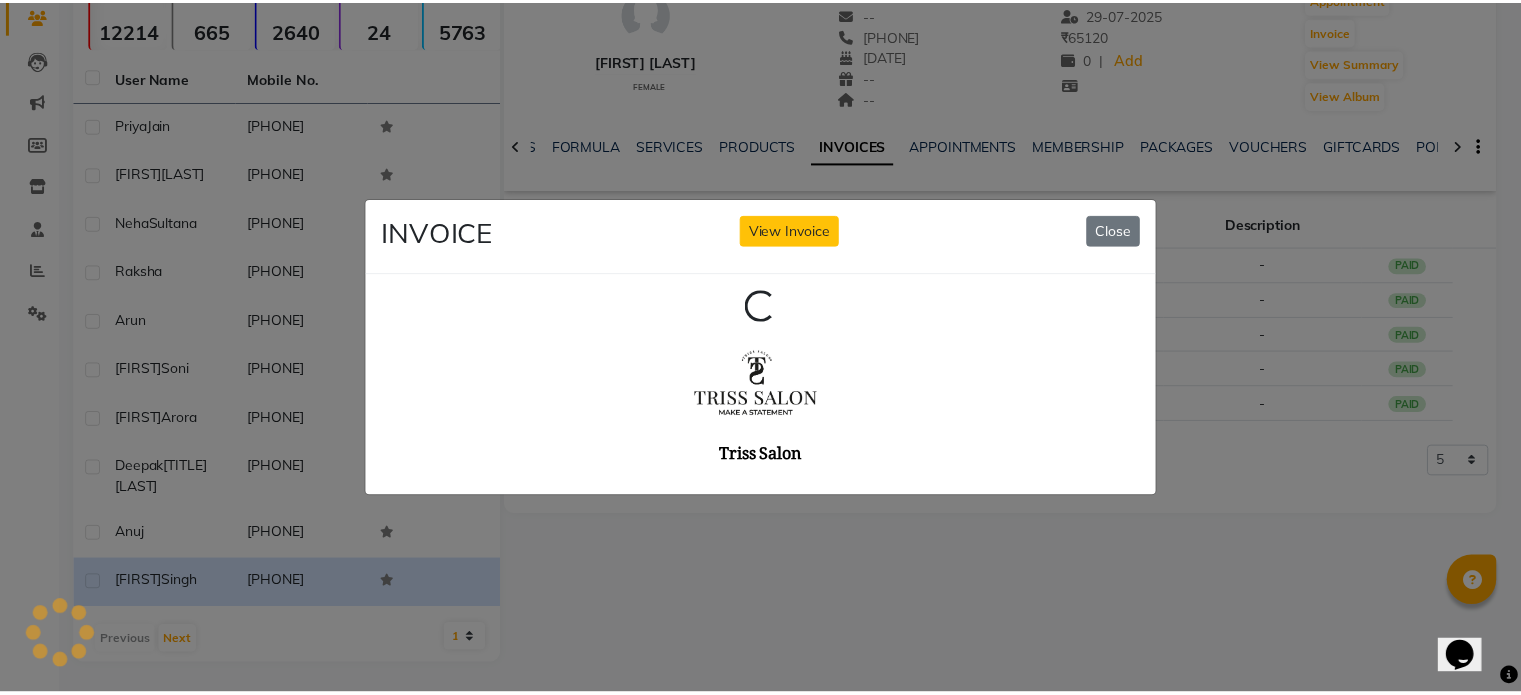 scroll, scrollTop: 0, scrollLeft: 0, axis: both 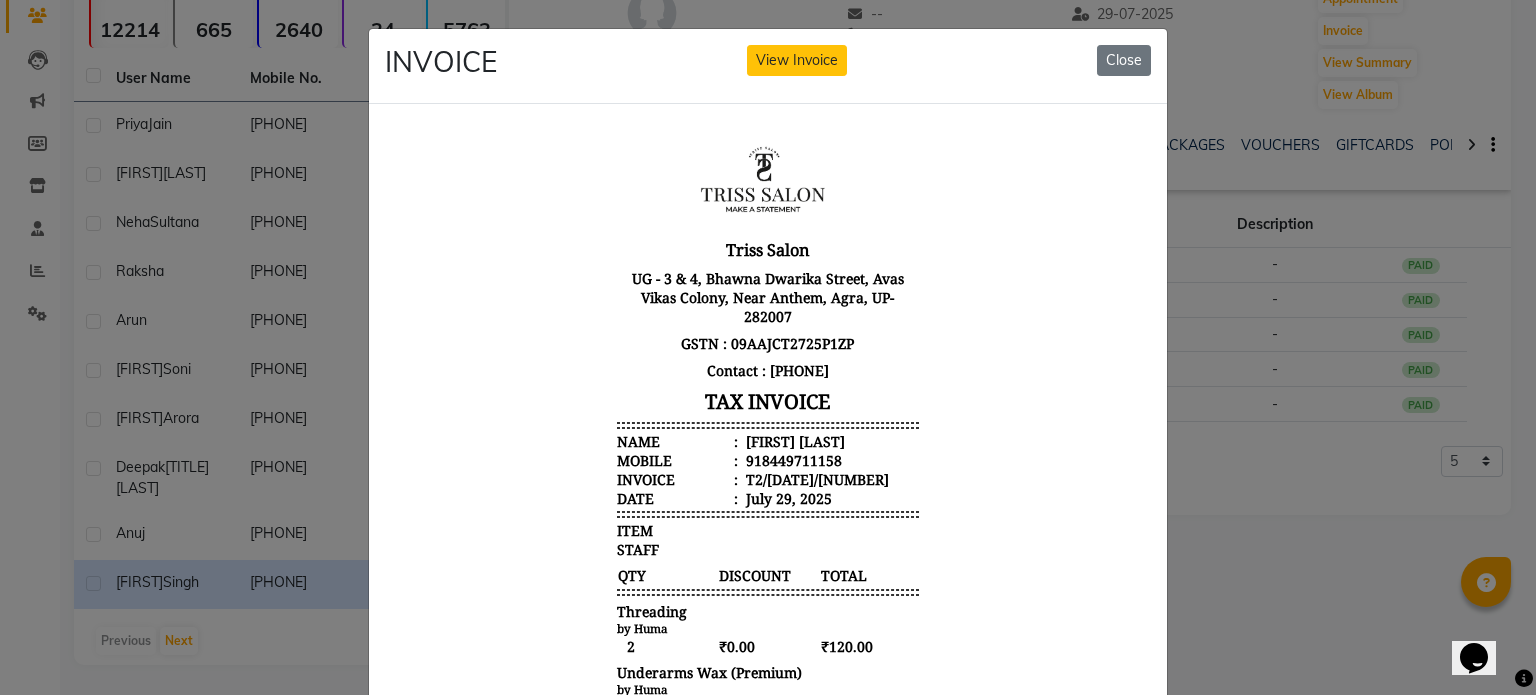 click on "918449711158" at bounding box center [792, 459] 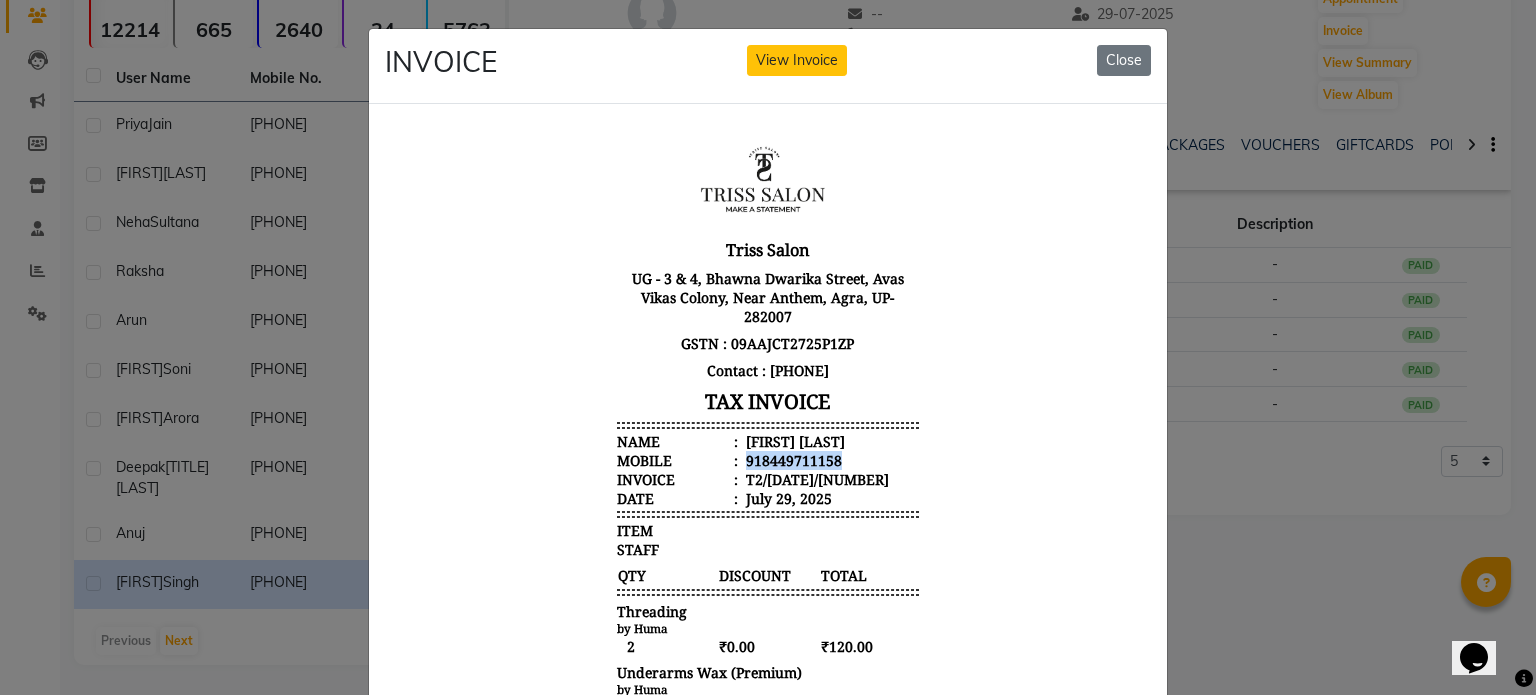 click on "918449711158" at bounding box center (792, 459) 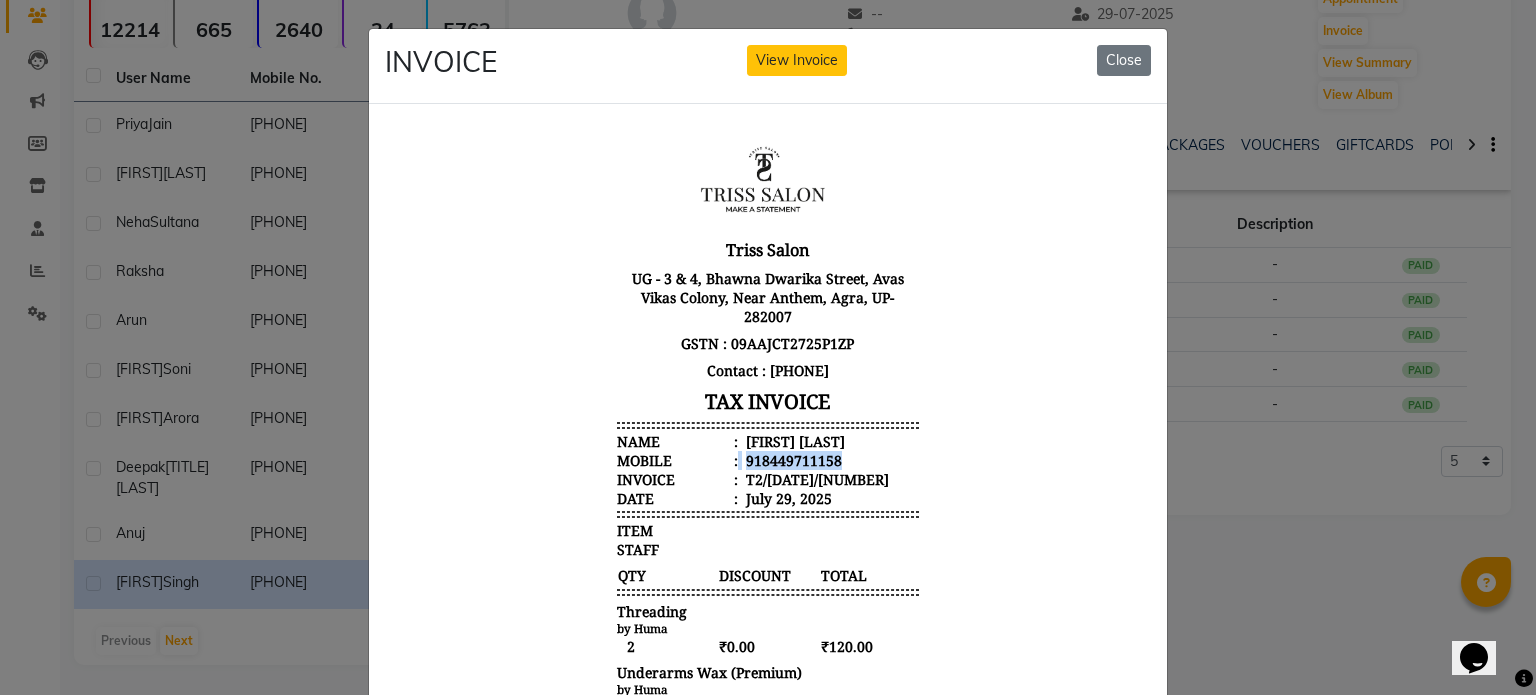click on "918449711158" at bounding box center (792, 459) 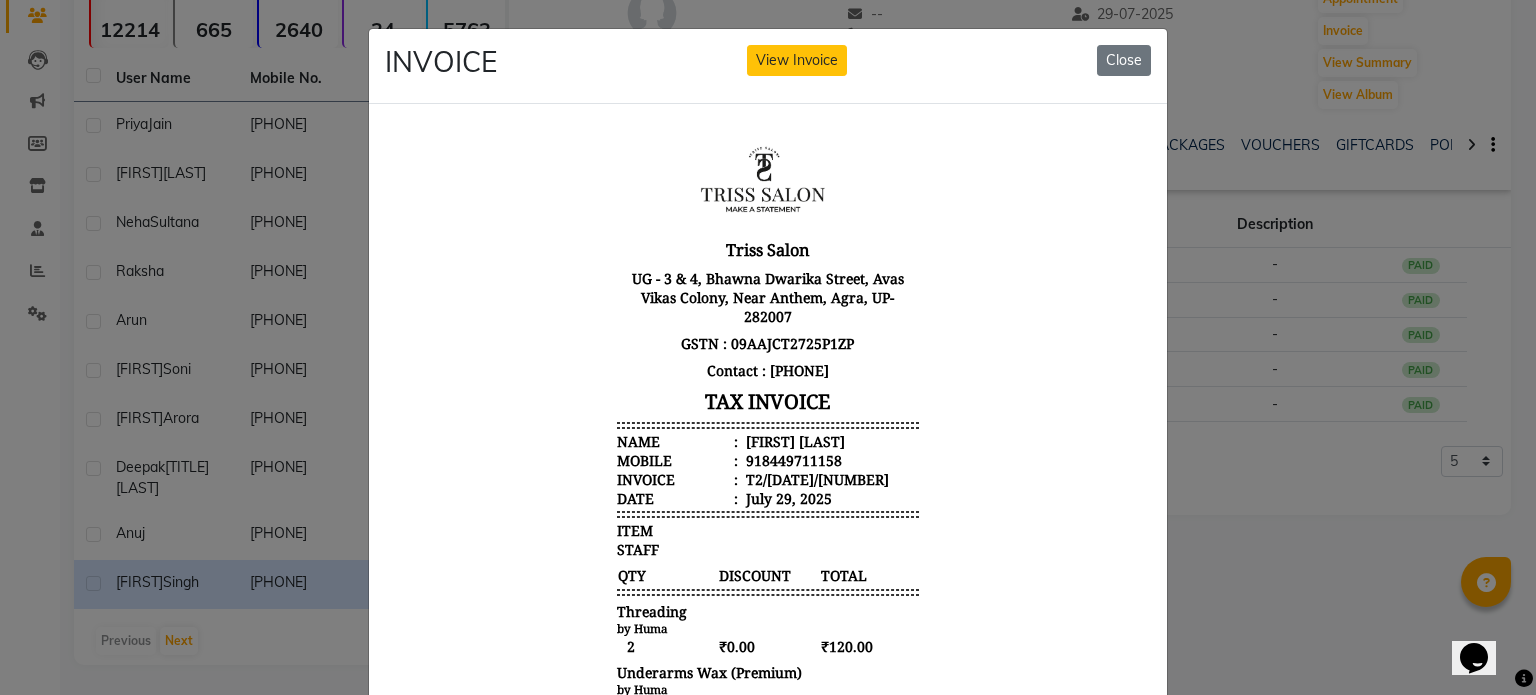 click on "Swikrati Singh" at bounding box center (793, 440) 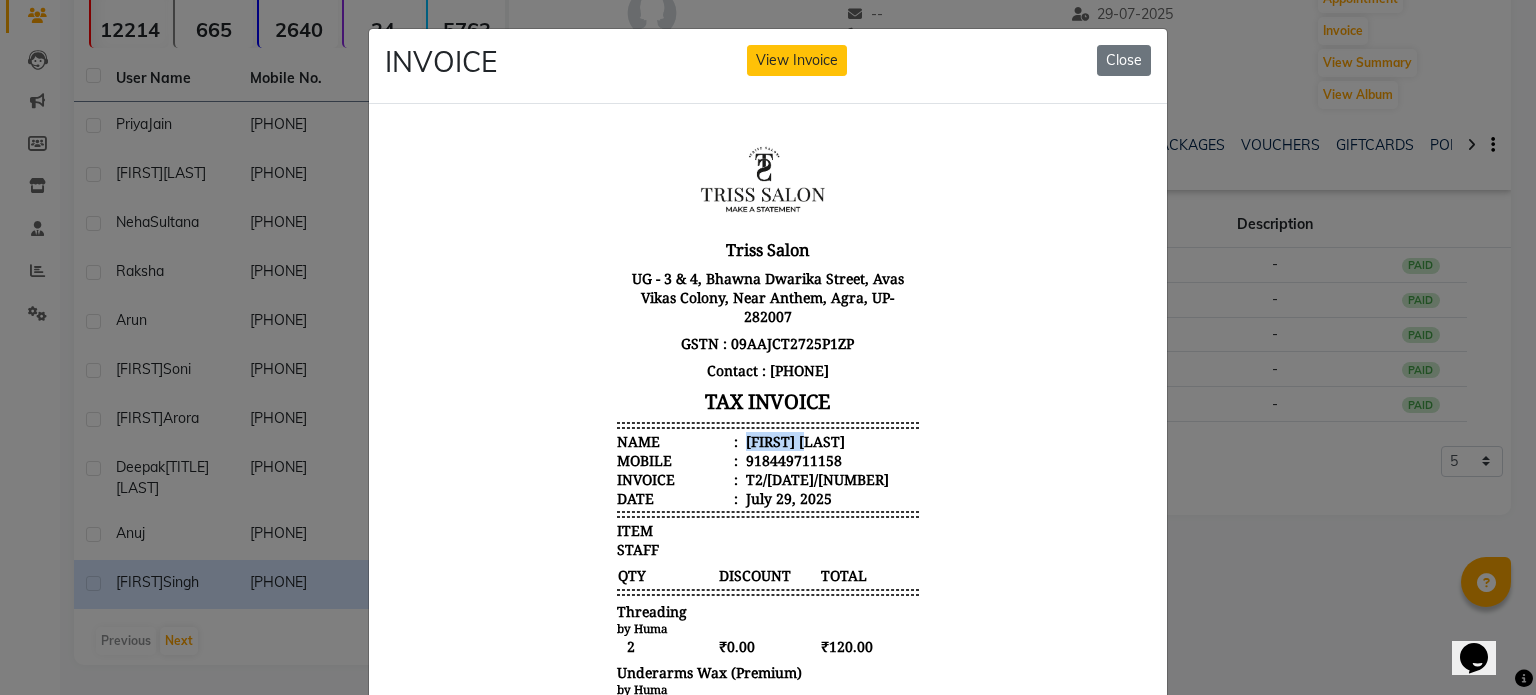 click on "Swikrati Singh" at bounding box center [793, 440] 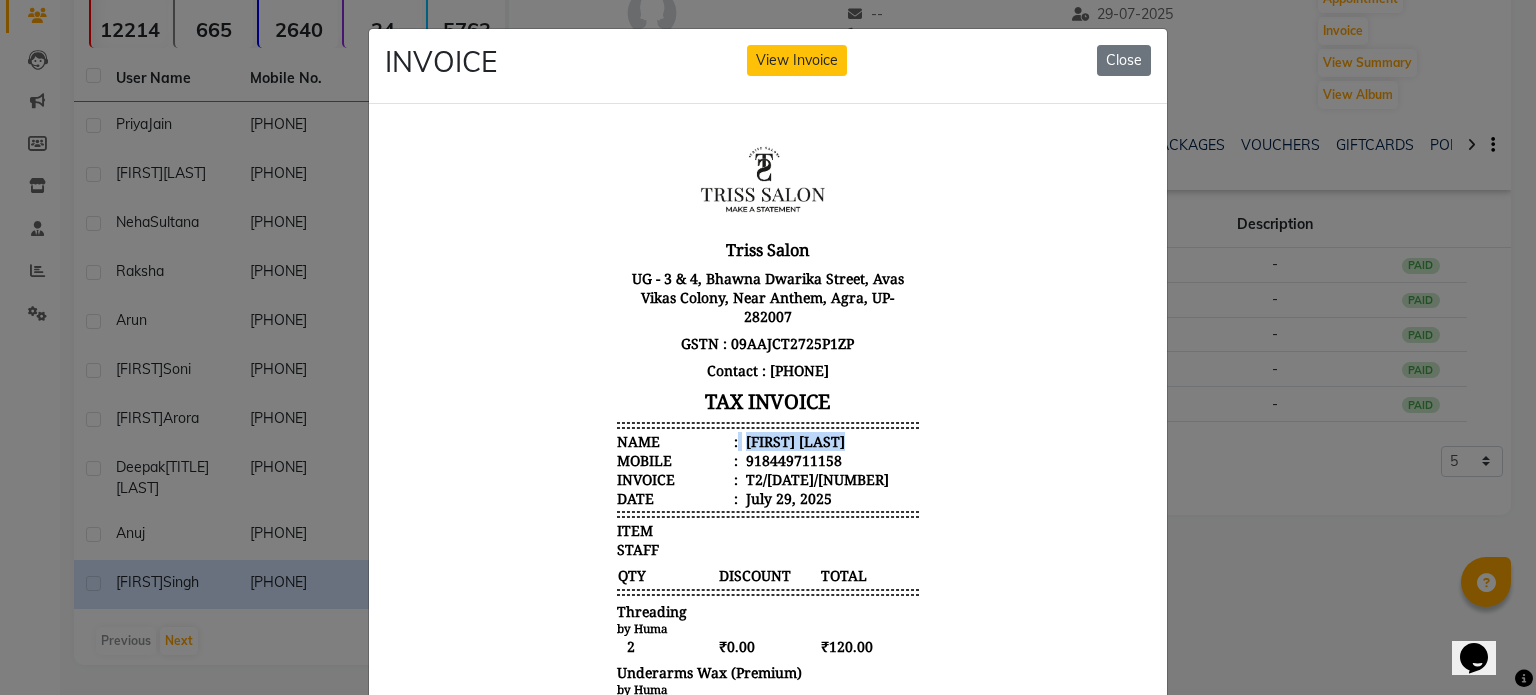 click on "Swikrati Singh" at bounding box center [793, 440] 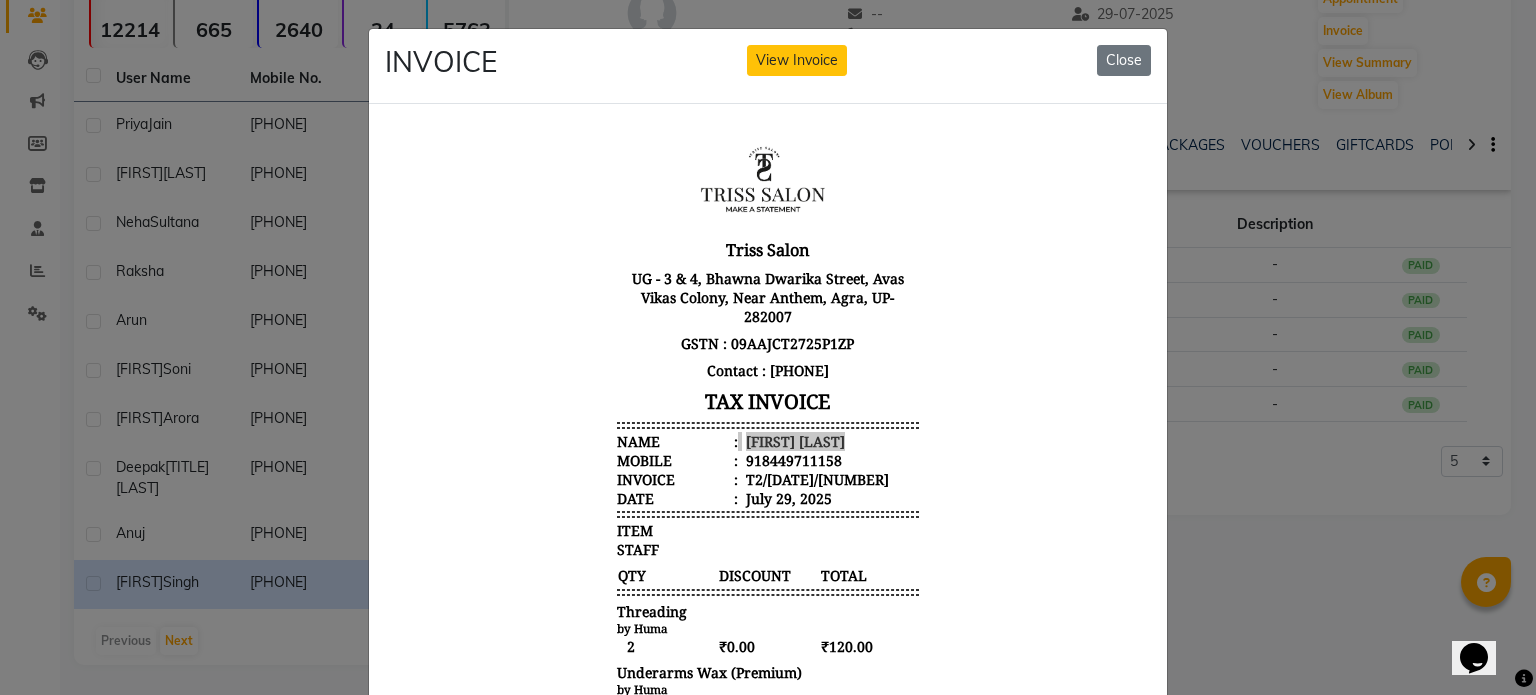 click on "INVOICE View Invoice Close" 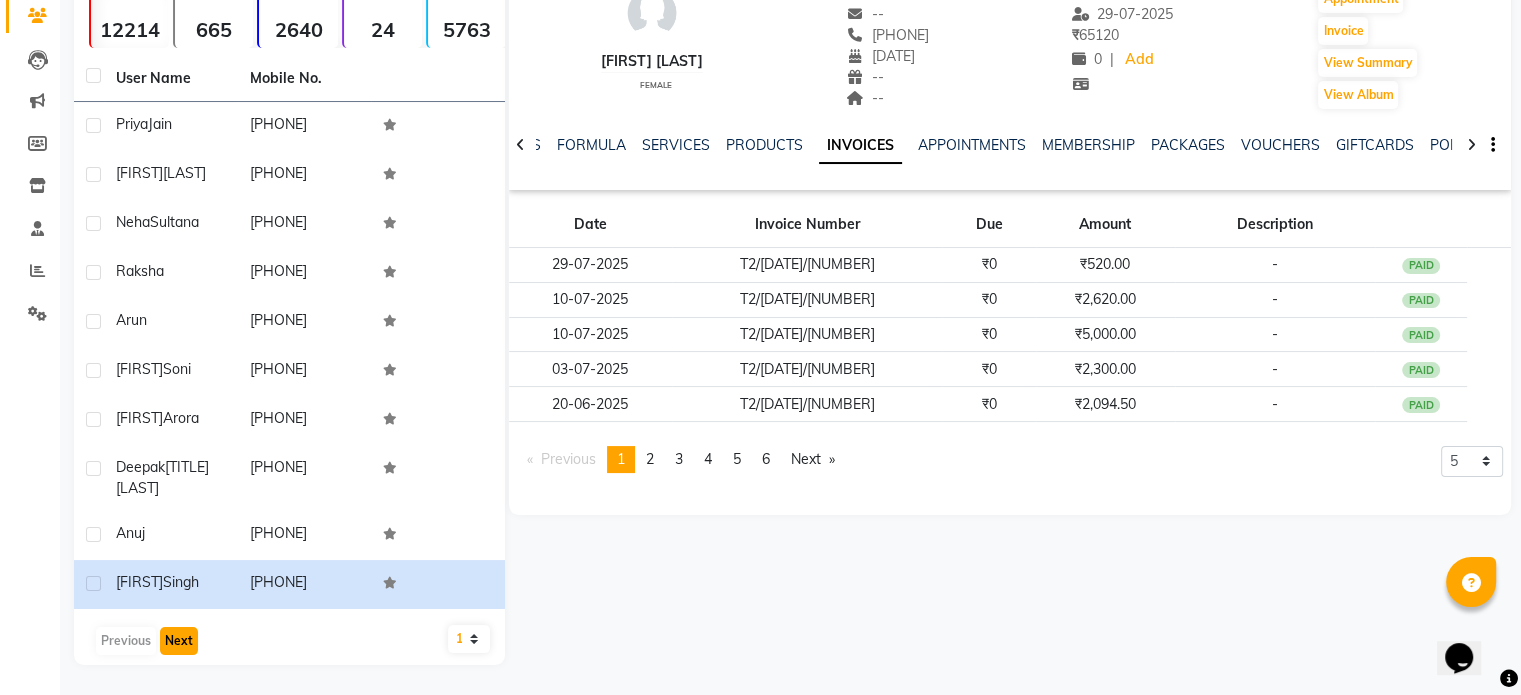 click on "Next" 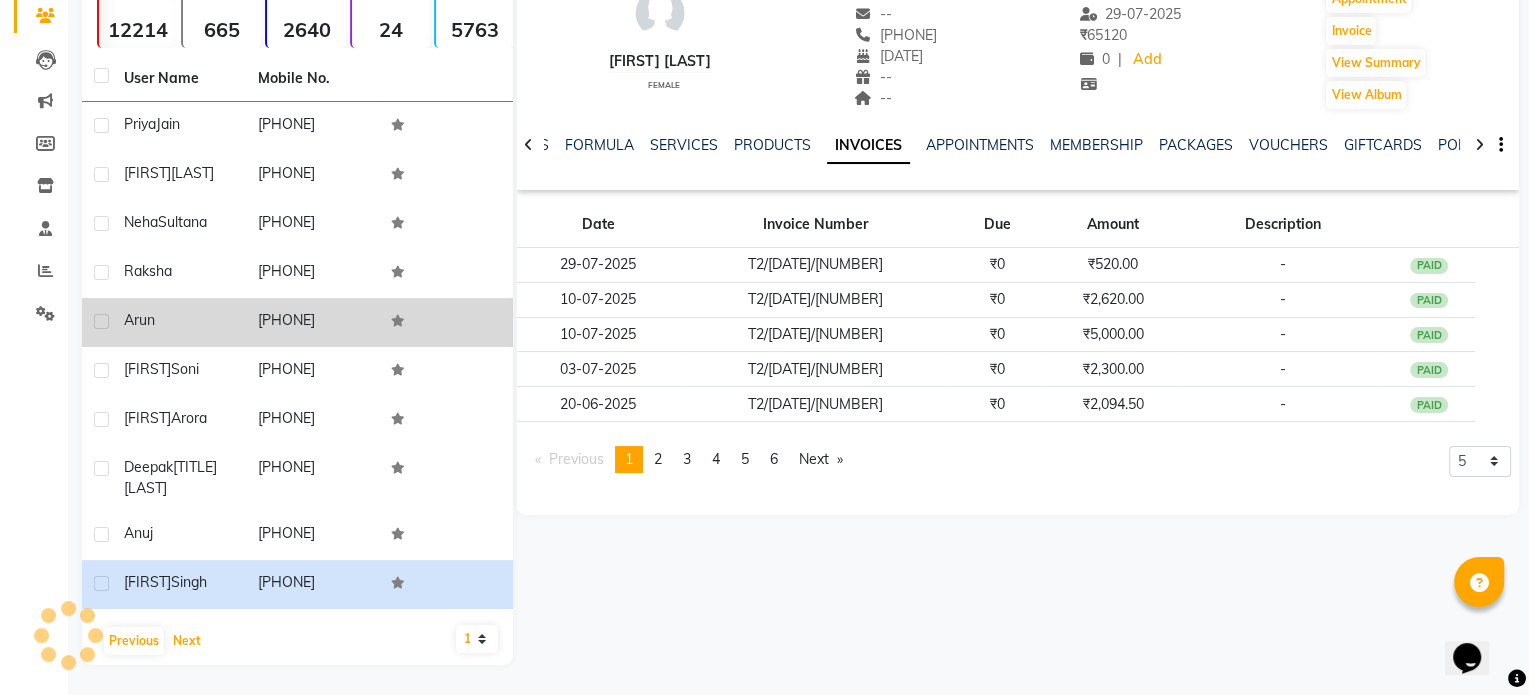 scroll, scrollTop: 21, scrollLeft: 0, axis: vertical 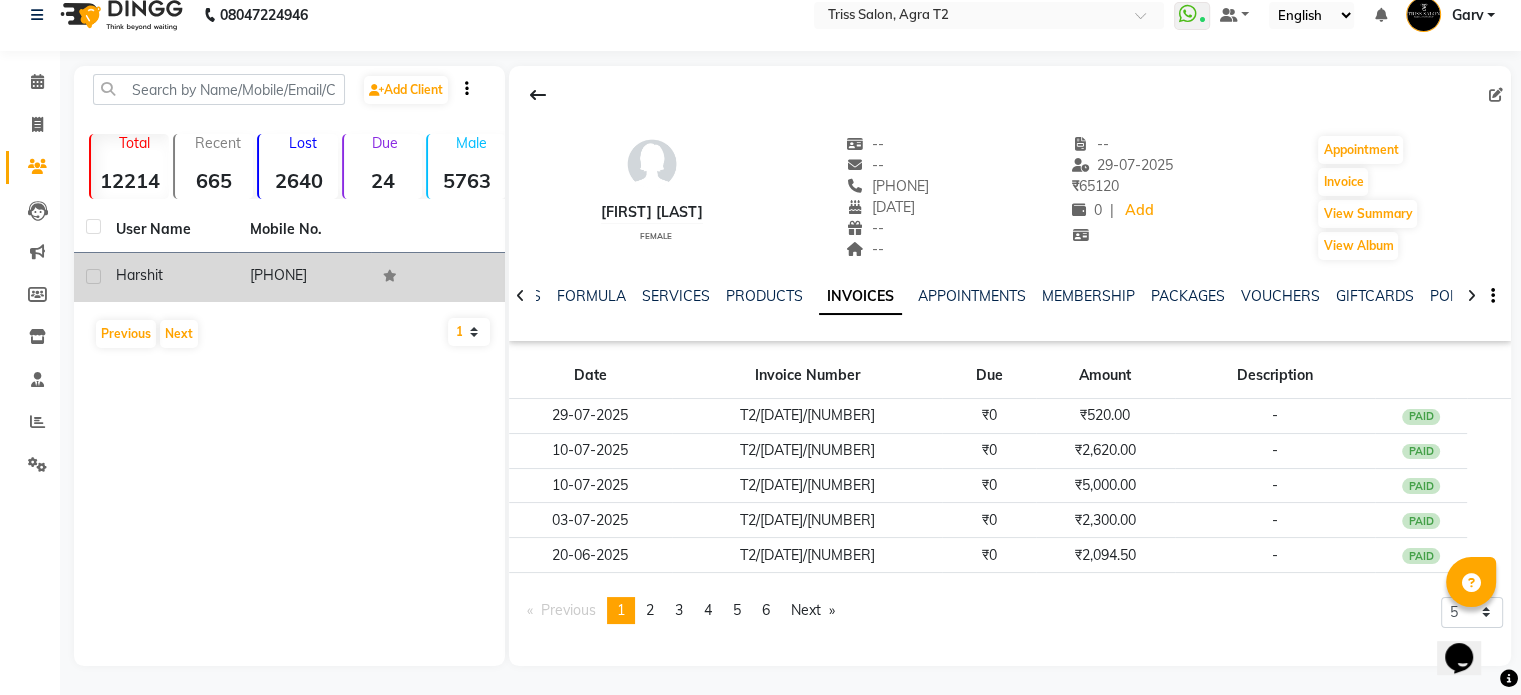 click on "harshit" 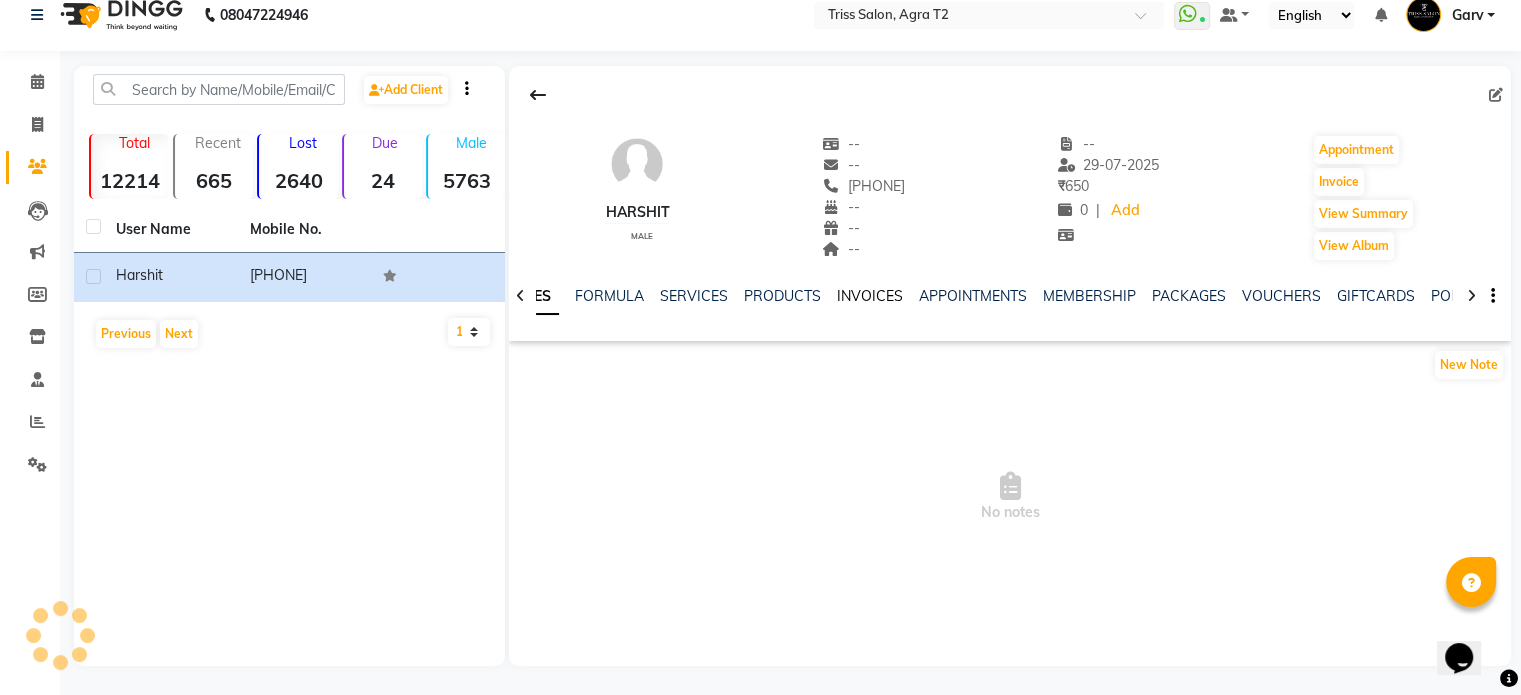 click on "INVOICES" 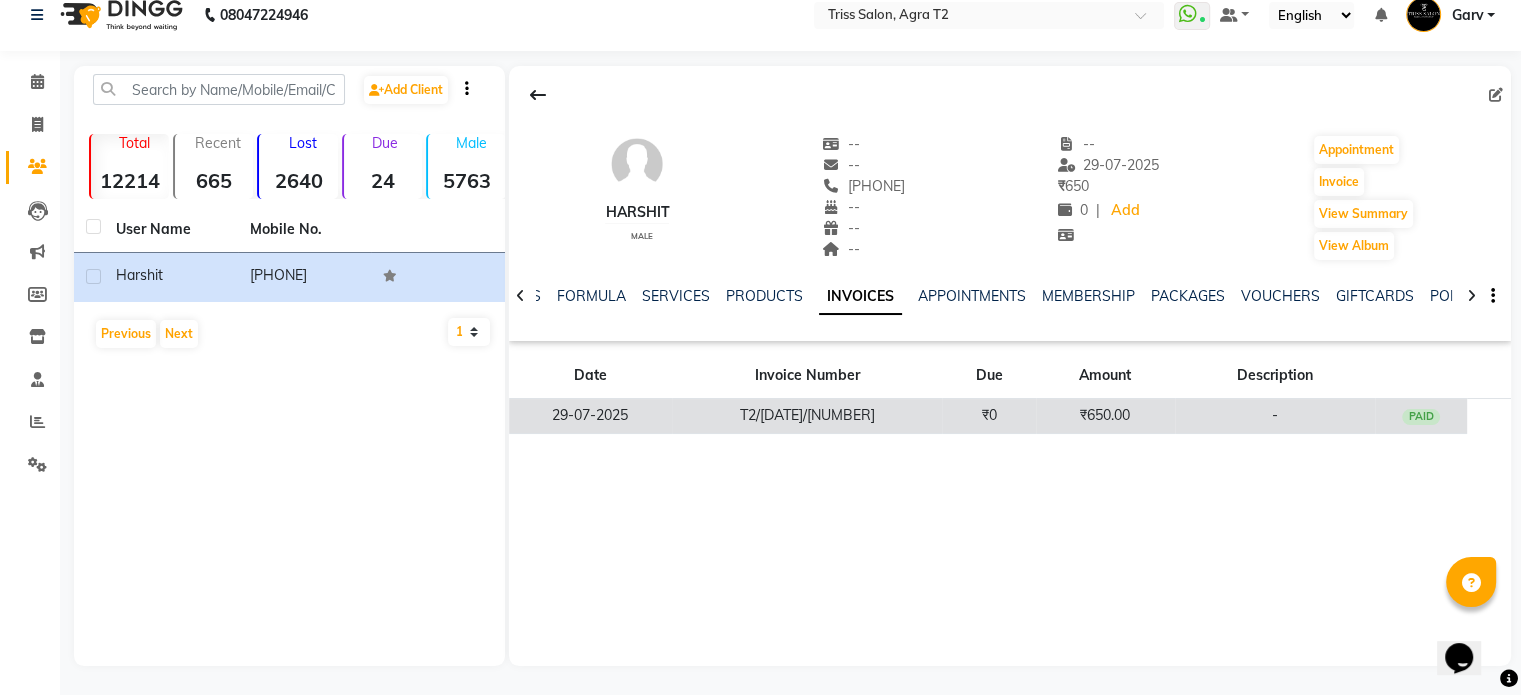 click on "₹0" 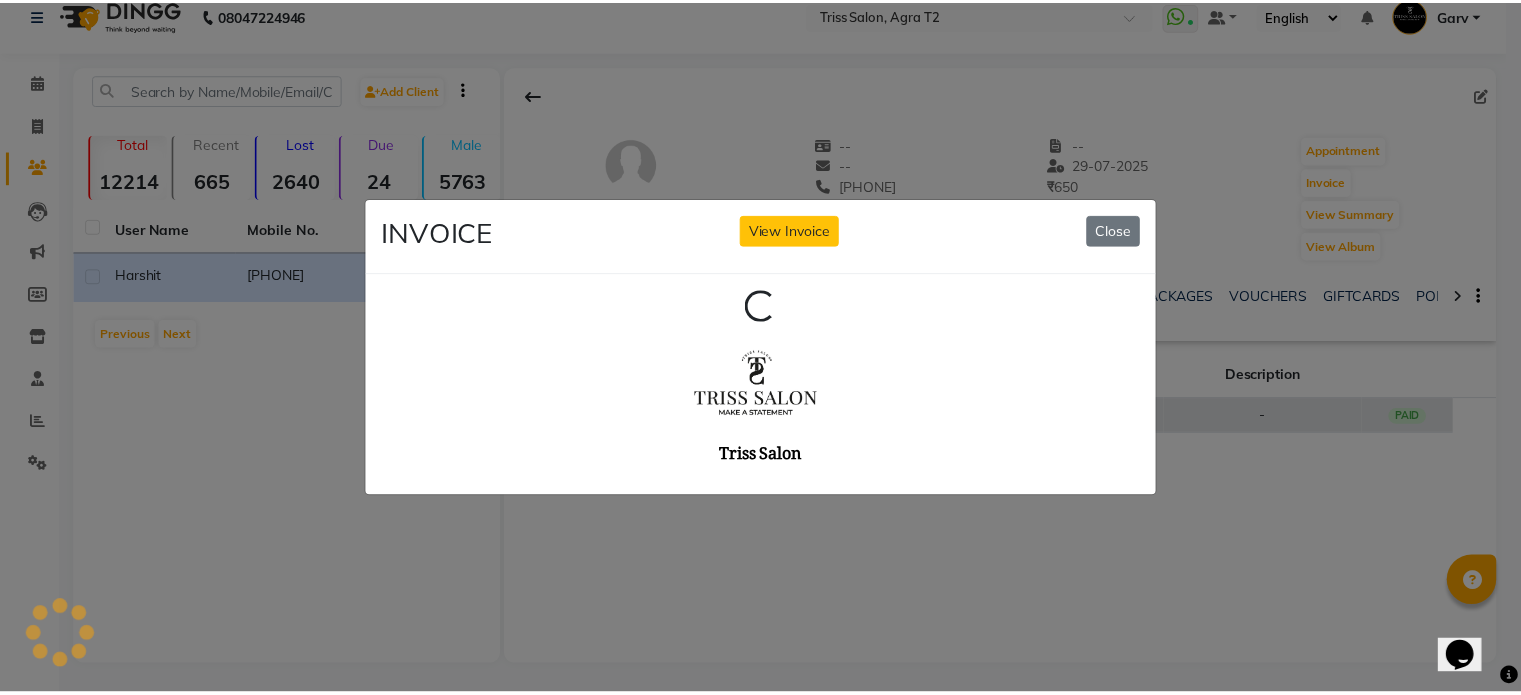 scroll, scrollTop: 0, scrollLeft: 0, axis: both 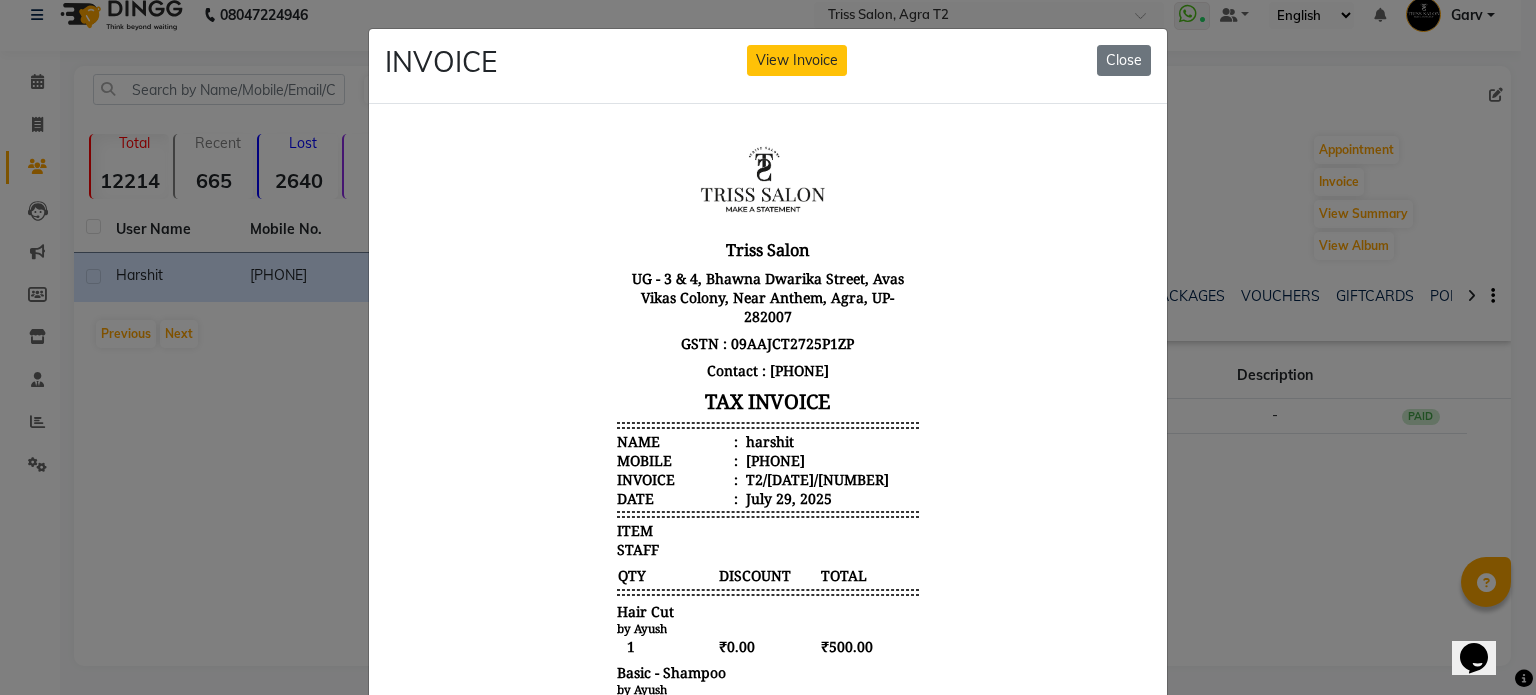 click on "harshit" at bounding box center (768, 440) 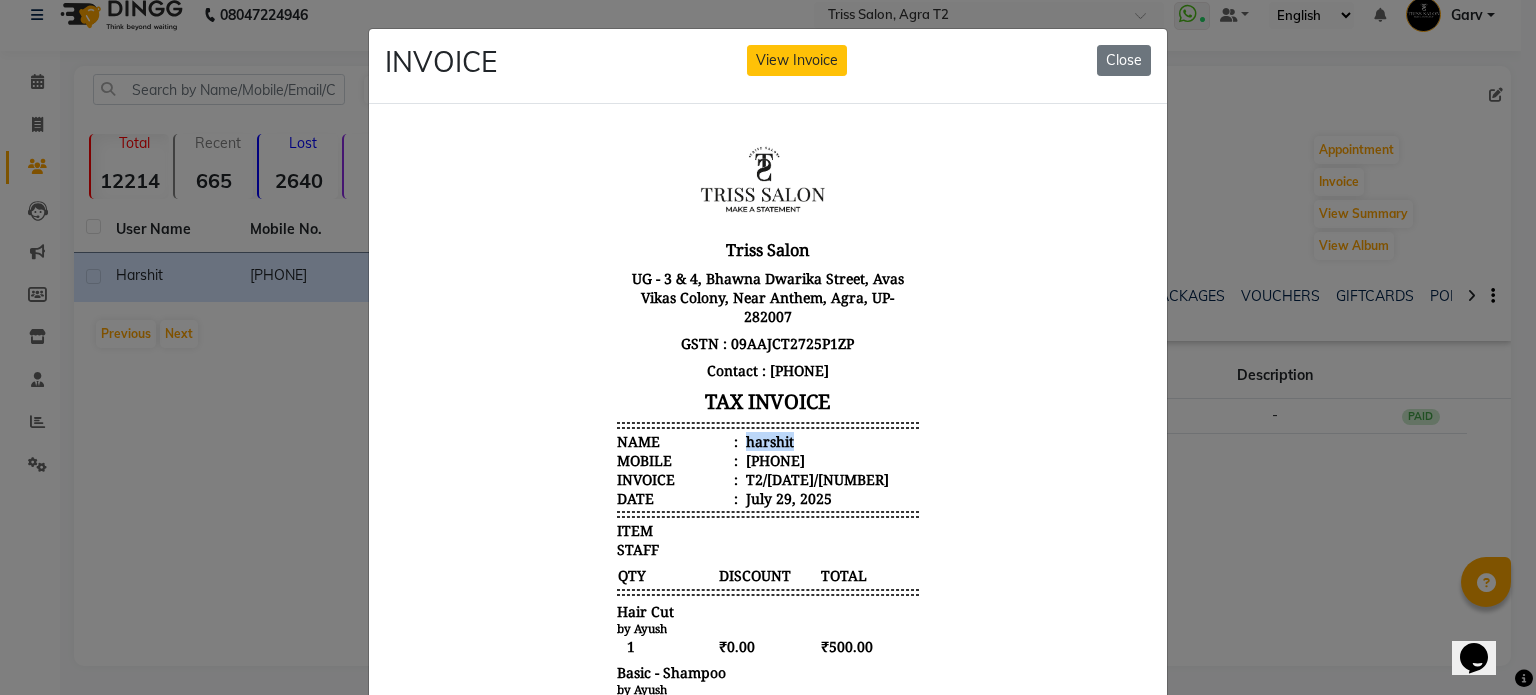 click on "harshit" at bounding box center (768, 440) 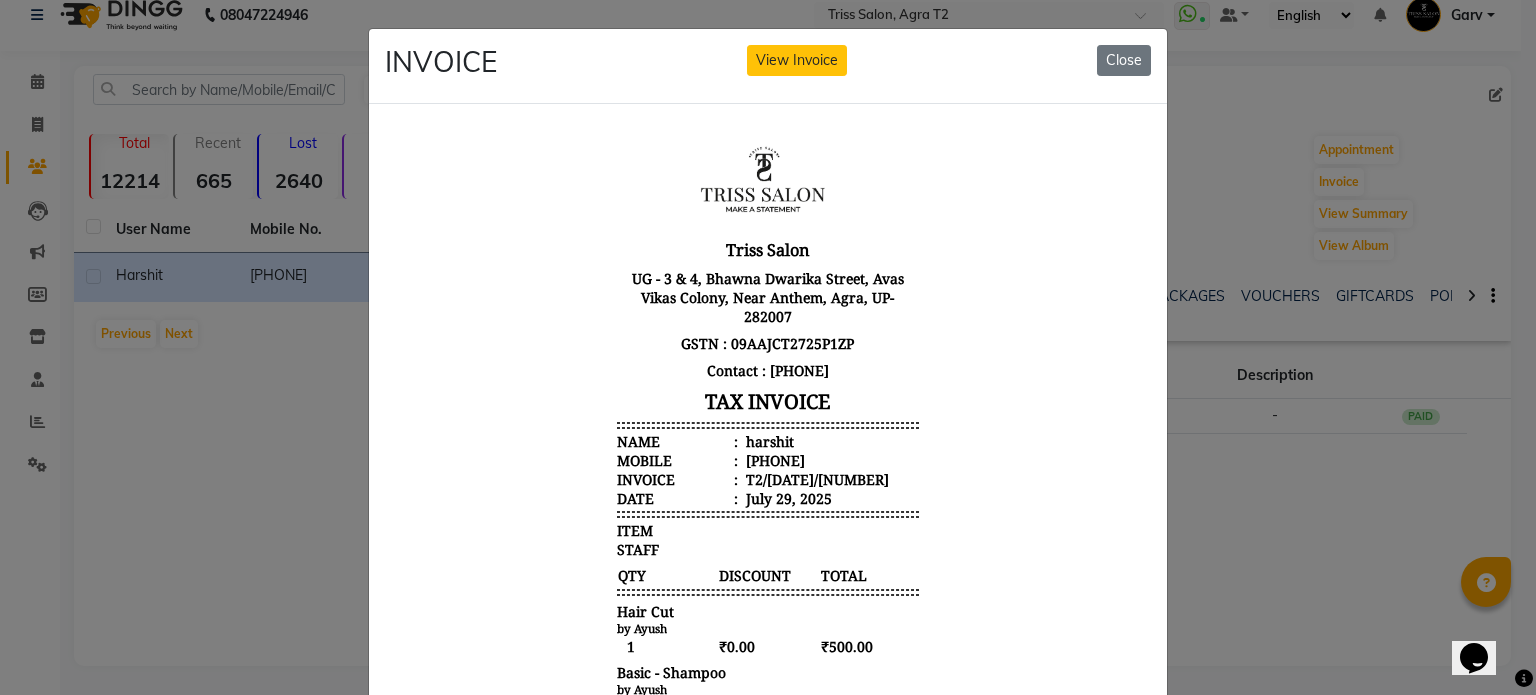 click on "918826260206" at bounding box center [773, 459] 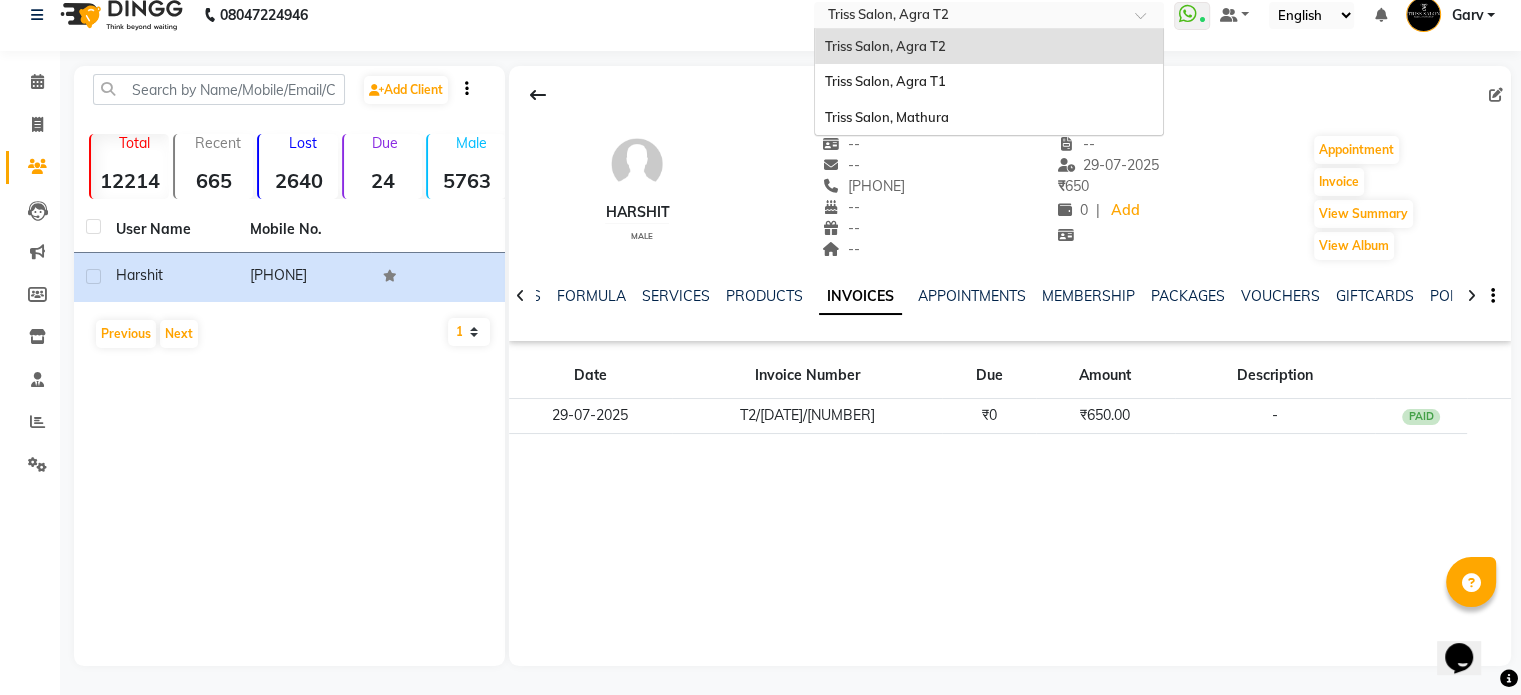 click at bounding box center (969, 17) 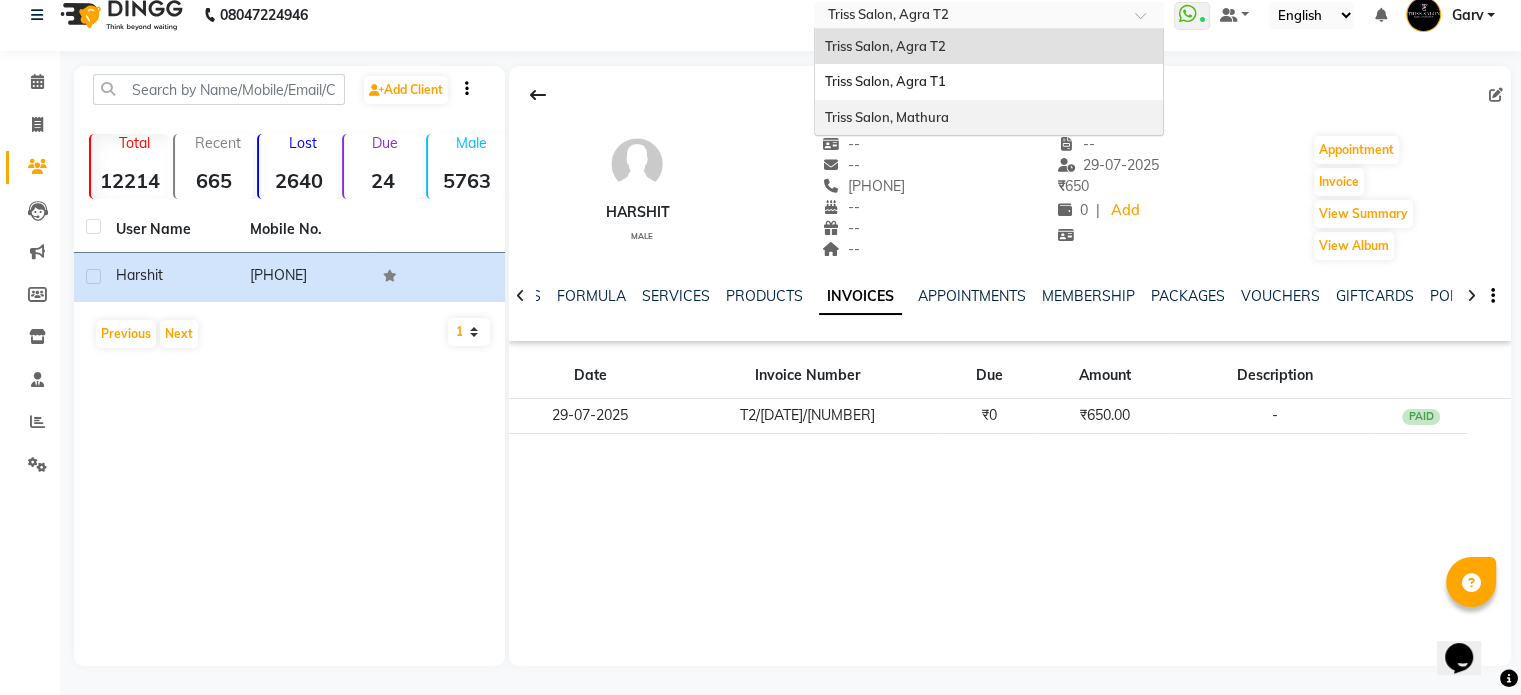 click on "Triss Salon, Mathura" at bounding box center [887, 117] 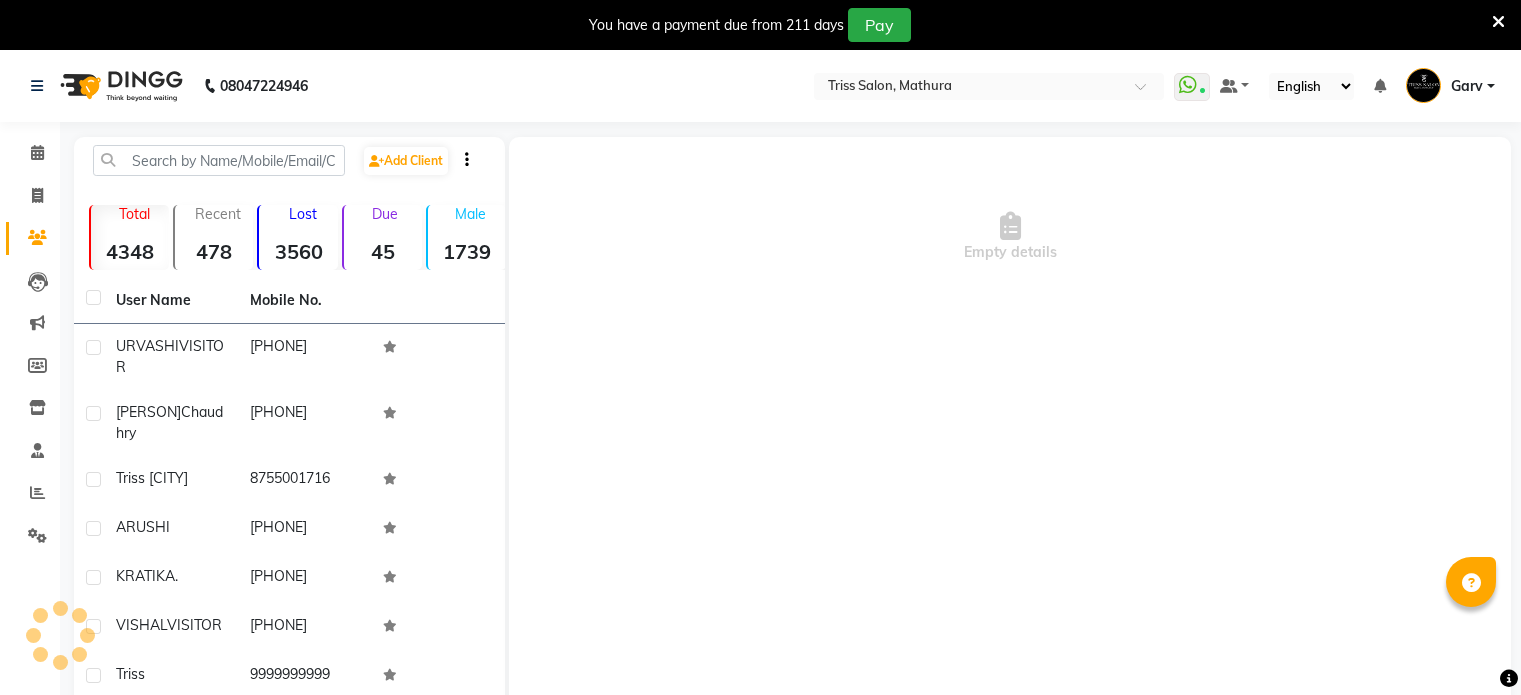 scroll, scrollTop: 0, scrollLeft: 0, axis: both 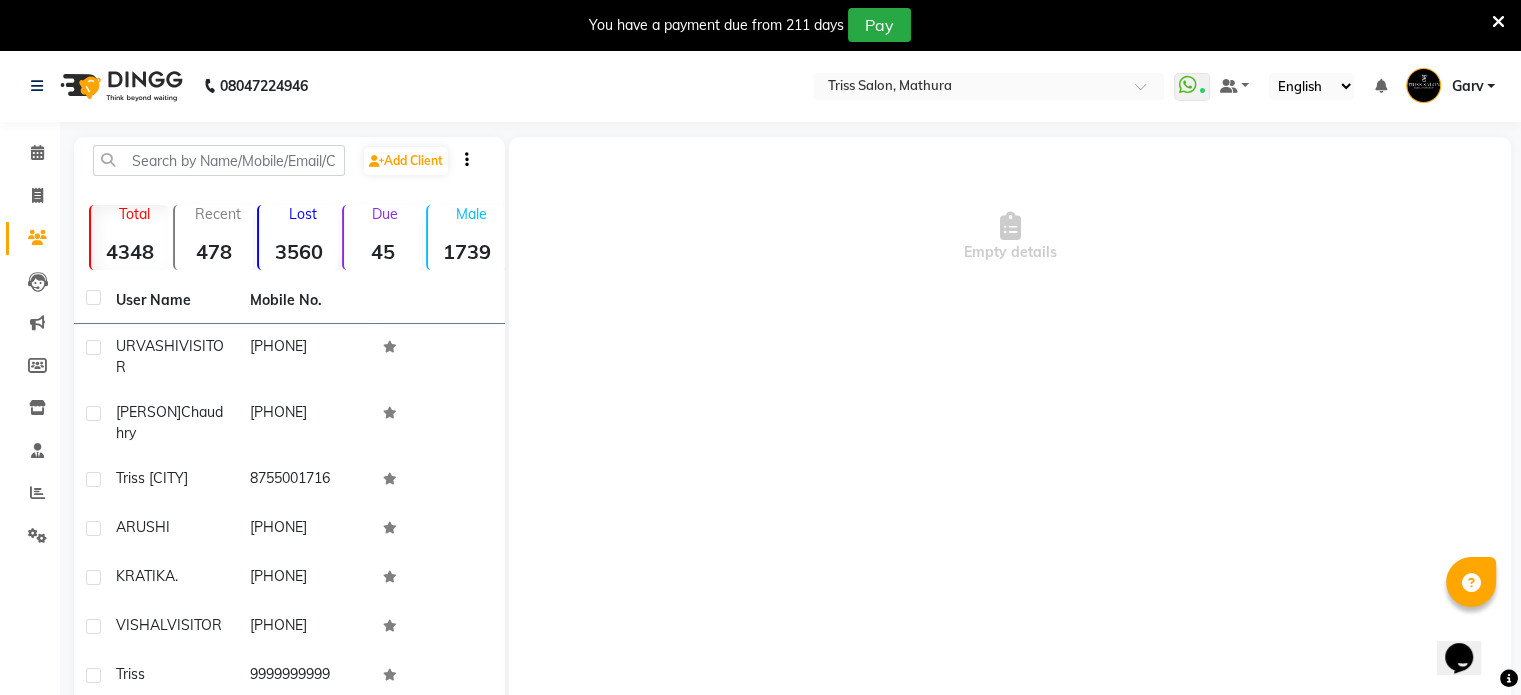 click on "You have a payment due from 211 days   Pay" at bounding box center (750, 25) 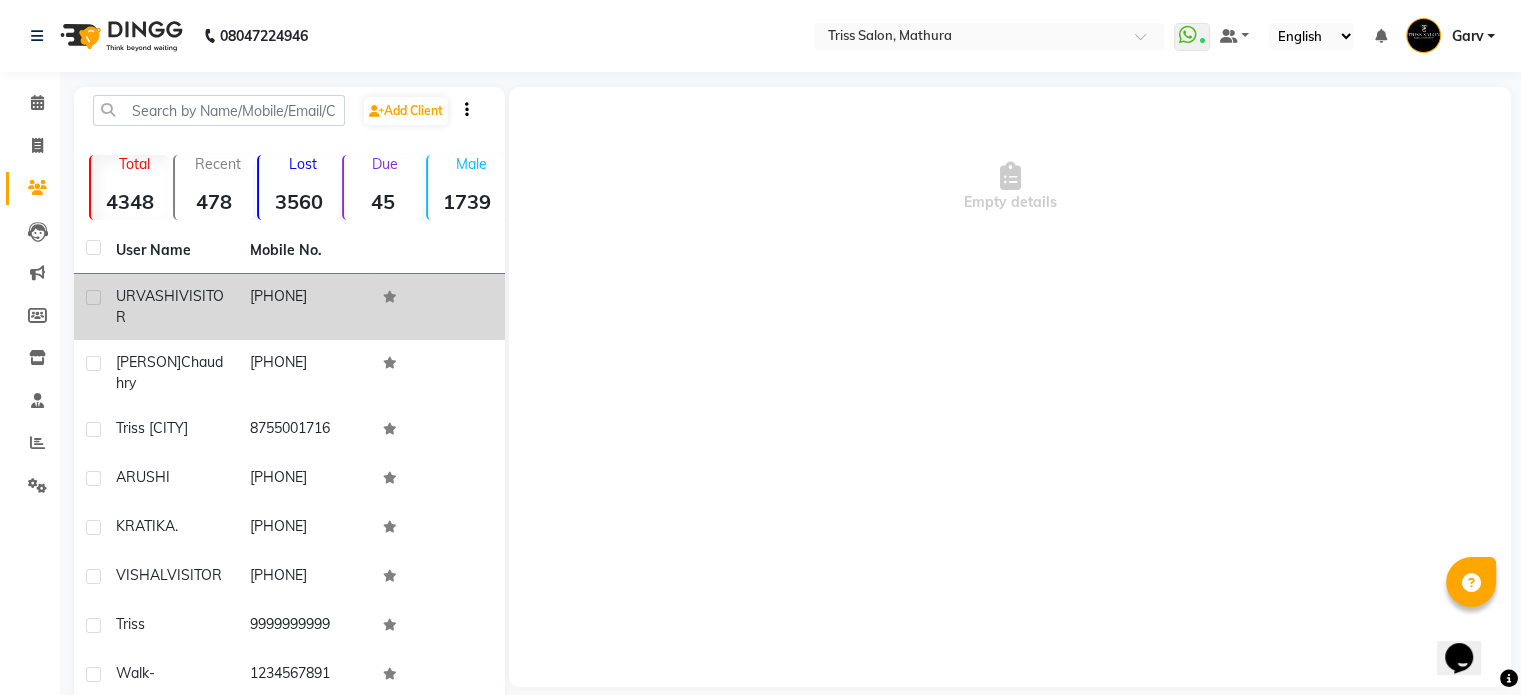 click on "8171355994" 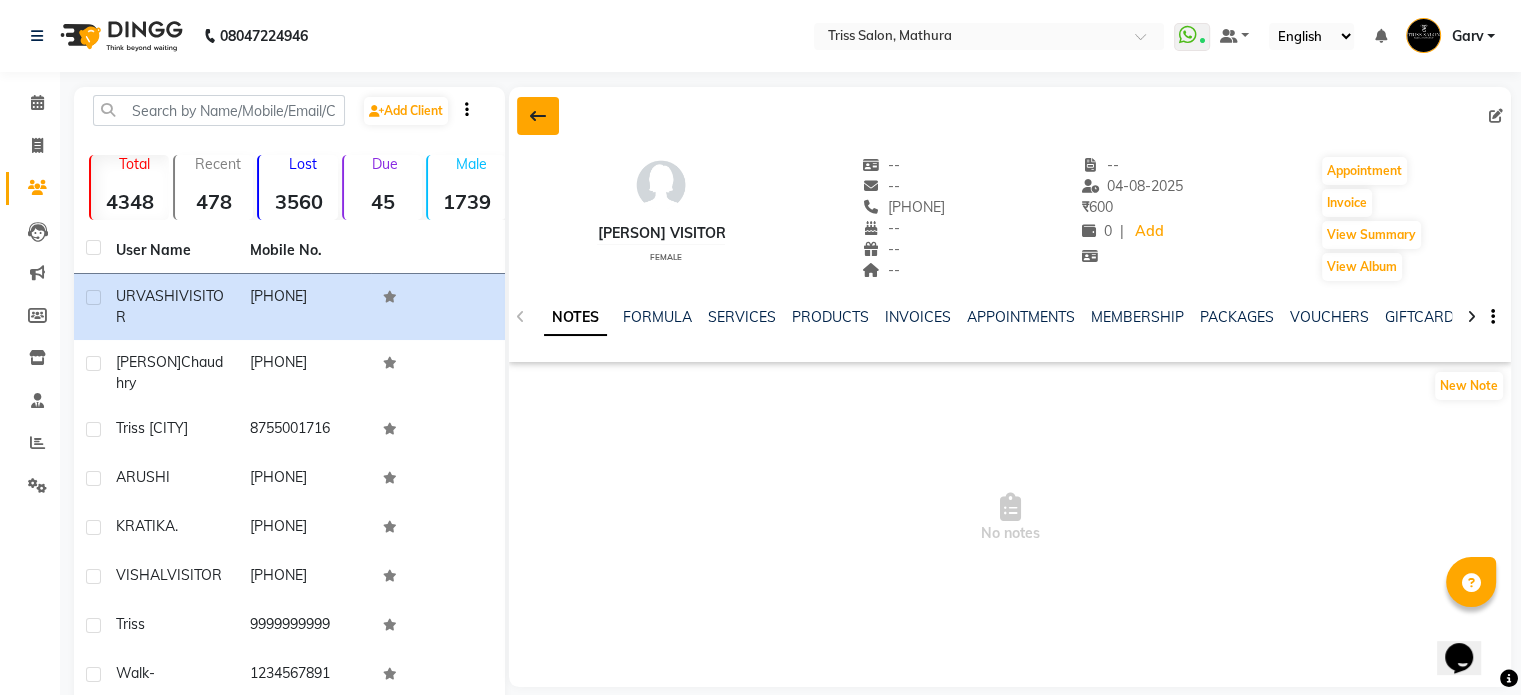 click 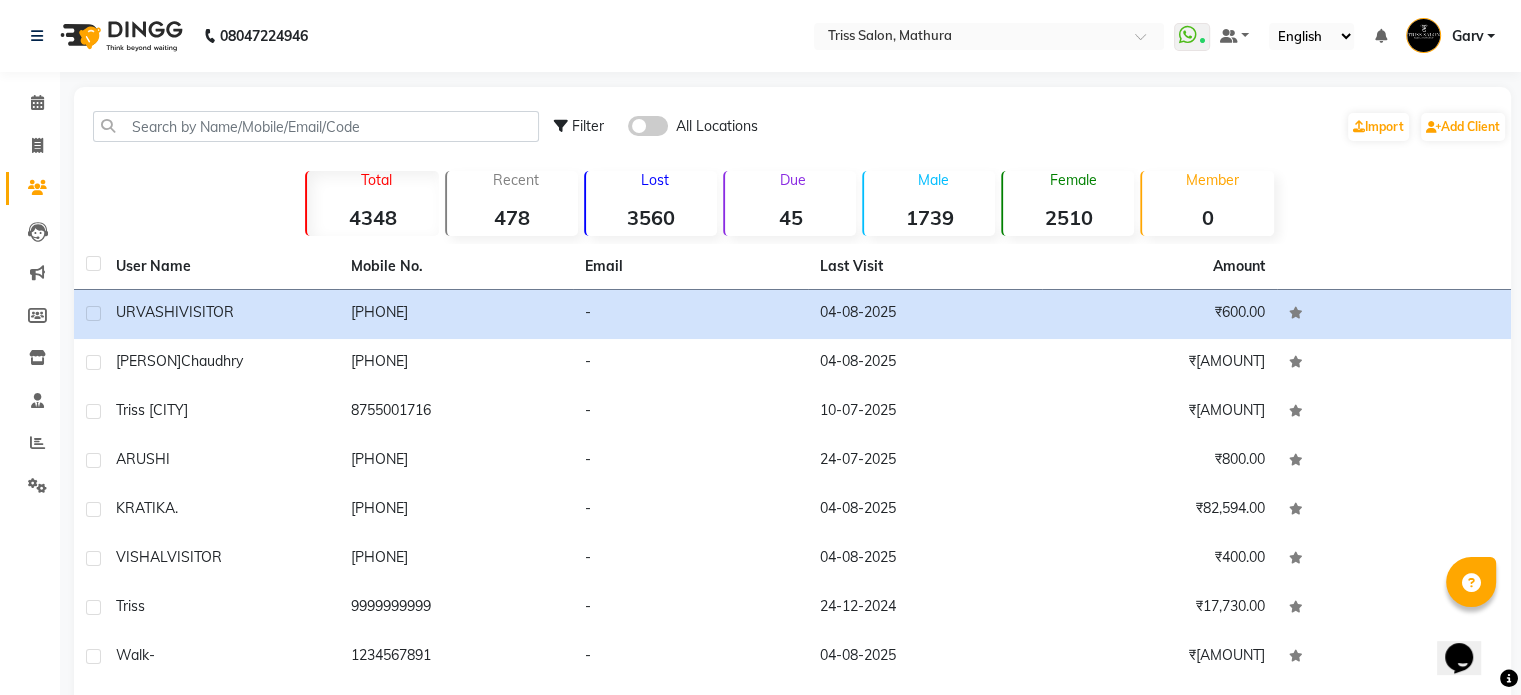 click on "Filter" 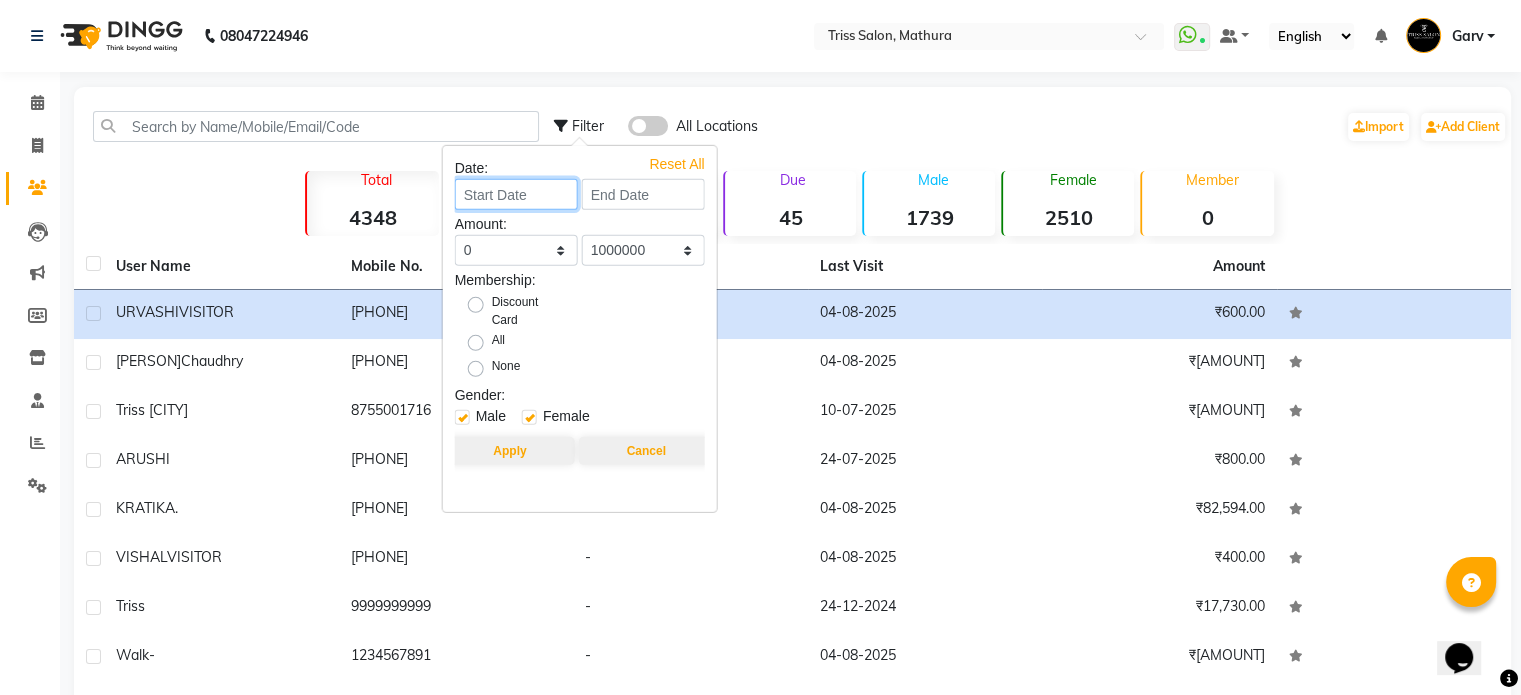 click at bounding box center (516, 194) 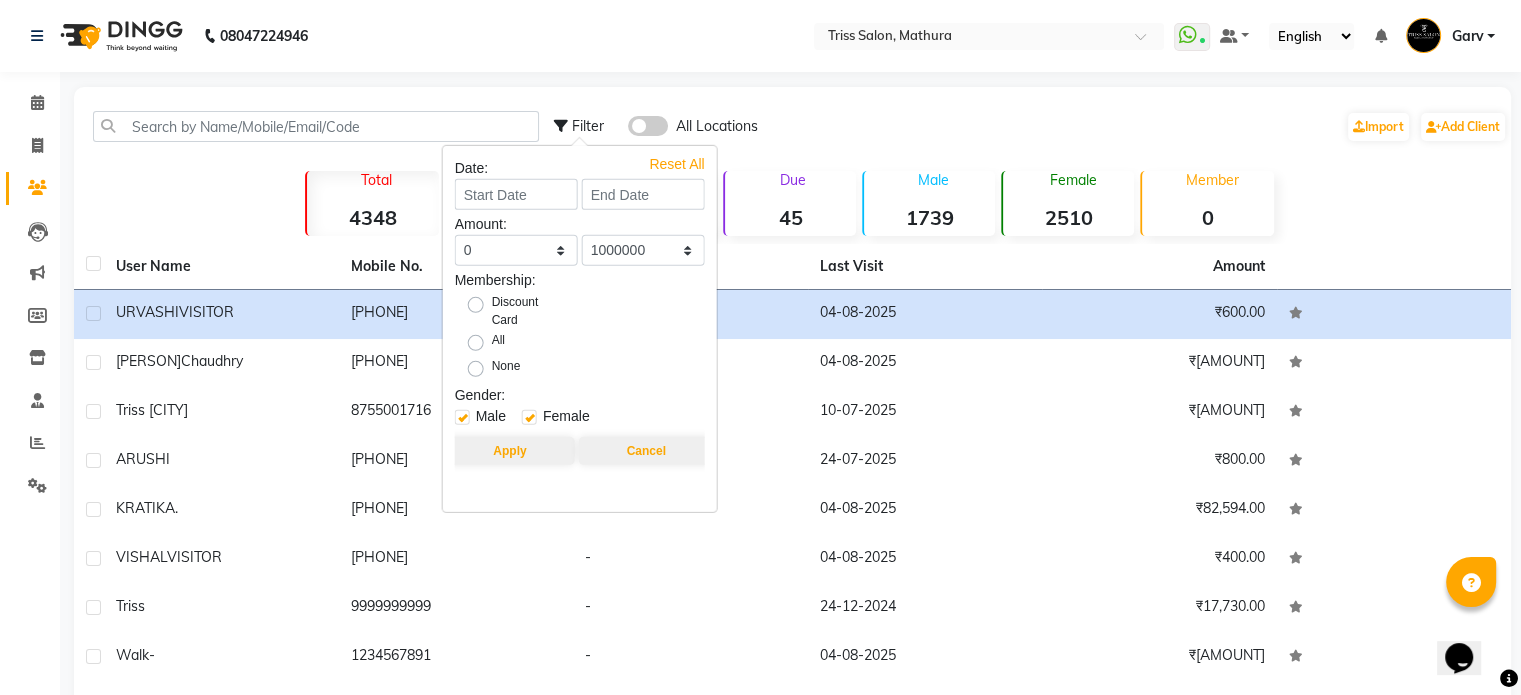 select on "8" 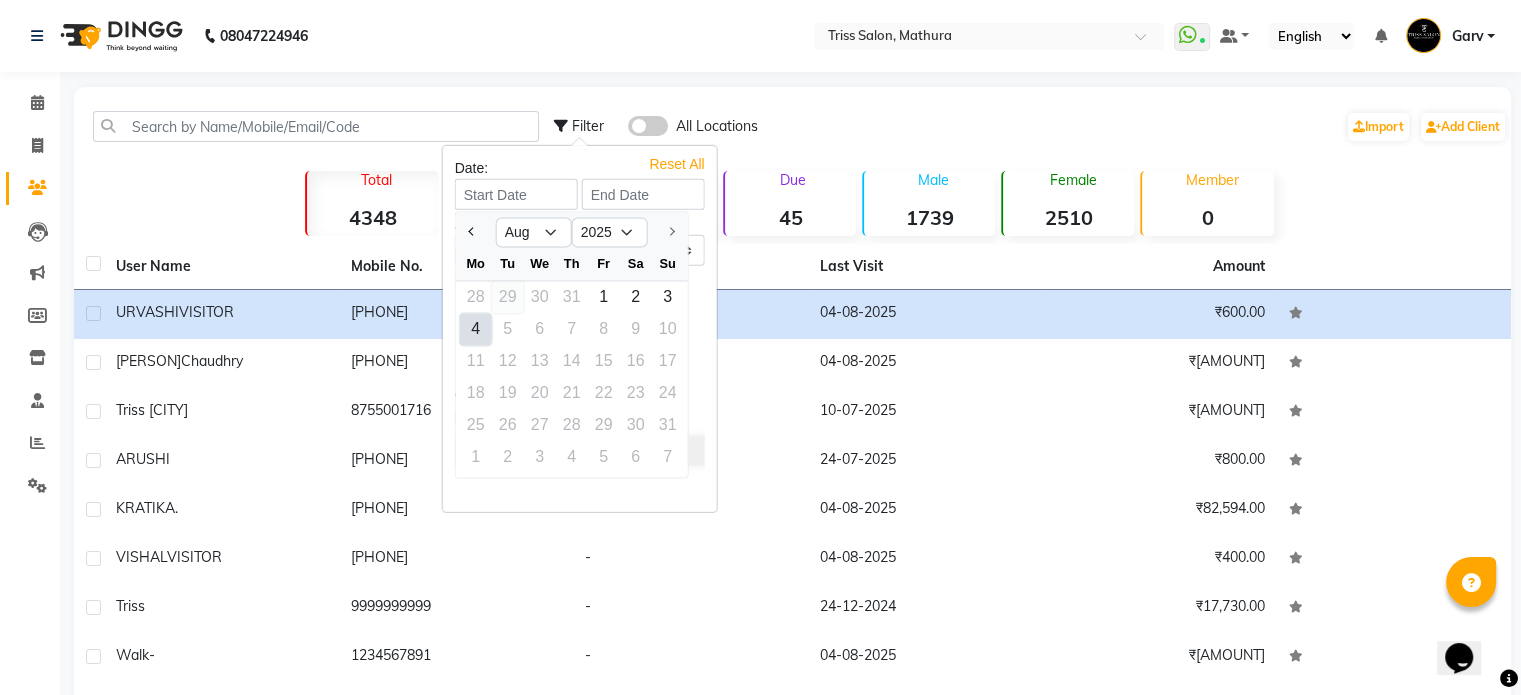 click on "29" at bounding box center [508, 297] 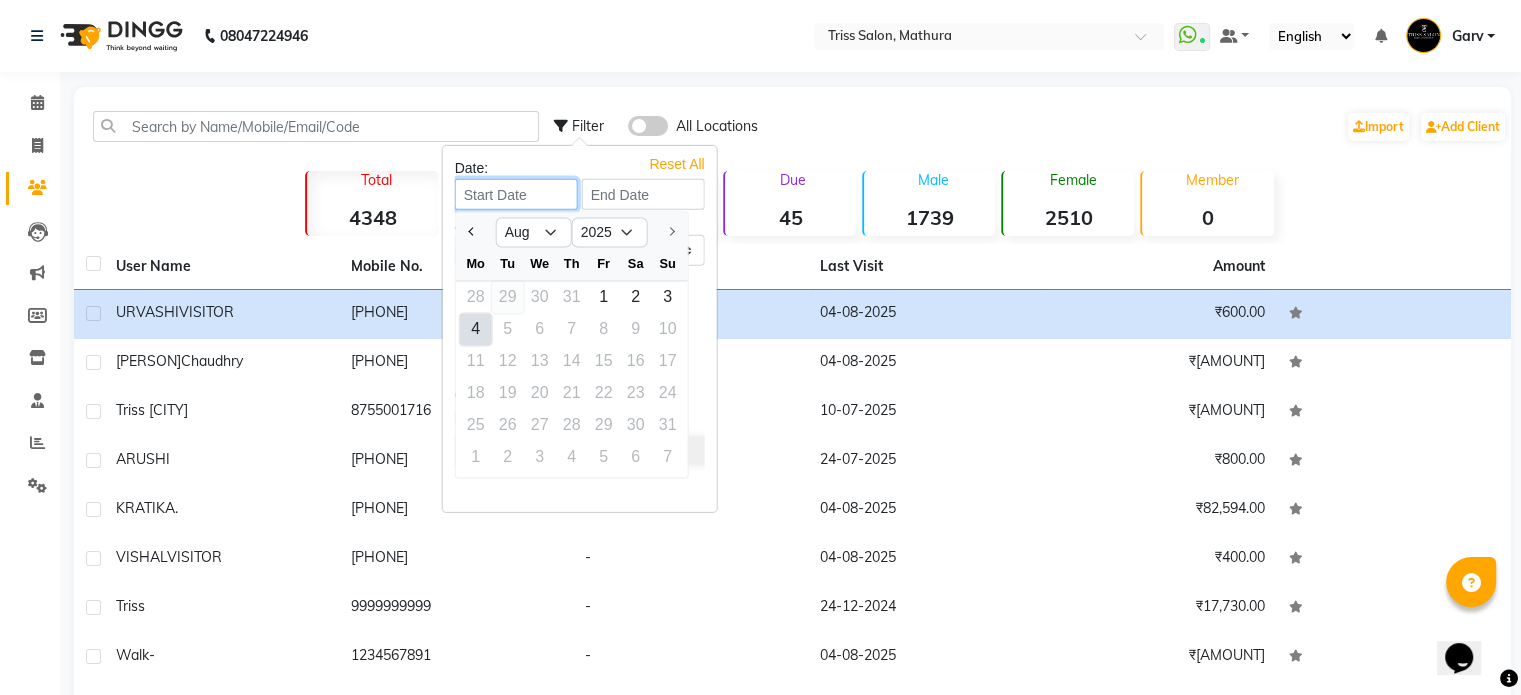 type on "29-07-2025" 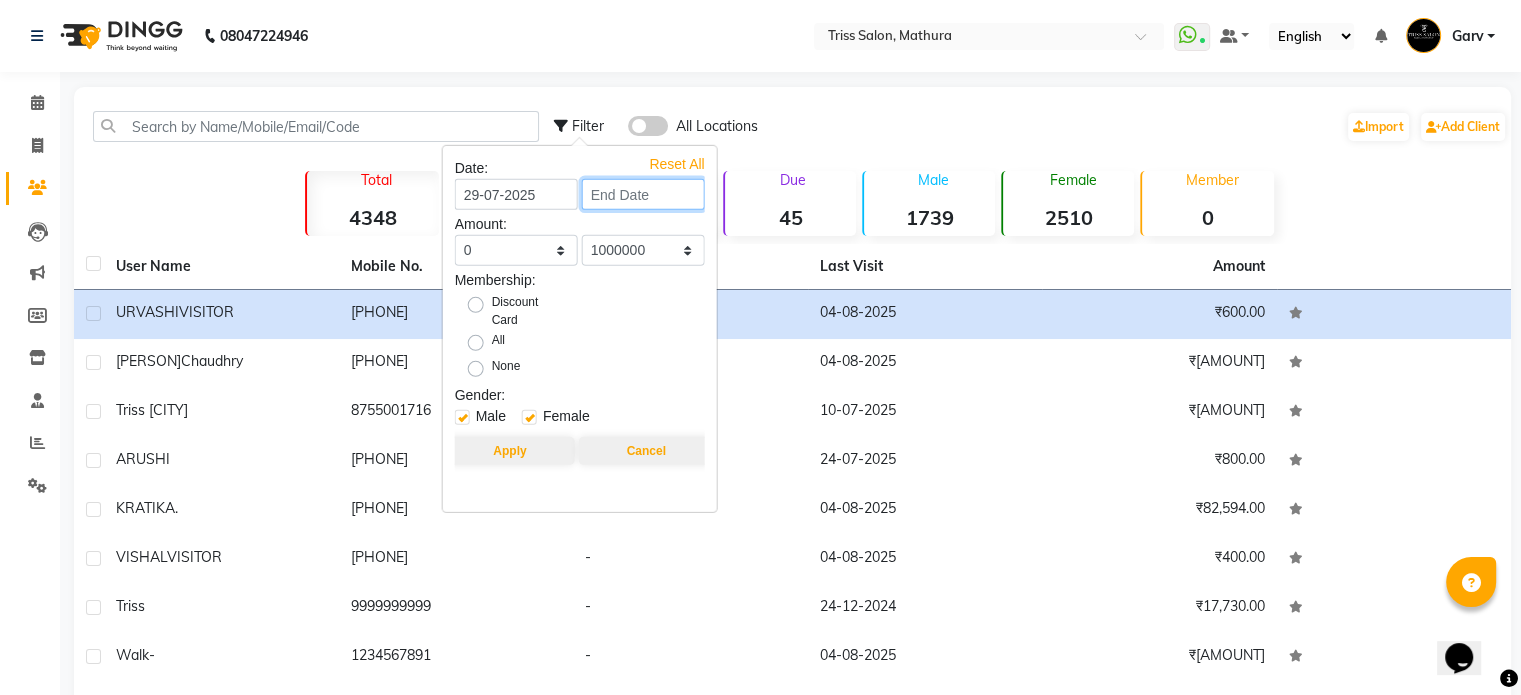 click at bounding box center (643, 194) 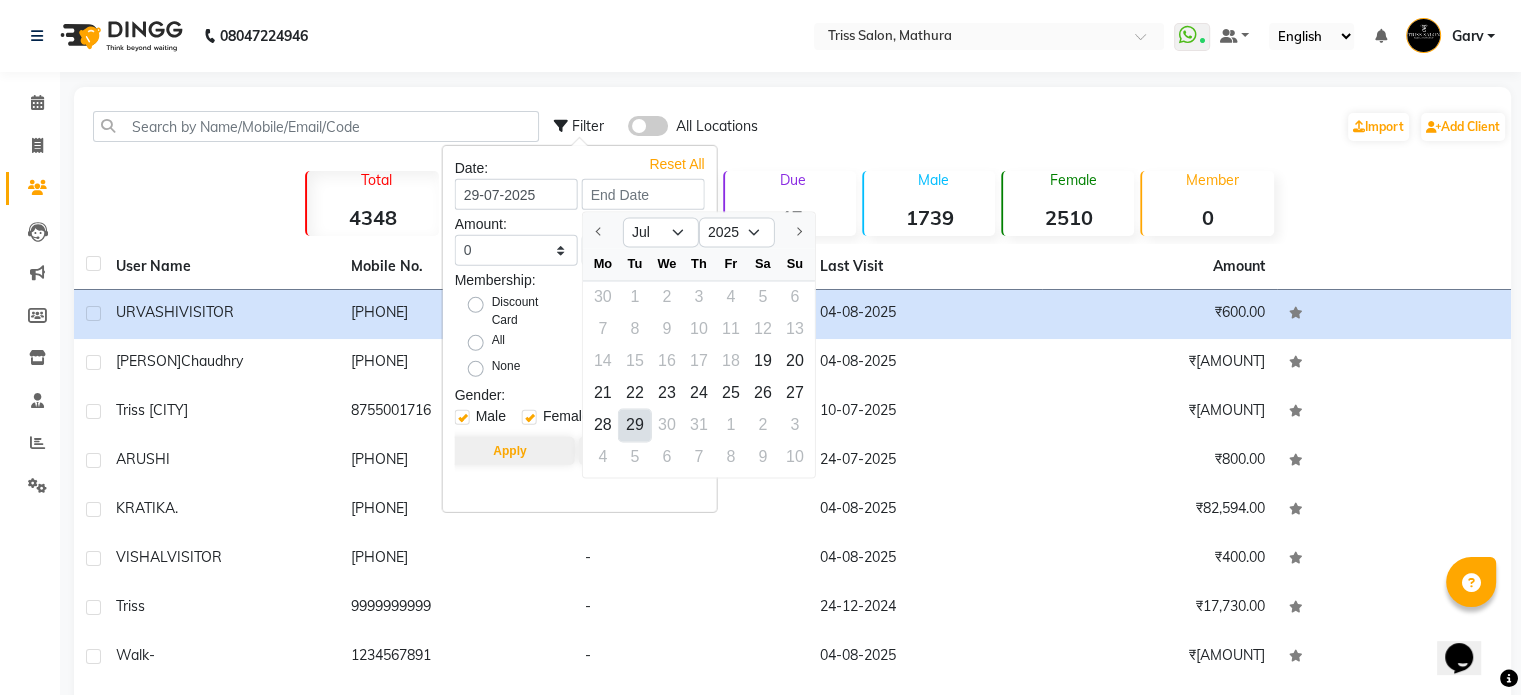 click on "29" at bounding box center (635, 425) 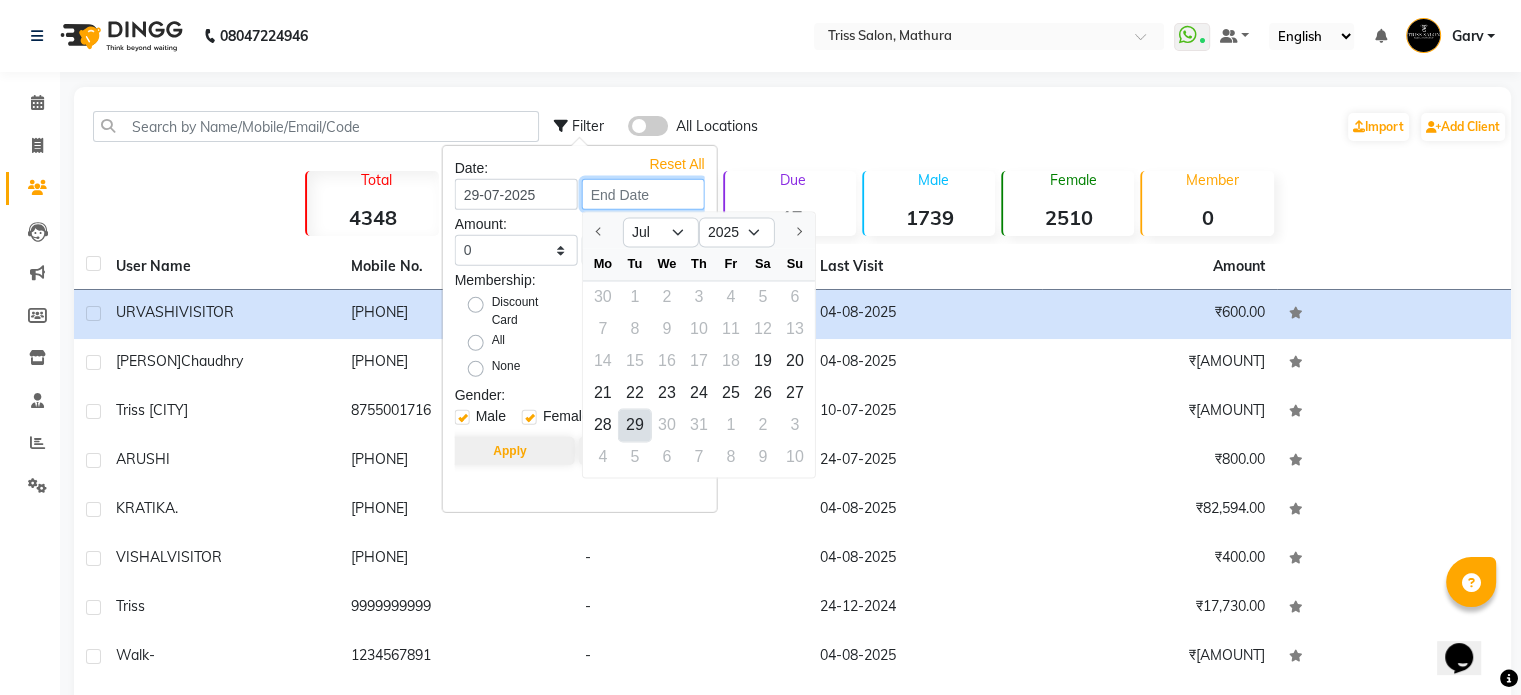 type on "29-07-2025" 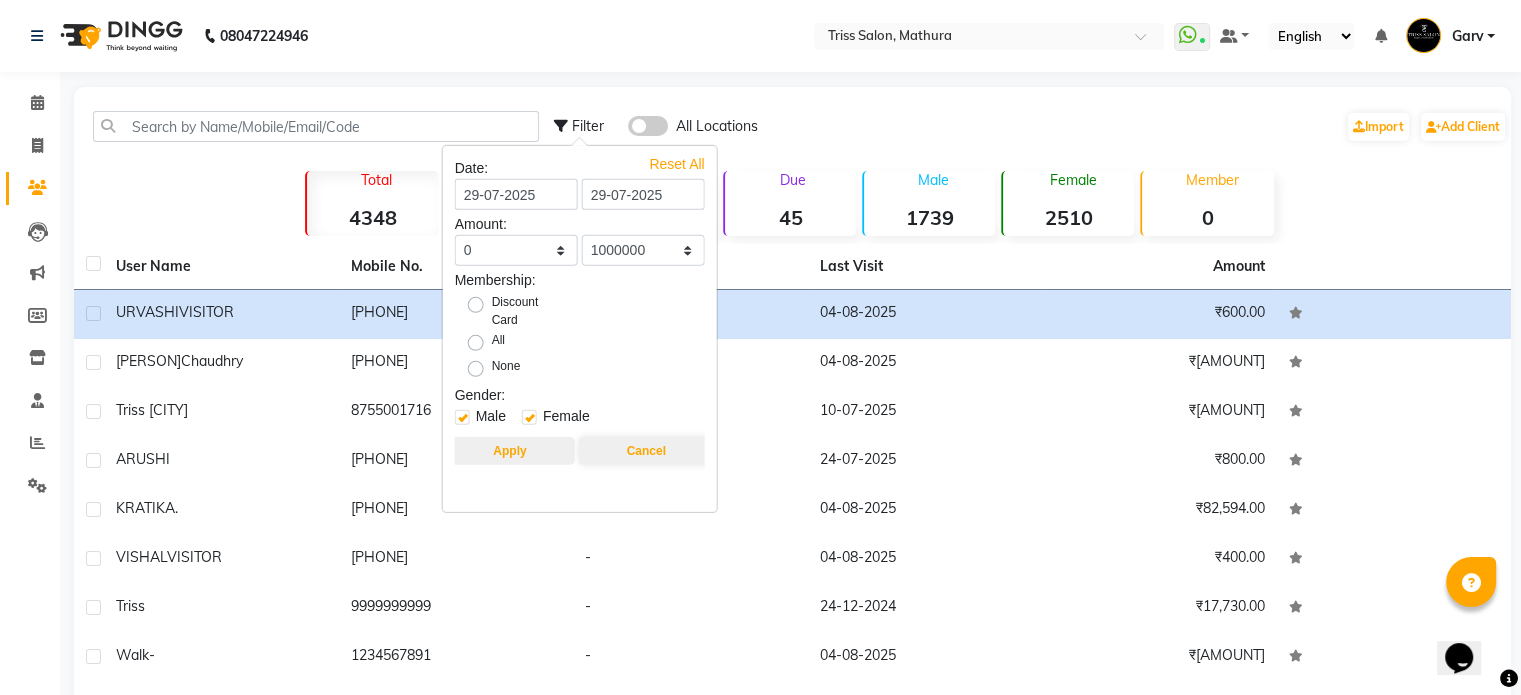 click on "Apply" at bounding box center (509, 451) 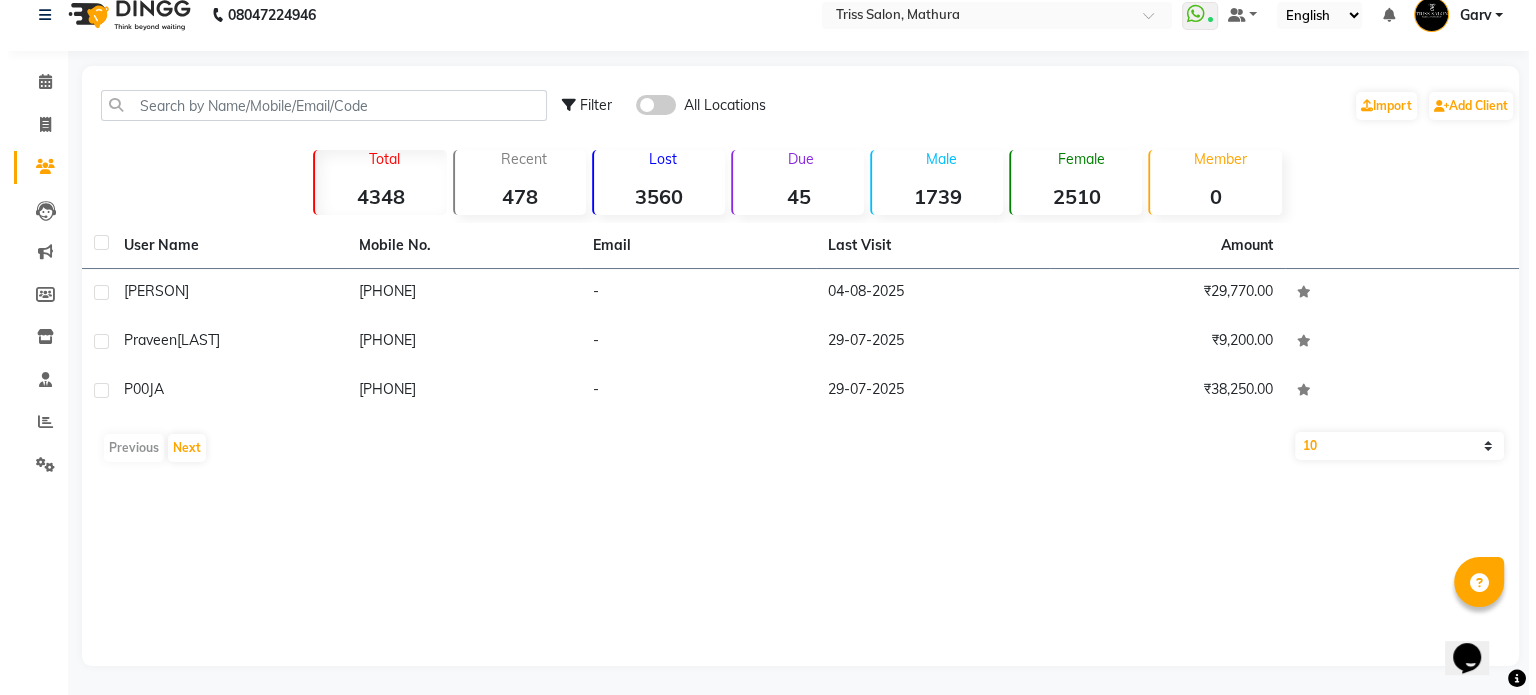 scroll, scrollTop: 0, scrollLeft: 0, axis: both 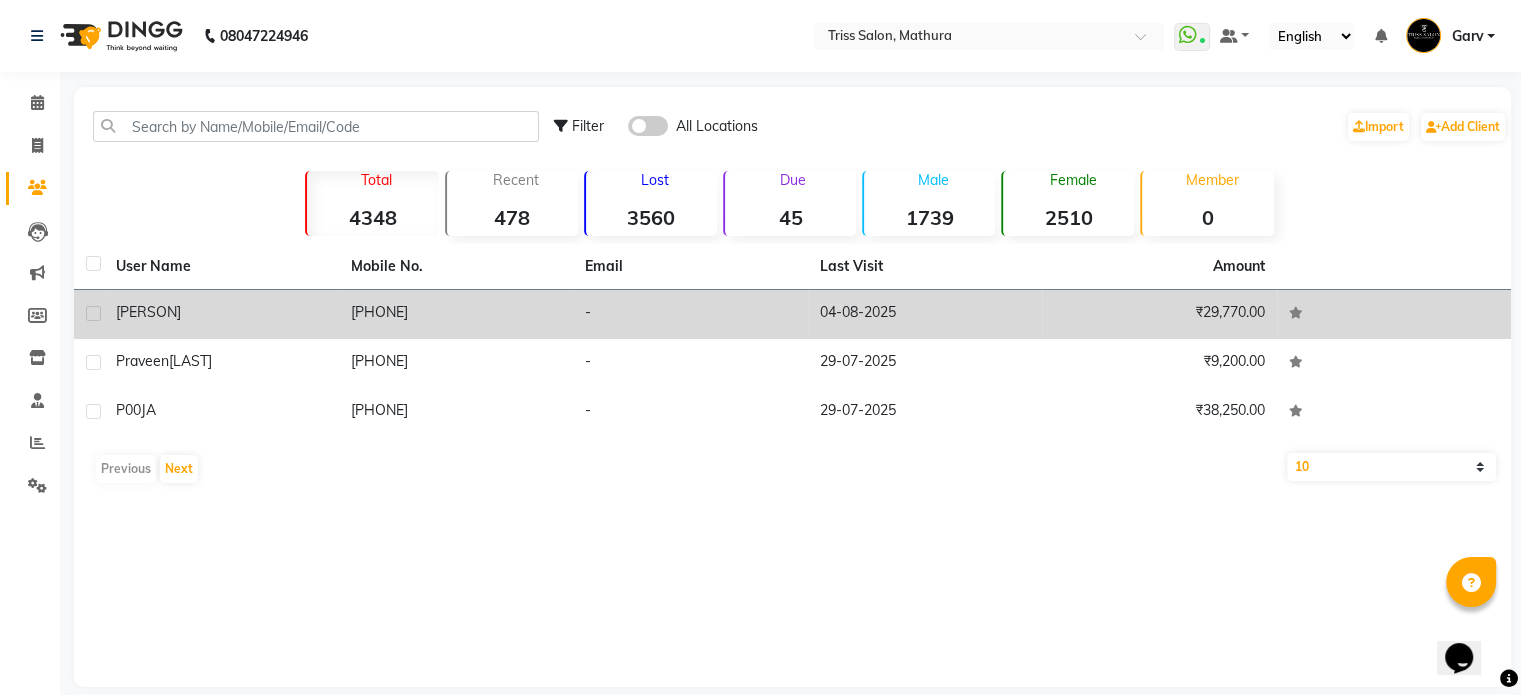 click on "Smrati" 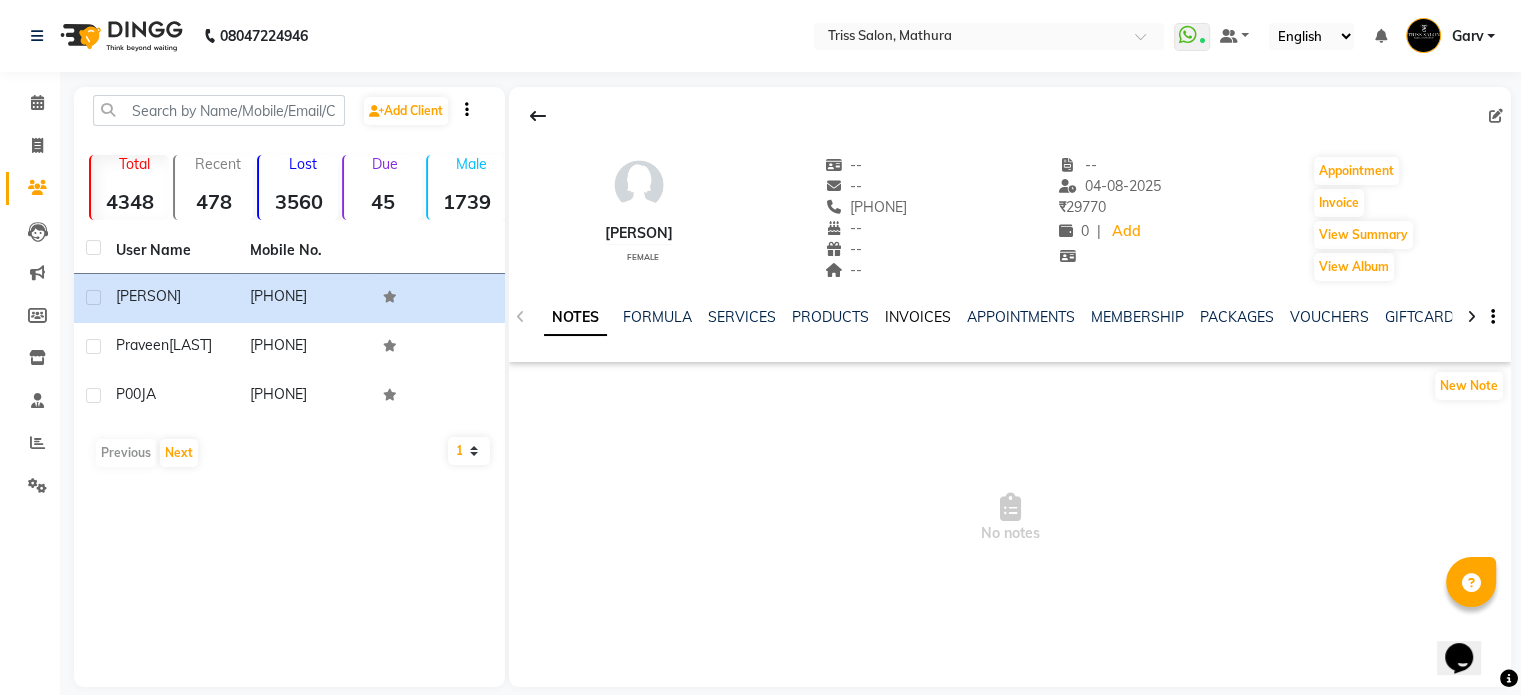 click on "INVOICES" 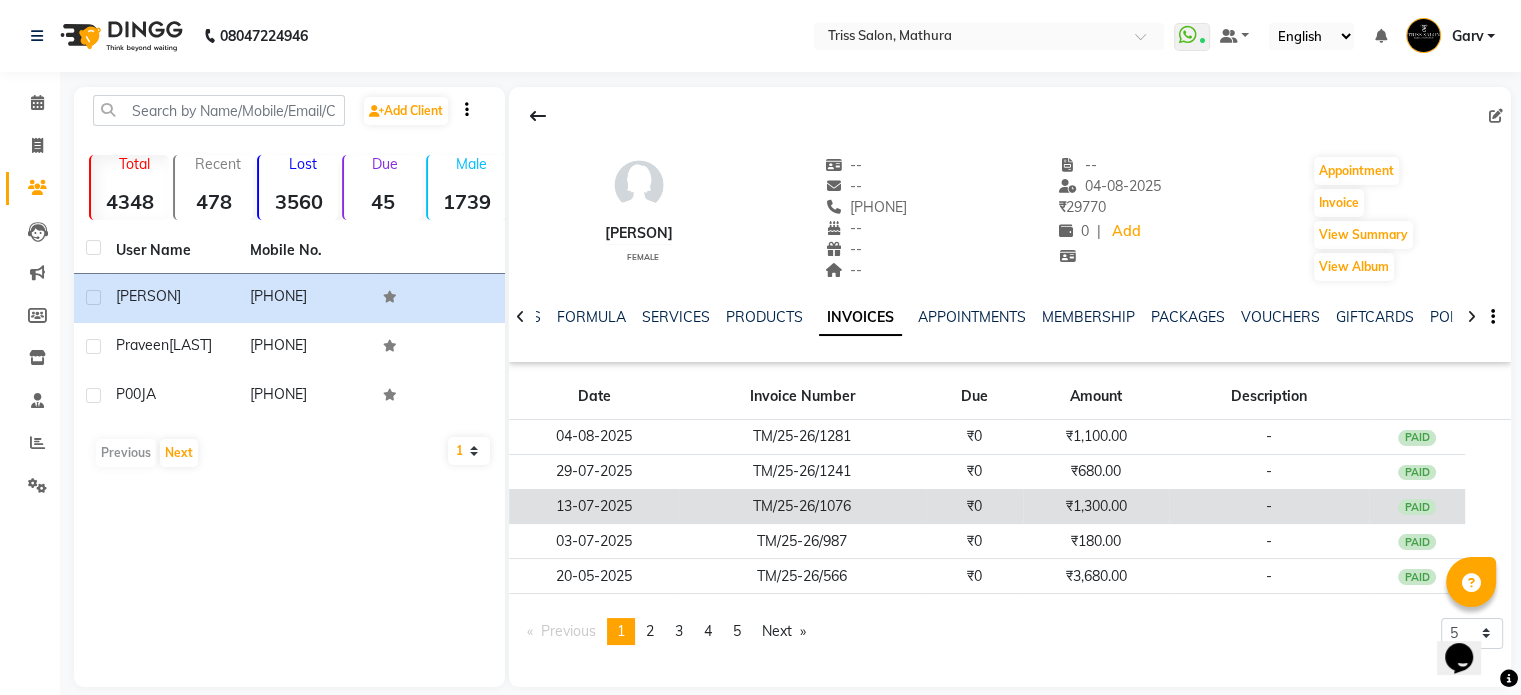 click on "₹1,300.00" 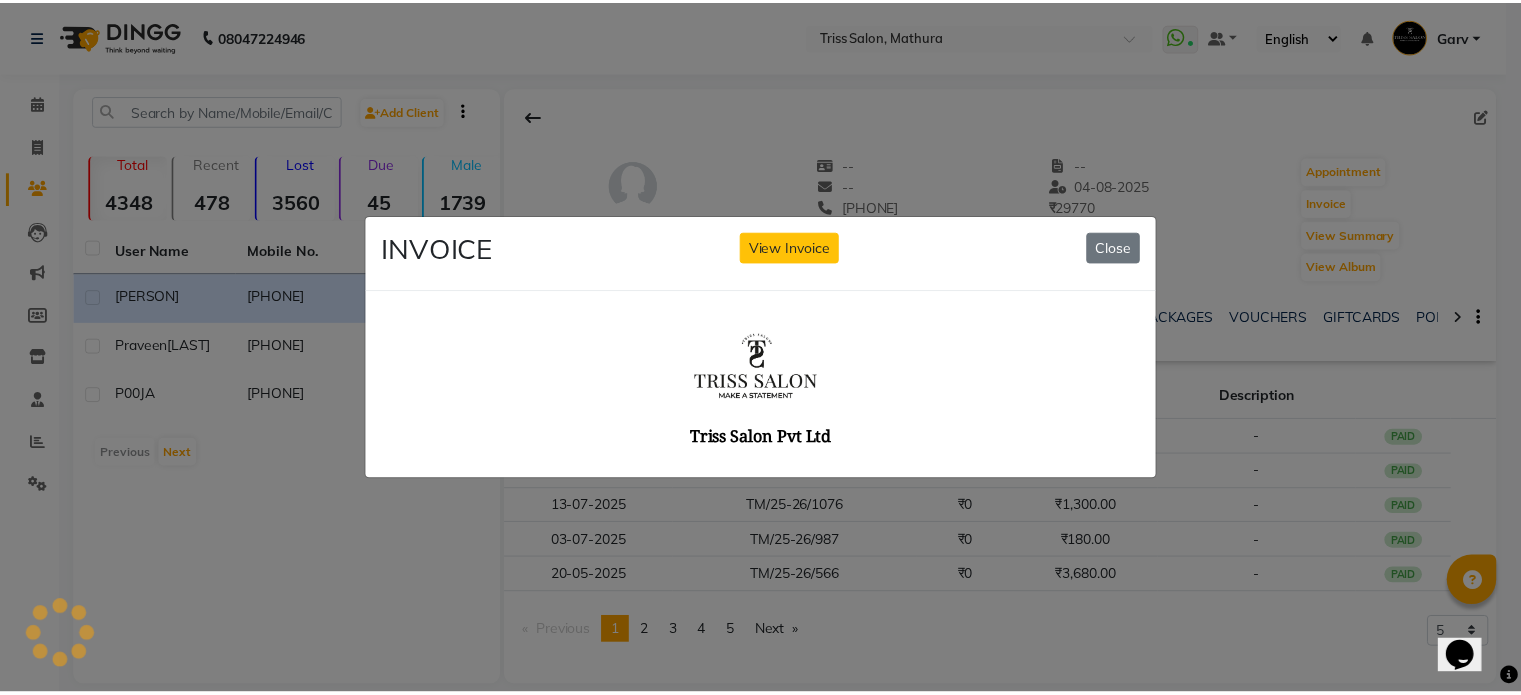 scroll, scrollTop: 0, scrollLeft: 0, axis: both 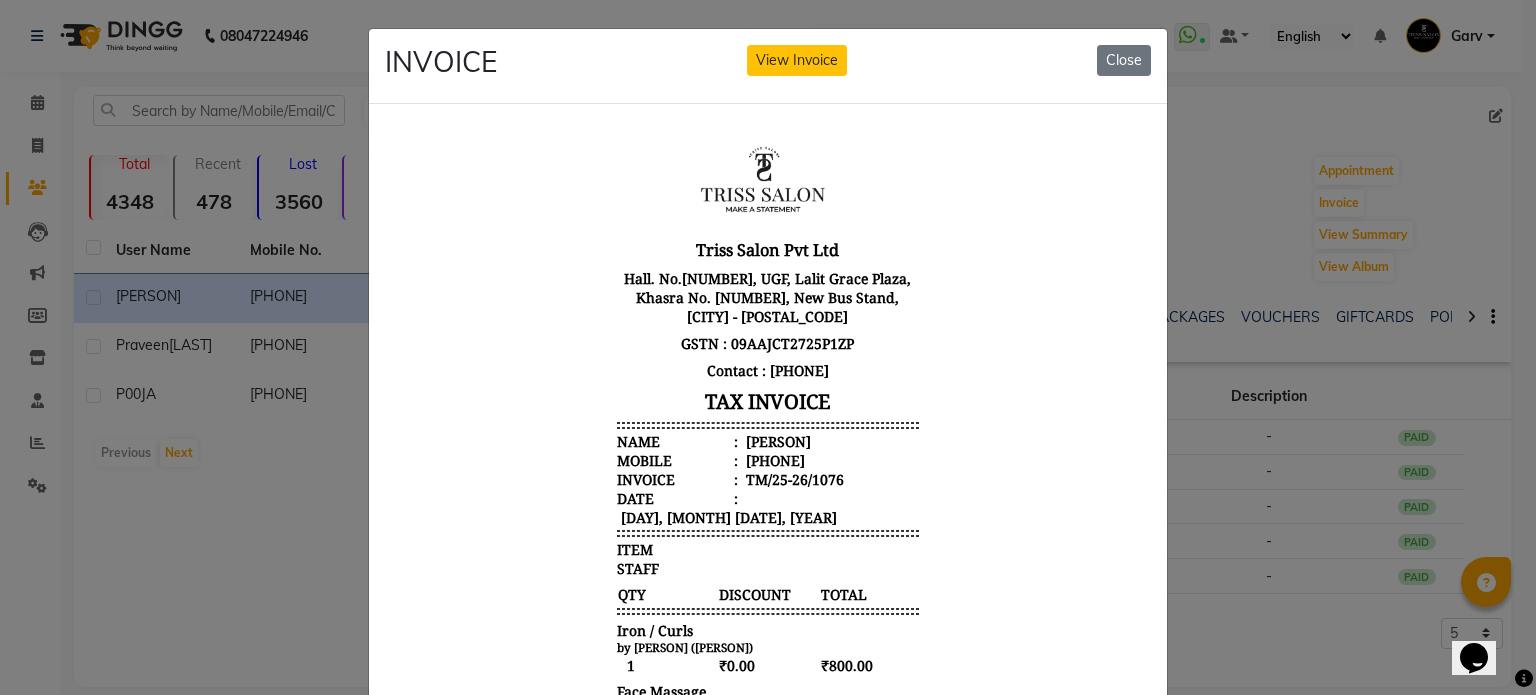 click on "Smrati" at bounding box center (776, 440) 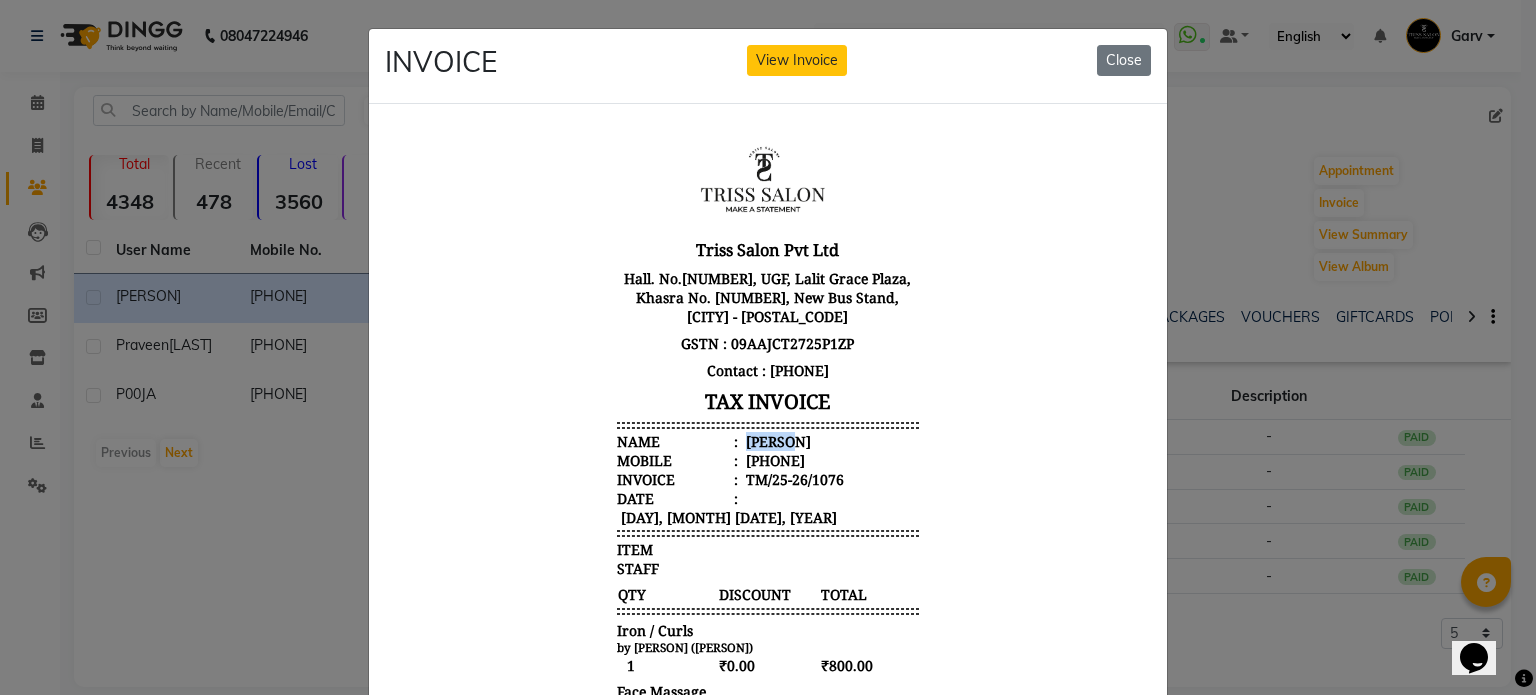 click on "Smrati" at bounding box center [776, 440] 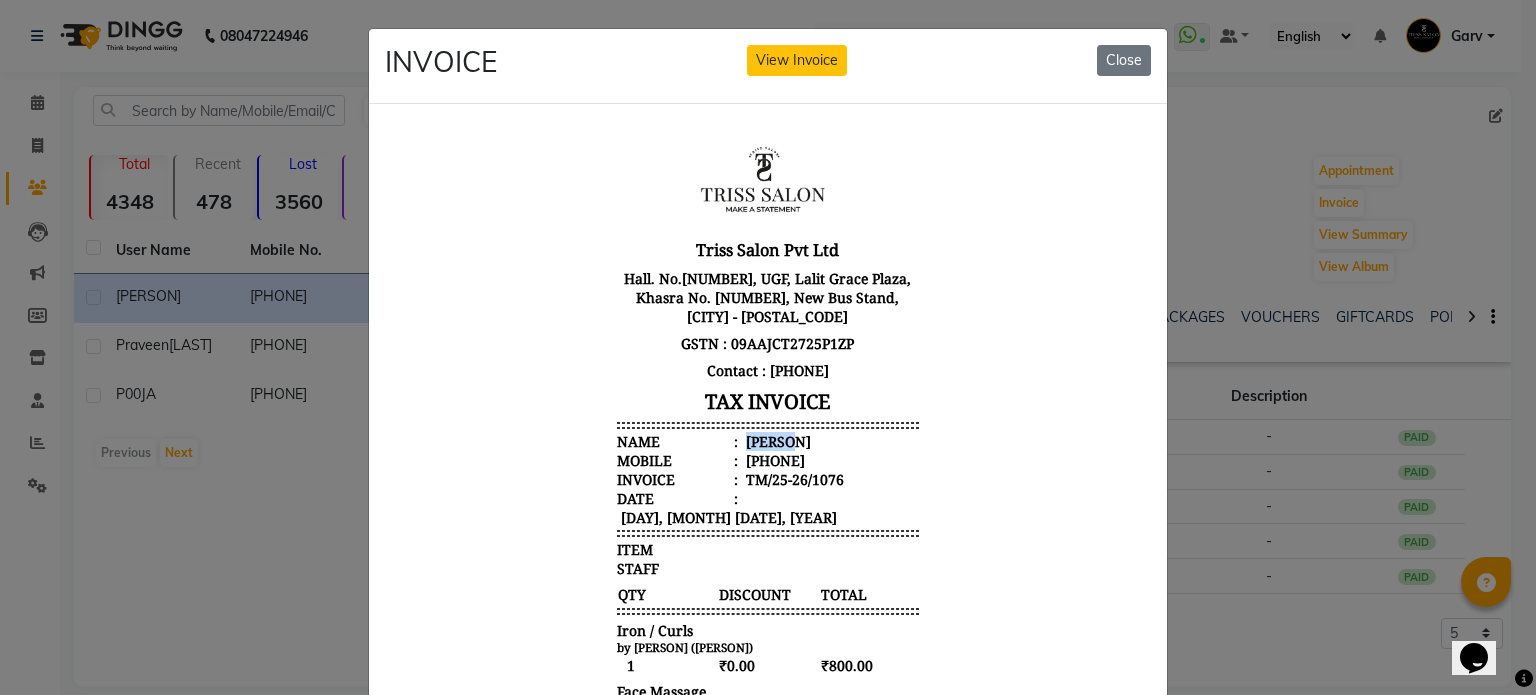 click on "Smrati" at bounding box center [776, 440] 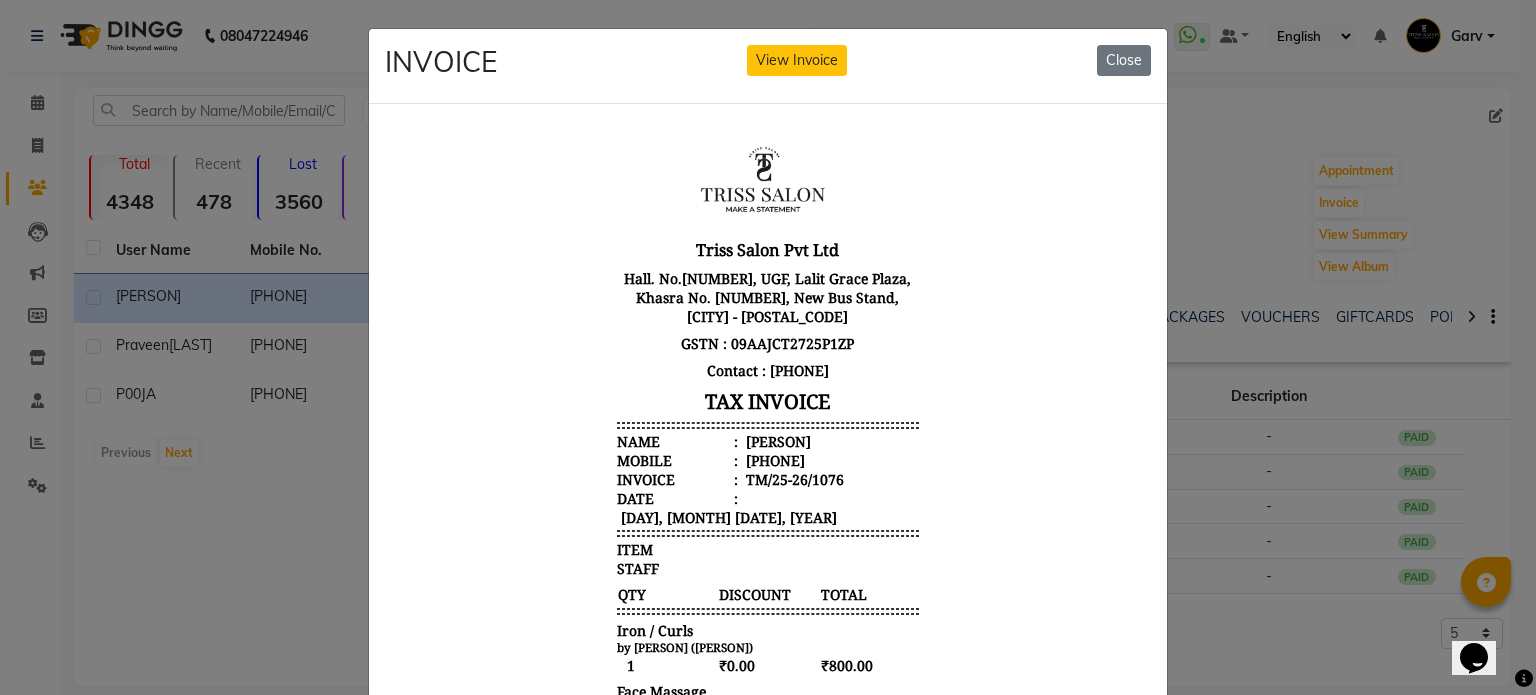 click on "919897608584" at bounding box center (773, 459) 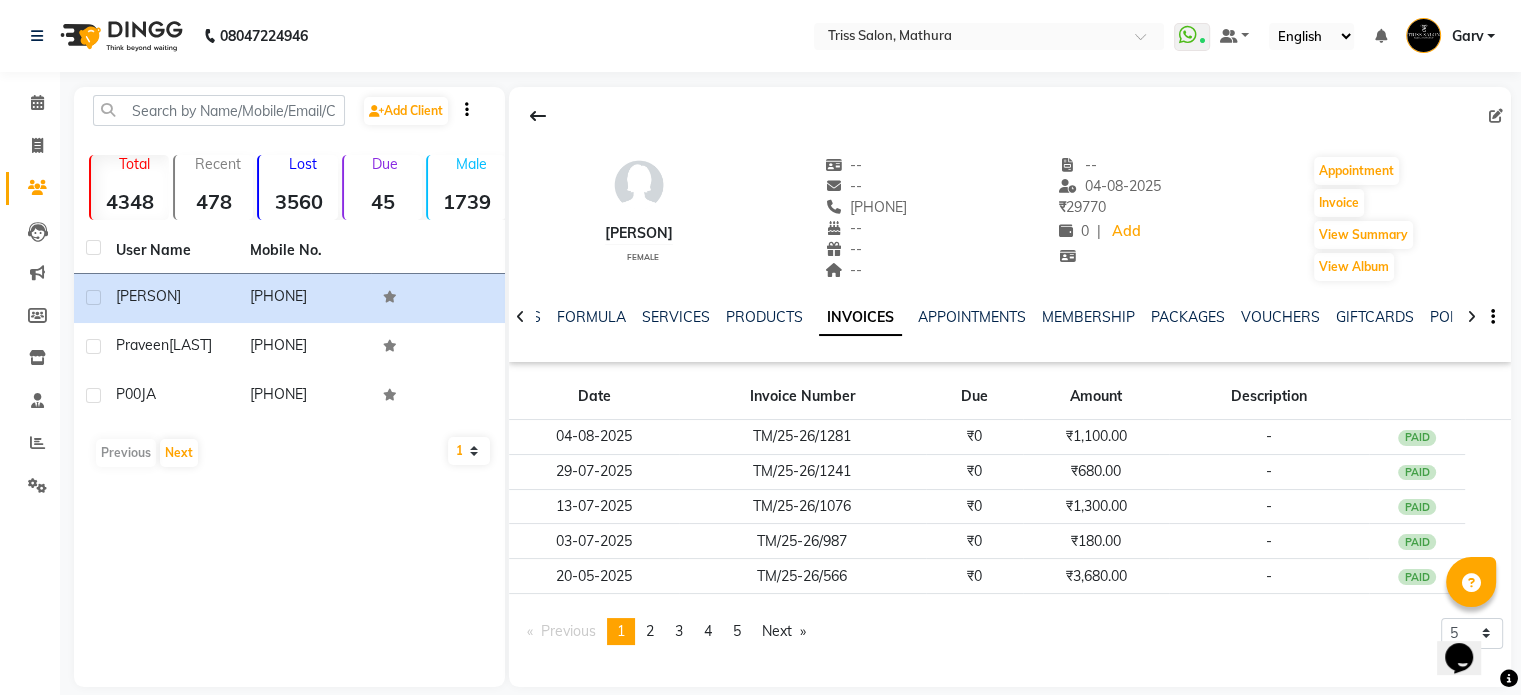 click on "Praveen  Chaidhary" 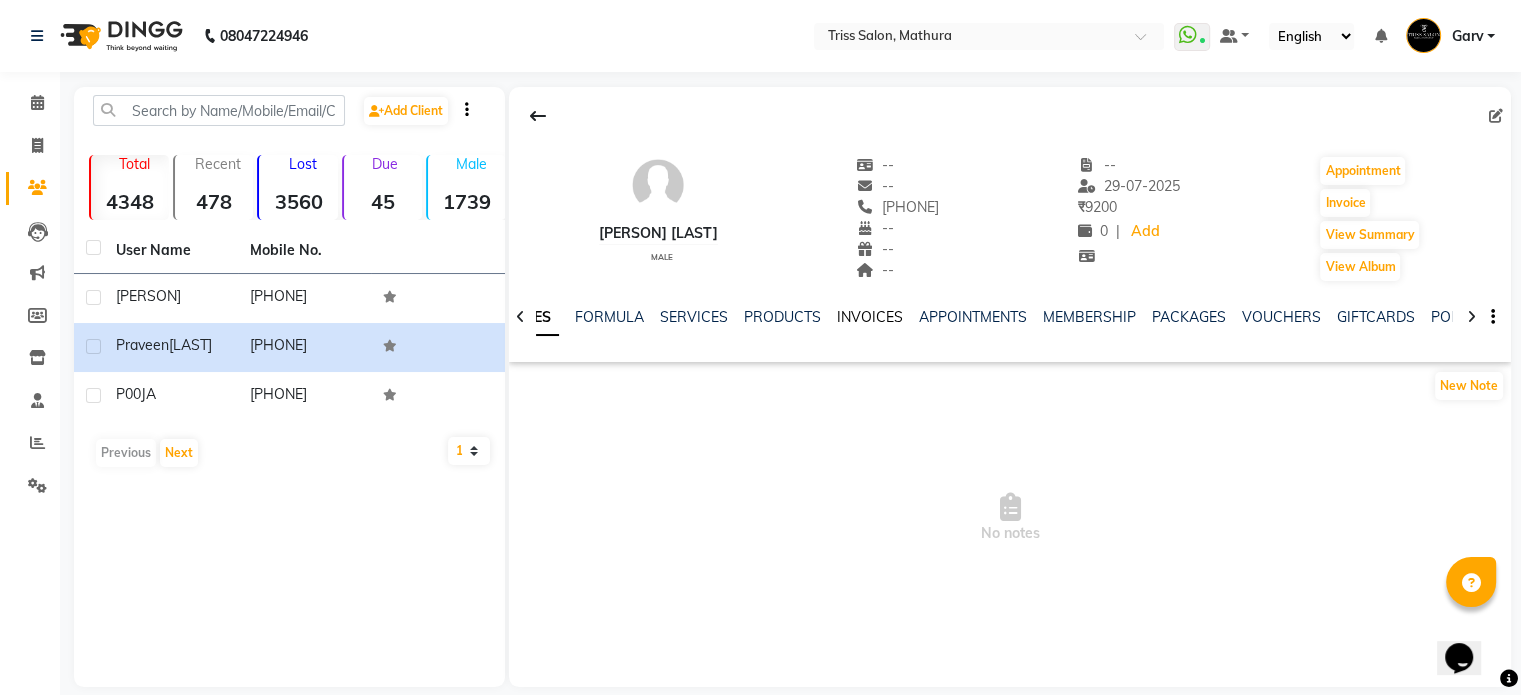 click on "INVOICES" 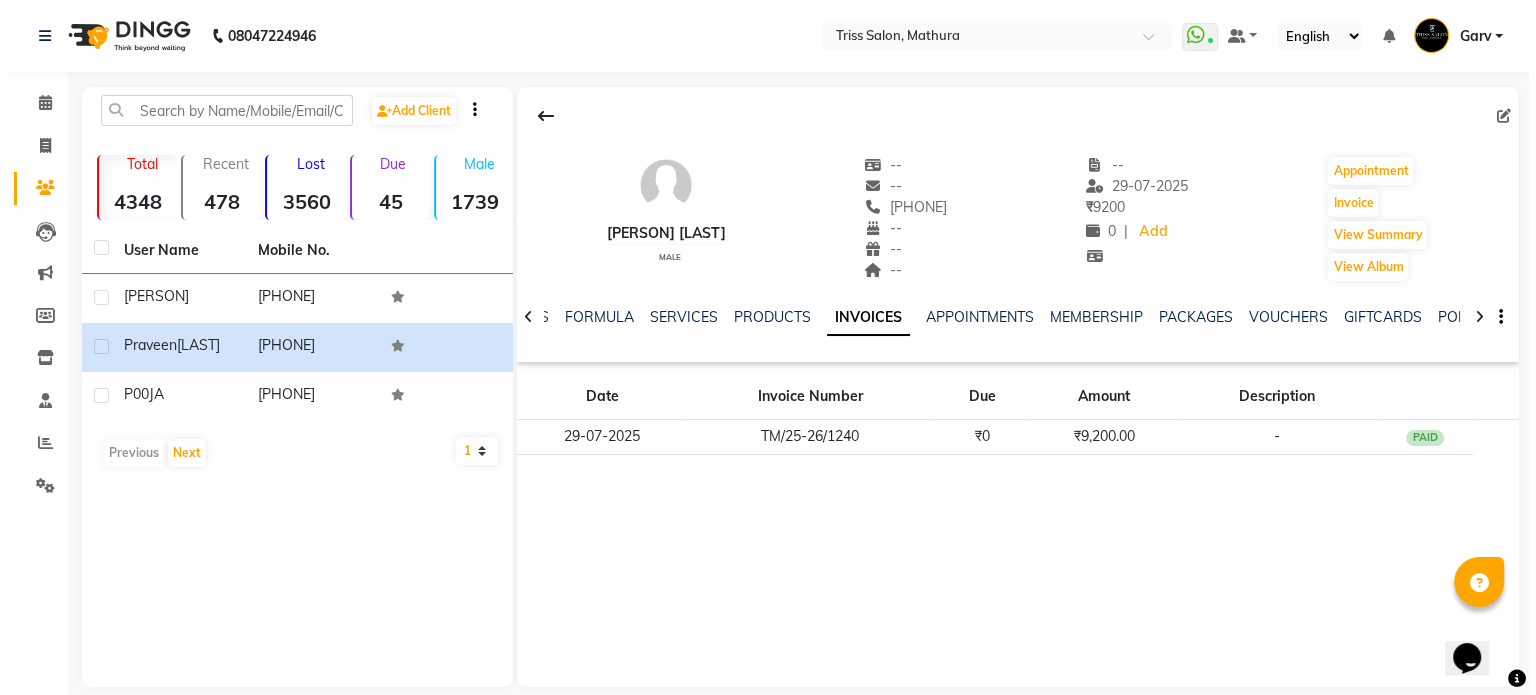 scroll, scrollTop: 21, scrollLeft: 0, axis: vertical 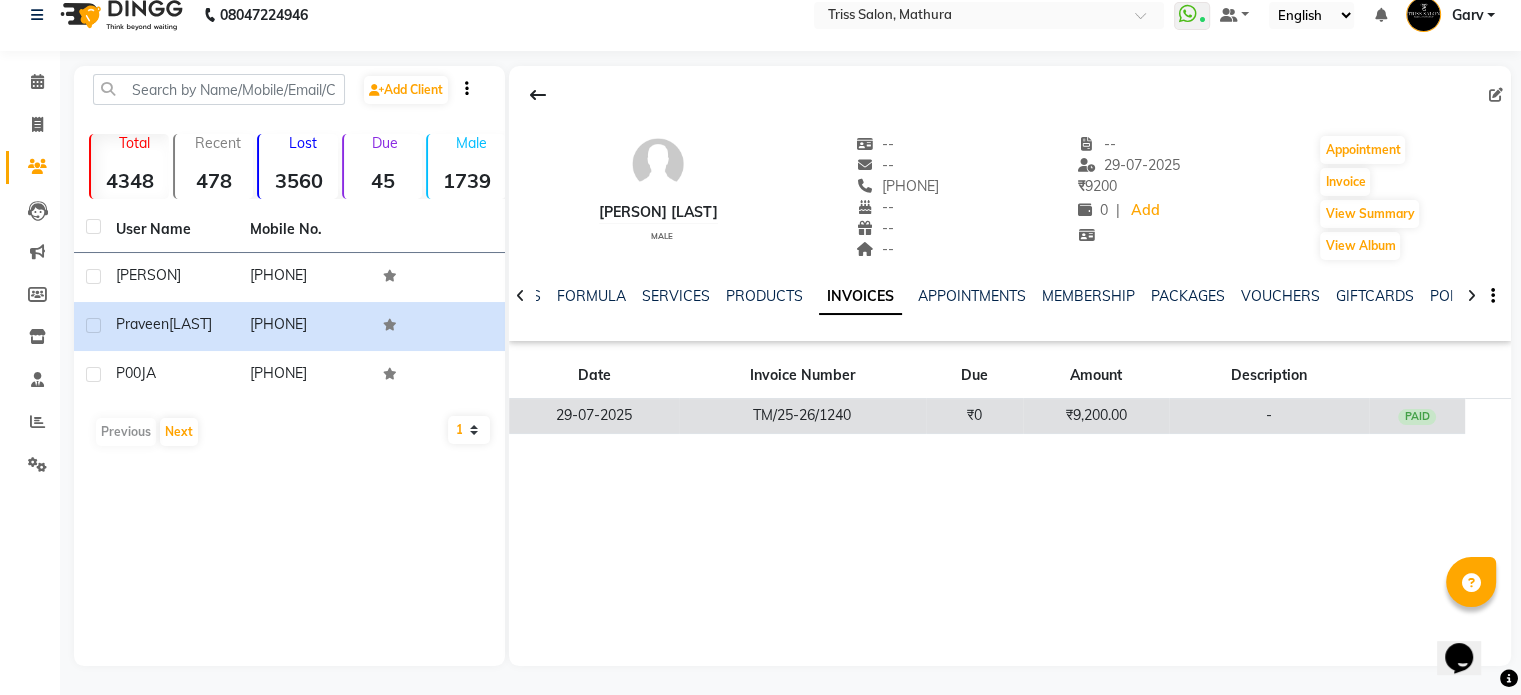 click on "TM/25-26/1240" 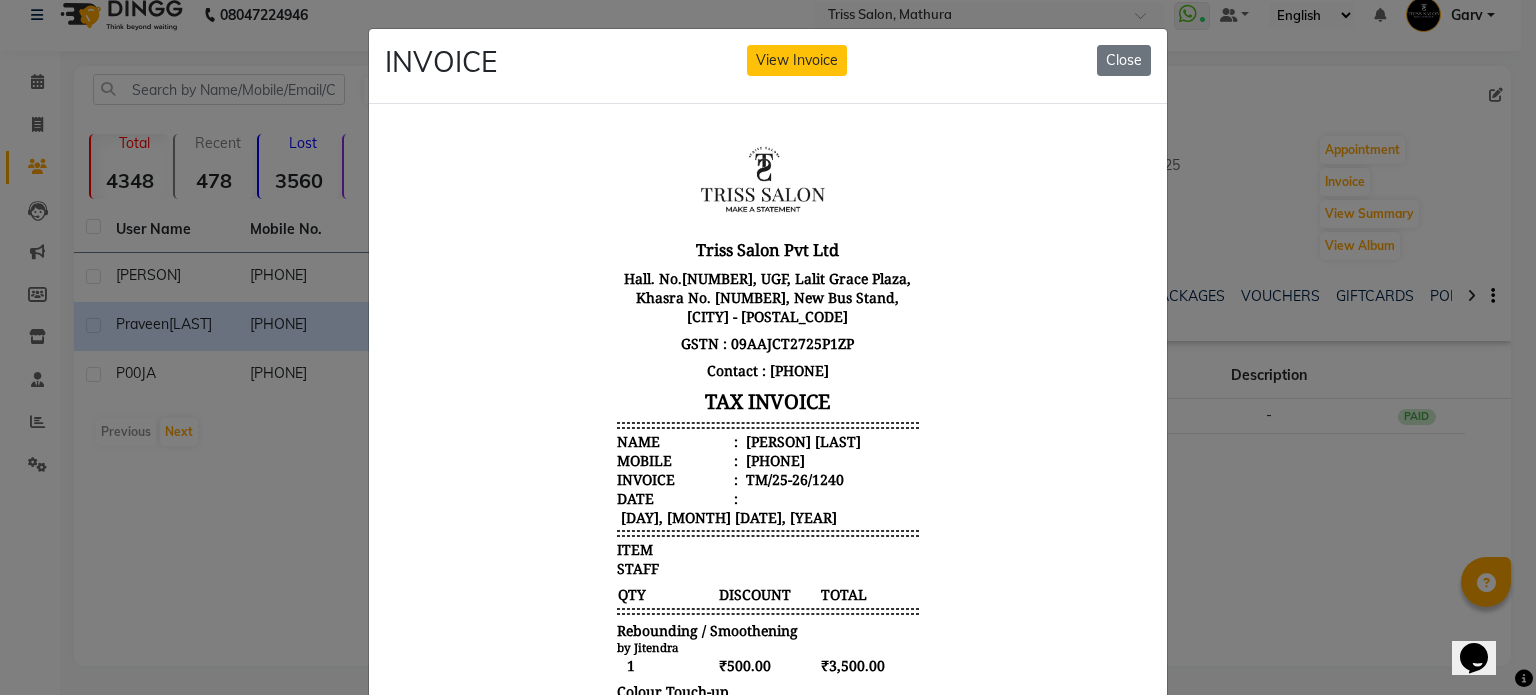 scroll, scrollTop: 0, scrollLeft: 0, axis: both 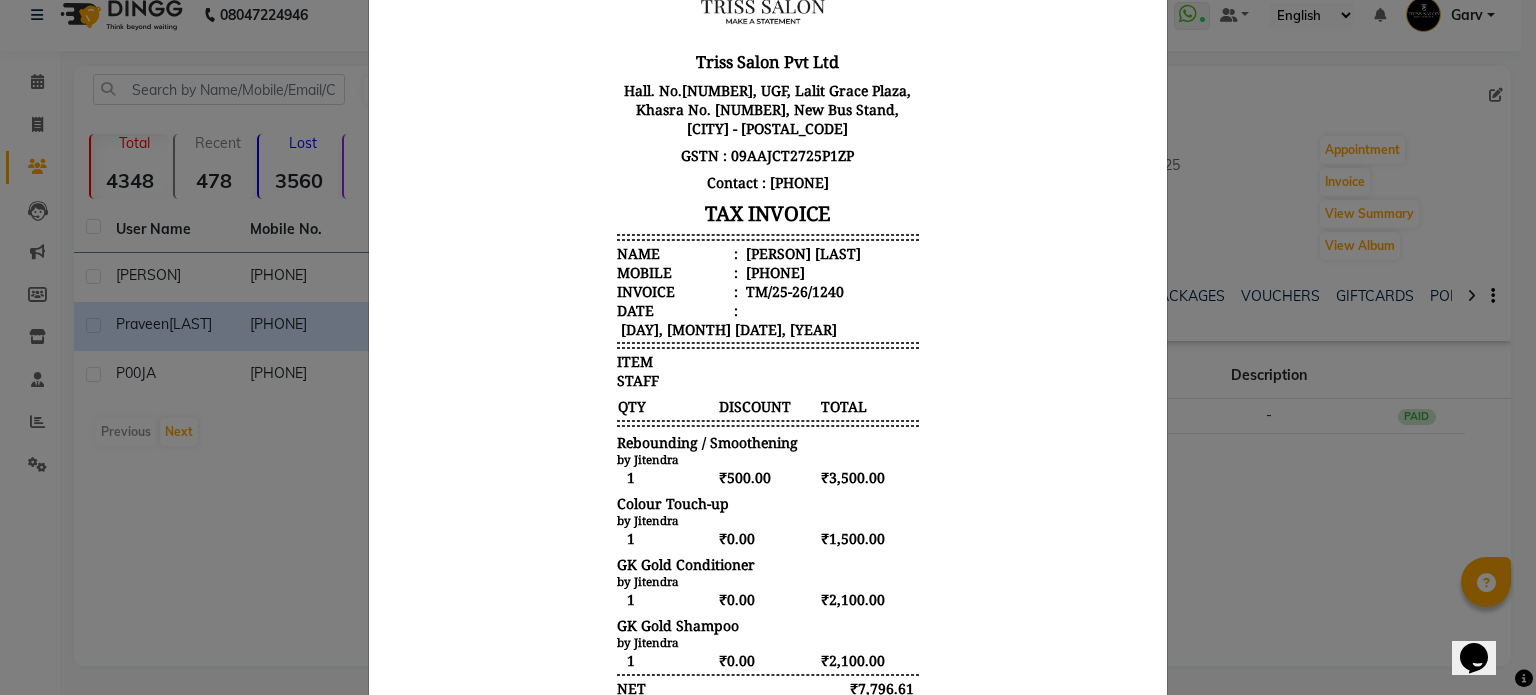 click on "Praveen Chaidhary" at bounding box center (801, 253) 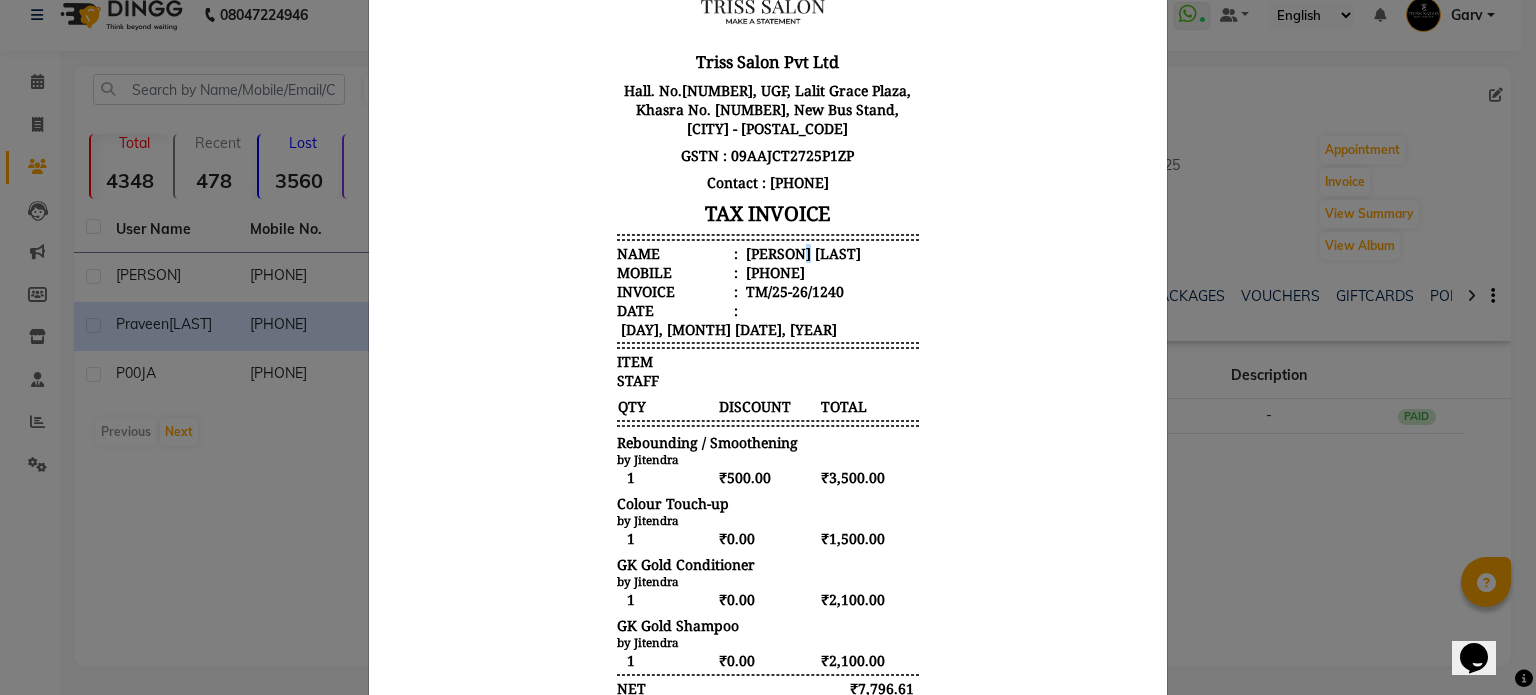 click on "Praveen Chaidhary" at bounding box center (801, 253) 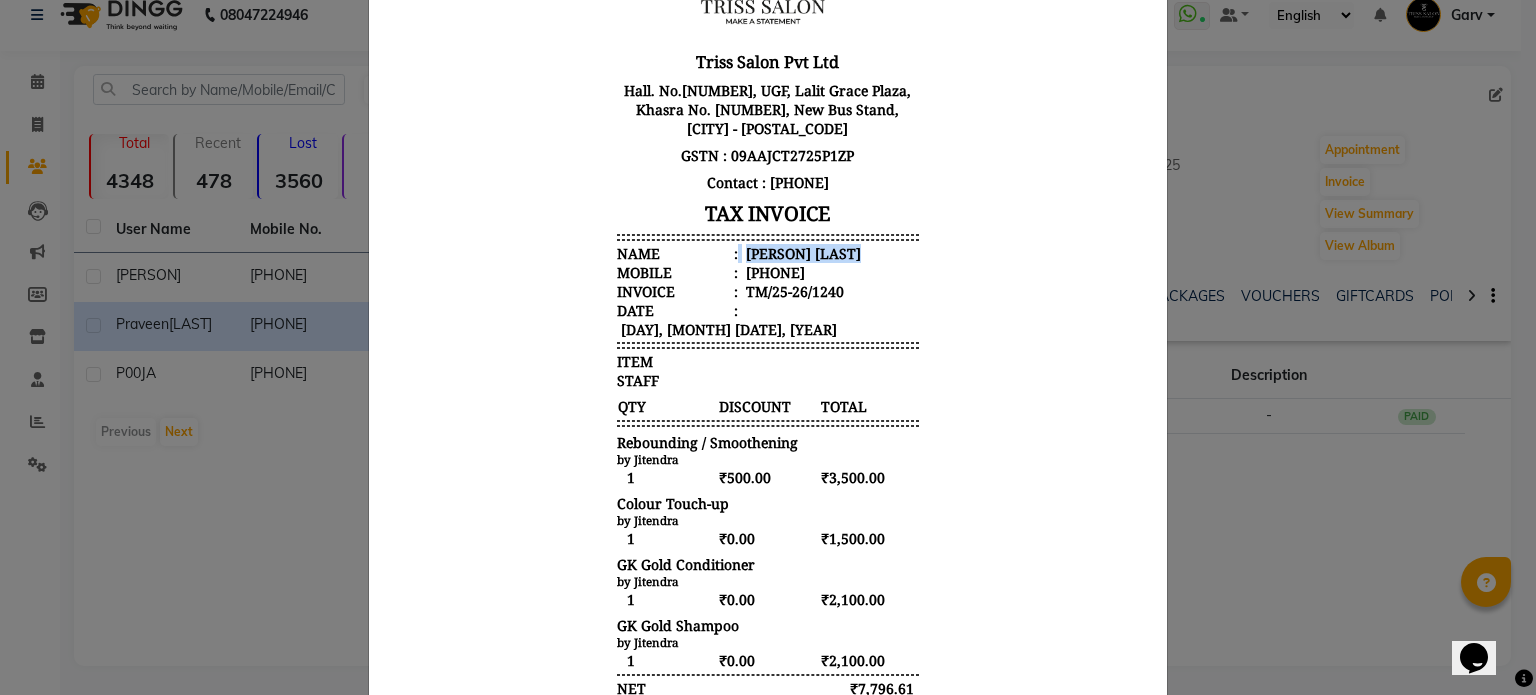 click on "Praveen Chaidhary" at bounding box center [801, 253] 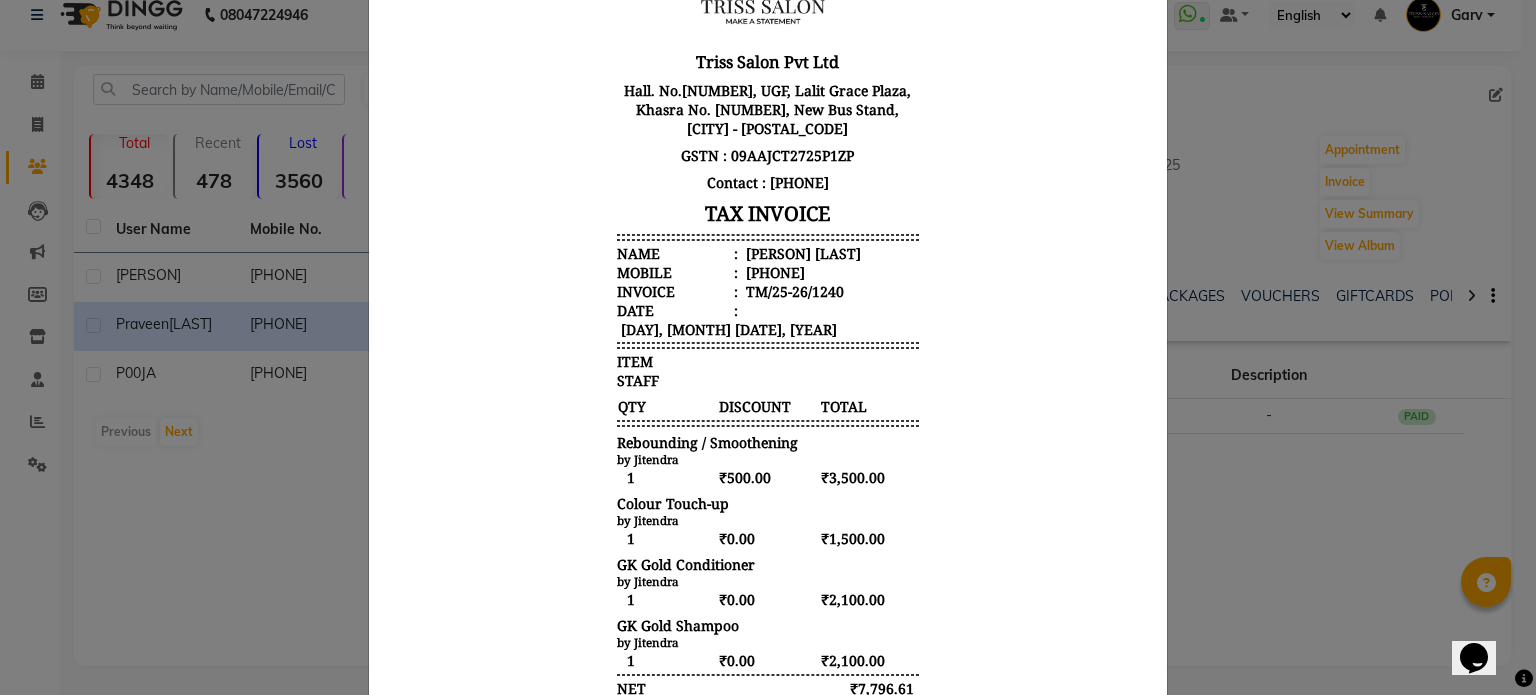 click on "917830185025" at bounding box center [773, 272] 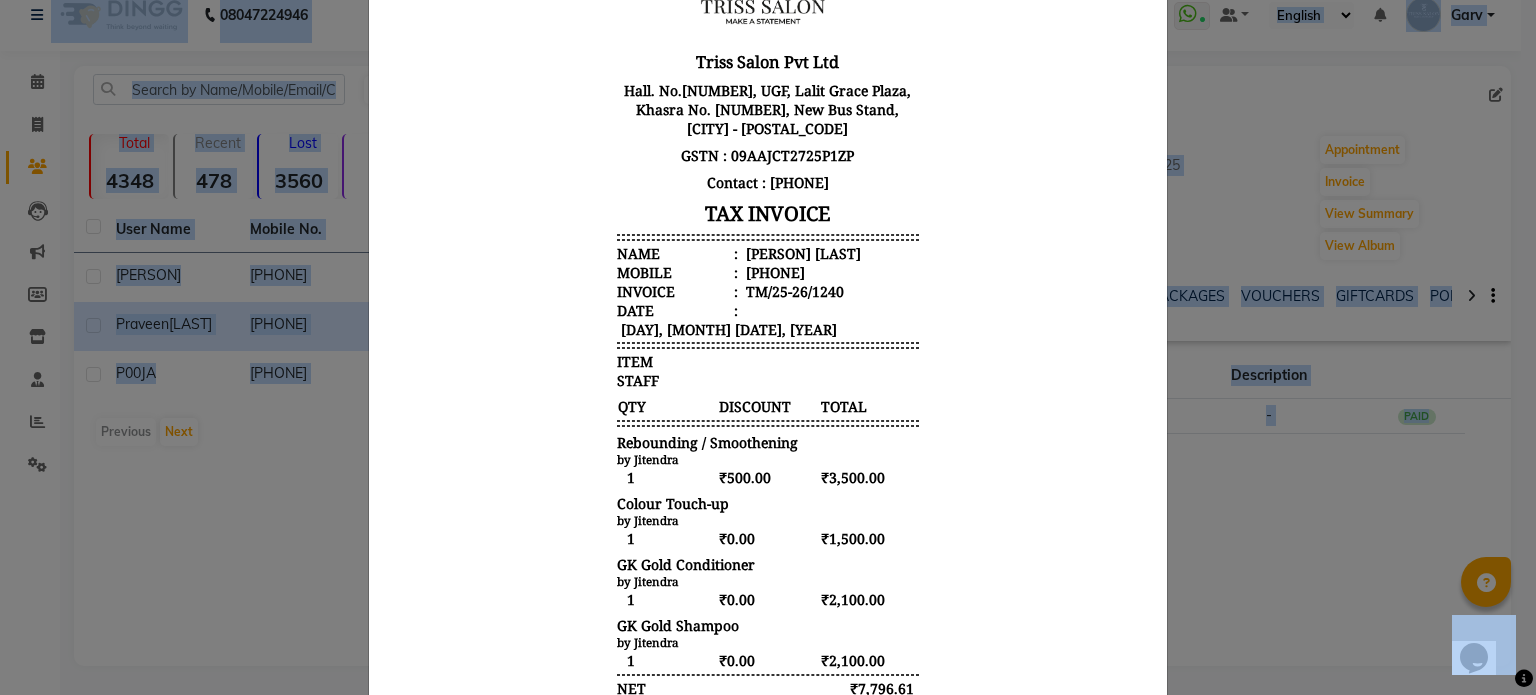 drag, startPoint x: 132, startPoint y: 276, endPoint x: 118, endPoint y: -121, distance: 397.24677 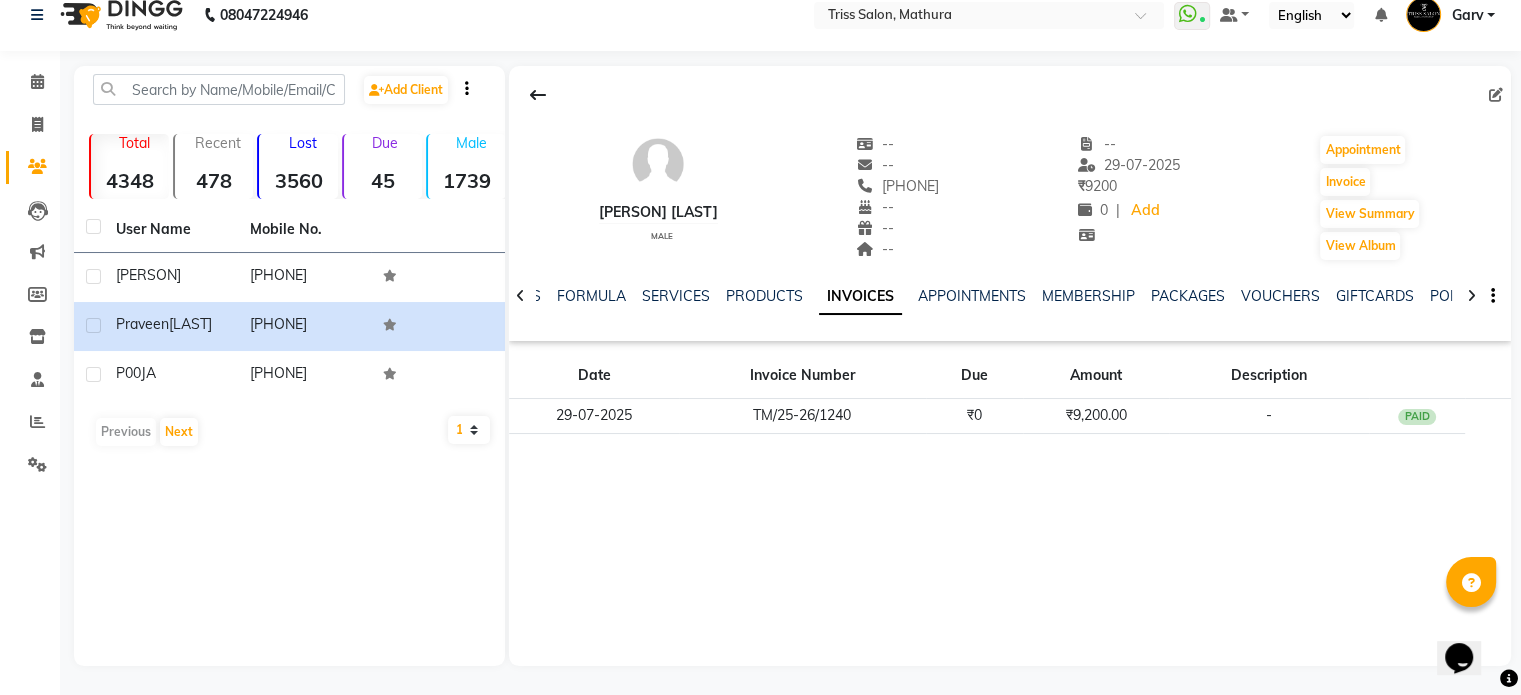 click on "P00JA" 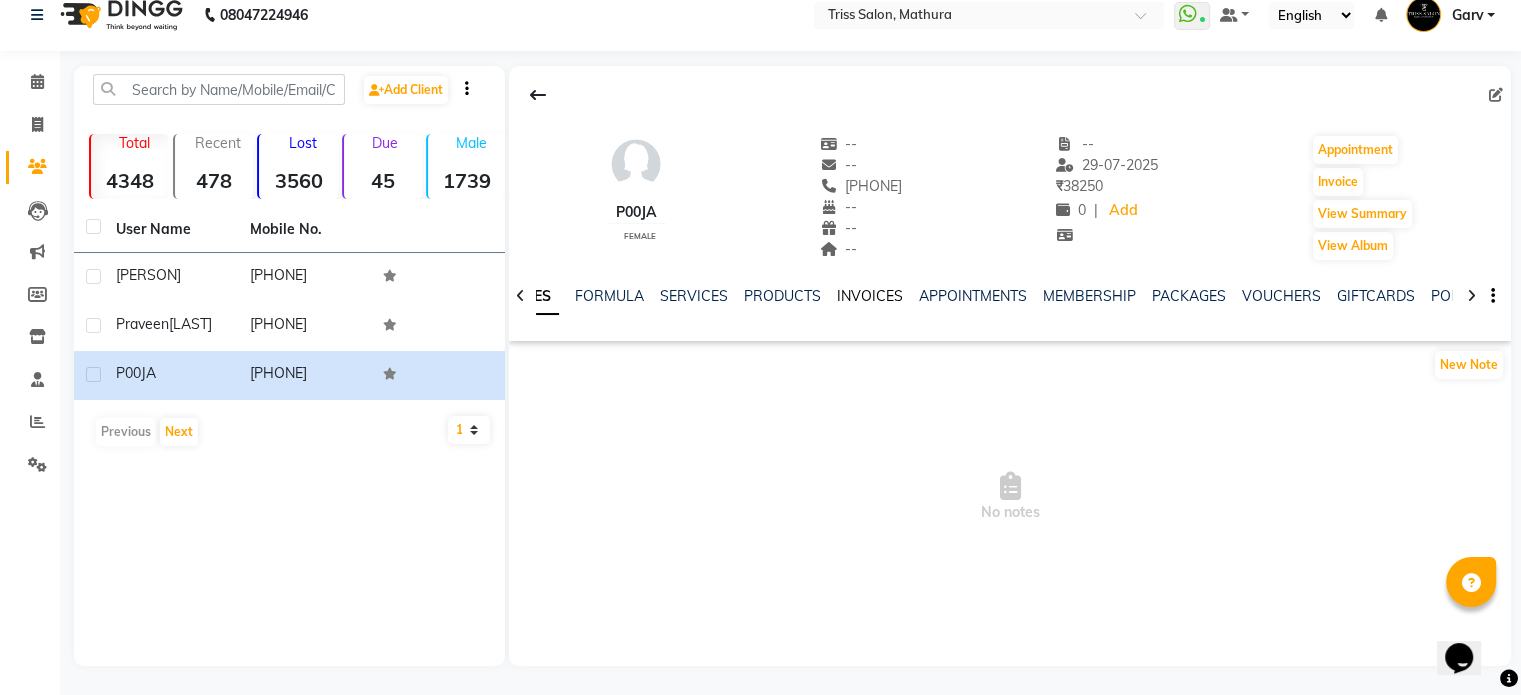 click on "INVOICES" 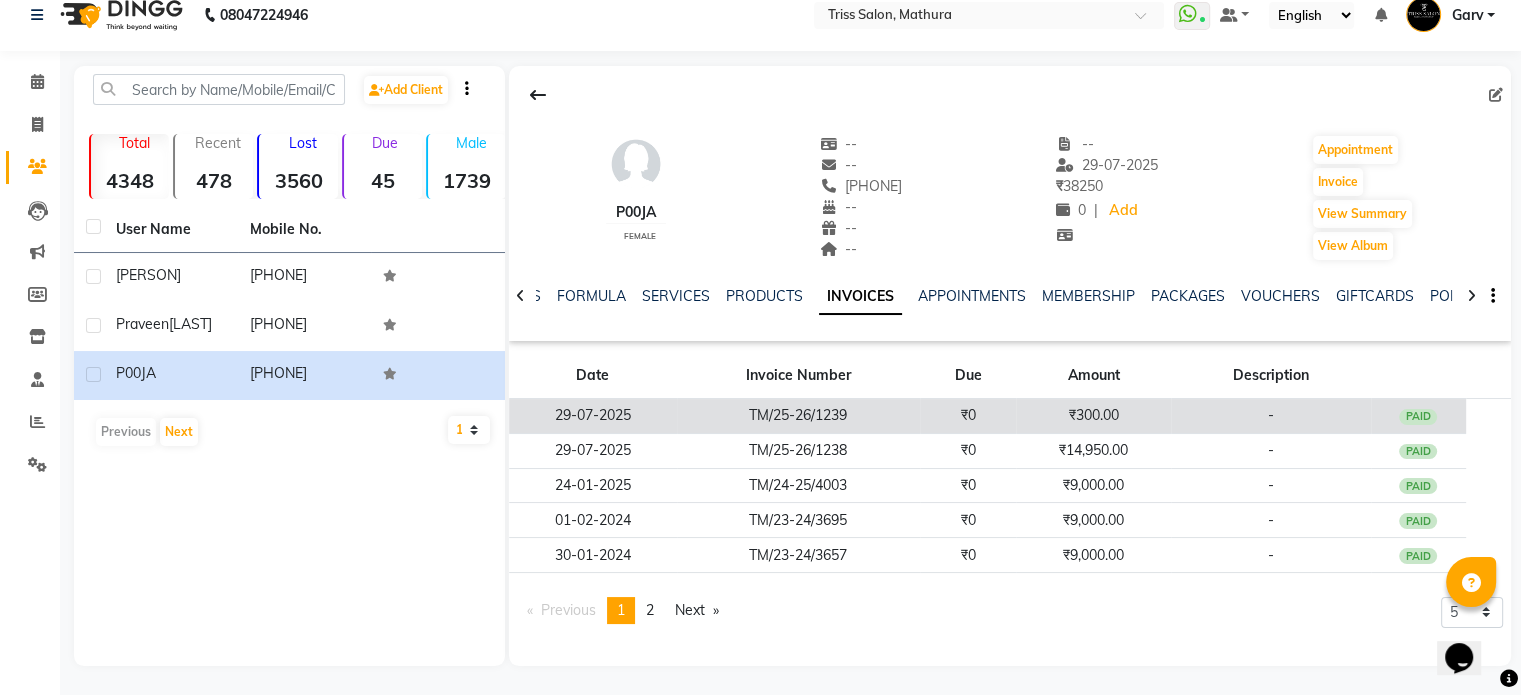 click on "TM/25-26/1239" 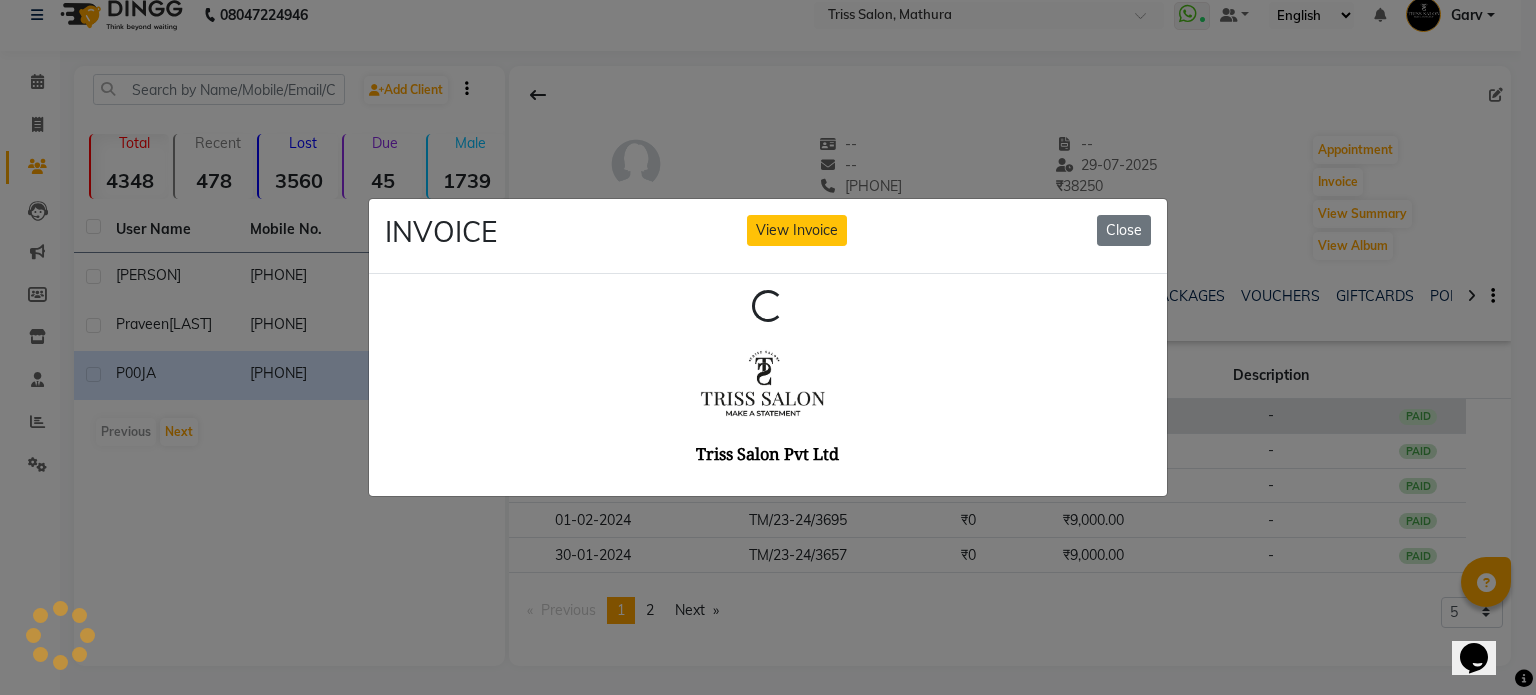 scroll, scrollTop: 0, scrollLeft: 0, axis: both 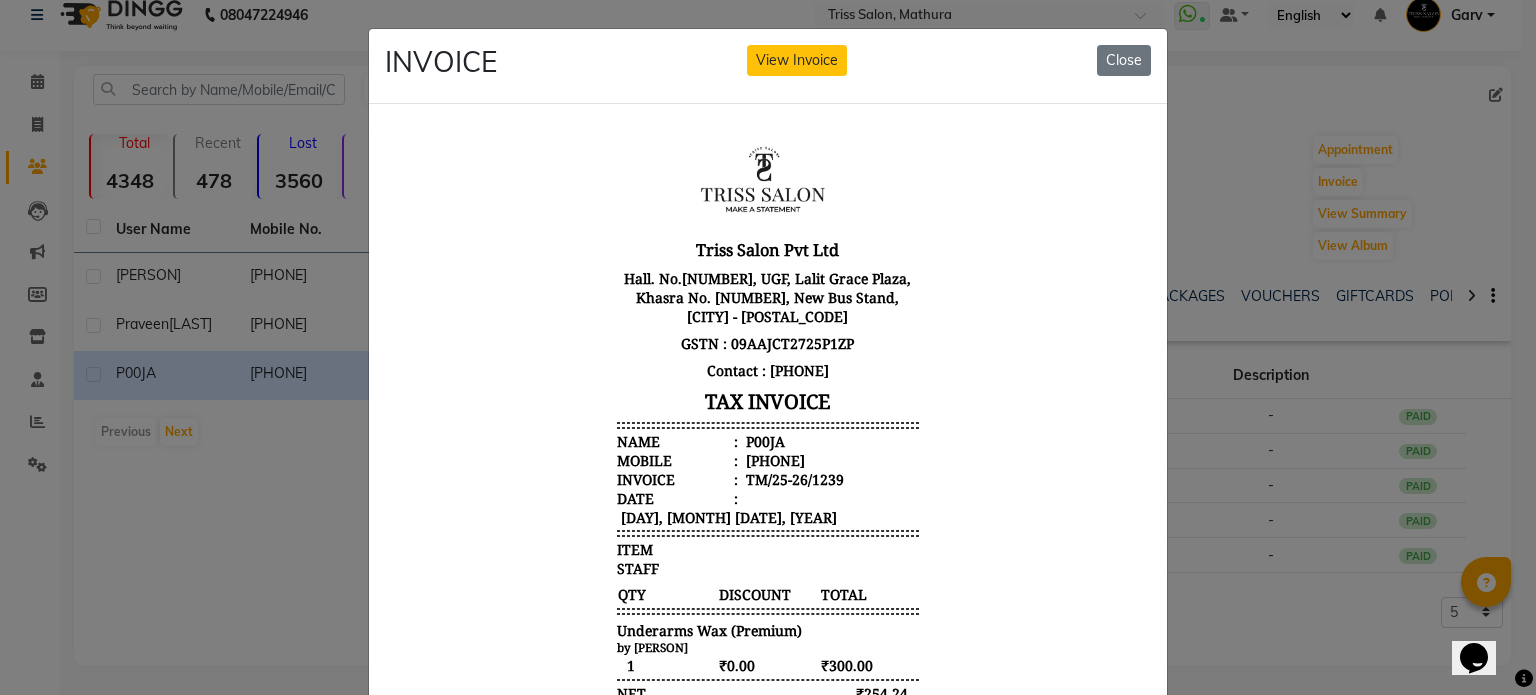 click on "P00JA" at bounding box center (763, 440) 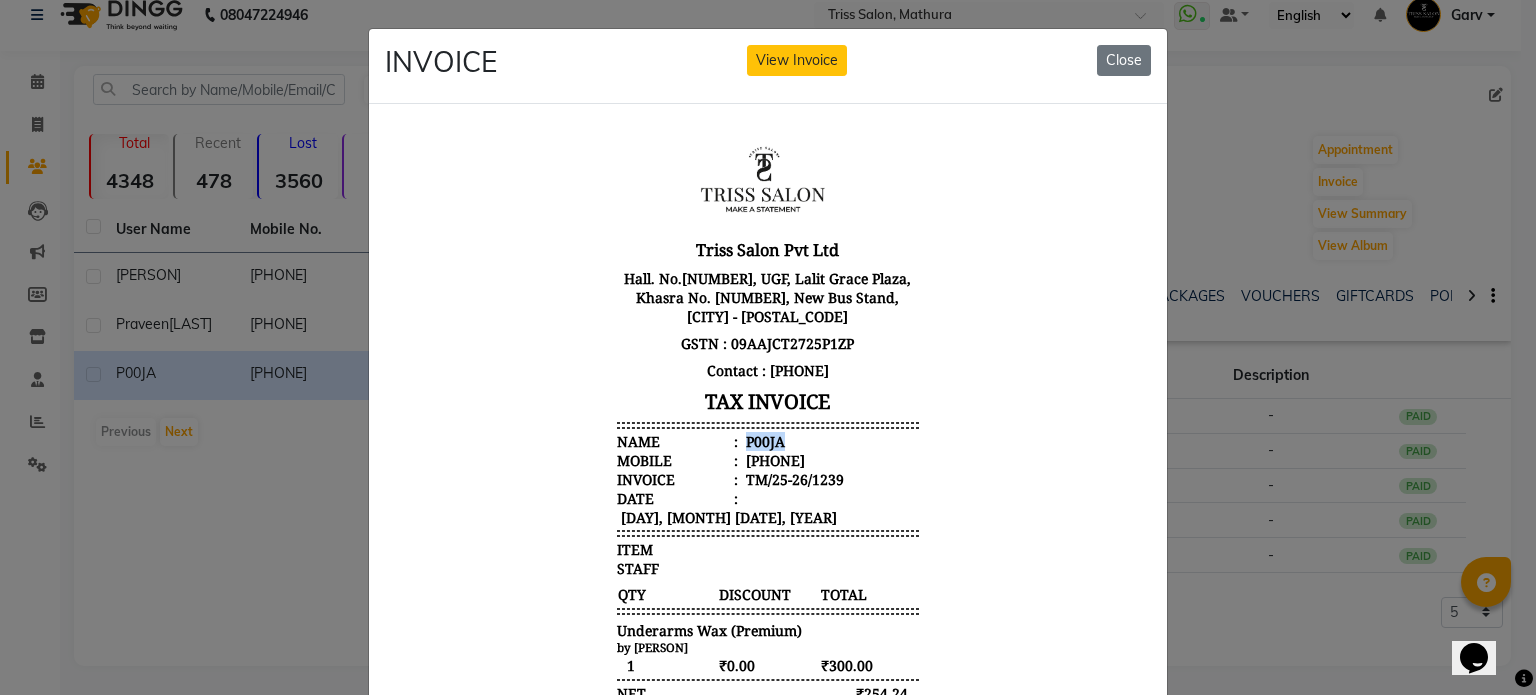 click on "P00JA" at bounding box center (763, 440) 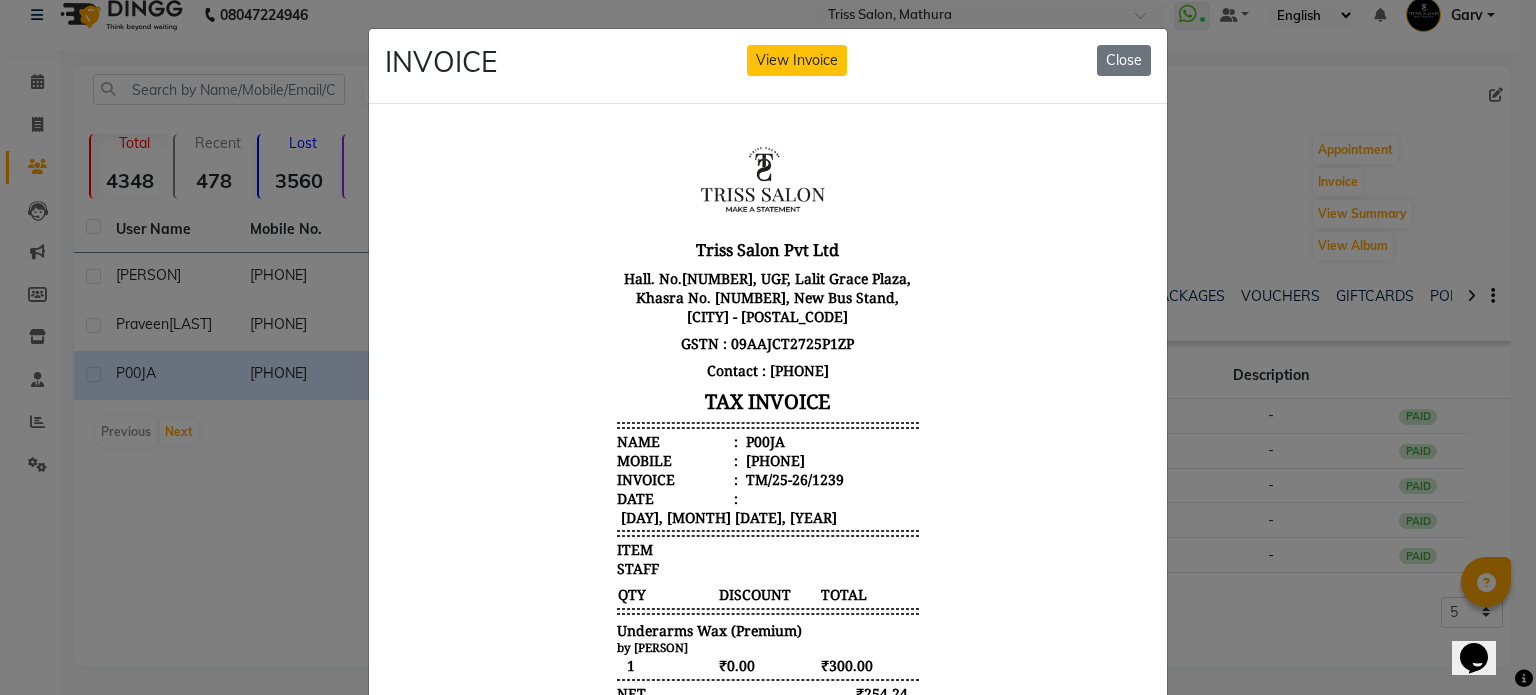 click on "918802828131" at bounding box center [773, 459] 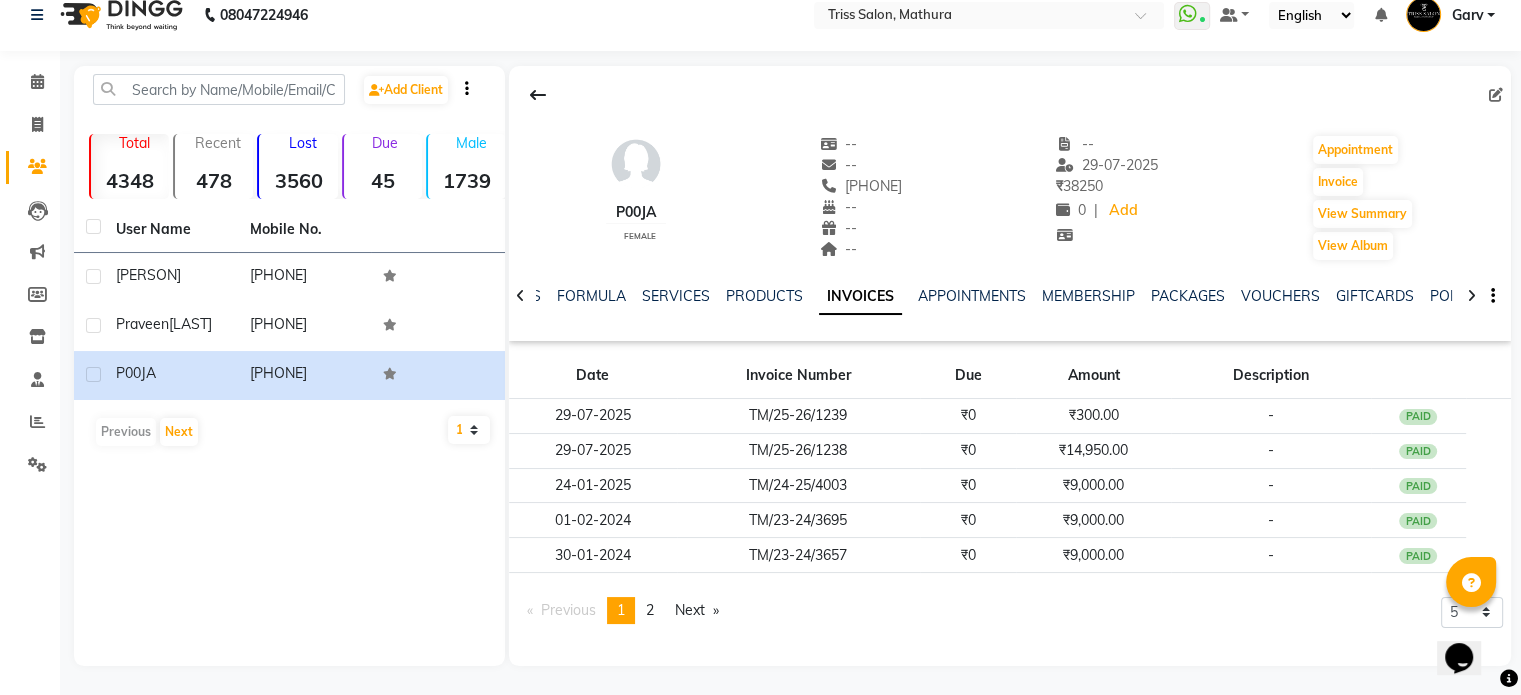 click 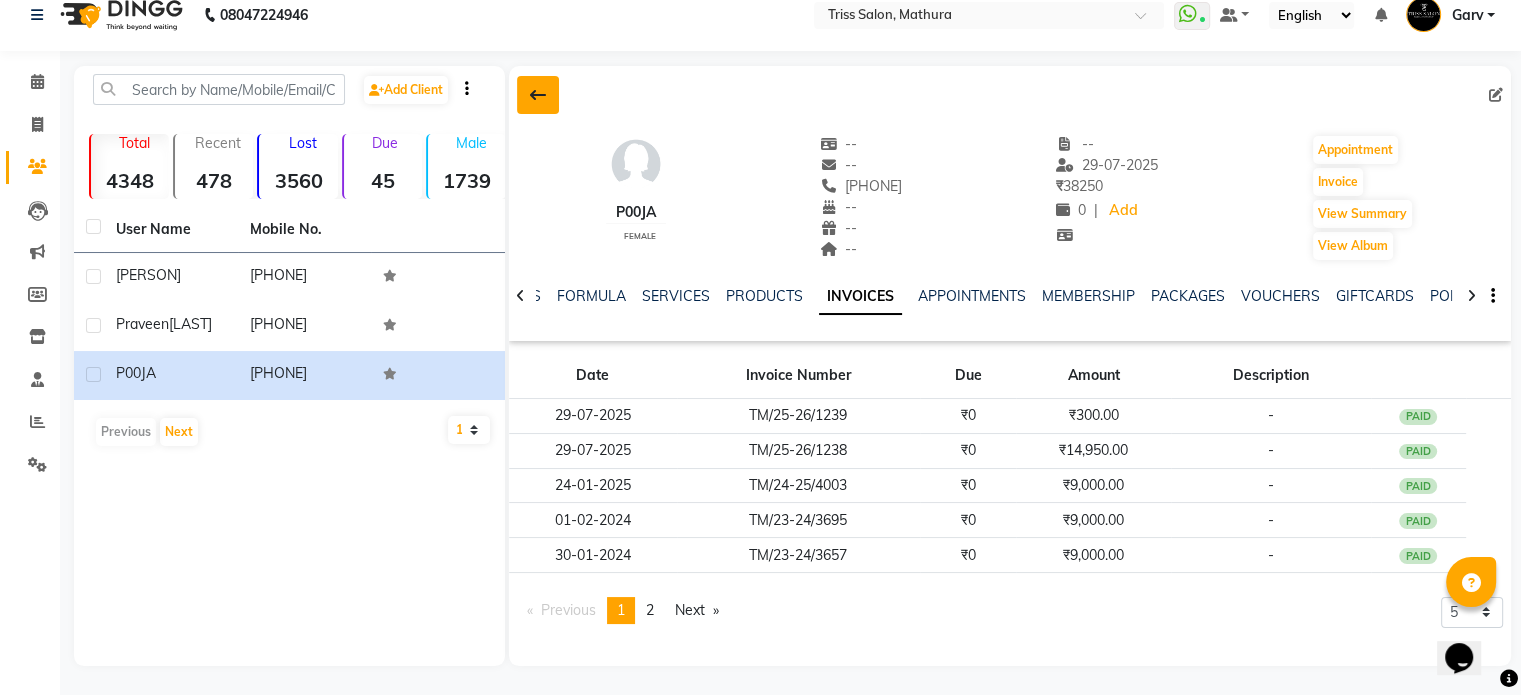 click 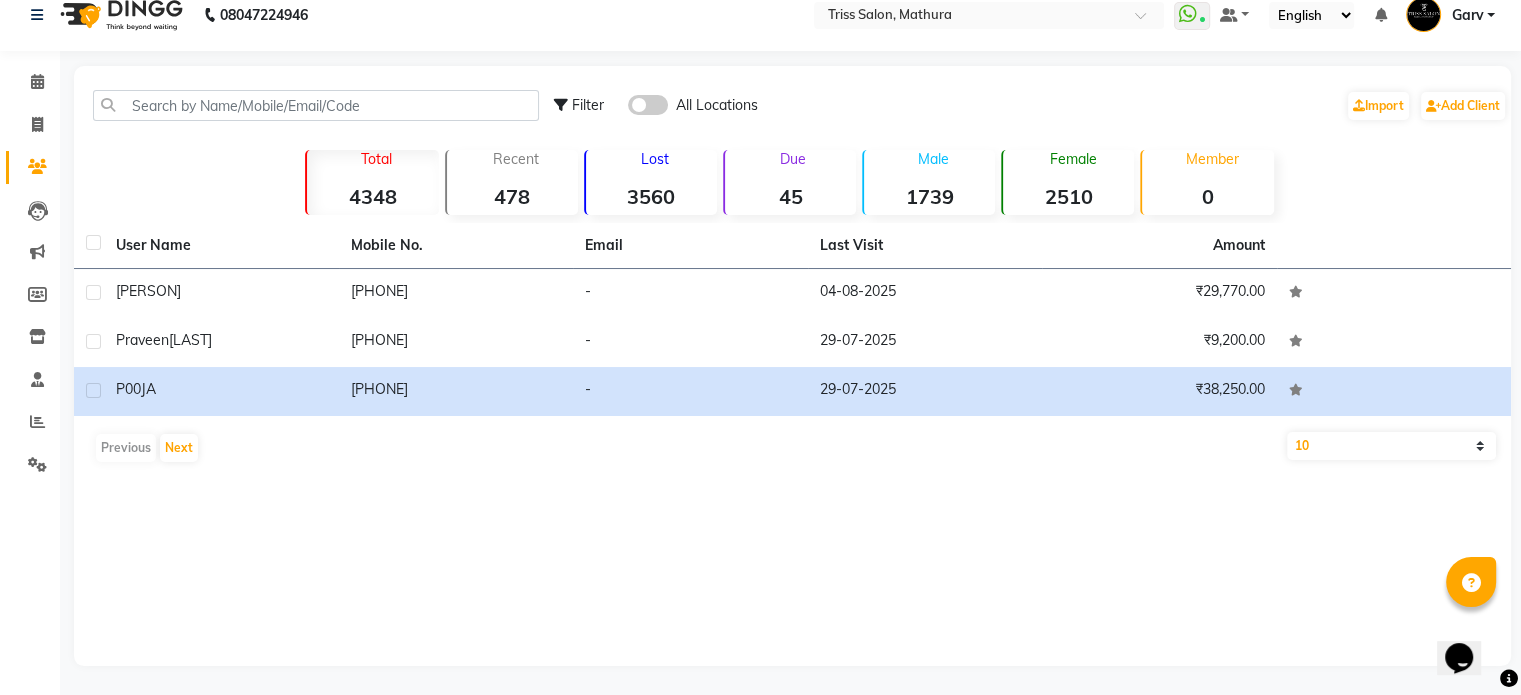 click on "Filter" 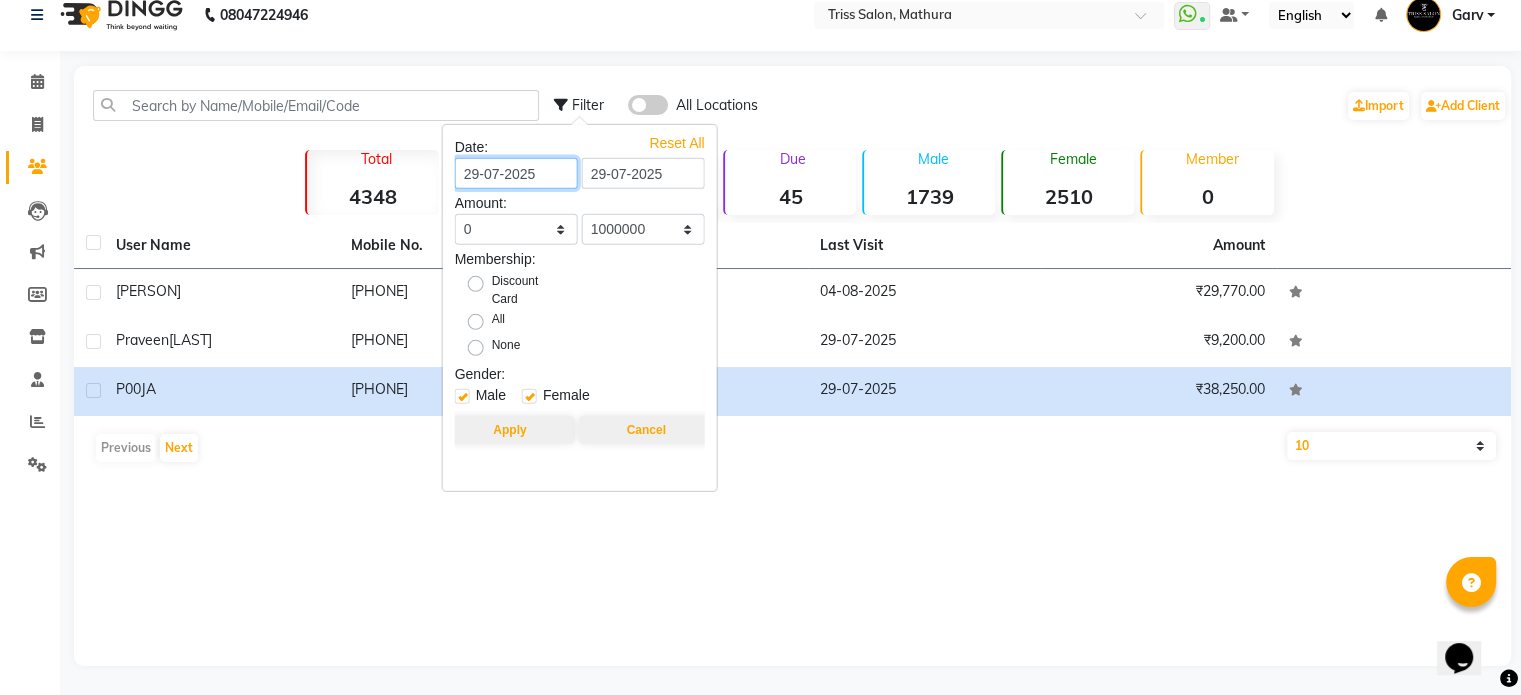 click on "29-07-2025" at bounding box center (516, 173) 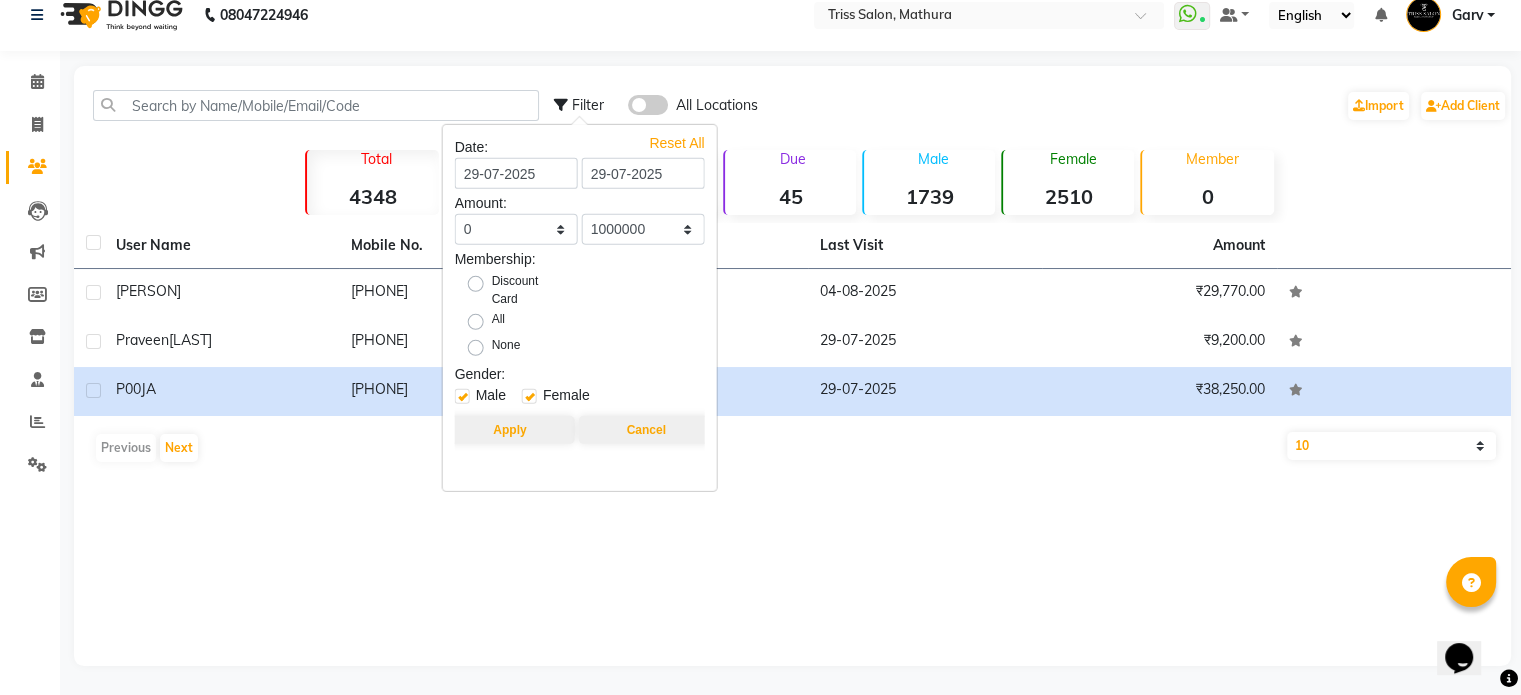 select on "7" 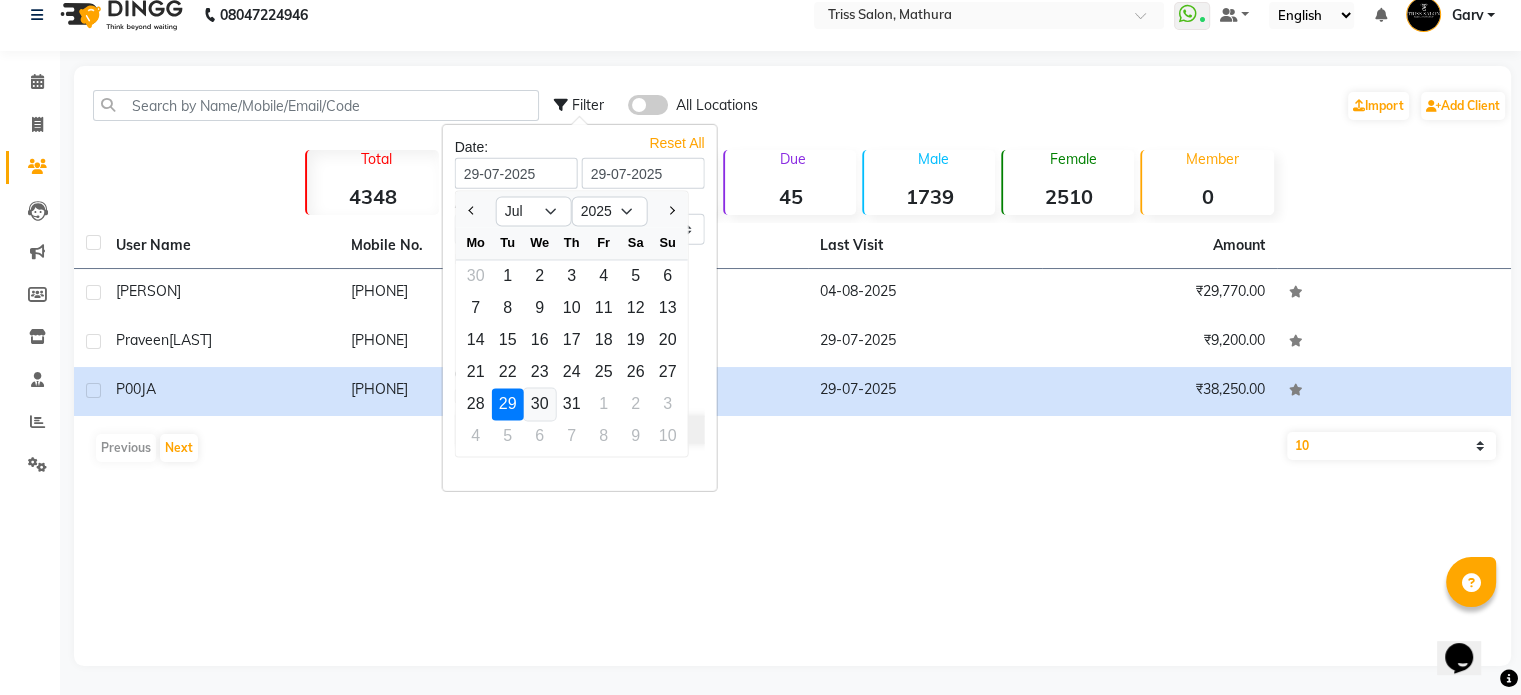 click on "30" at bounding box center (540, 404) 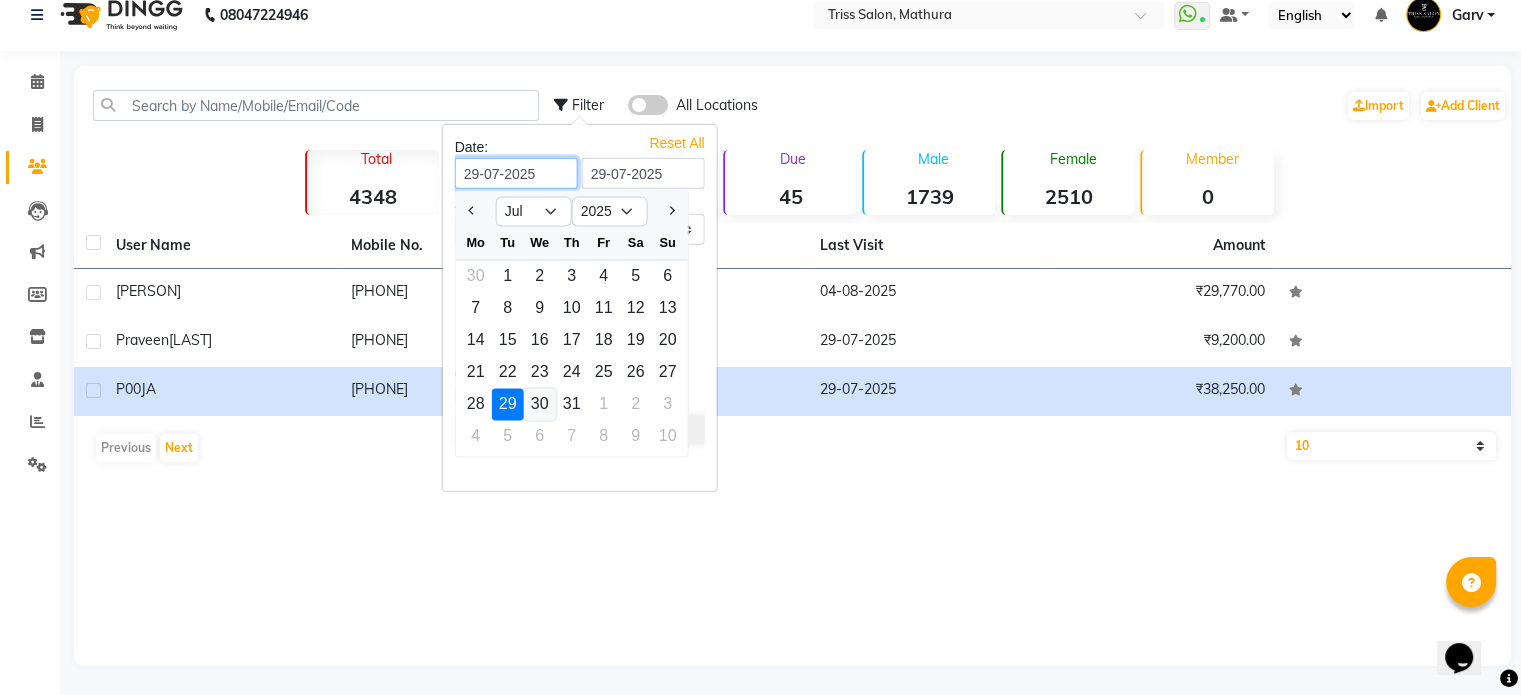 type on "30-07-2025" 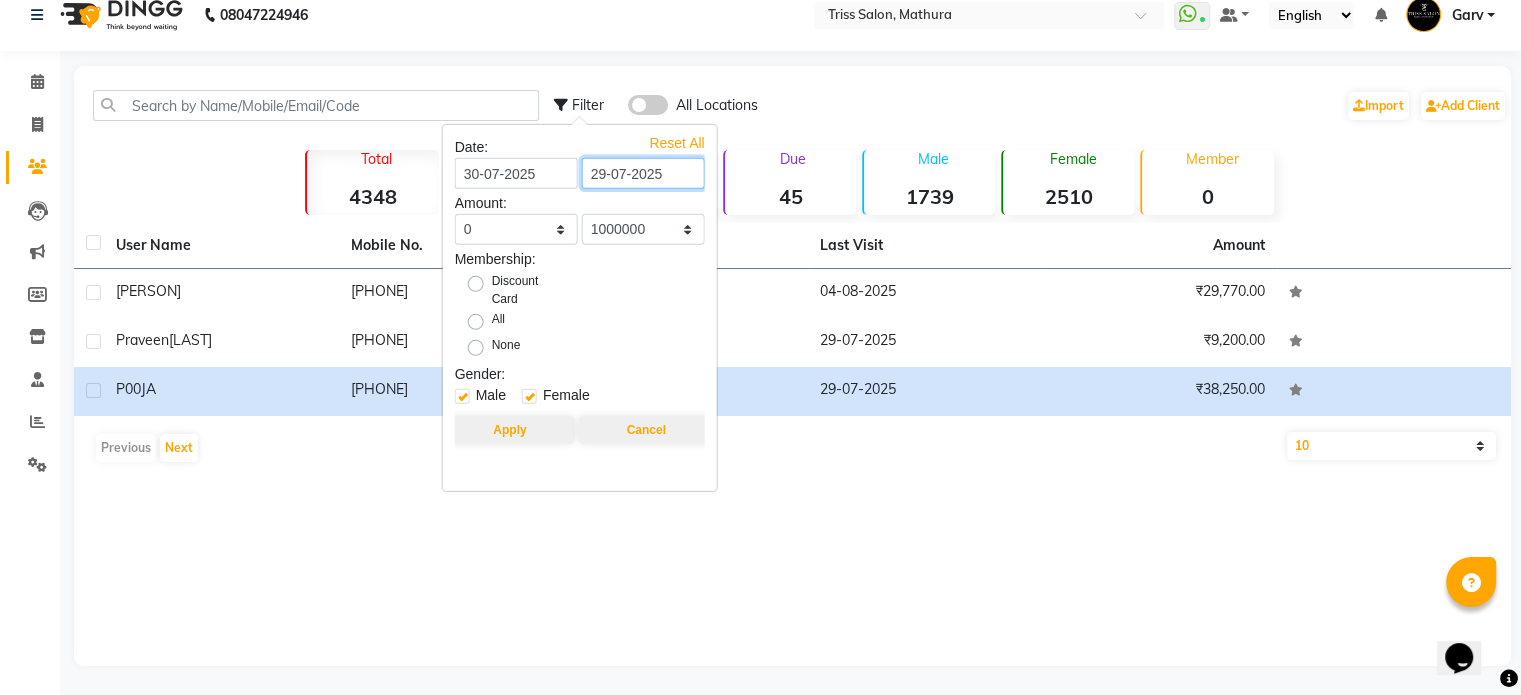 click on "29-07-2025" at bounding box center [643, 173] 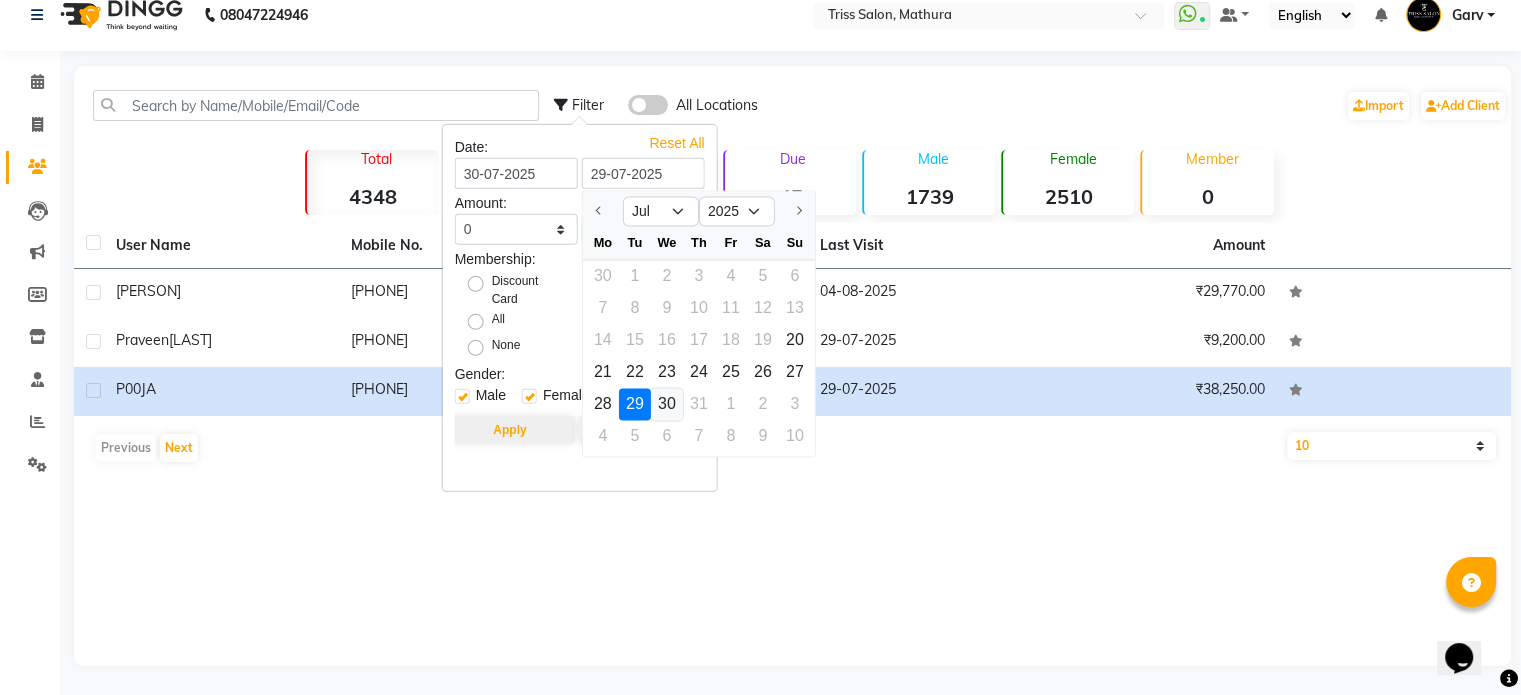 click on "30" at bounding box center (667, 404) 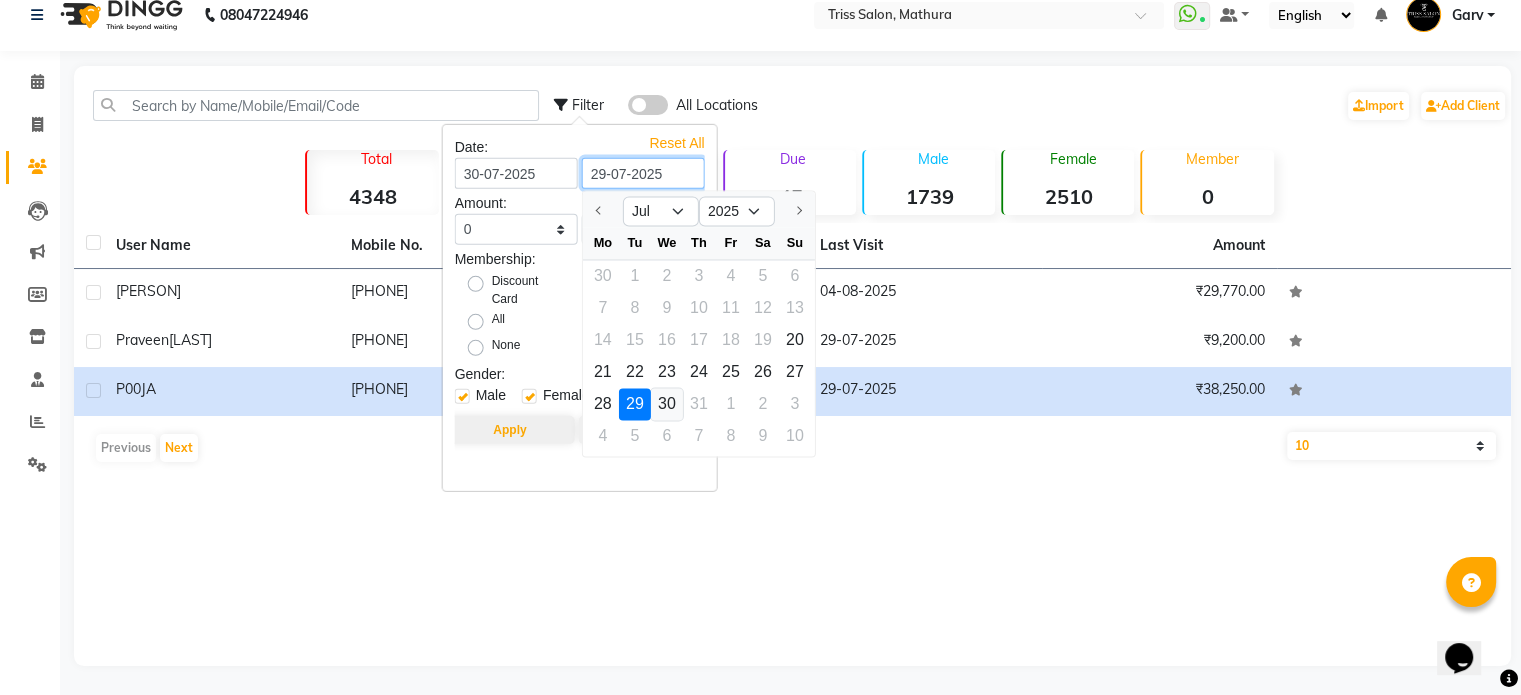 type on "30-07-2025" 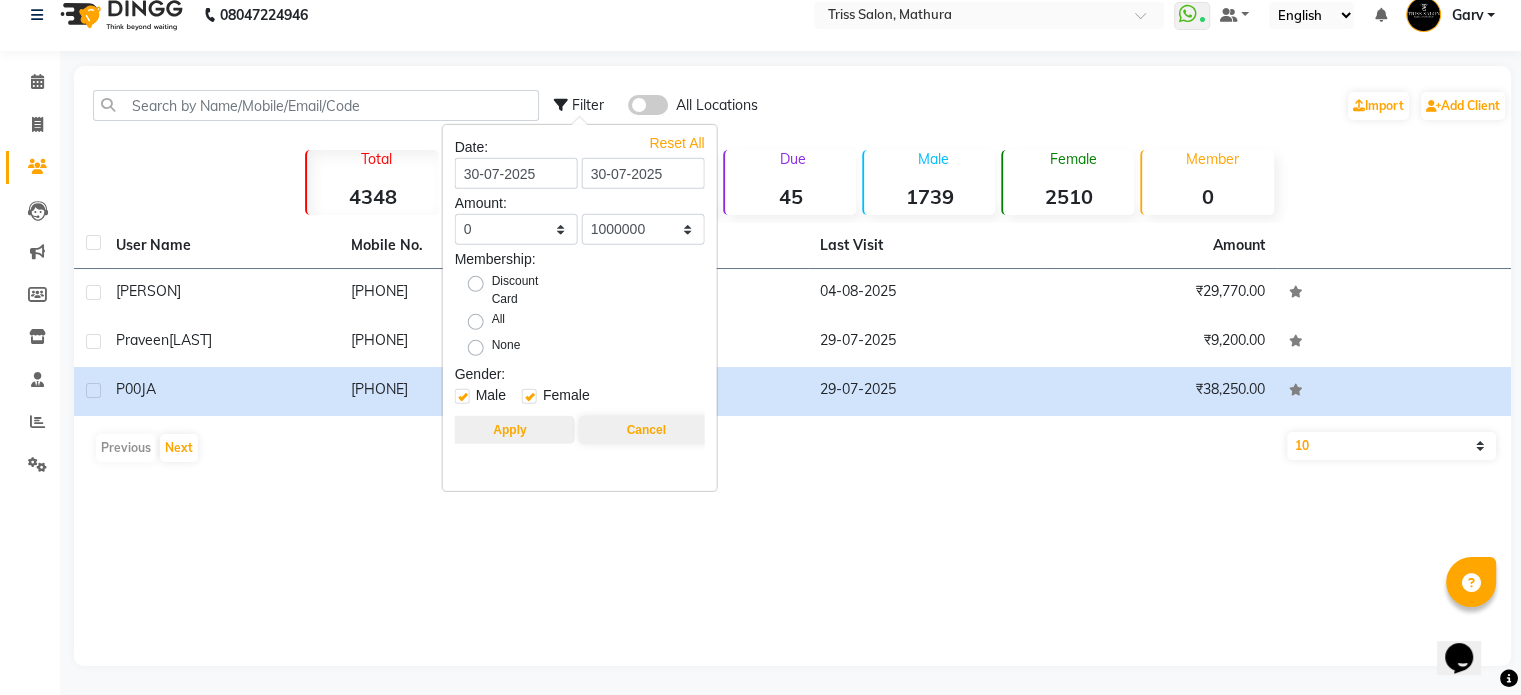 click on "Apply" at bounding box center [509, 430] 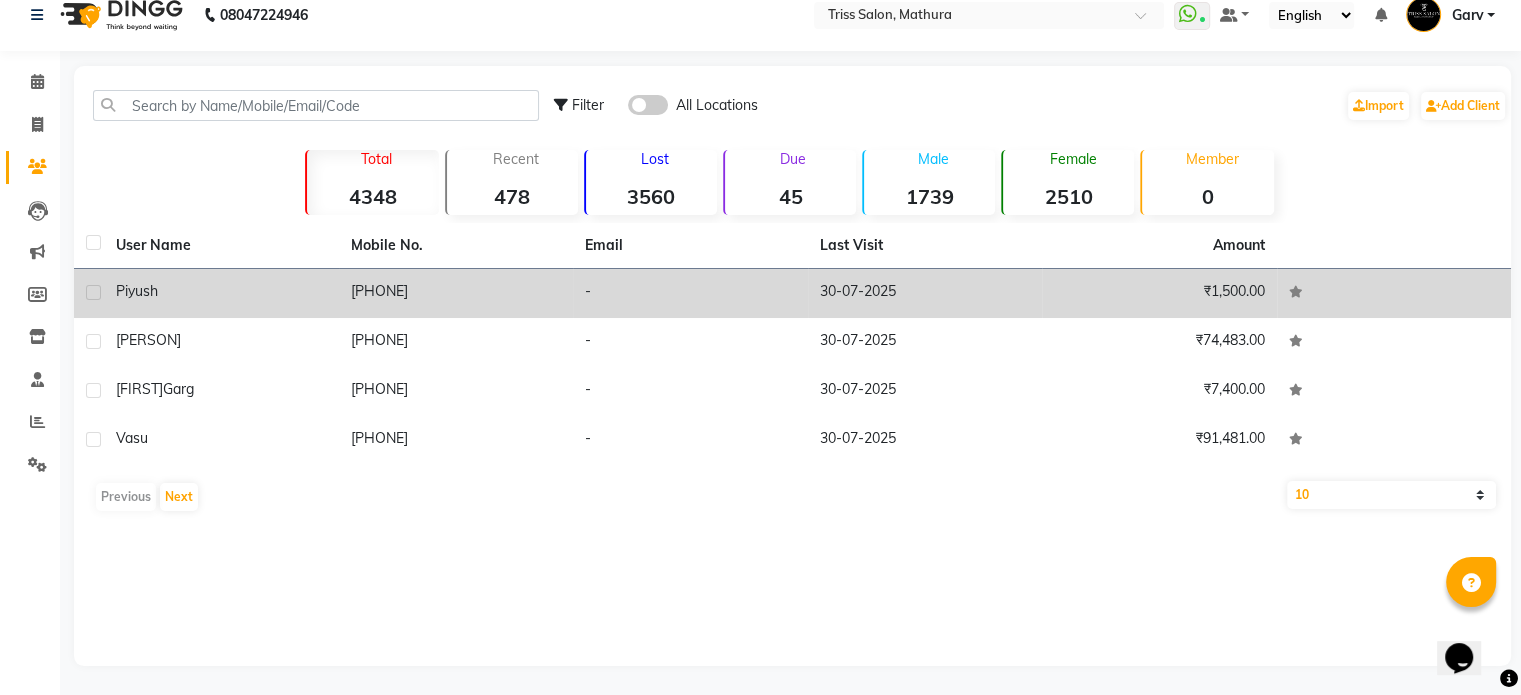 click on "piyush" 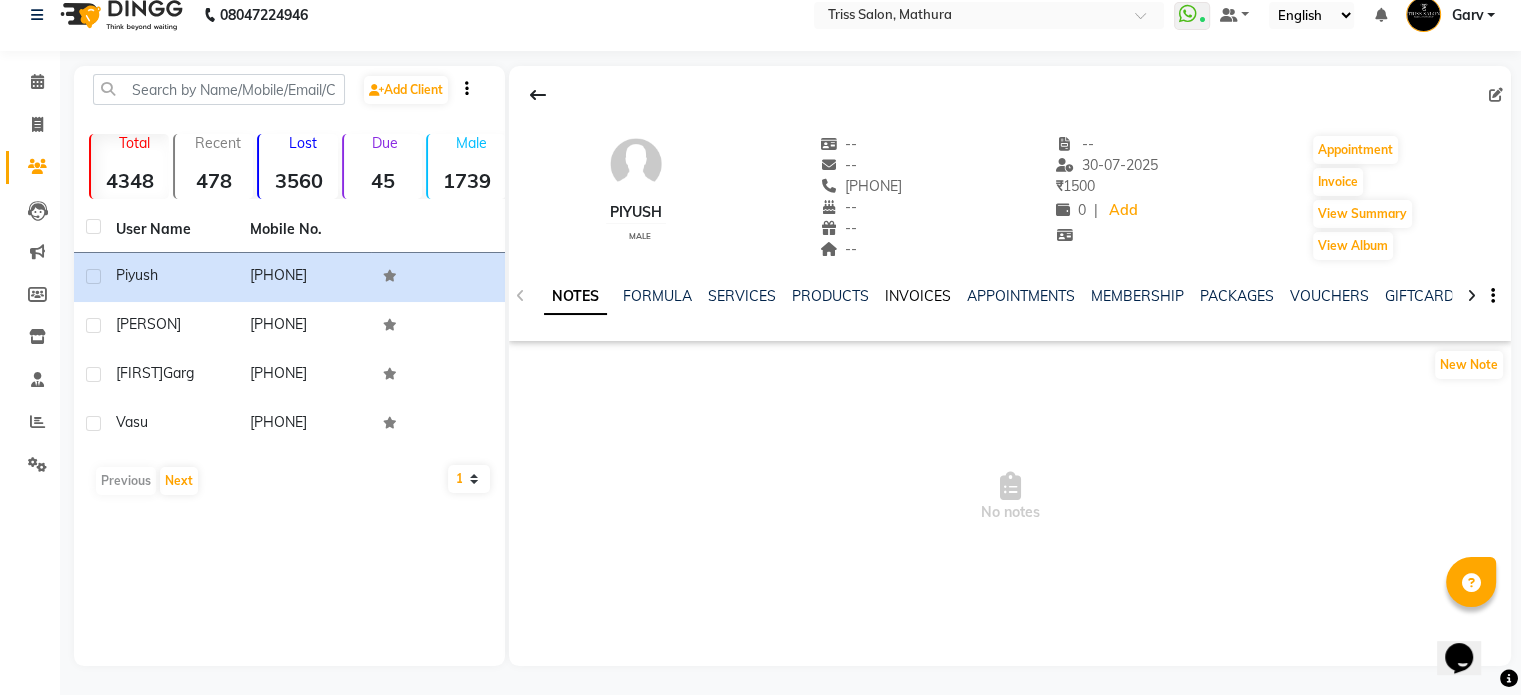 click on "INVOICES" 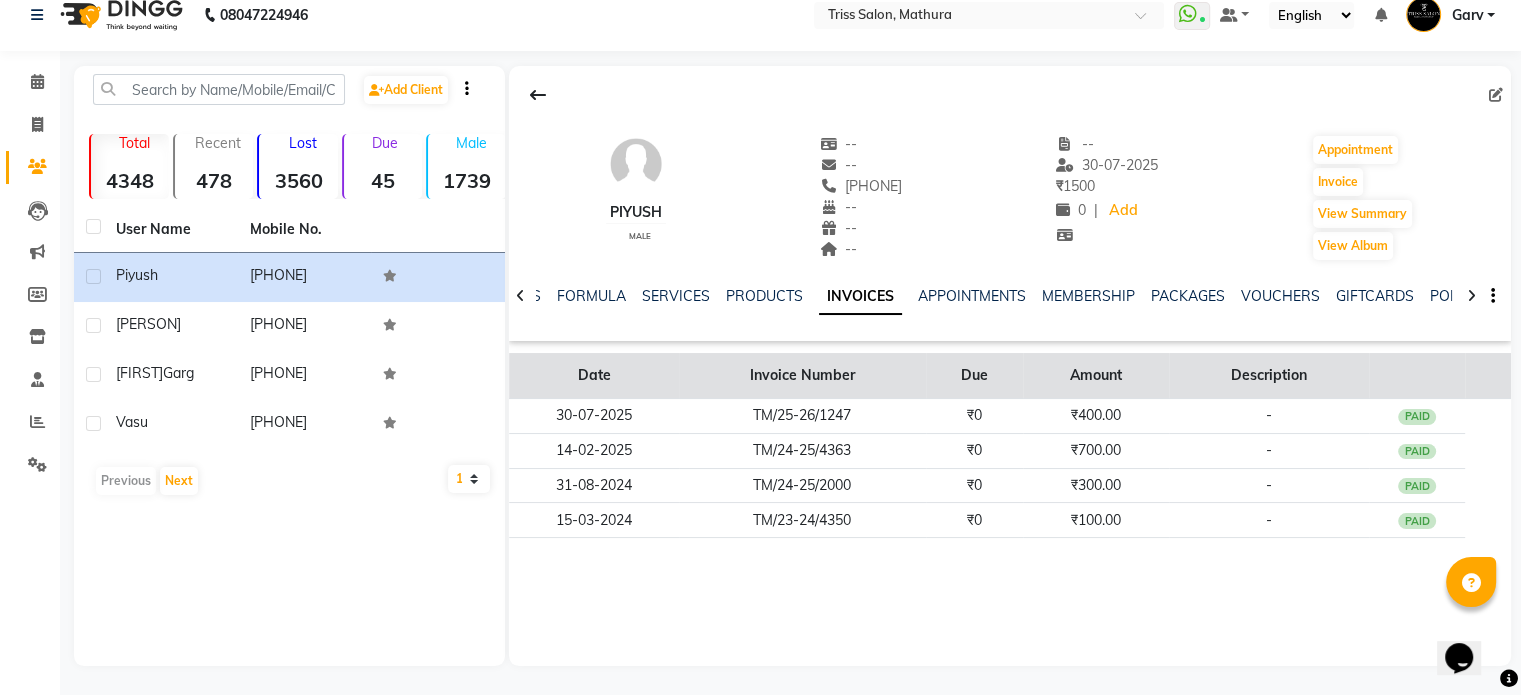 click on "Date" 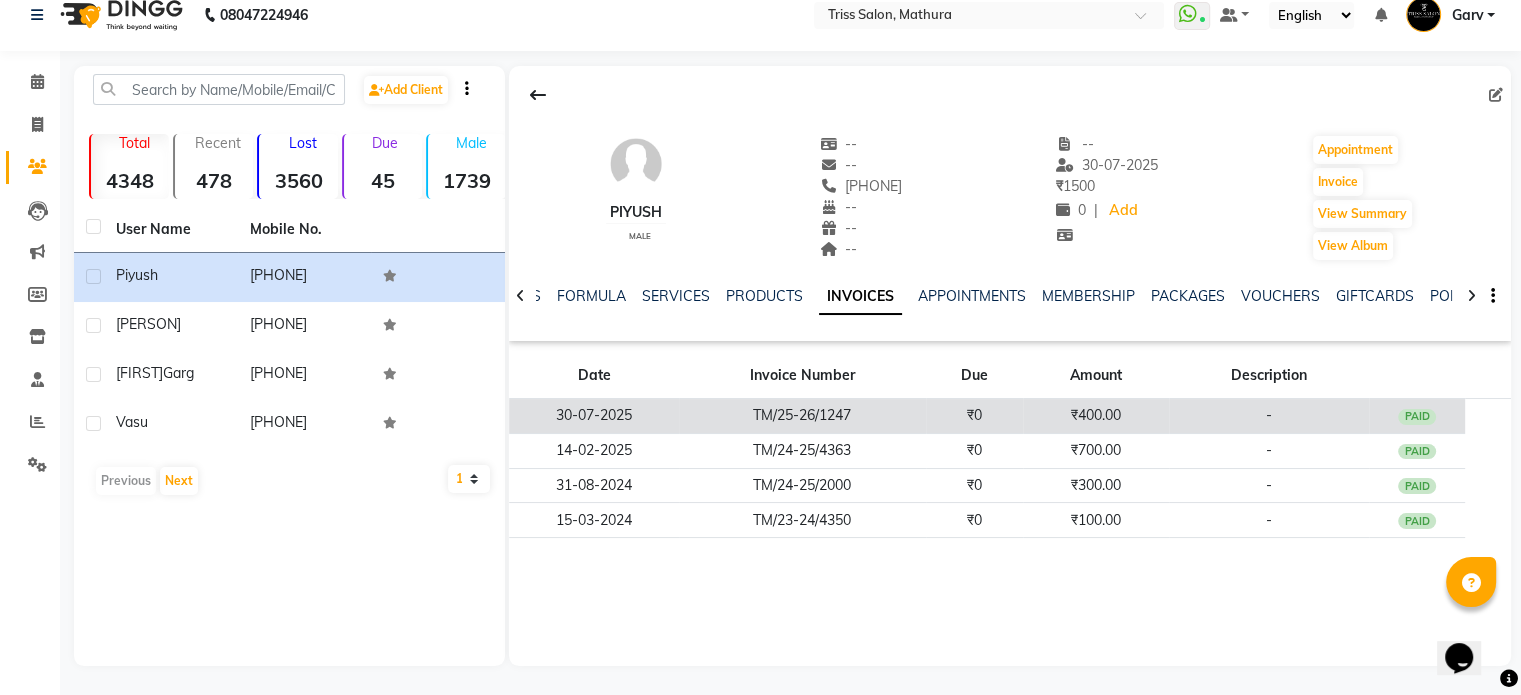 click on "TM/25-26/1247" 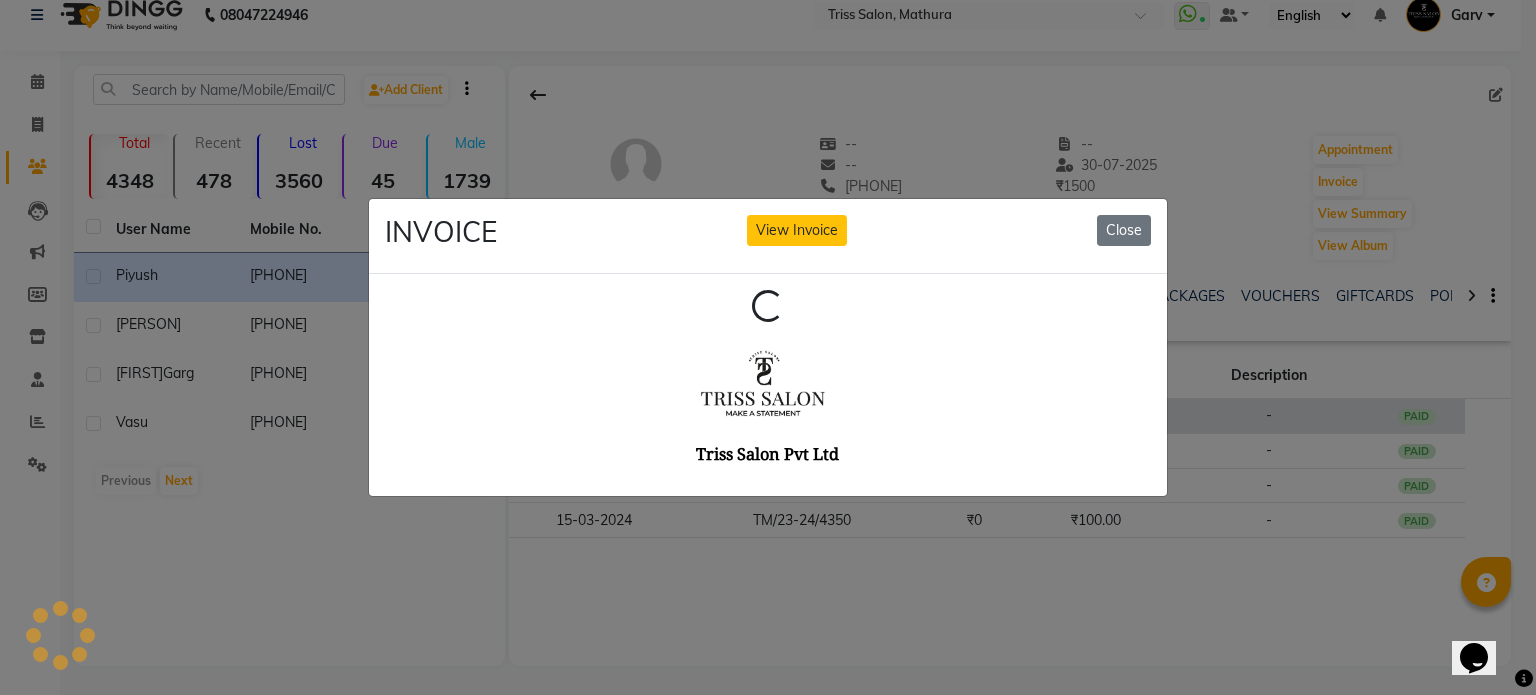 scroll, scrollTop: 0, scrollLeft: 0, axis: both 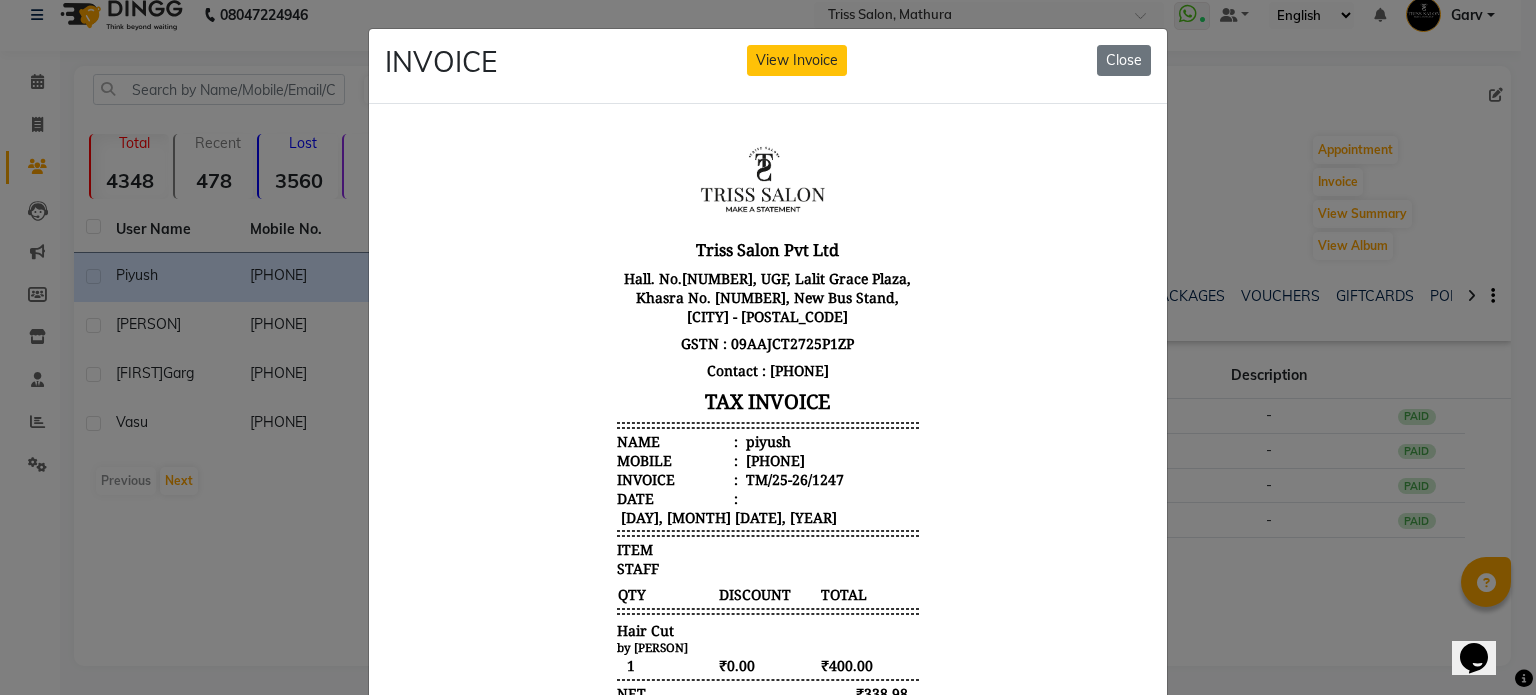 click on "piyush" at bounding box center [766, 440] 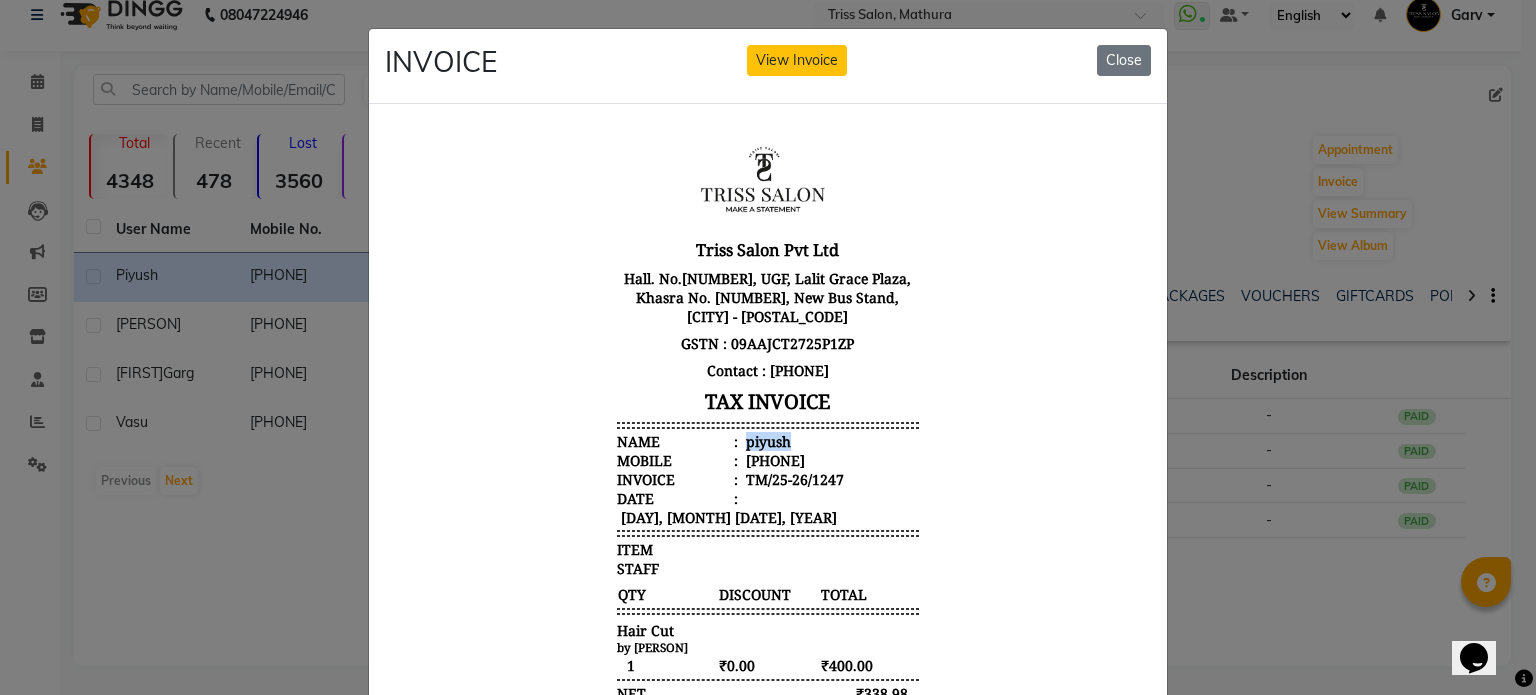 copy on "piyush" 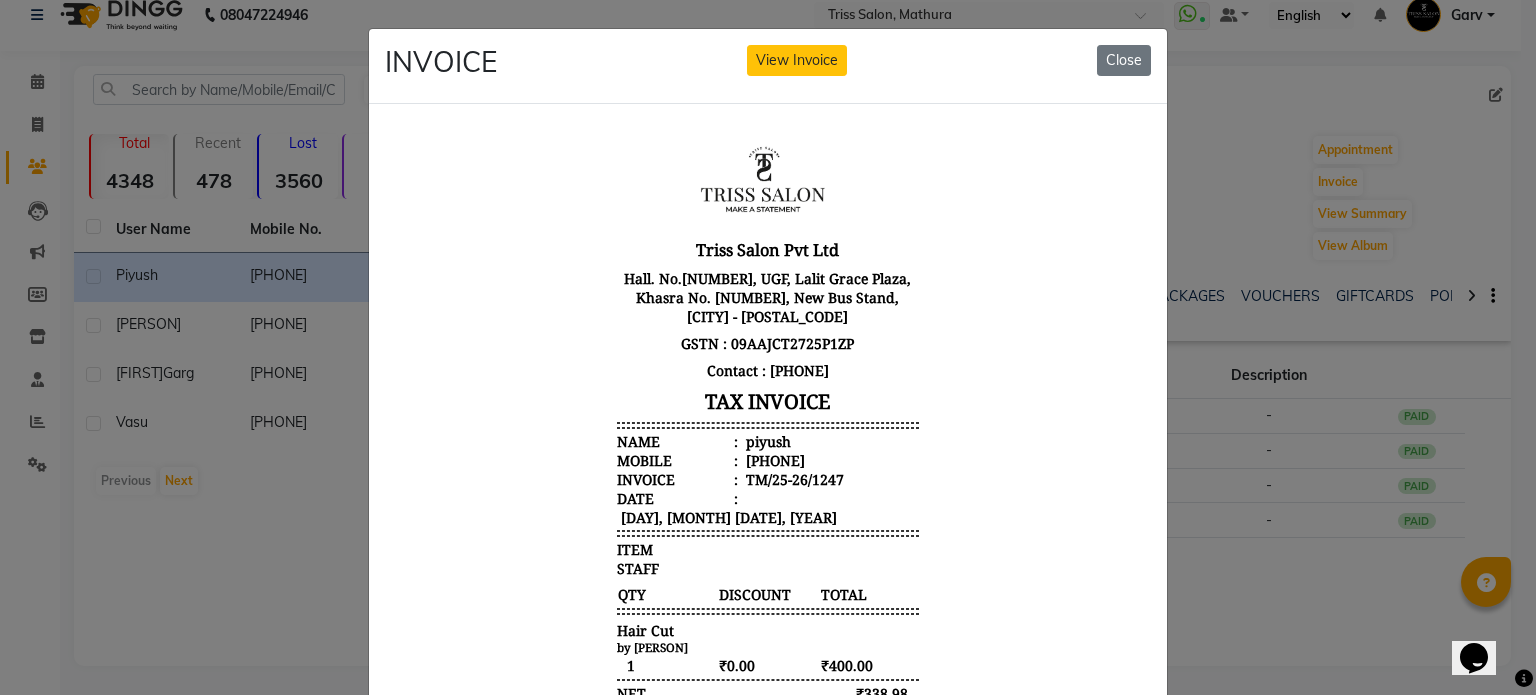 click on "919012522222" at bounding box center [773, 459] 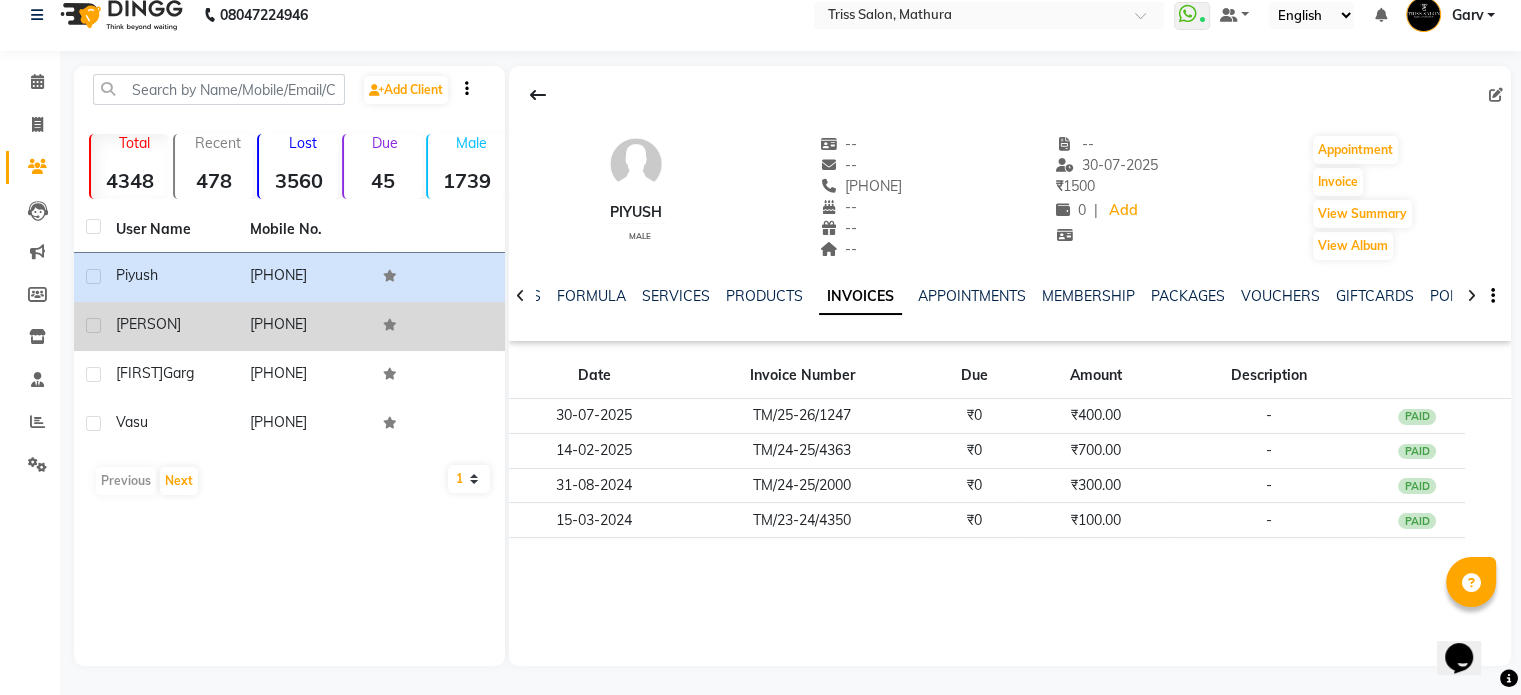 click on "9870121555" 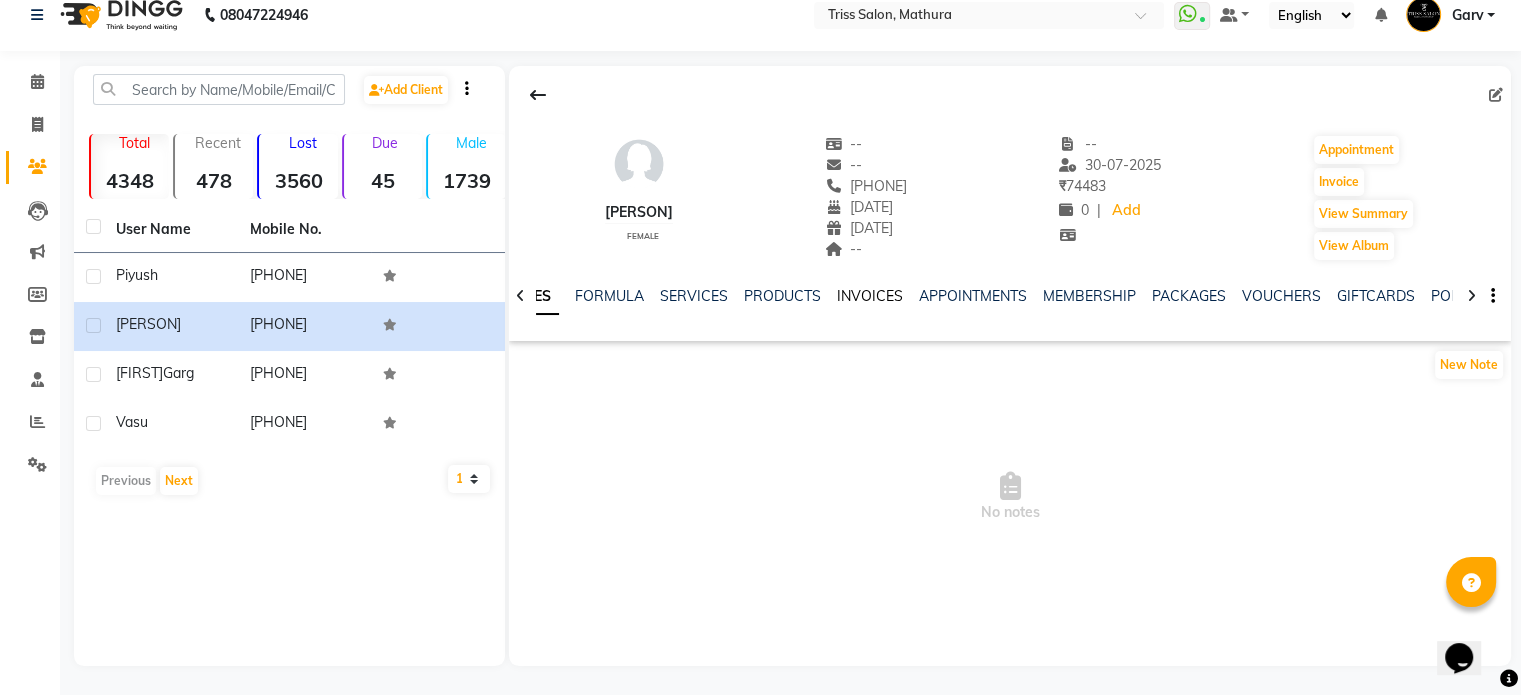 click on "INVOICES" 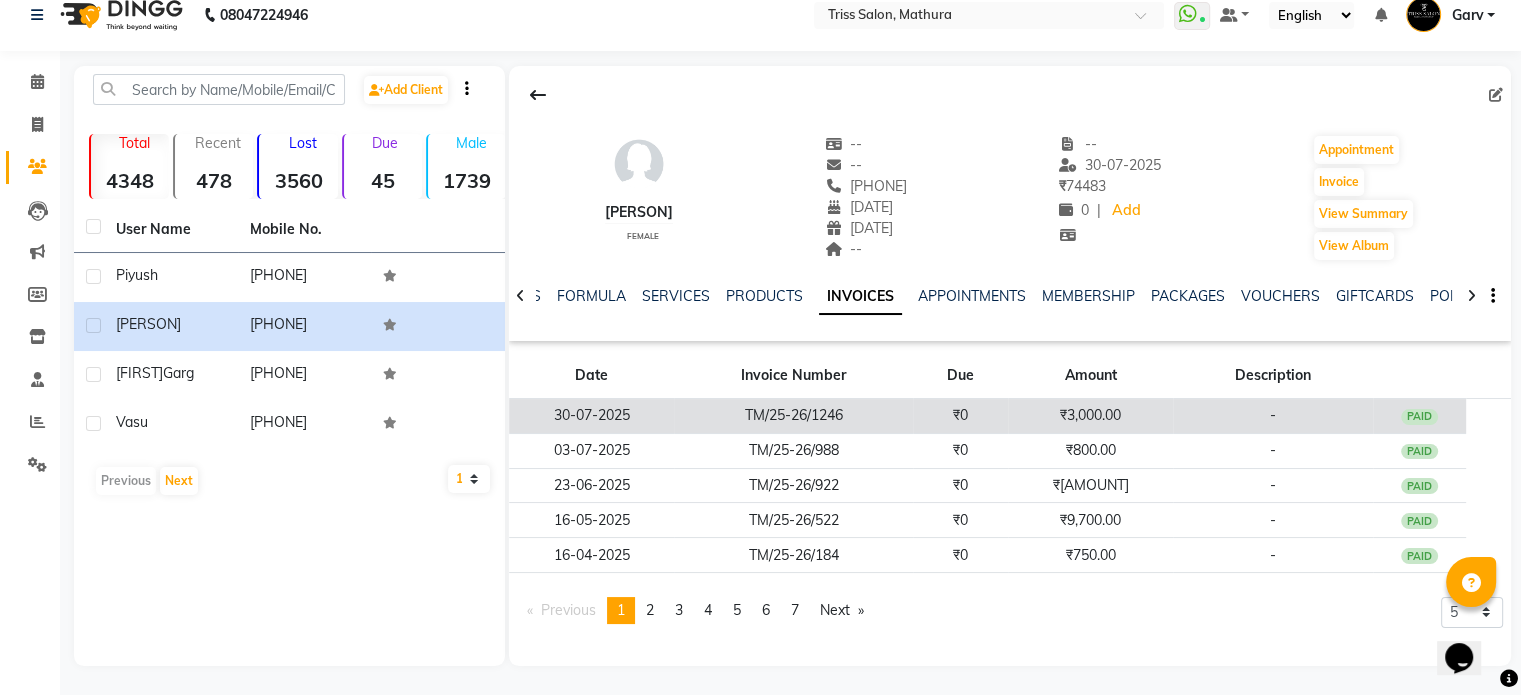 click on "TM/25-26/1246" 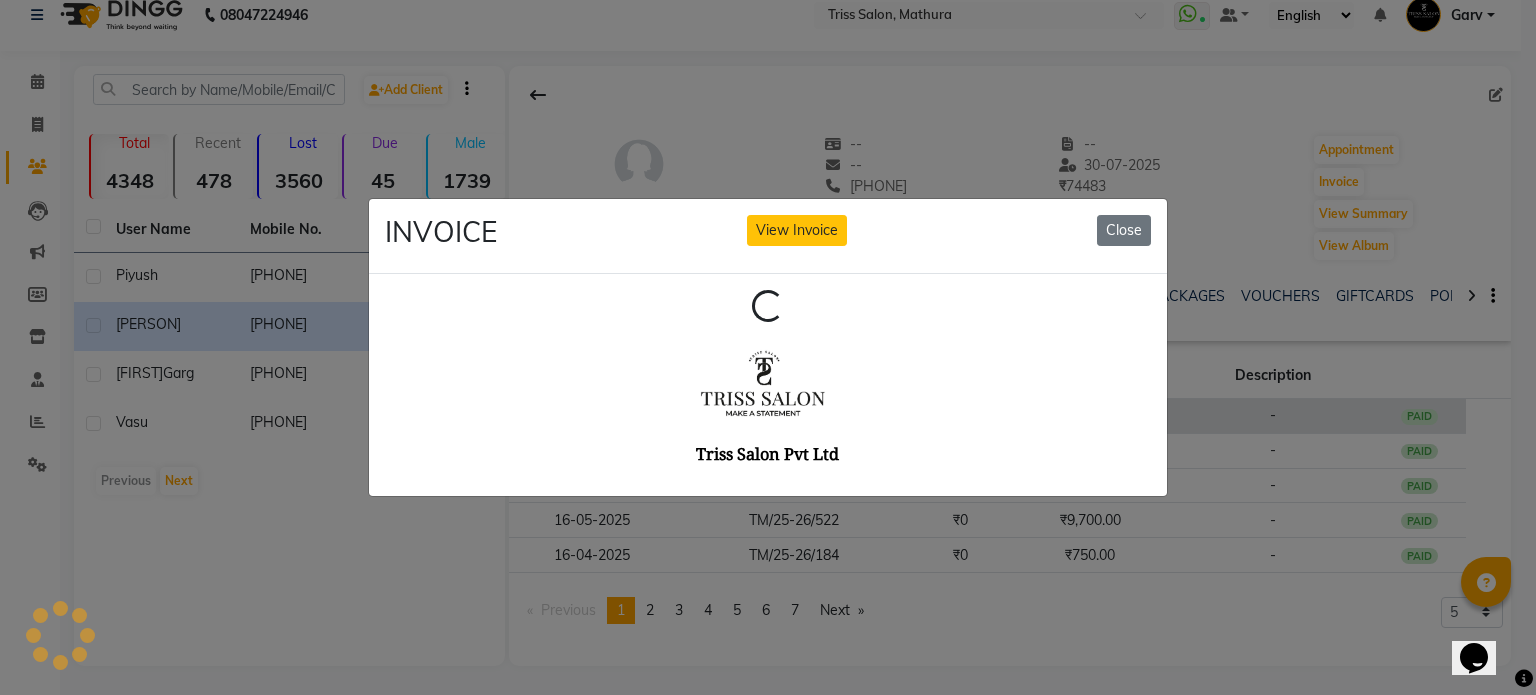 scroll, scrollTop: 0, scrollLeft: 0, axis: both 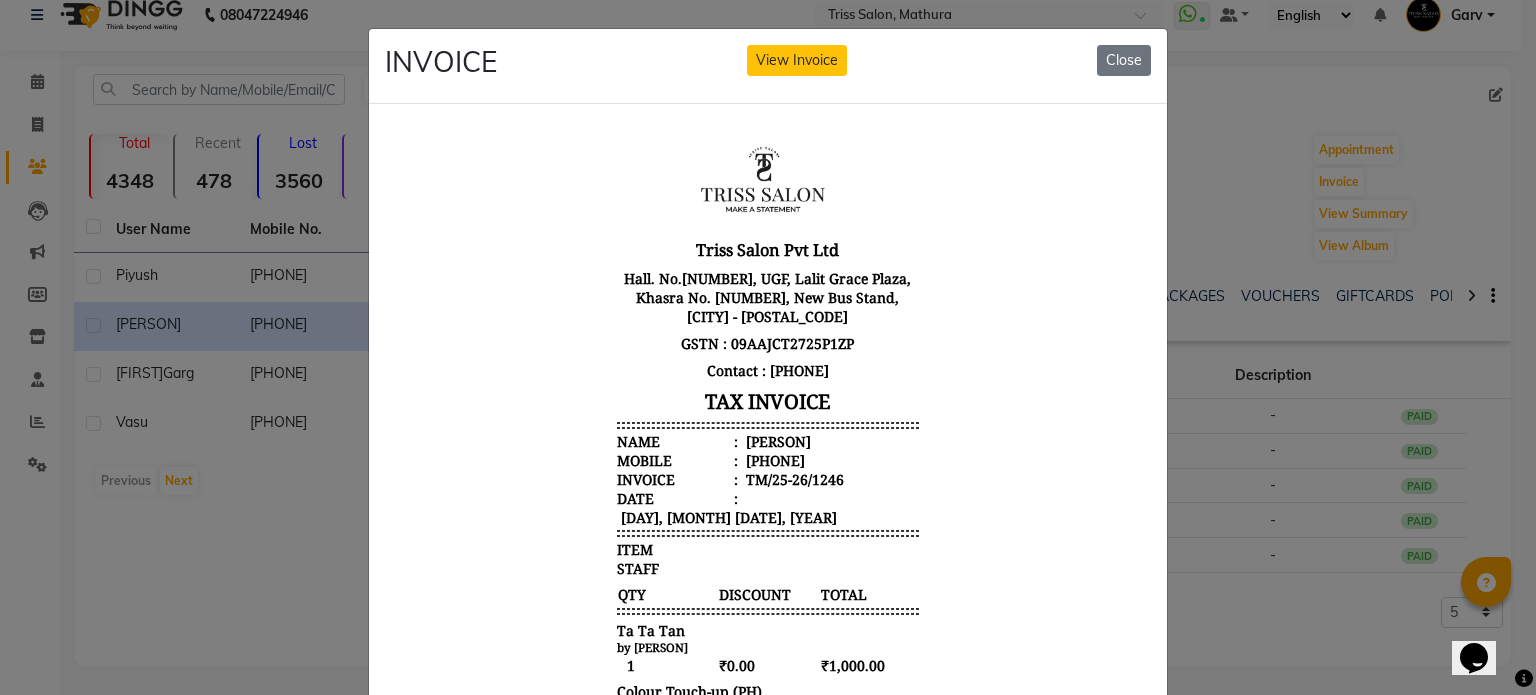 click on "chandrika" at bounding box center (776, 440) 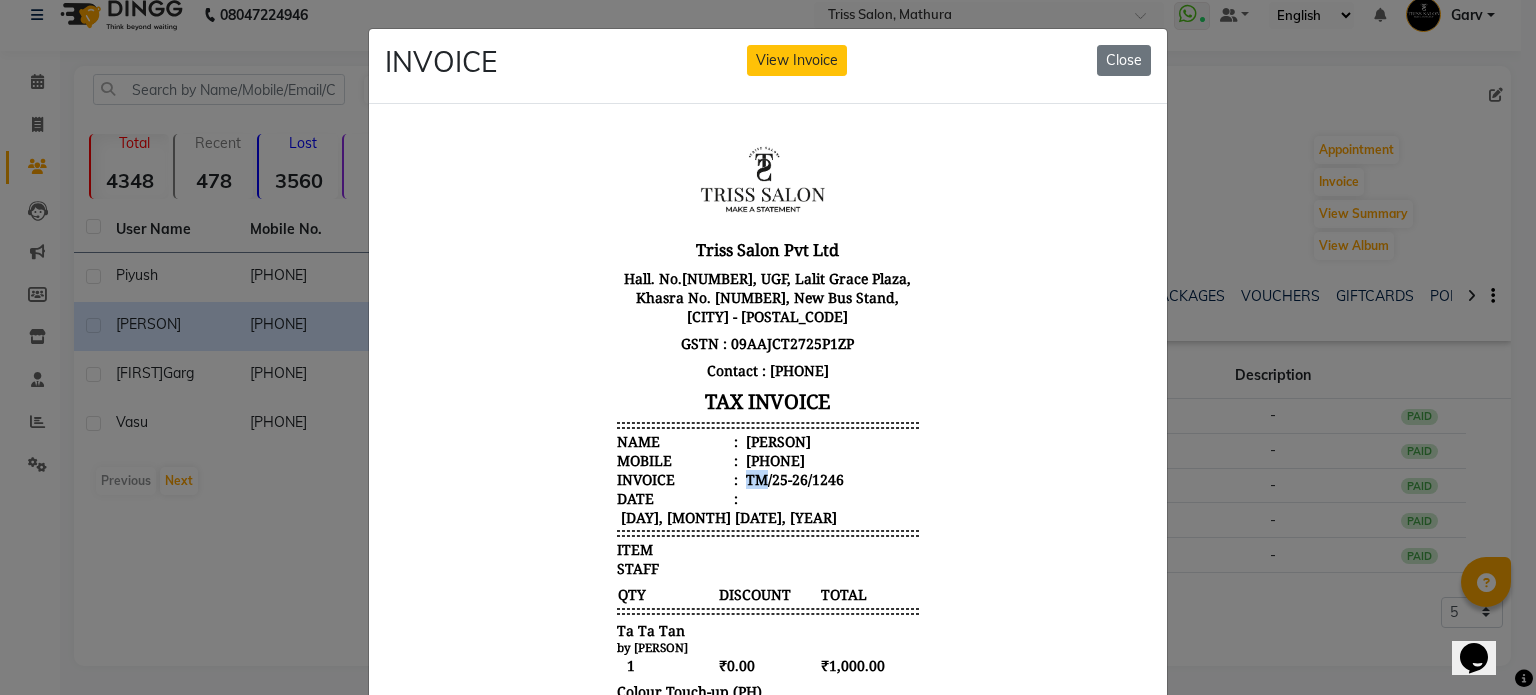 copy on "TM" 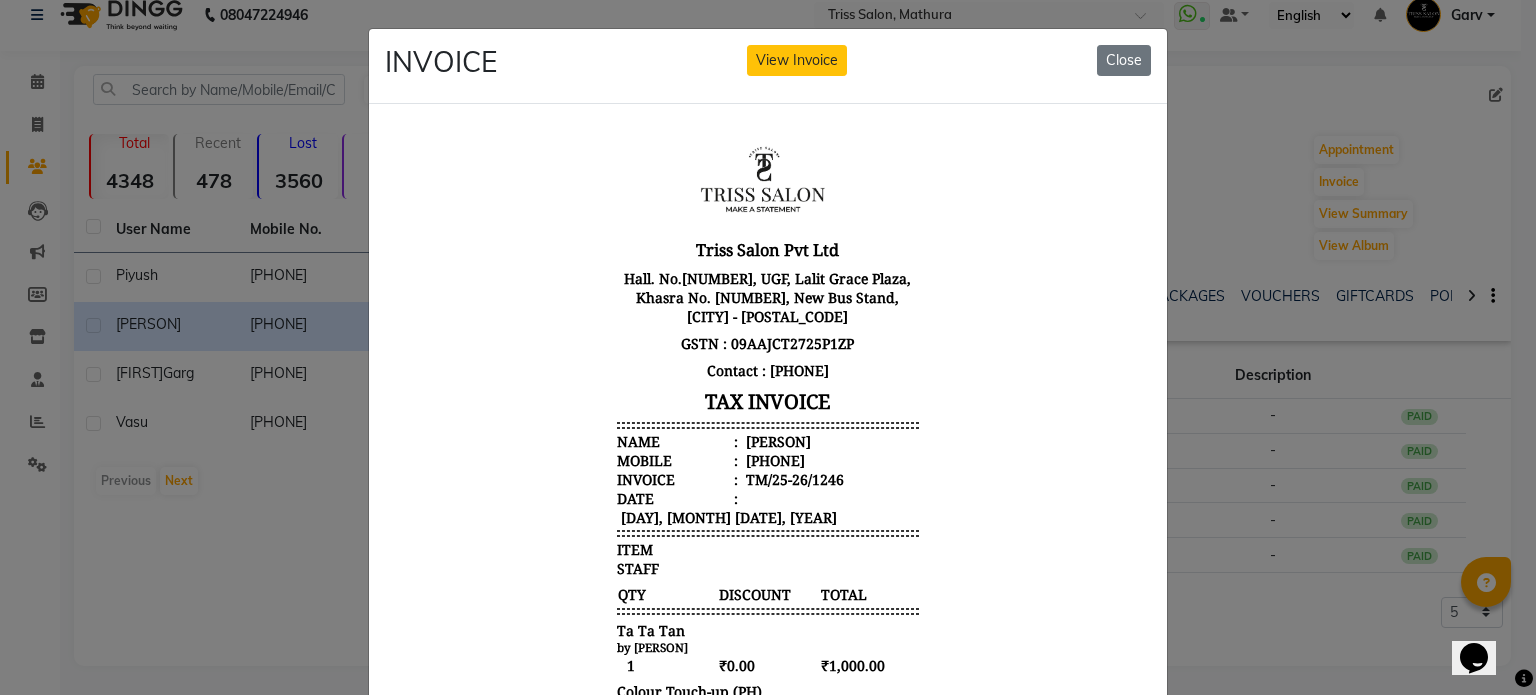 click on "919870121555" at bounding box center (773, 459) 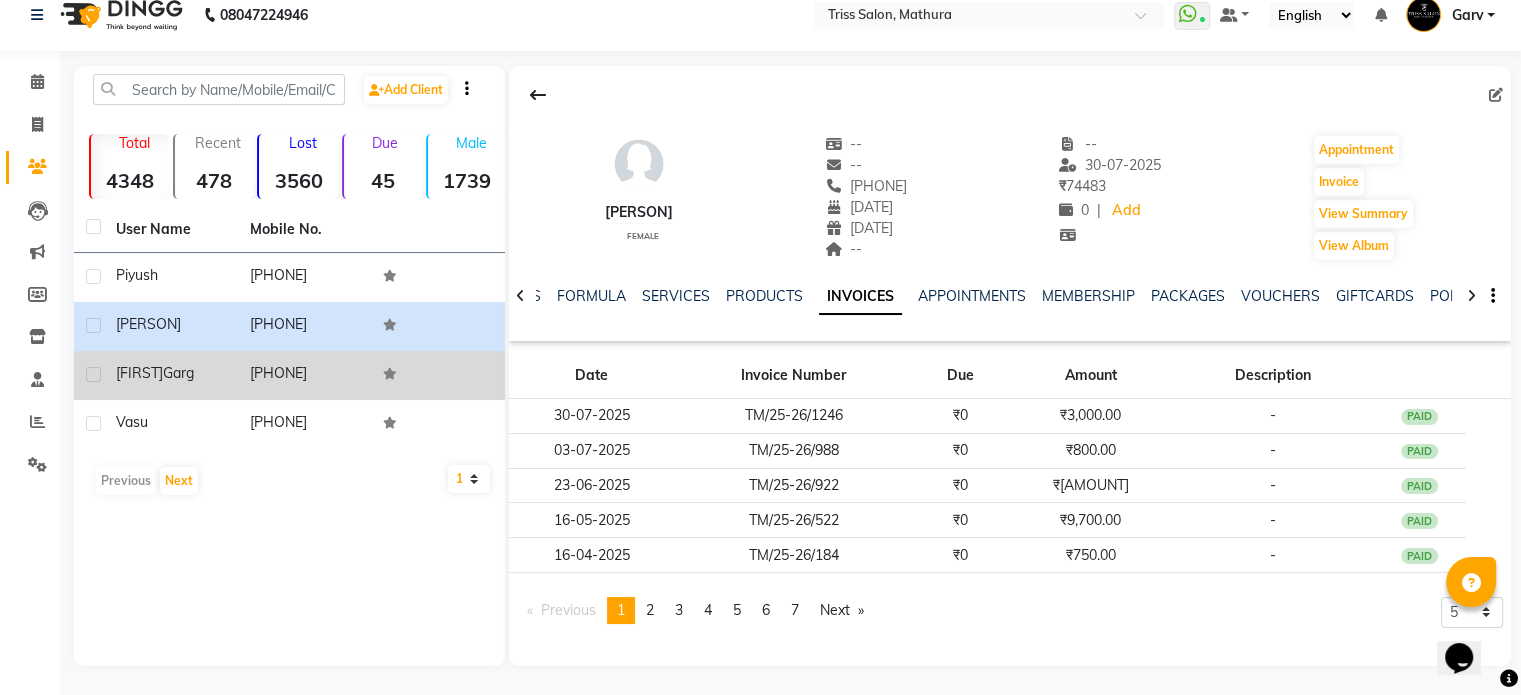 click on "Prrti  garg" 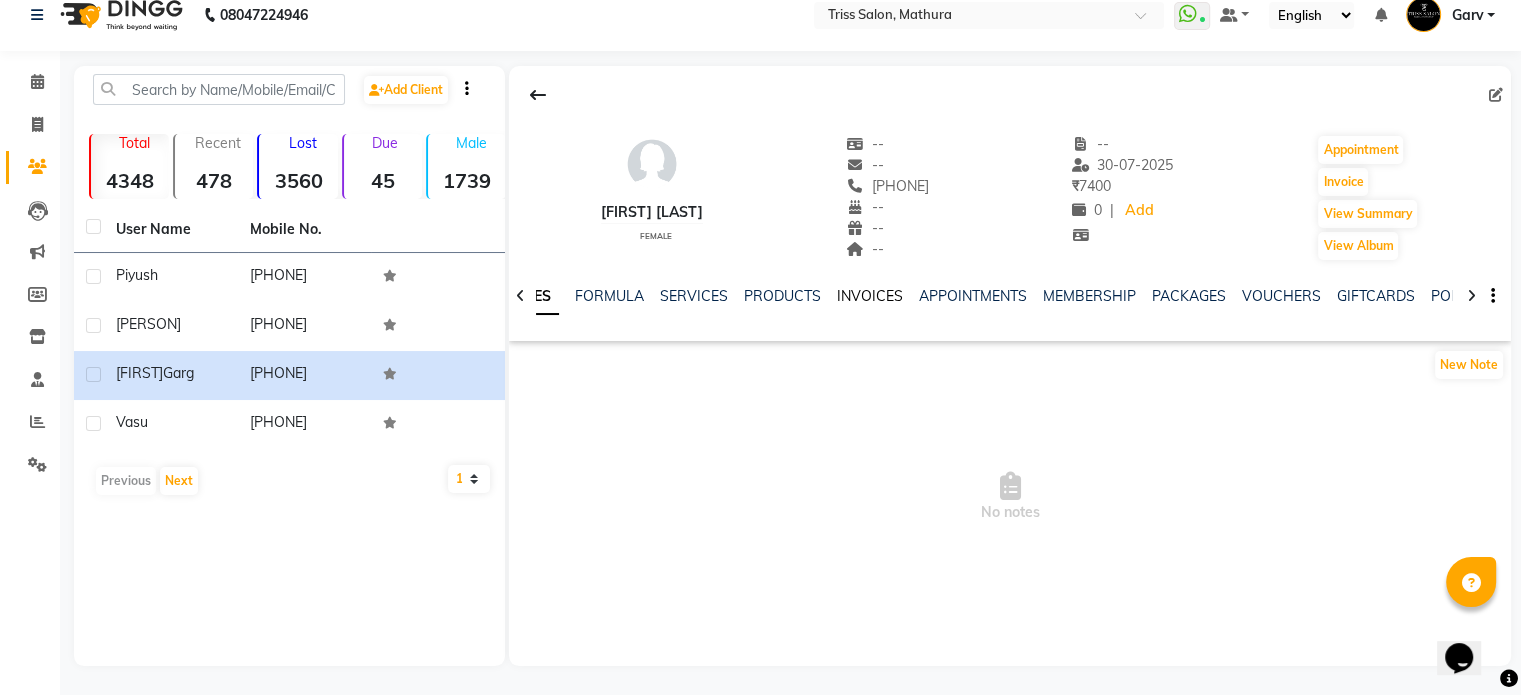 click on "INVOICES" 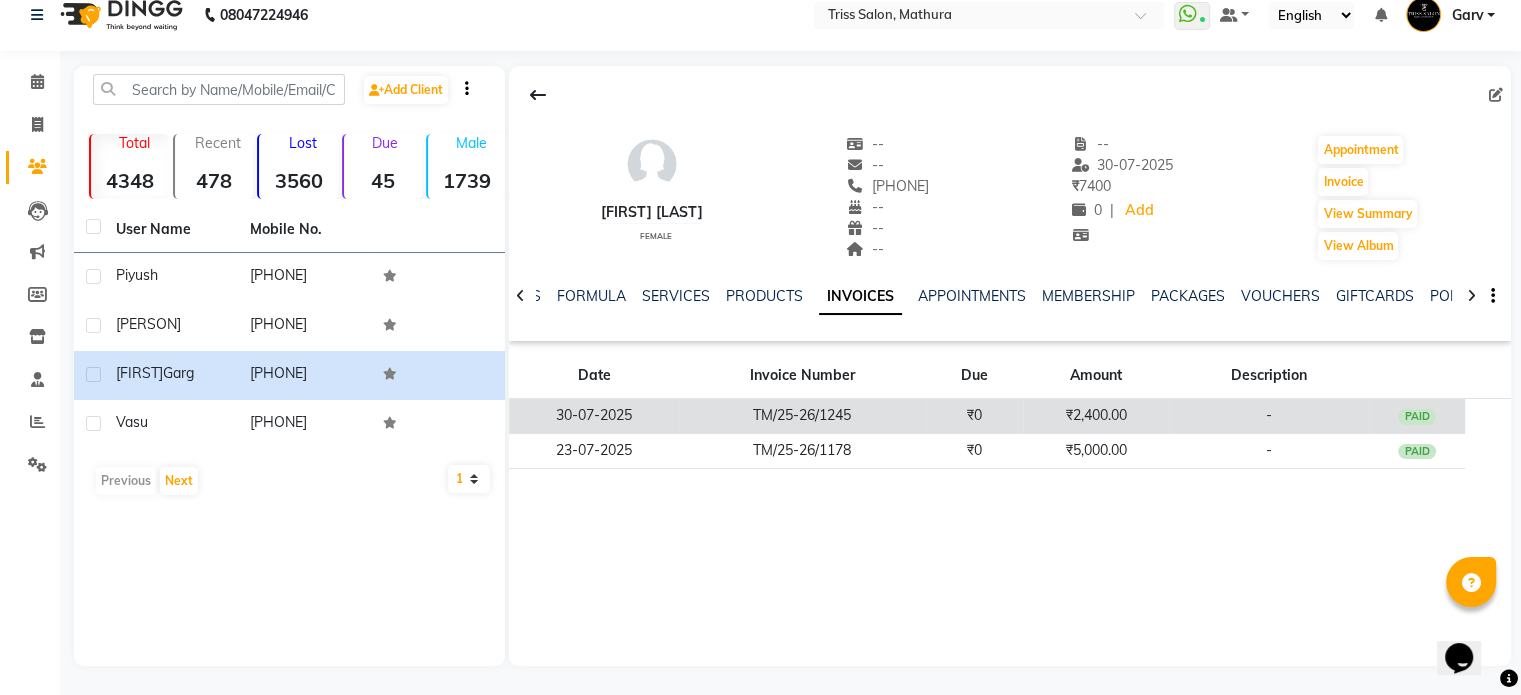 click on "TM/25-26/1245" 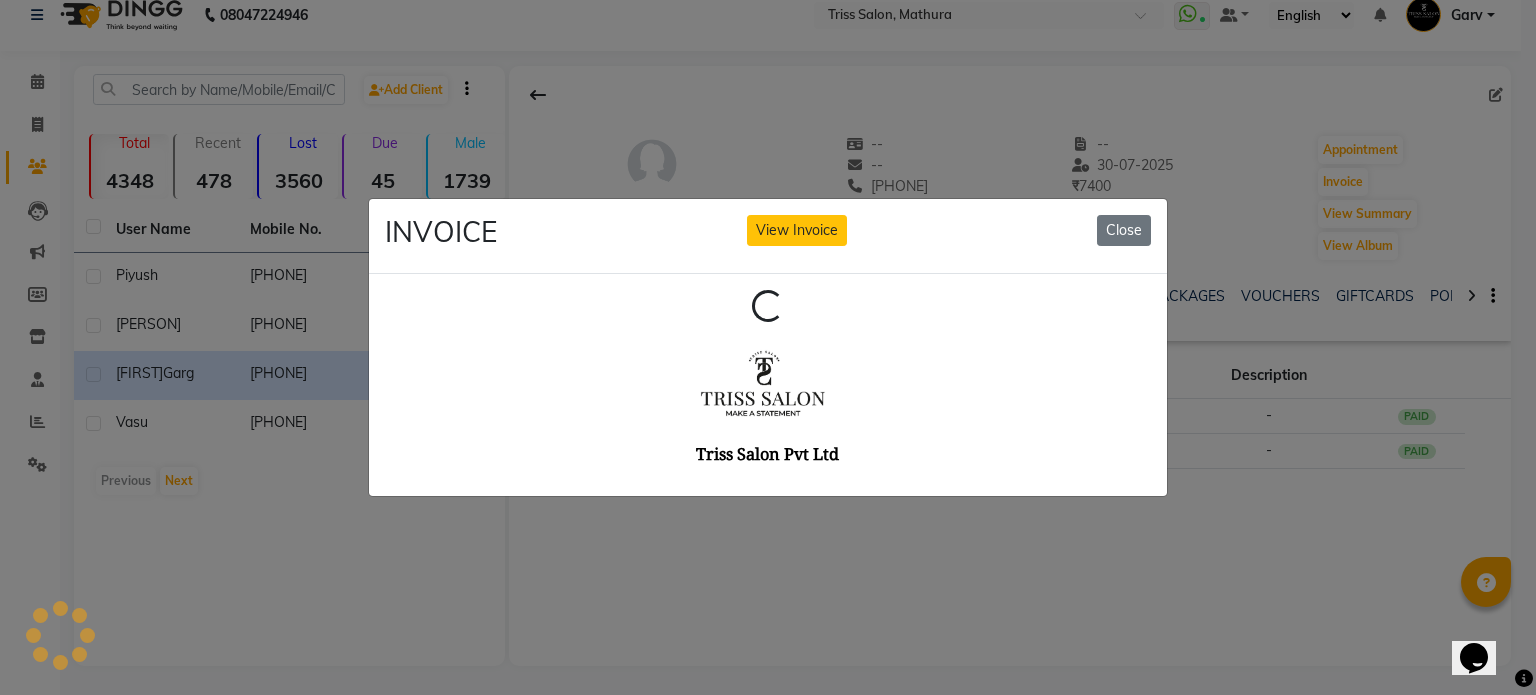 scroll, scrollTop: 0, scrollLeft: 0, axis: both 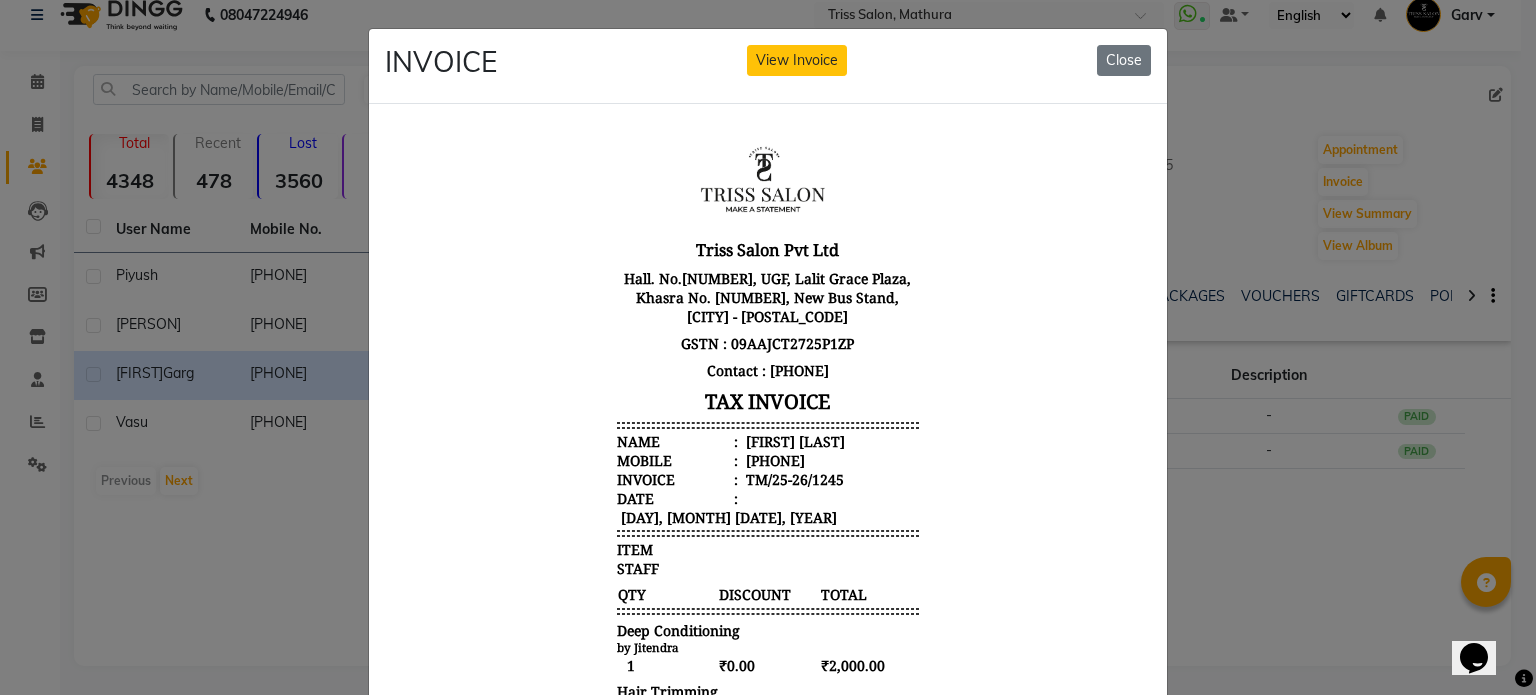 click on "Prrti garg" at bounding box center (793, 440) 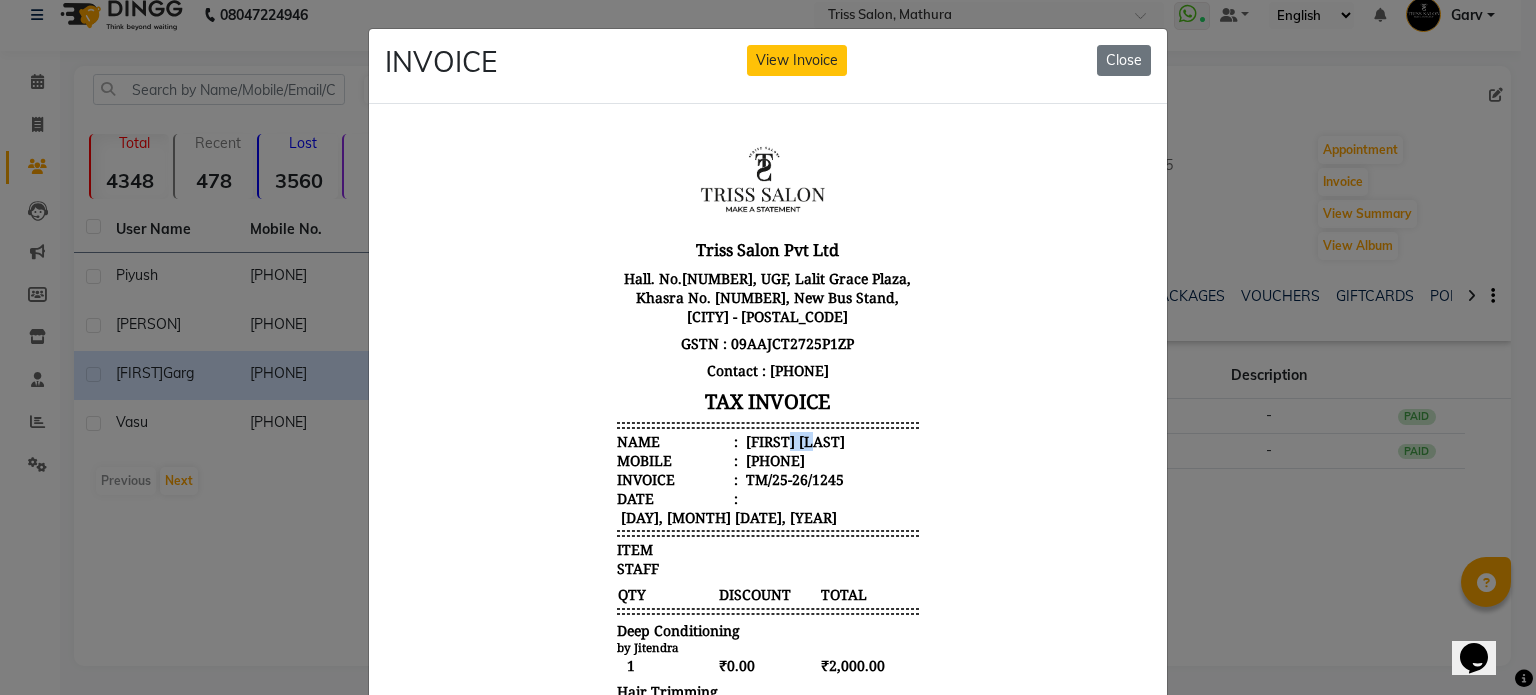 click on "Prrti garg" at bounding box center (793, 440) 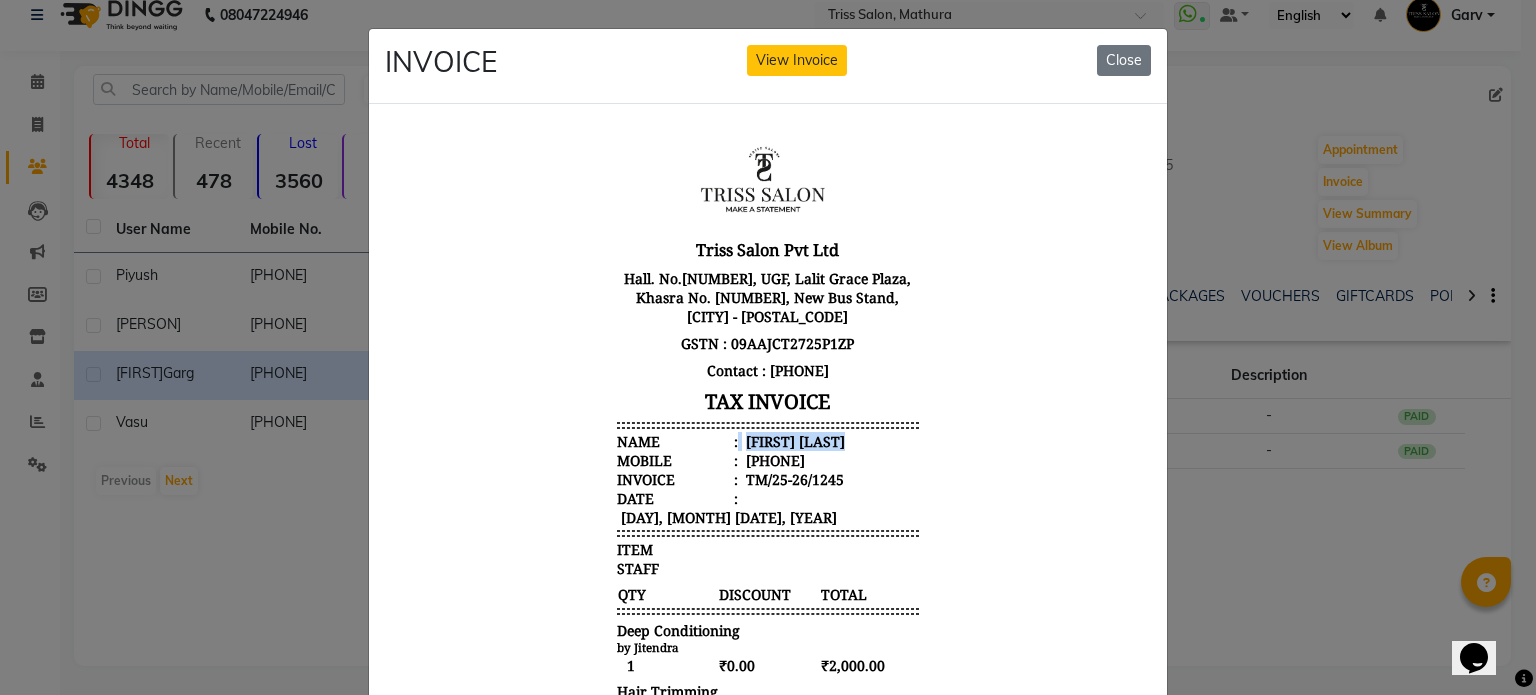 click on "Prrti garg" at bounding box center (793, 440) 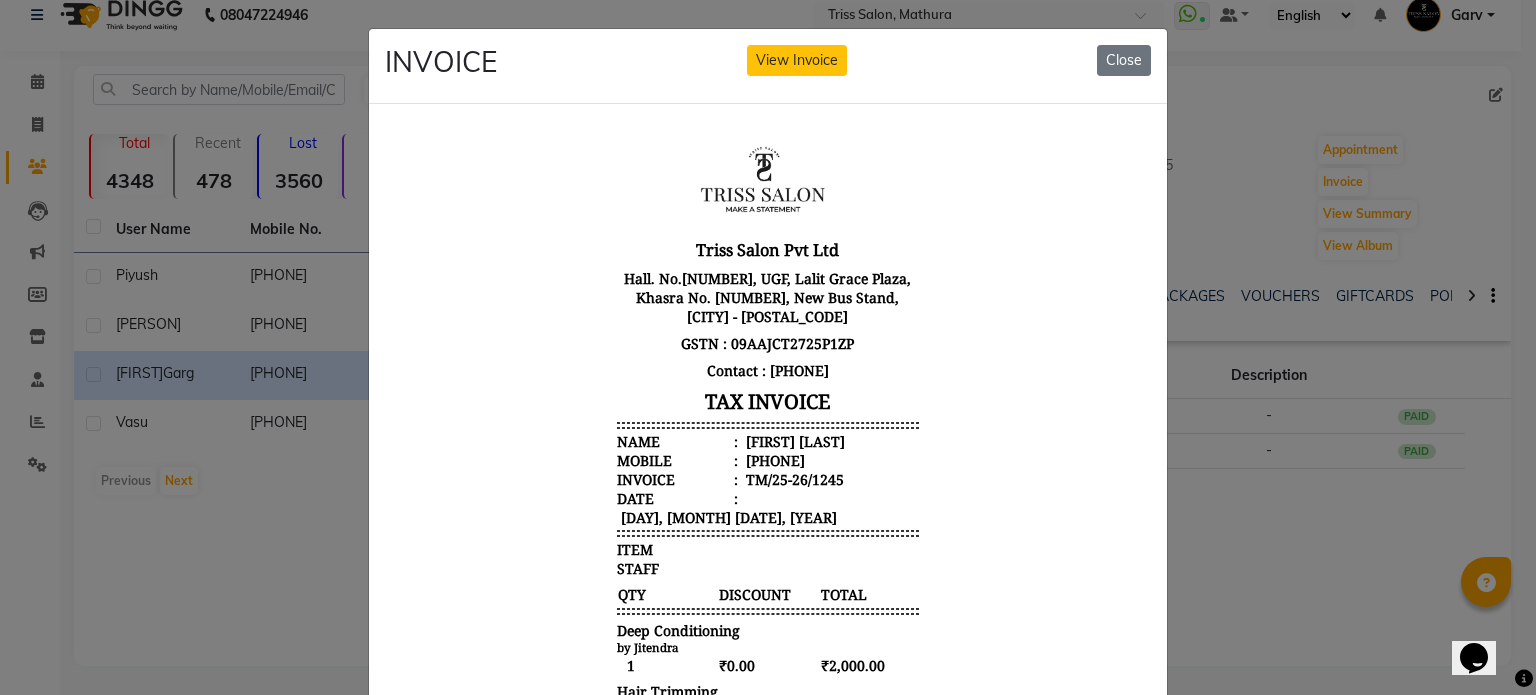 click on "918859284074" at bounding box center [773, 459] 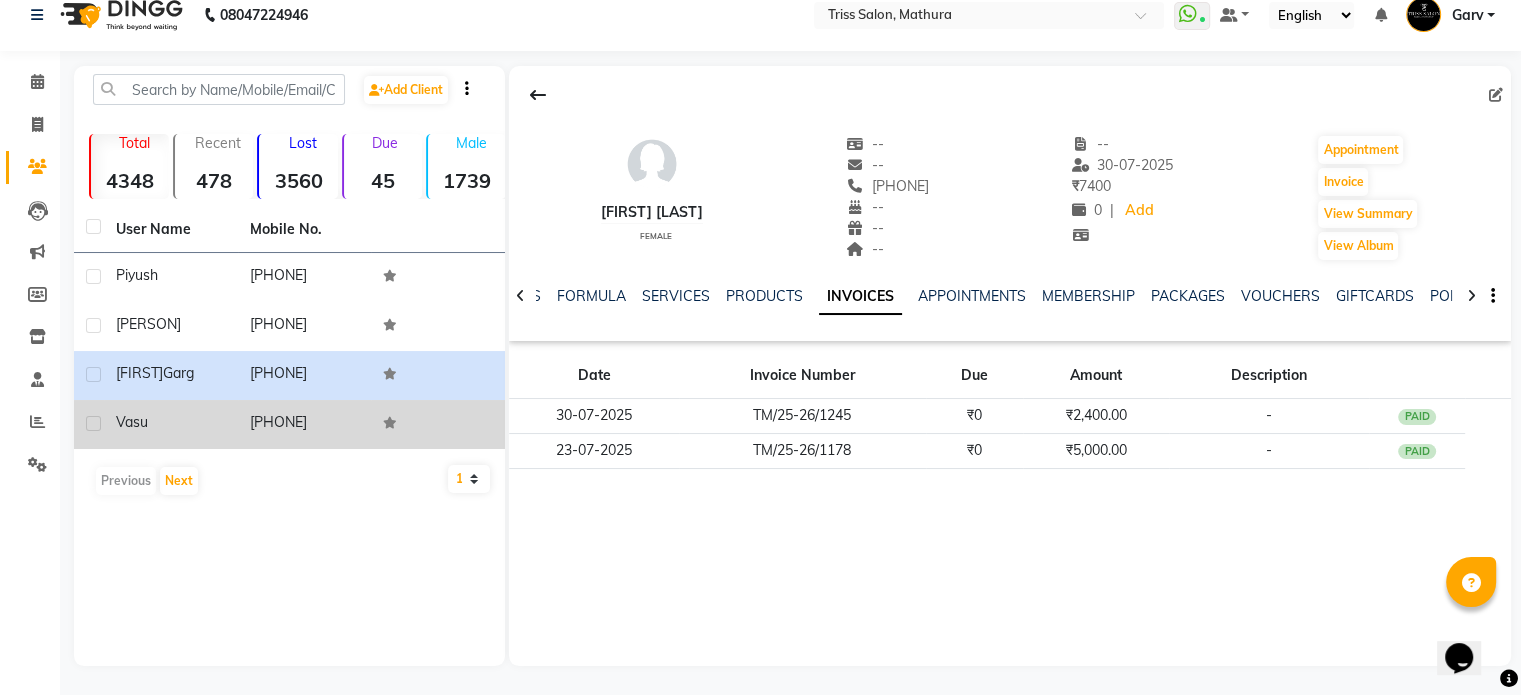click on "9627606000" 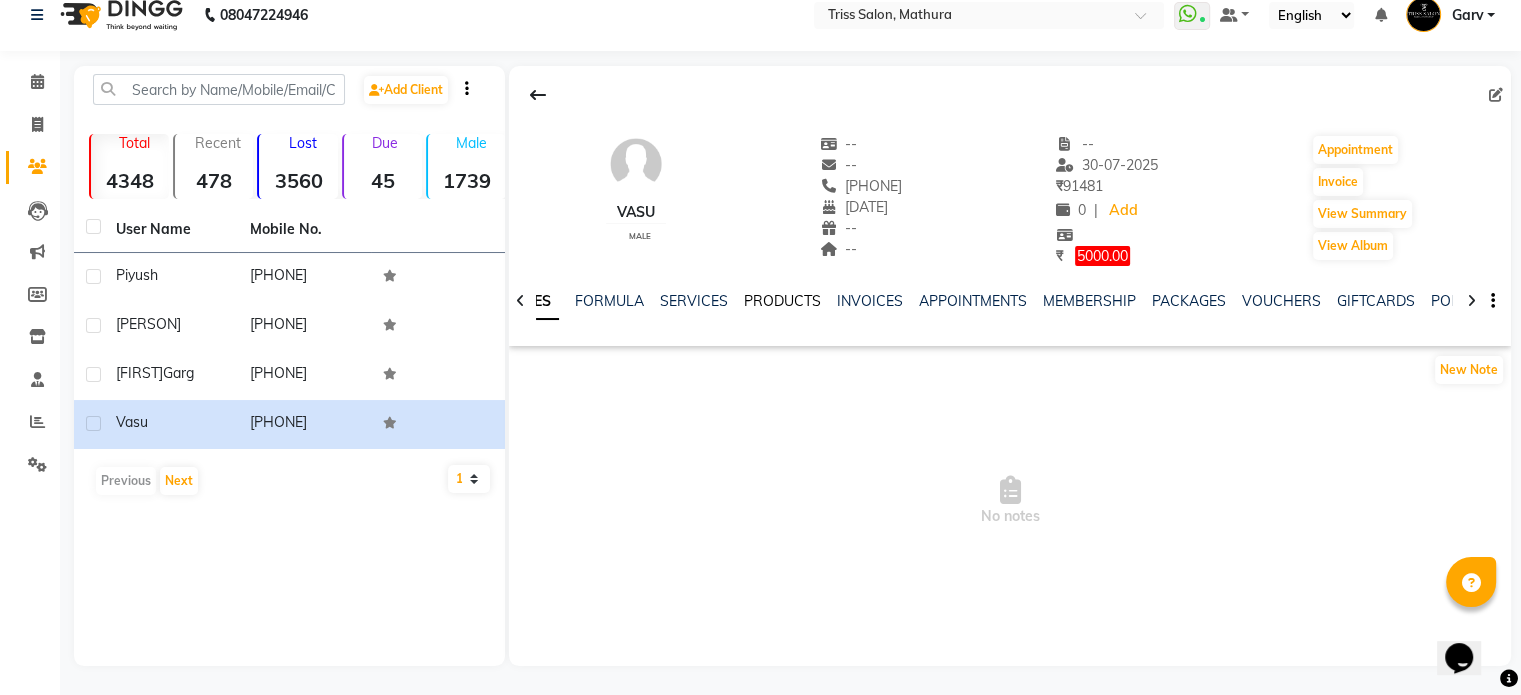 click on "PRODUCTS" 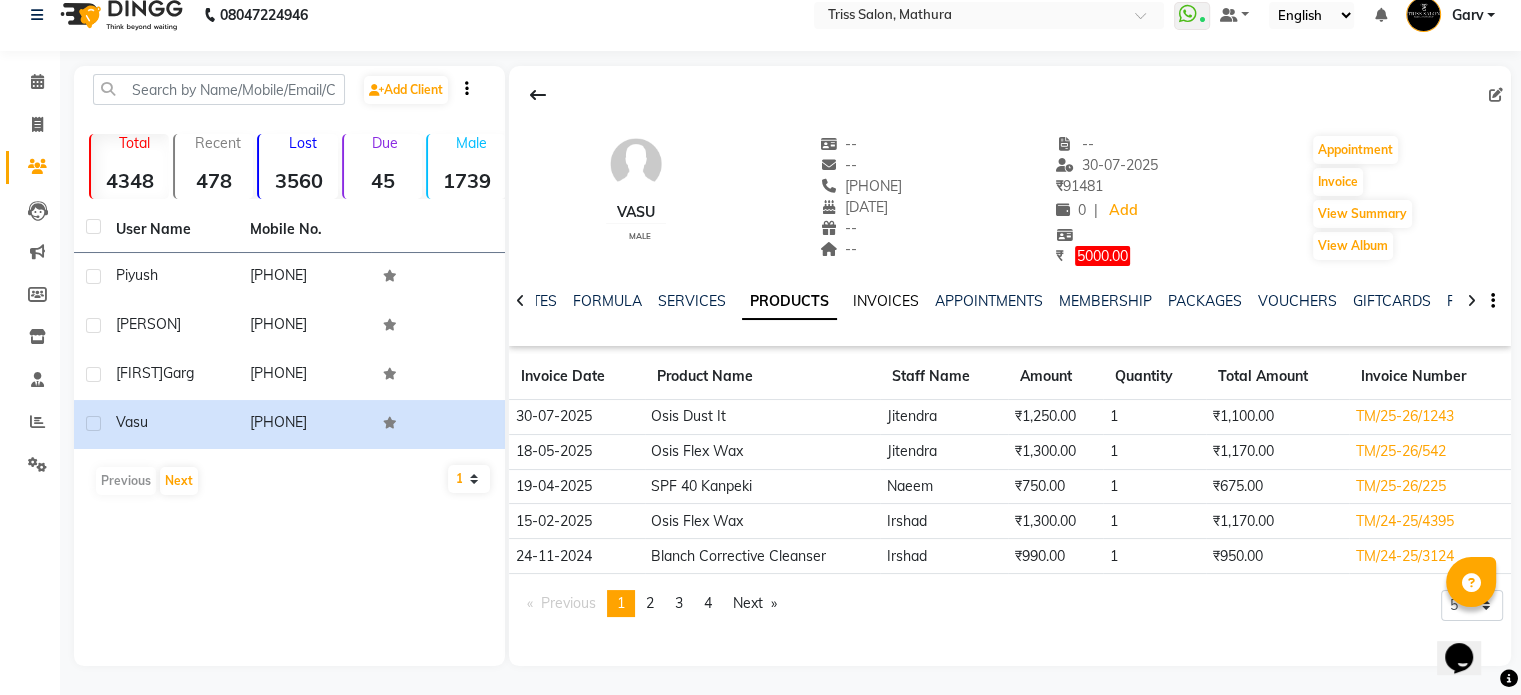 click on "INVOICES" 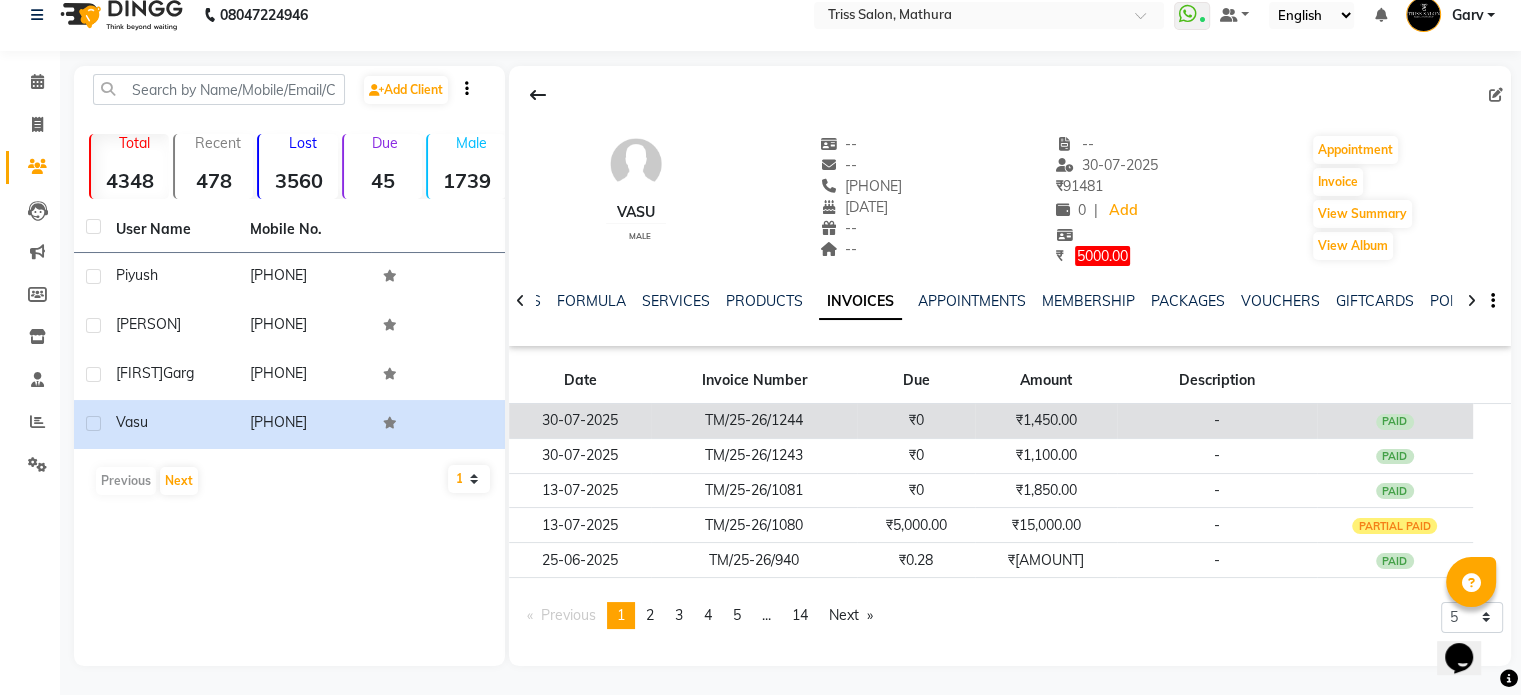 click on "₹0" 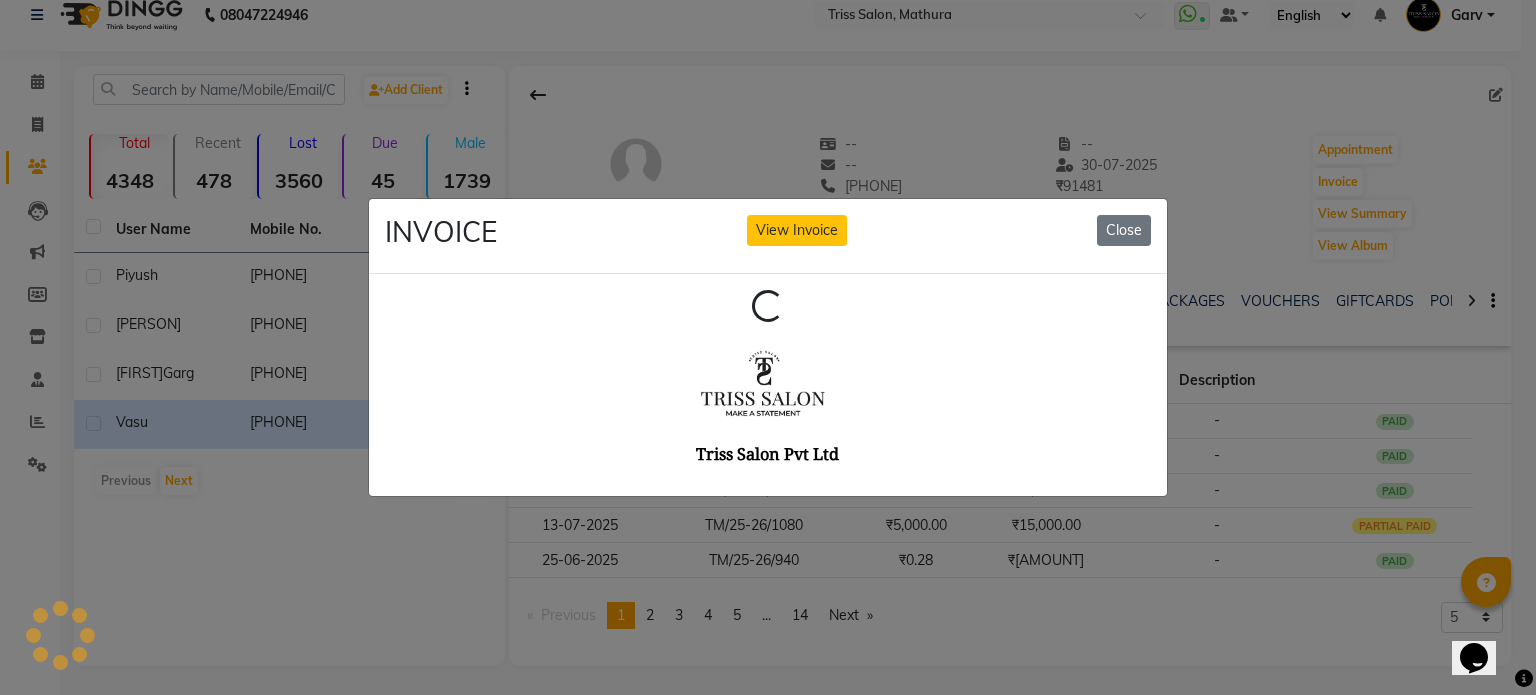 scroll, scrollTop: 0, scrollLeft: 0, axis: both 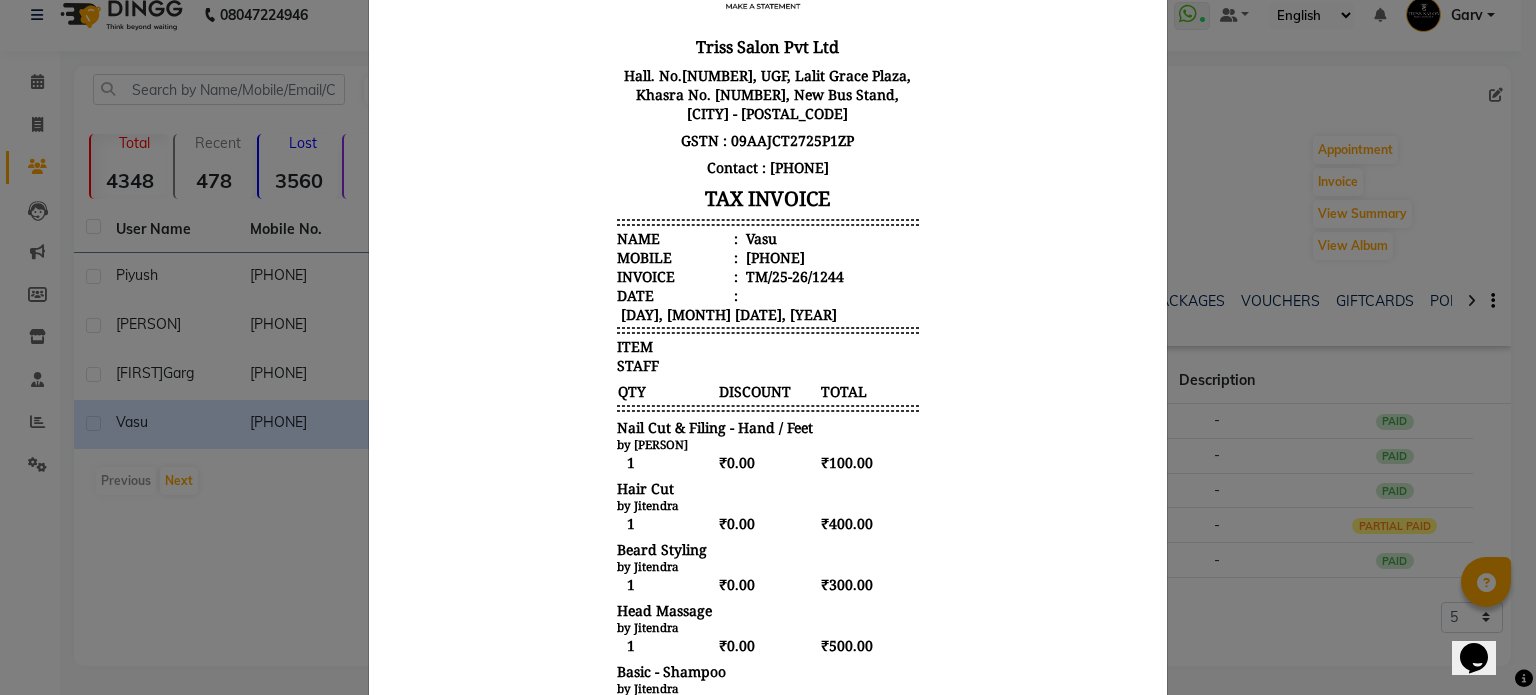 click on "Vasu" at bounding box center (759, 238) 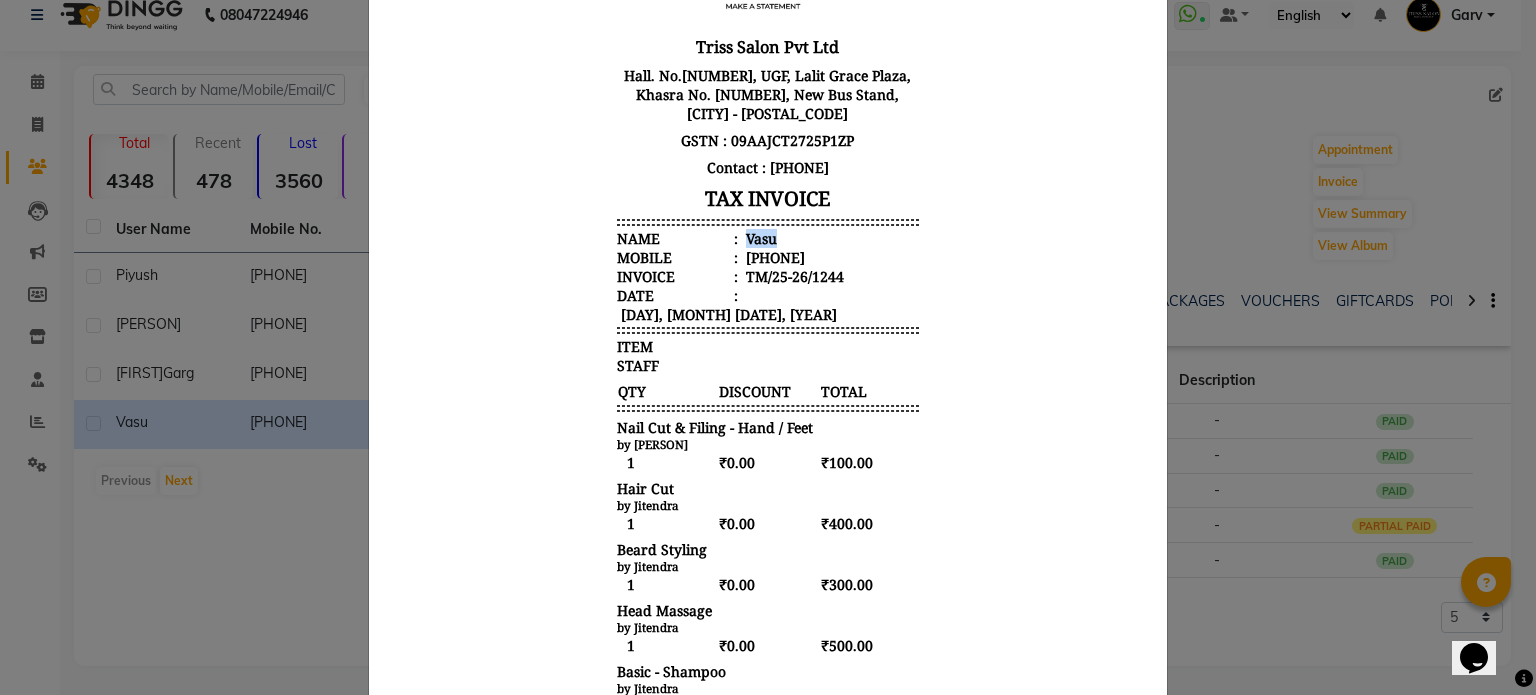 click on "Vasu" at bounding box center (759, 238) 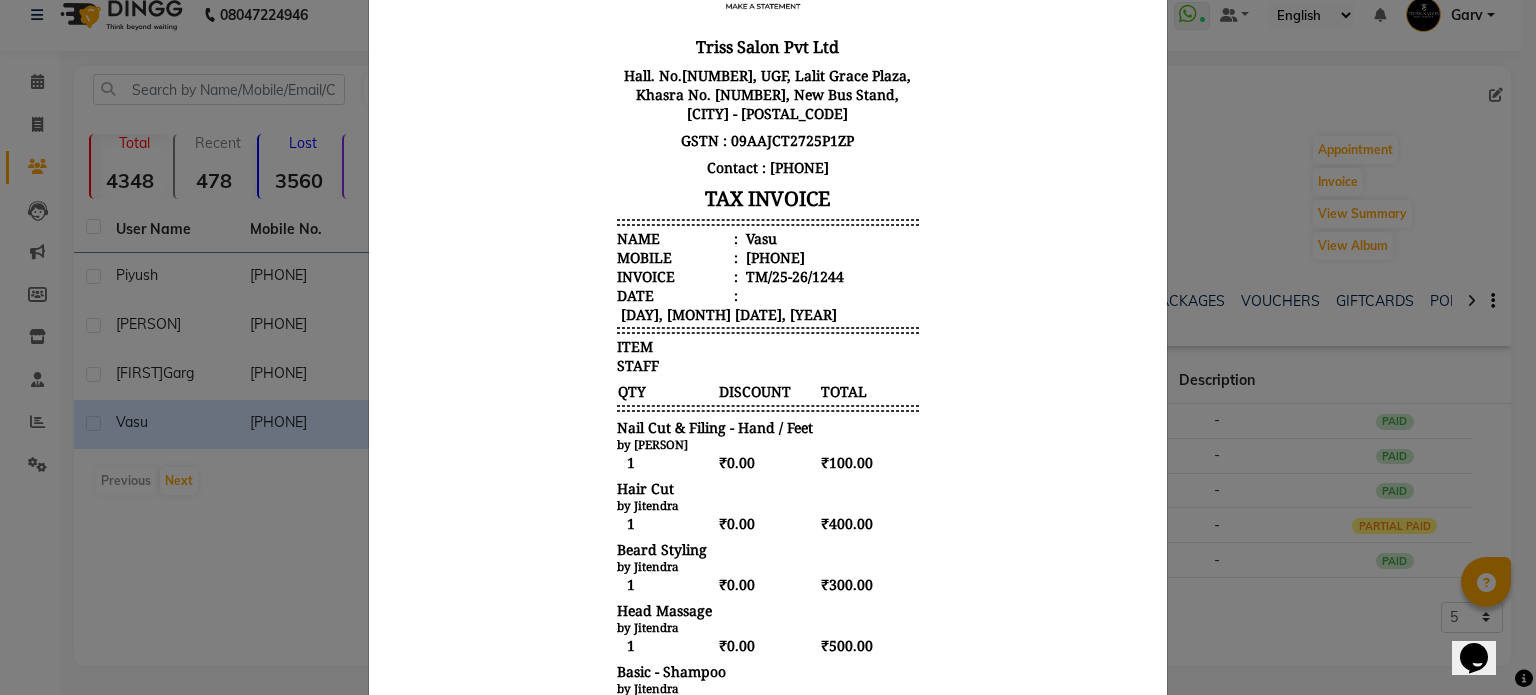 click on "919627606000" at bounding box center [773, 257] 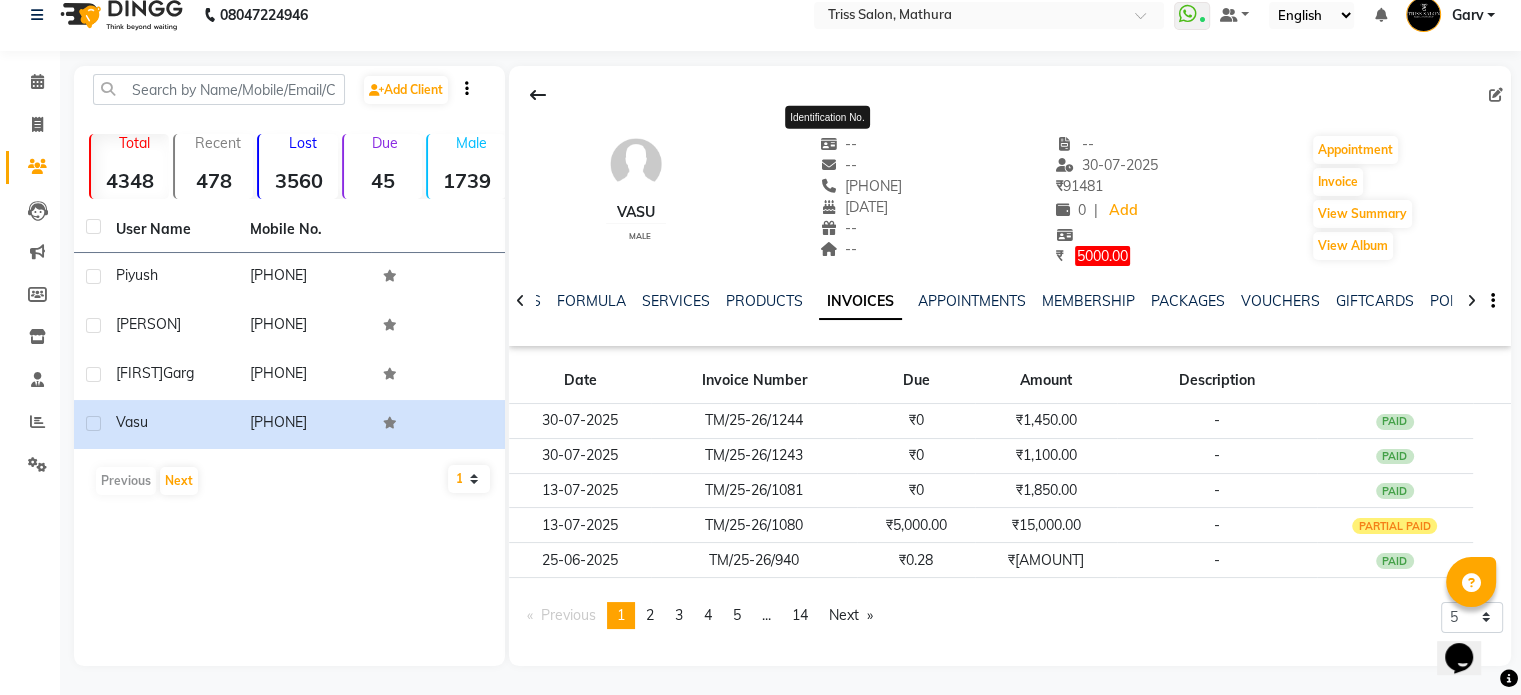 scroll, scrollTop: 0, scrollLeft: 0, axis: both 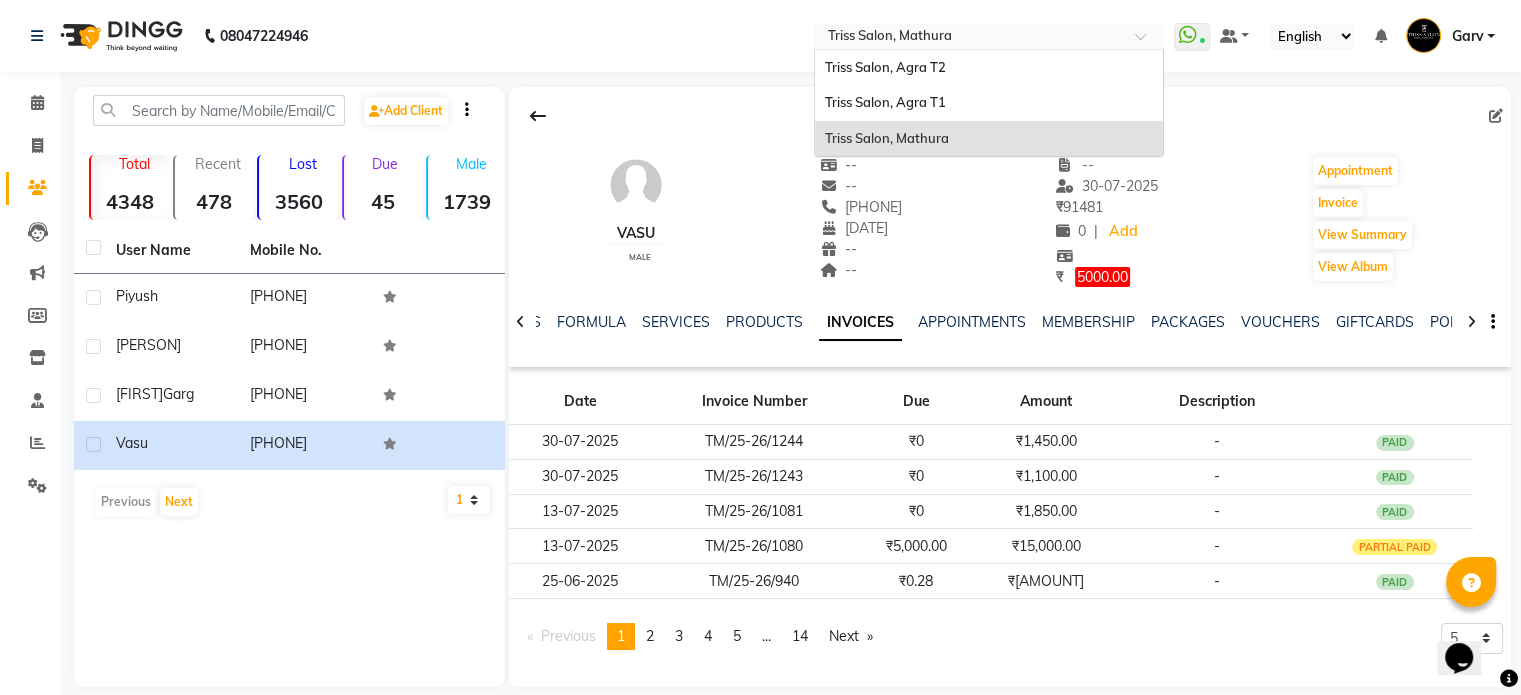 click at bounding box center [969, 38] 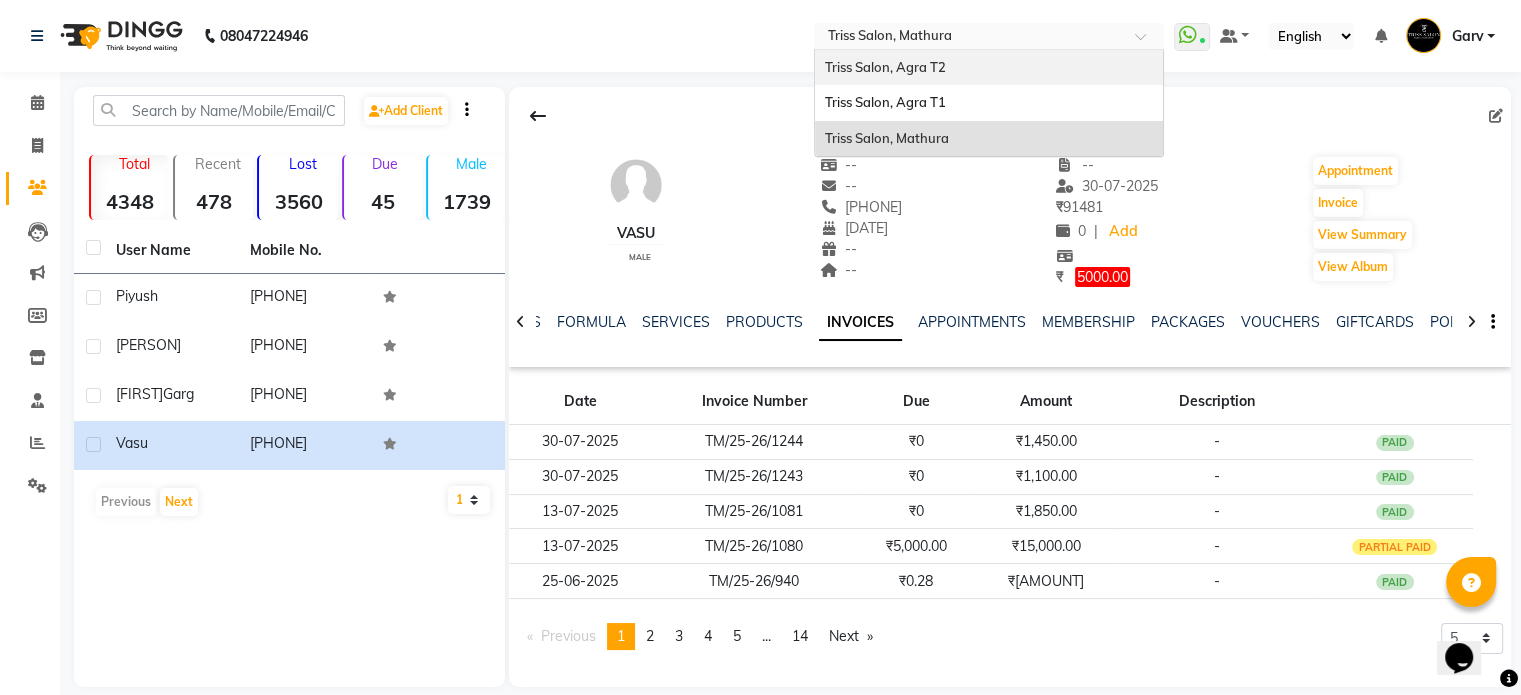 click on "Triss Salon, Agra T2" at bounding box center [885, 67] 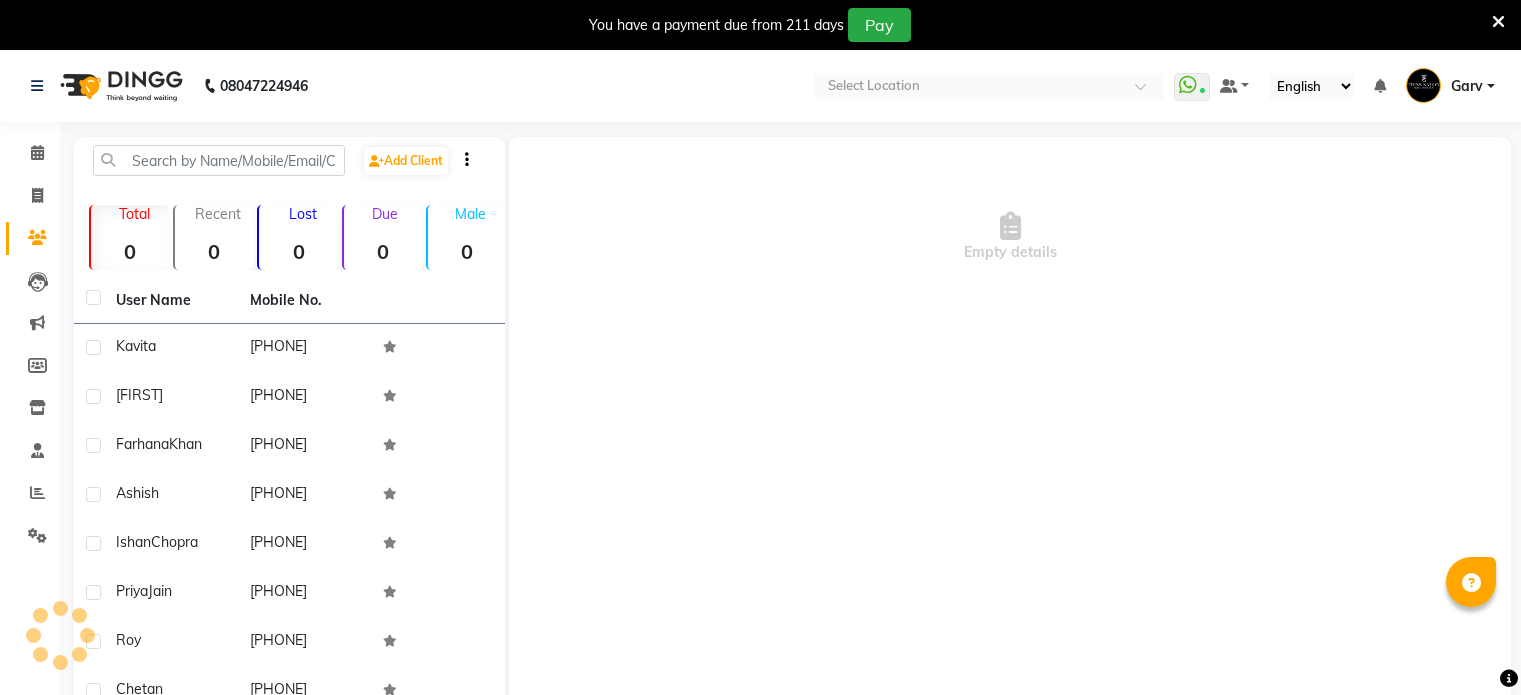 scroll, scrollTop: 0, scrollLeft: 0, axis: both 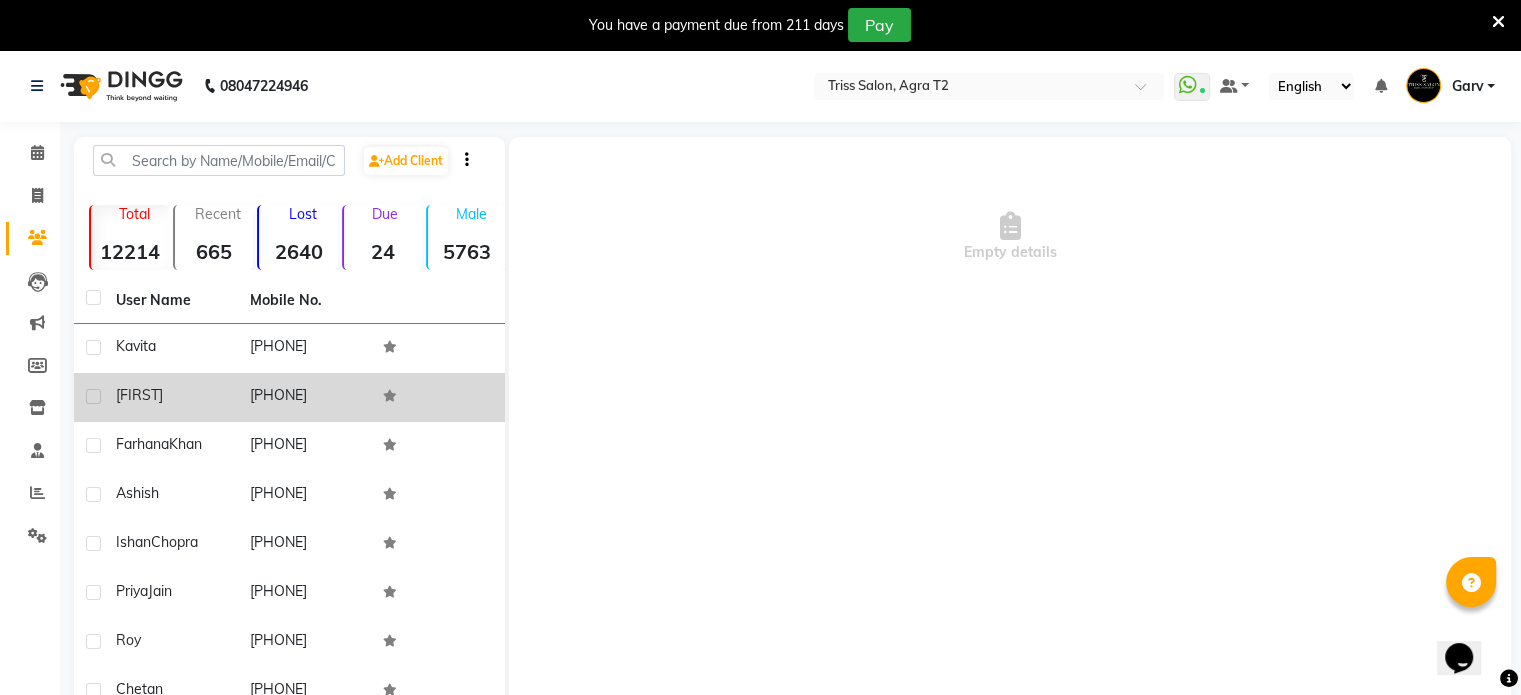 click on "[PHONE]" 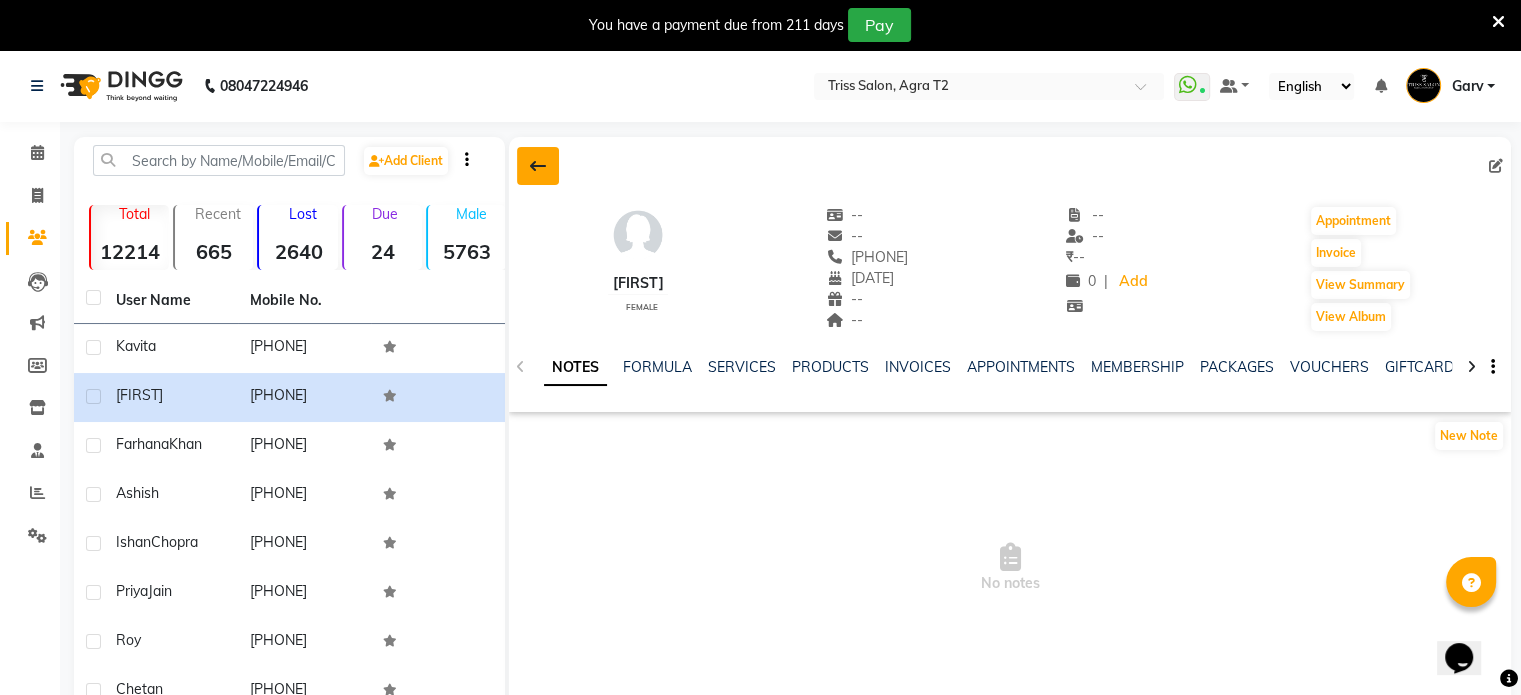 click 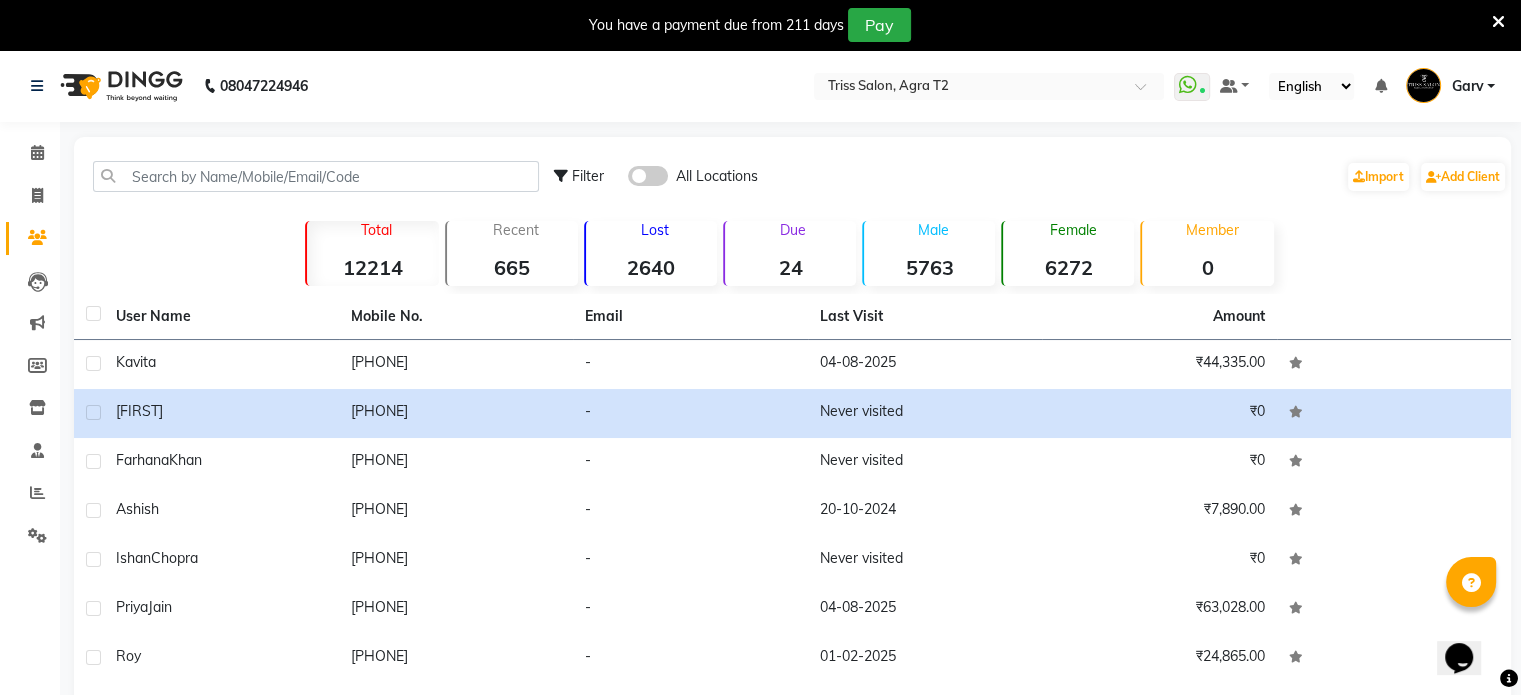 click on "Filter" 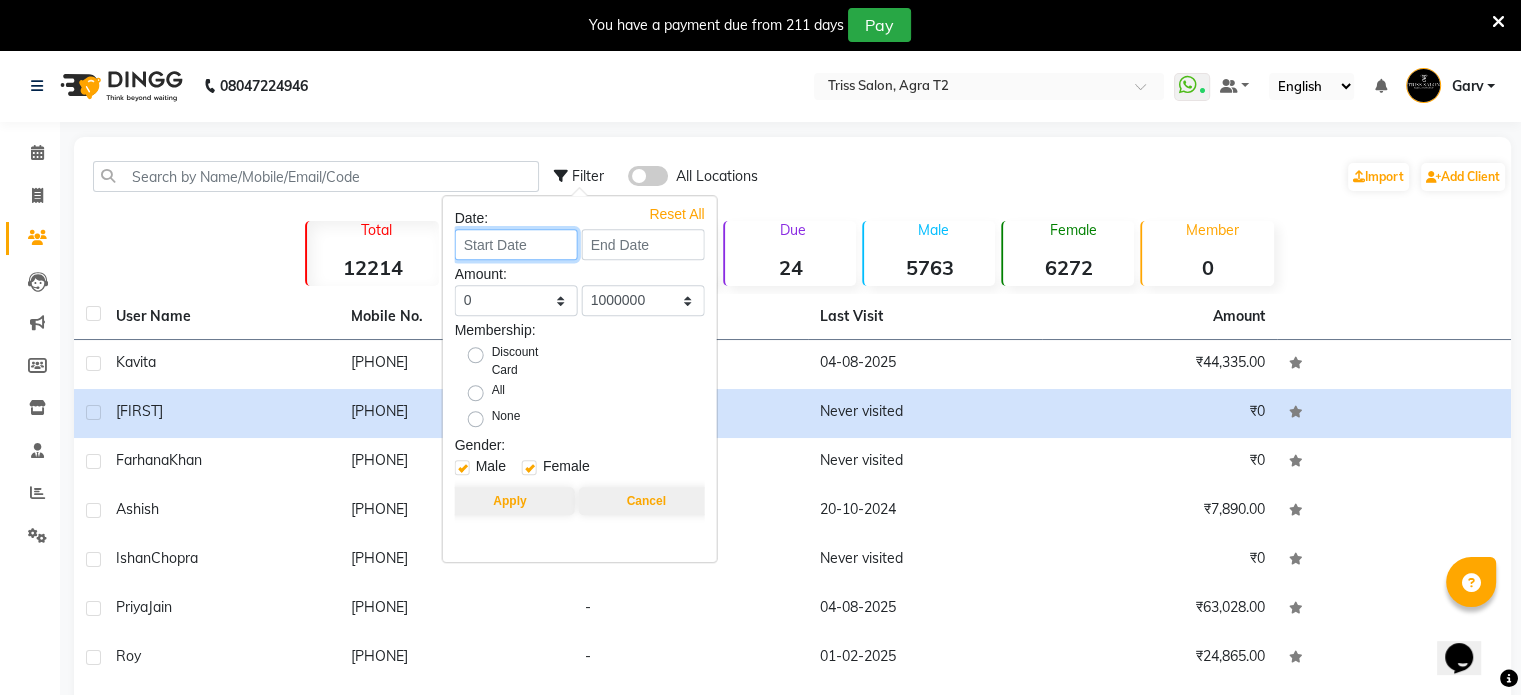 click at bounding box center [516, 244] 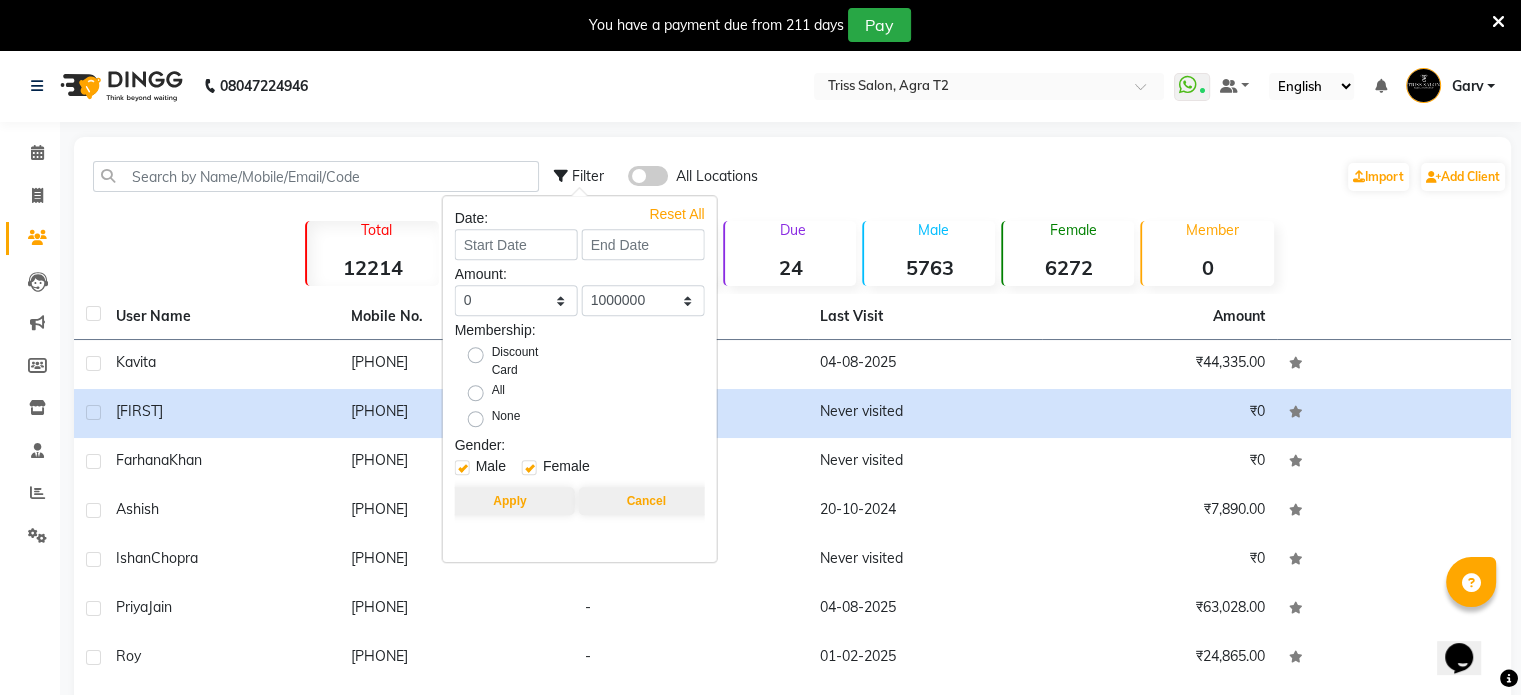 select on "8" 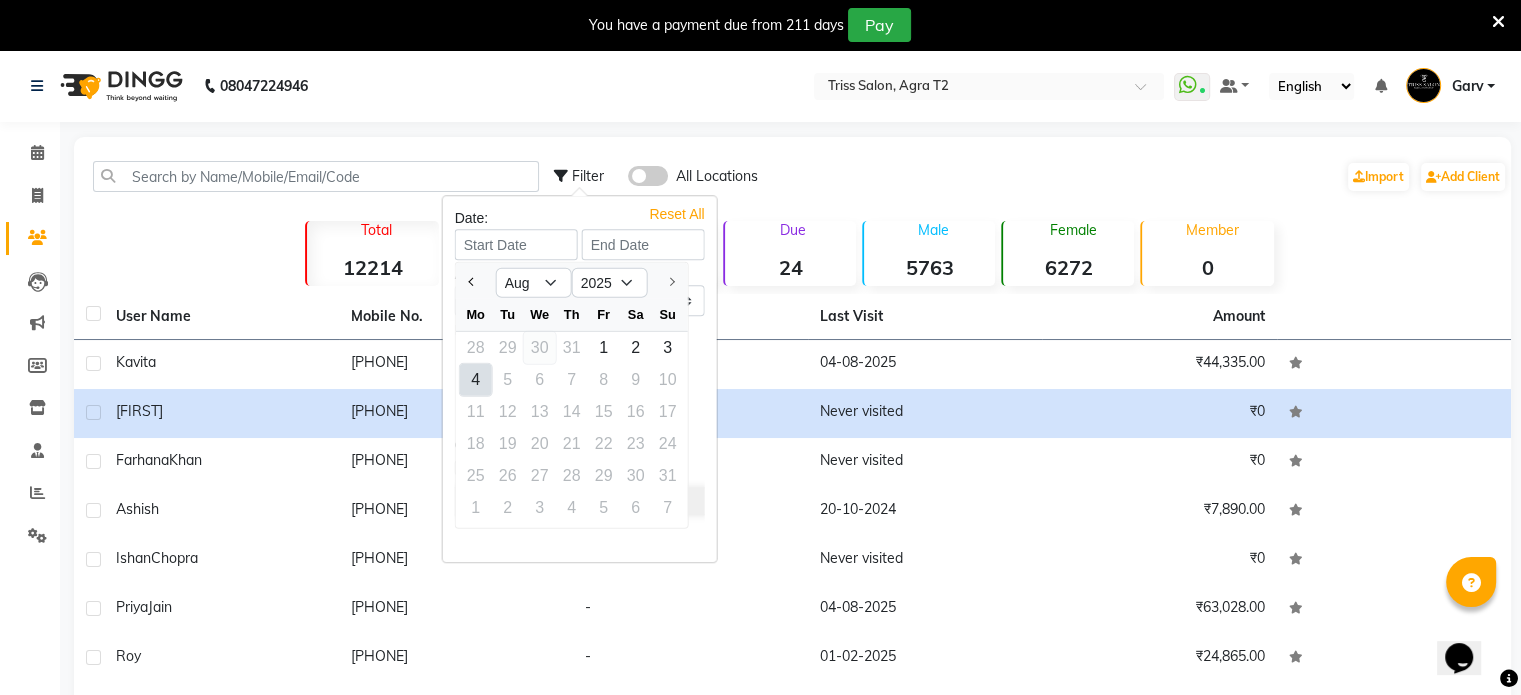 click on "30" at bounding box center (540, 348) 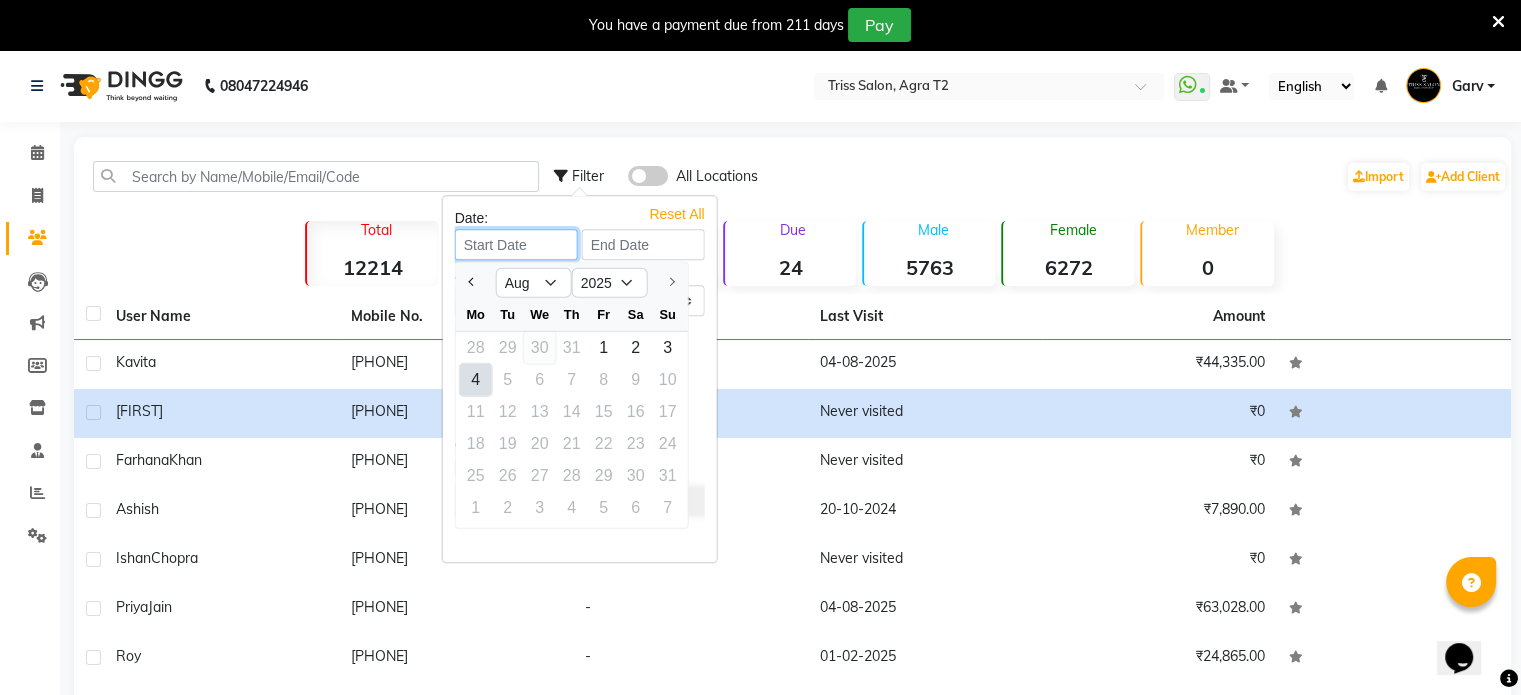 type on "30-07-2025" 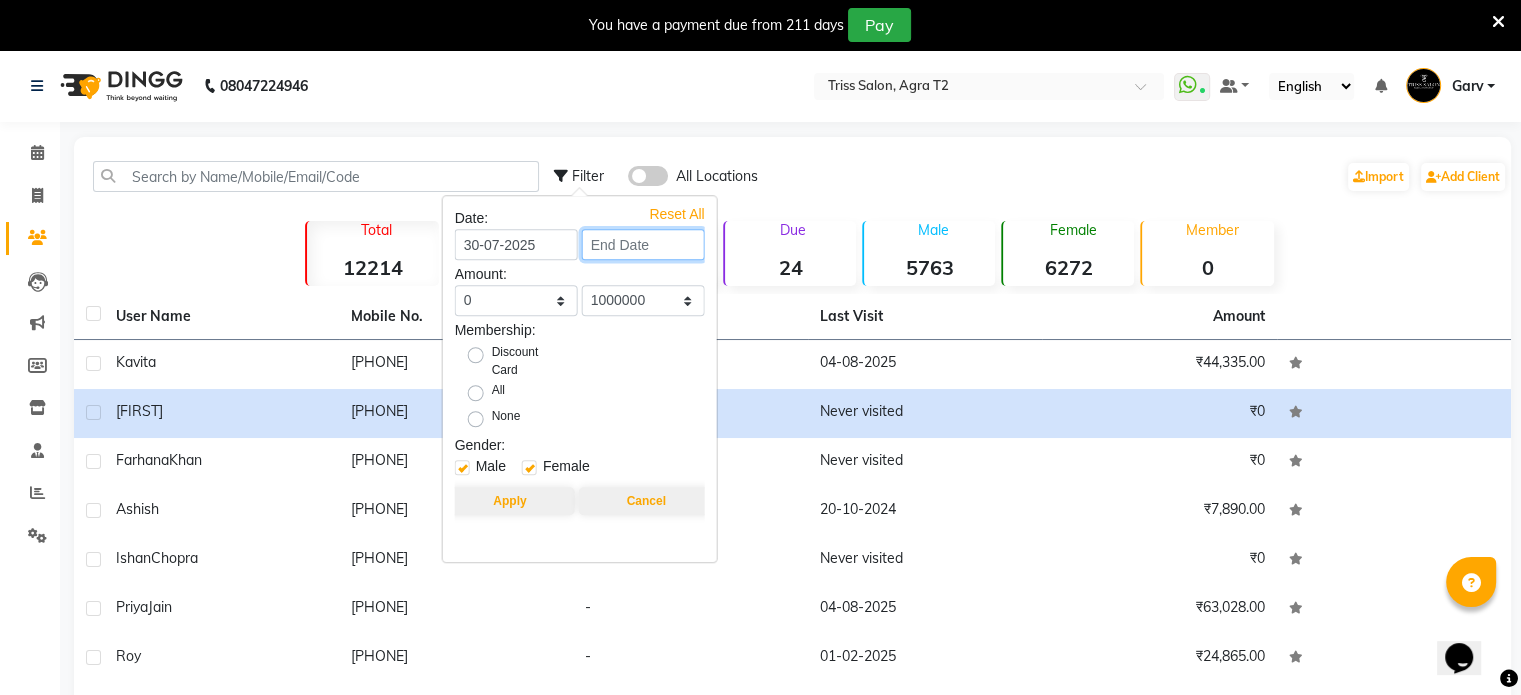 click at bounding box center [643, 244] 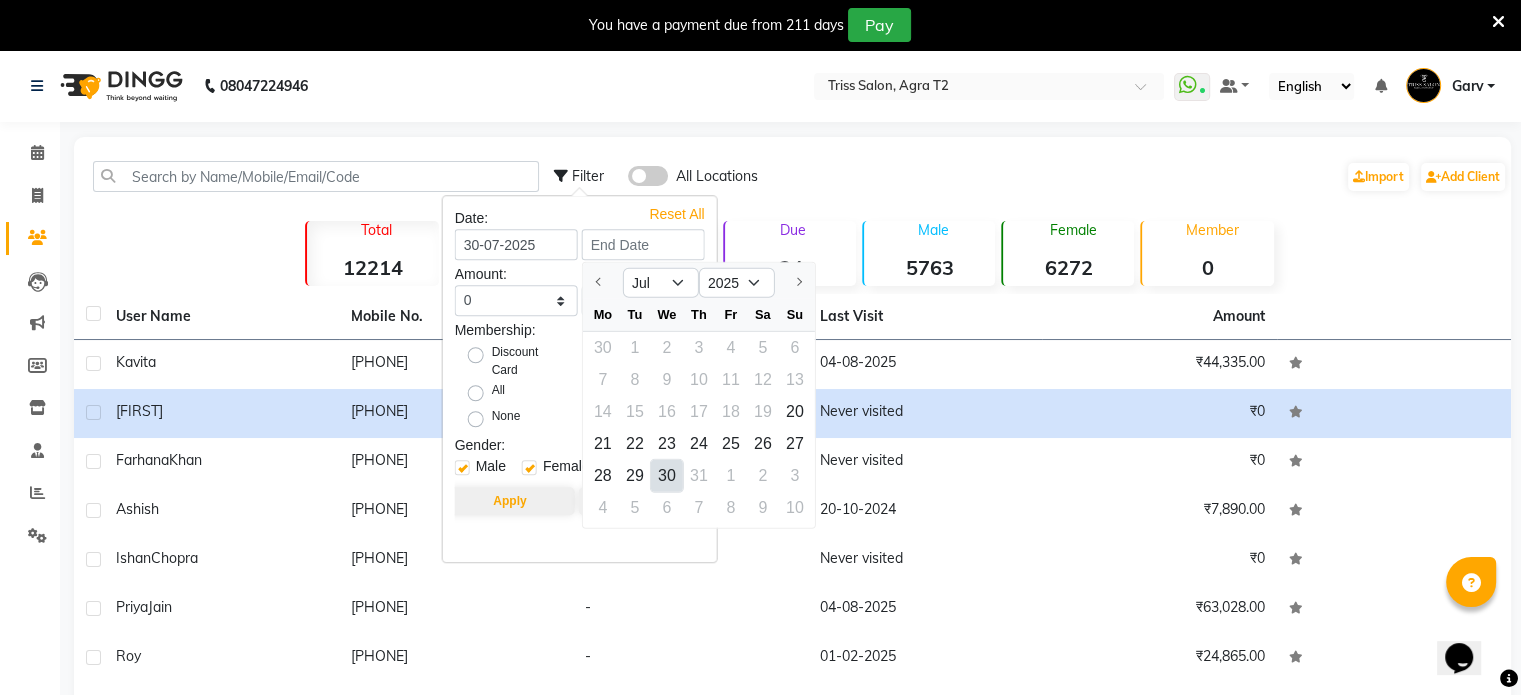 click on "30" at bounding box center [667, 476] 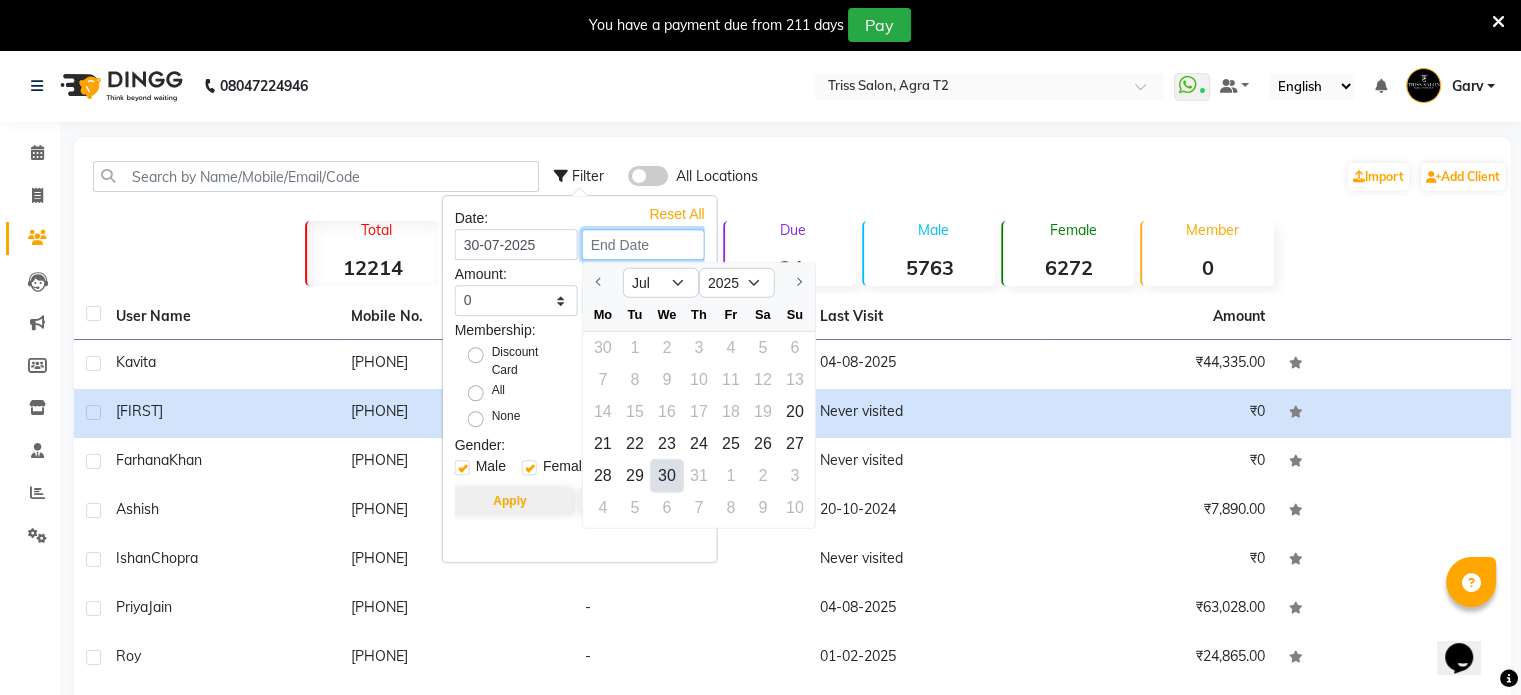 type on "30-07-2025" 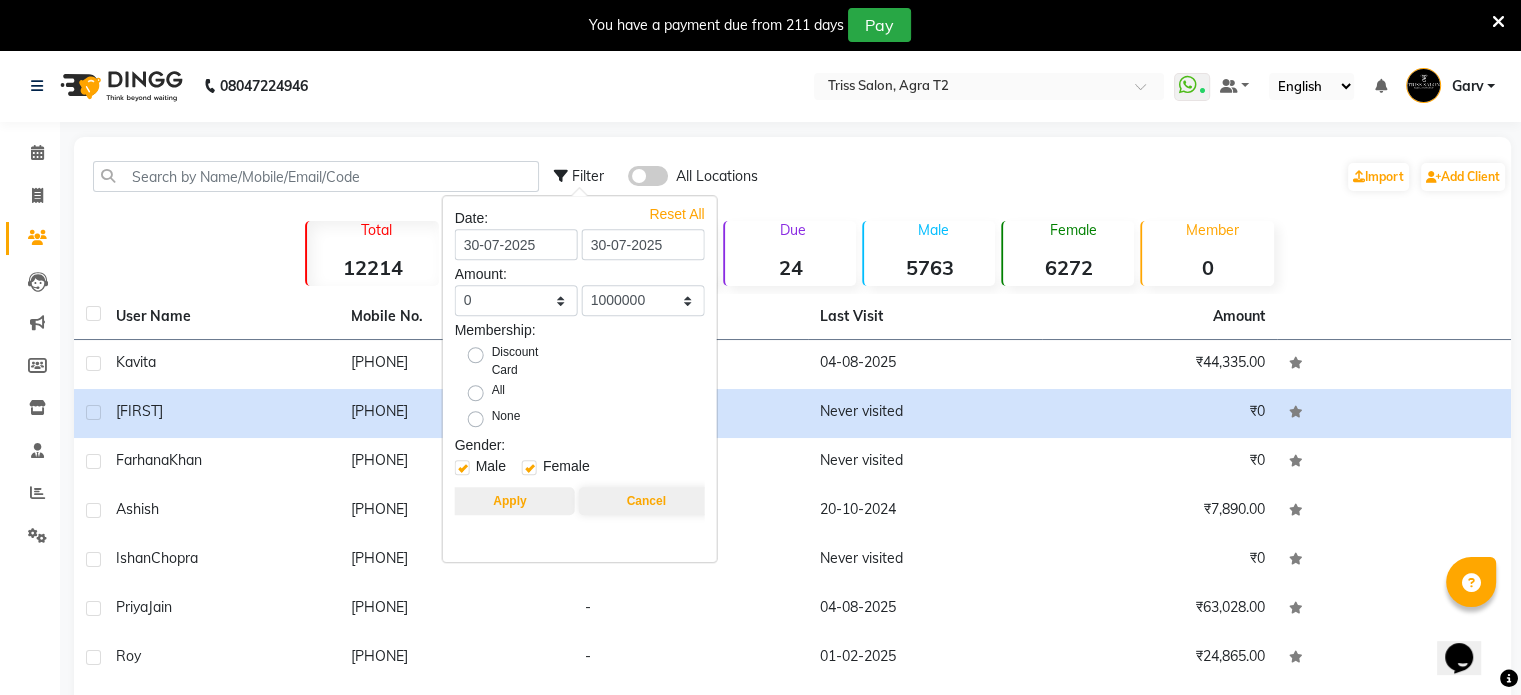 click on "Apply" at bounding box center [509, 501] 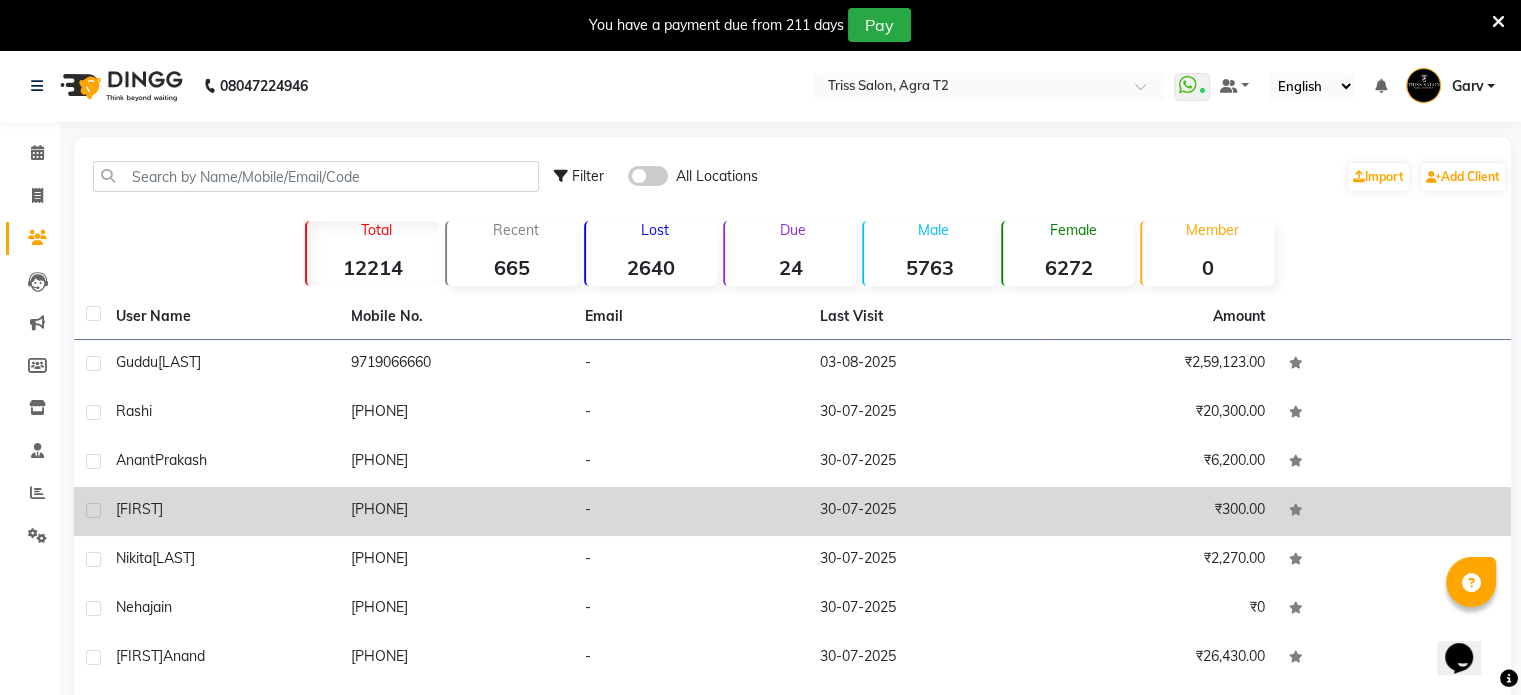 scroll, scrollTop: 220, scrollLeft: 0, axis: vertical 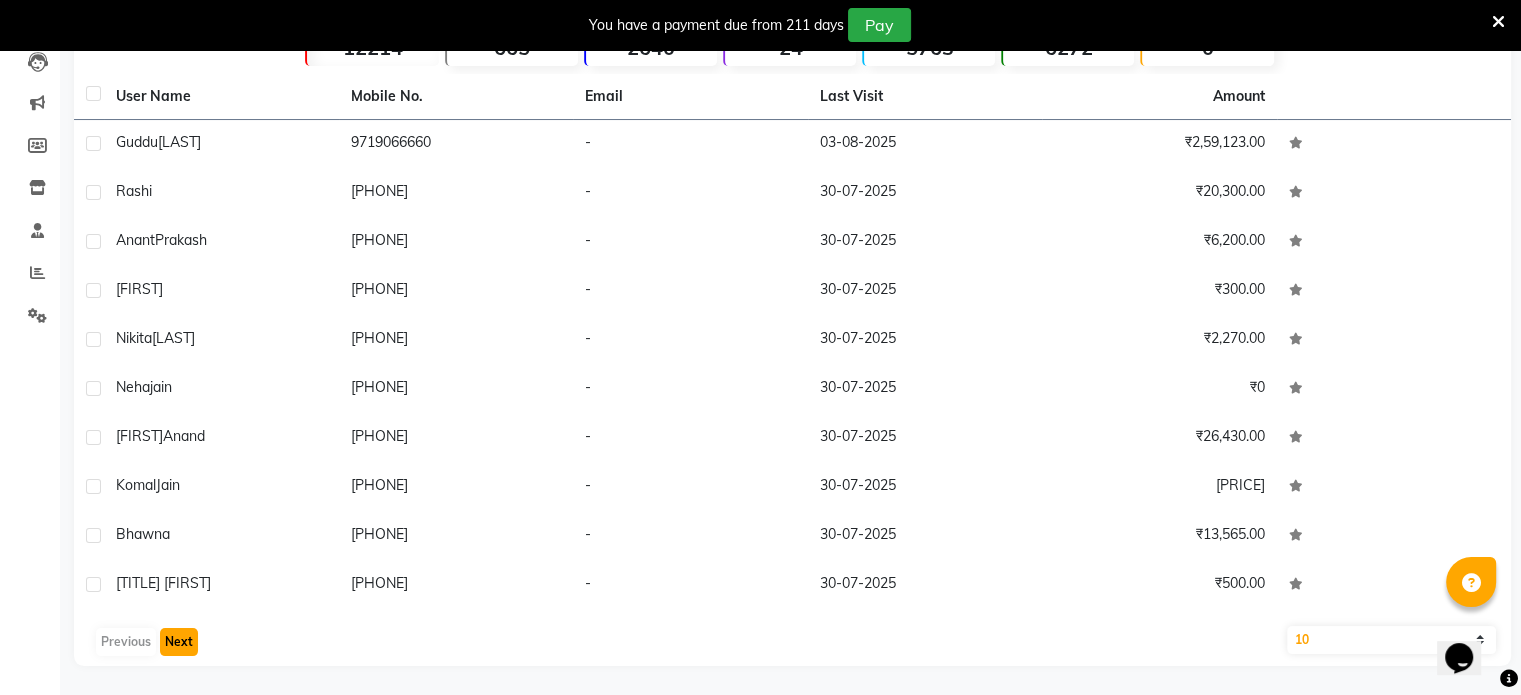 click on "Next" 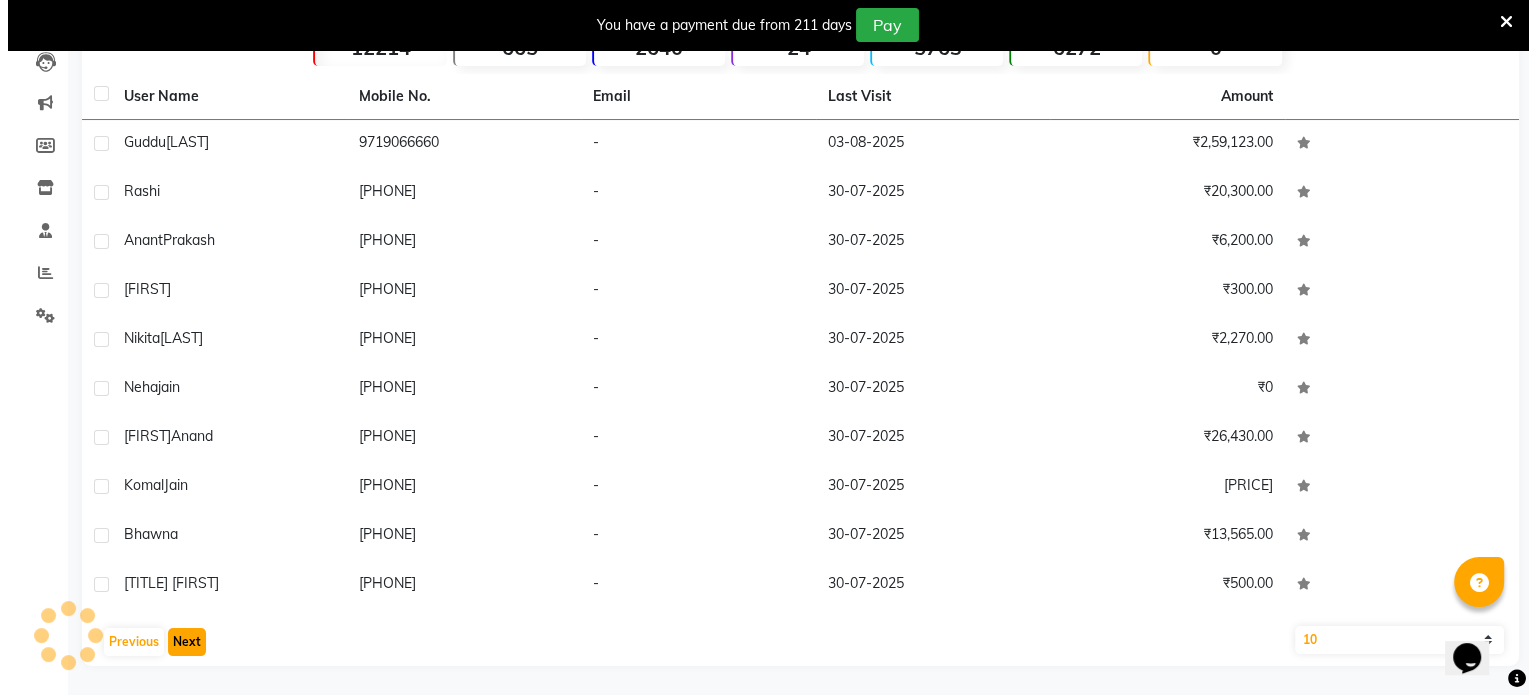 scroll, scrollTop: 72, scrollLeft: 0, axis: vertical 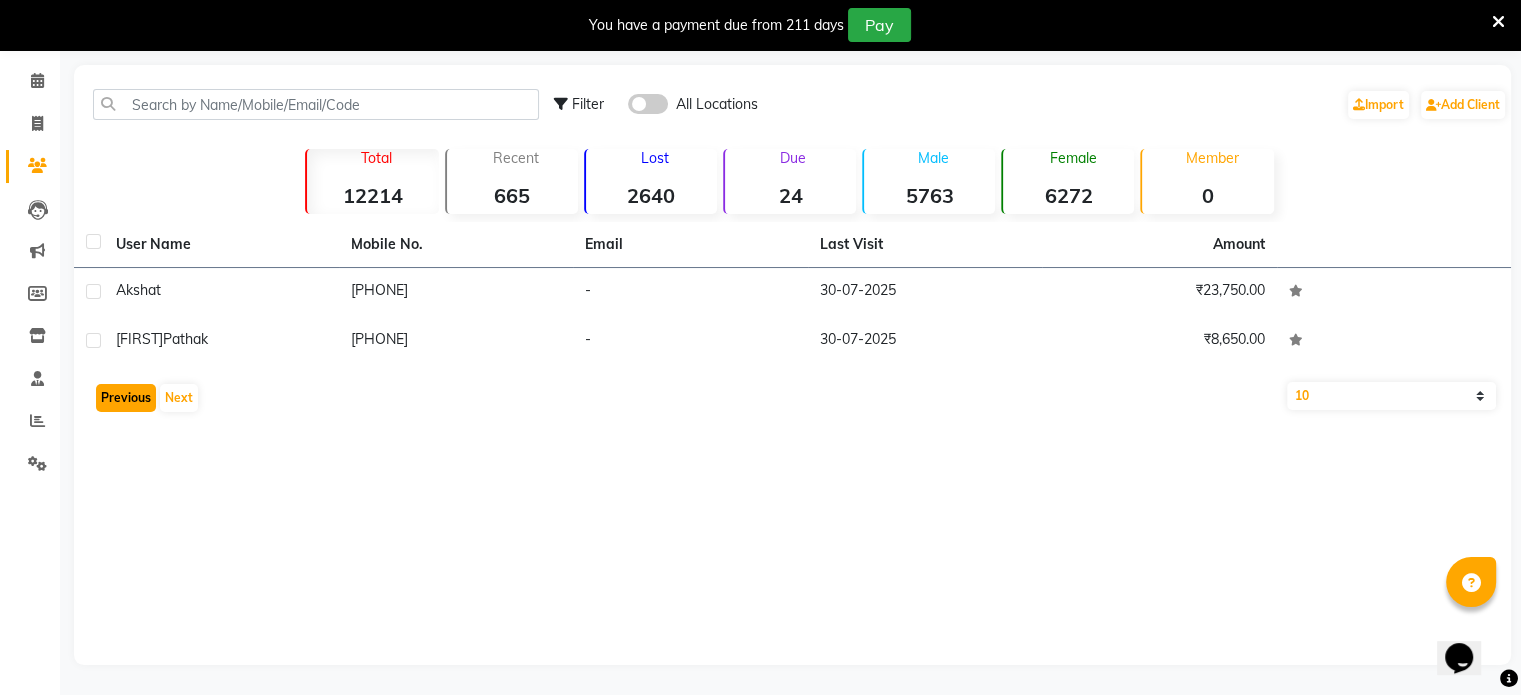 click on "Previous" 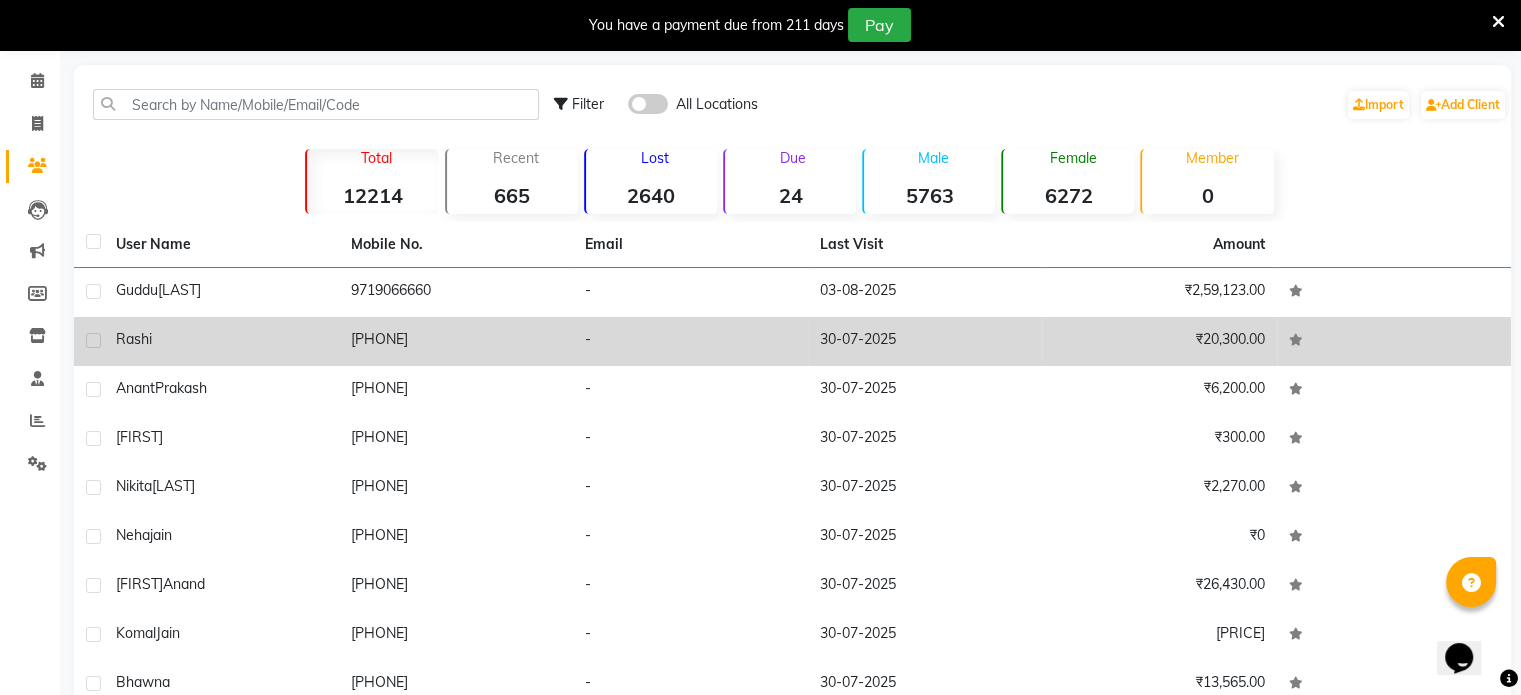 click on "[PHONE]" 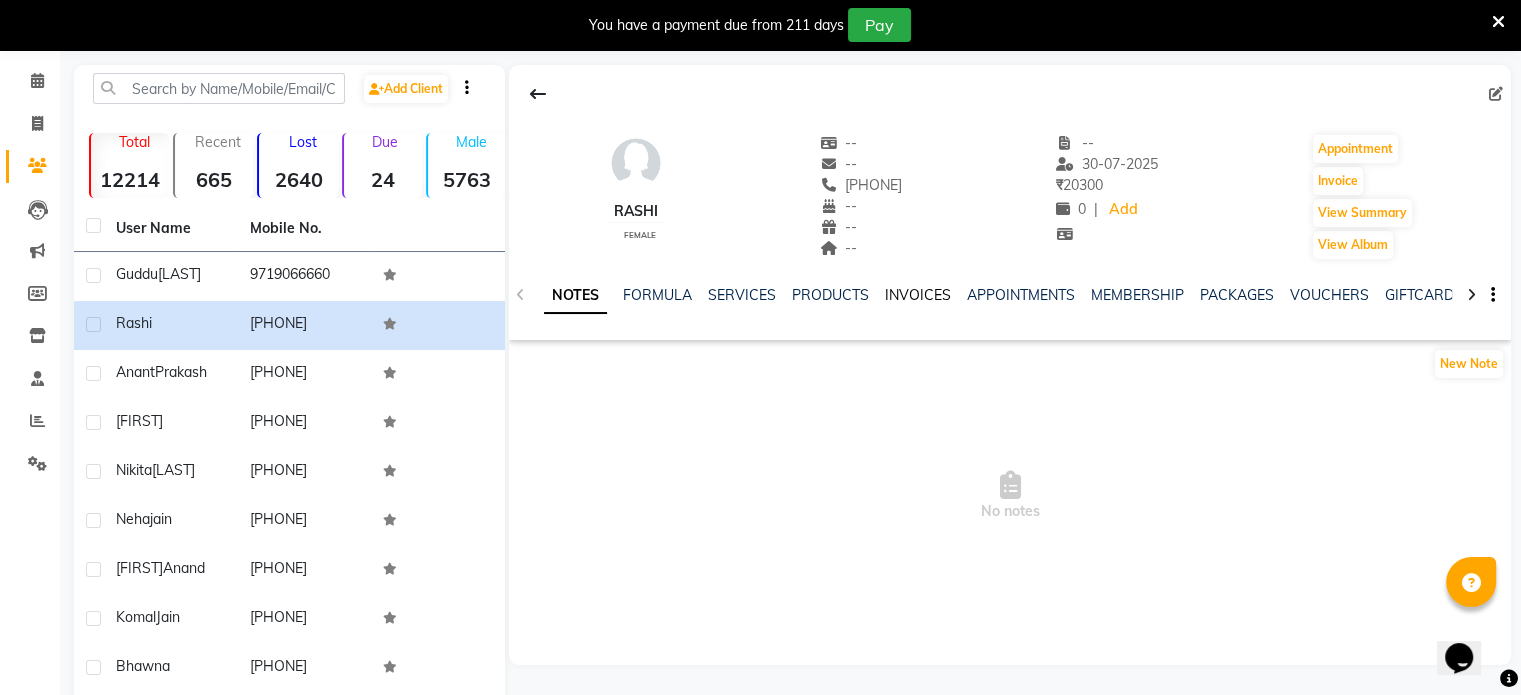 click on "INVOICES" 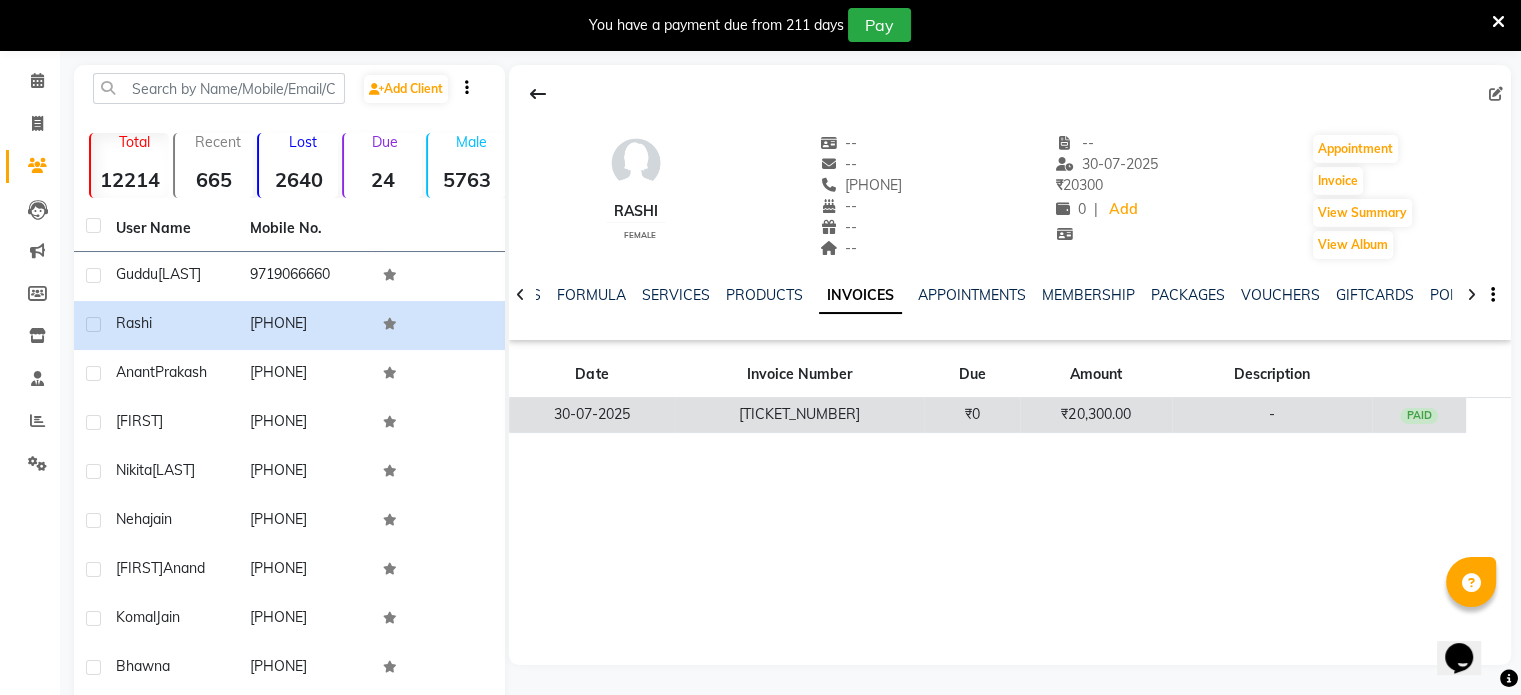 click on "₹0" 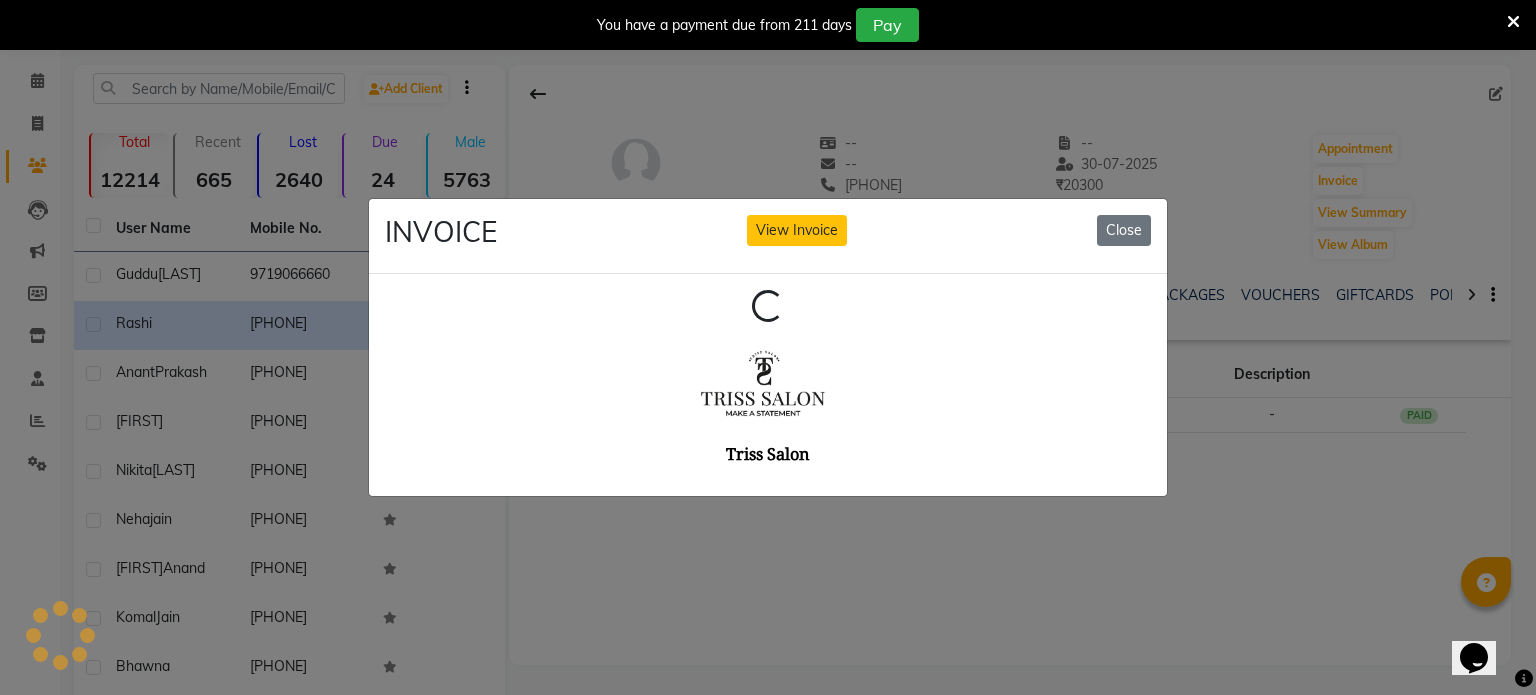 scroll, scrollTop: 0, scrollLeft: 0, axis: both 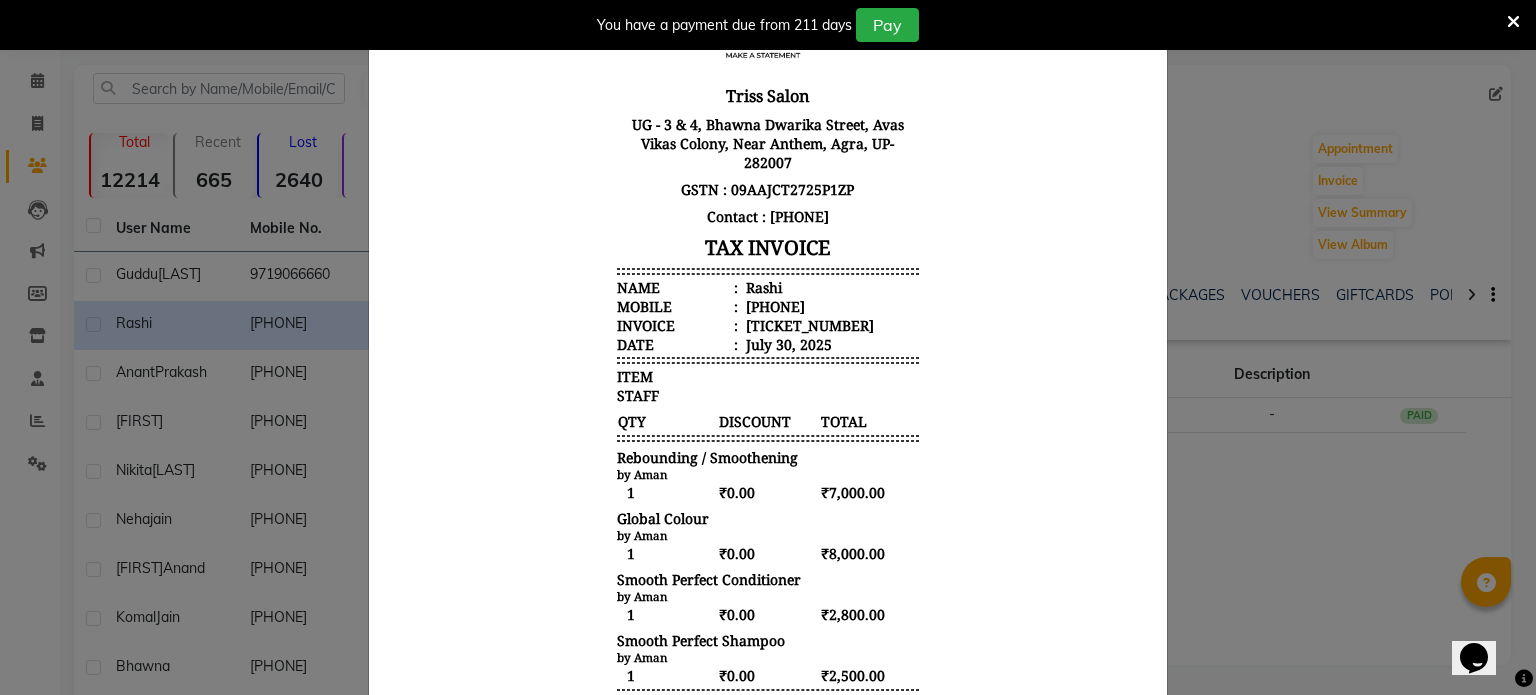 click on "Rashi" at bounding box center [762, 287] 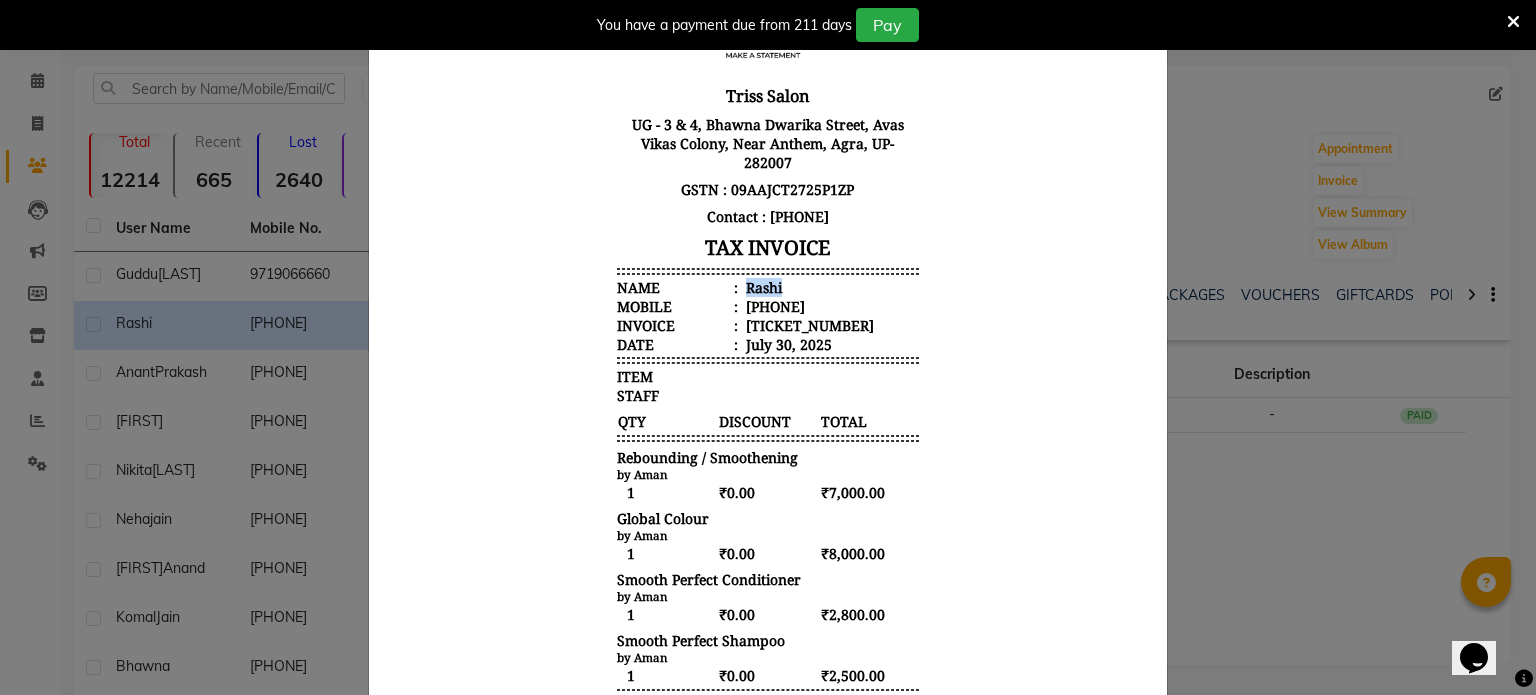 click on "Rashi" at bounding box center [762, 287] 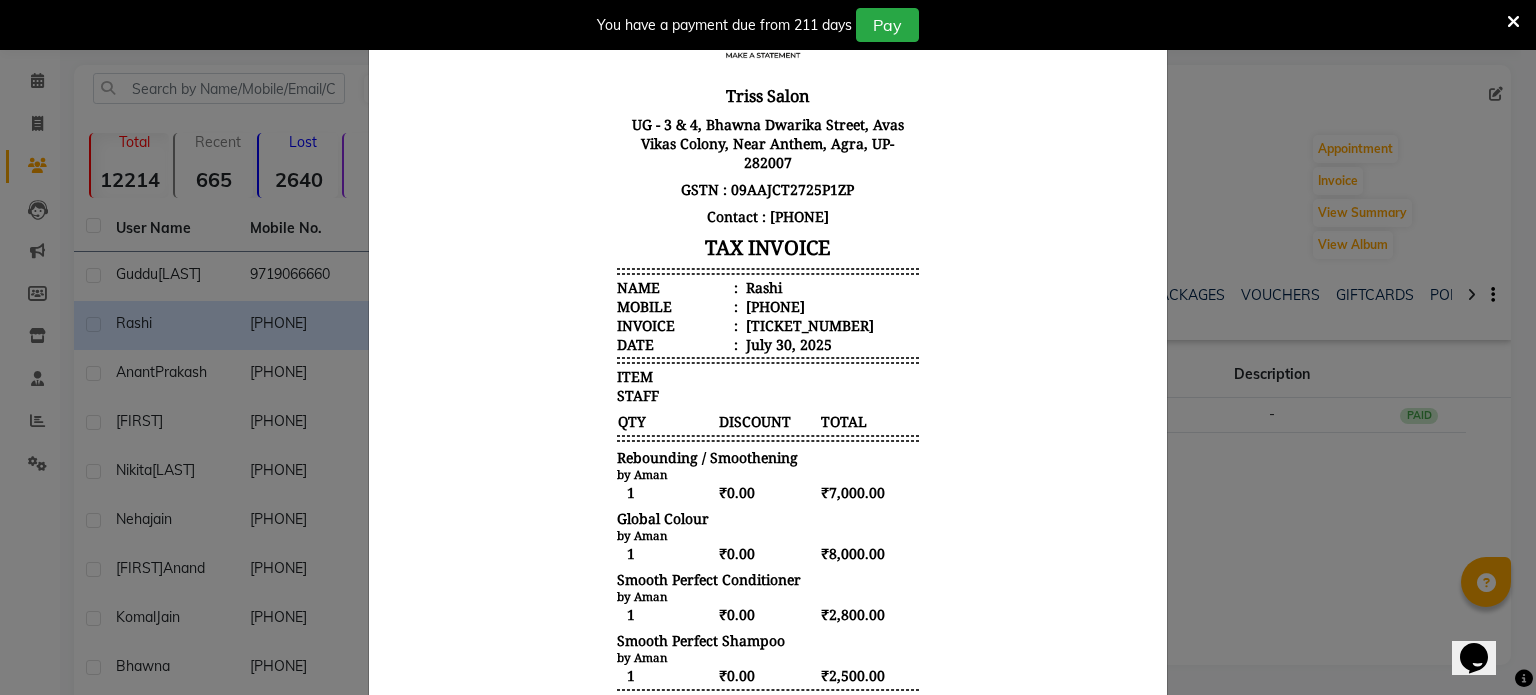 click on "[PHONE]" at bounding box center [773, 306] 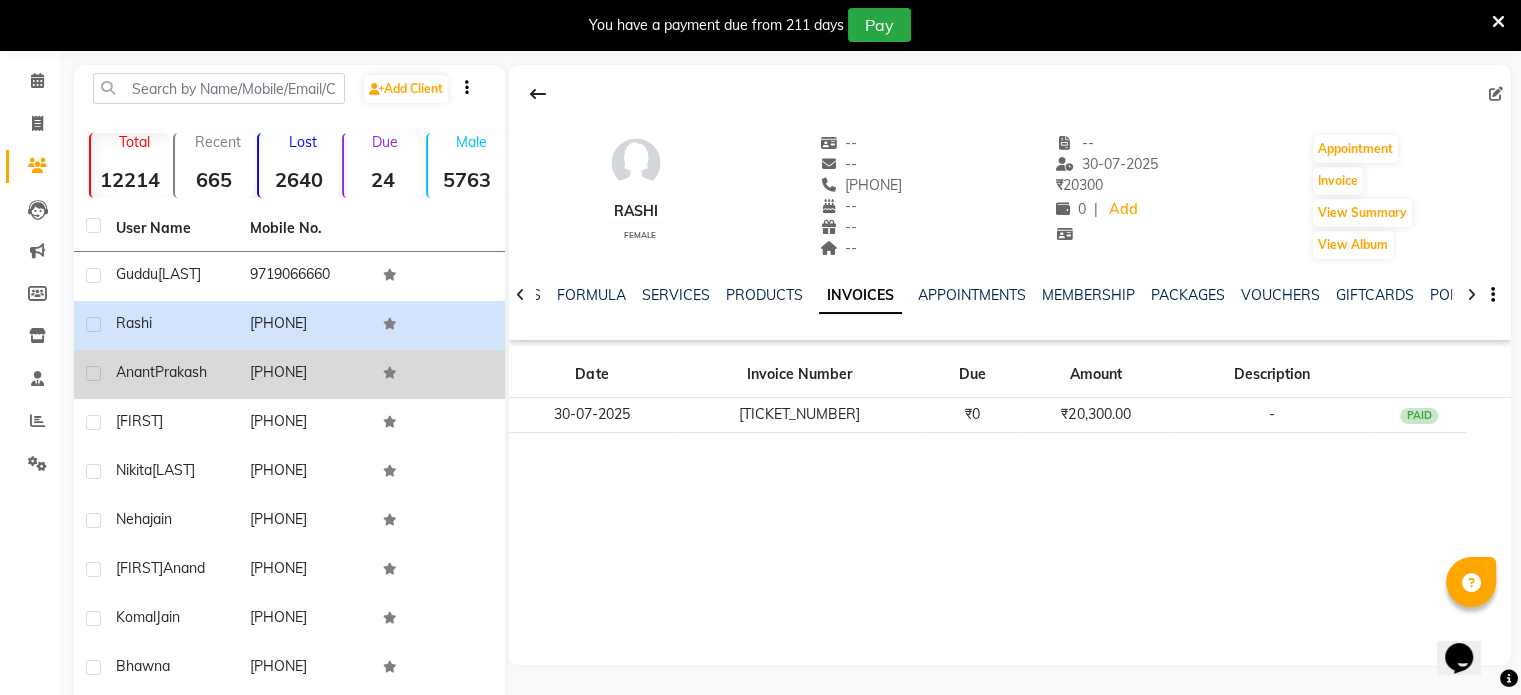 click on "[FIRST] [LAST]" 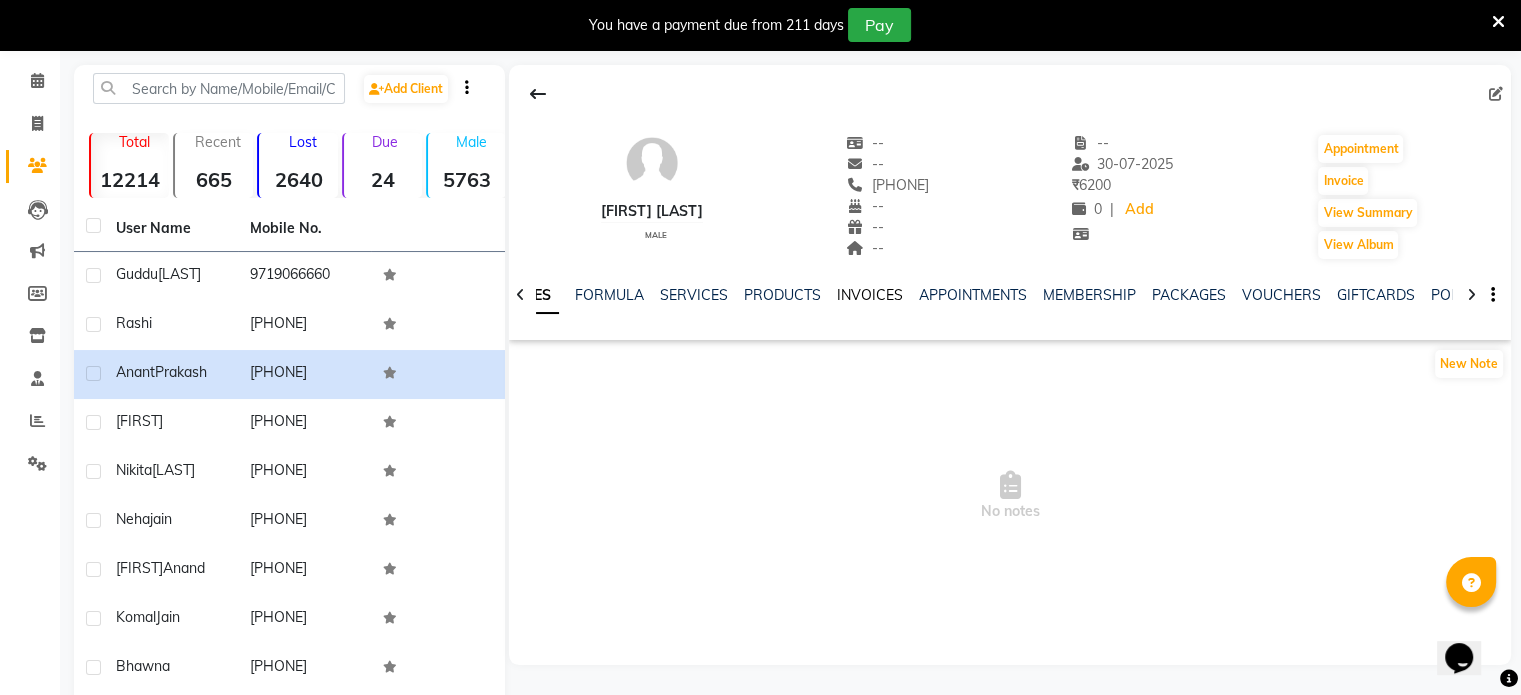 click on "INVOICES" 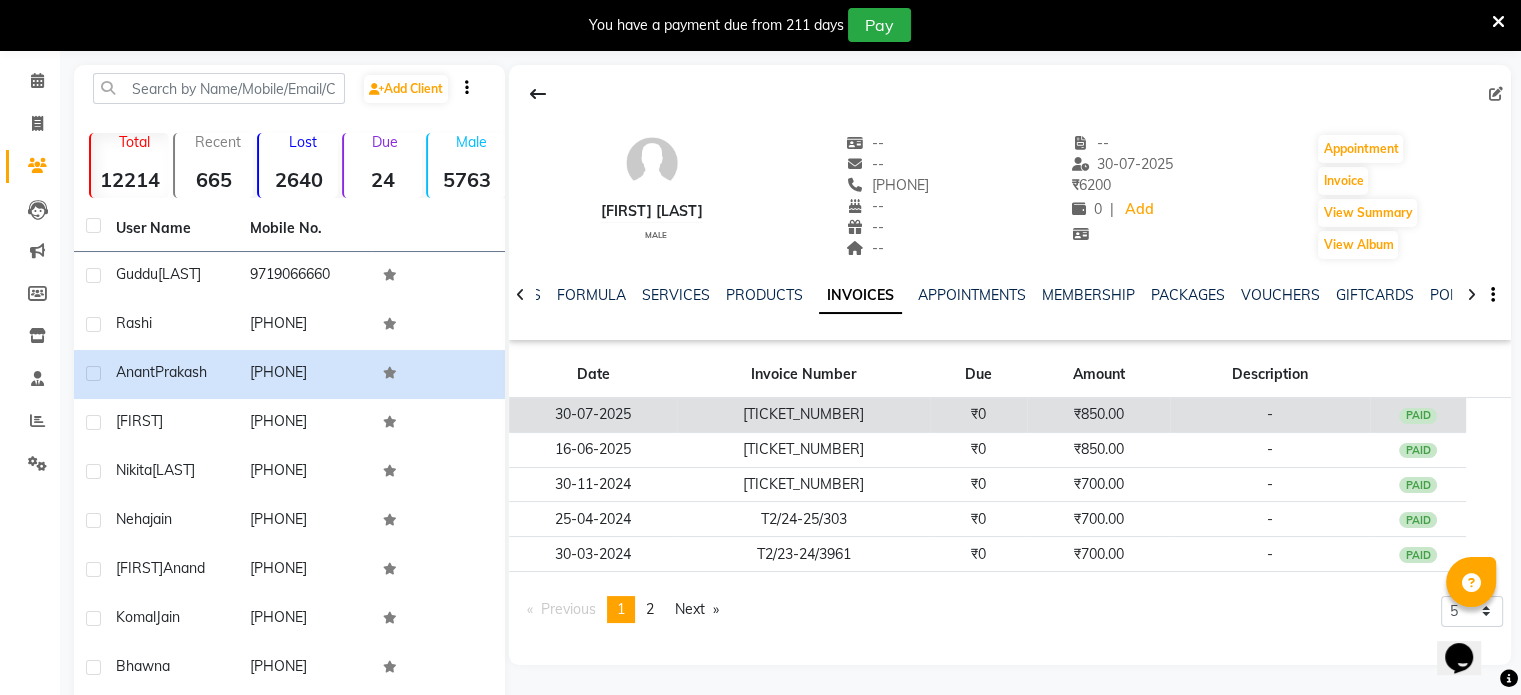 click on "₹0" 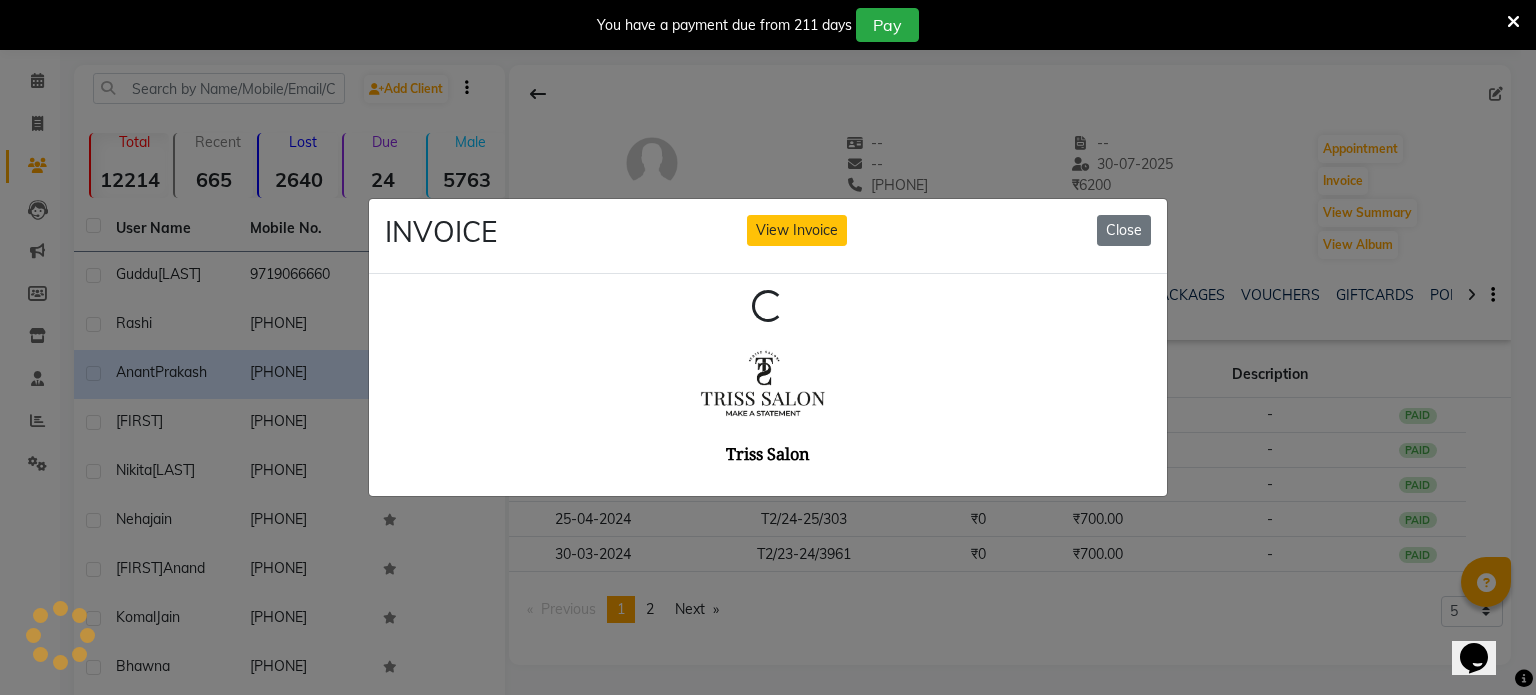 scroll, scrollTop: 0, scrollLeft: 0, axis: both 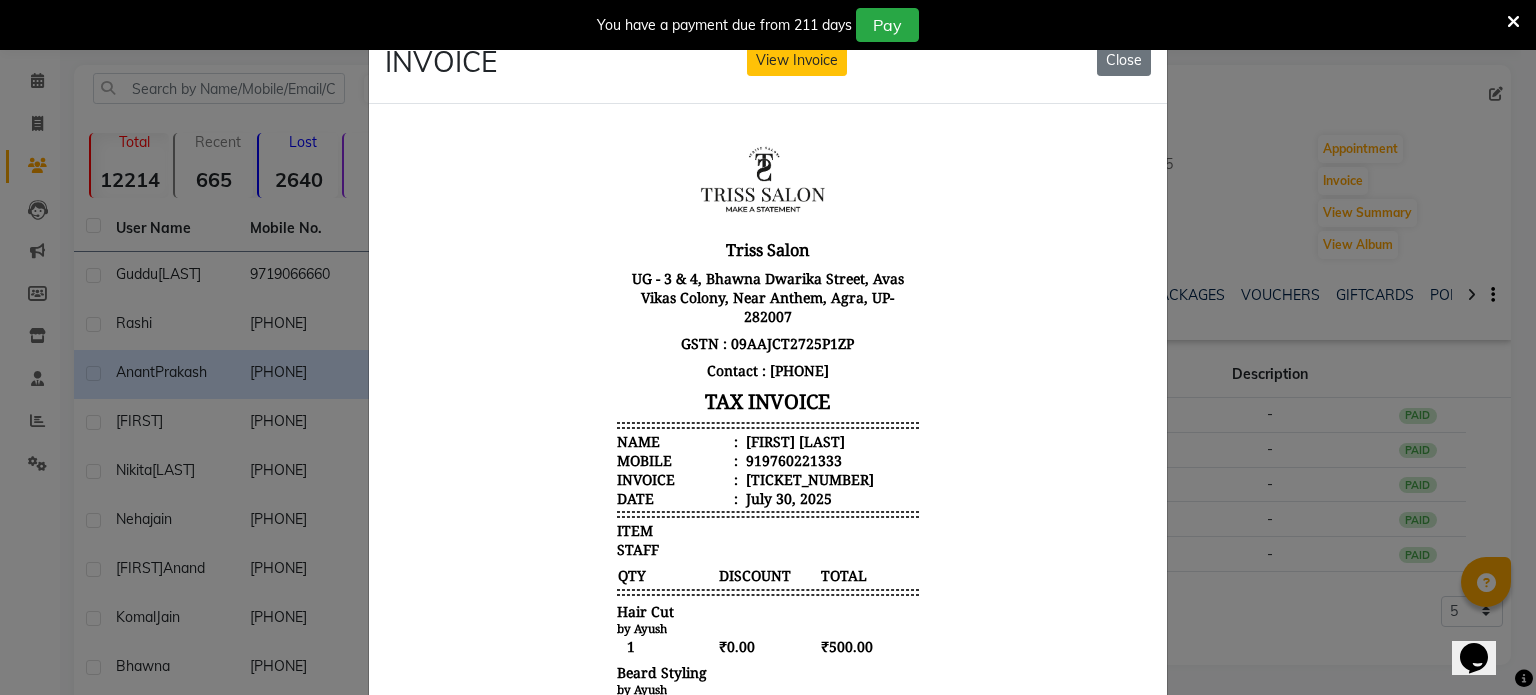 click on "[FIRST] [LAST]" at bounding box center (793, 440) 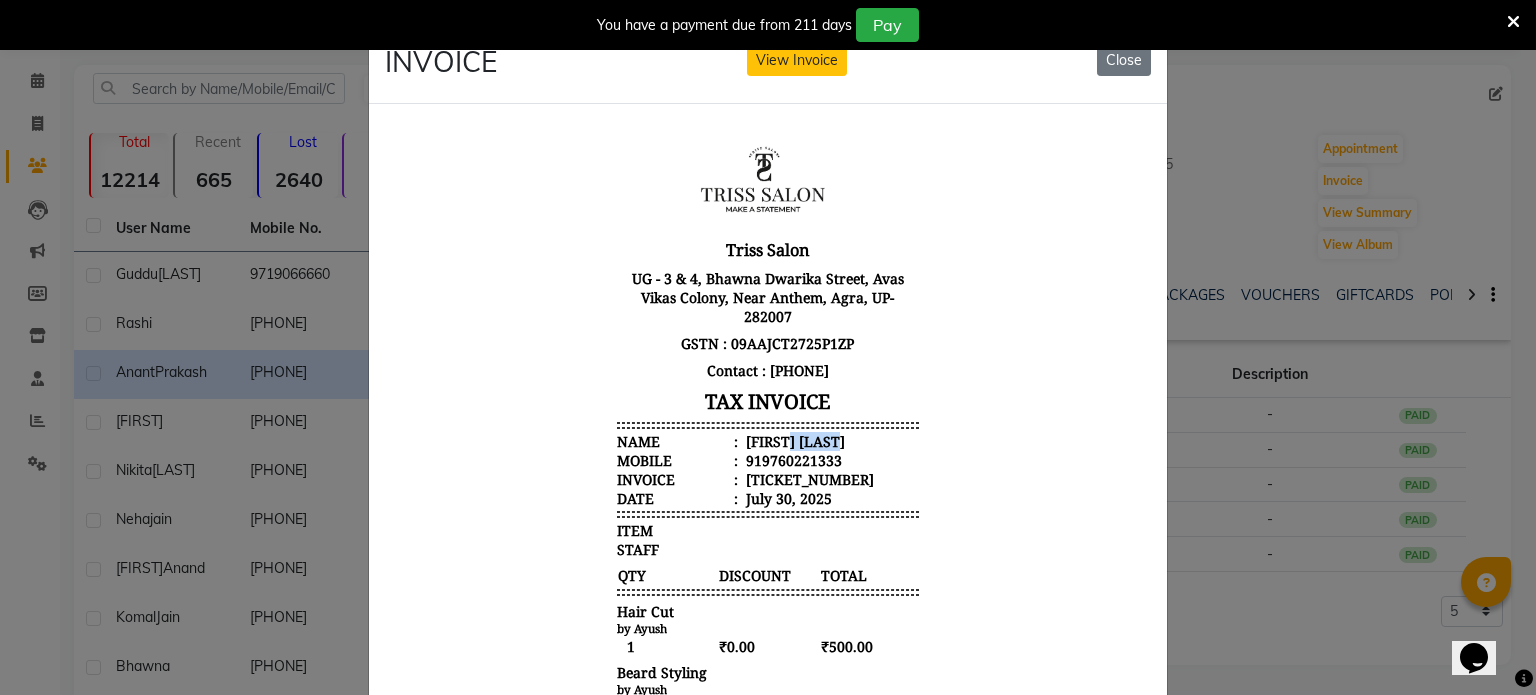 click on "[FIRST] [LAST]" at bounding box center [793, 440] 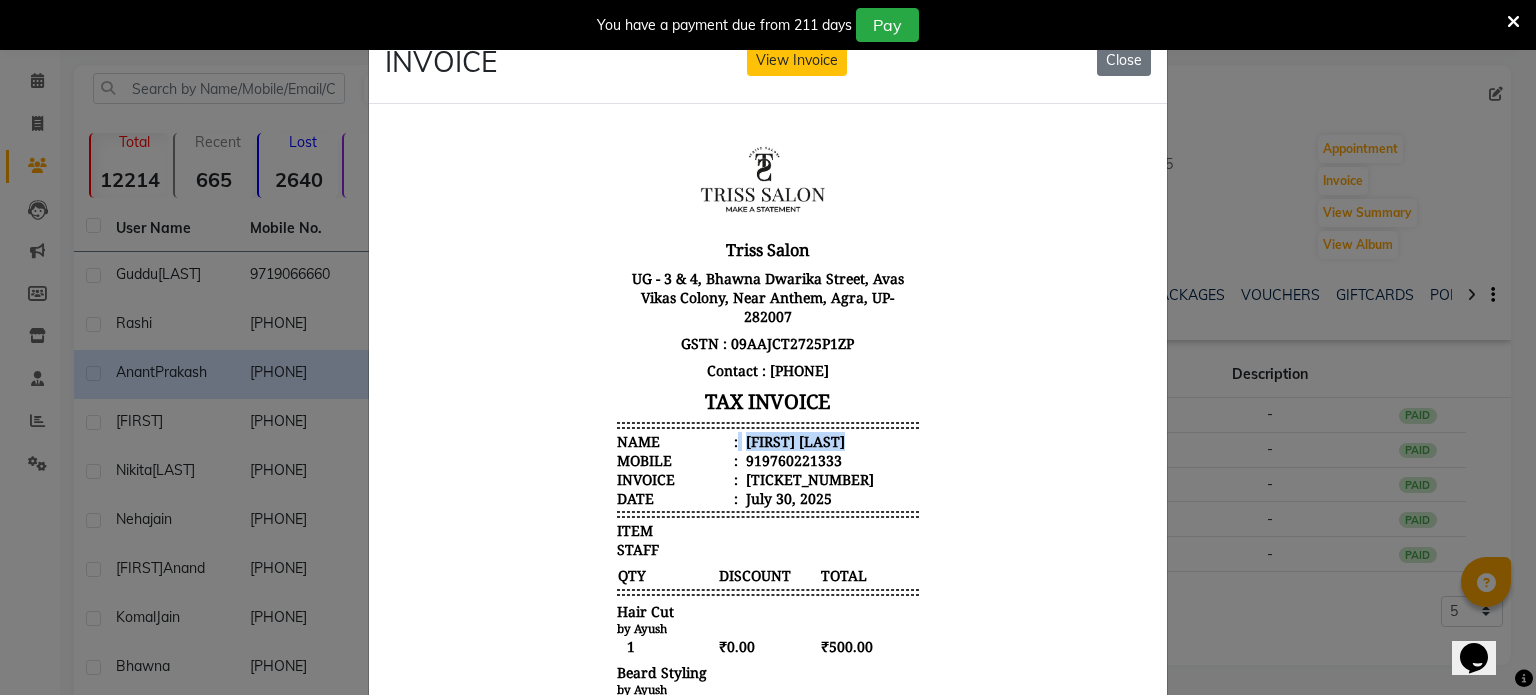 click on "[FIRST] [LAST]" at bounding box center (793, 440) 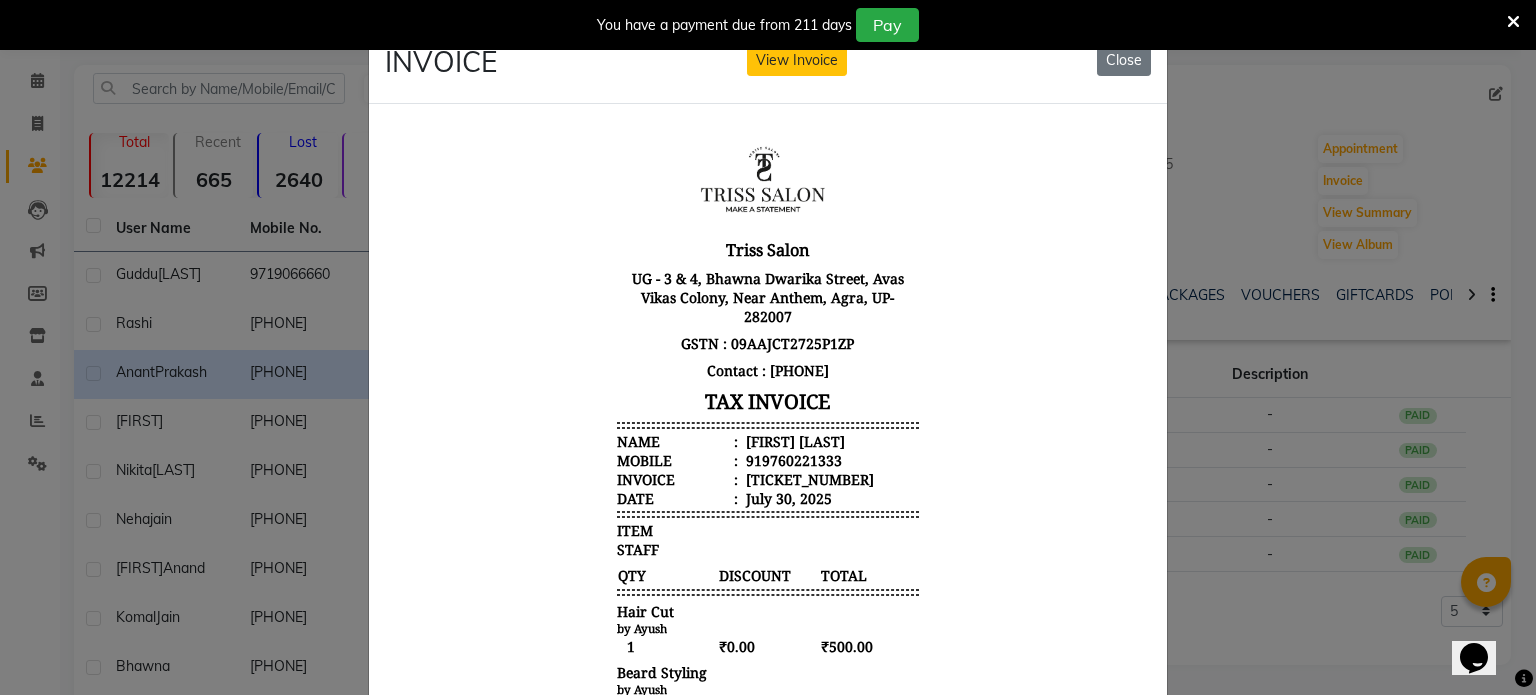 click on "919760221333" at bounding box center (792, 459) 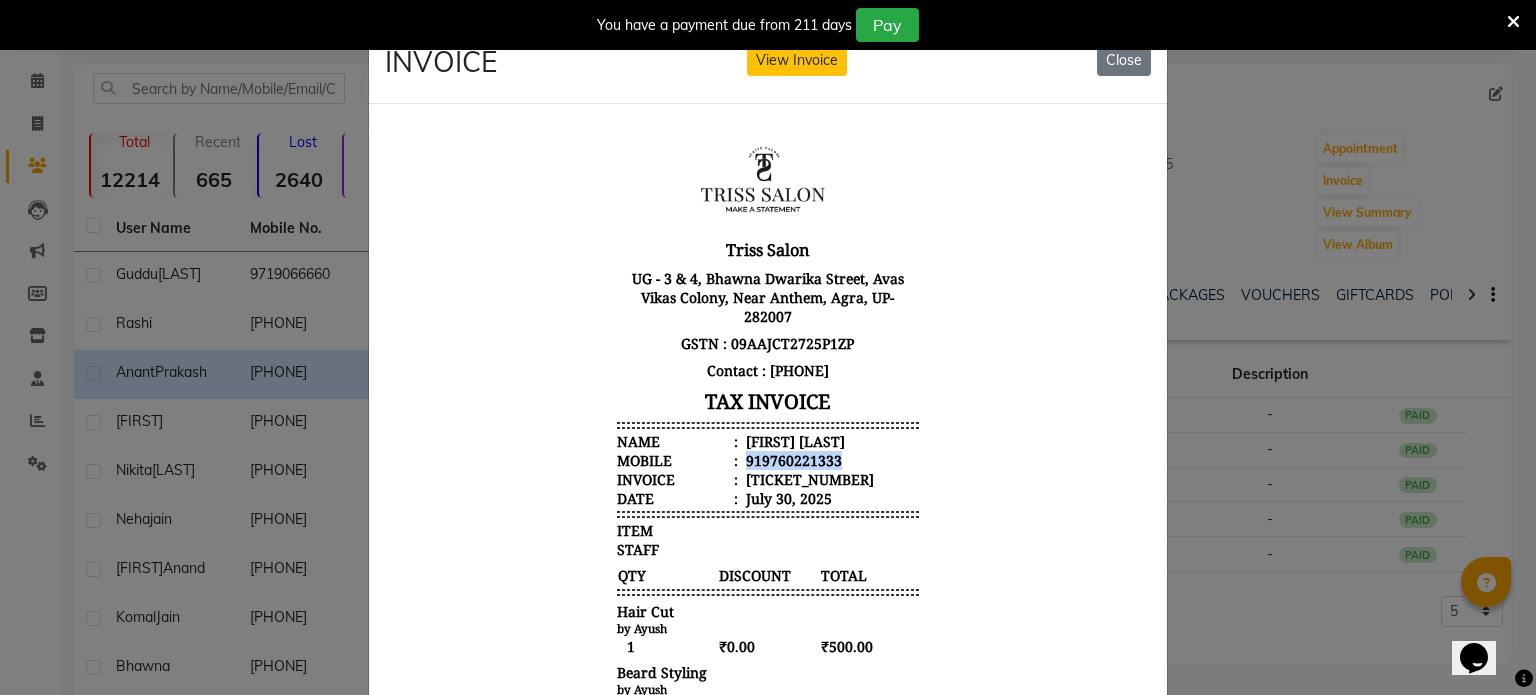 click on "919760221333" at bounding box center [792, 459] 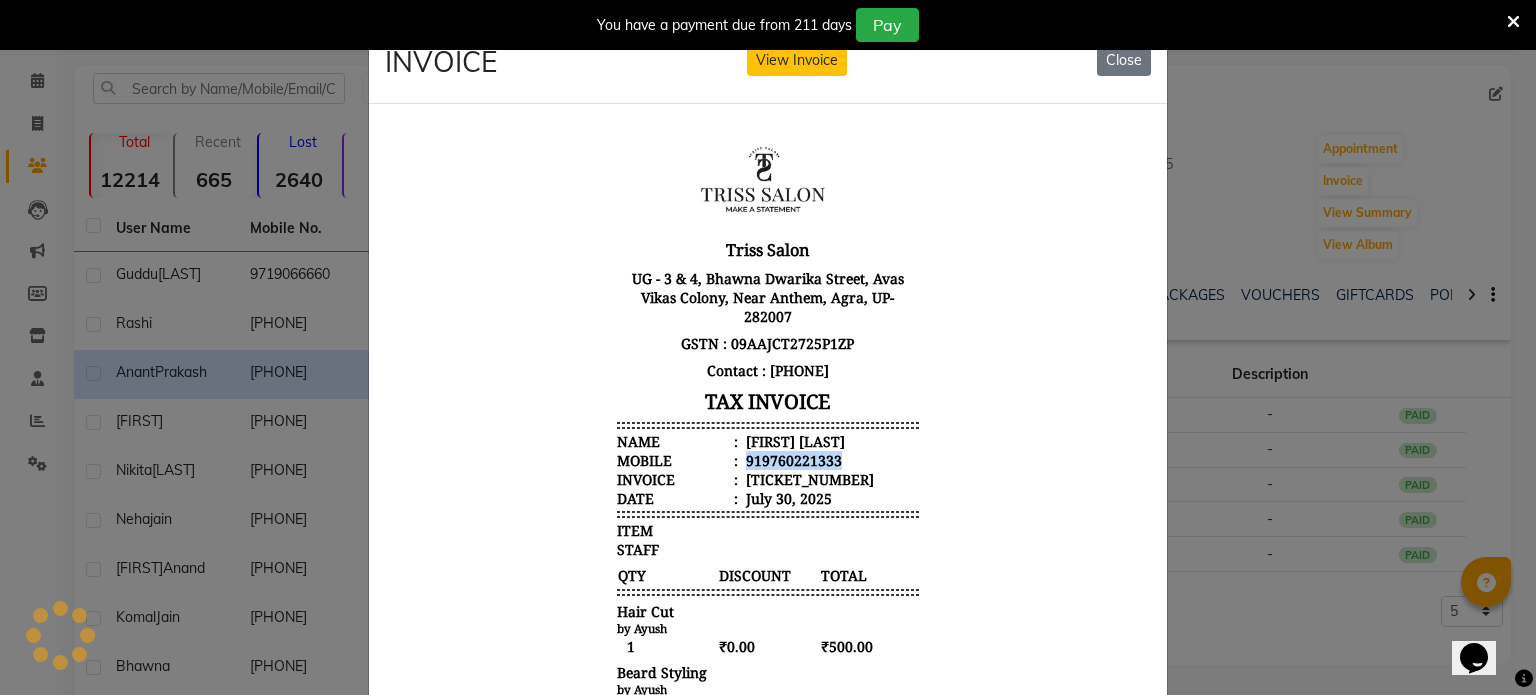 copy on "919760221333" 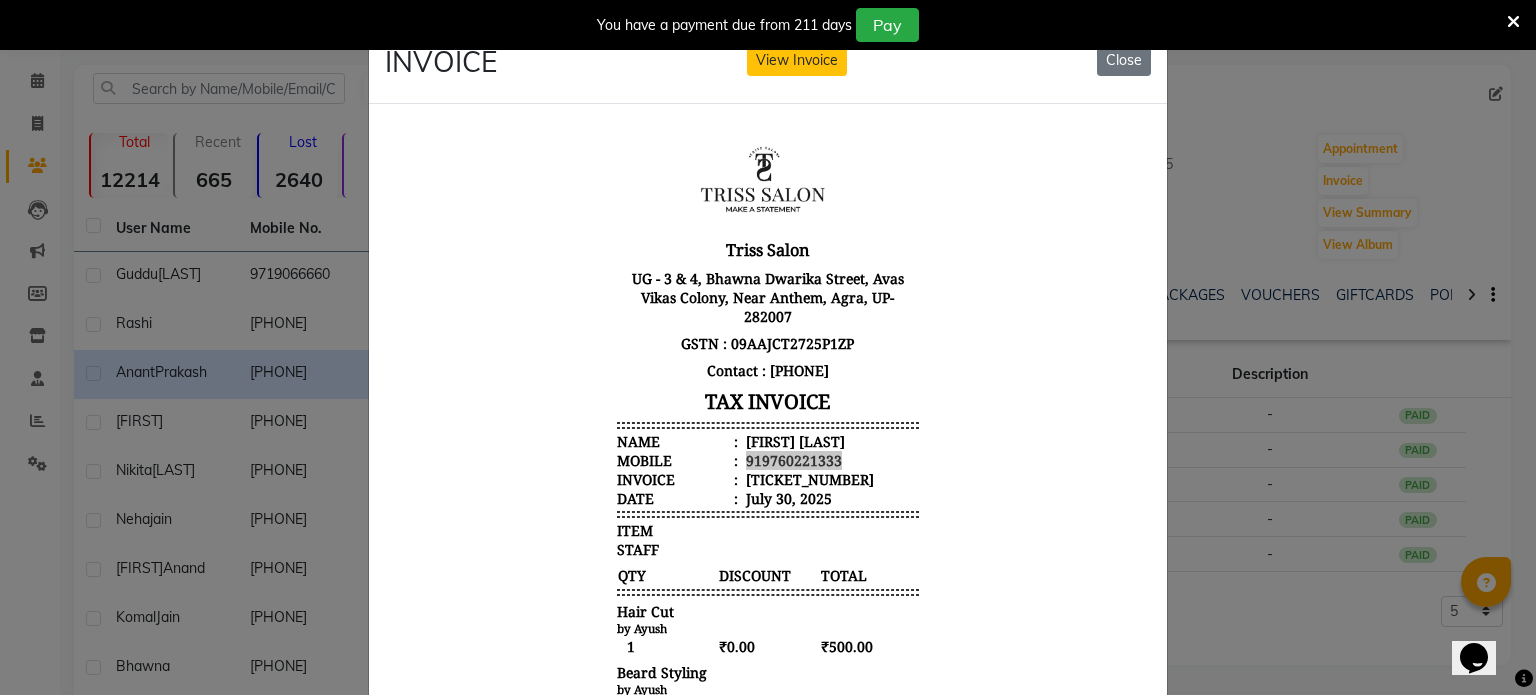 click on "INVOICE View Invoice Close" 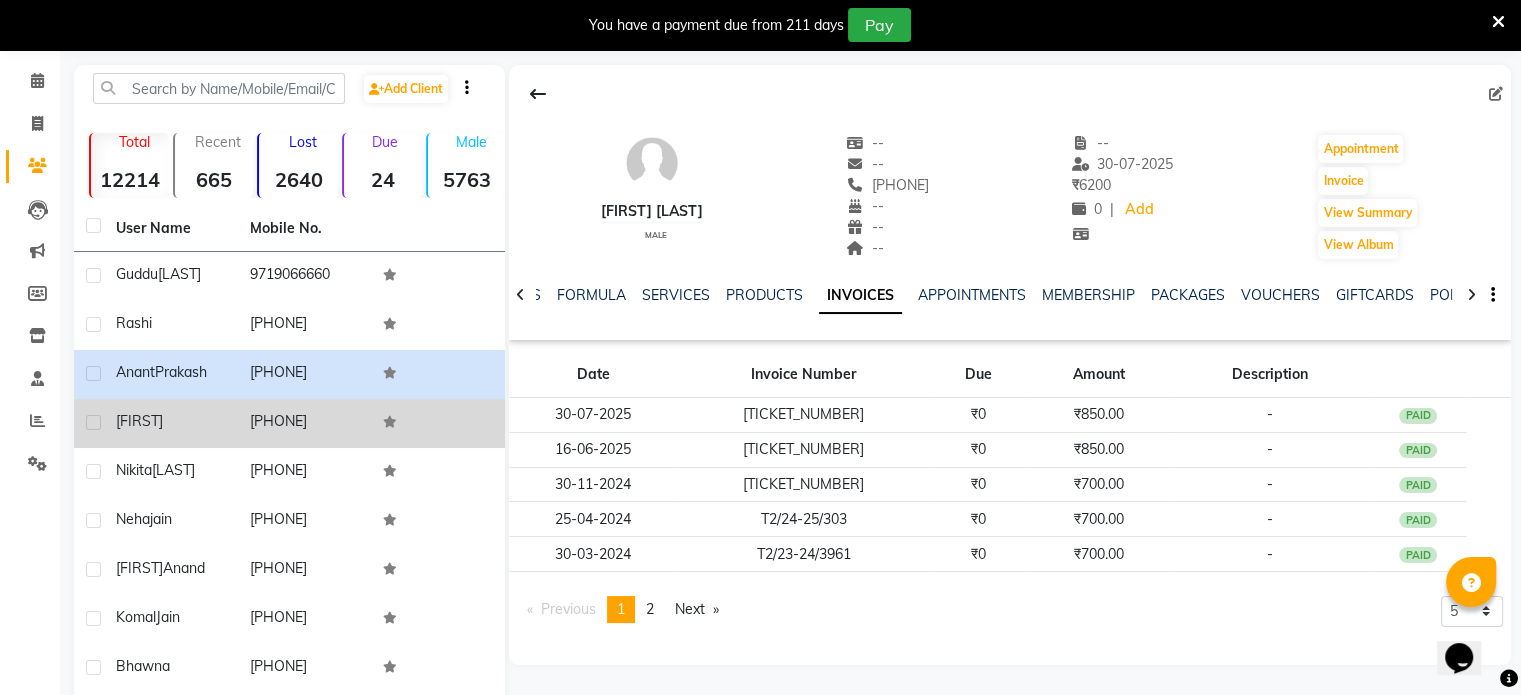 click on "[PHONE]" 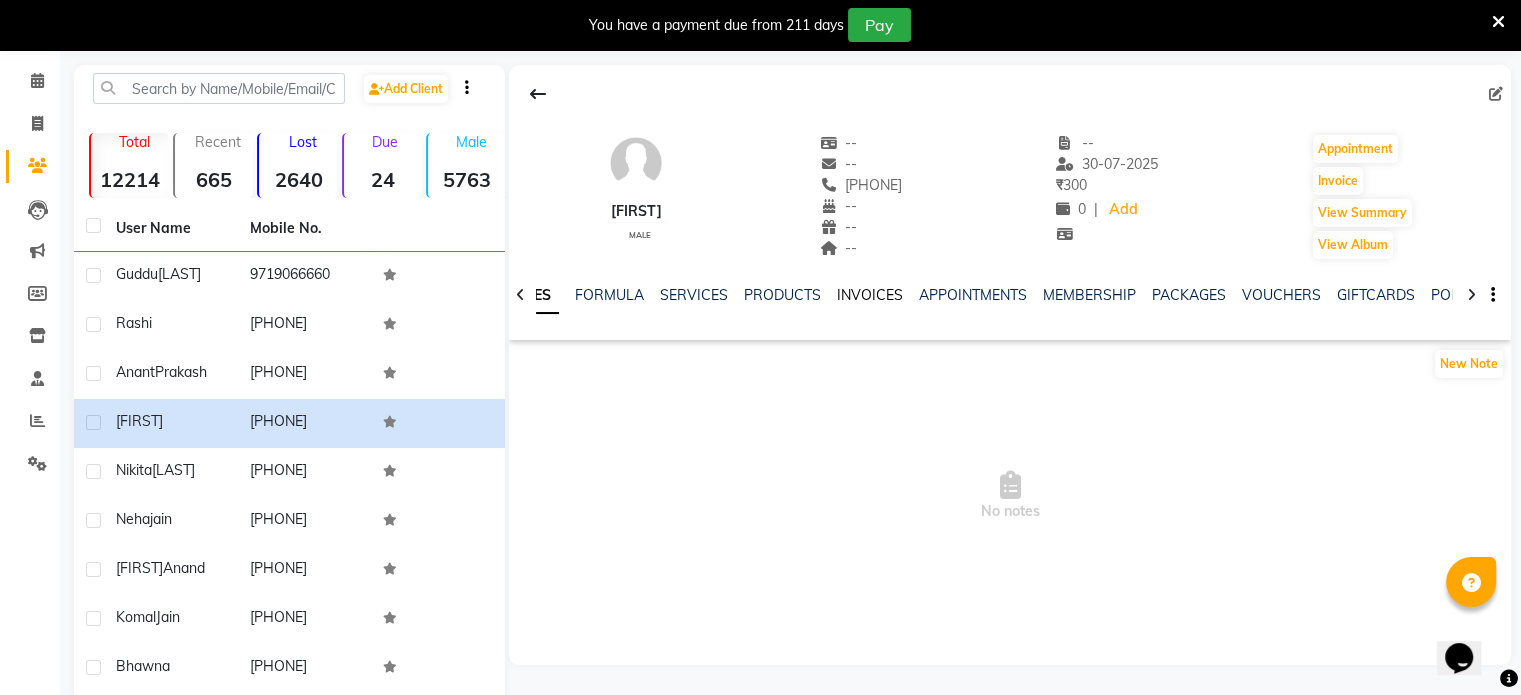 click on "INVOICES" 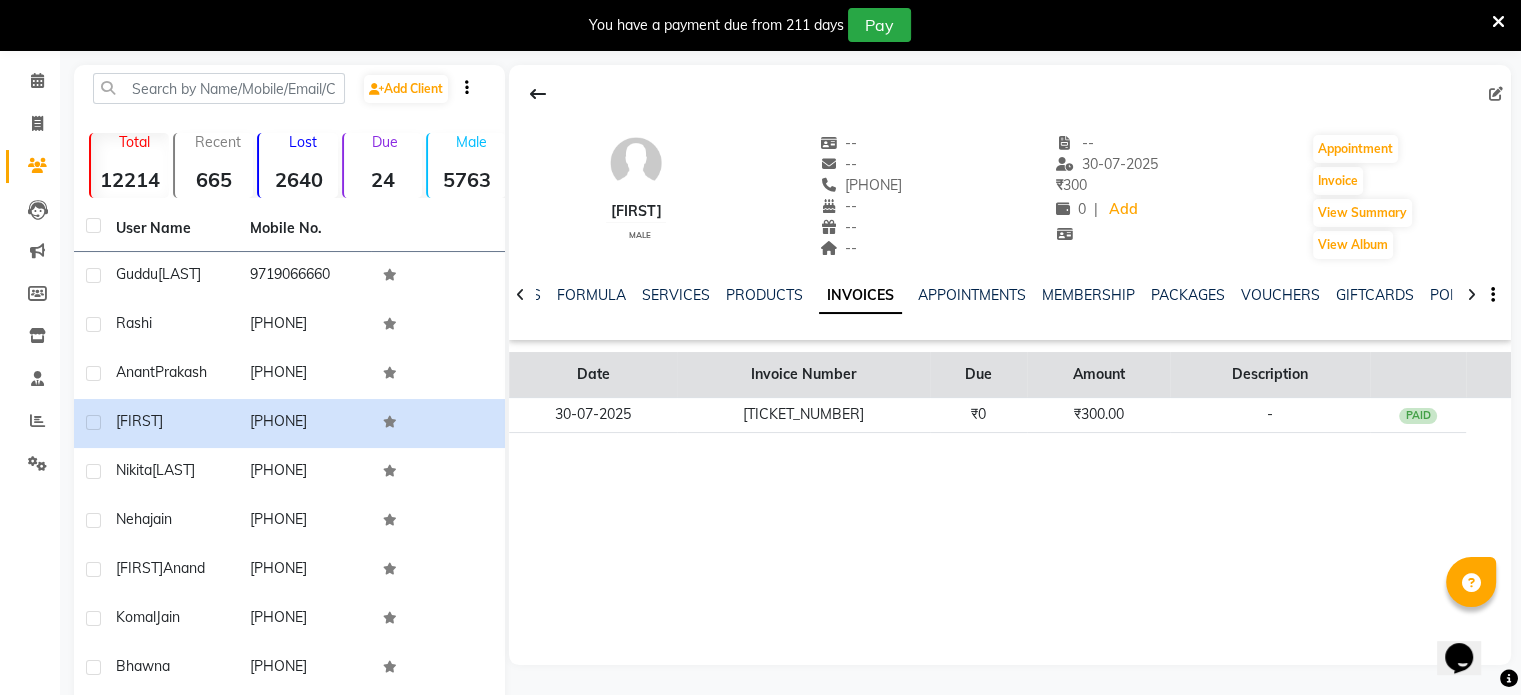 click on "Invoice Number" 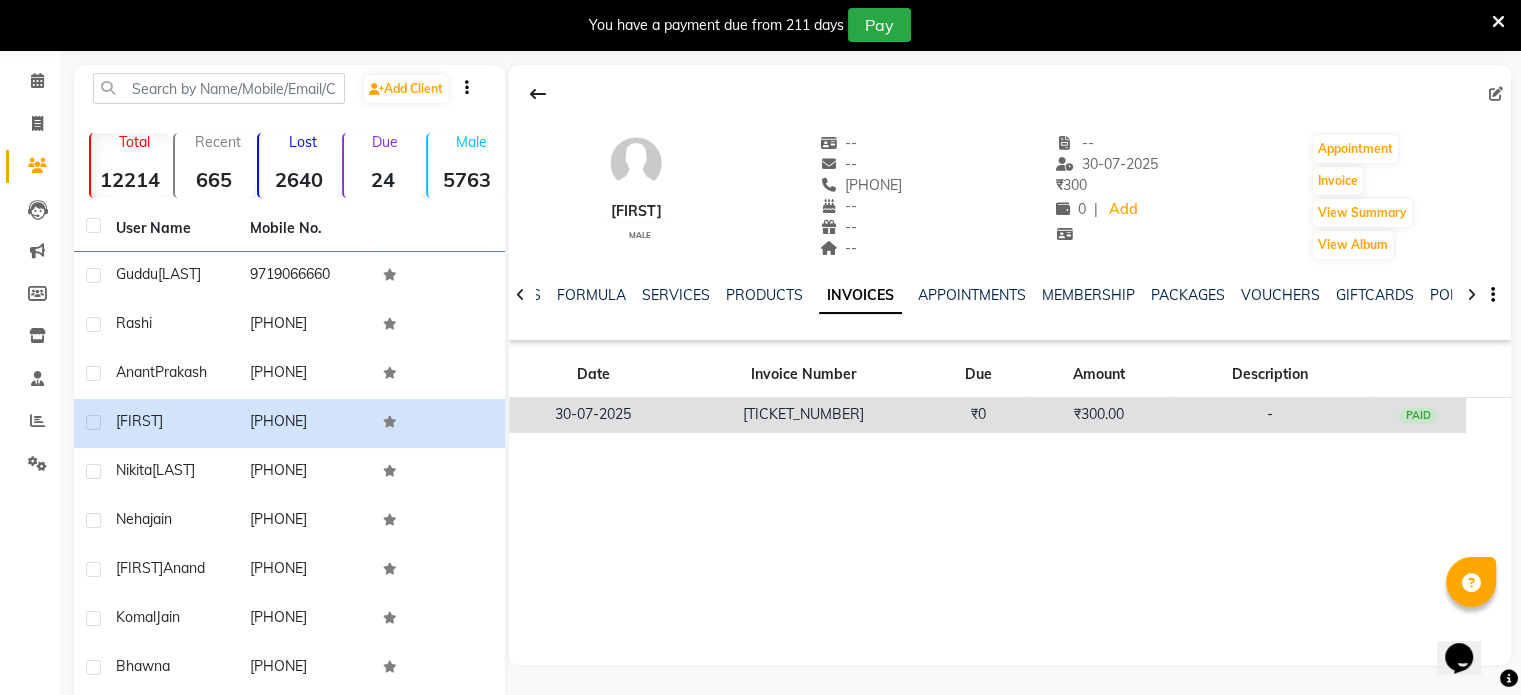 click on "[TICKET_NUMBER]" 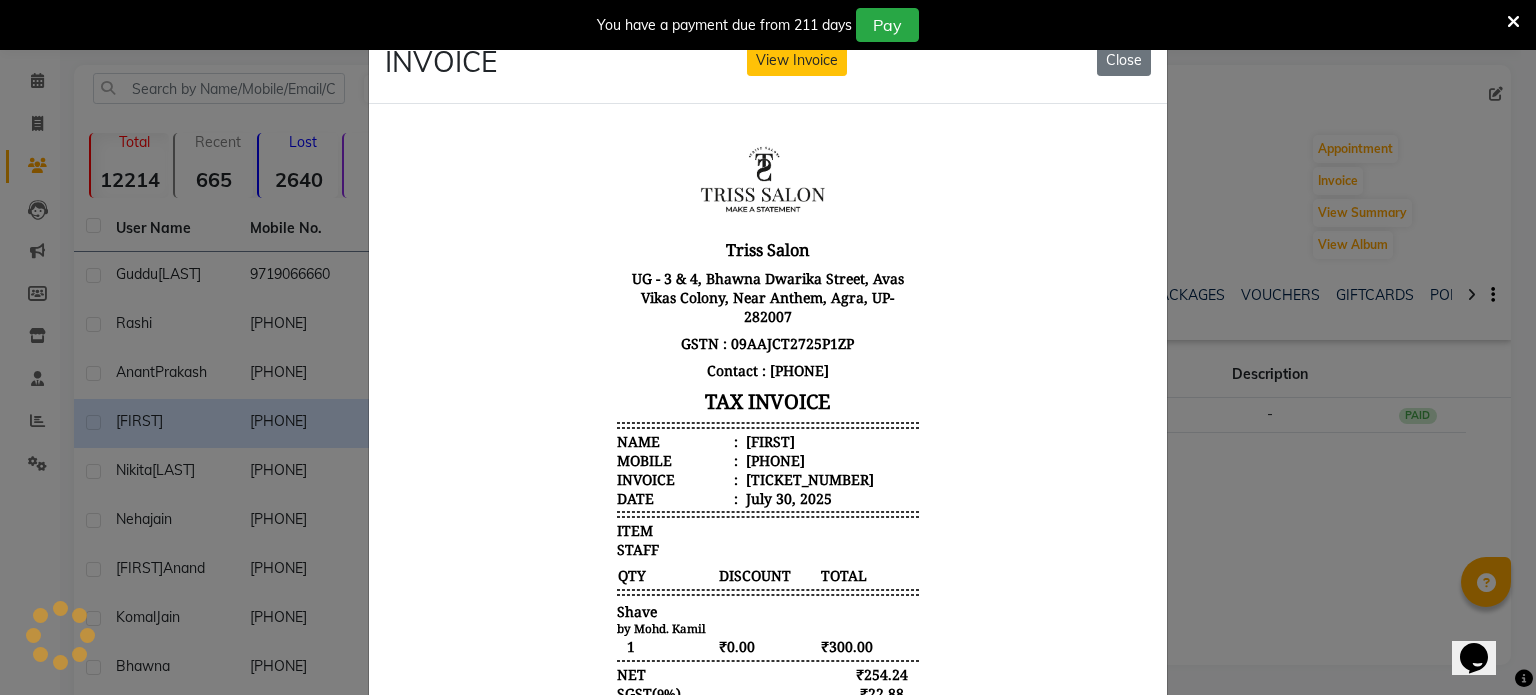scroll, scrollTop: 0, scrollLeft: 0, axis: both 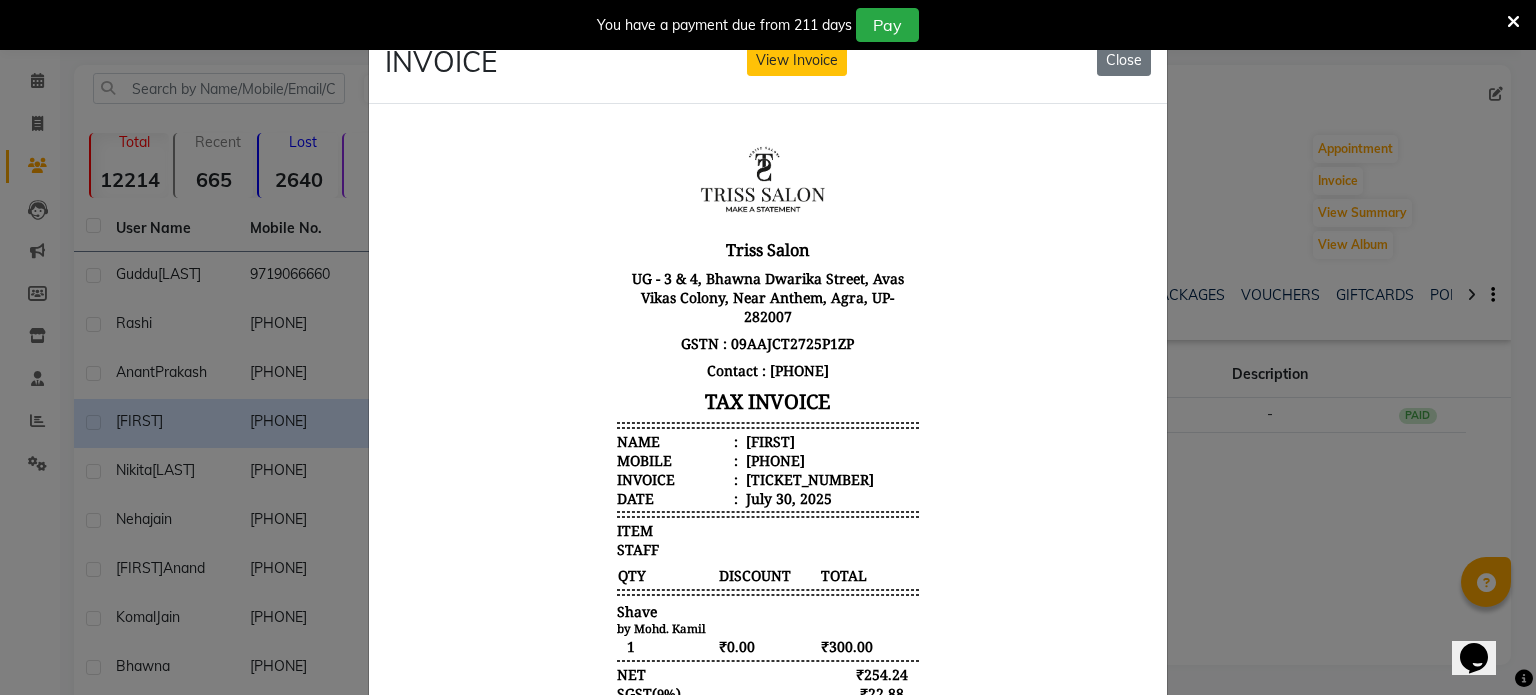 click on "[FIRST]" at bounding box center (768, 440) 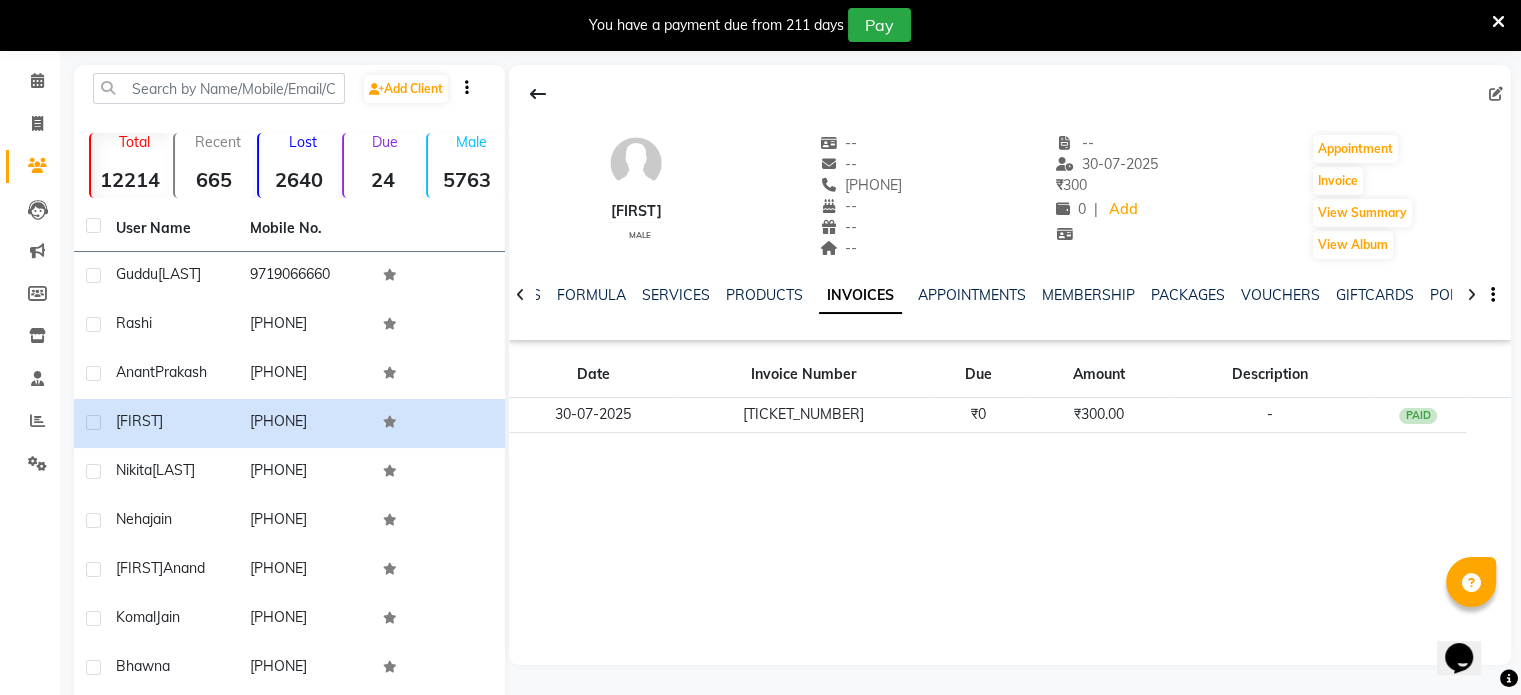 click at bounding box center (1498, 22) 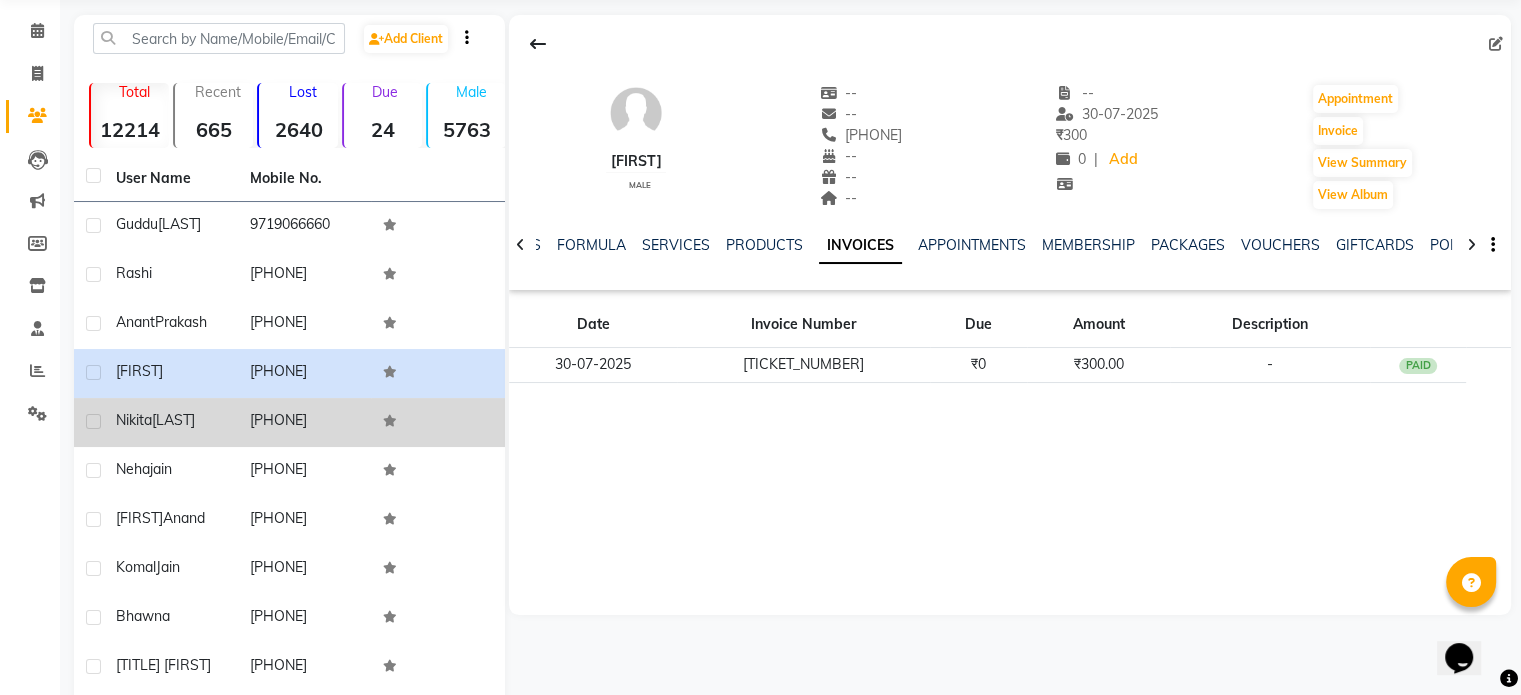 click on "[PHONE]" 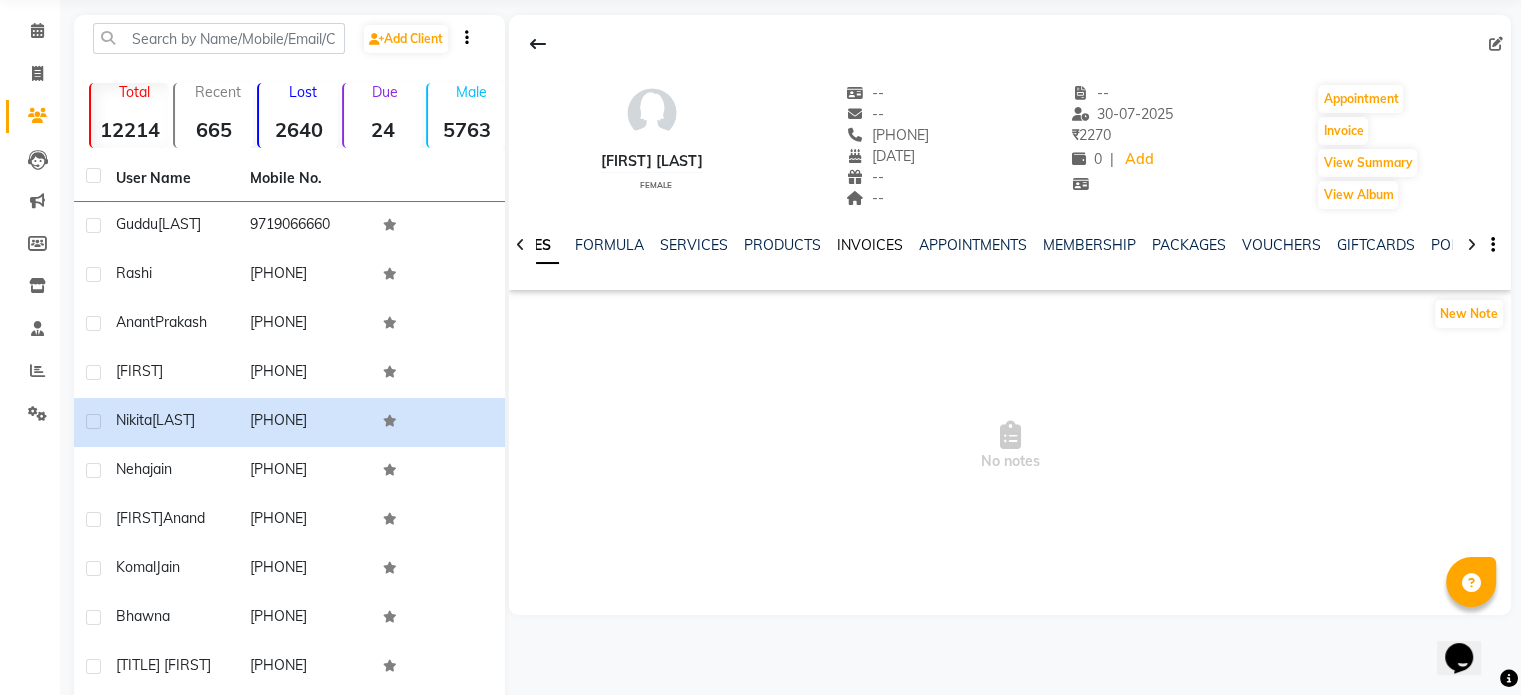 click on "INVOICES" 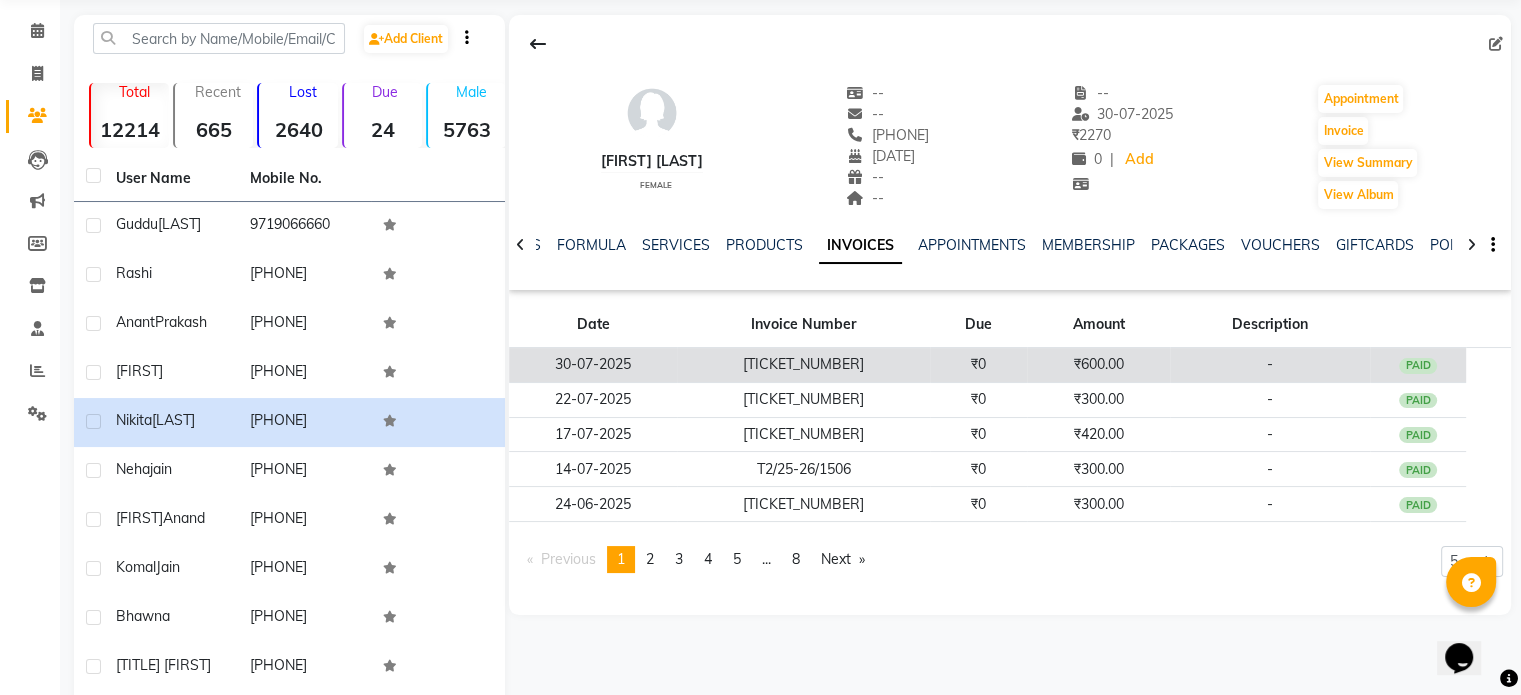click on "₹0" 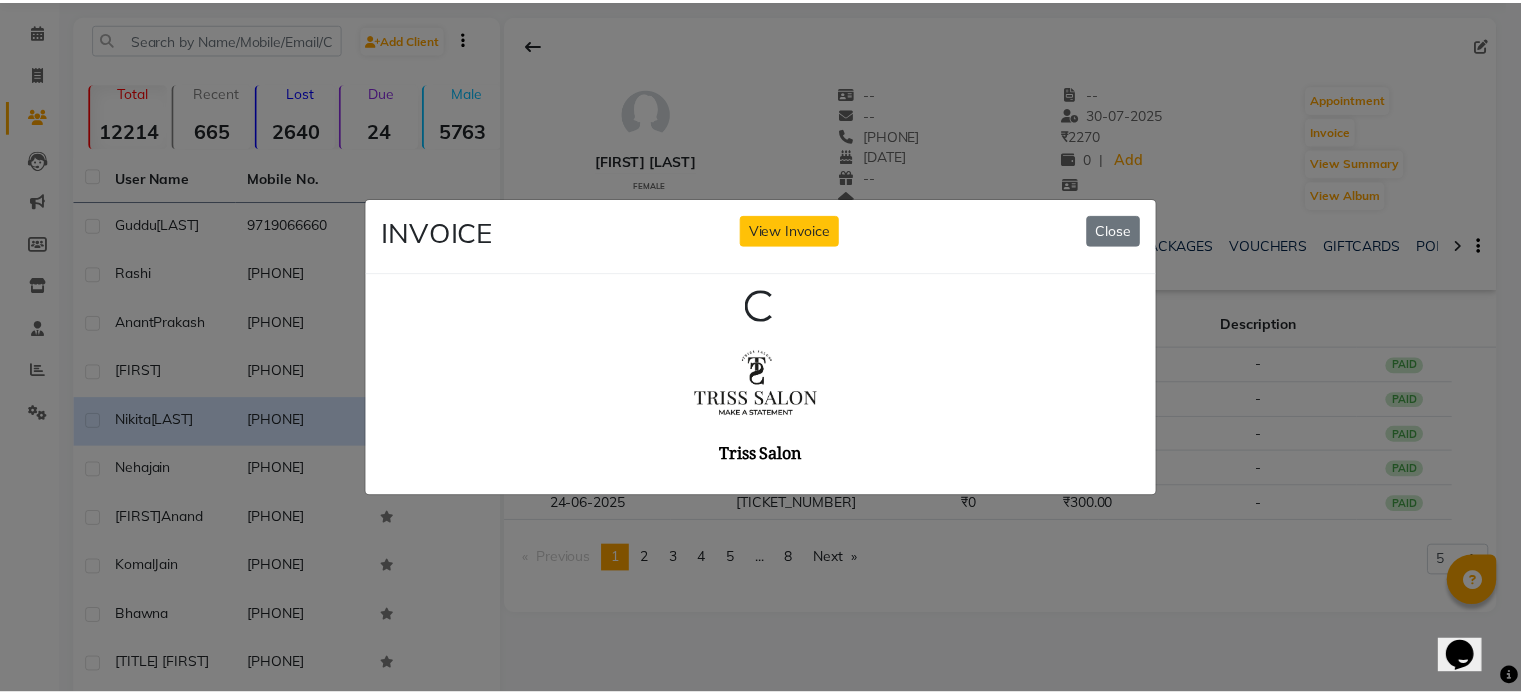 scroll, scrollTop: 0, scrollLeft: 0, axis: both 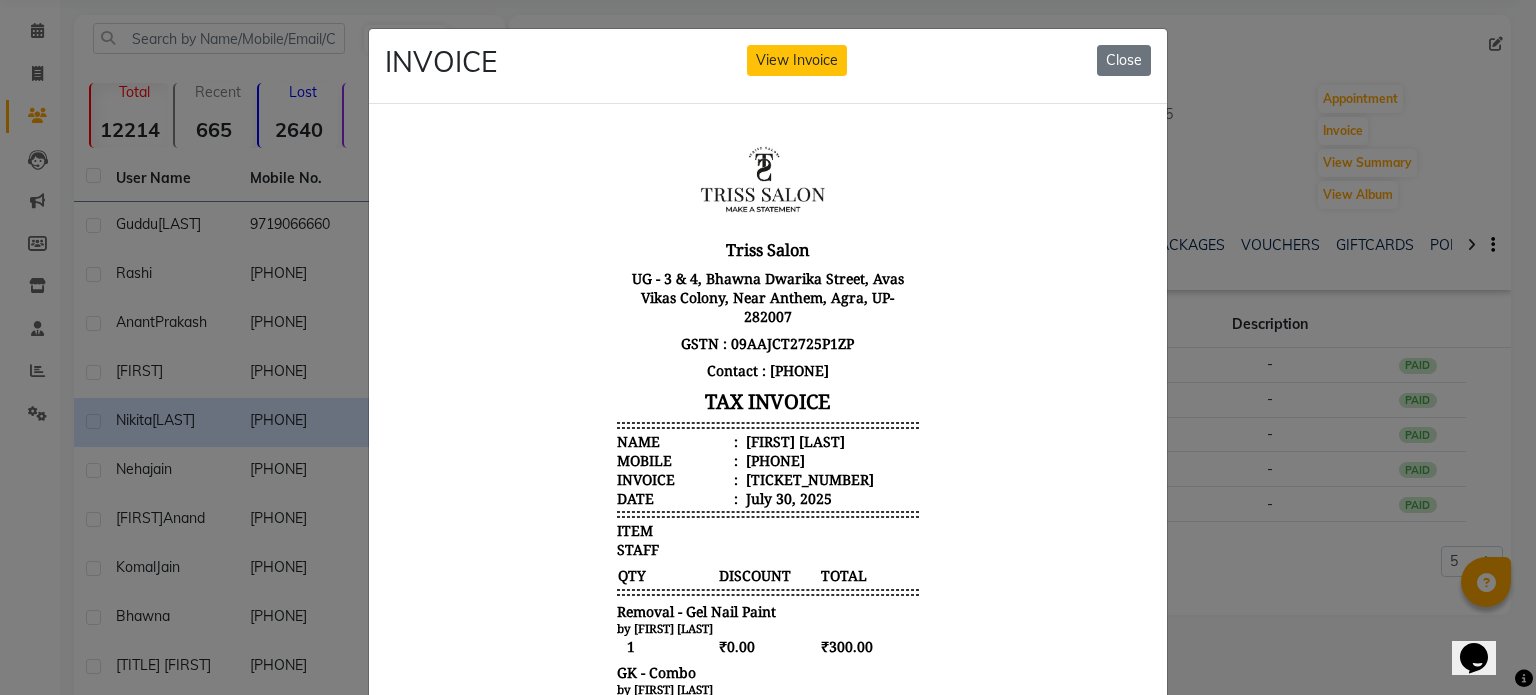 click on "[FIRST] [LAST]" at bounding box center [793, 440] 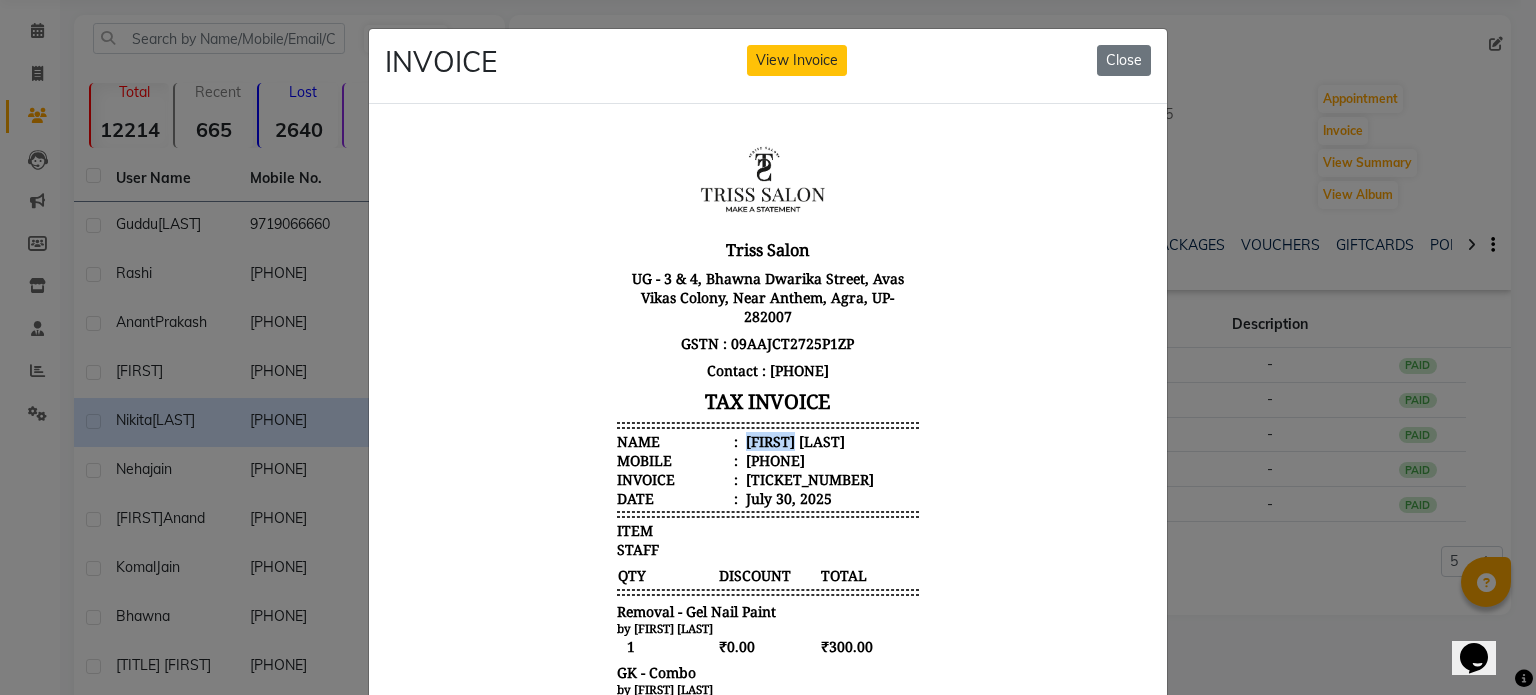 click on "[FIRST] [LAST]" at bounding box center [793, 440] 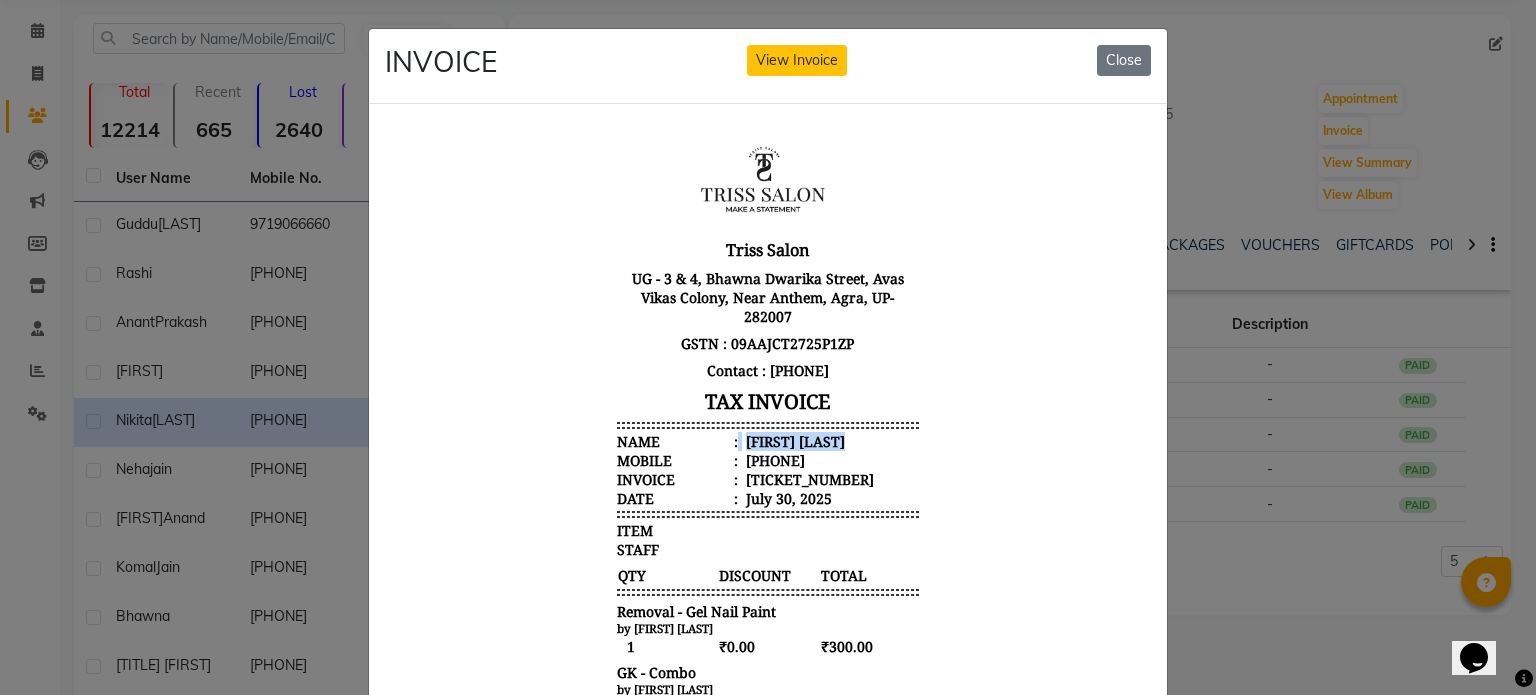 click on "[FIRST] [LAST]" at bounding box center (793, 440) 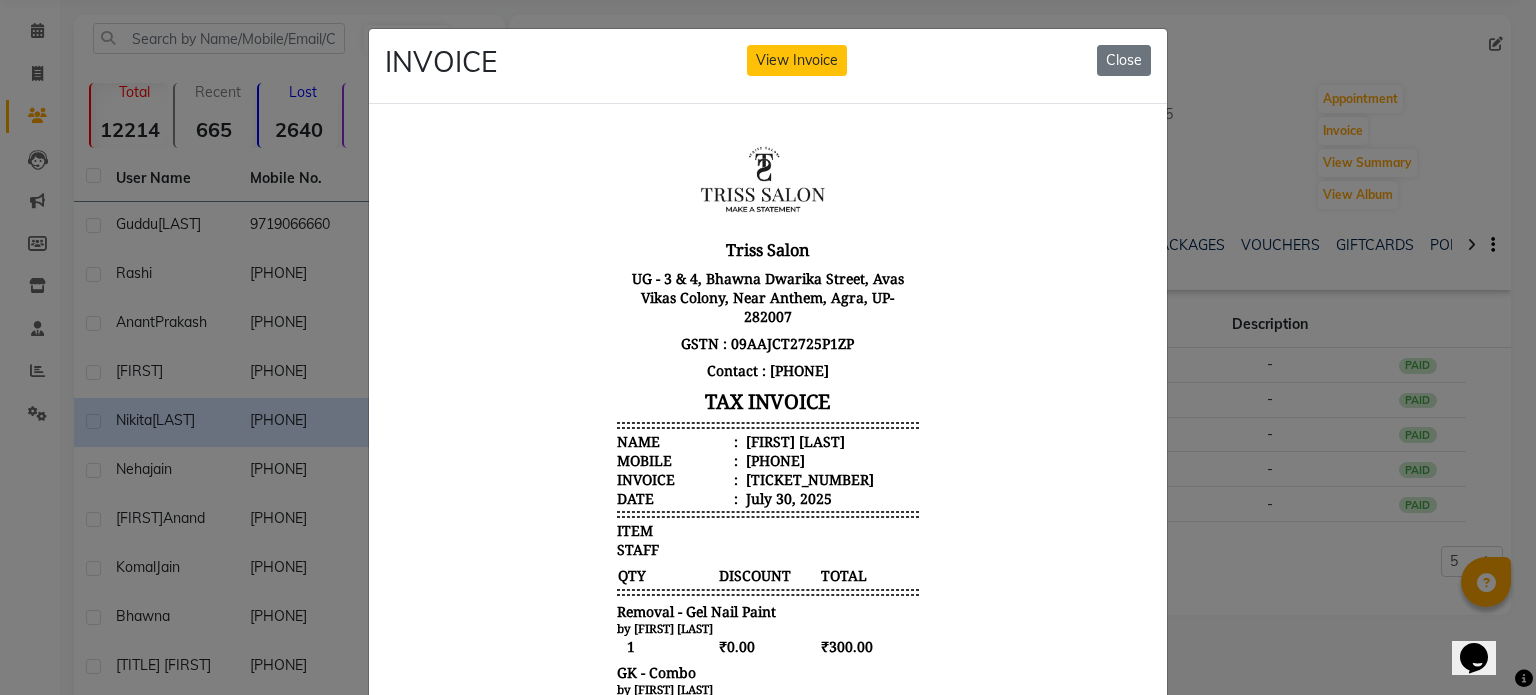 click on "[PHONE]" at bounding box center [773, 459] 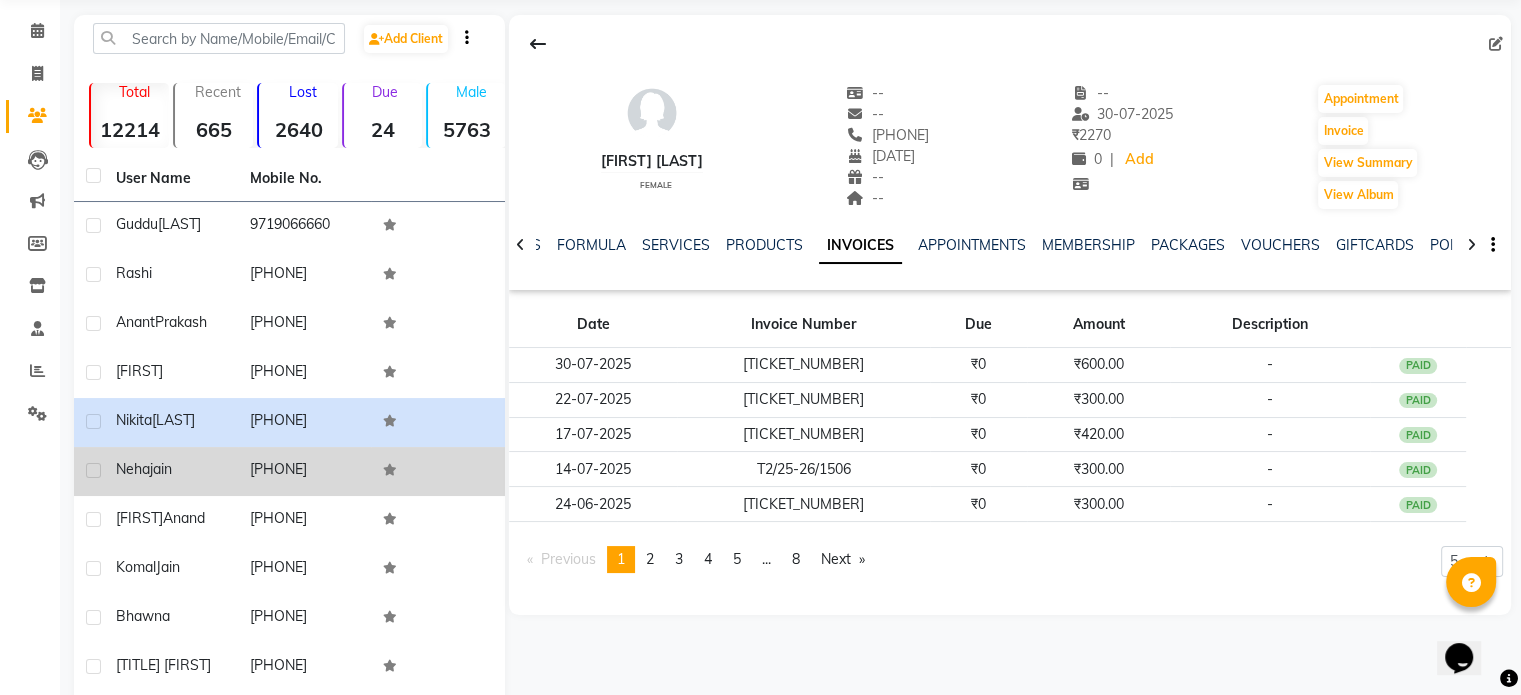 click on "[PHONE]" 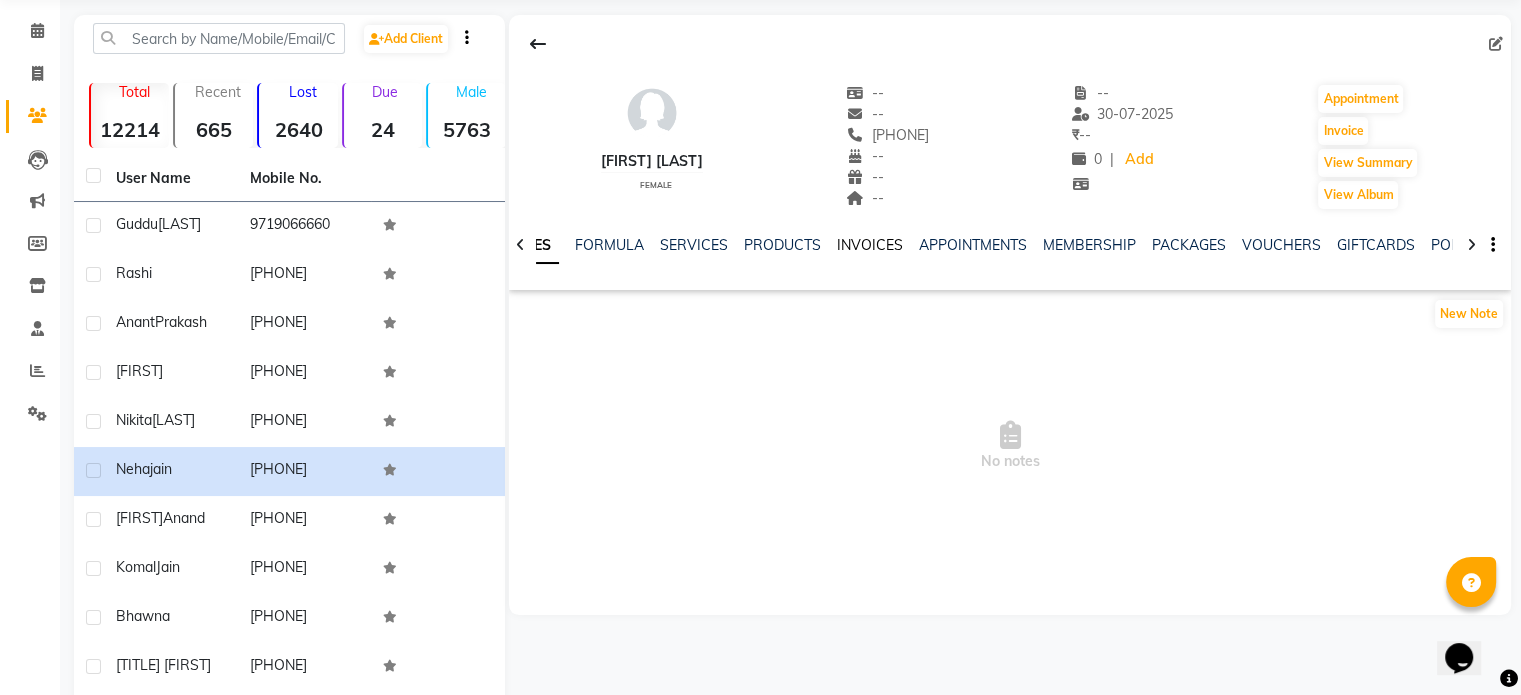 click on "INVOICES" 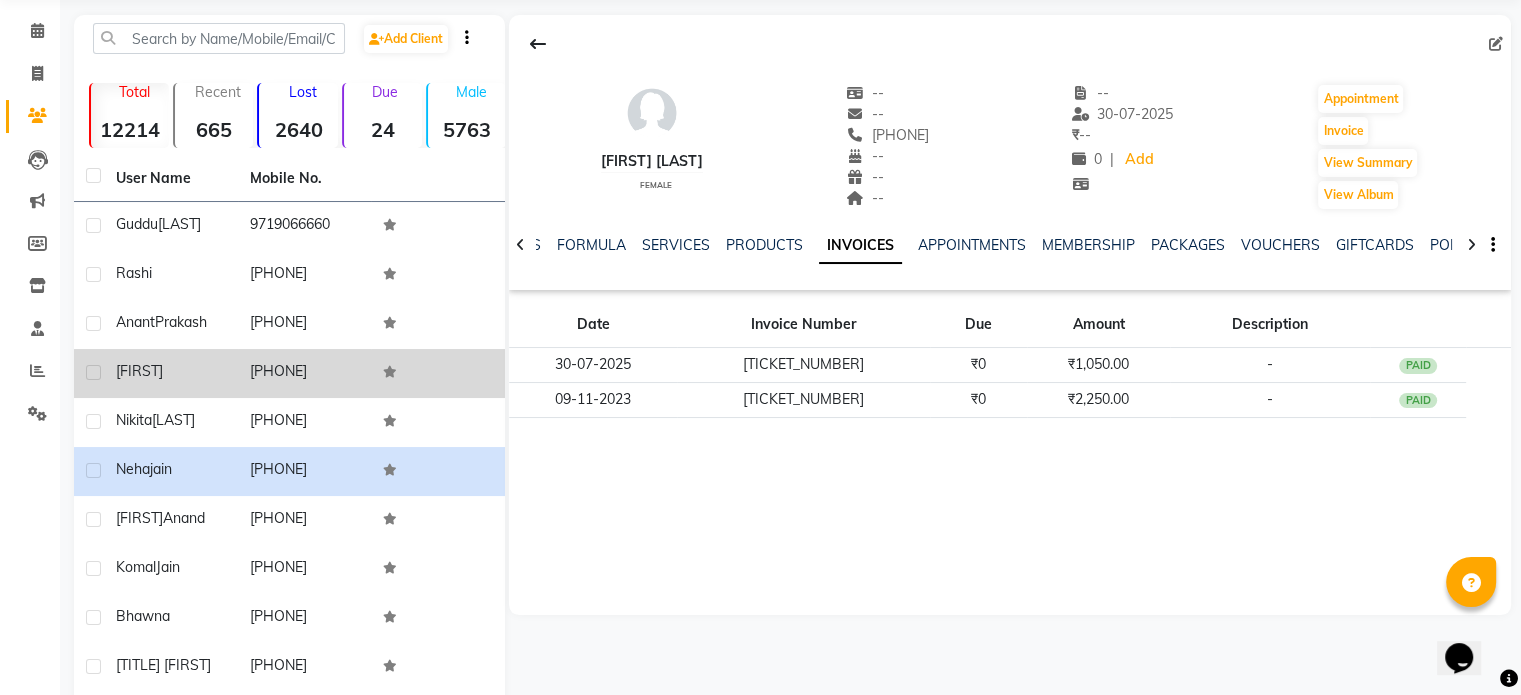 click on "[FIRST]" 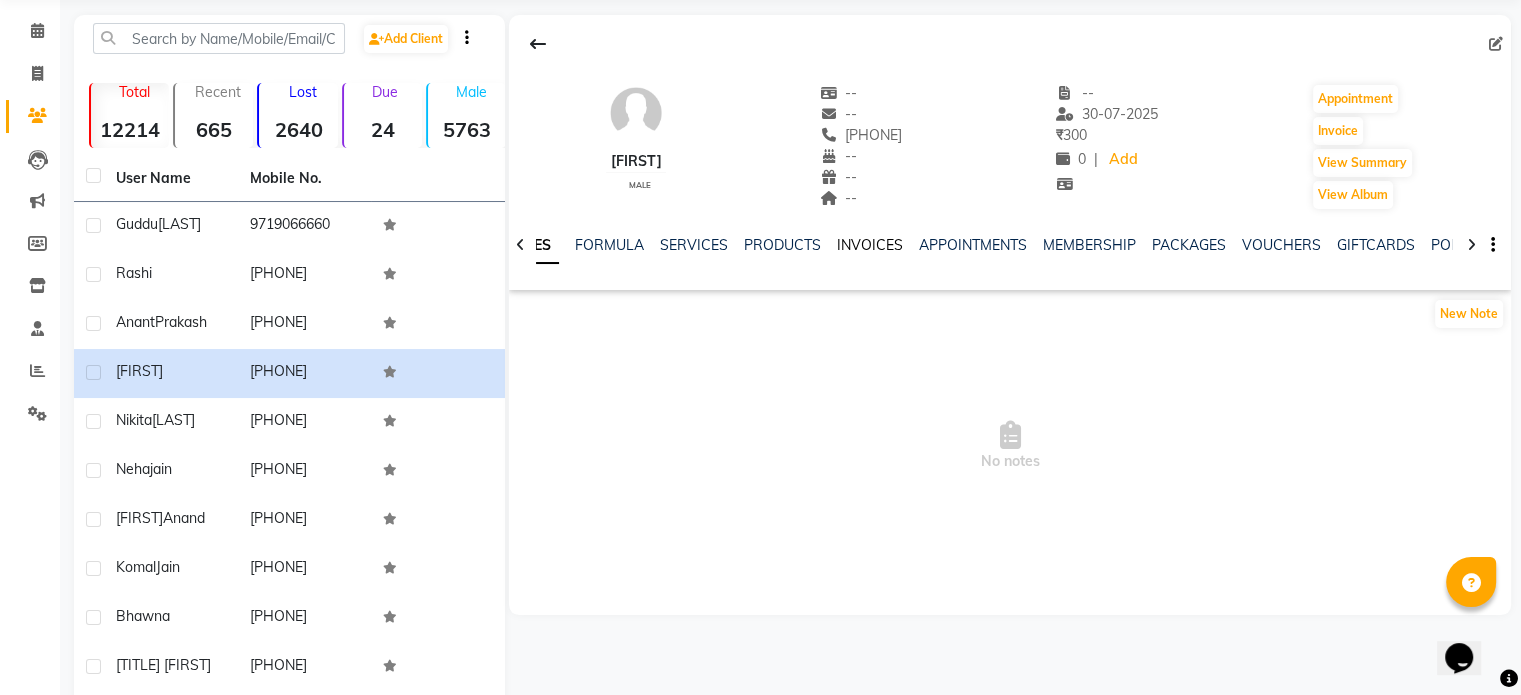 click on "INVOICES" 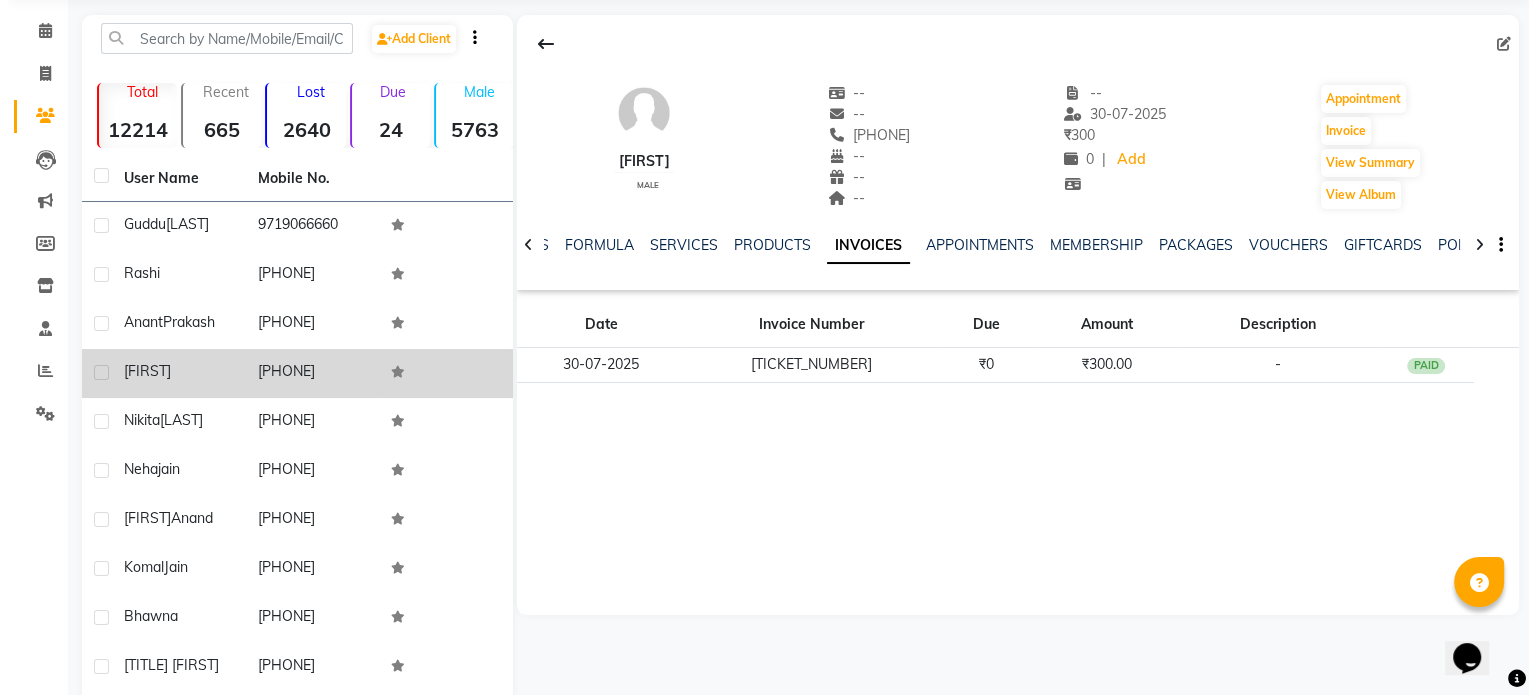 scroll, scrollTop: 154, scrollLeft: 0, axis: vertical 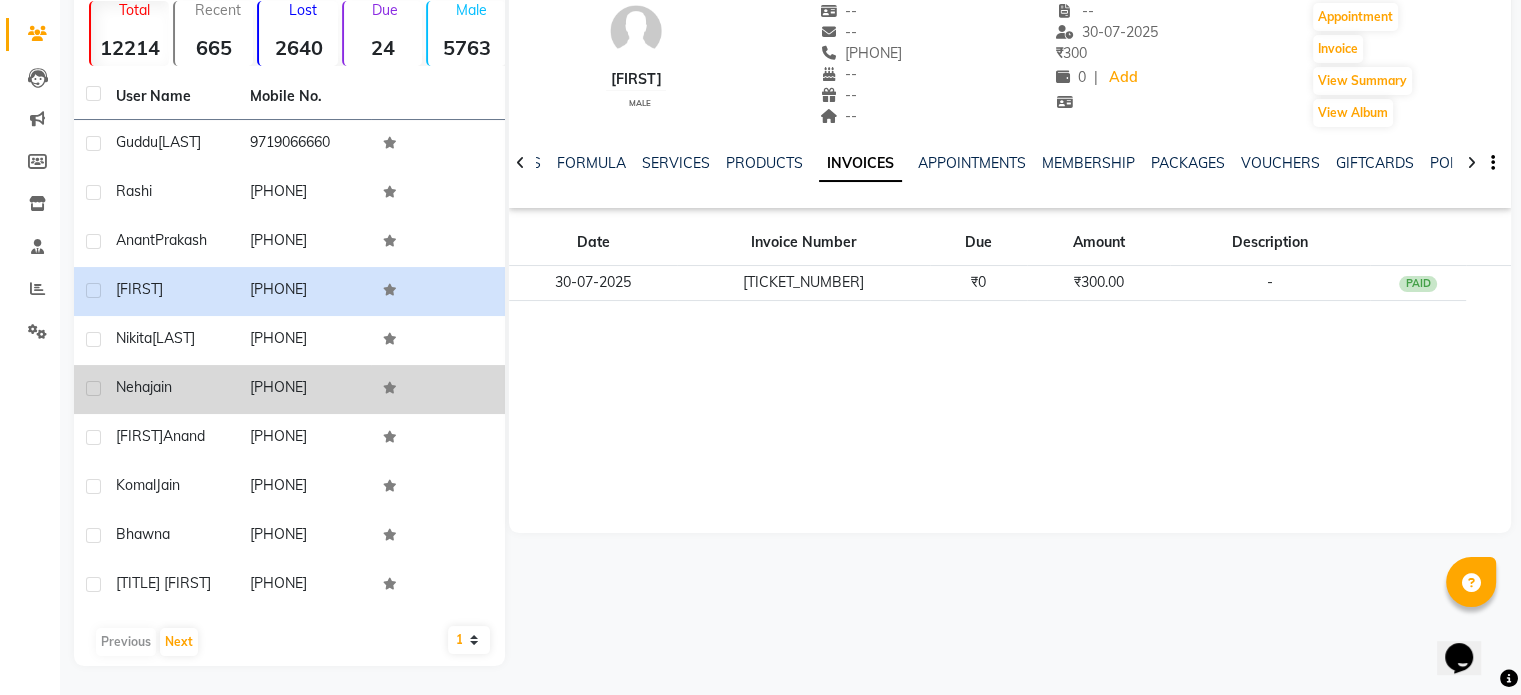 click on "[FIRST] [LAST]" 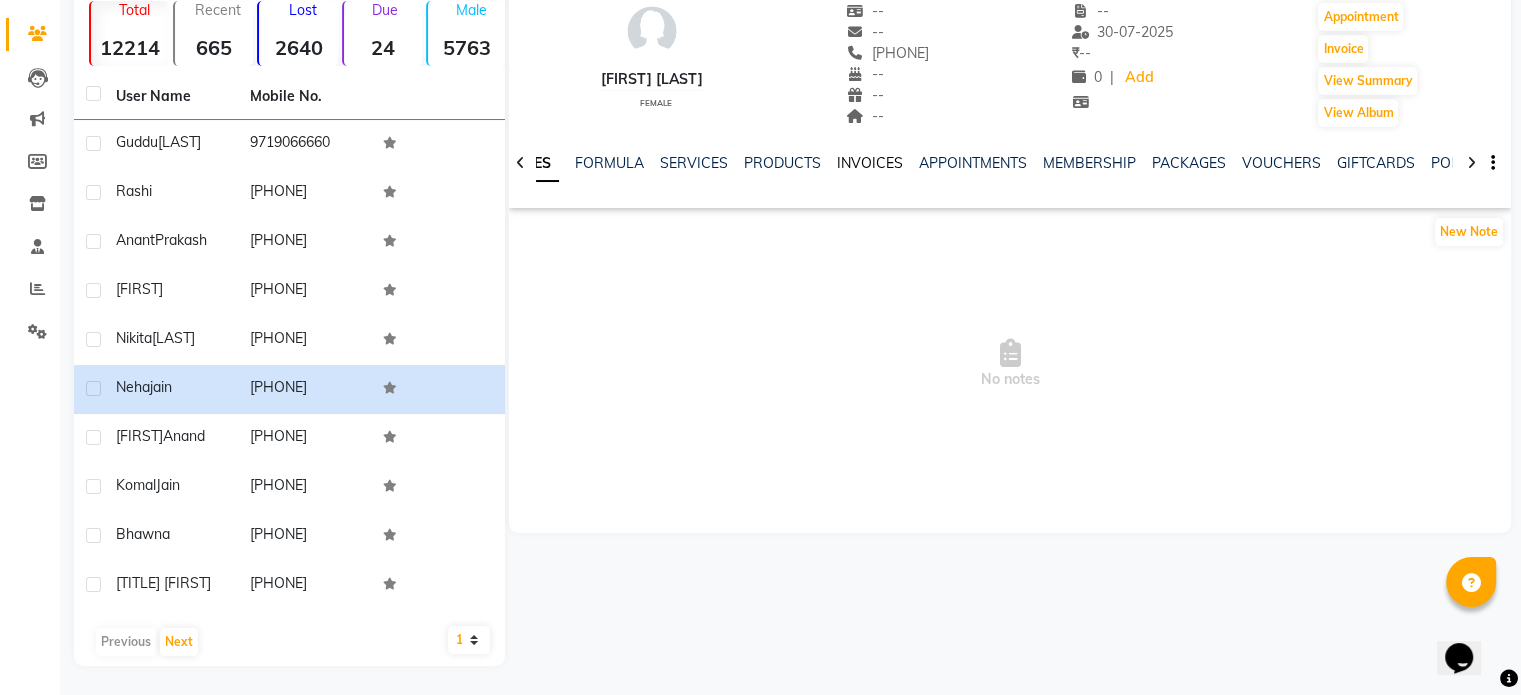 click on "INVOICES" 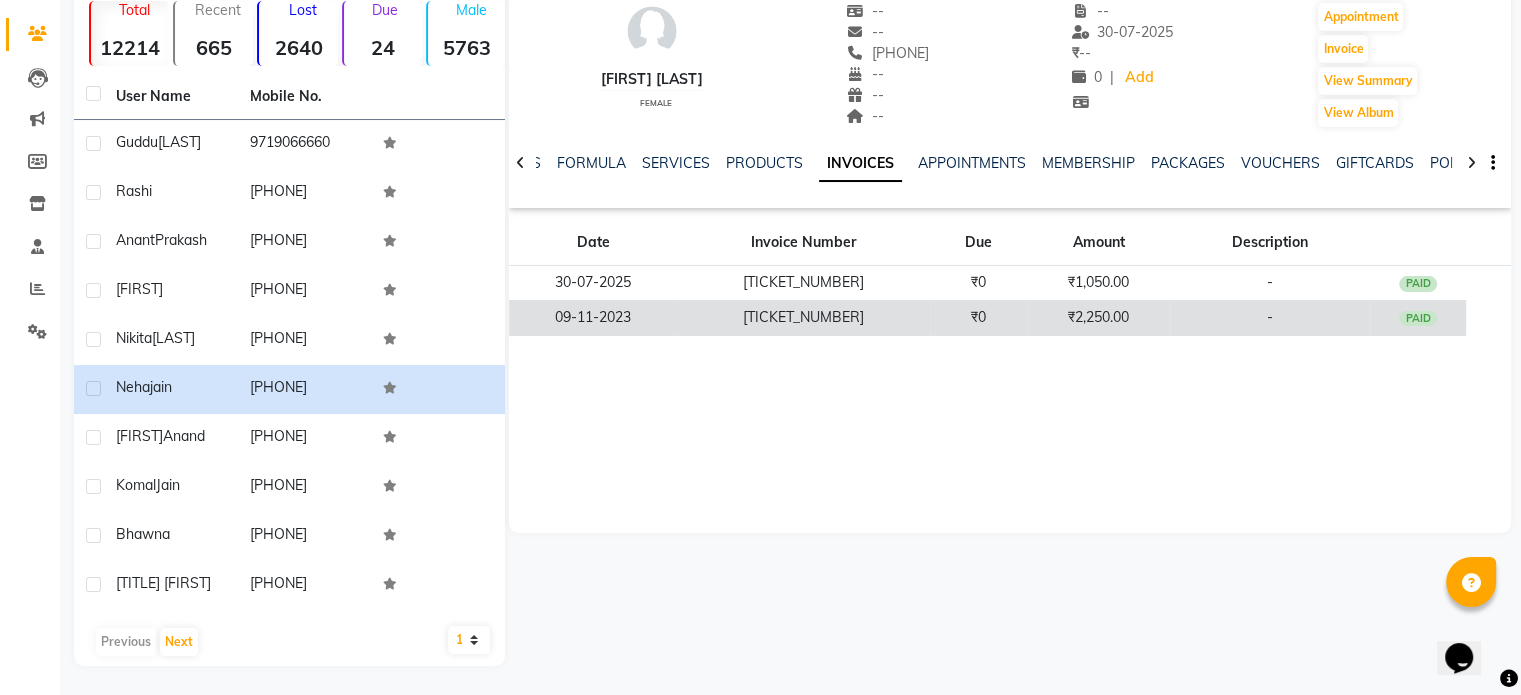 click on "09-11-2023" 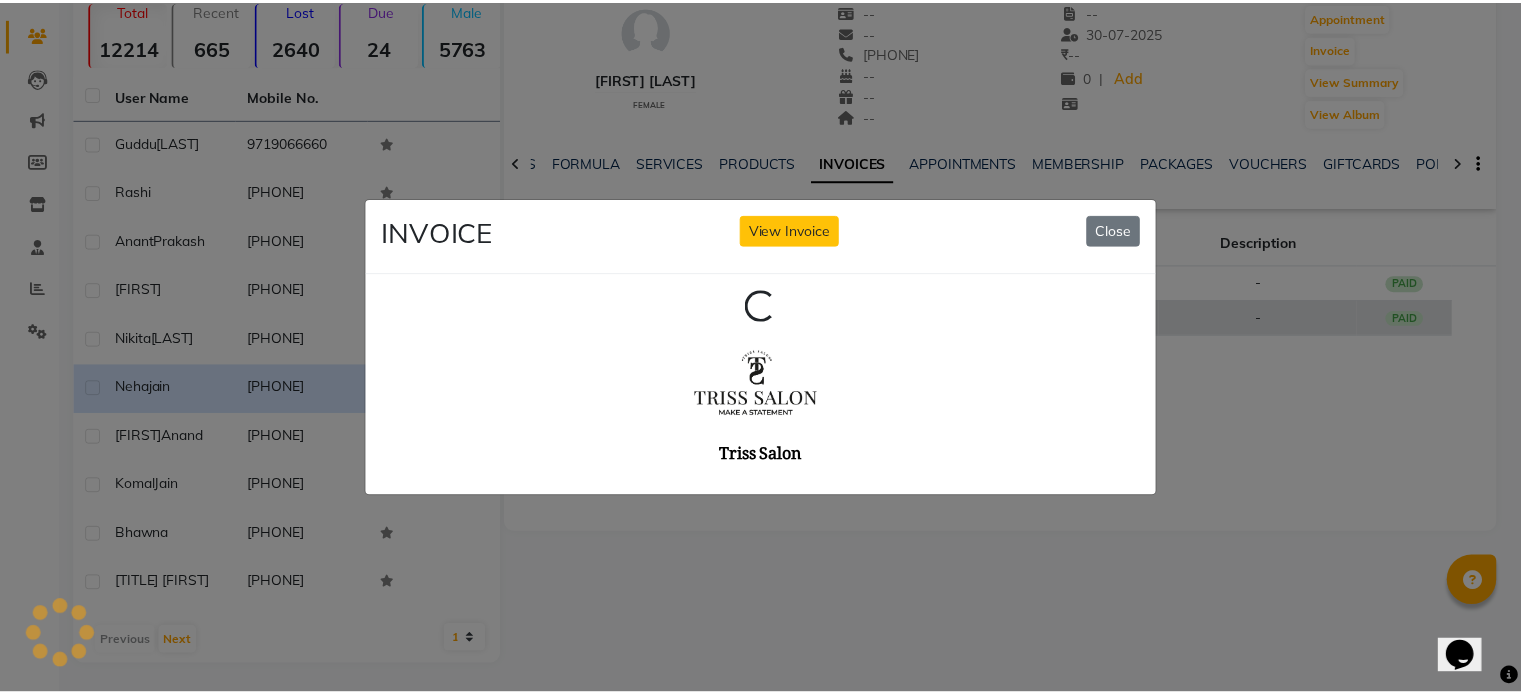 scroll, scrollTop: 0, scrollLeft: 0, axis: both 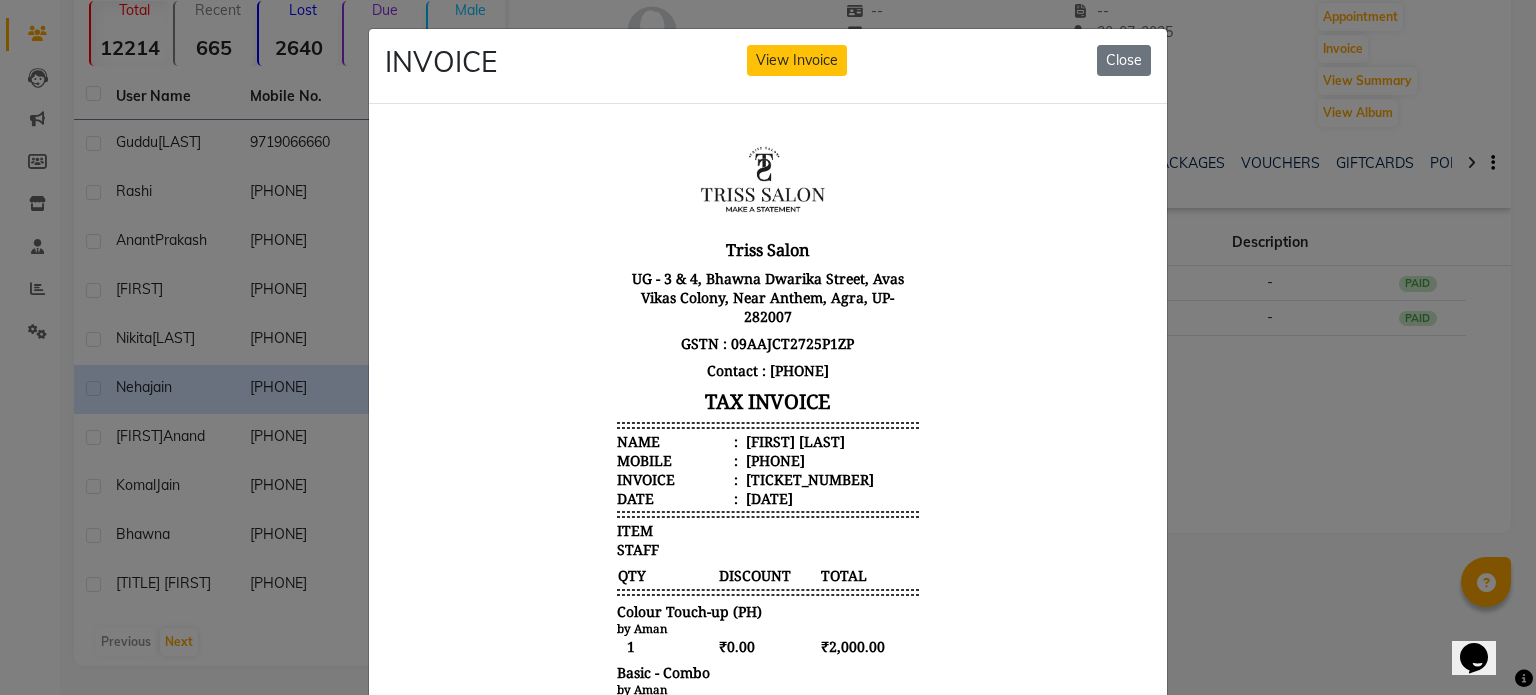 click on "[FIRST] [LAST]" at bounding box center [793, 440] 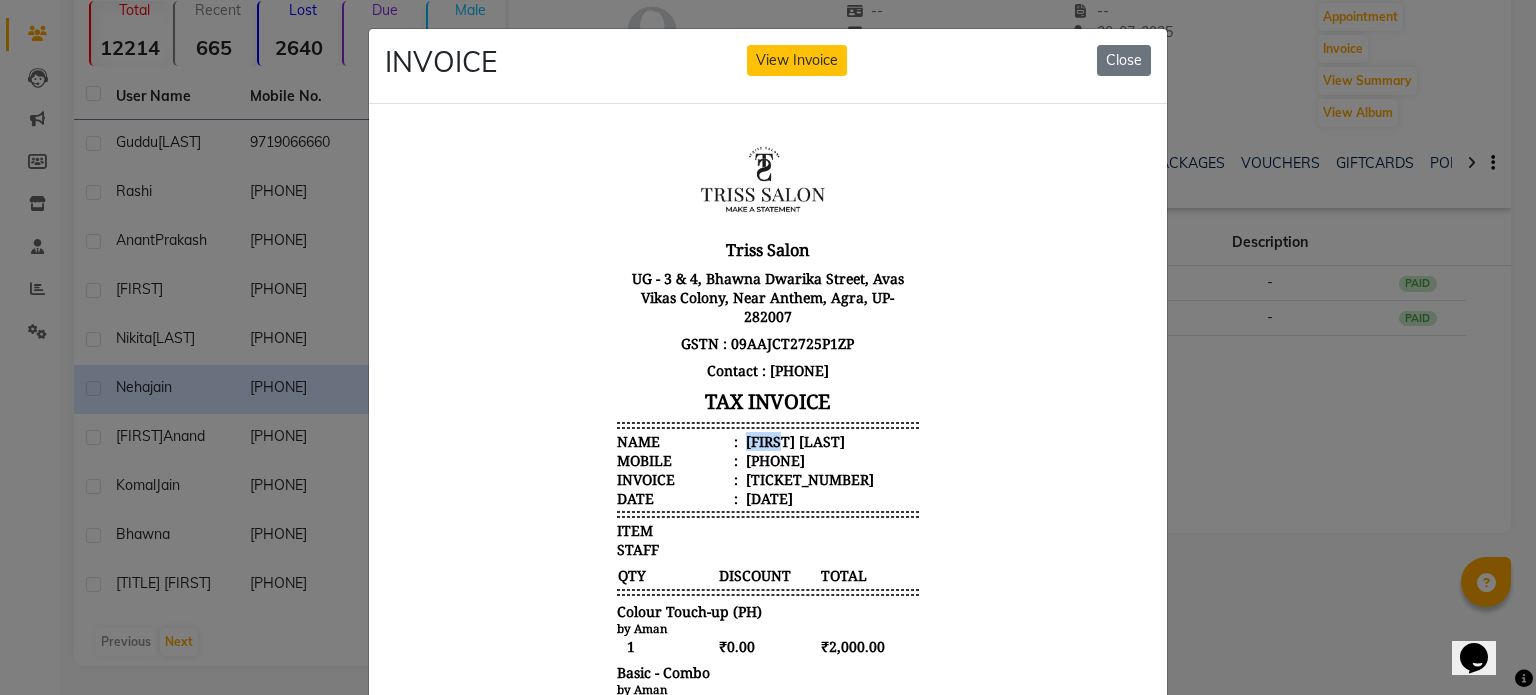 click on "[FIRST] [LAST]" at bounding box center (793, 440) 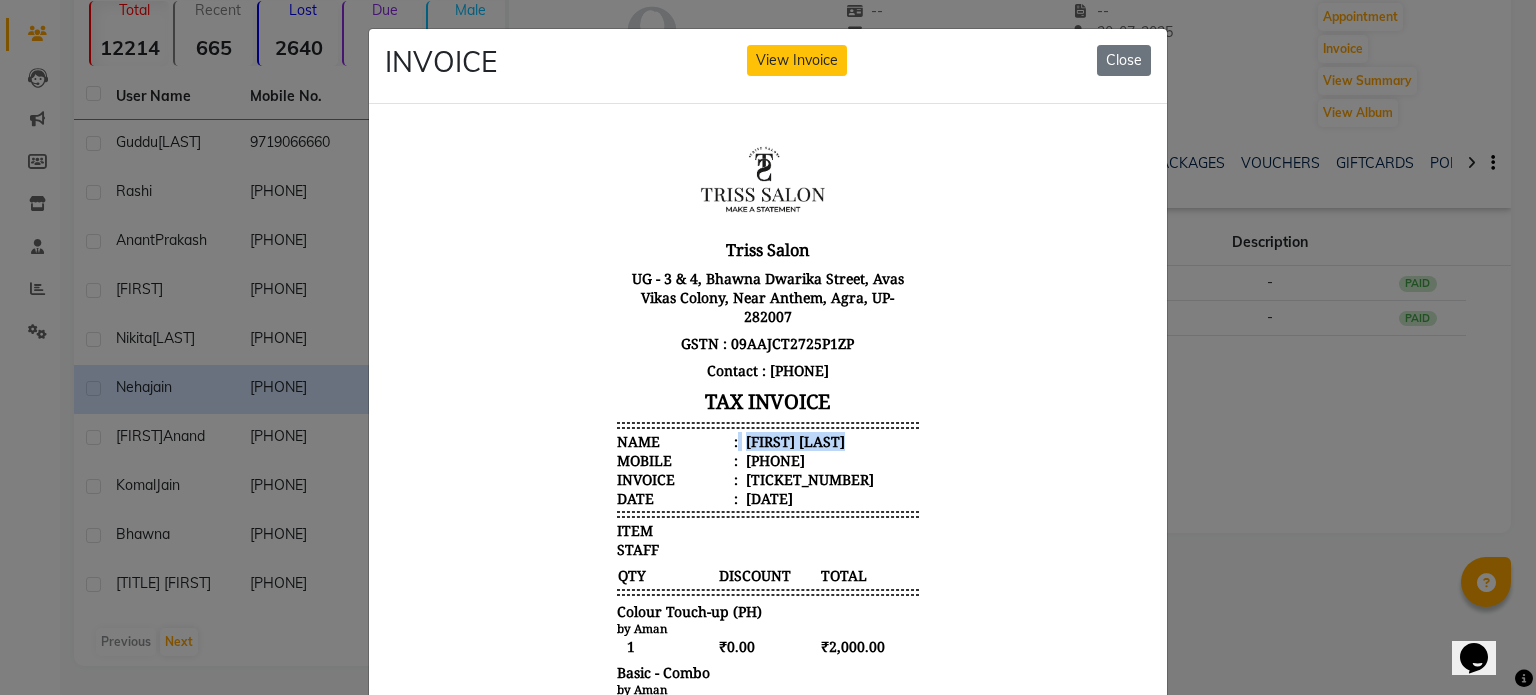 click on "[FIRST] [LAST]" at bounding box center (793, 440) 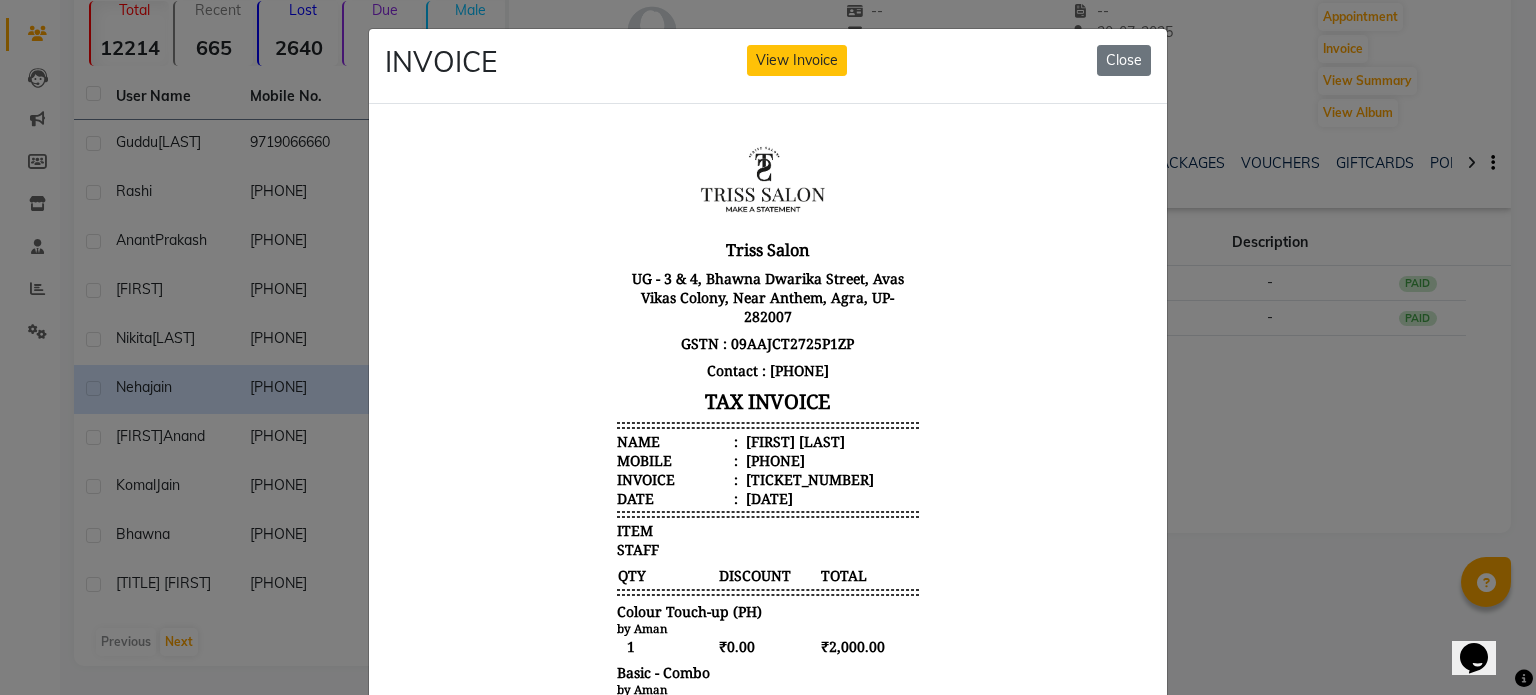 click on "[PHONE]" at bounding box center (773, 459) 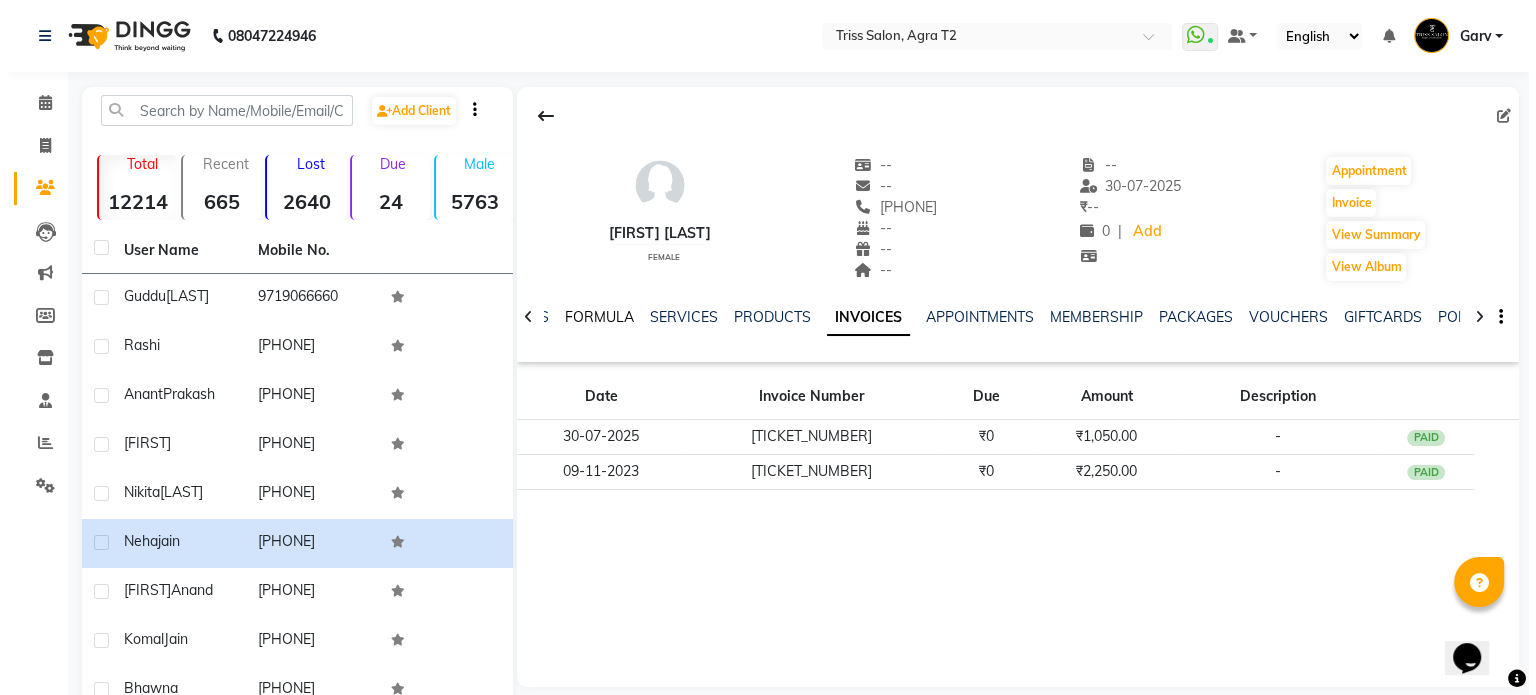 scroll, scrollTop: 114, scrollLeft: 0, axis: vertical 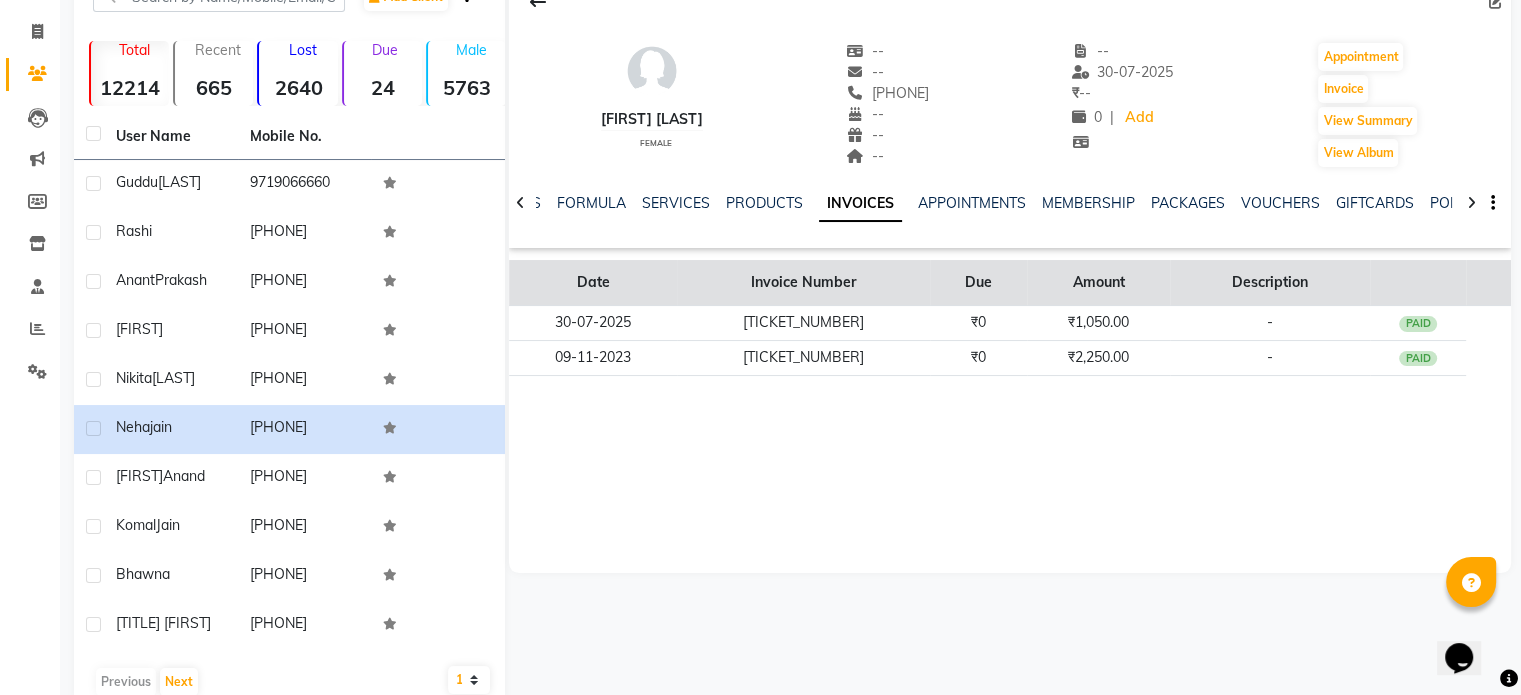 click on "Invoice Number" 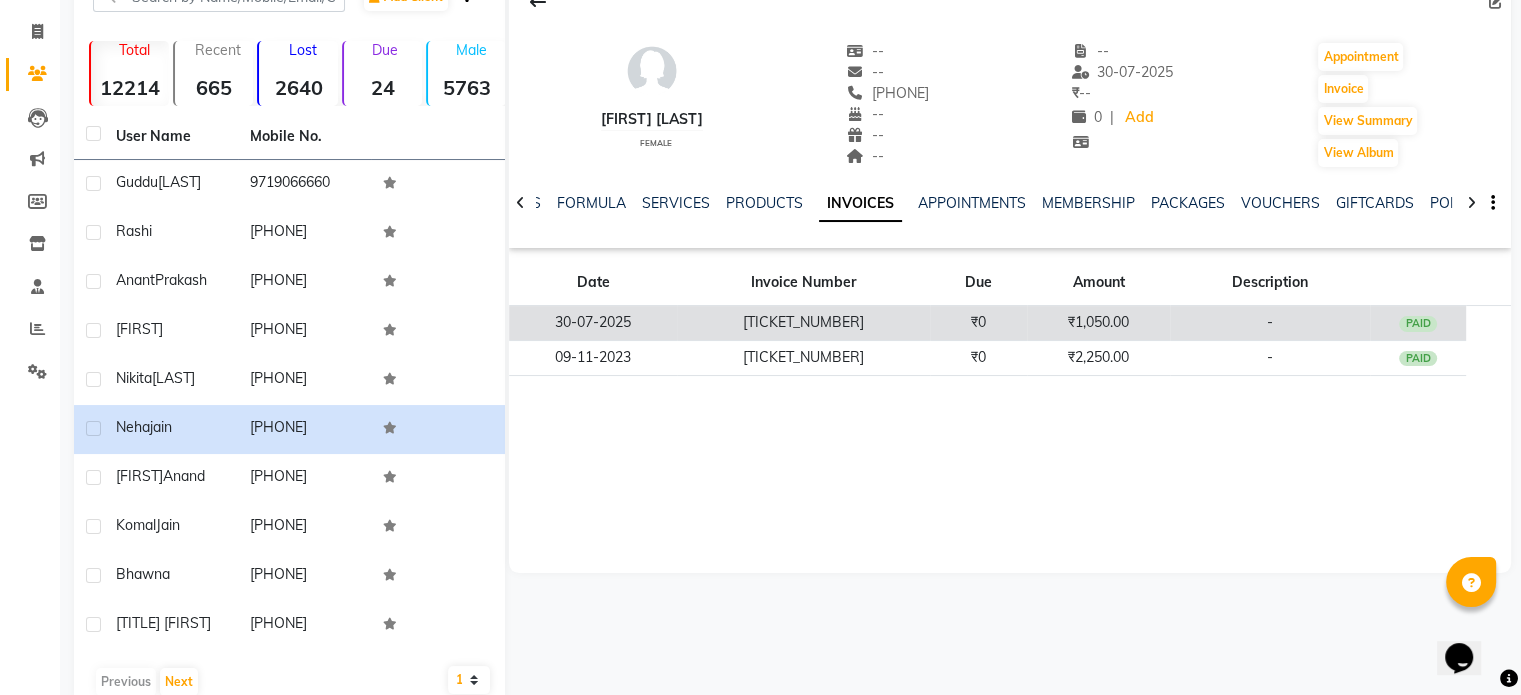 click on "[TICKET_NUMBER]" 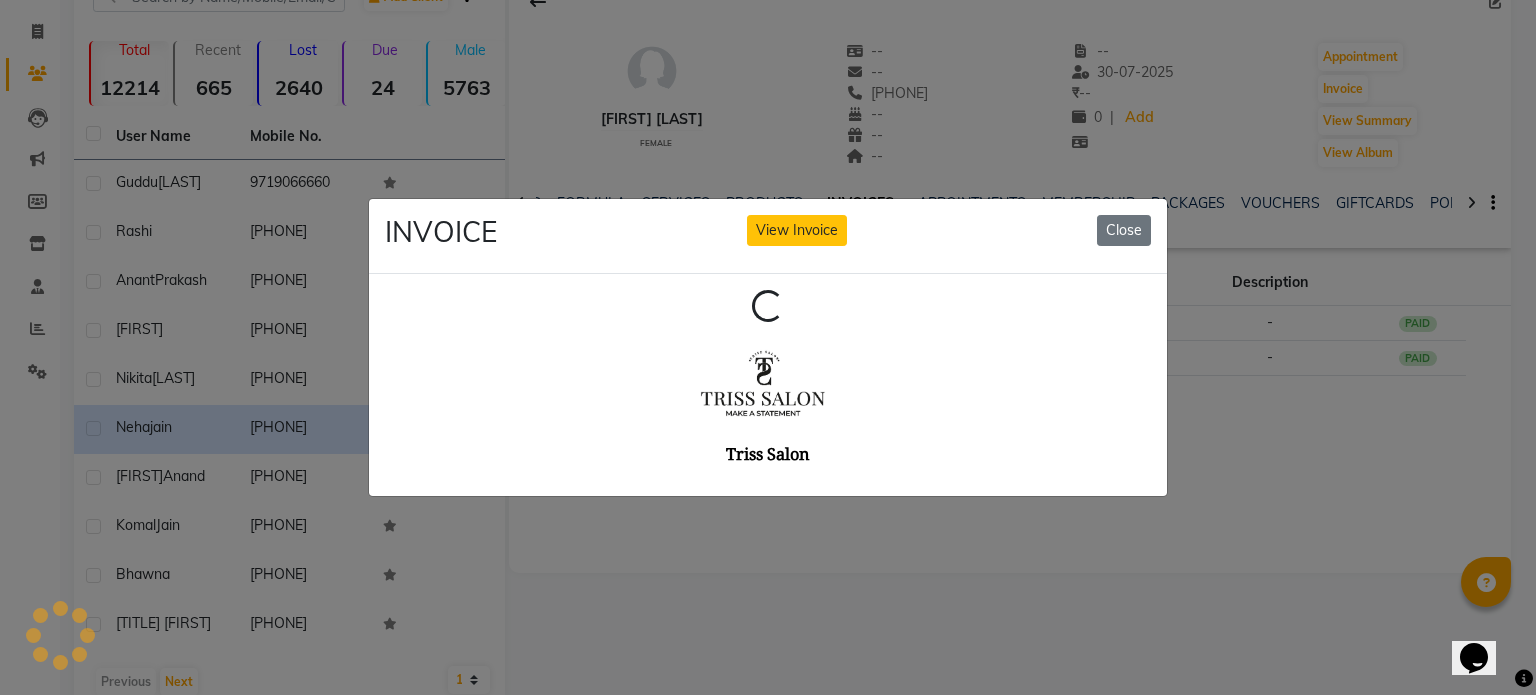 scroll, scrollTop: 0, scrollLeft: 0, axis: both 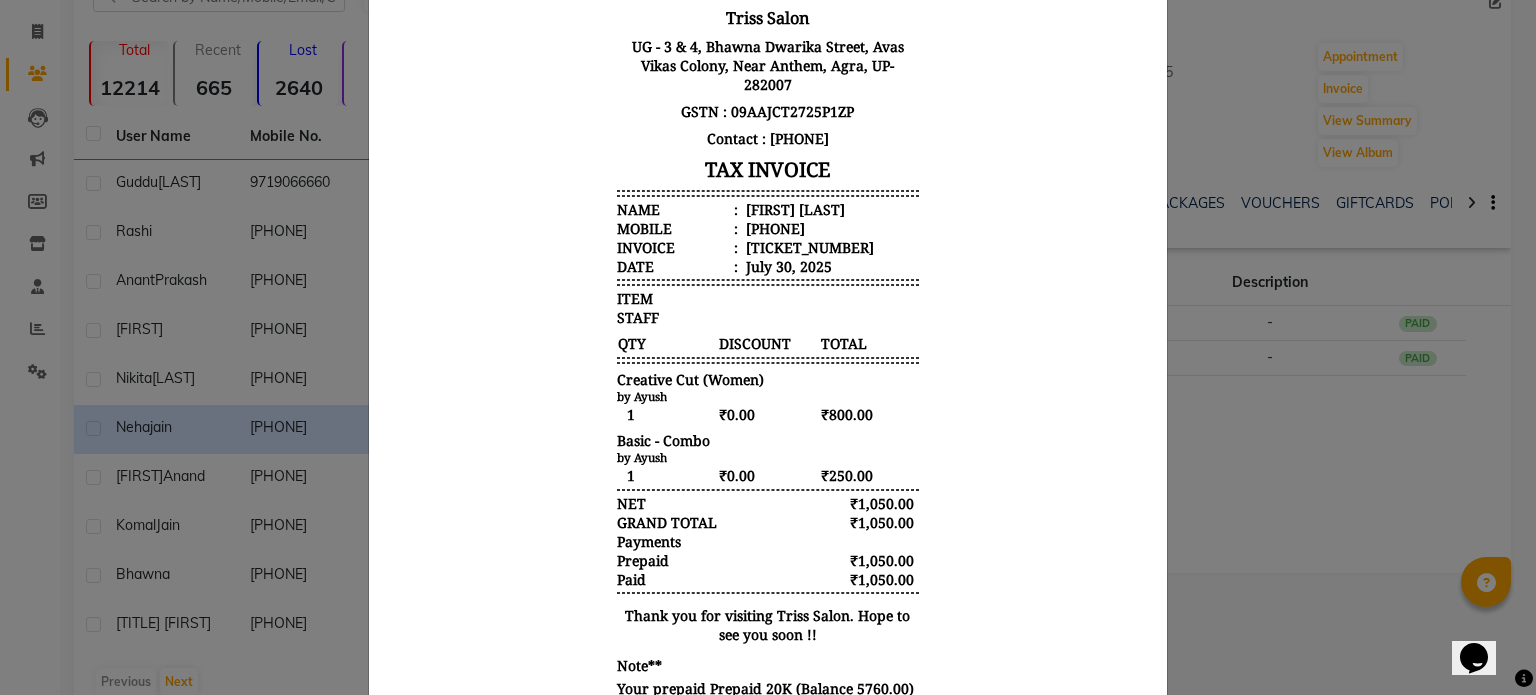 click on "INVOICE View Invoice Close" 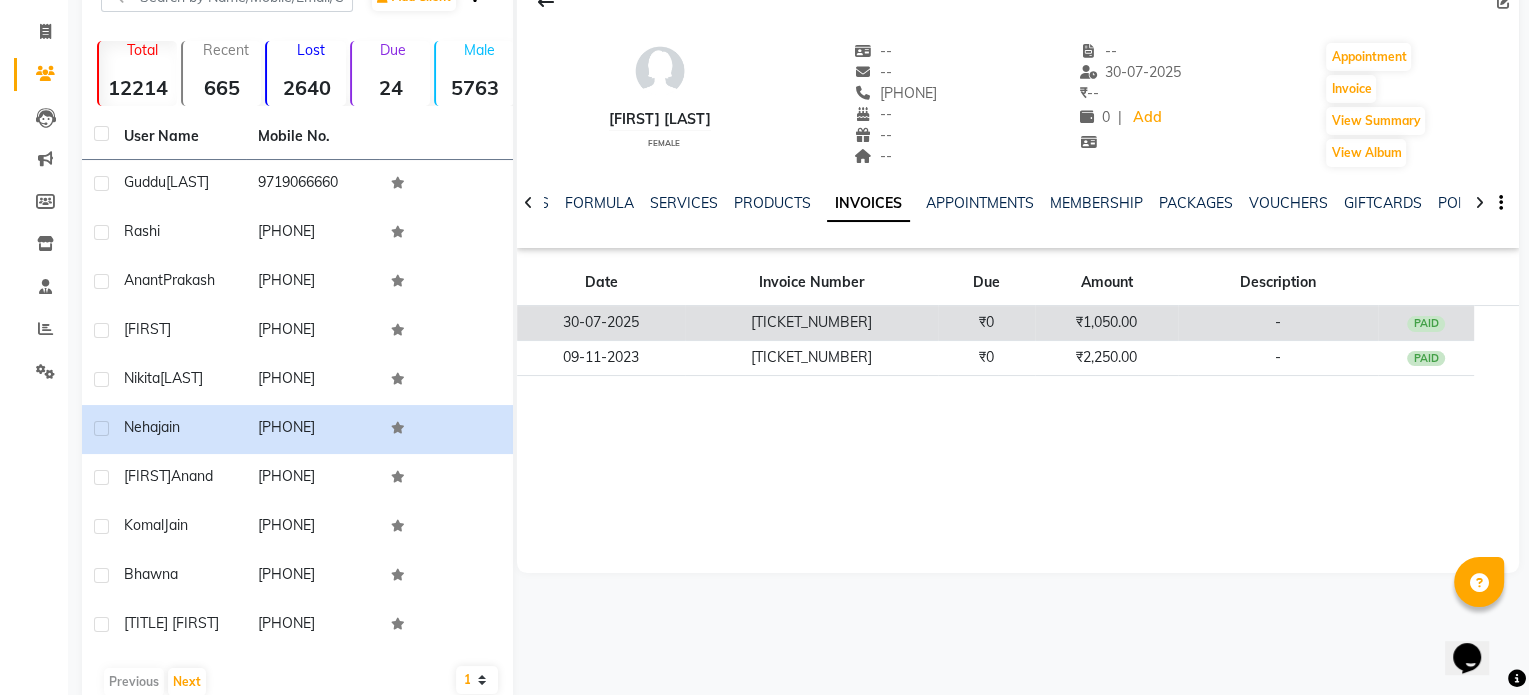 scroll, scrollTop: 0, scrollLeft: 0, axis: both 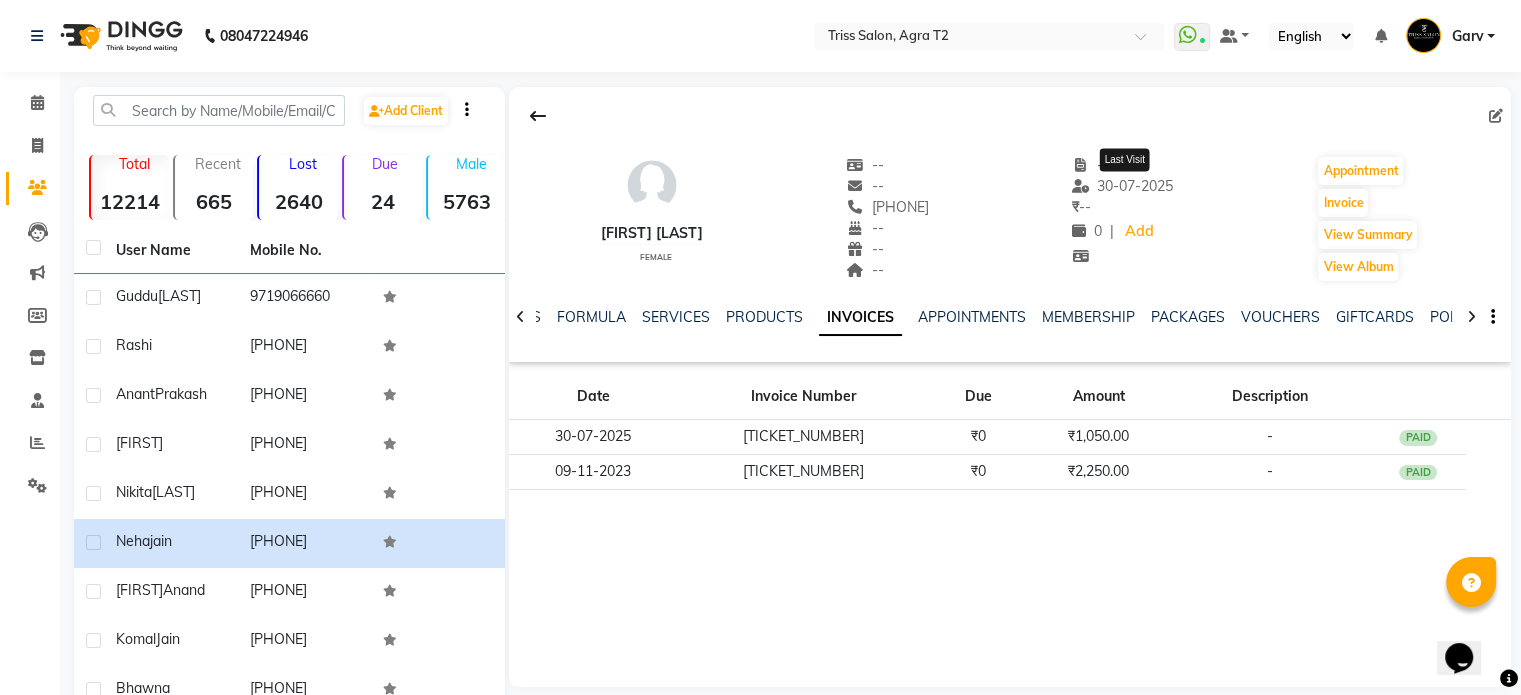 click on "30-07-2025" 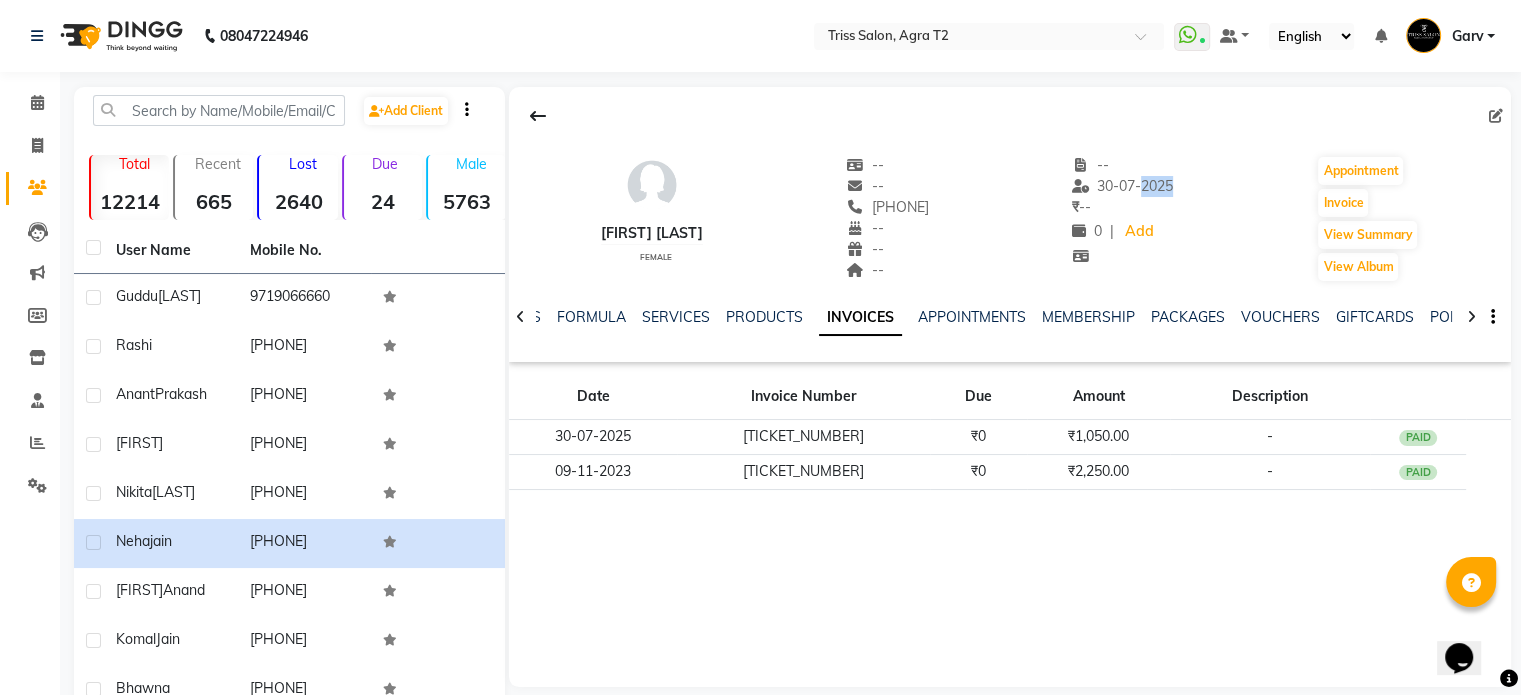click on "30-07-2025" 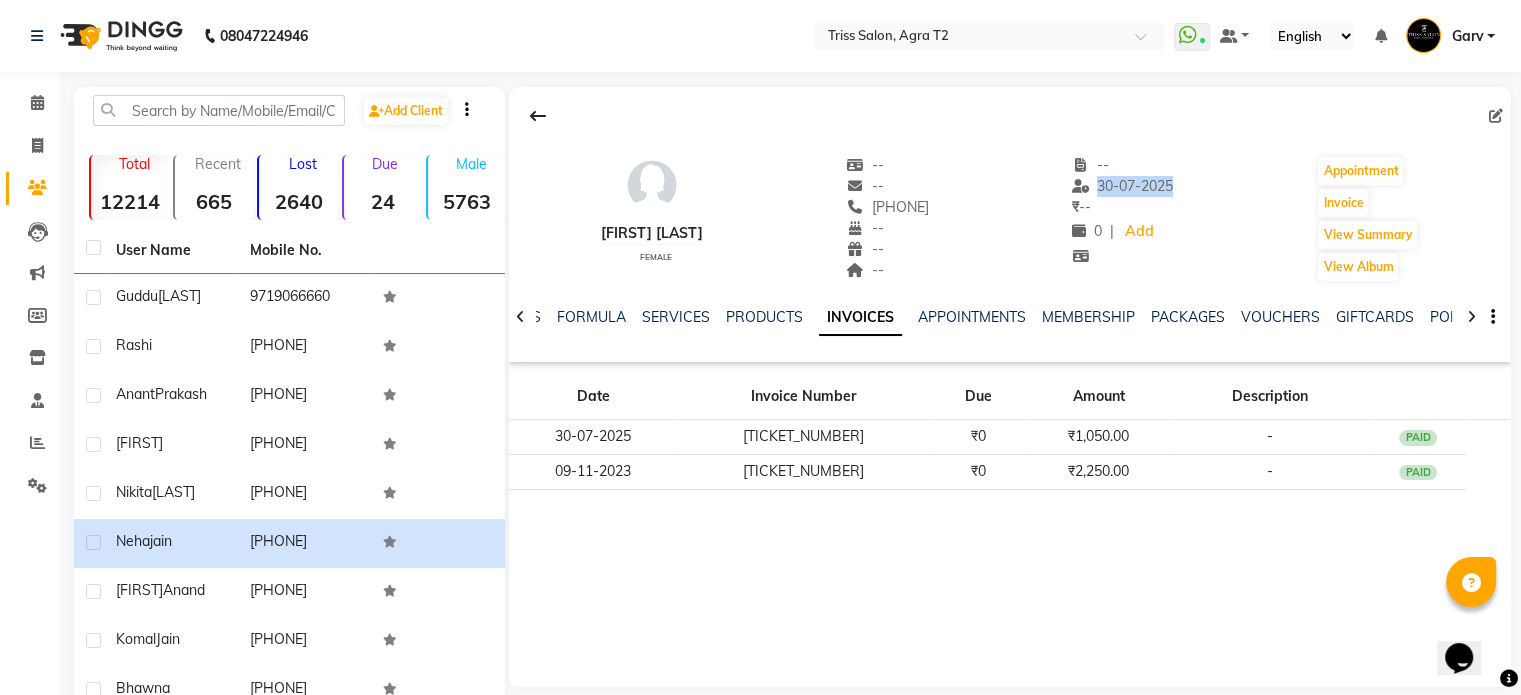 click on "30-07-2025" 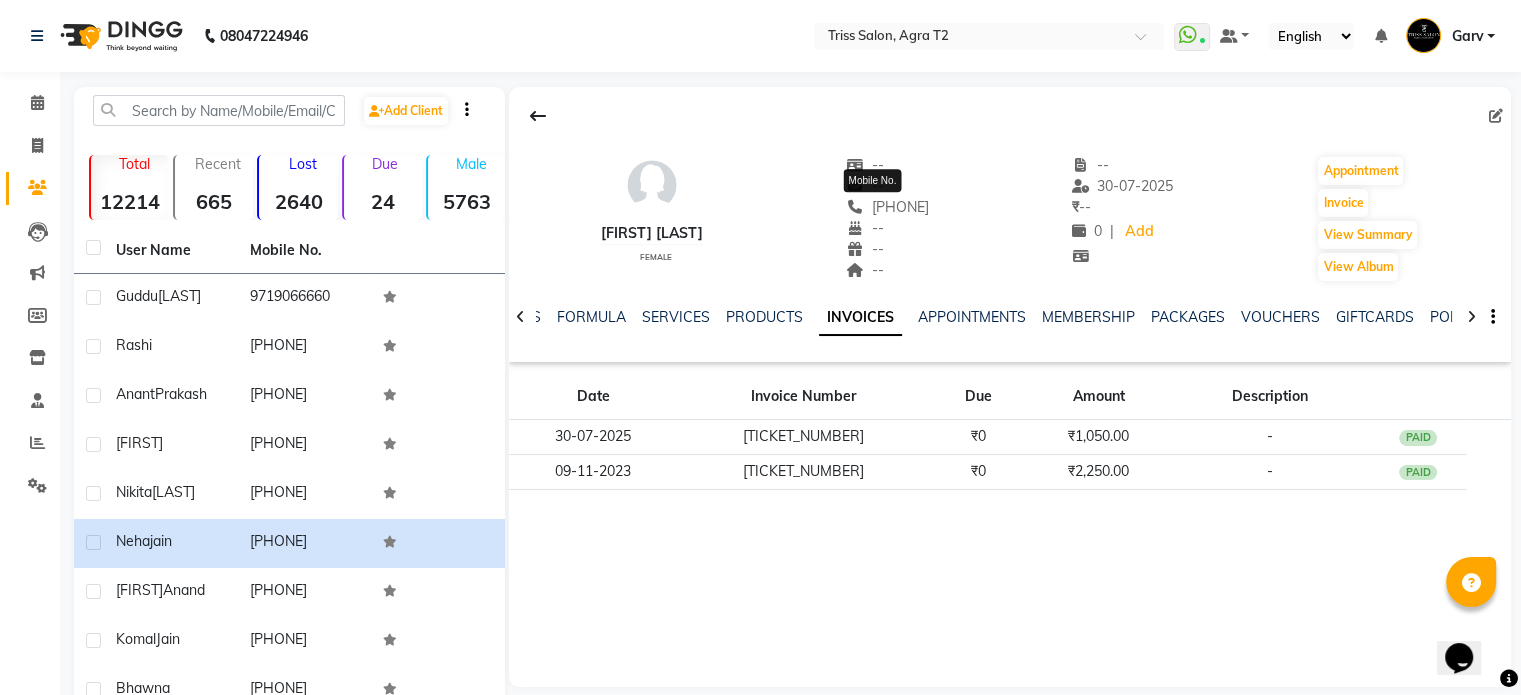click on "[PHONE]" 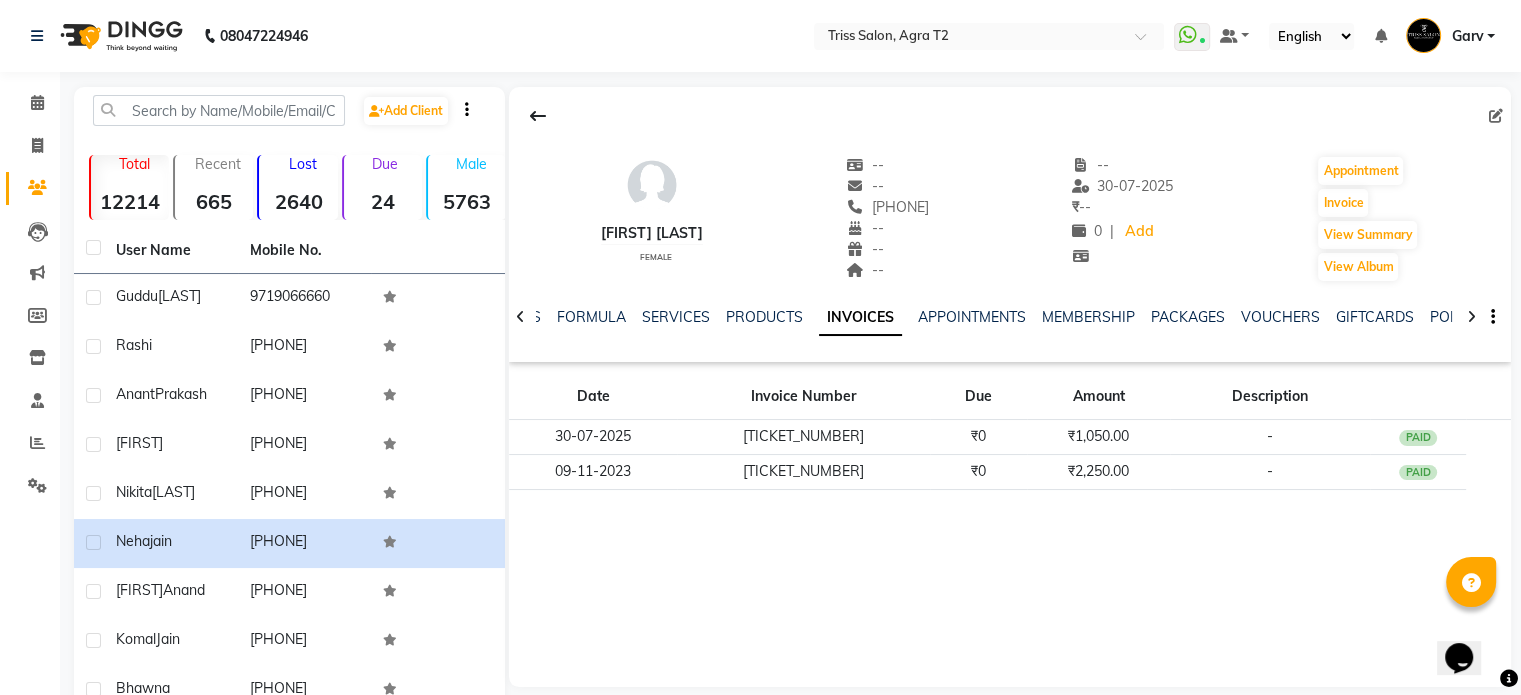click on "[PHONE]" 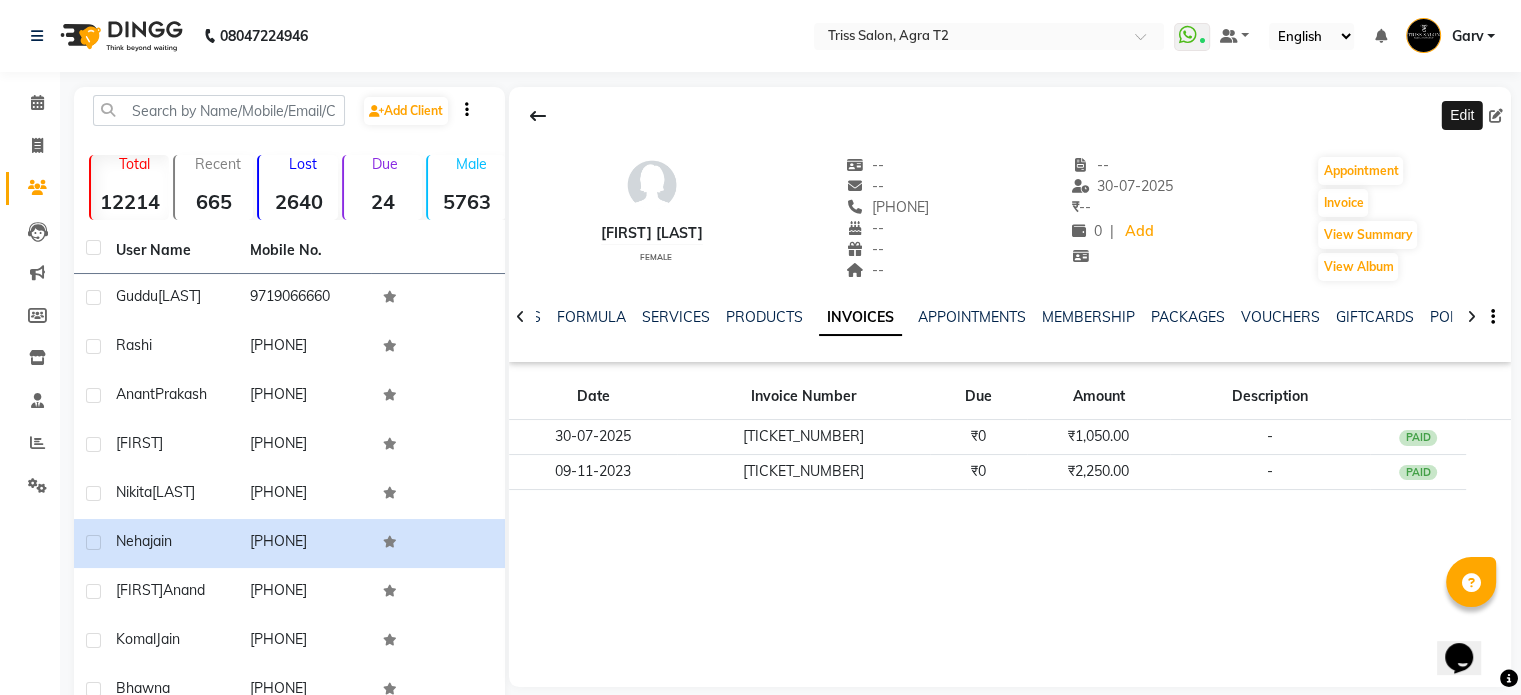 click 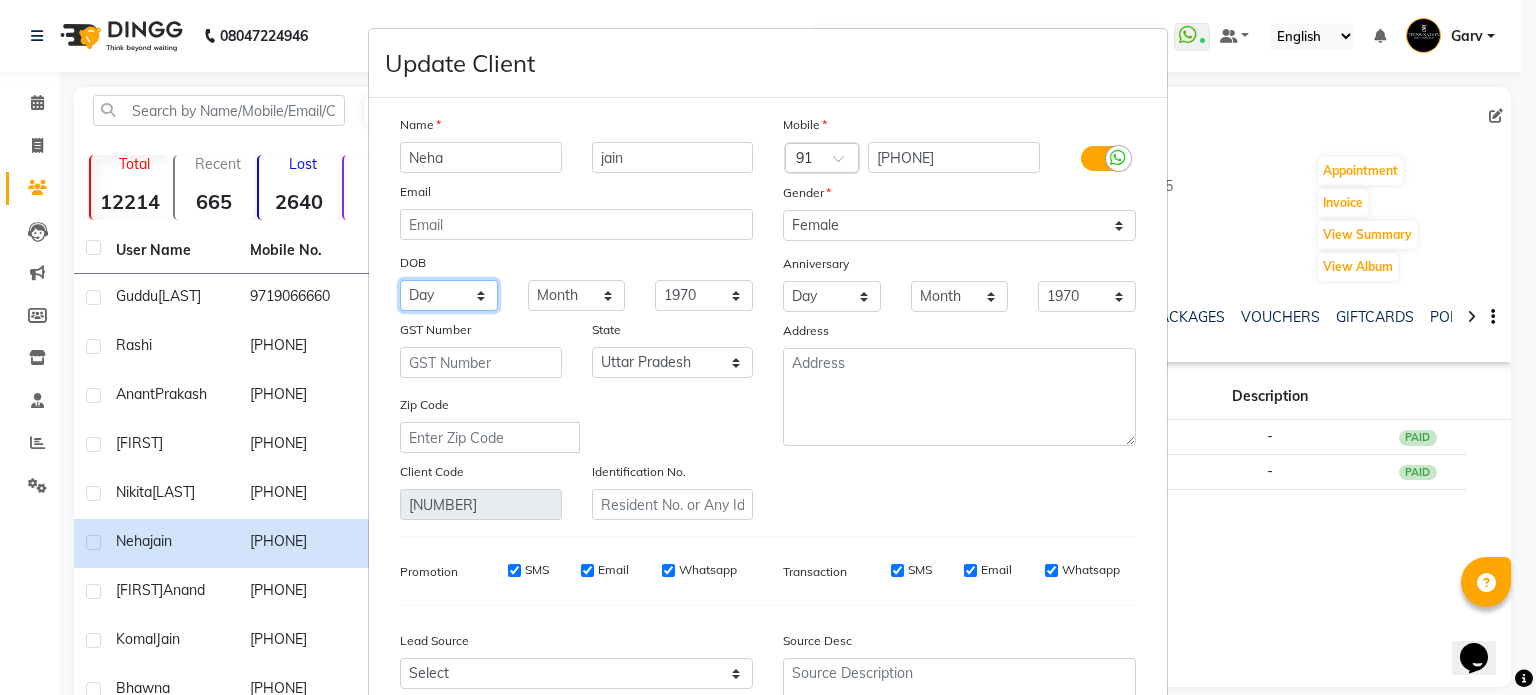 click on "Day 01 02 03 04 05 06 07 08 09 10 11 12 13 14 15 16 17 18 19 20 21 22 23 24 25 26 27 28 29 30 31" at bounding box center (449, 295) 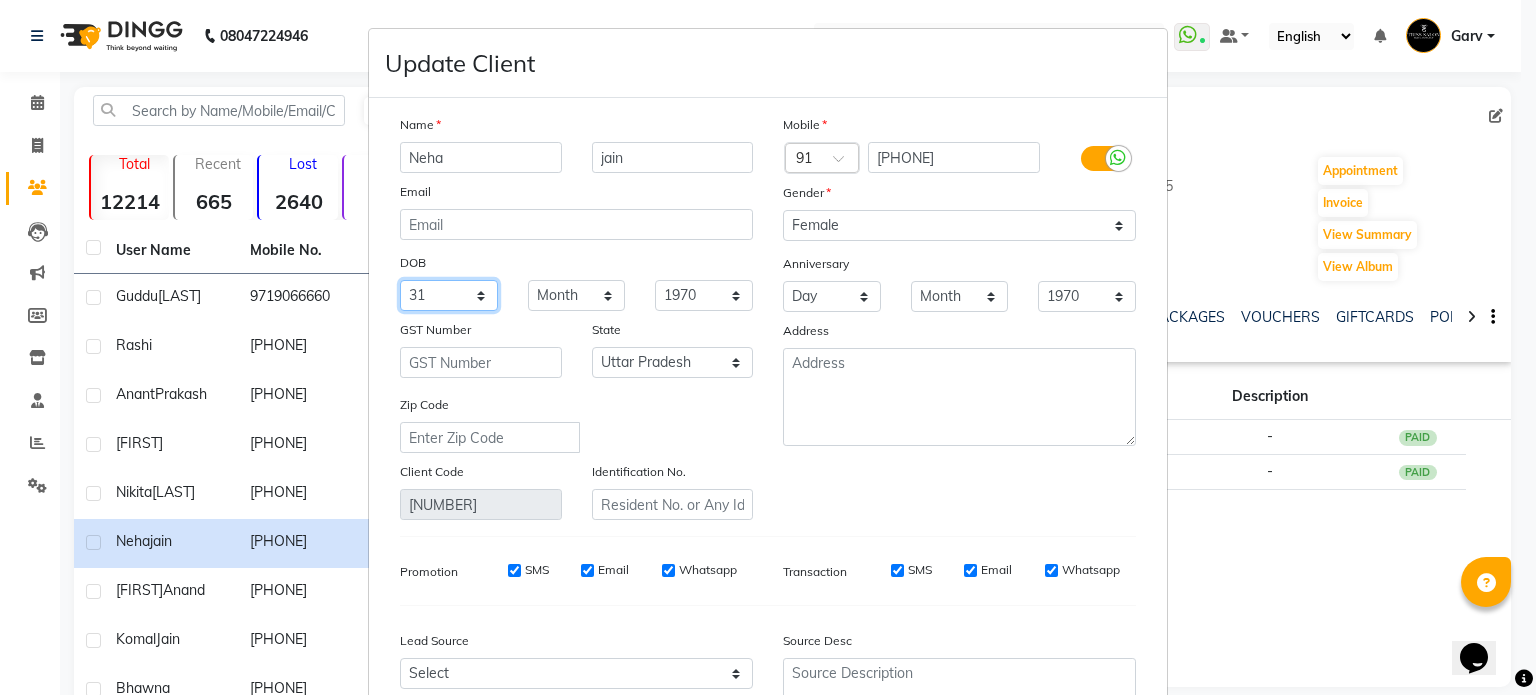 click on "Day 01 02 03 04 05 06 07 08 09 10 11 12 13 14 15 16 17 18 19 20 21 22 23 24 25 26 27 28 29 30 31" at bounding box center [449, 295] 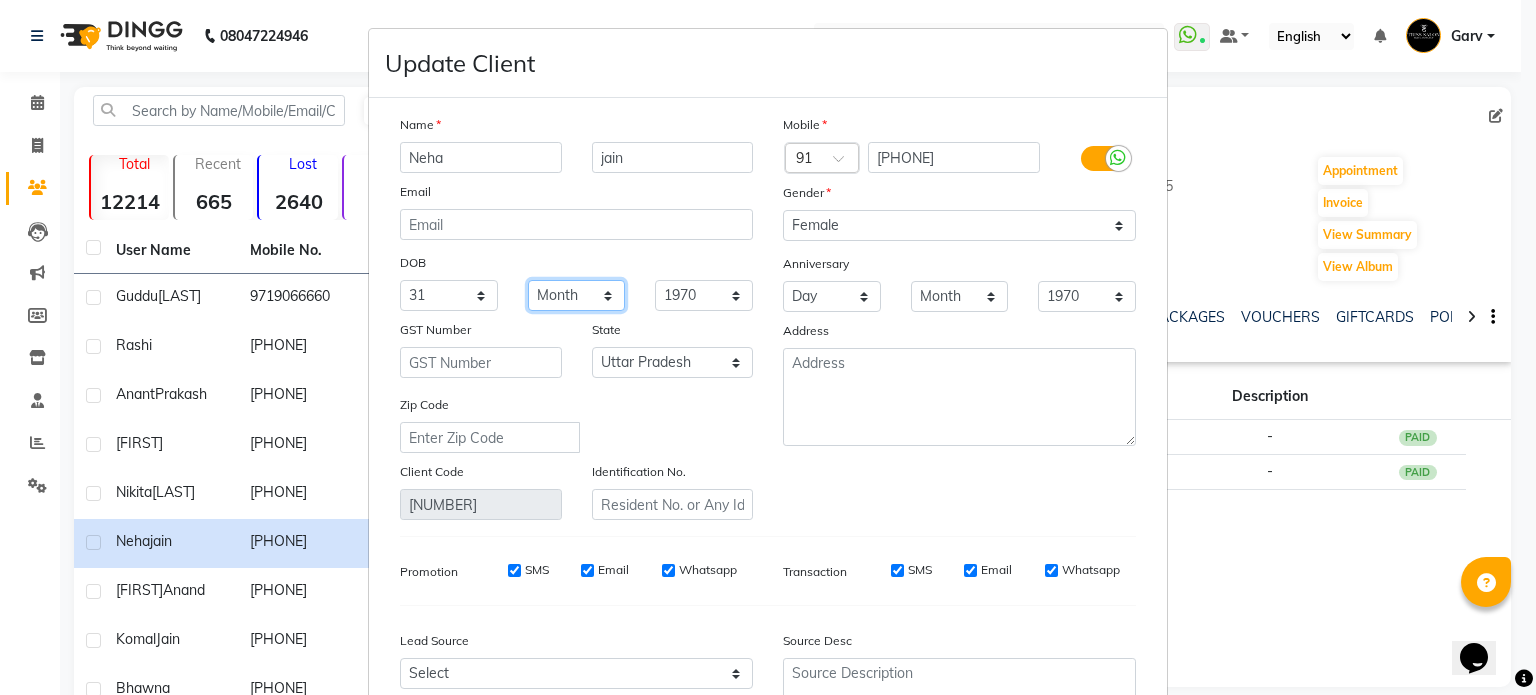 click on "Month January February March April May June July August September October November December" at bounding box center (577, 295) 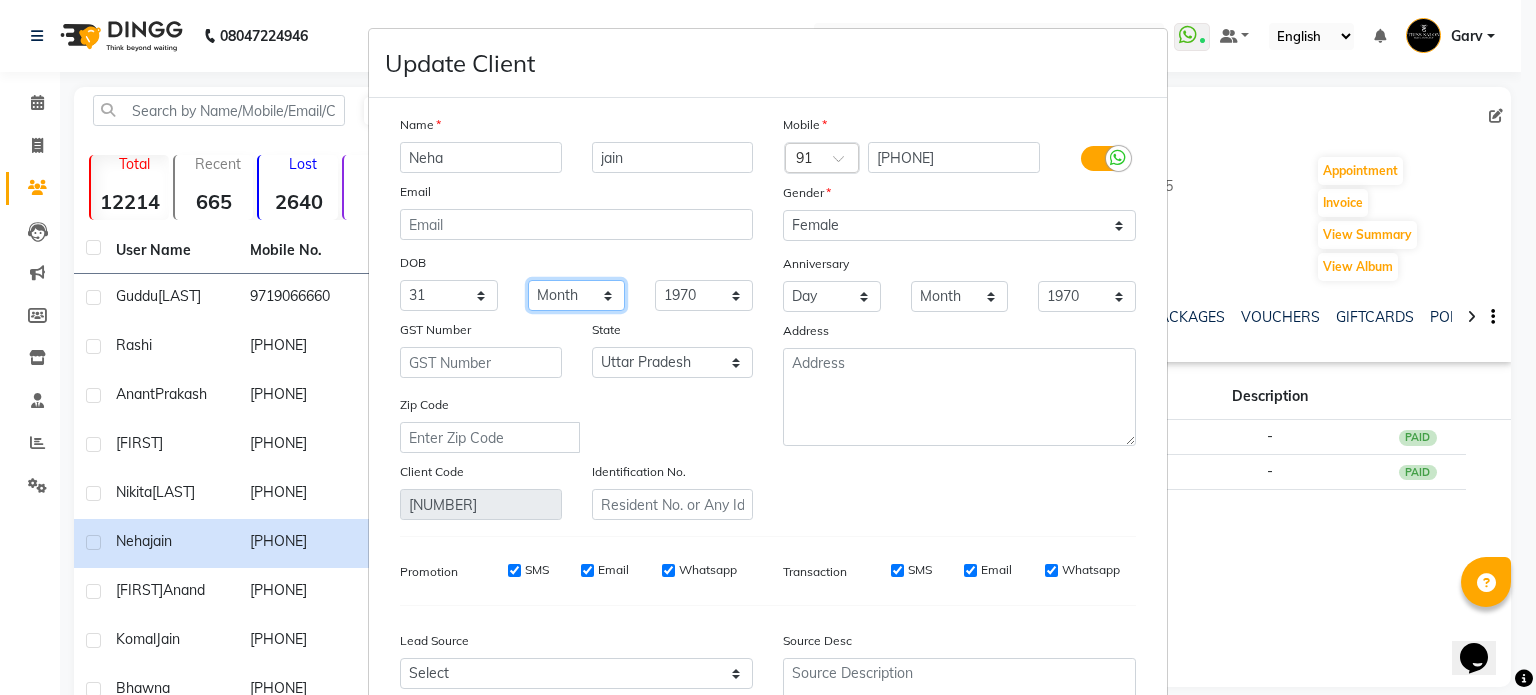 select on "07" 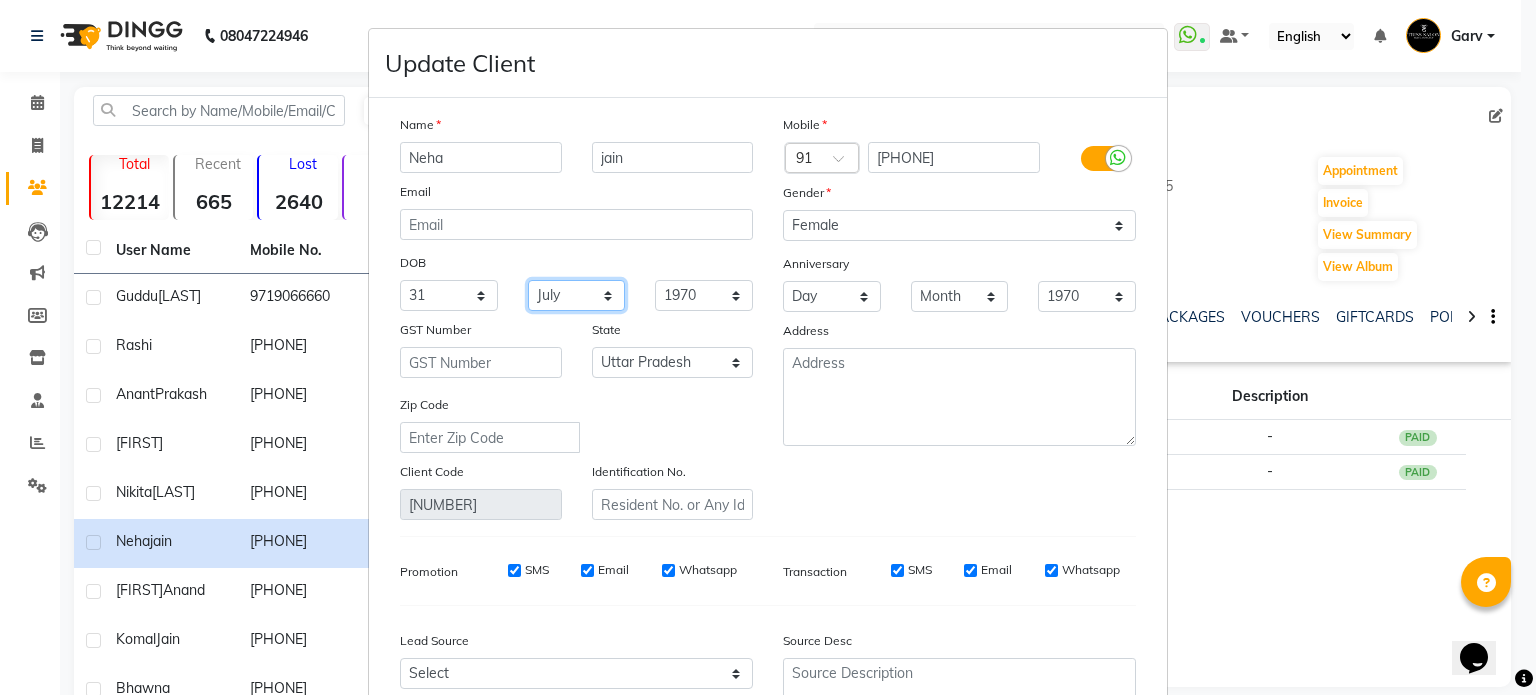click on "Month January February March April May June July August September October November December" at bounding box center [577, 295] 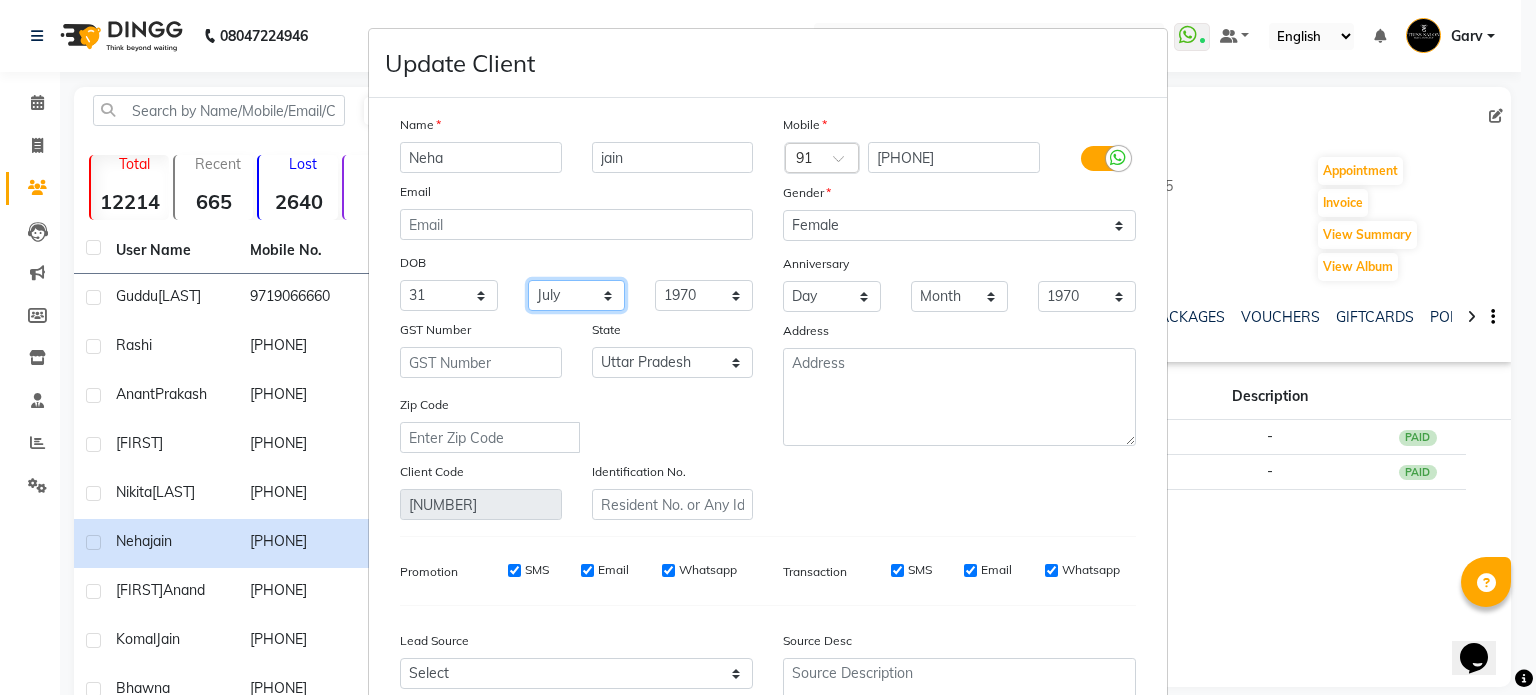 scroll, scrollTop: 202, scrollLeft: 0, axis: vertical 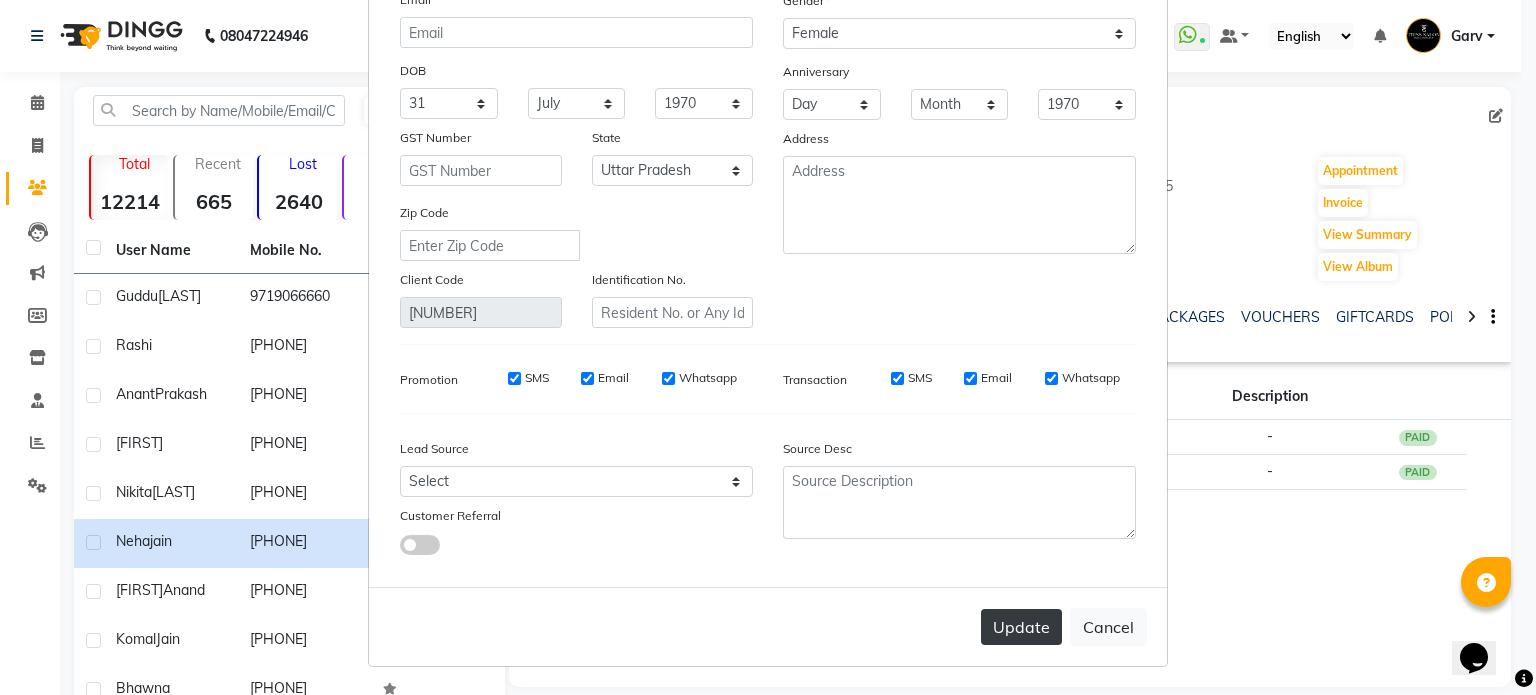 click on "Update" at bounding box center [1021, 627] 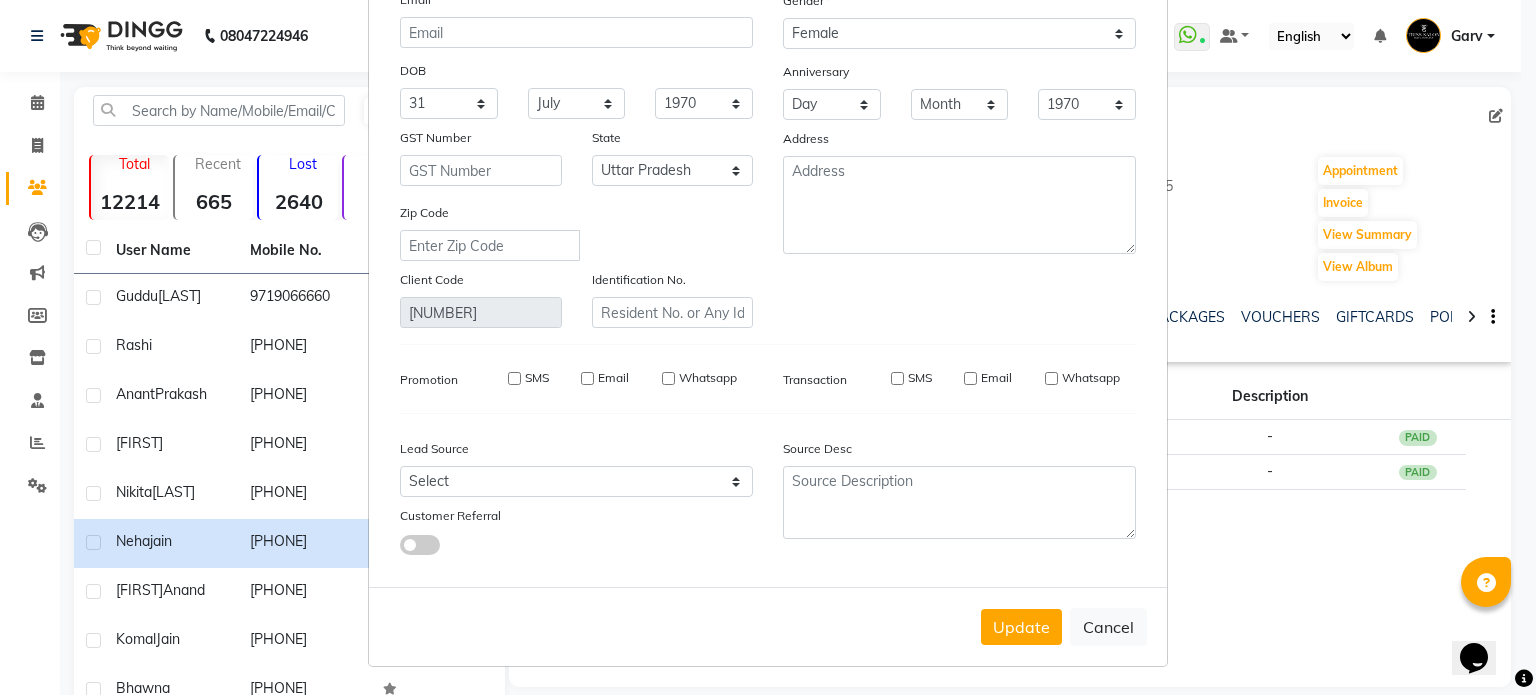 type 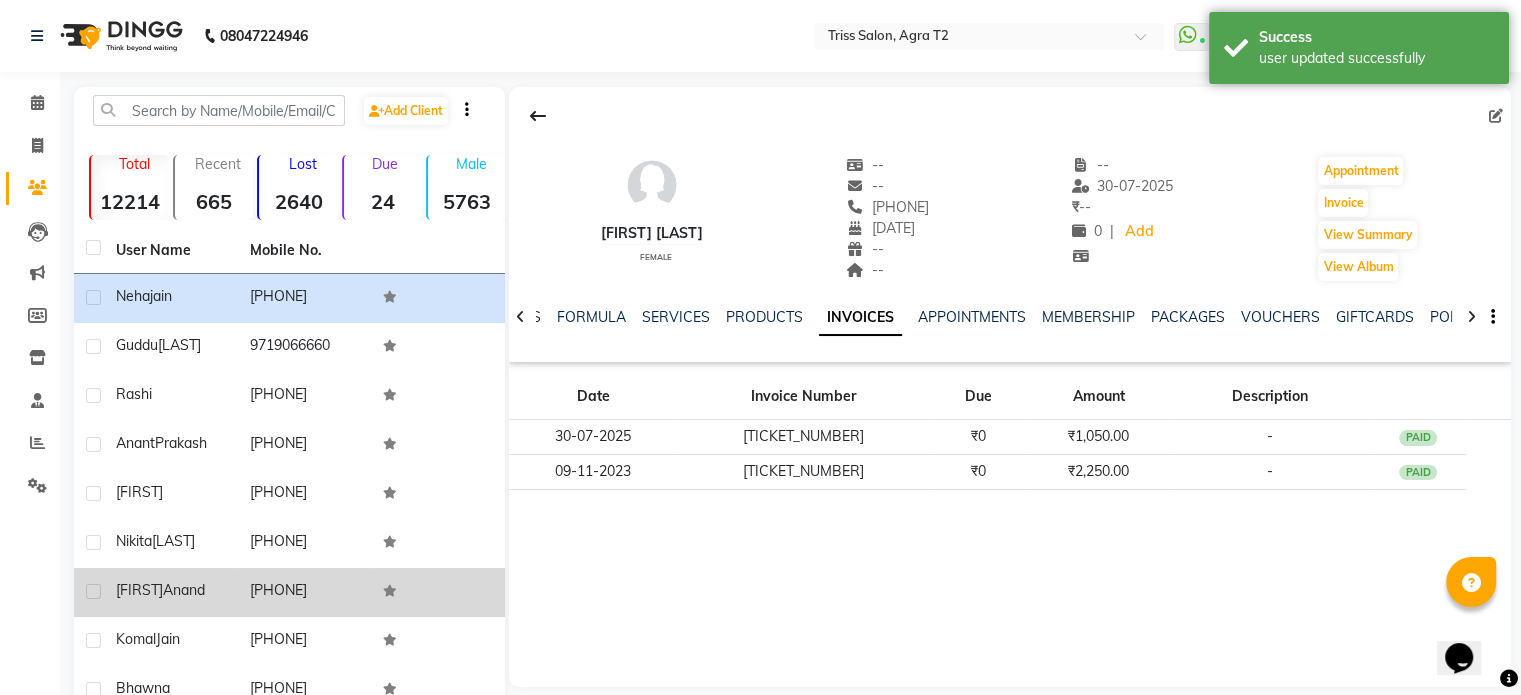 click on "[FIRST] [LAST]" 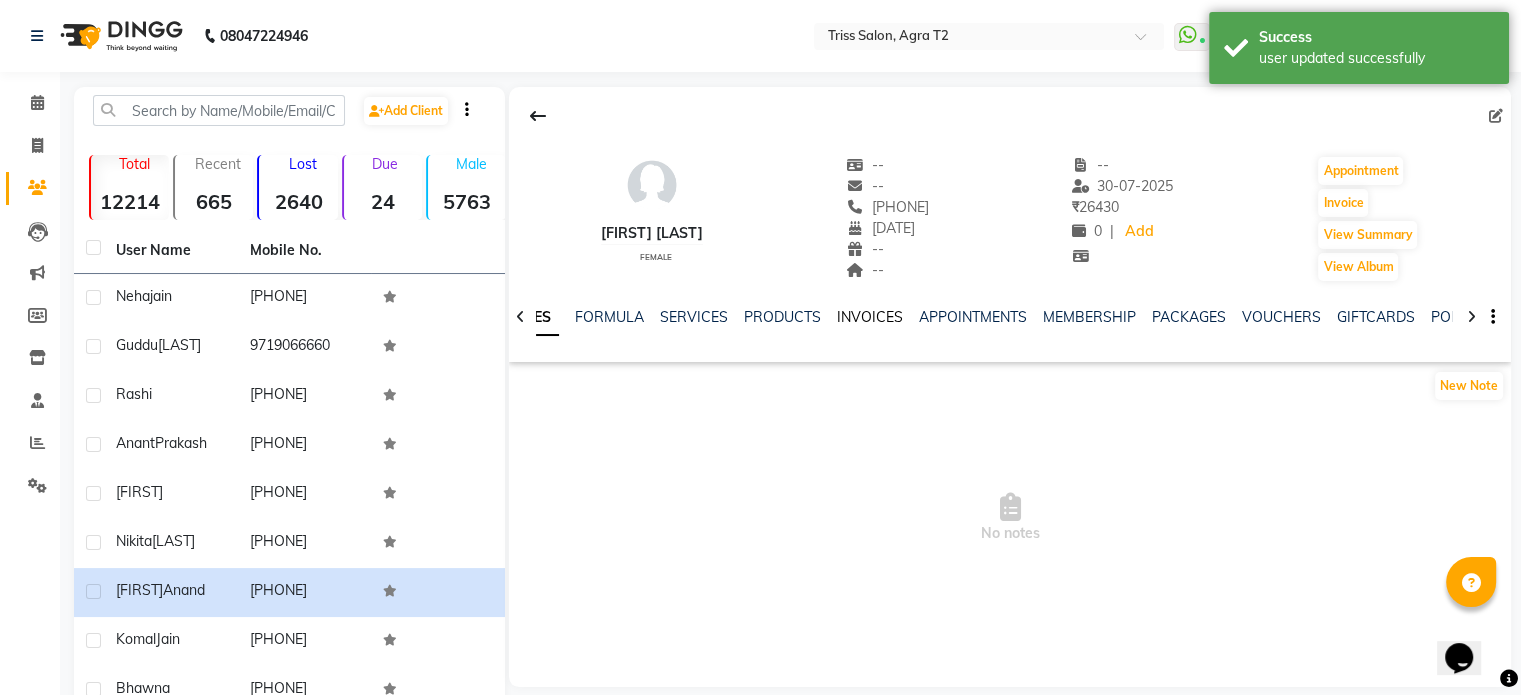 click on "INVOICES" 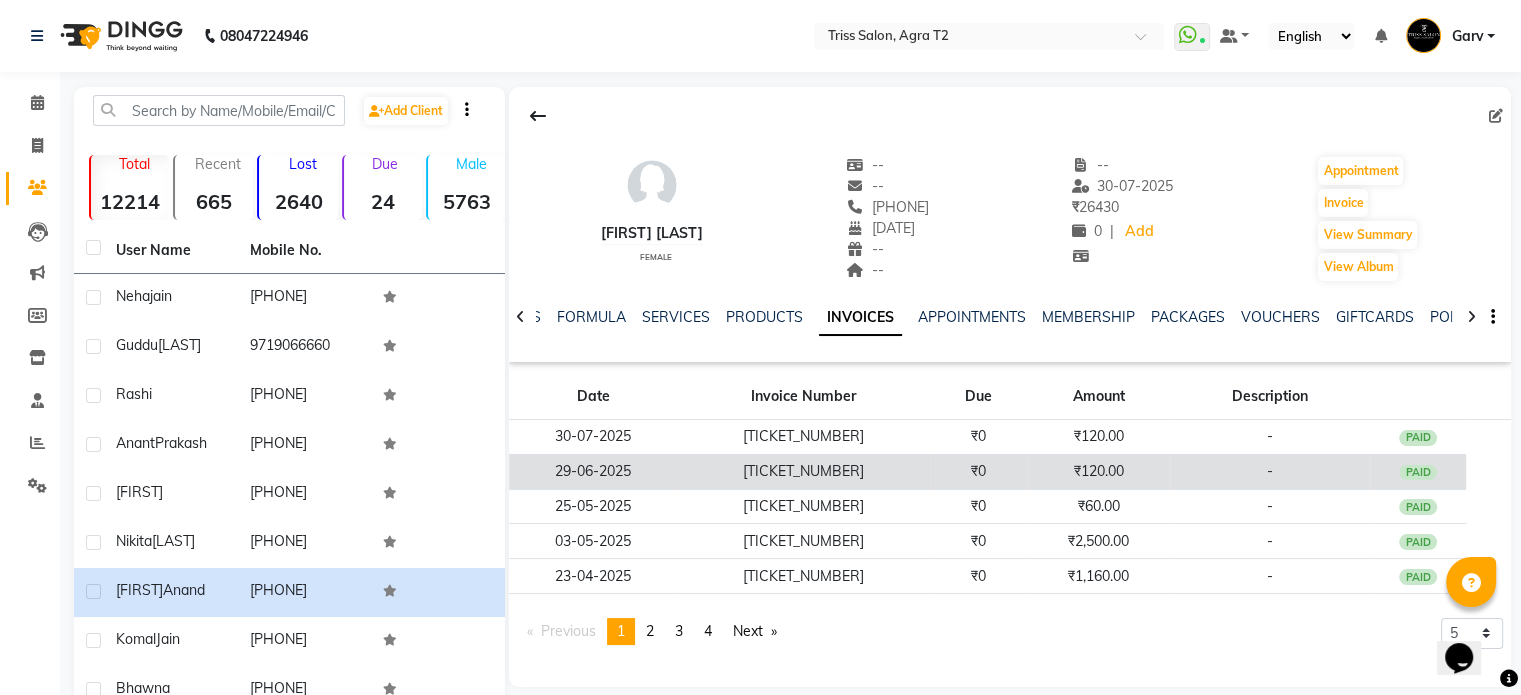 click on "₹0" 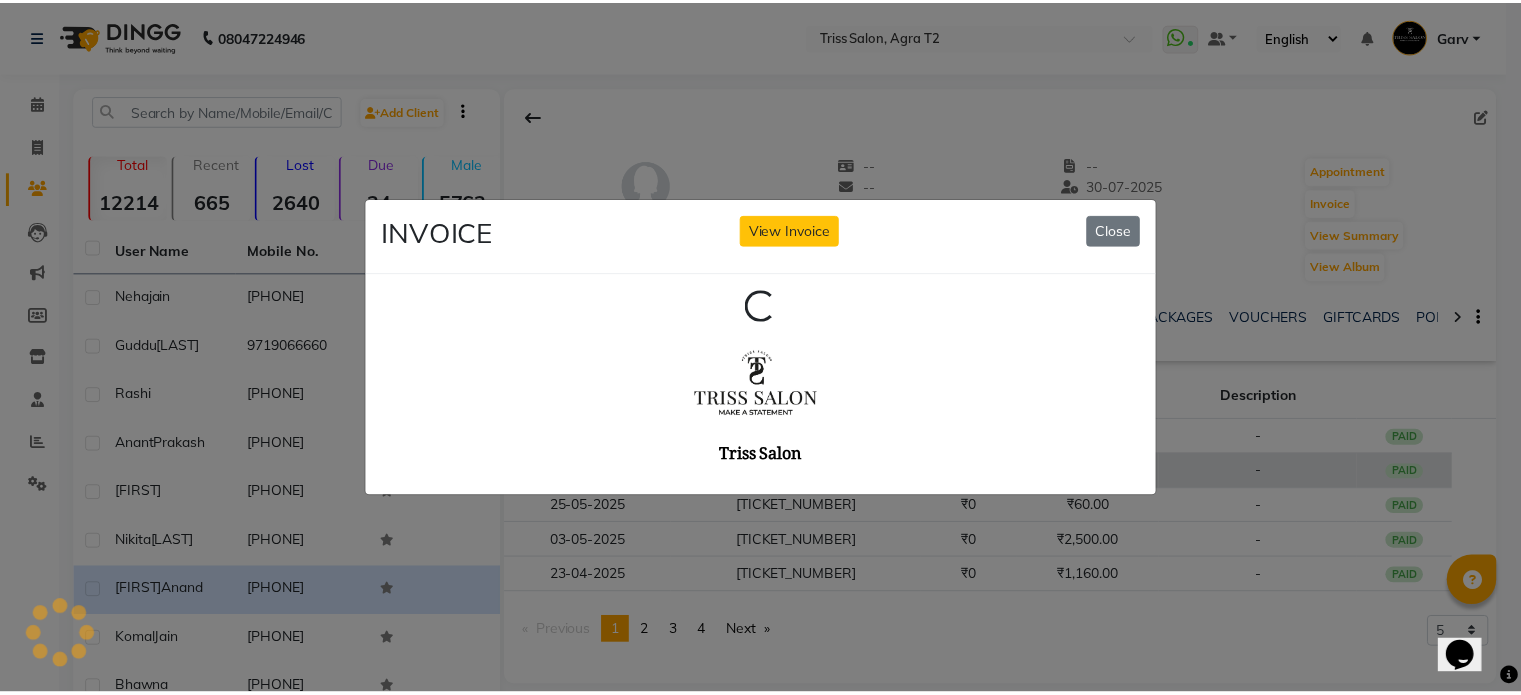 scroll, scrollTop: 0, scrollLeft: 0, axis: both 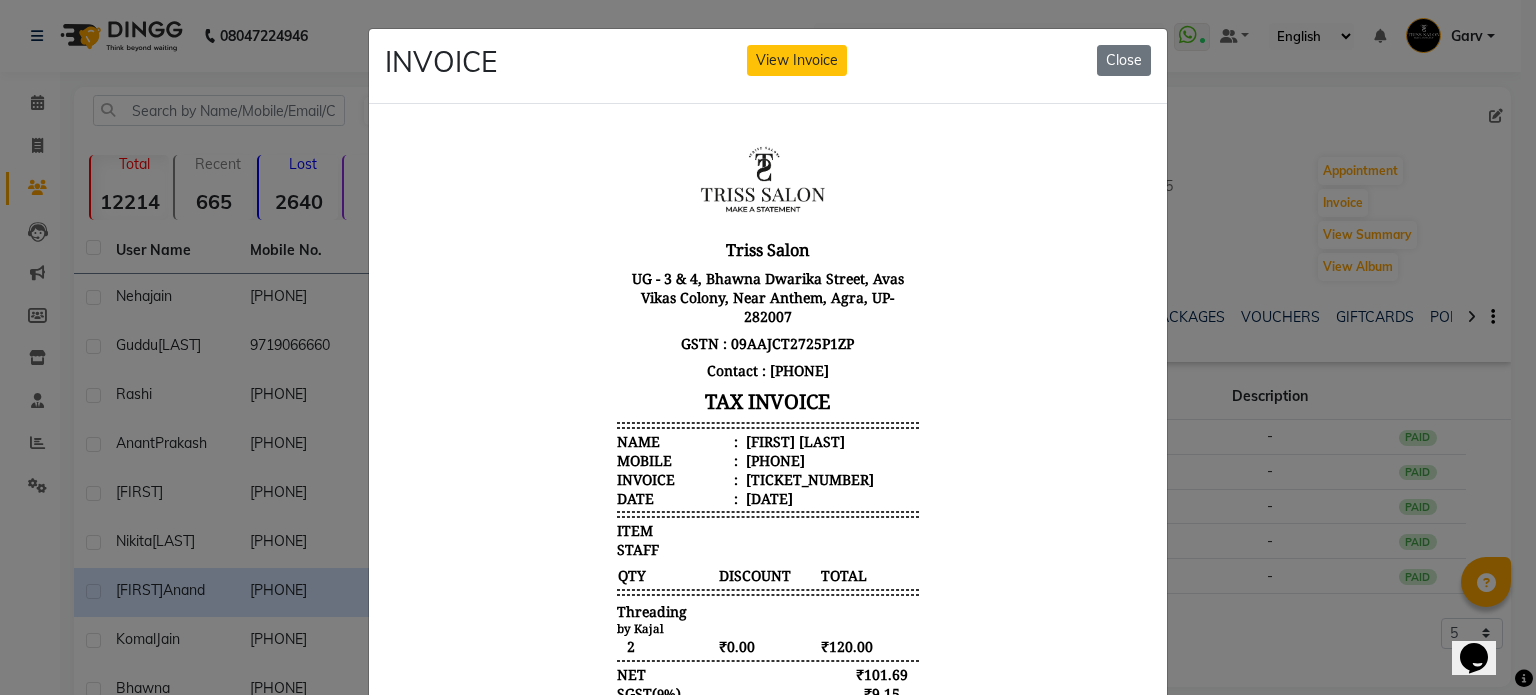 click on "Chhavi Anand" at bounding box center (793, 440) 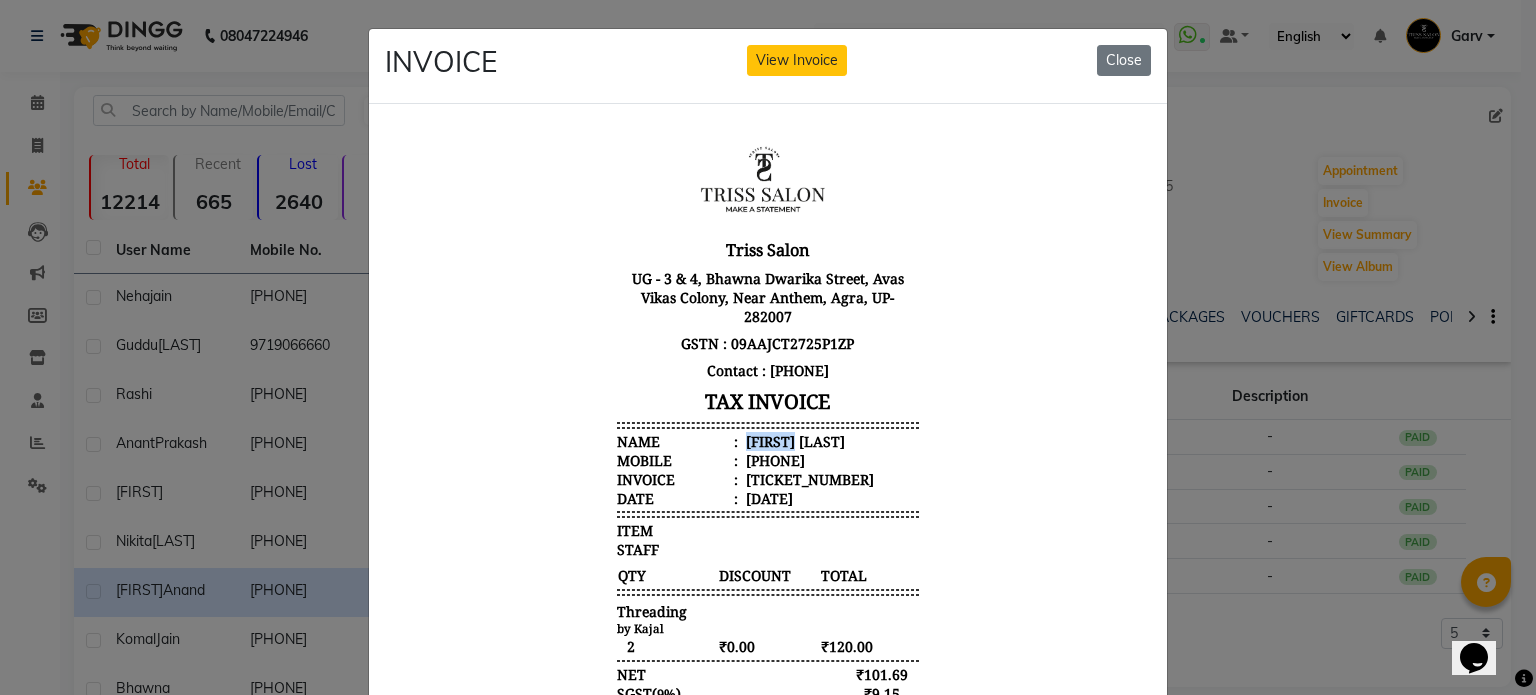 click on "Chhavi Anand" at bounding box center (793, 440) 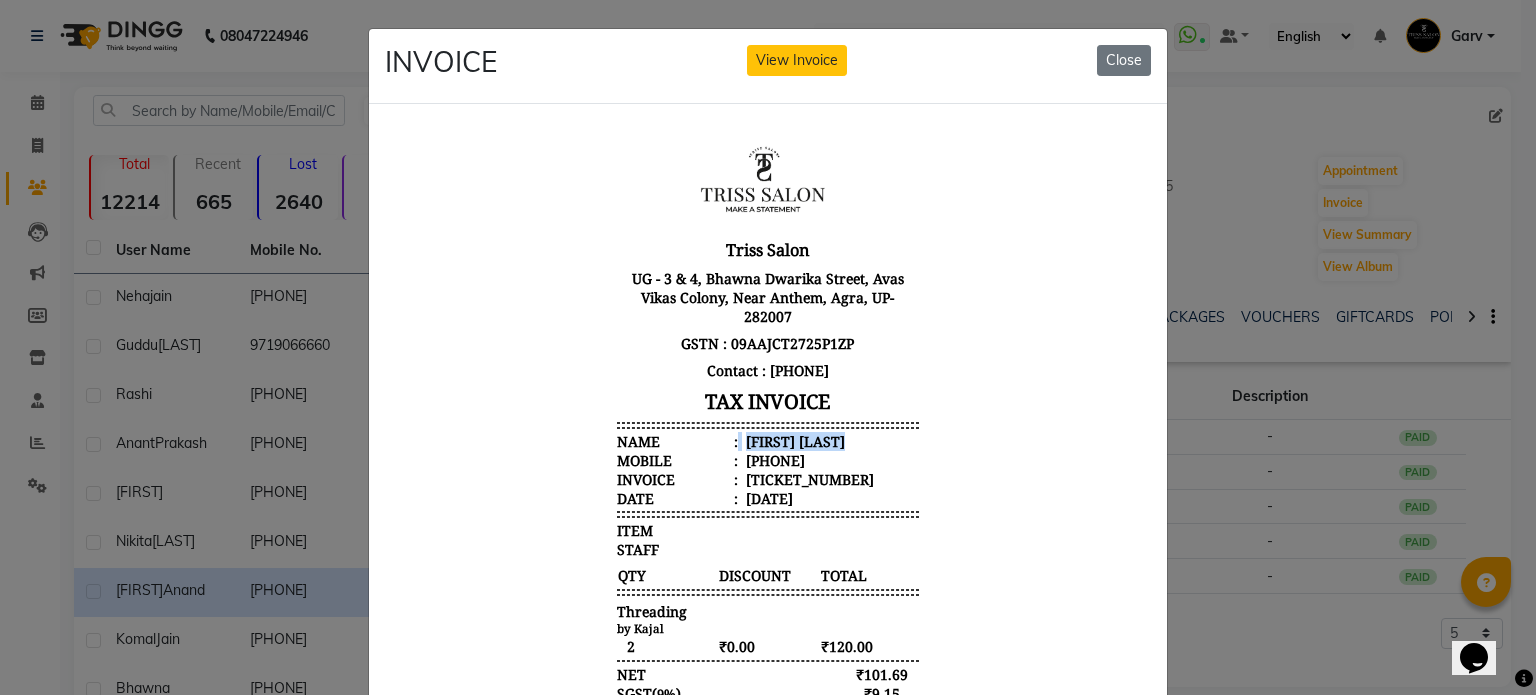 click on "Chhavi Anand" at bounding box center [793, 440] 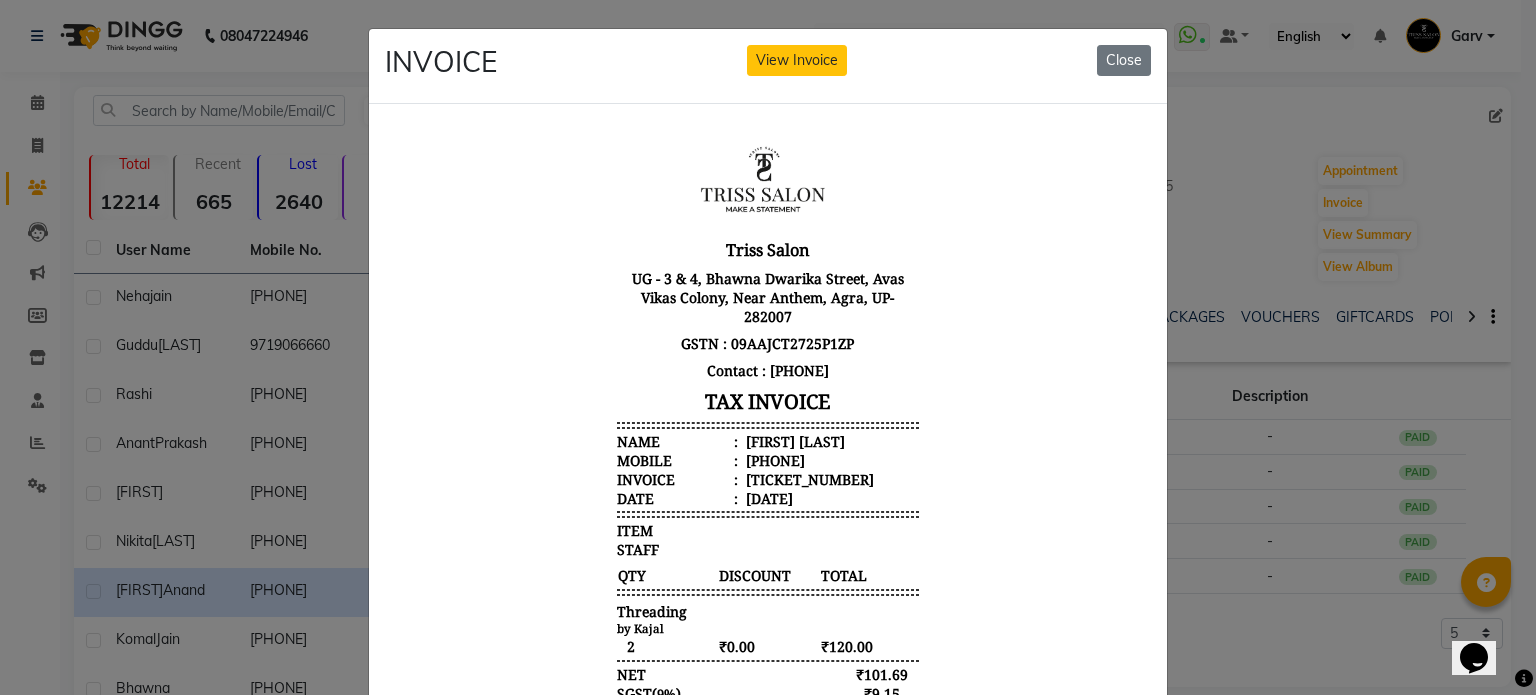 click on "918299806228" at bounding box center (773, 459) 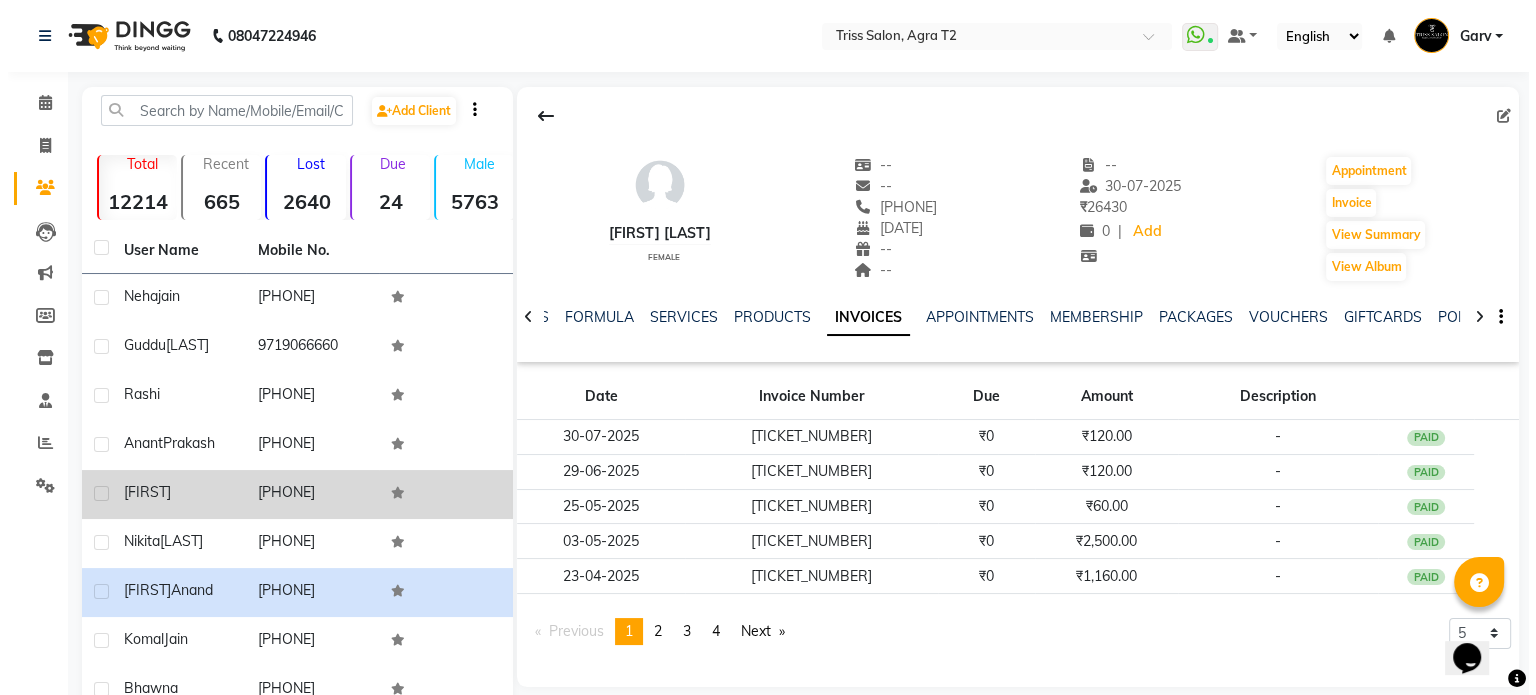 scroll, scrollTop: 154, scrollLeft: 0, axis: vertical 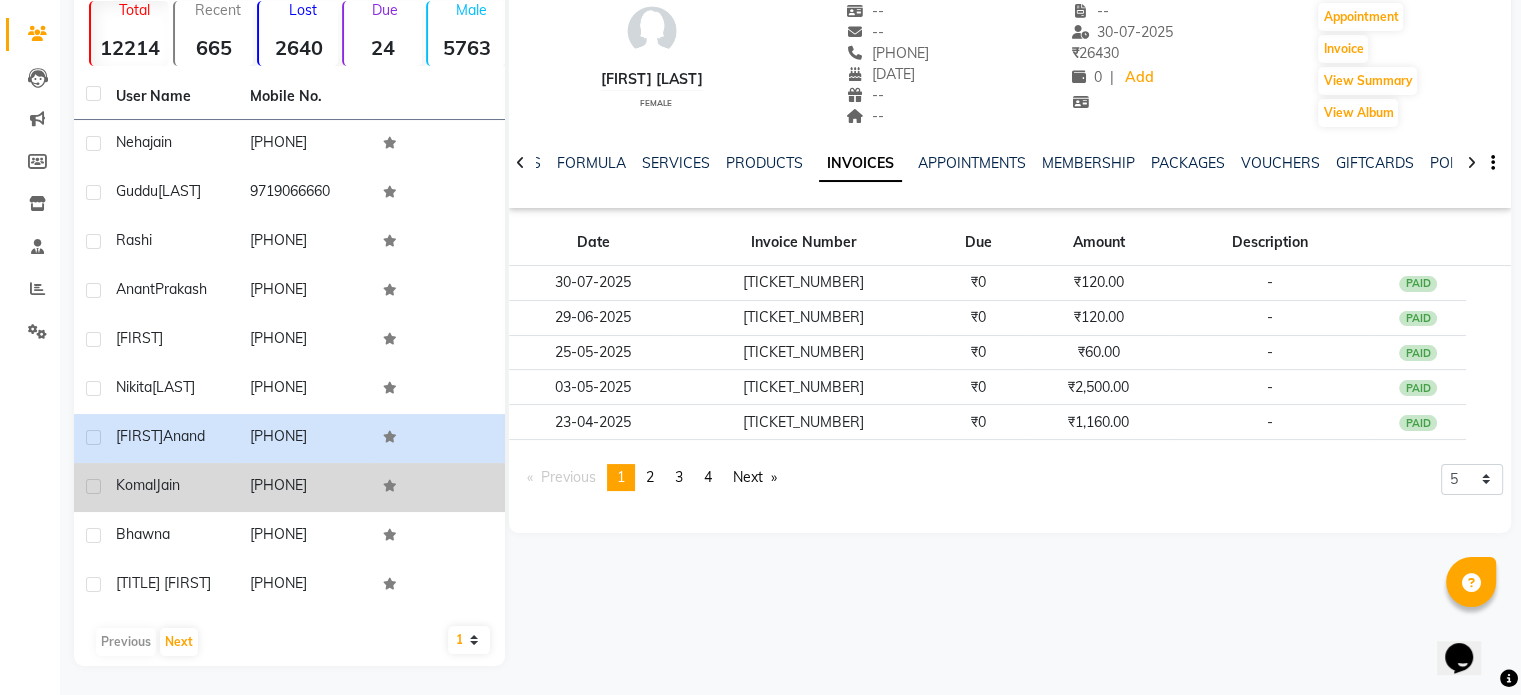 click on "Komal  Jain" 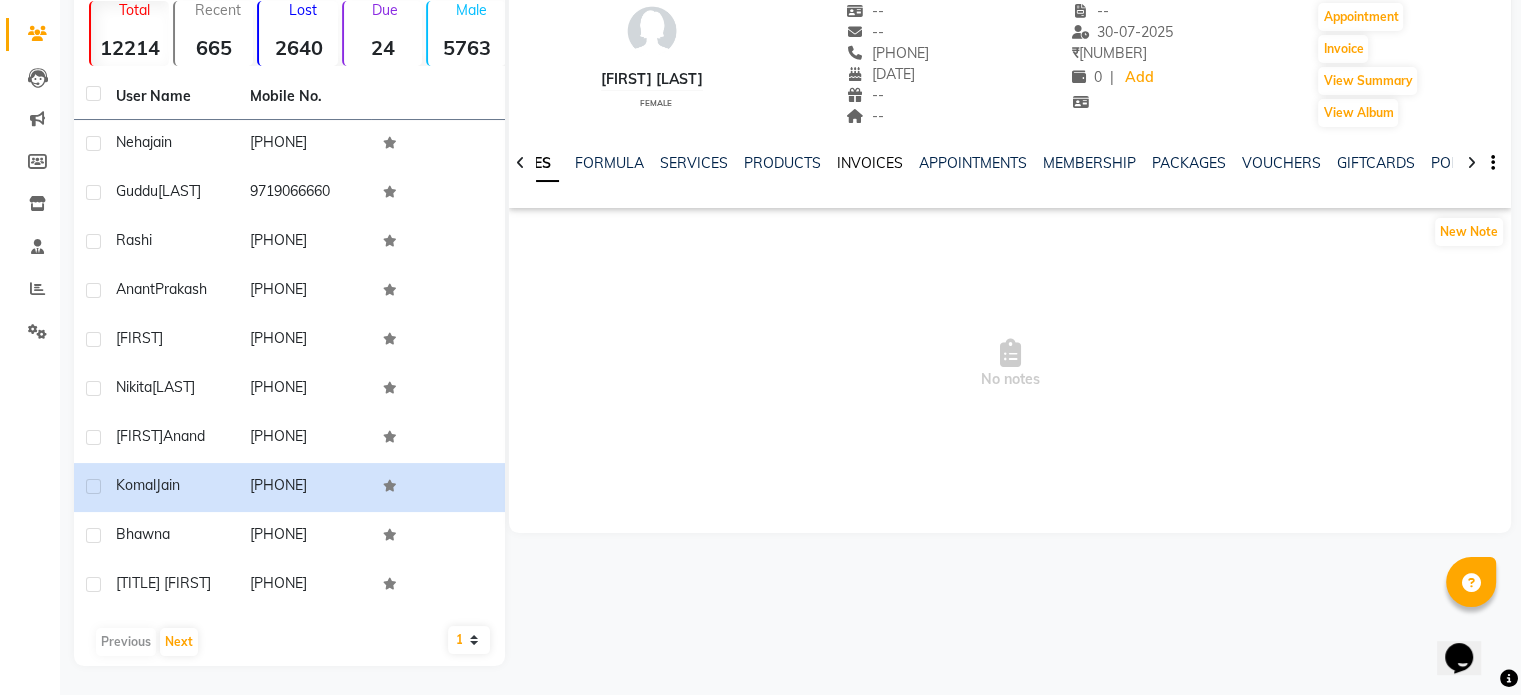 click on "INVOICES" 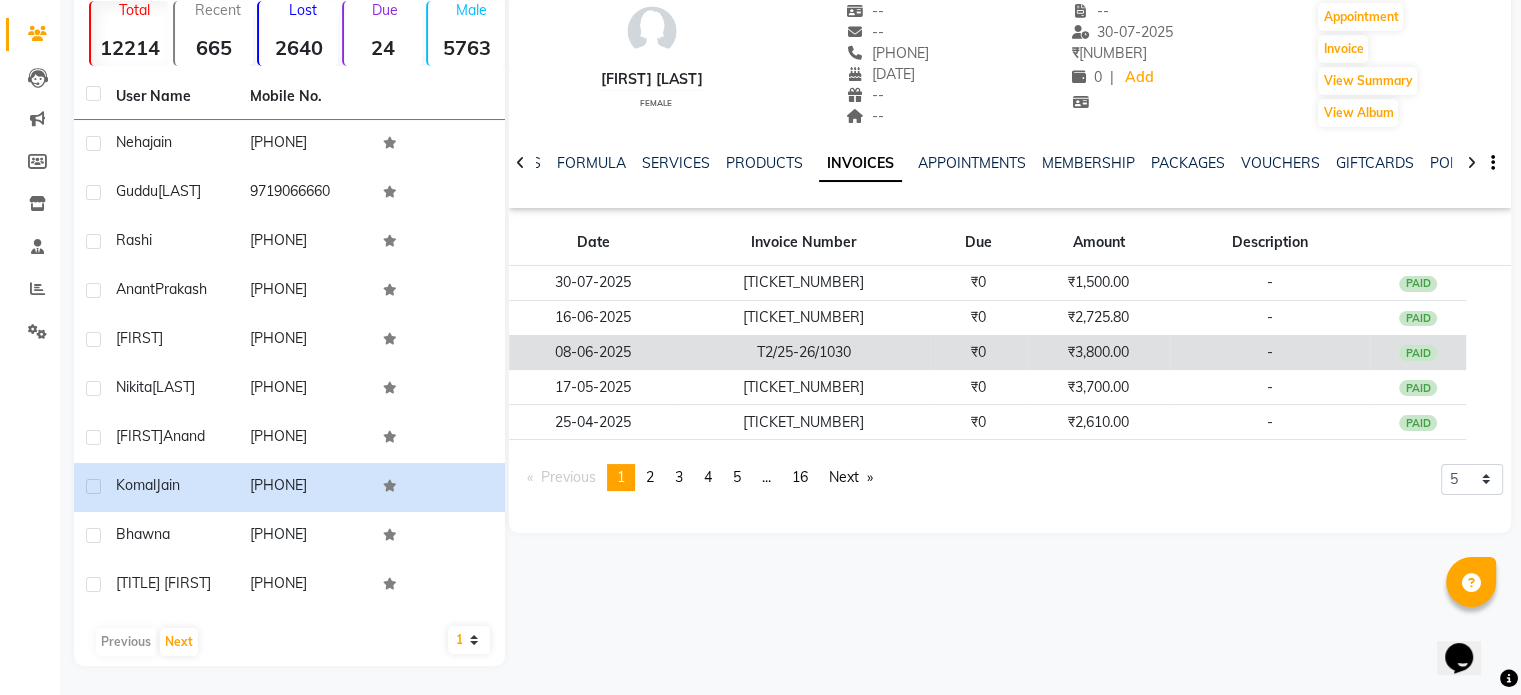 click on "T2/25-26/1030" 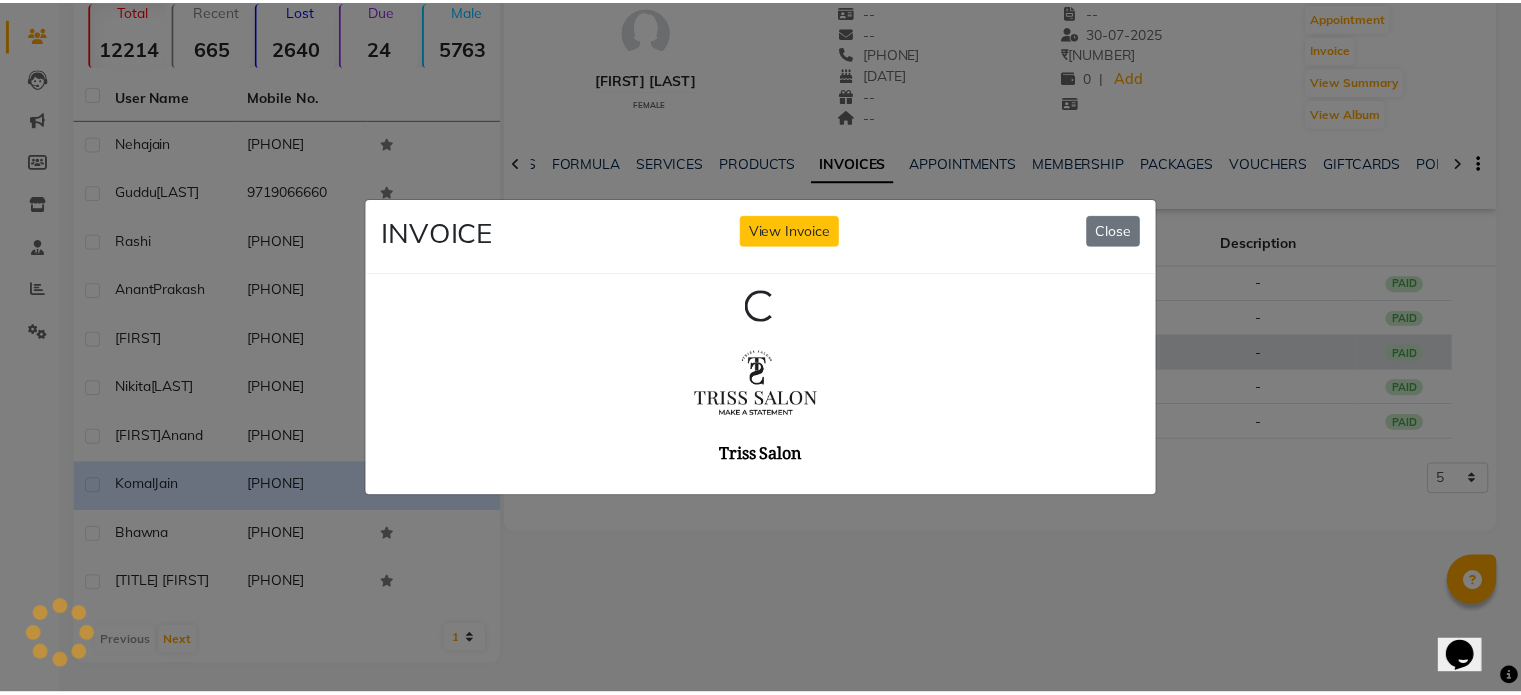 scroll, scrollTop: 0, scrollLeft: 0, axis: both 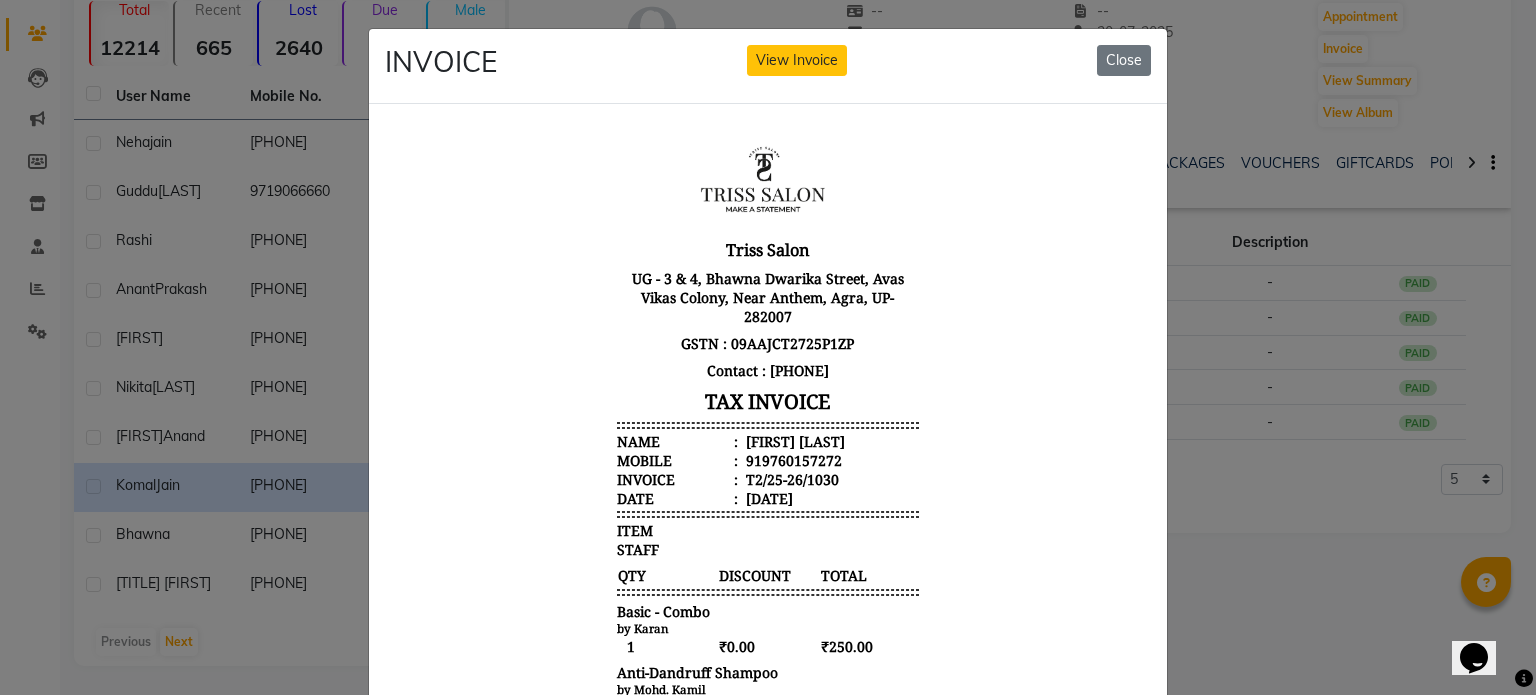 click on "Komal Jain" at bounding box center [793, 440] 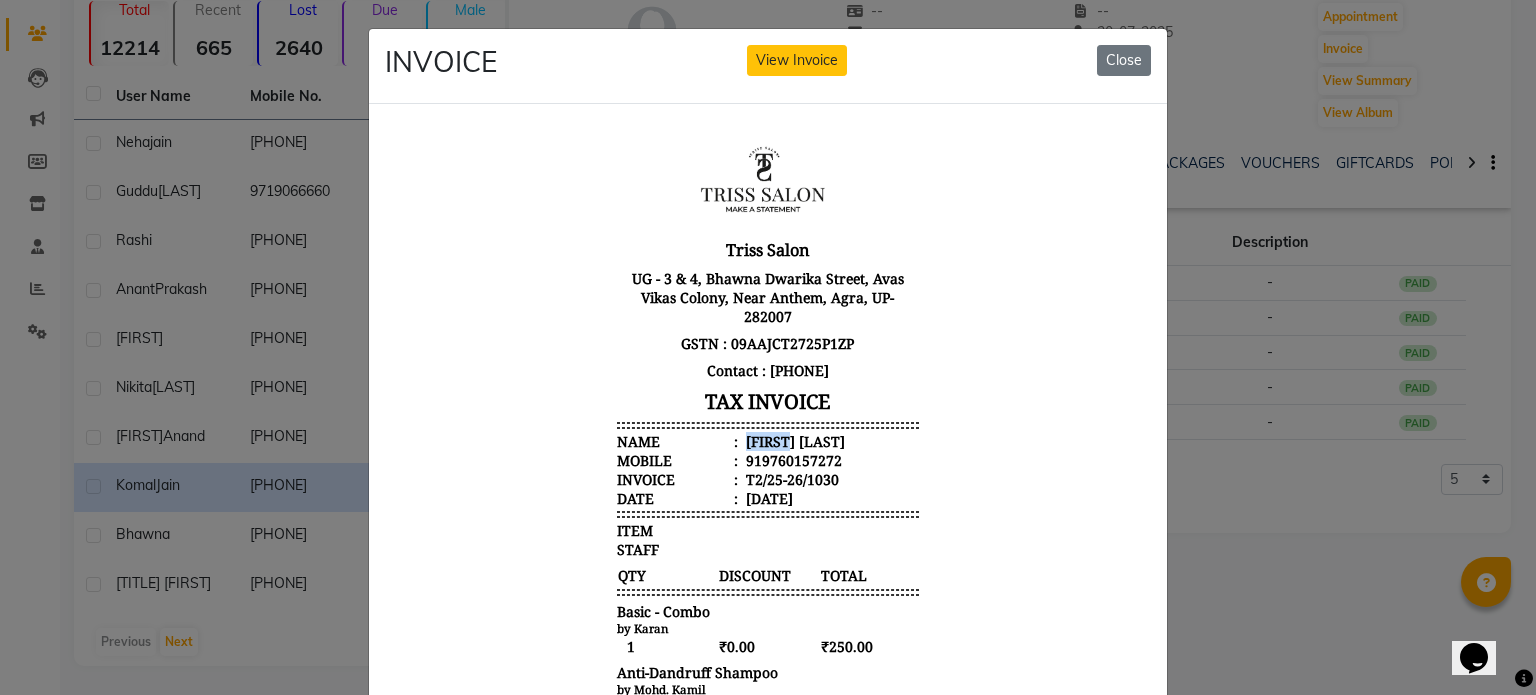 click on "Komal Jain" at bounding box center [793, 440] 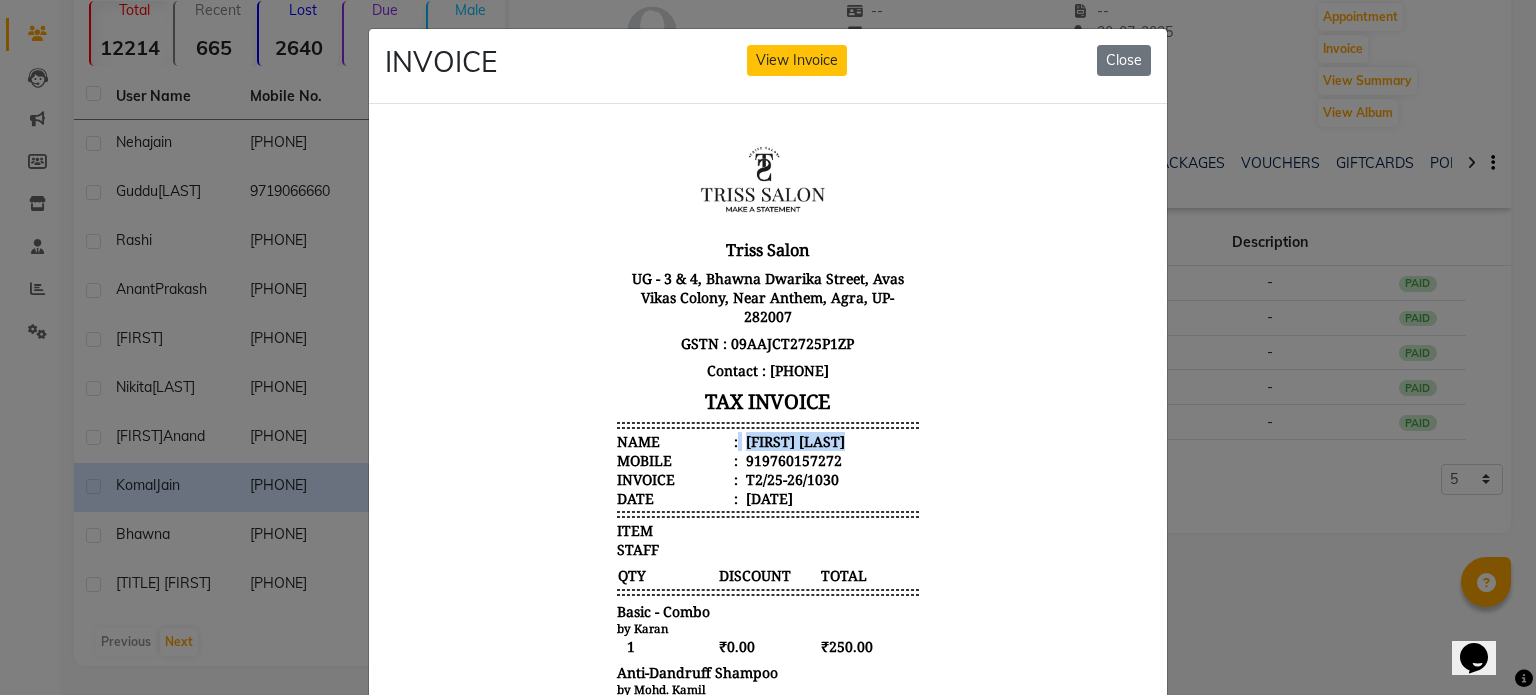 click on "Komal Jain" at bounding box center [793, 440] 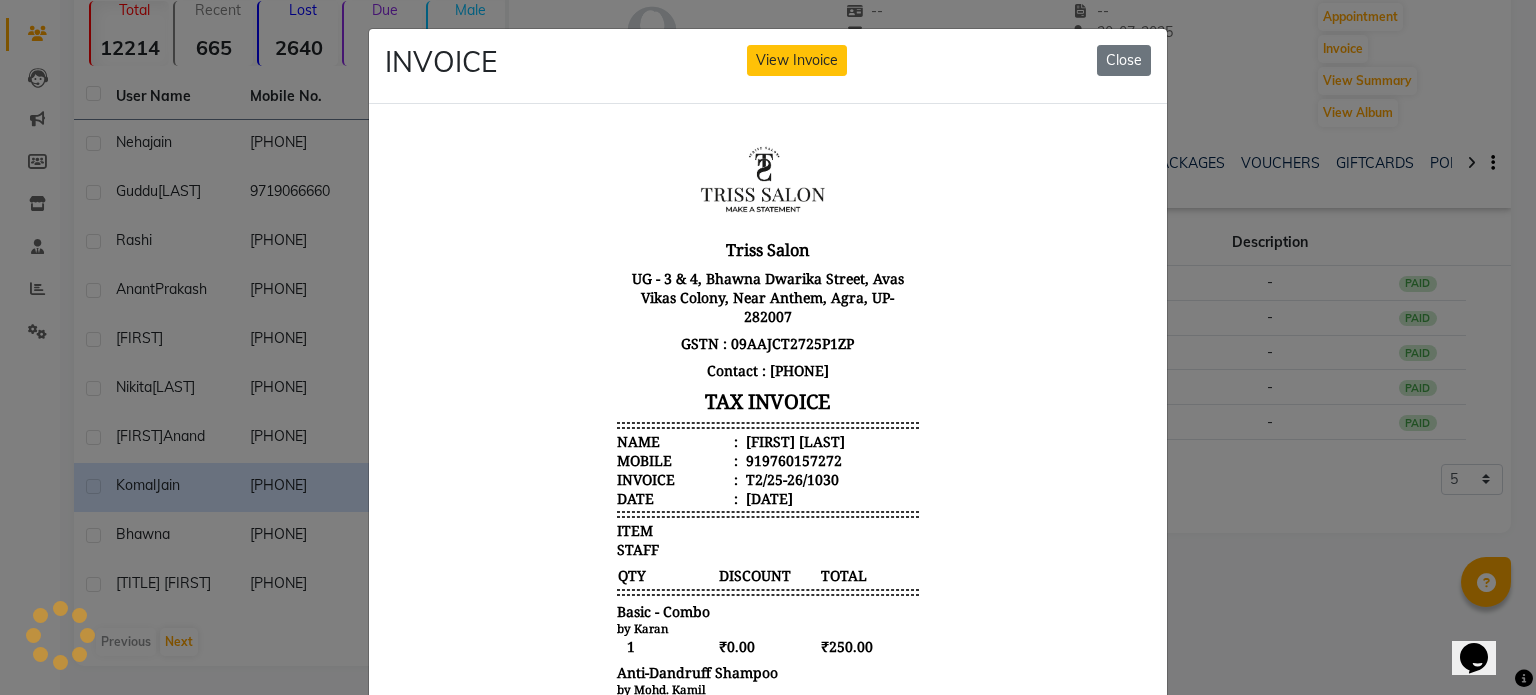 click on "919760157272" at bounding box center [792, 459] 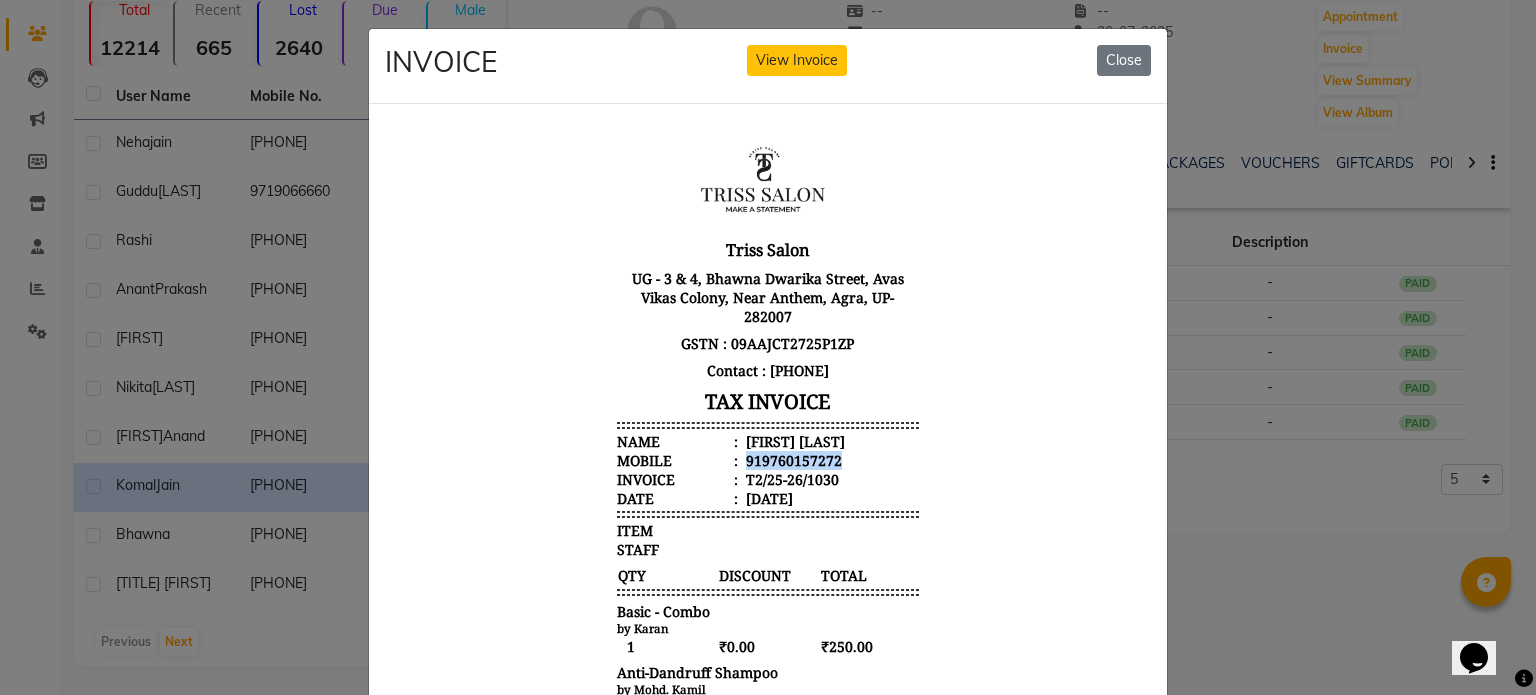click on "919760157272" at bounding box center (792, 459) 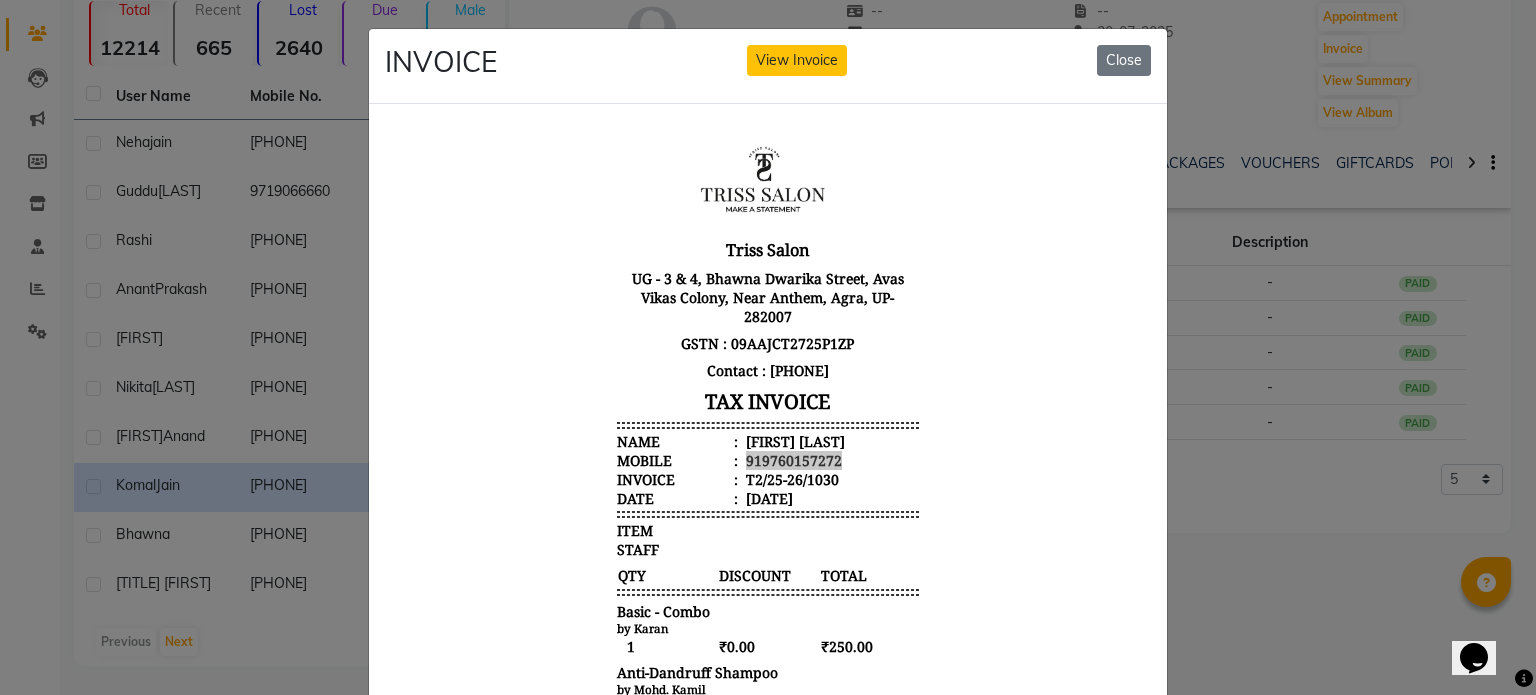 click on "INVOICE View Invoice Close" 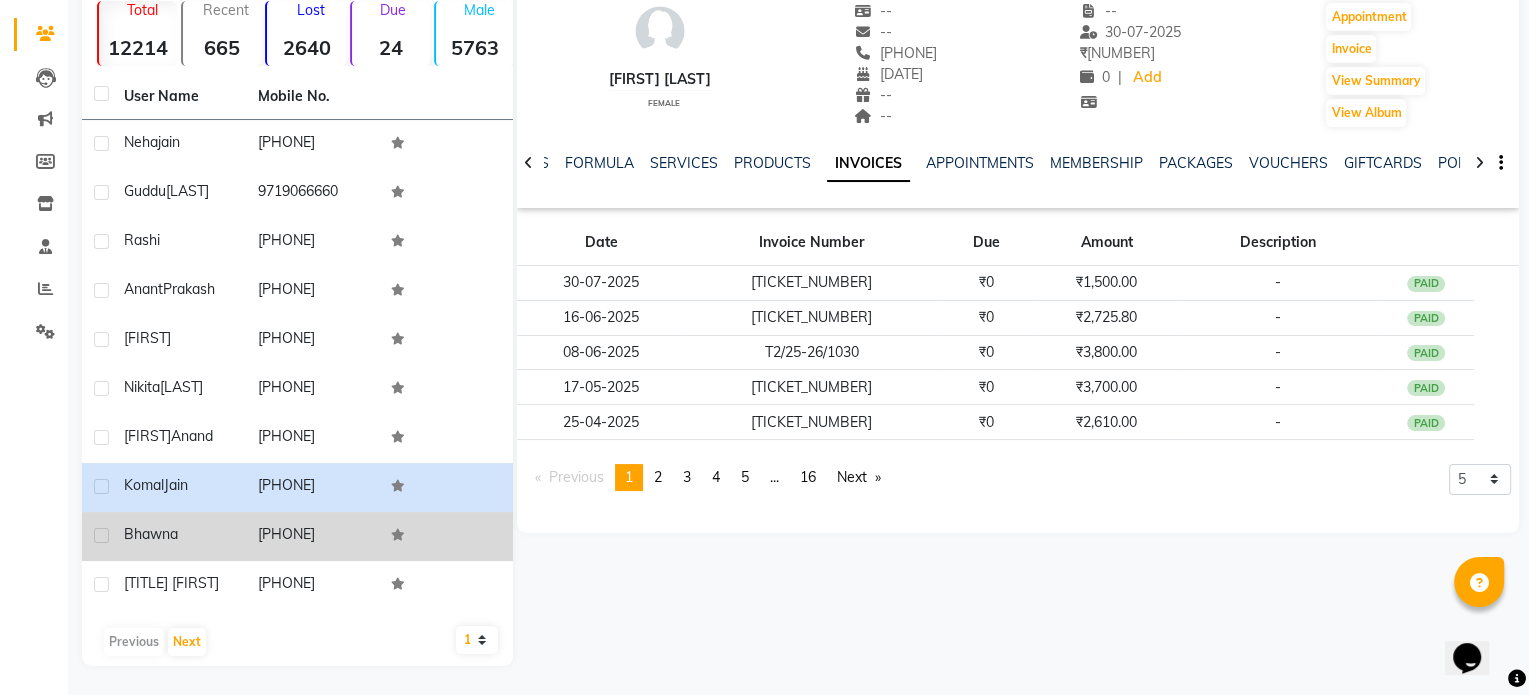 scroll, scrollTop: 153, scrollLeft: 0, axis: vertical 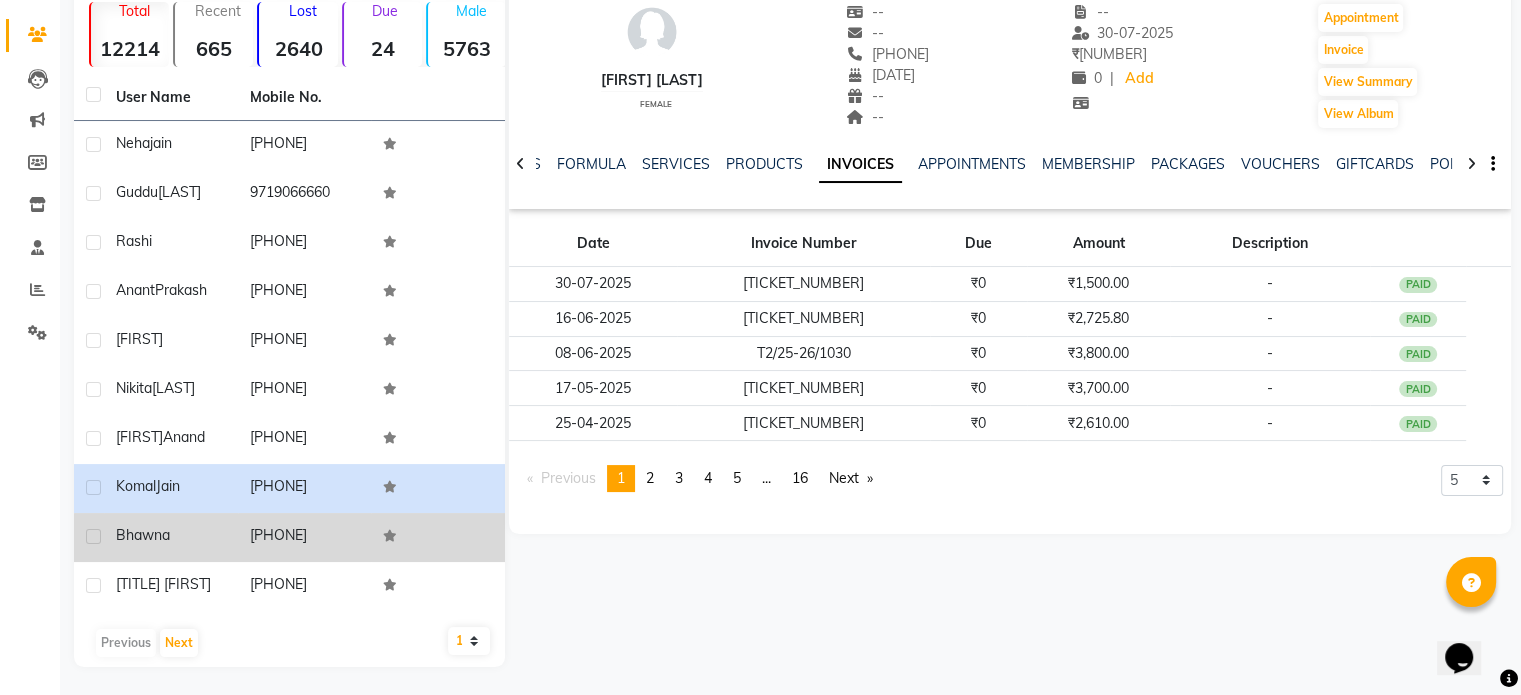 click on "Bhawna" 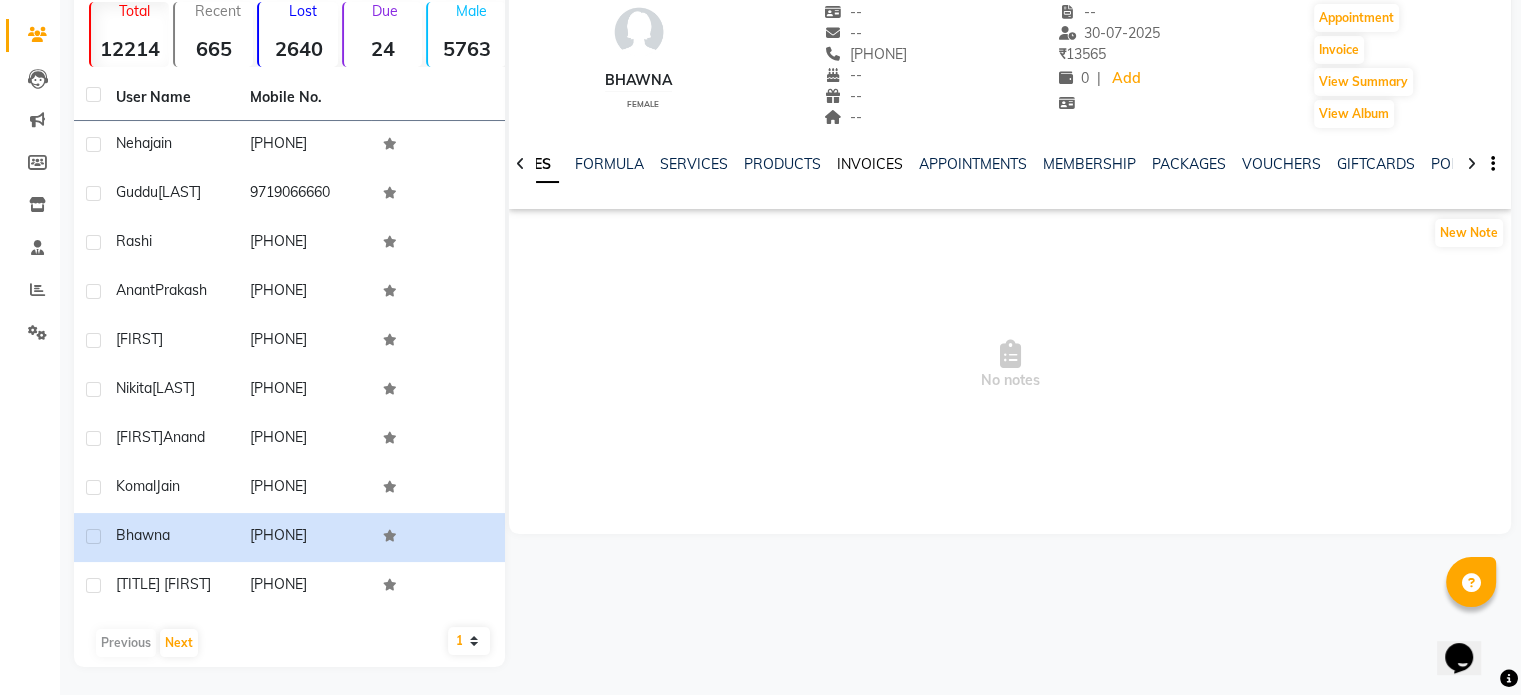 click on "INVOICES" 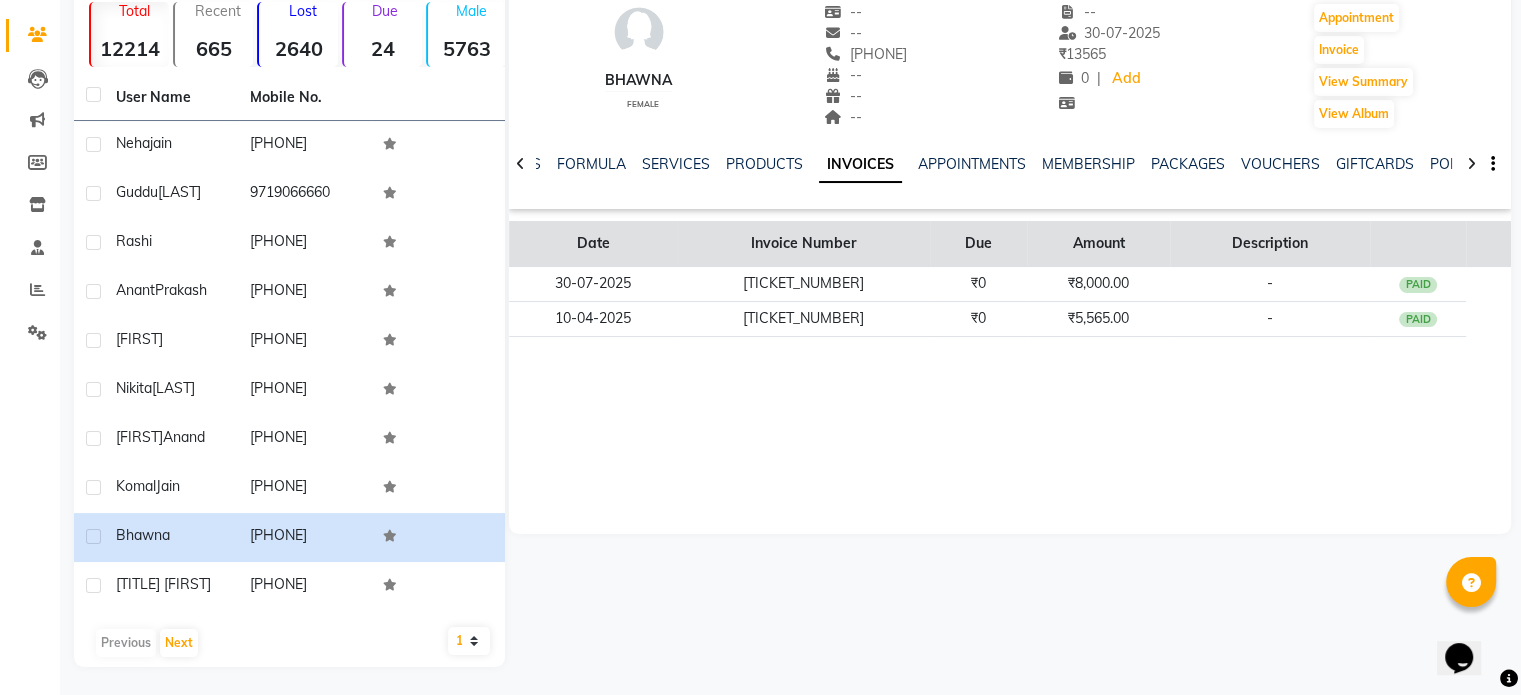 click on "Invoice Number" 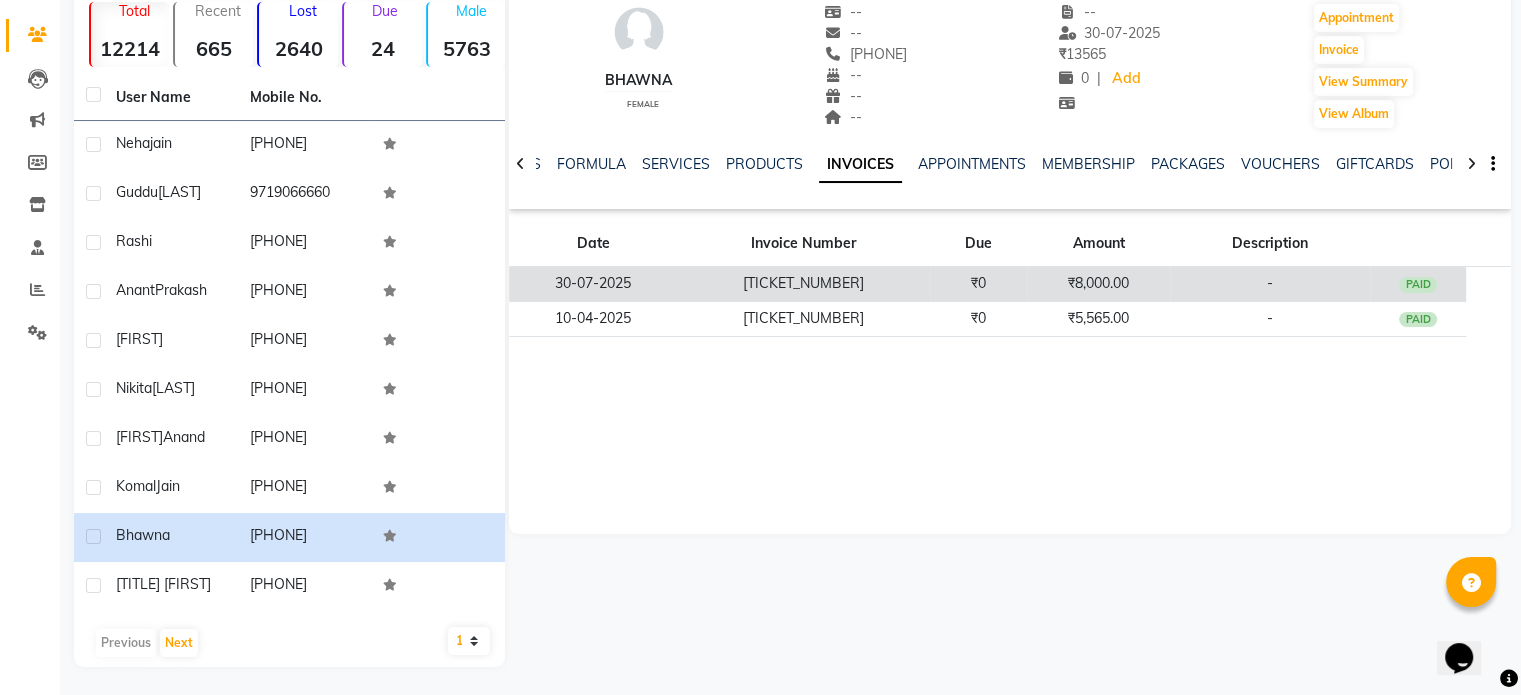 click on "T2/25-26/1723" 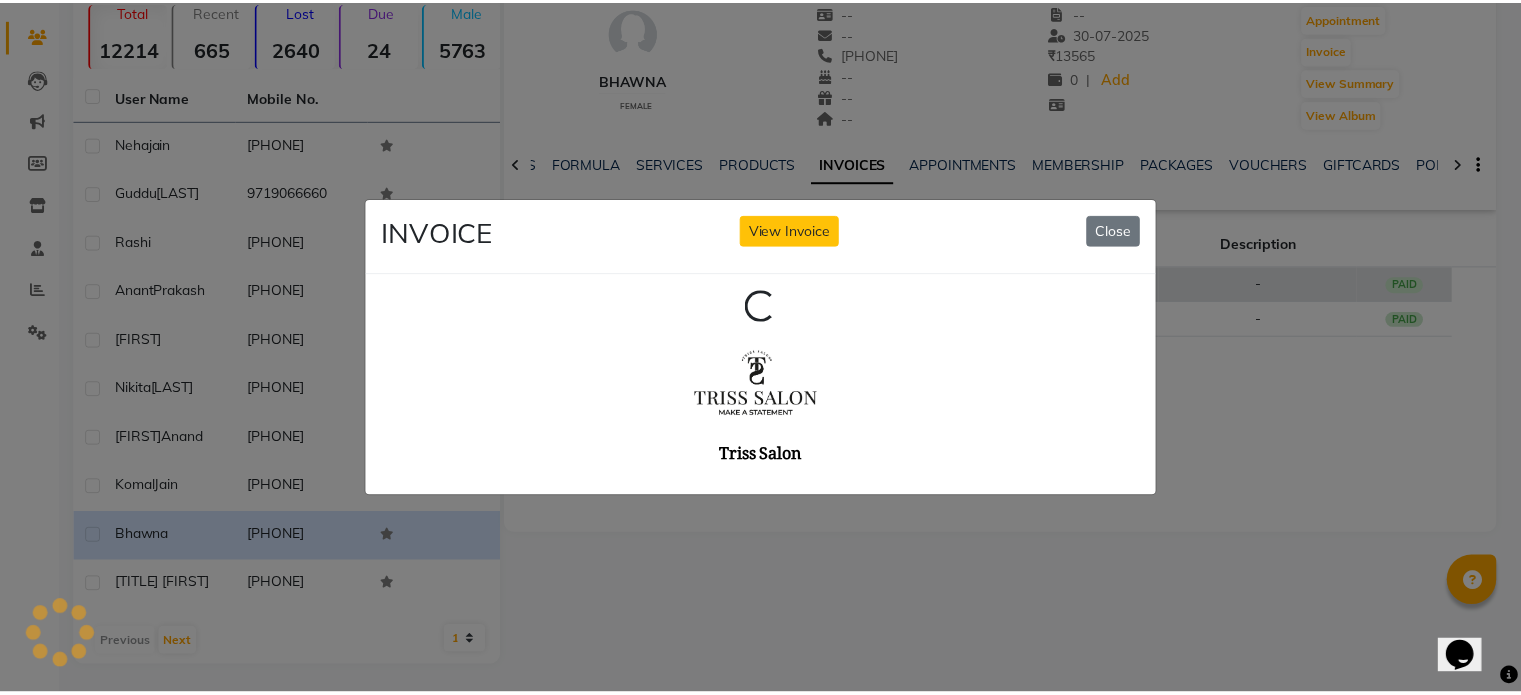 scroll, scrollTop: 0, scrollLeft: 0, axis: both 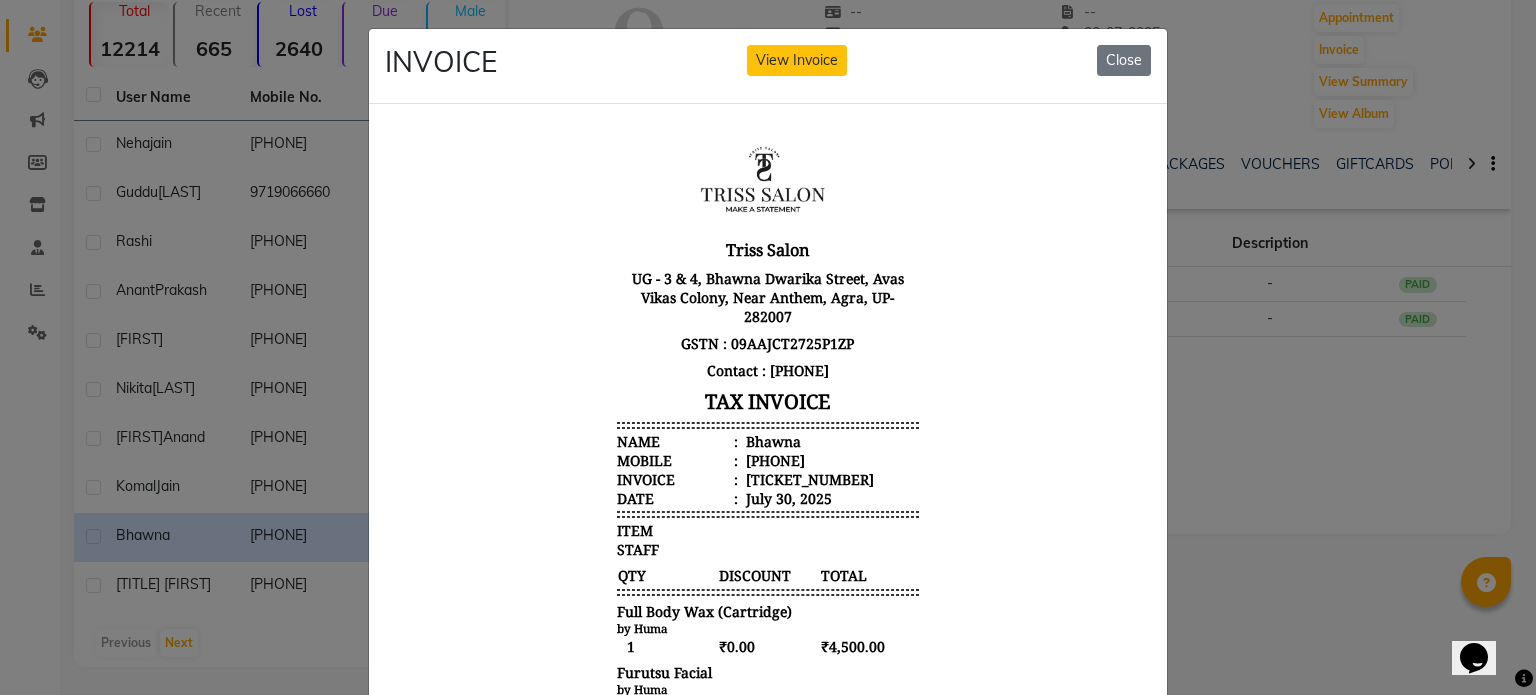 click on "Bhawna" at bounding box center [771, 440] 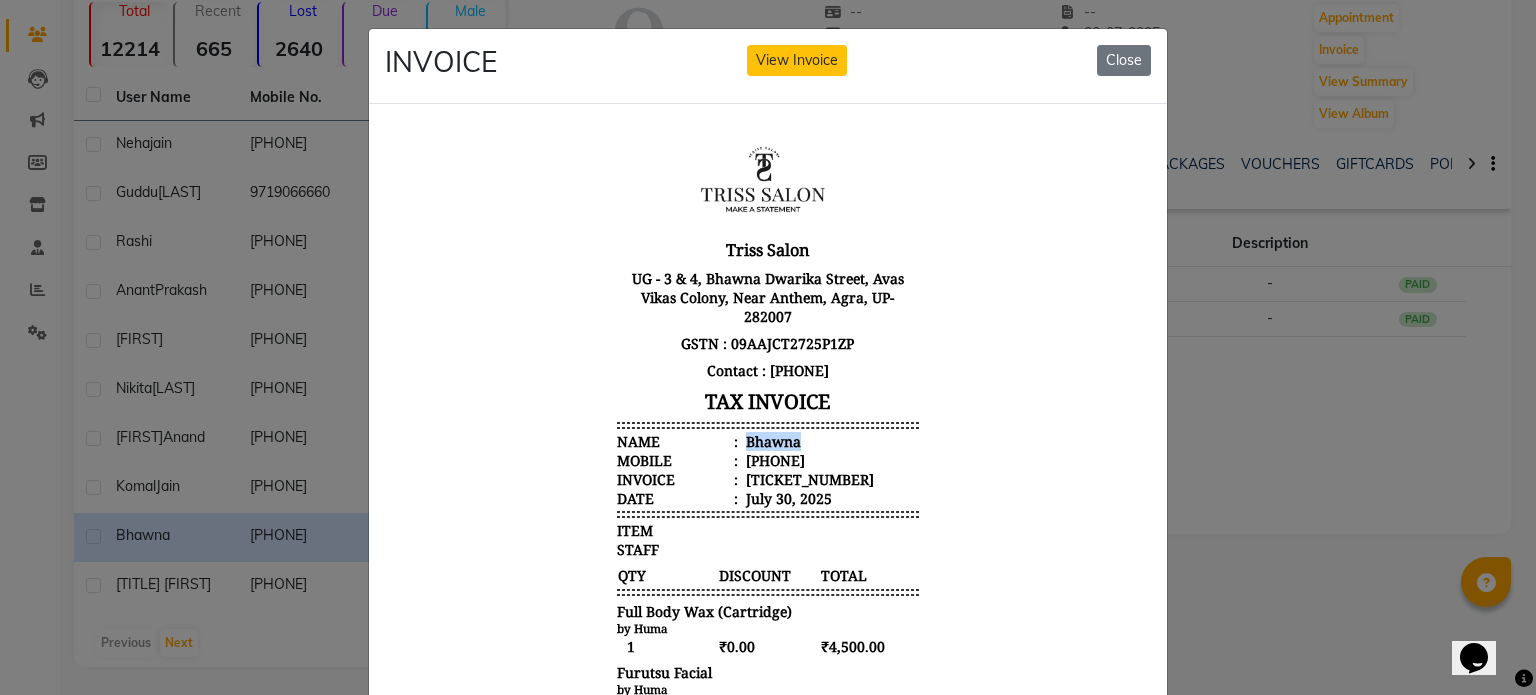 click on "Bhawna" at bounding box center [771, 440] 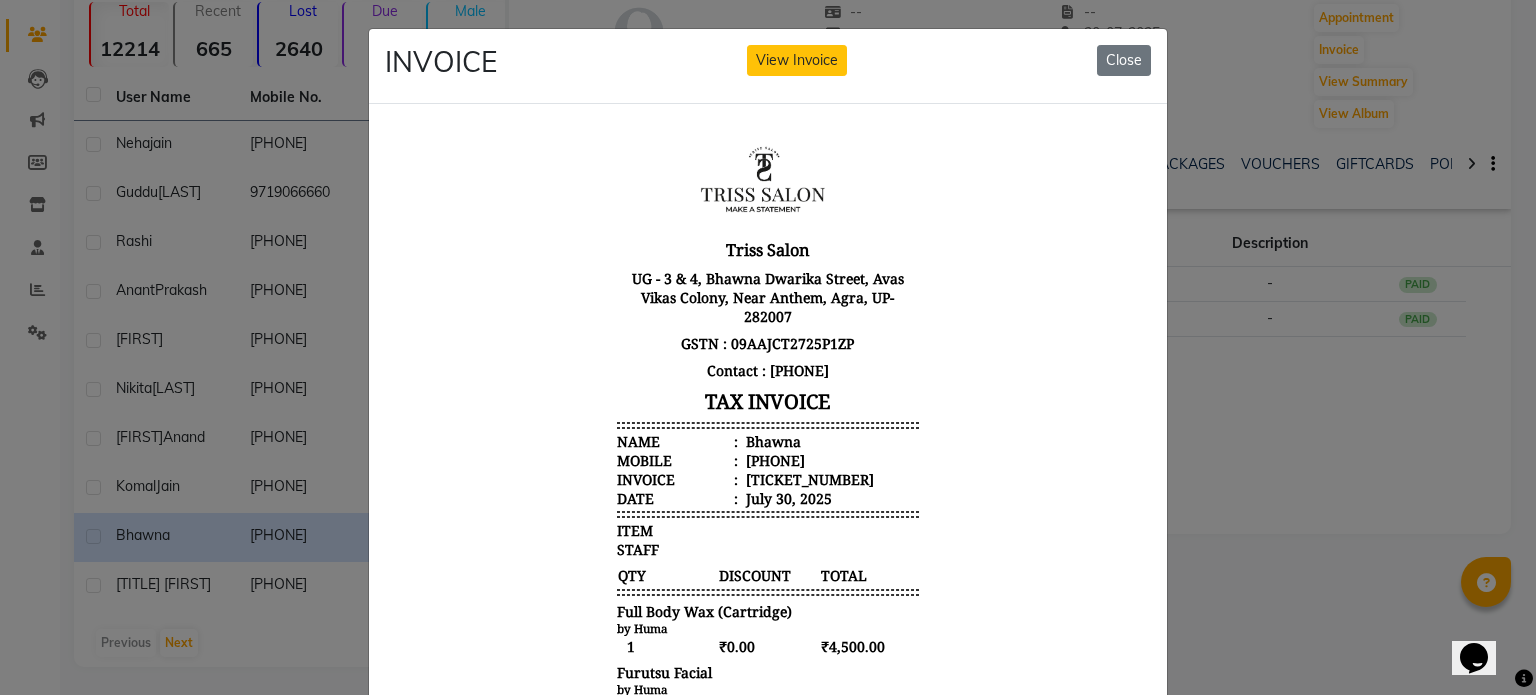 click on "918860028949" at bounding box center (773, 459) 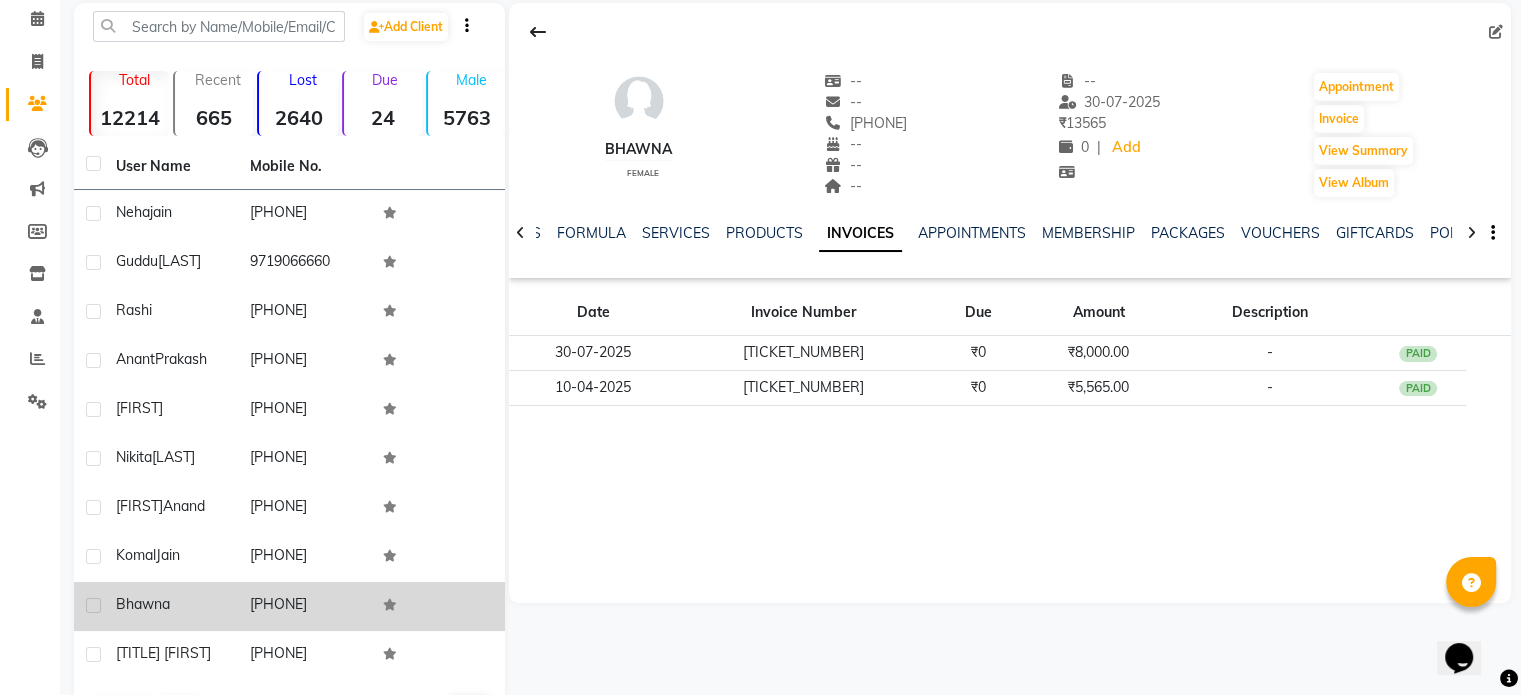 scroll, scrollTop: 154, scrollLeft: 0, axis: vertical 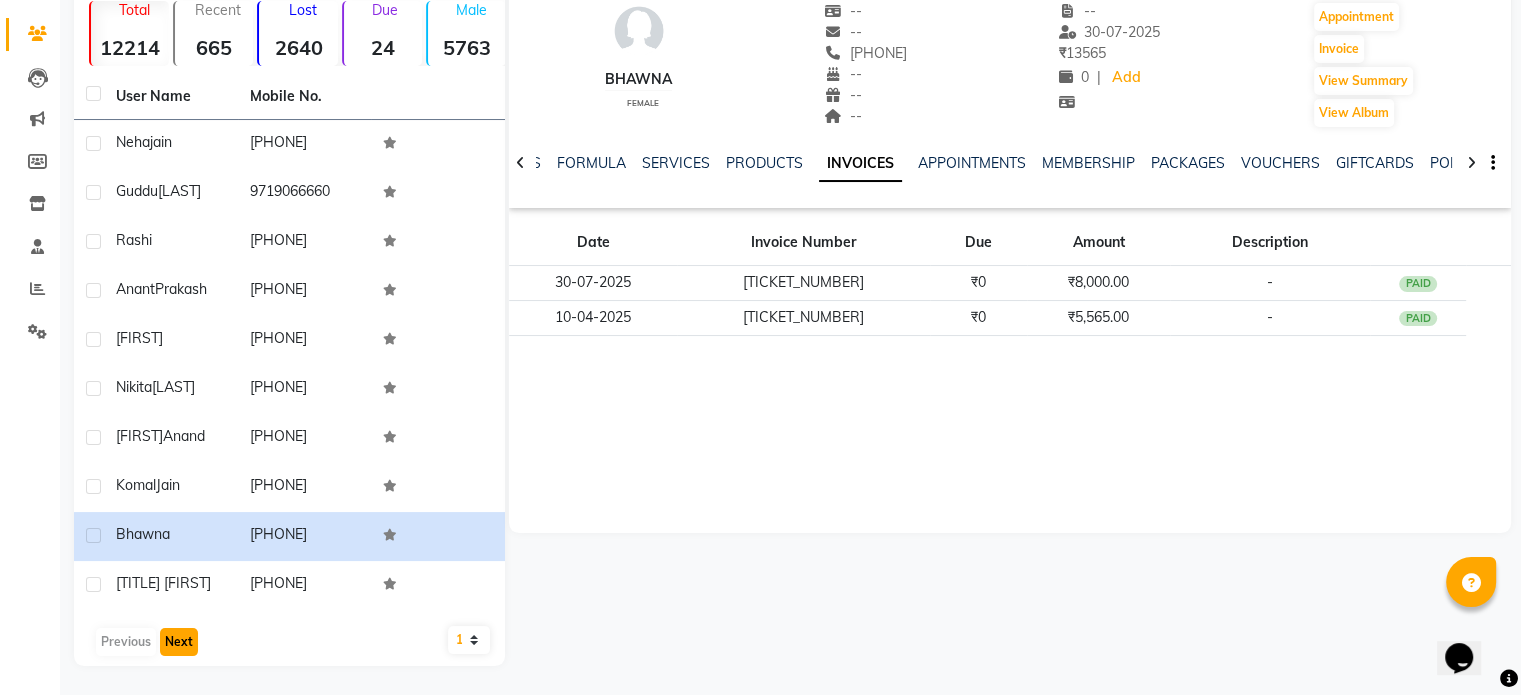 click on "Next" 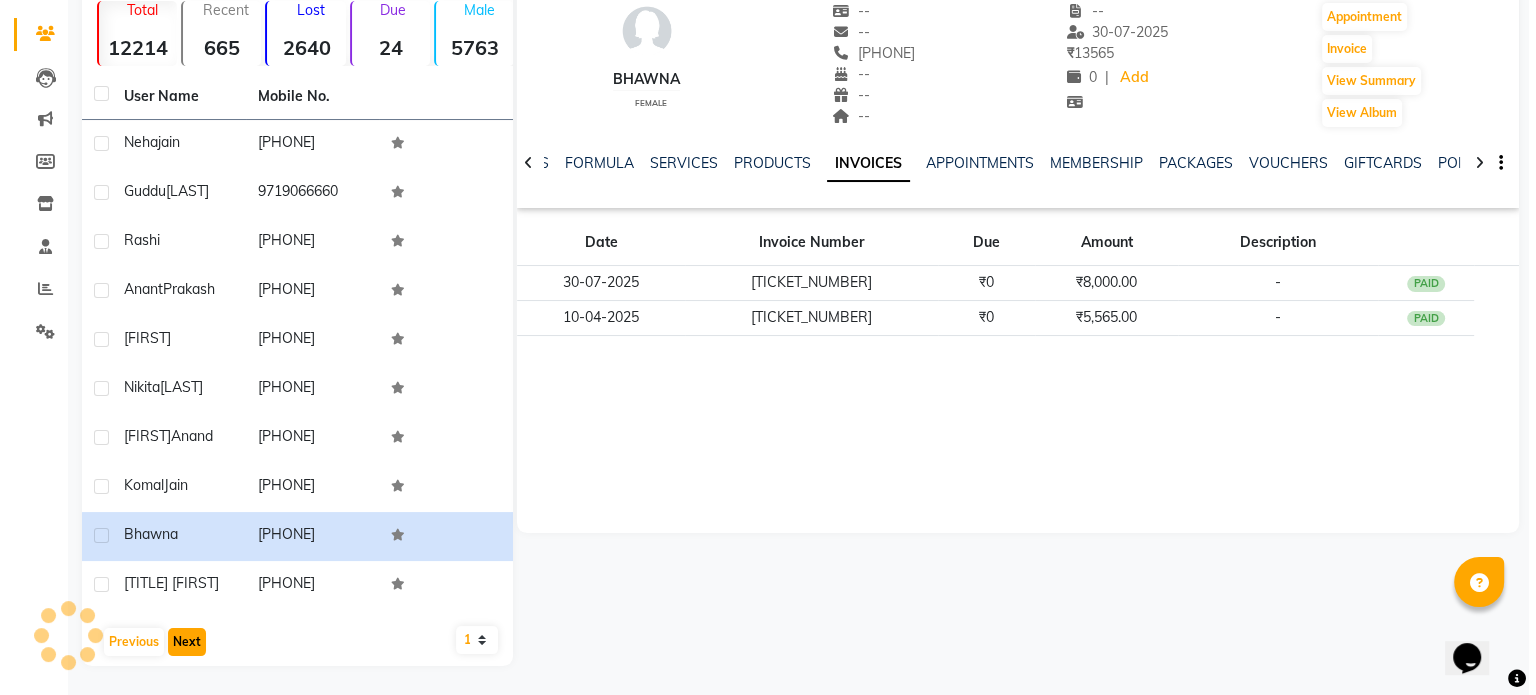 scroll, scrollTop: 21, scrollLeft: 0, axis: vertical 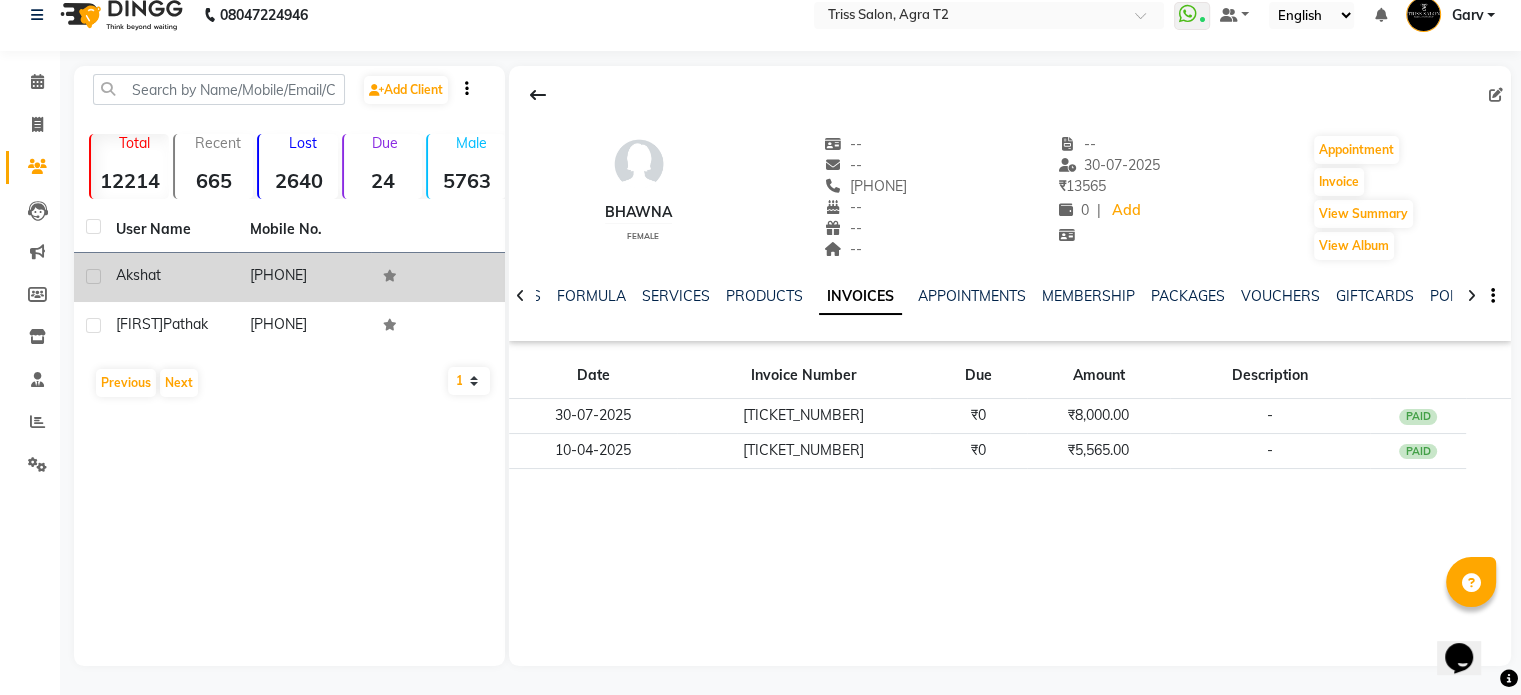click on "7906301169" 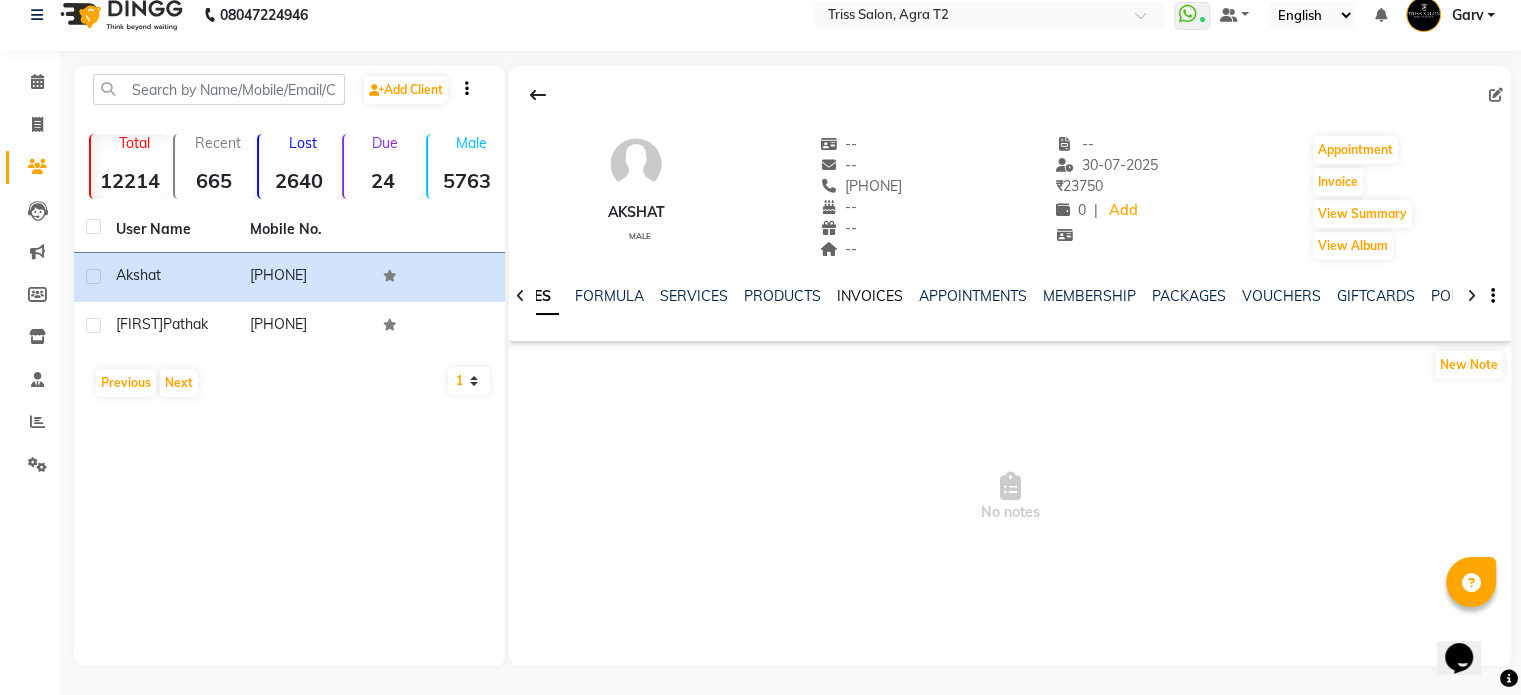 click on "INVOICES" 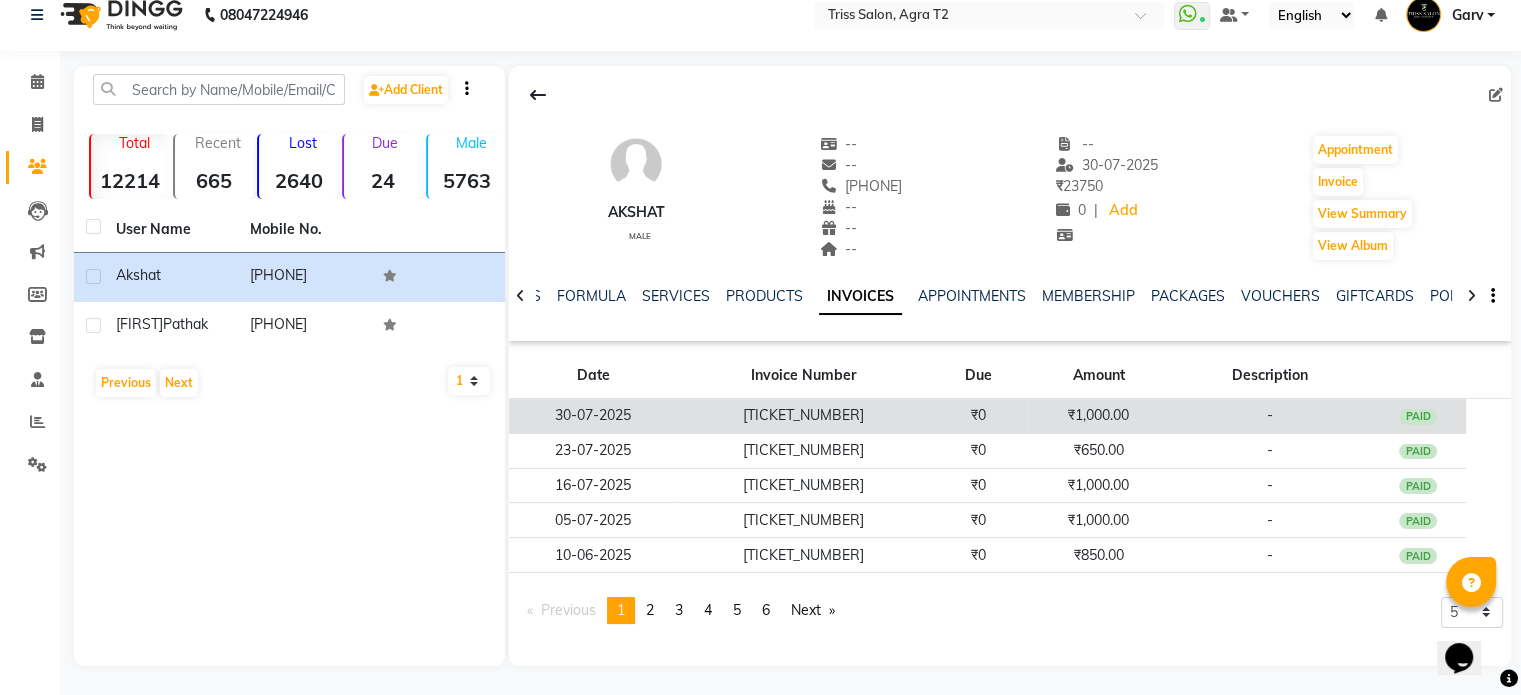click on "₹0" 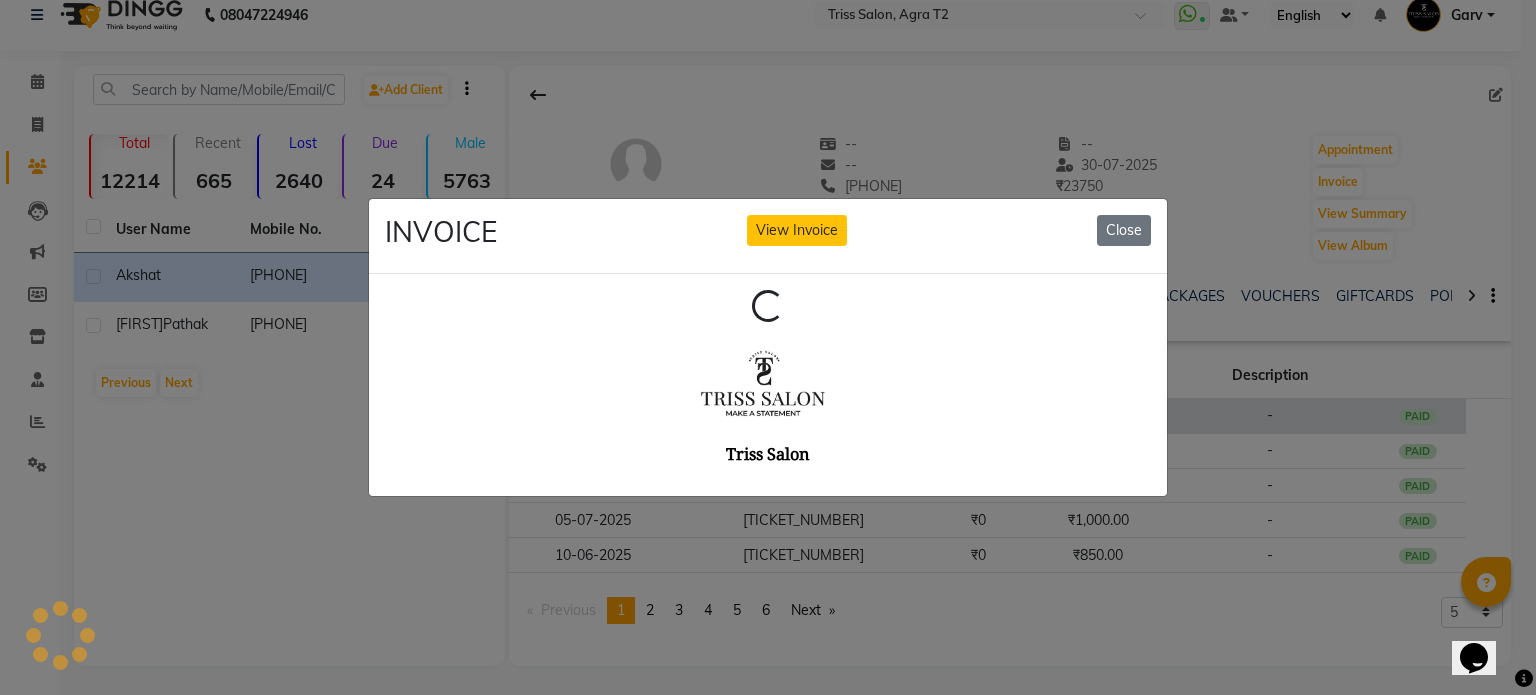 scroll, scrollTop: 0, scrollLeft: 0, axis: both 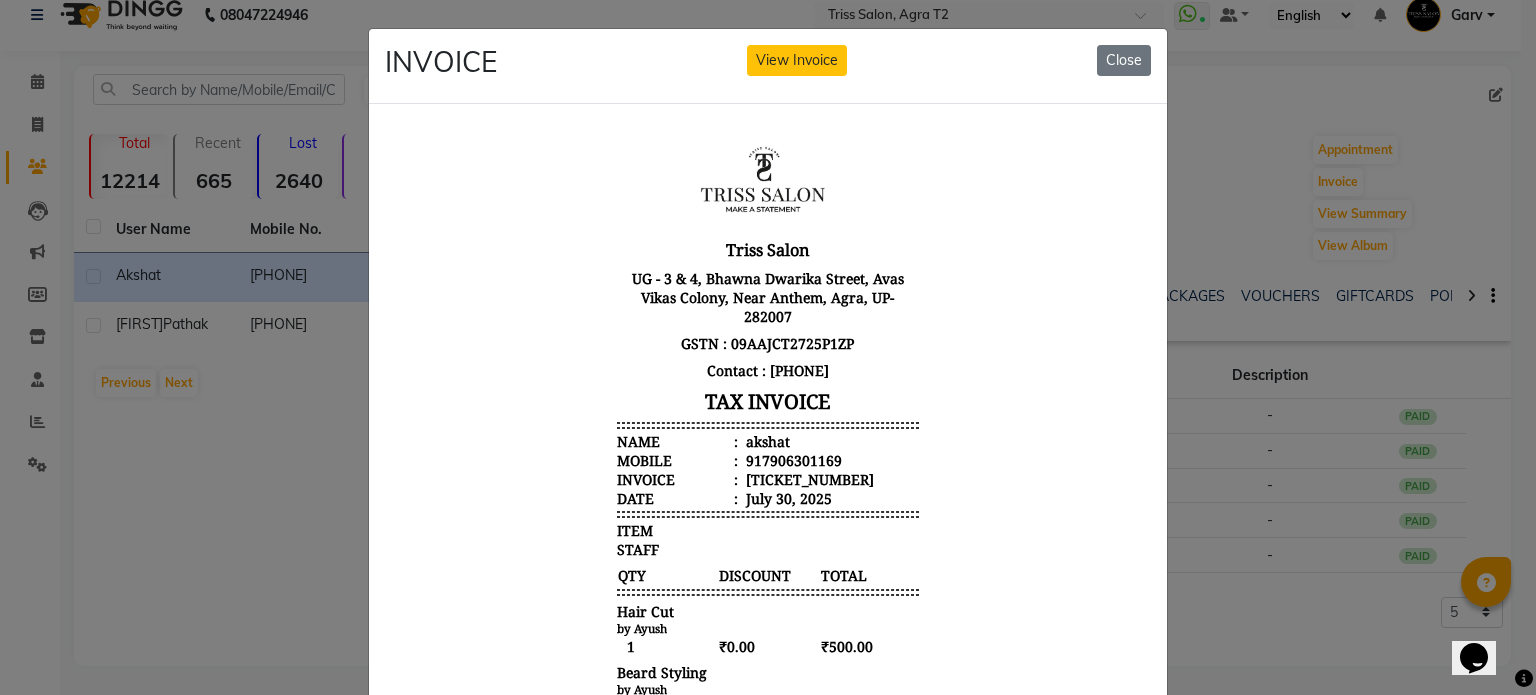 click on "akshat" at bounding box center [766, 440] 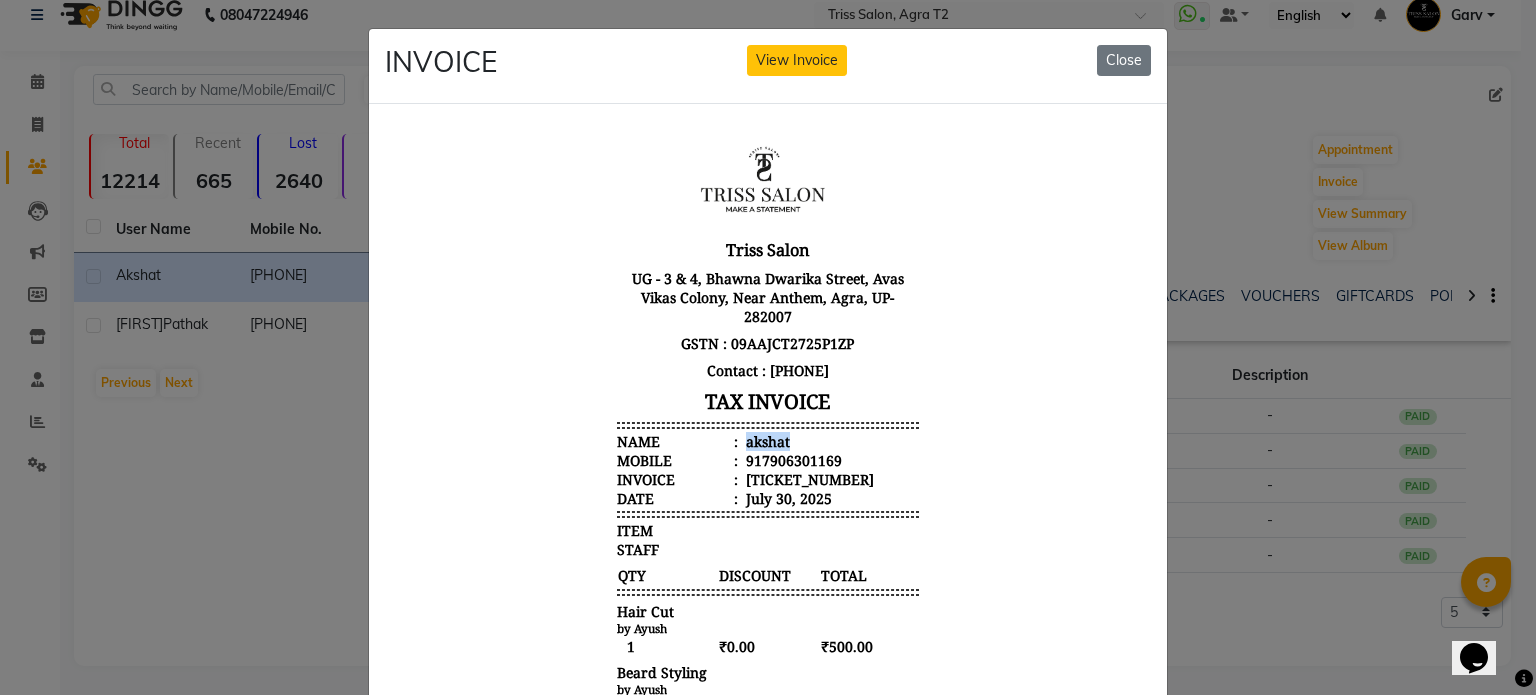 click on "akshat" at bounding box center (766, 440) 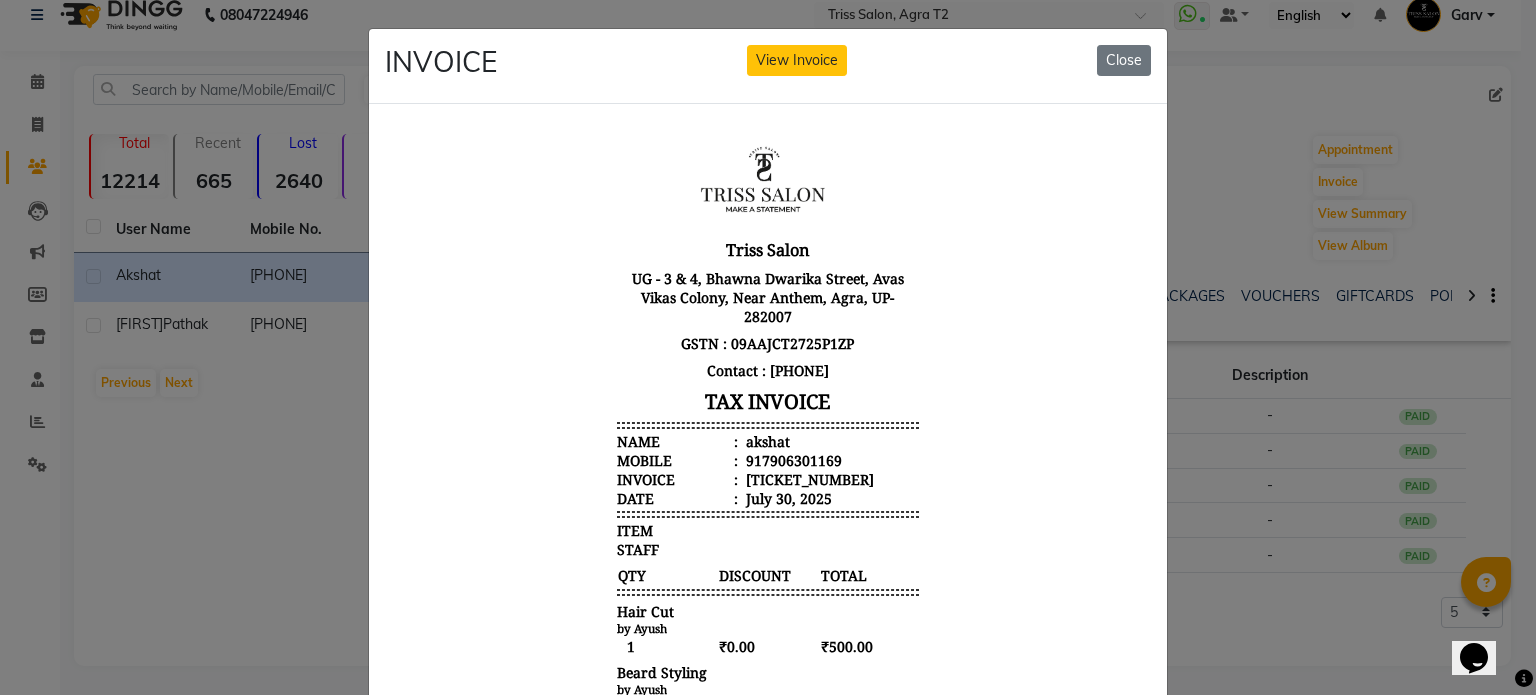 click on "917906301169" at bounding box center [792, 459] 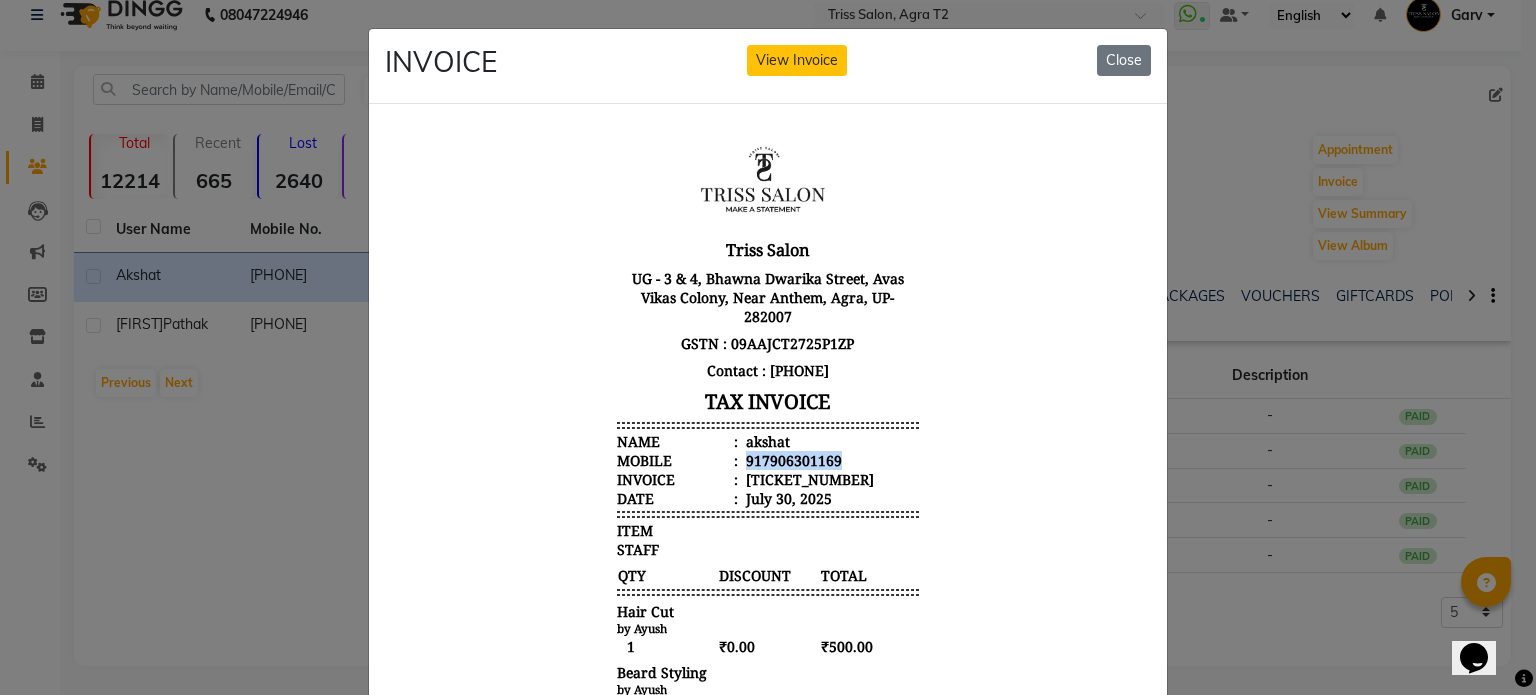 click on "917906301169" at bounding box center (792, 459) 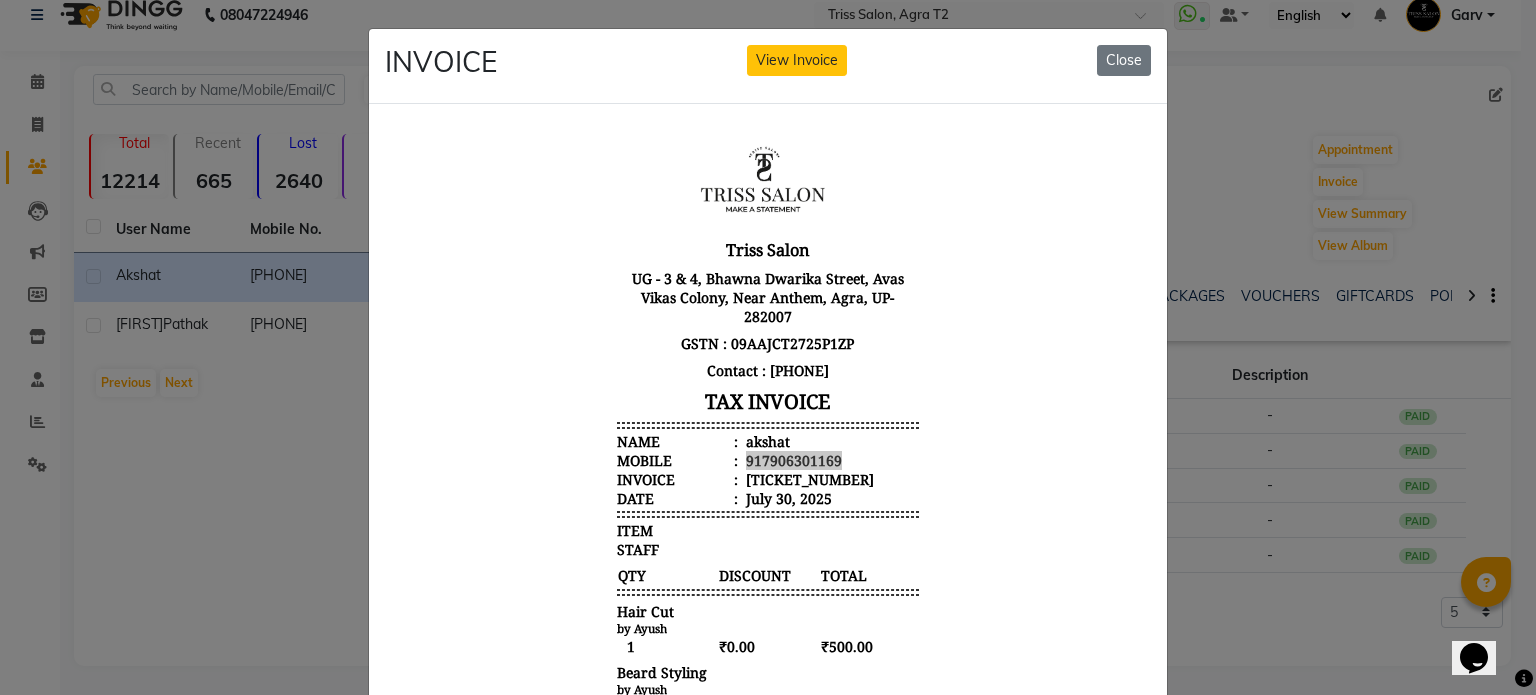 click on "INVOICE View Invoice Close" 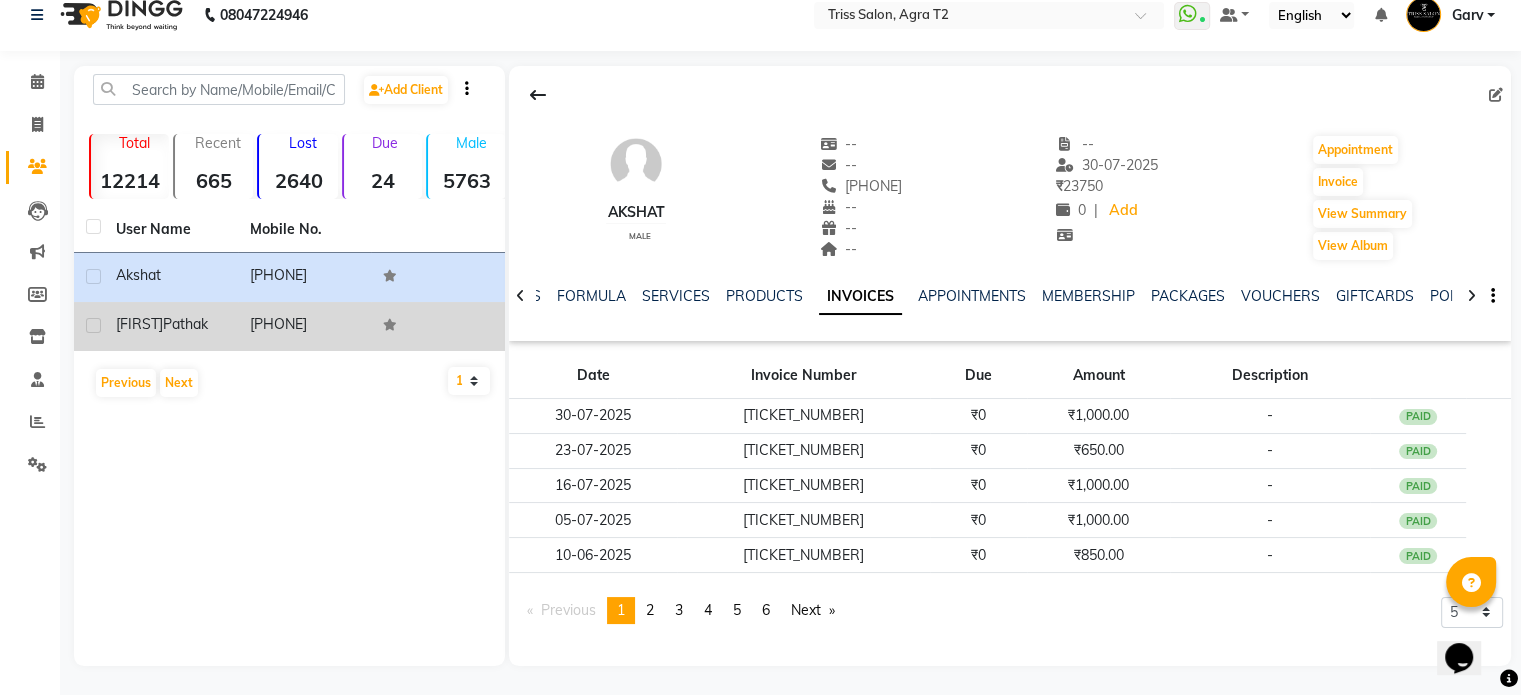click on "8726962458" 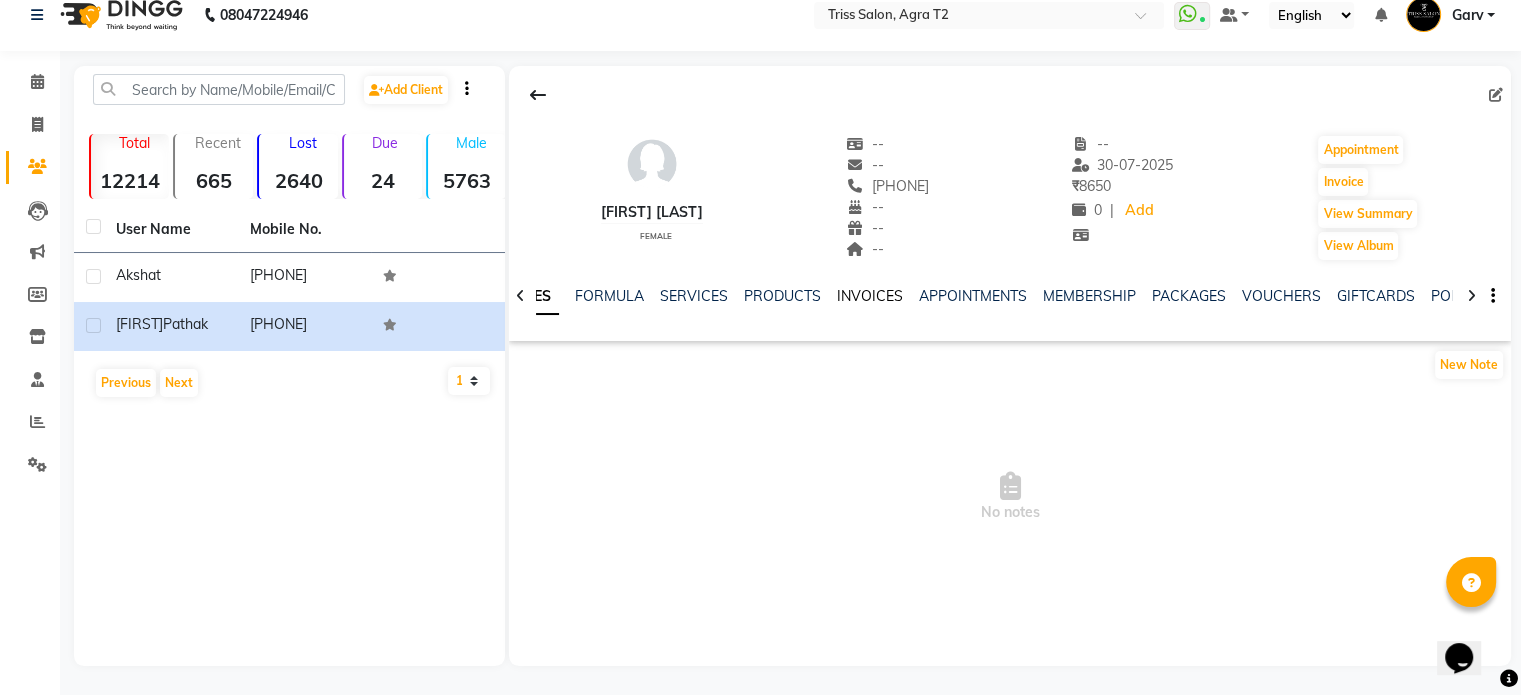 click on "INVOICES" 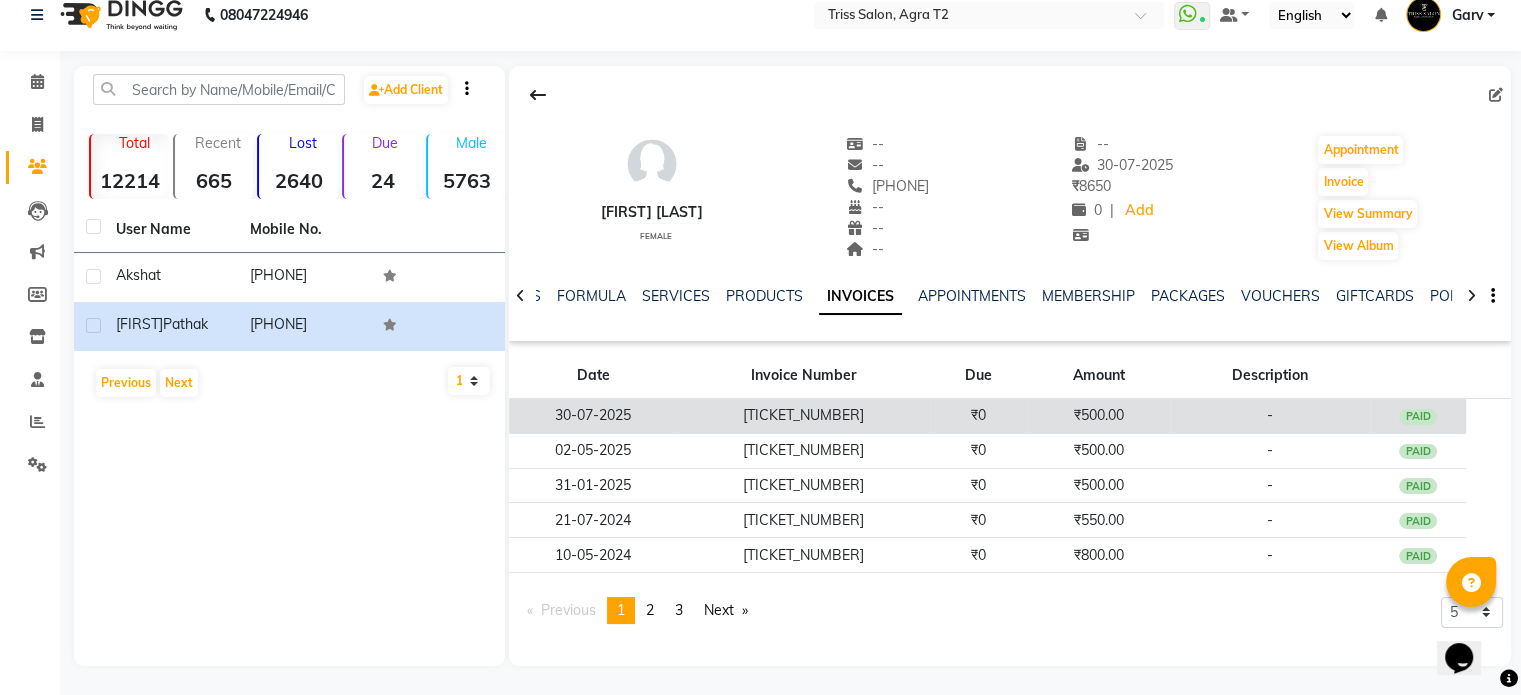 click on "₹0" 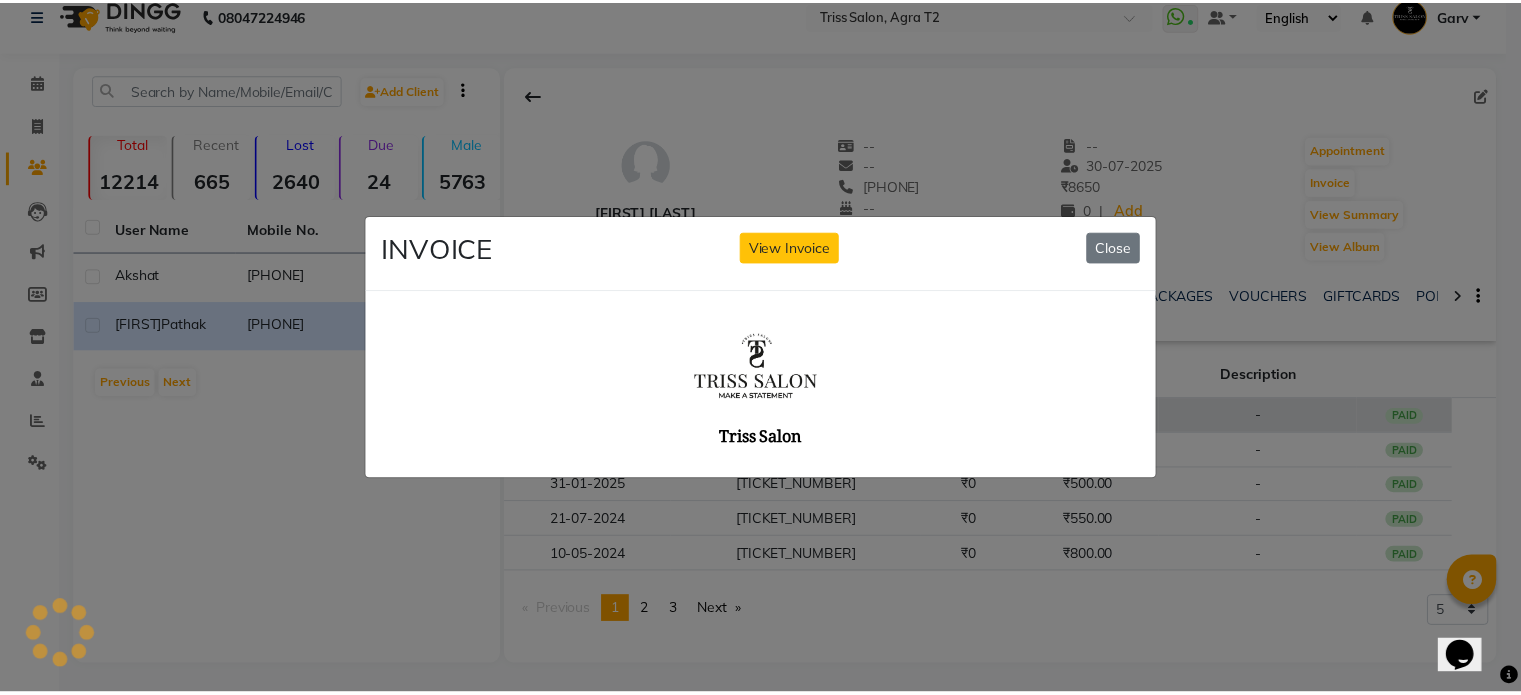 scroll, scrollTop: 0, scrollLeft: 0, axis: both 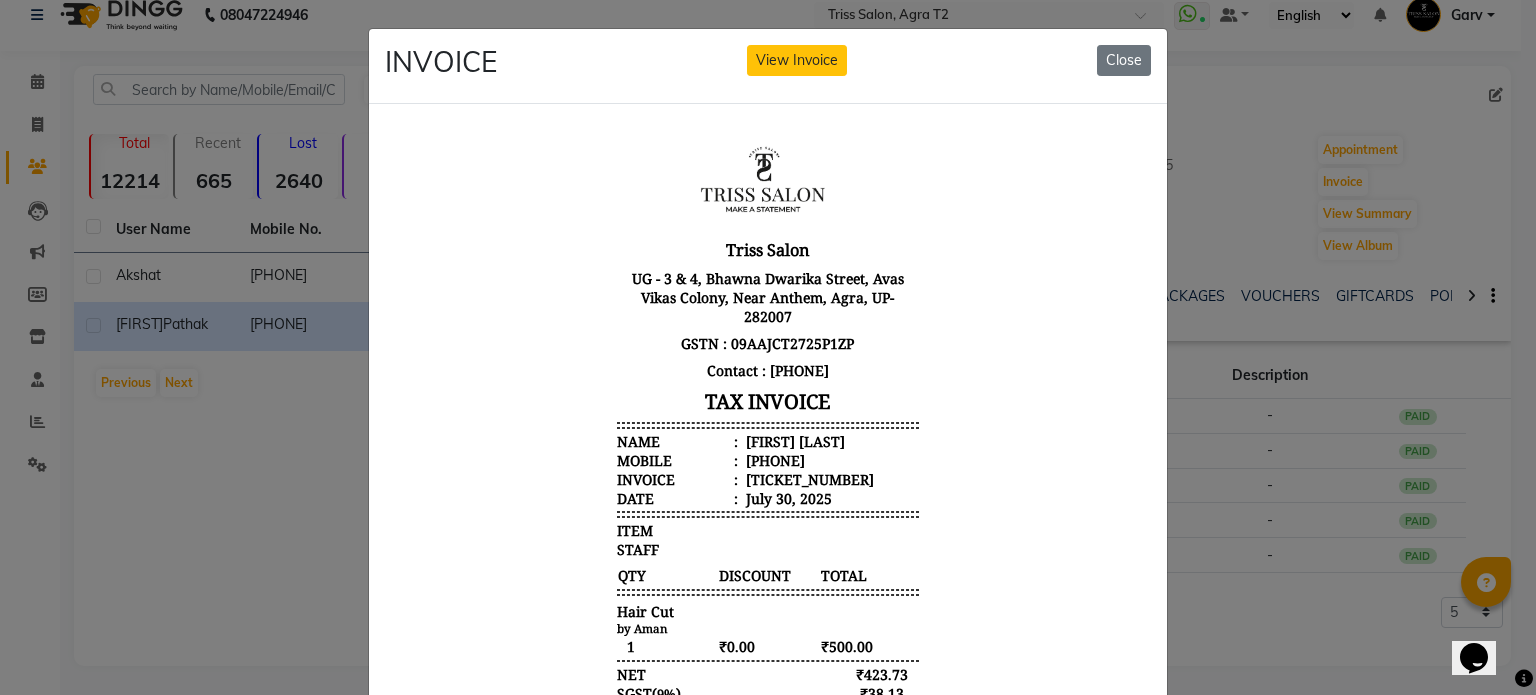 click on "Praveena Pathak" at bounding box center [793, 440] 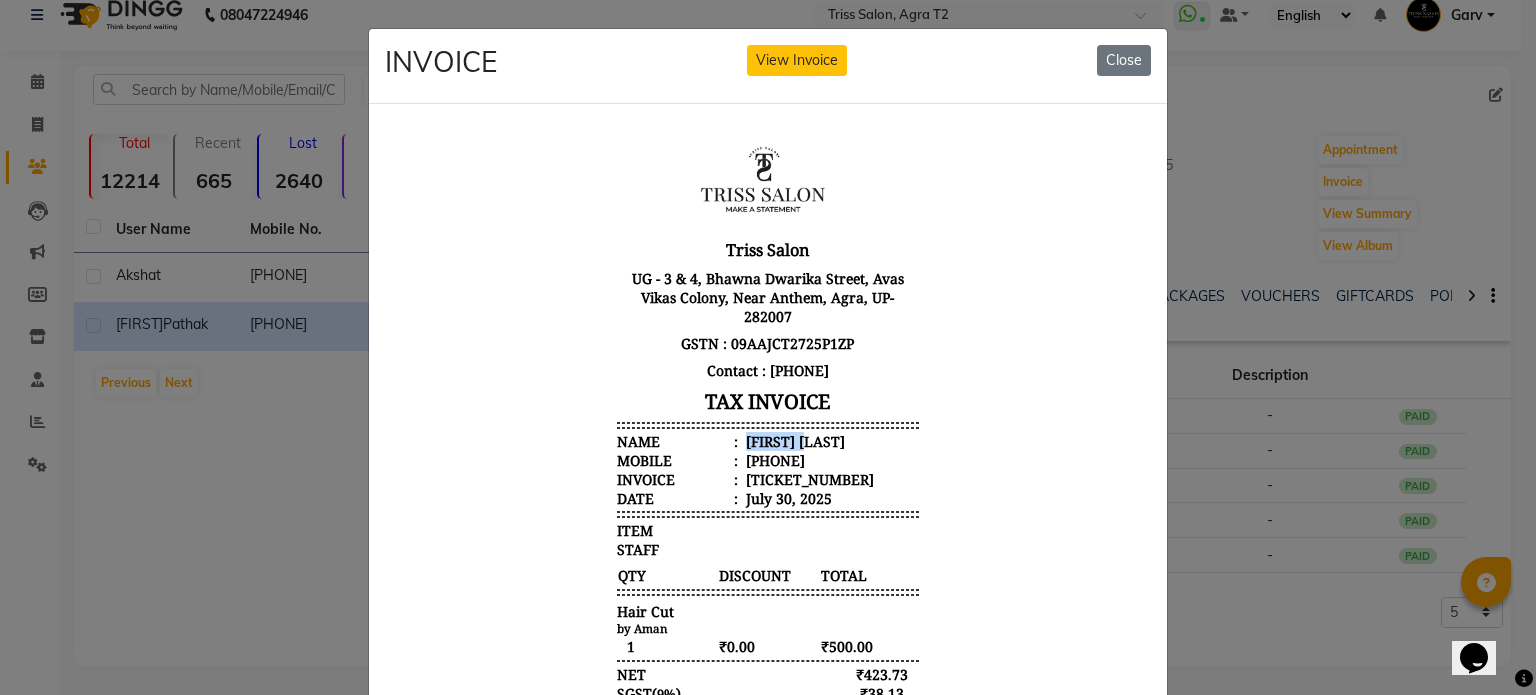 click on "Praveena Pathak" at bounding box center (793, 440) 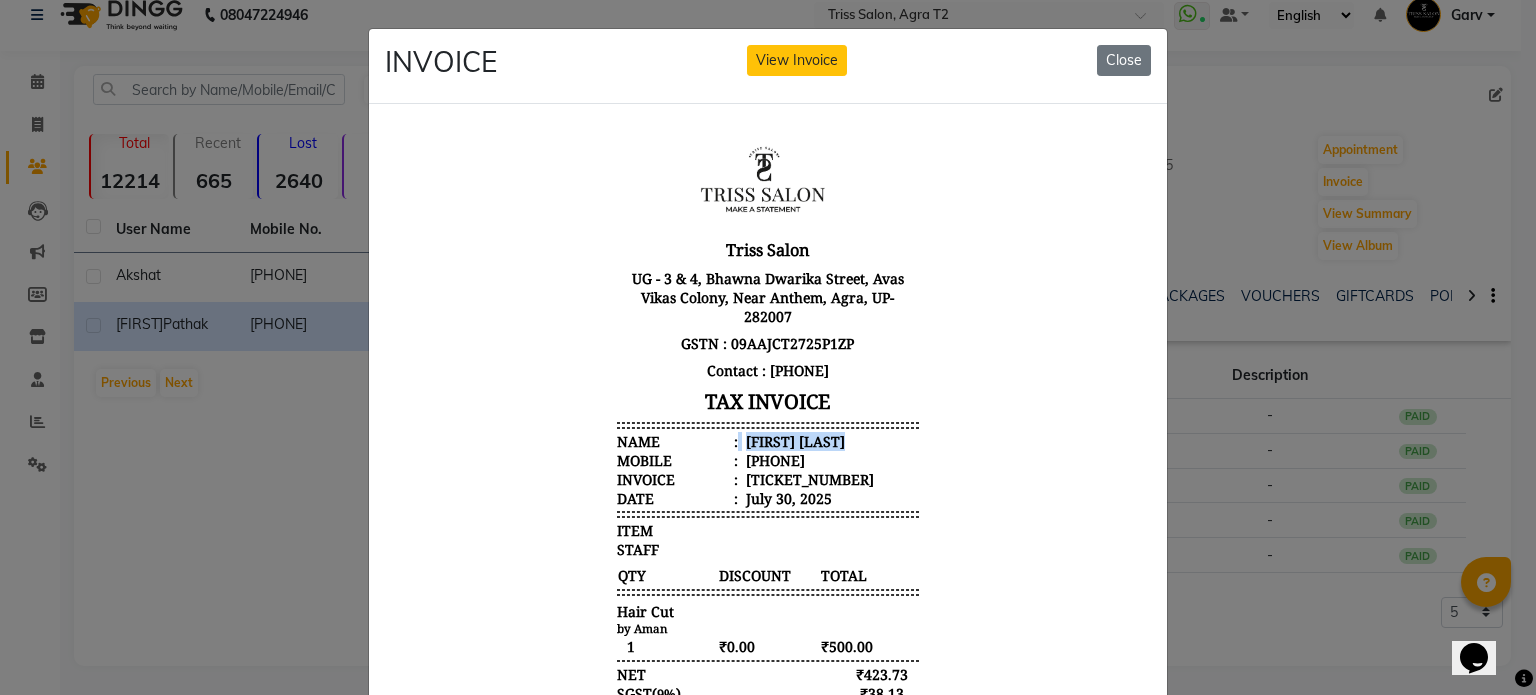 click on "Praveena Pathak" at bounding box center [793, 440] 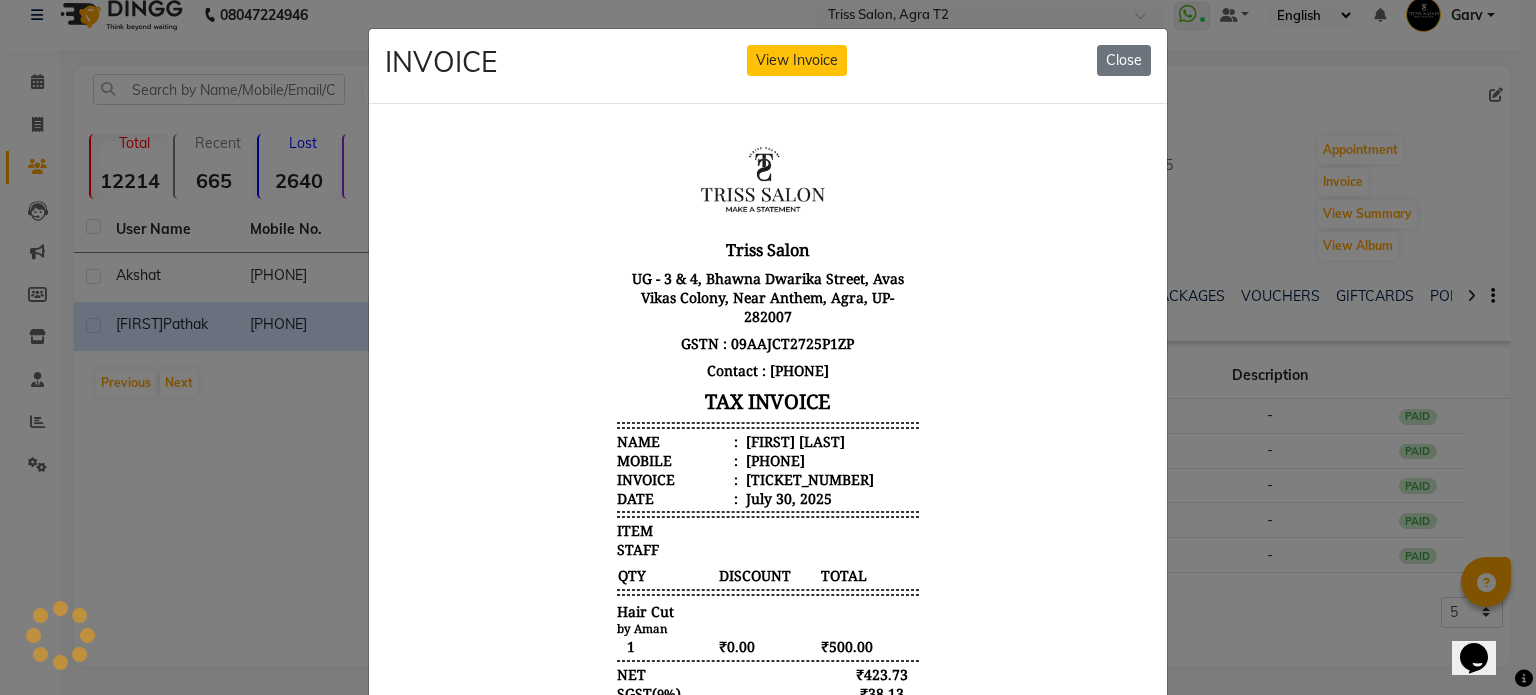 click on "918726962458" at bounding box center (773, 459) 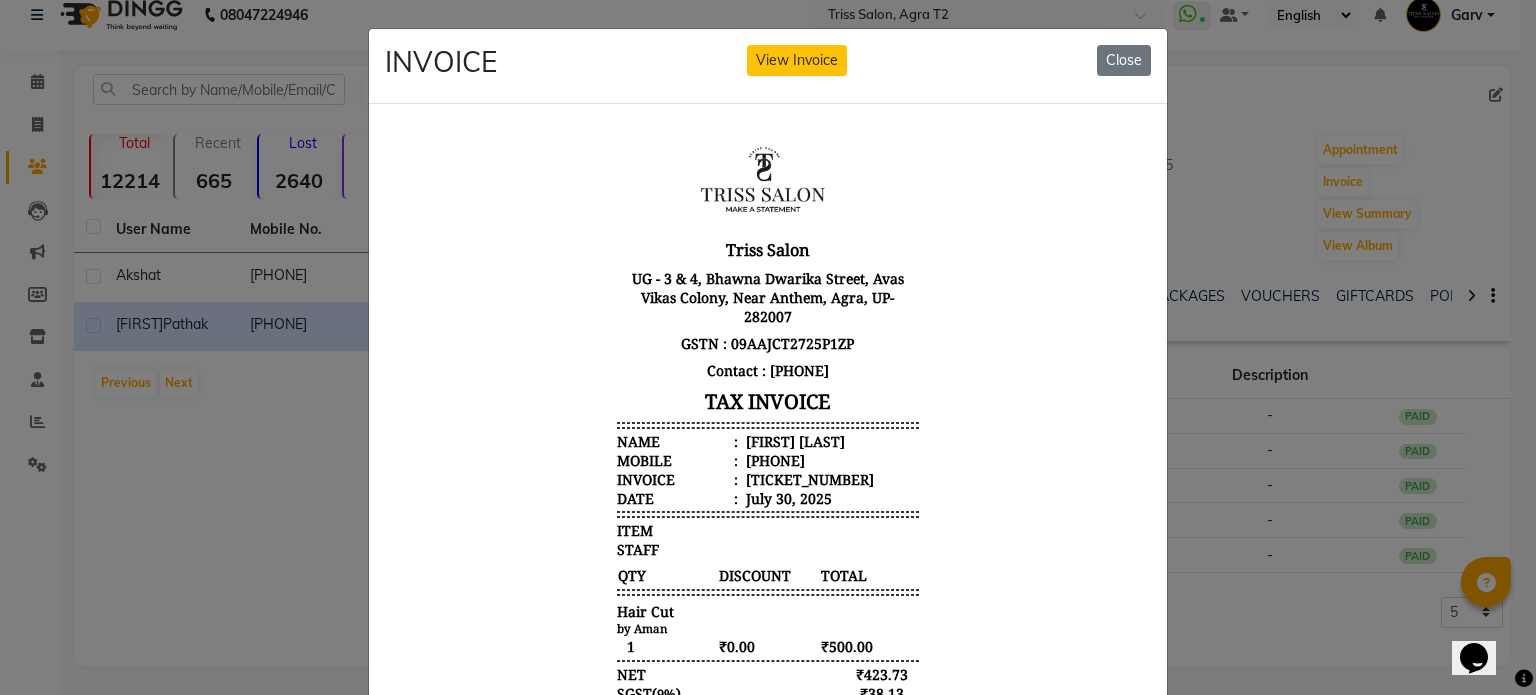click on "918726962458" at bounding box center (773, 459) 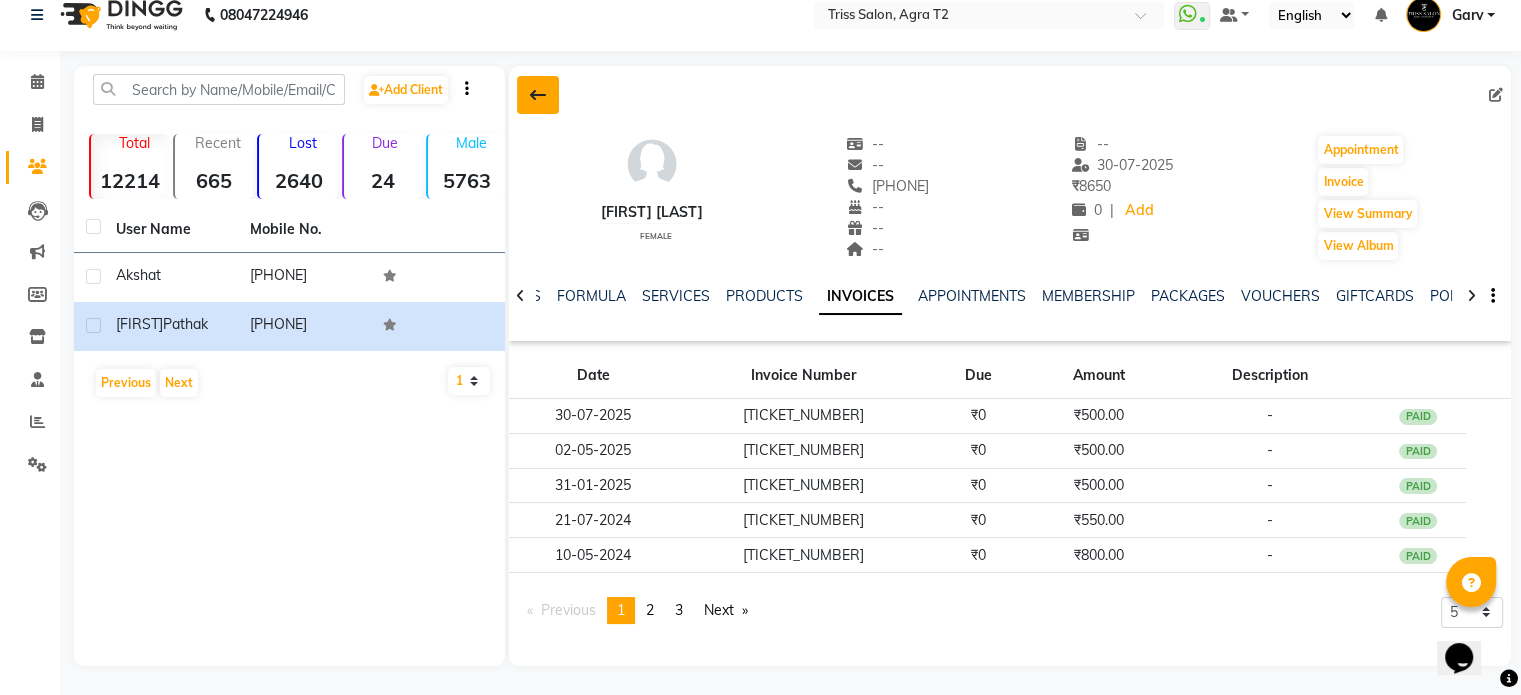 click 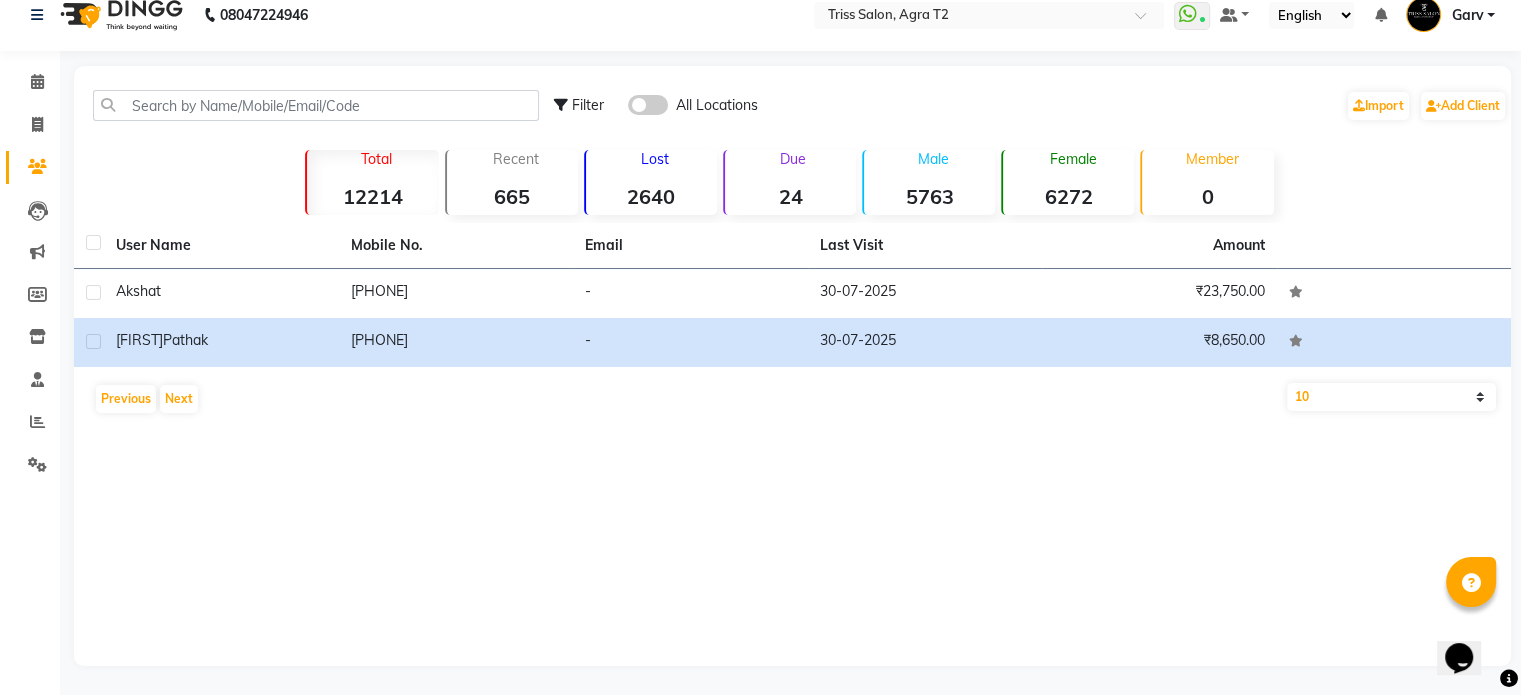 click on "Filter" 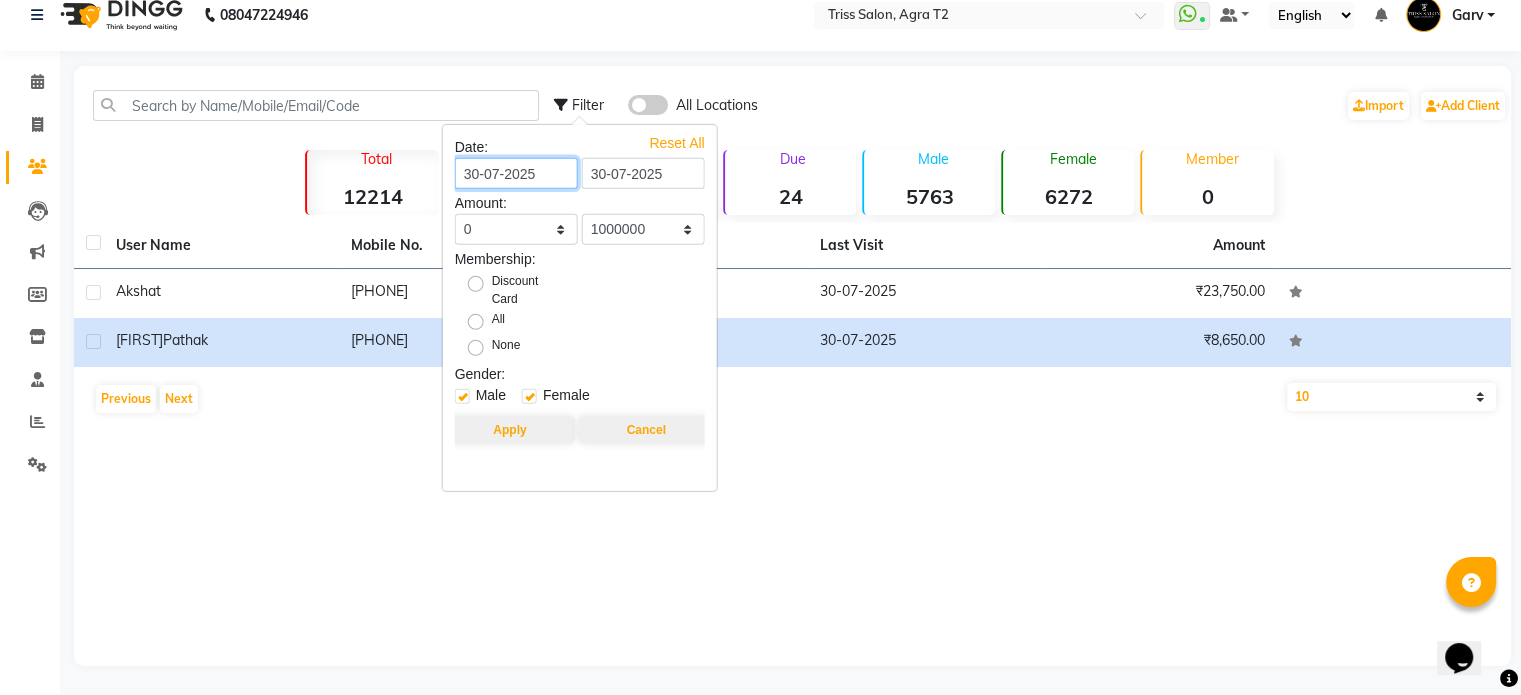 click on "30-07-2025" at bounding box center (516, 173) 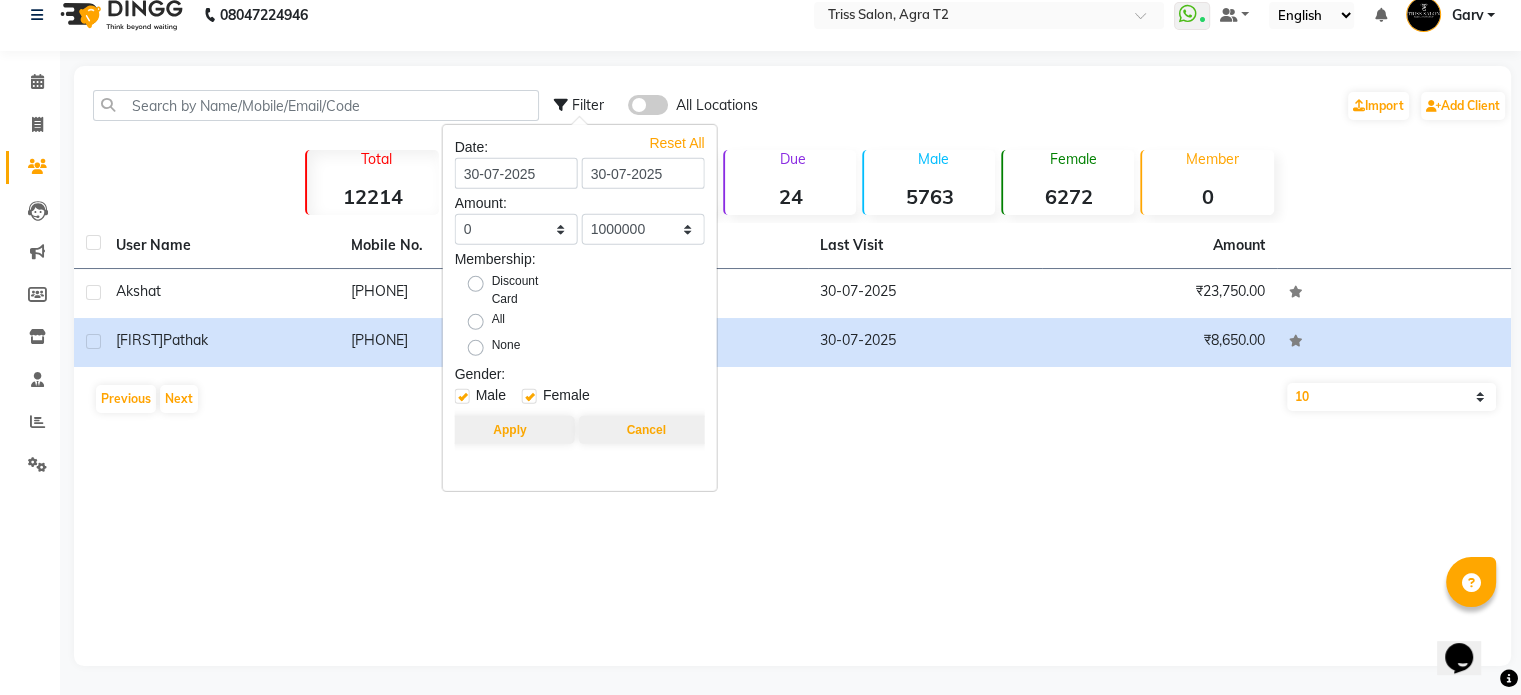 select on "7" 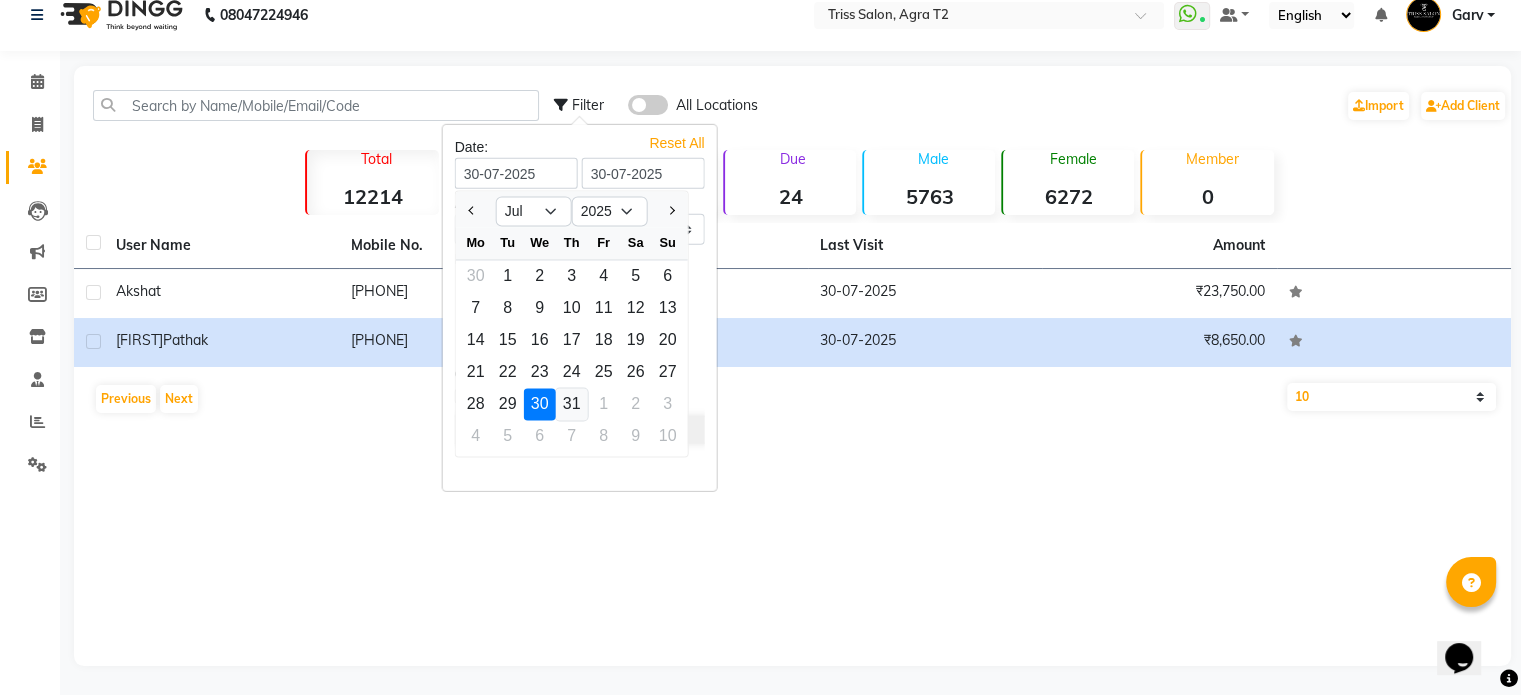 click on "31" at bounding box center (572, 404) 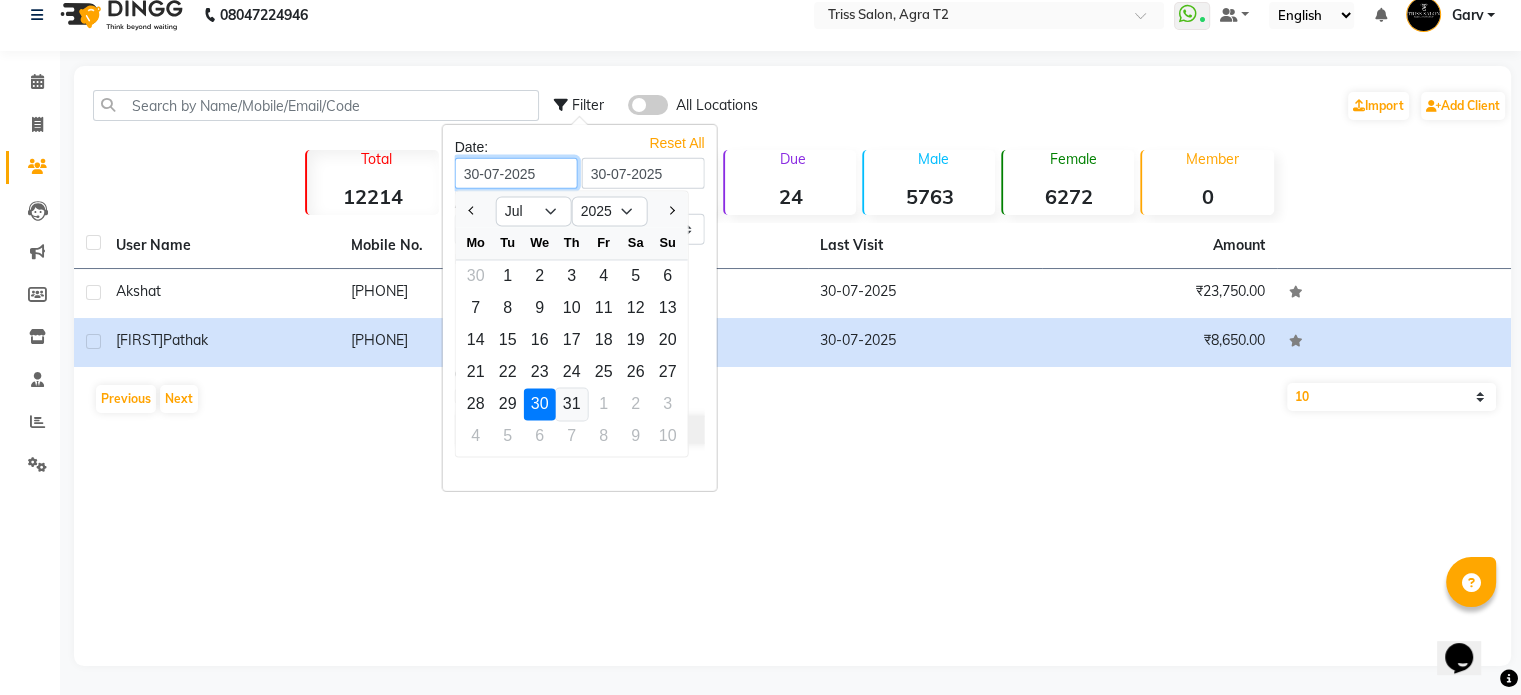 type on "31-07-2025" 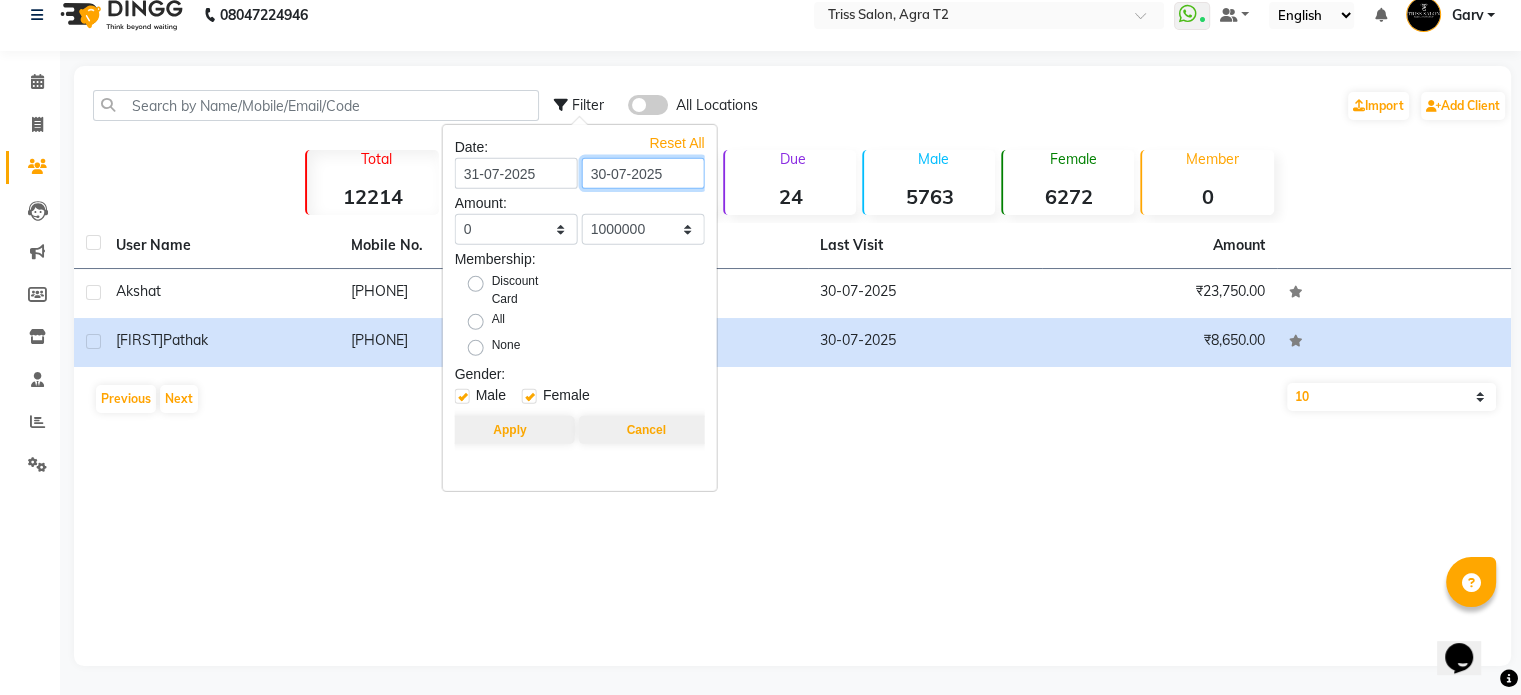 click on "30-07-2025" at bounding box center [643, 173] 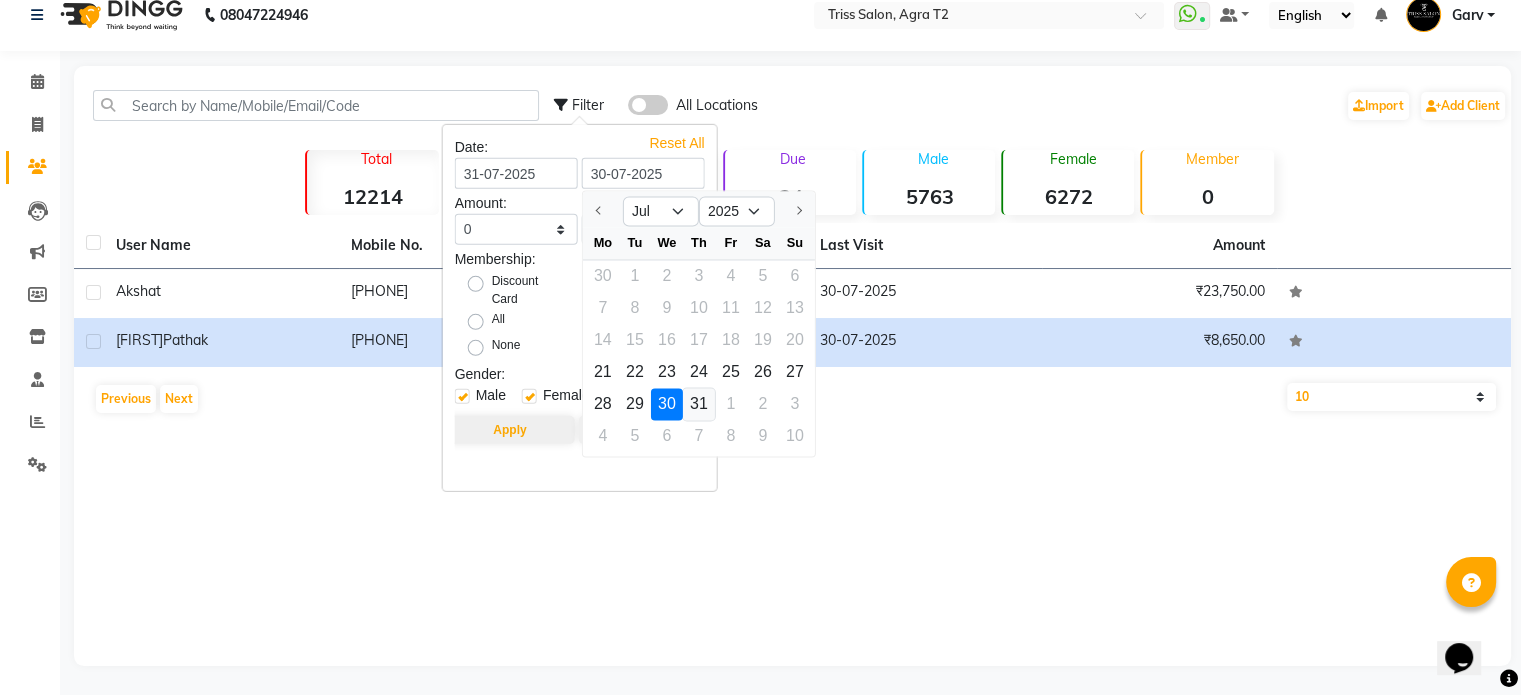 click on "31" at bounding box center [699, 404] 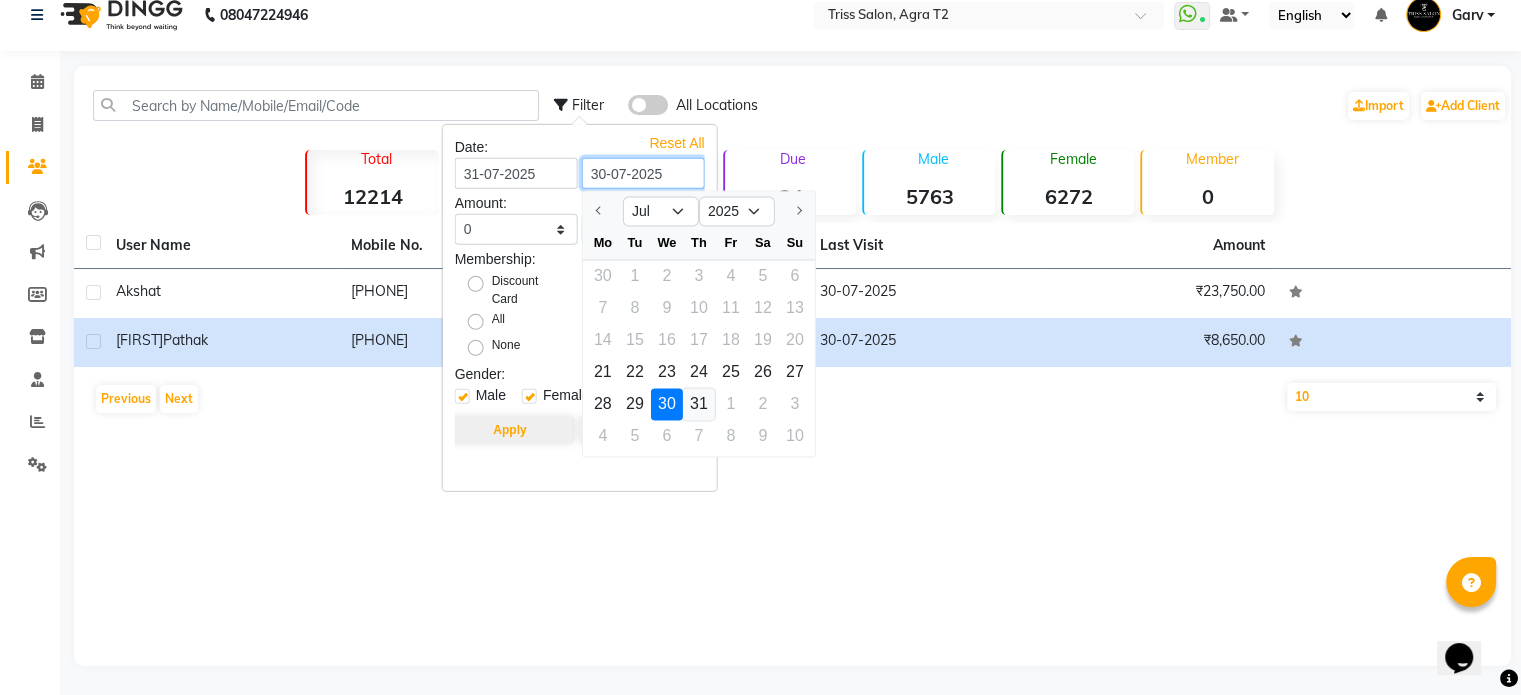 type on "31-07-2025" 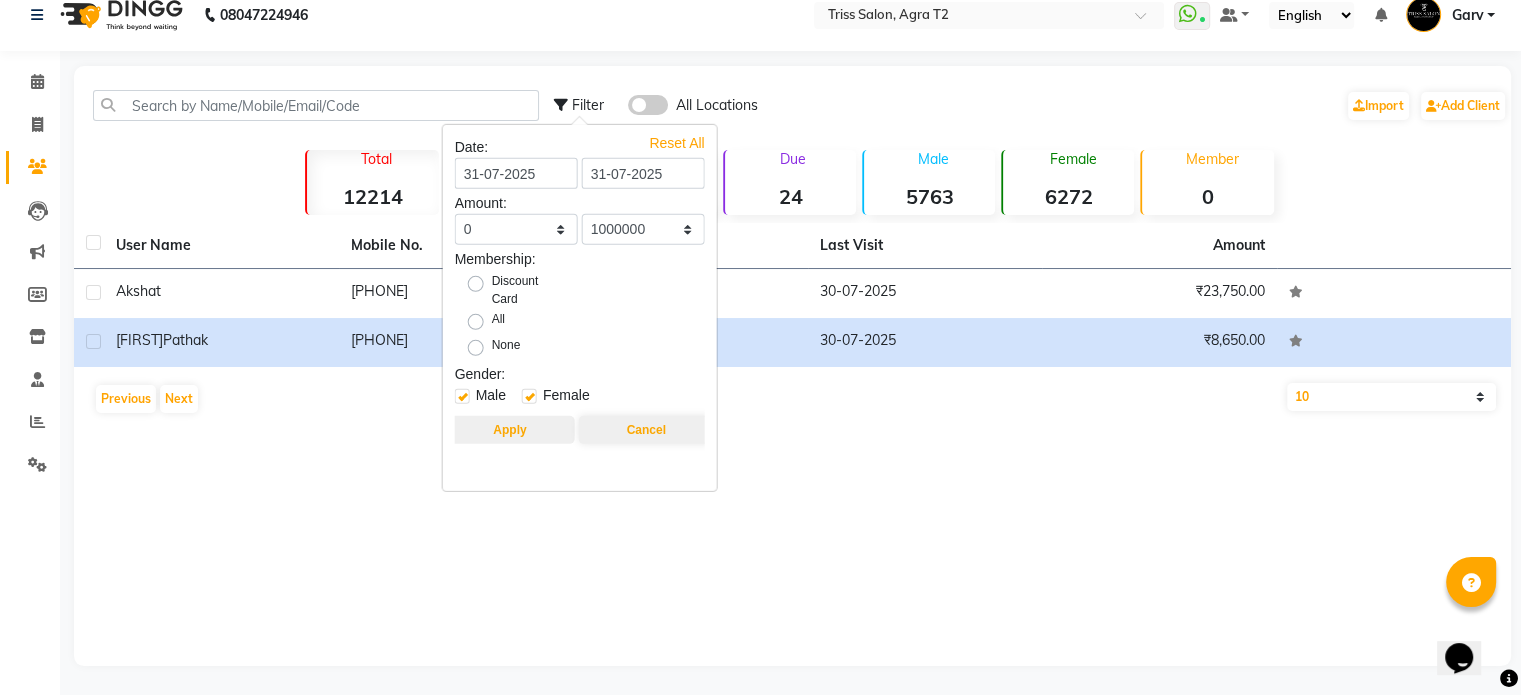 click on "Apply" at bounding box center (509, 430) 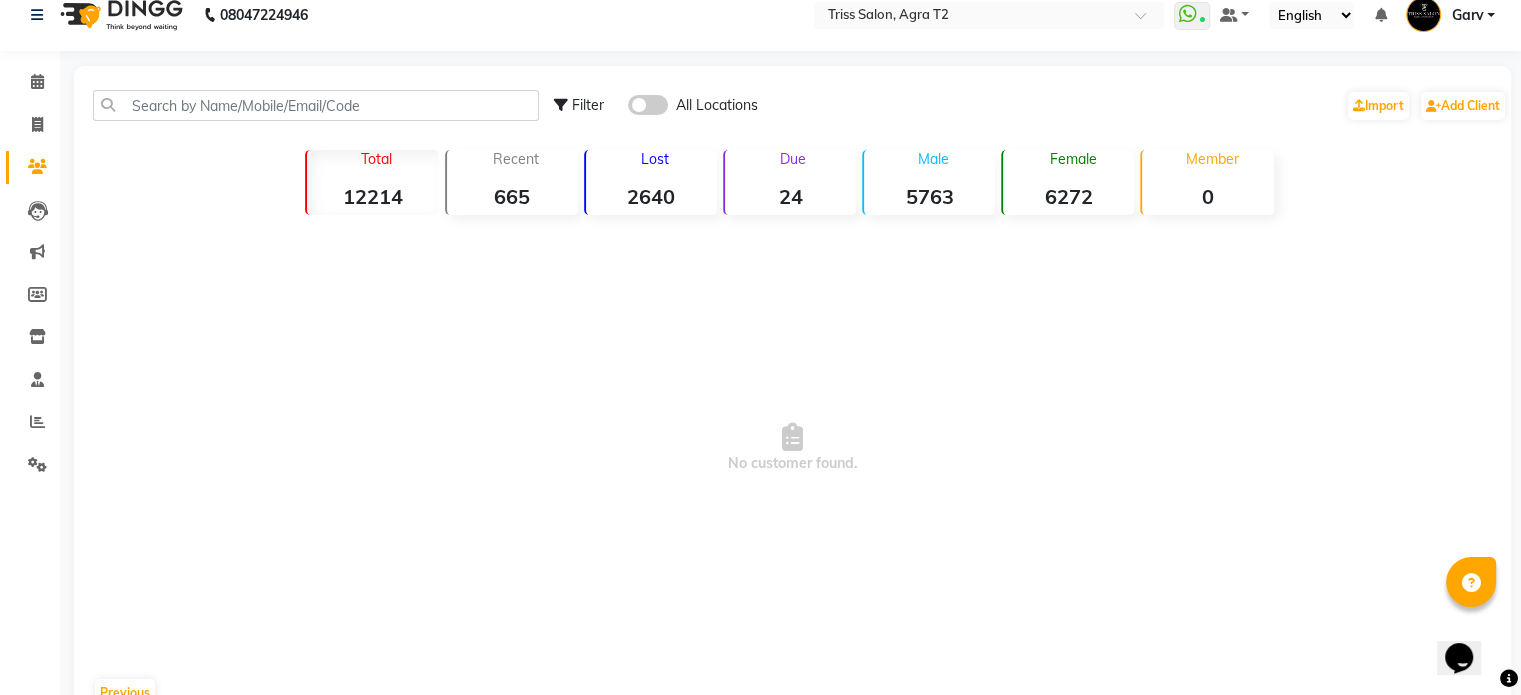 scroll, scrollTop: 68, scrollLeft: 0, axis: vertical 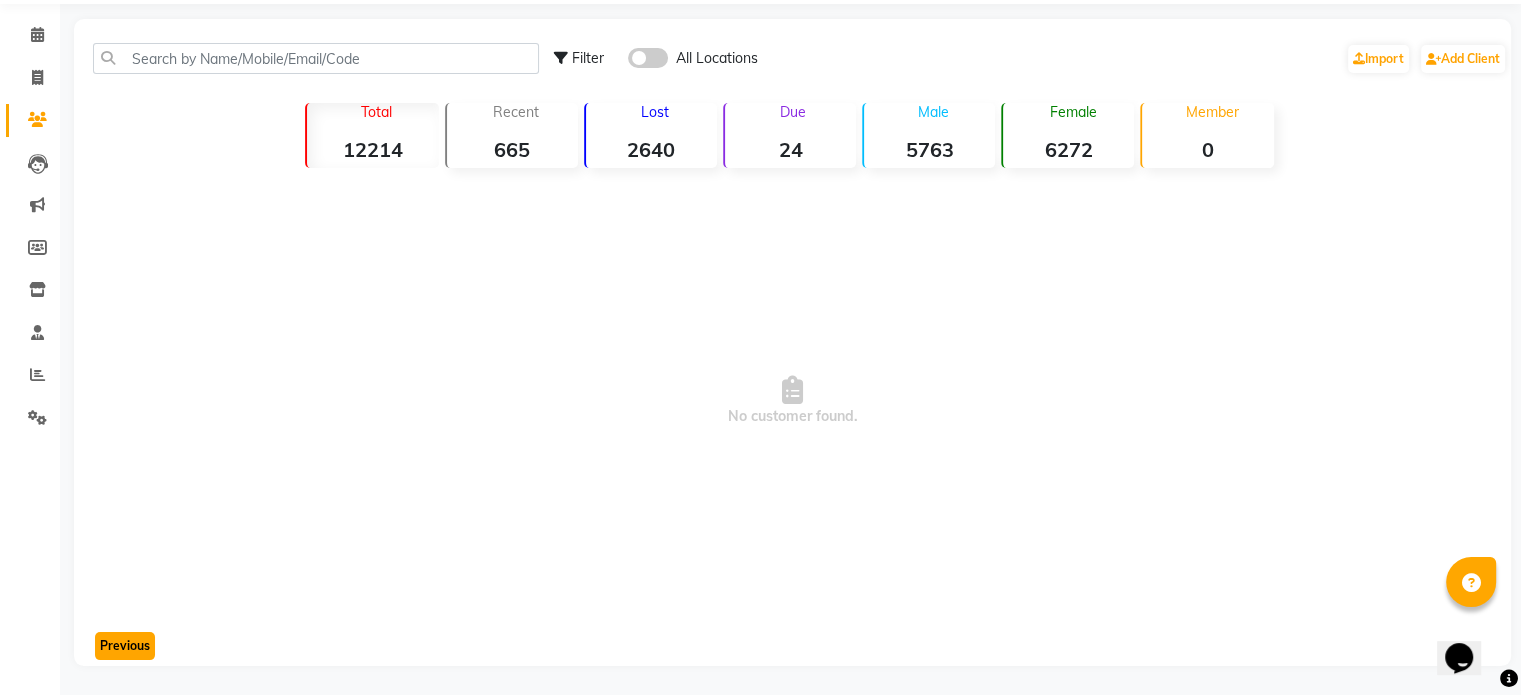click on "Previous" 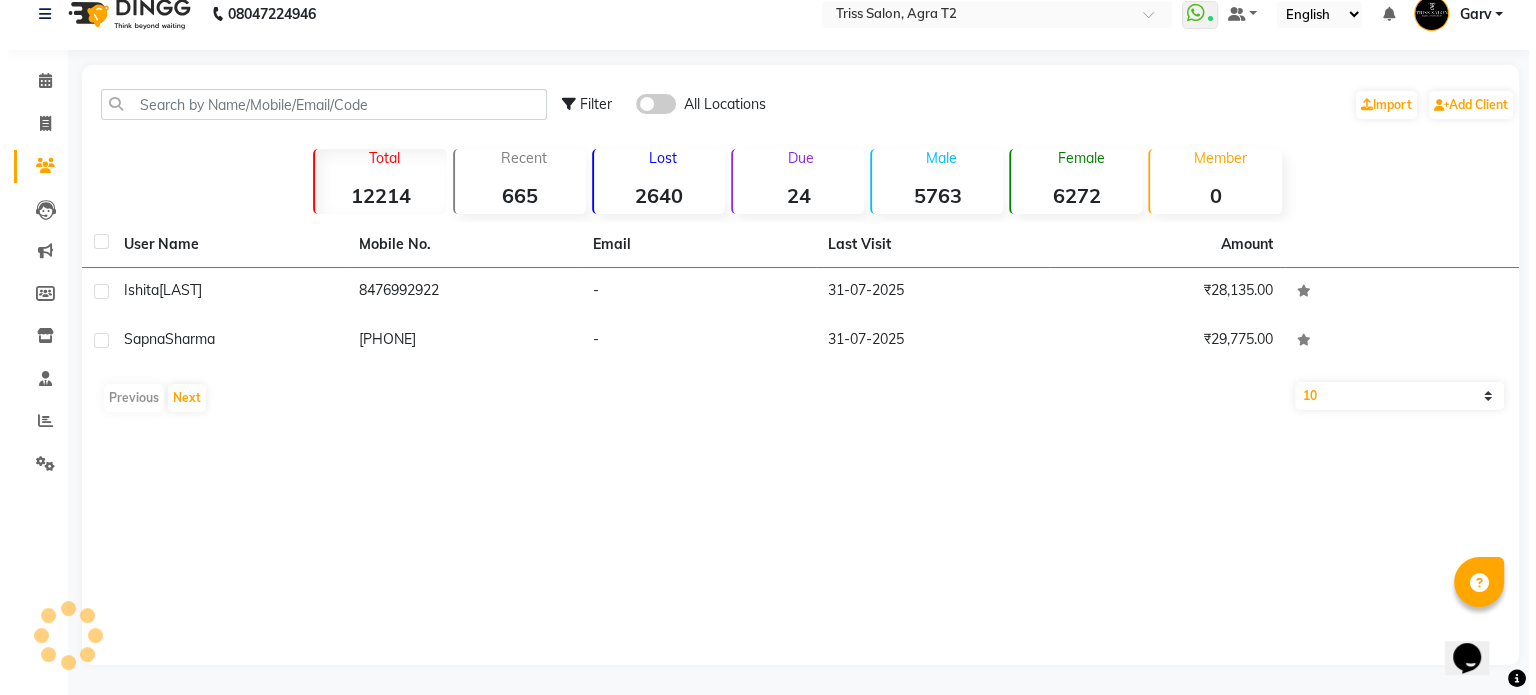 scroll, scrollTop: 21, scrollLeft: 0, axis: vertical 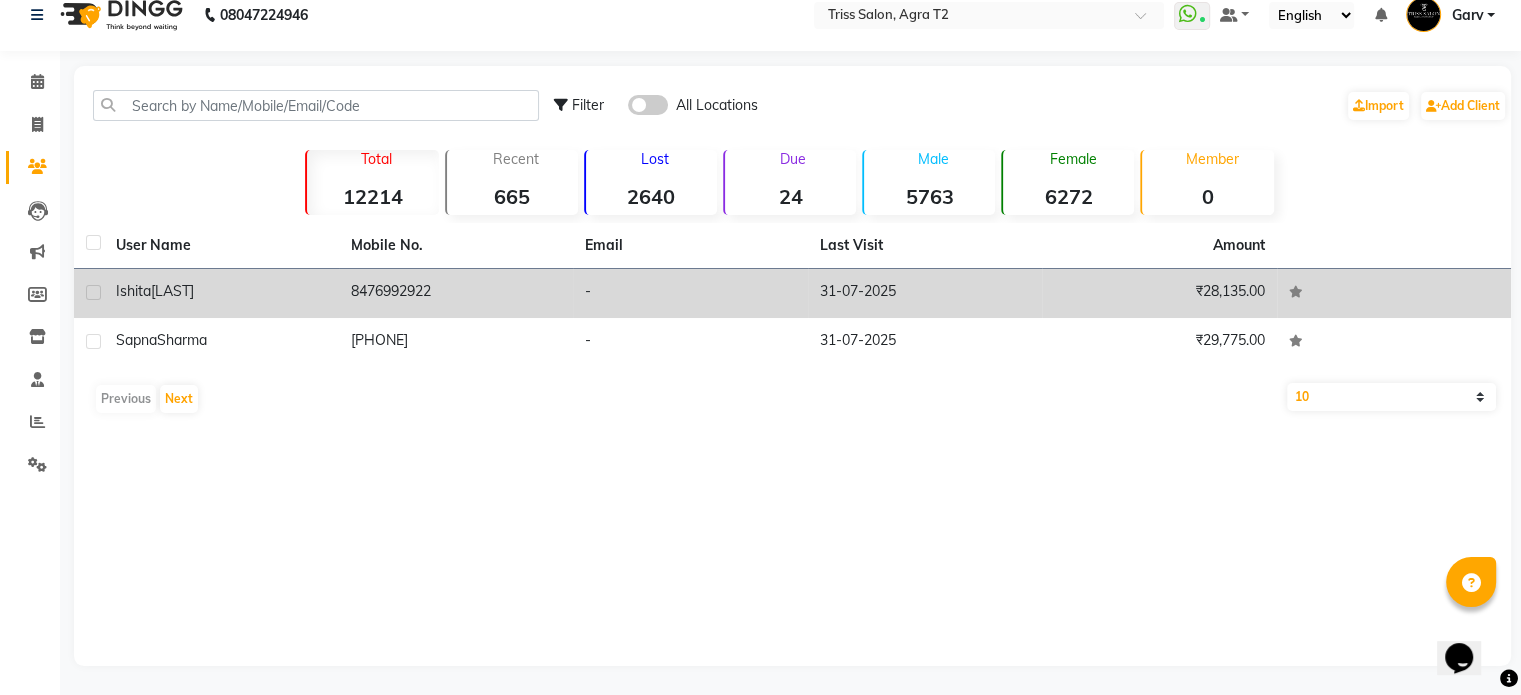 click on "8476992922" 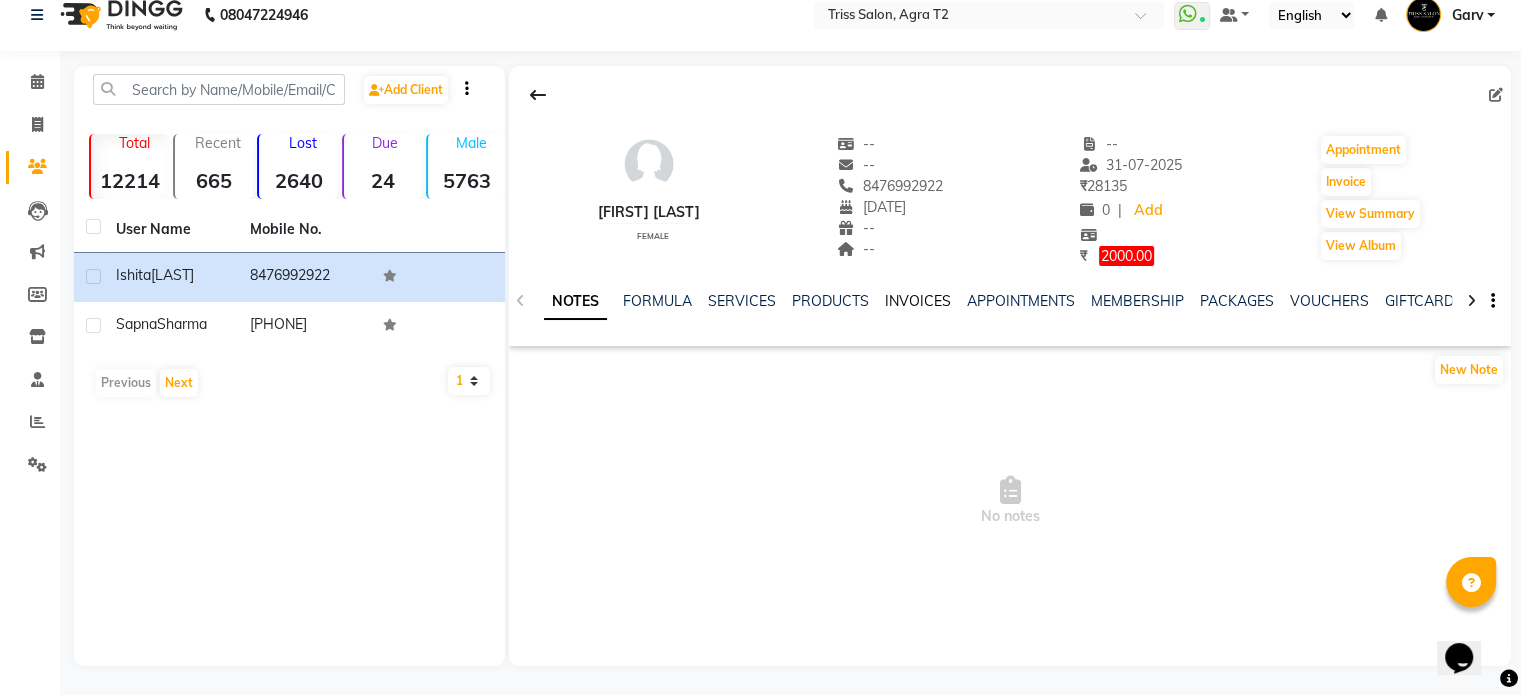 click on "INVOICES" 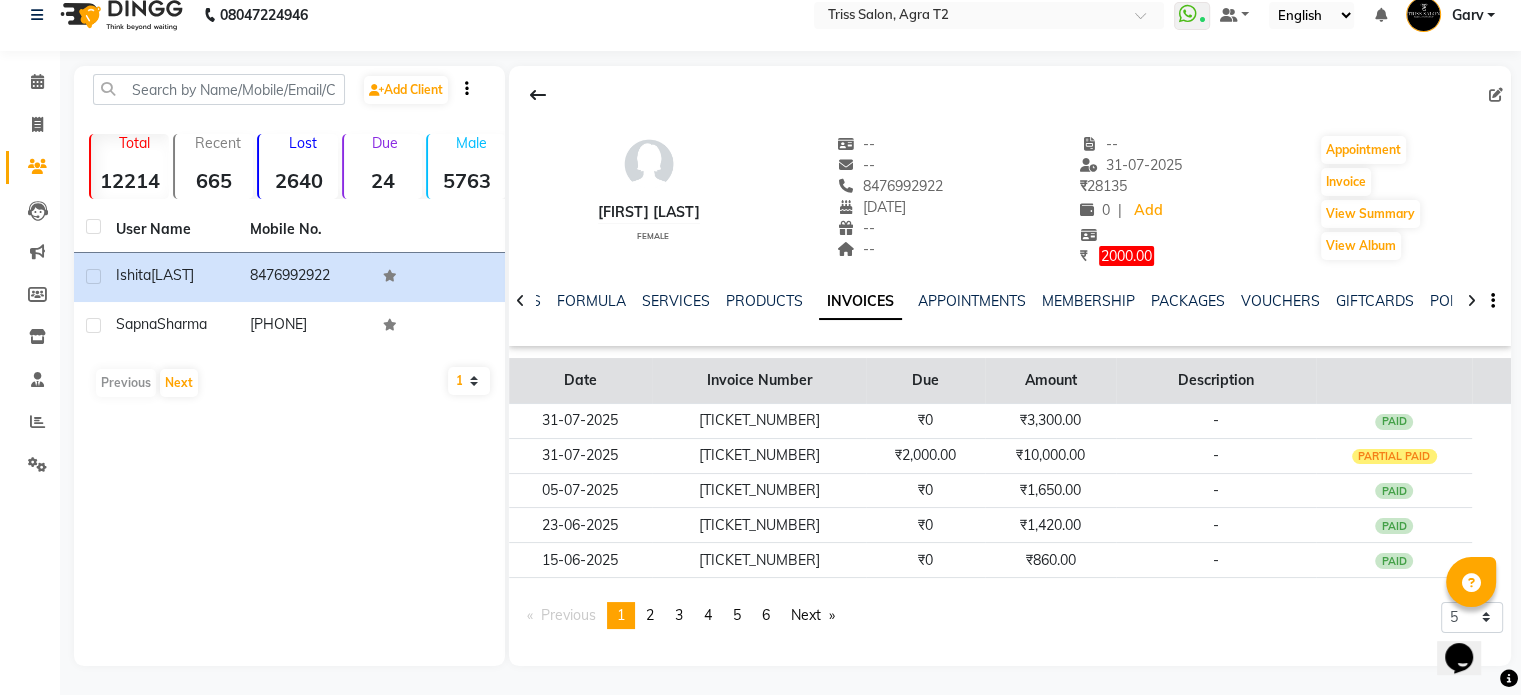 click on "Due" 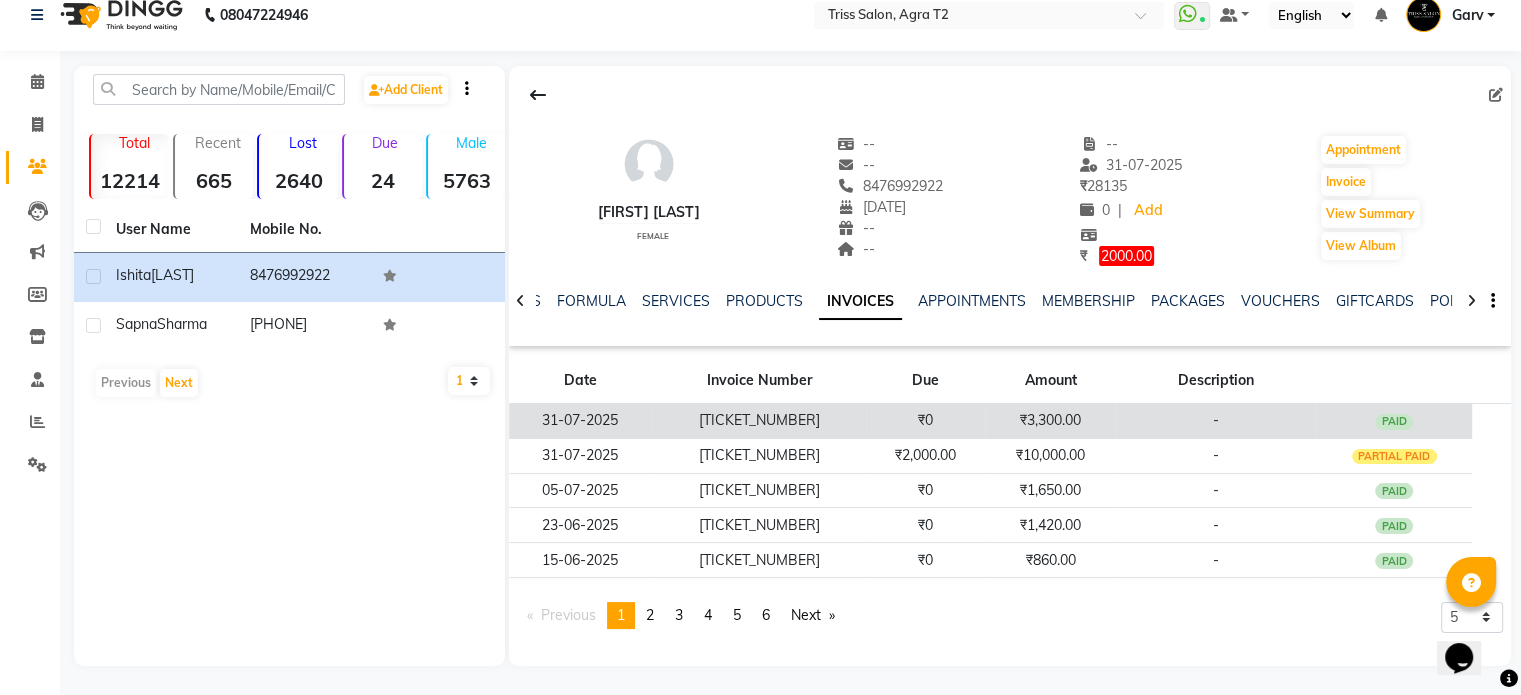 click on "₹0" 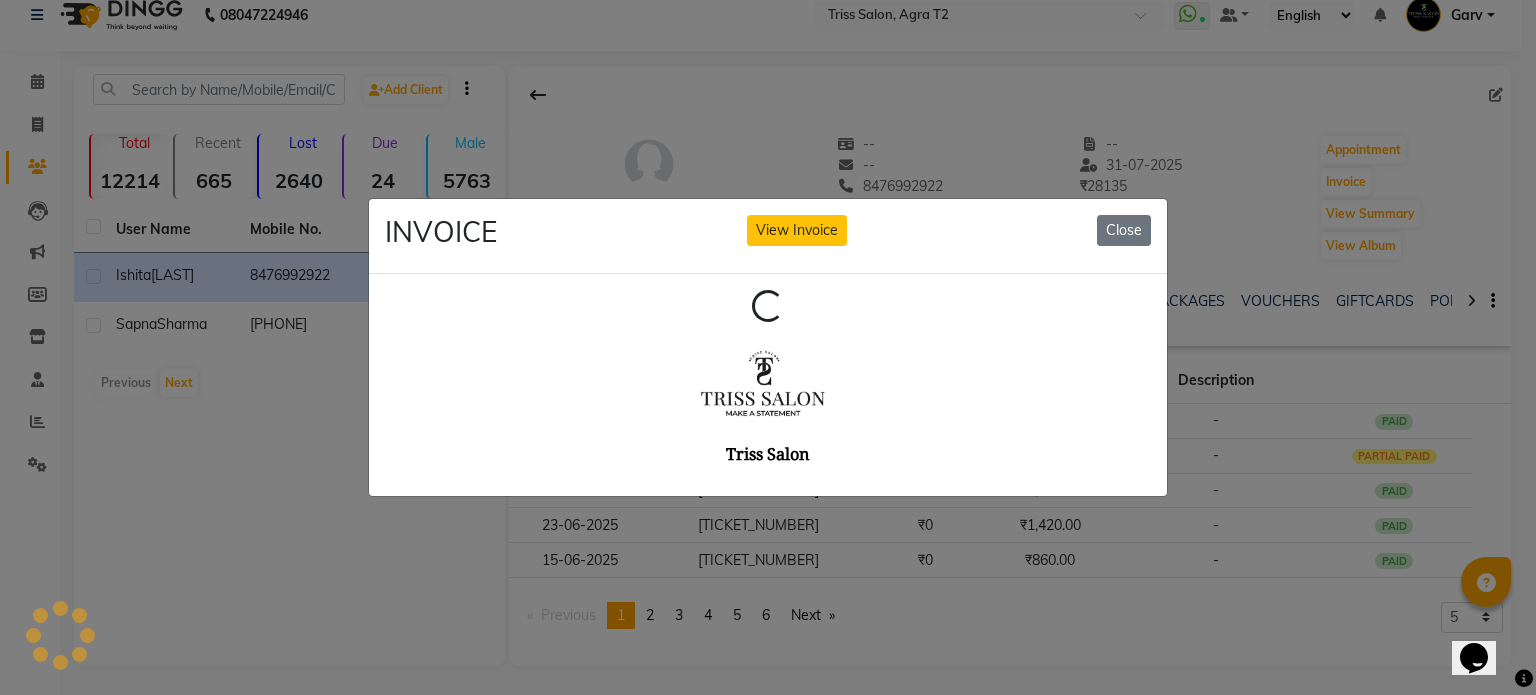 scroll, scrollTop: 0, scrollLeft: 0, axis: both 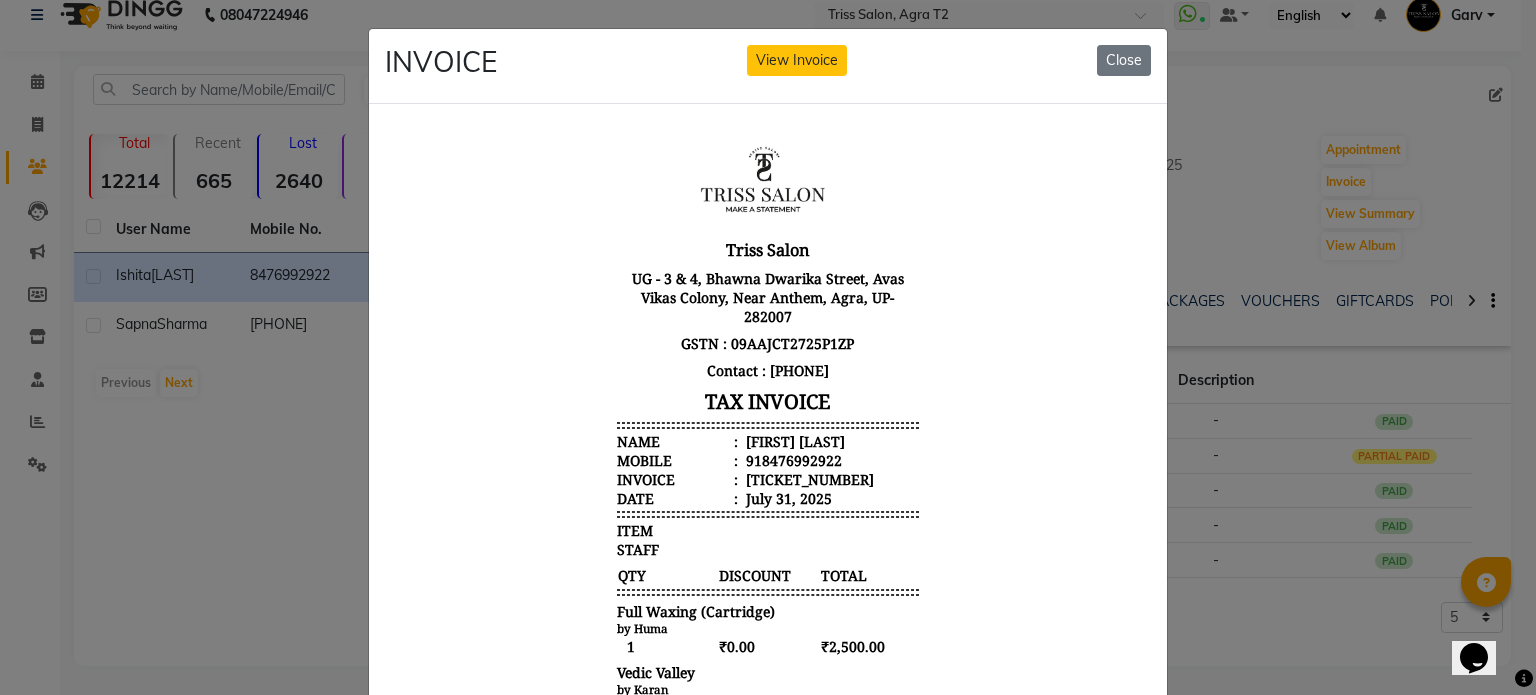 click on "Ishita Malpani" at bounding box center [793, 440] 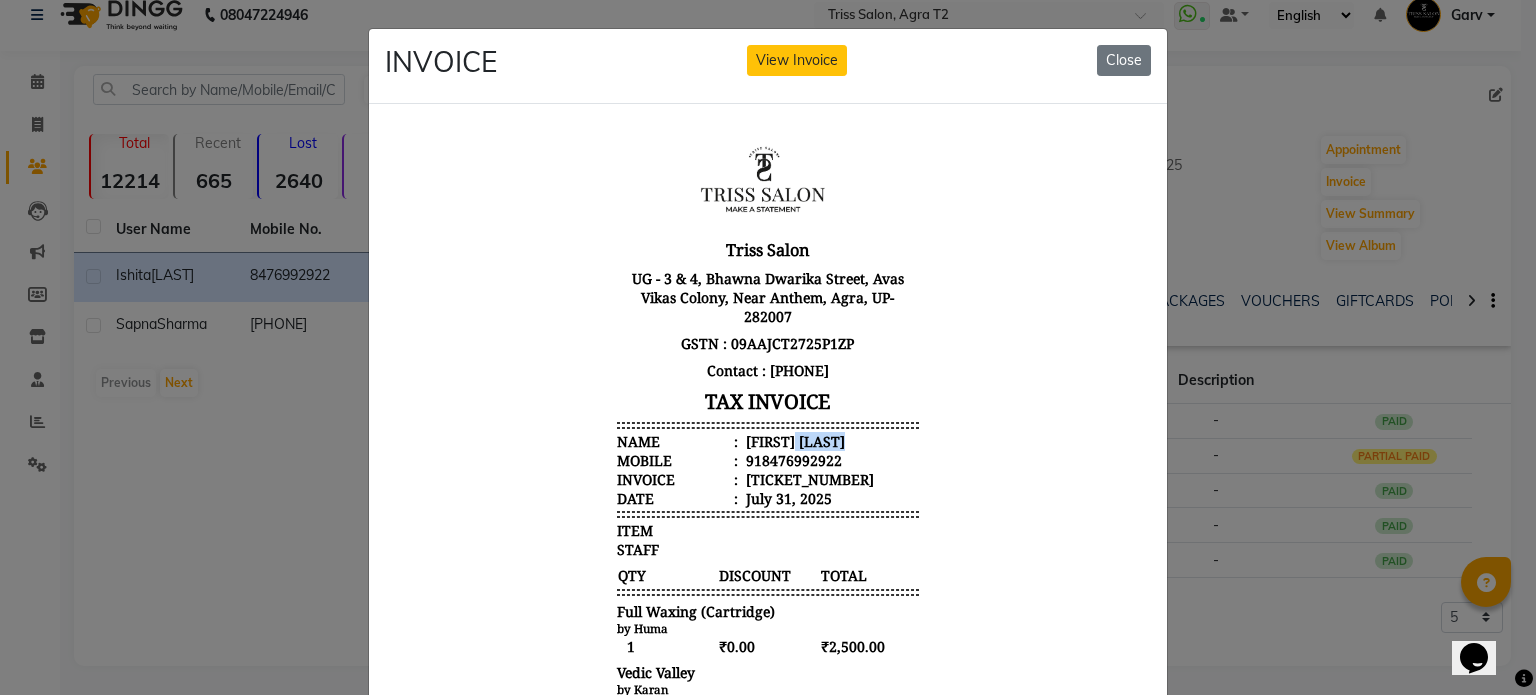 click on "Ishita Malpani" at bounding box center (793, 440) 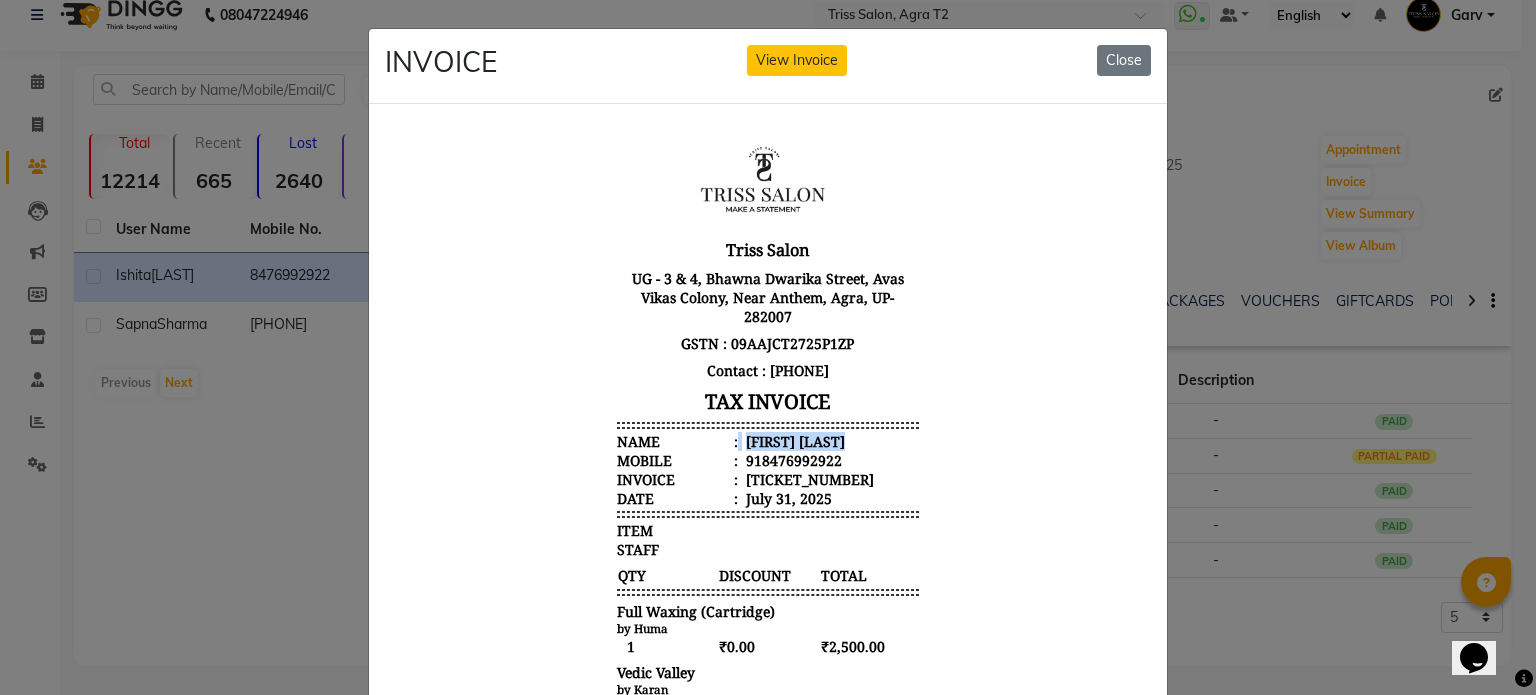 click on "Ishita Malpani" at bounding box center [793, 440] 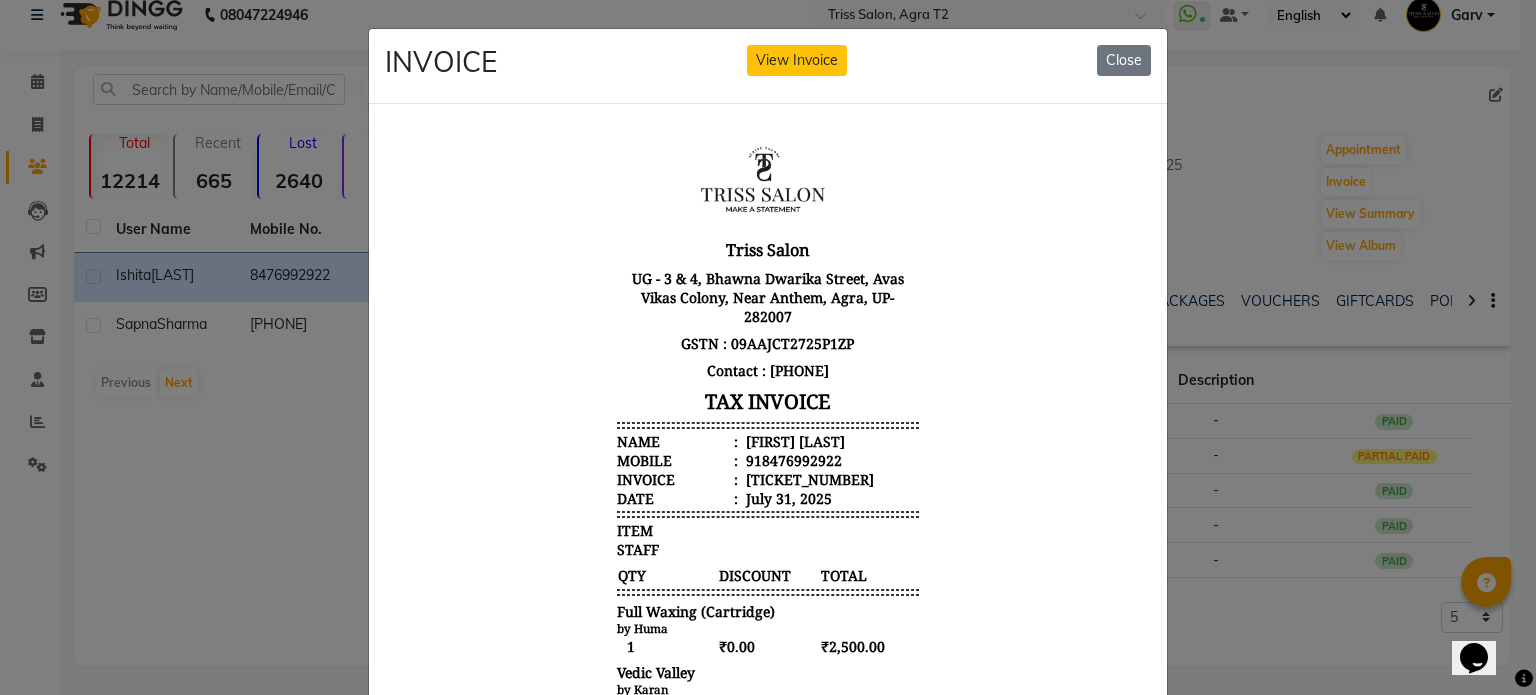 click on "918476992922" at bounding box center [792, 459] 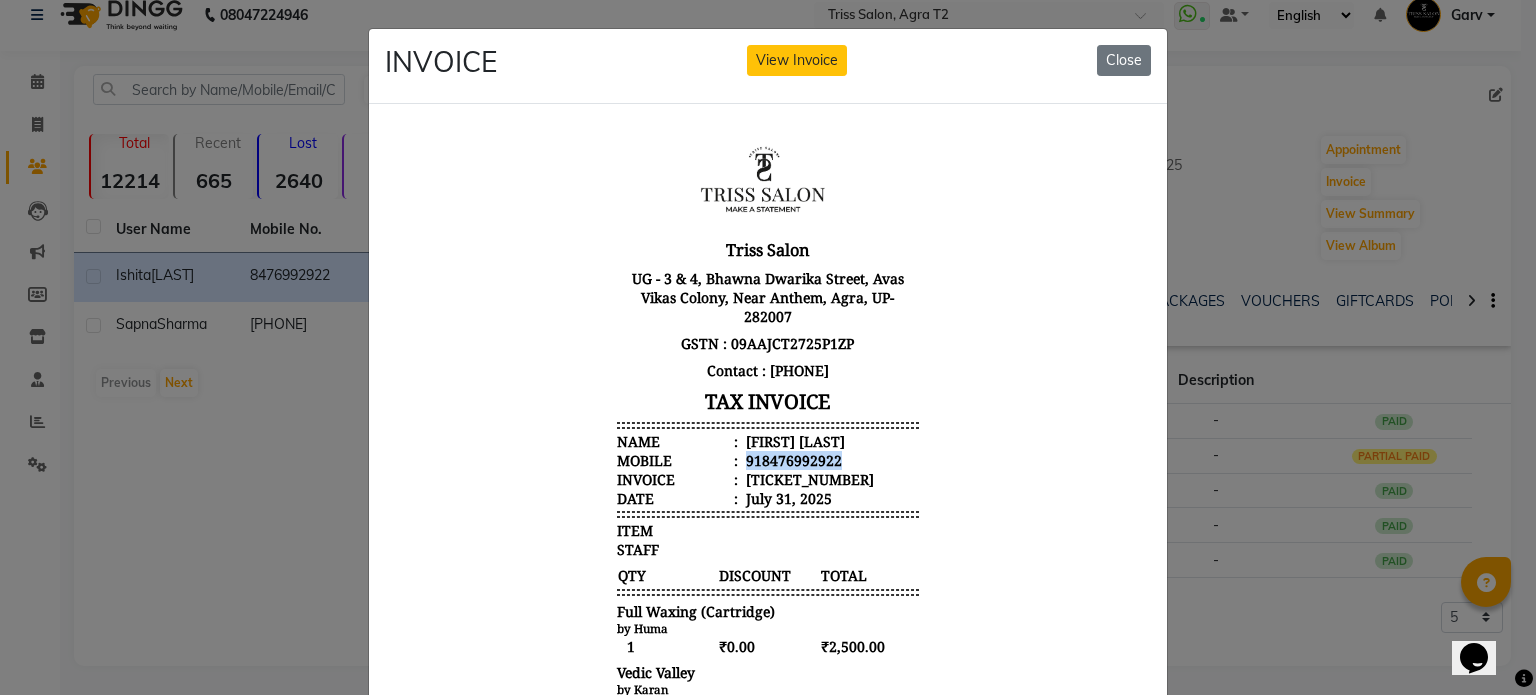 click on "918476992922" at bounding box center [792, 459] 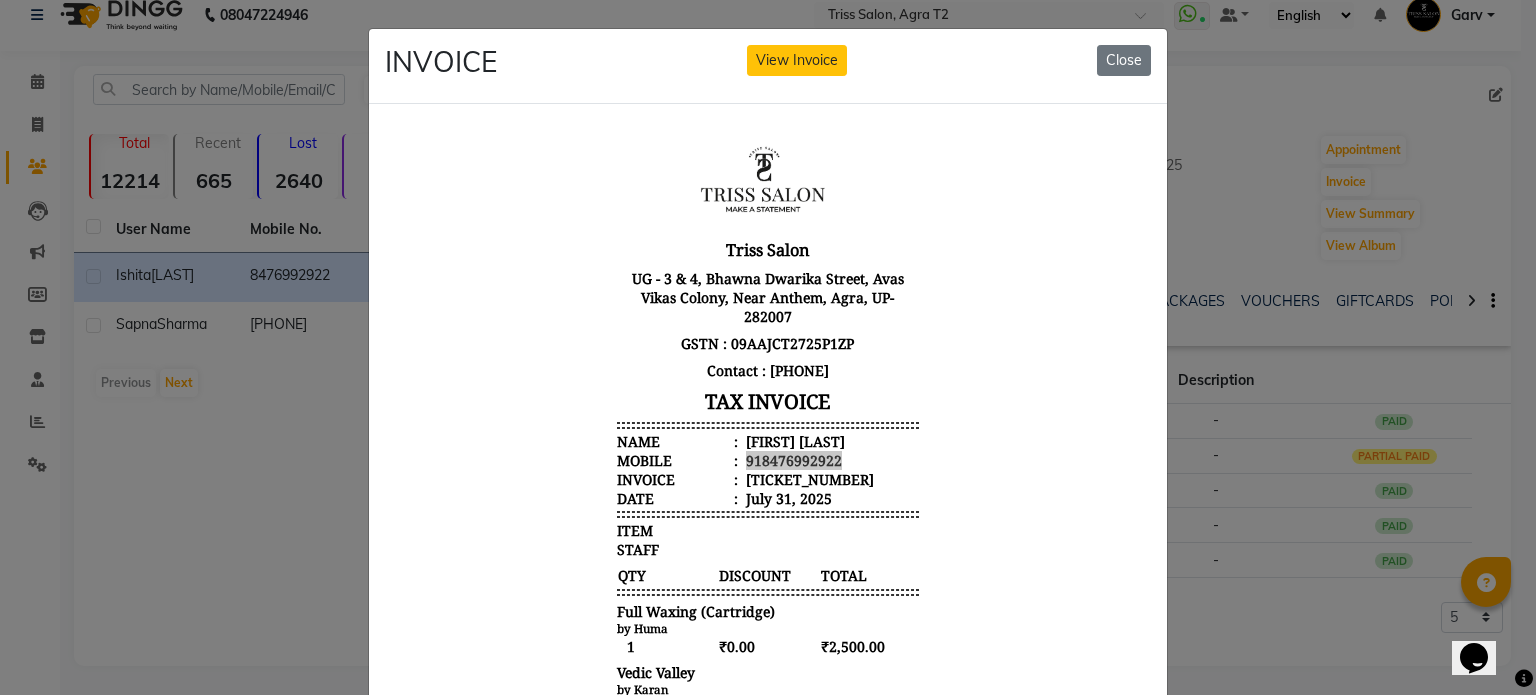 click on "INVOICE View Invoice Close" 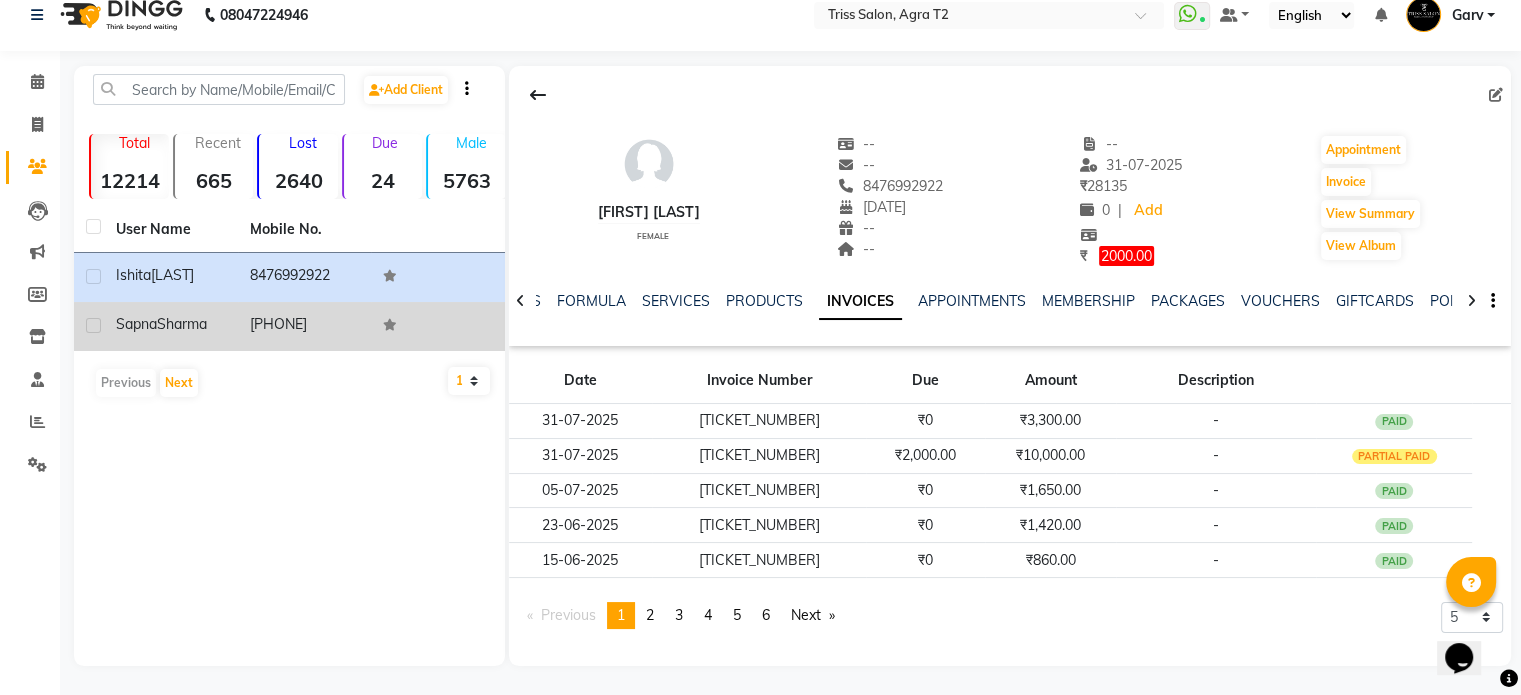 click on "9837059788" 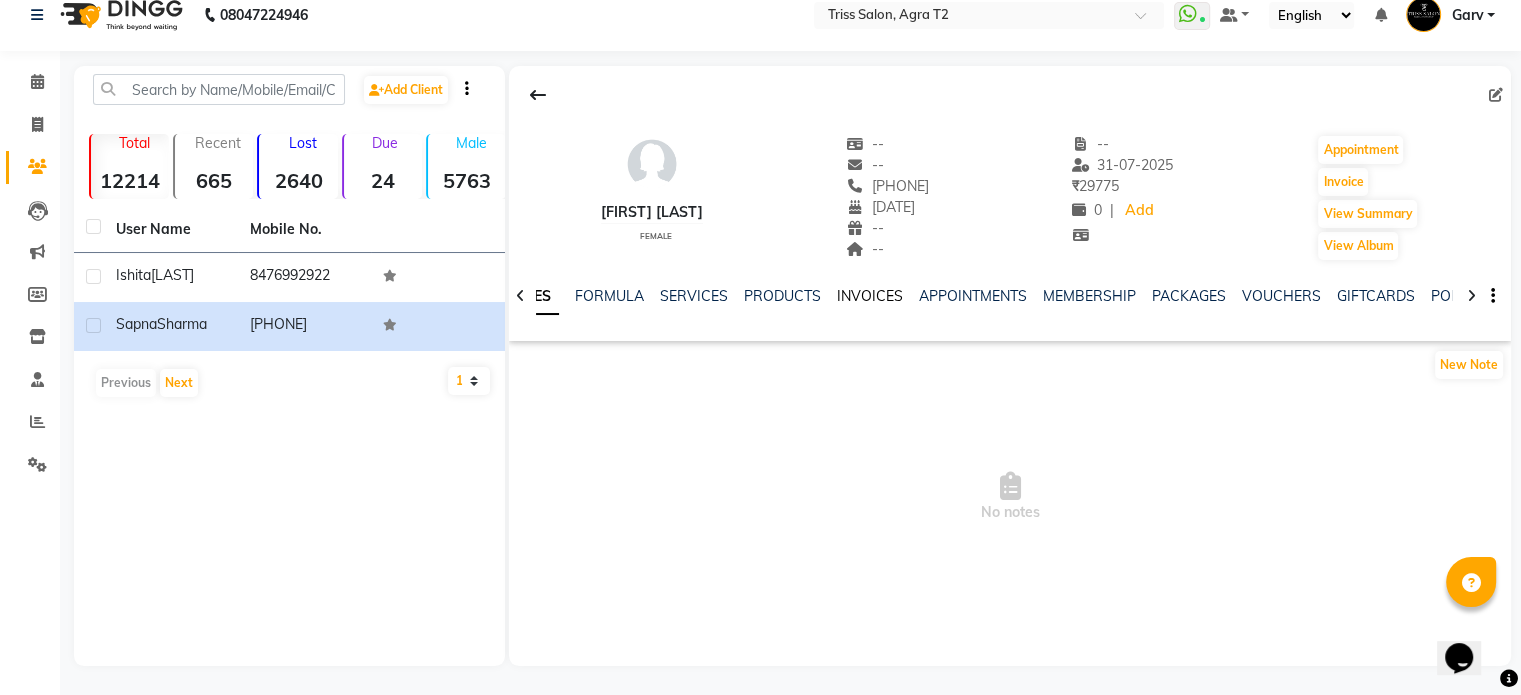 click on "INVOICES" 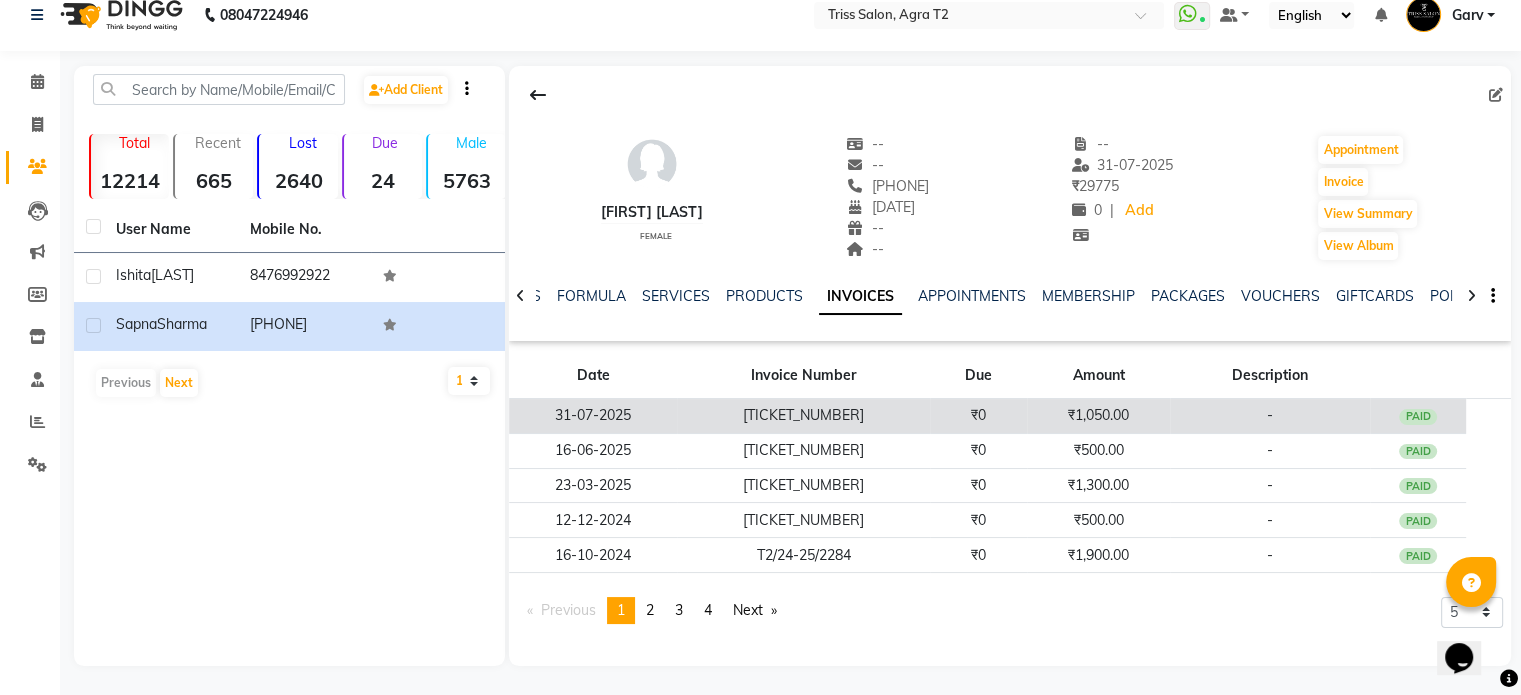 click on "T2/25-26/1731" 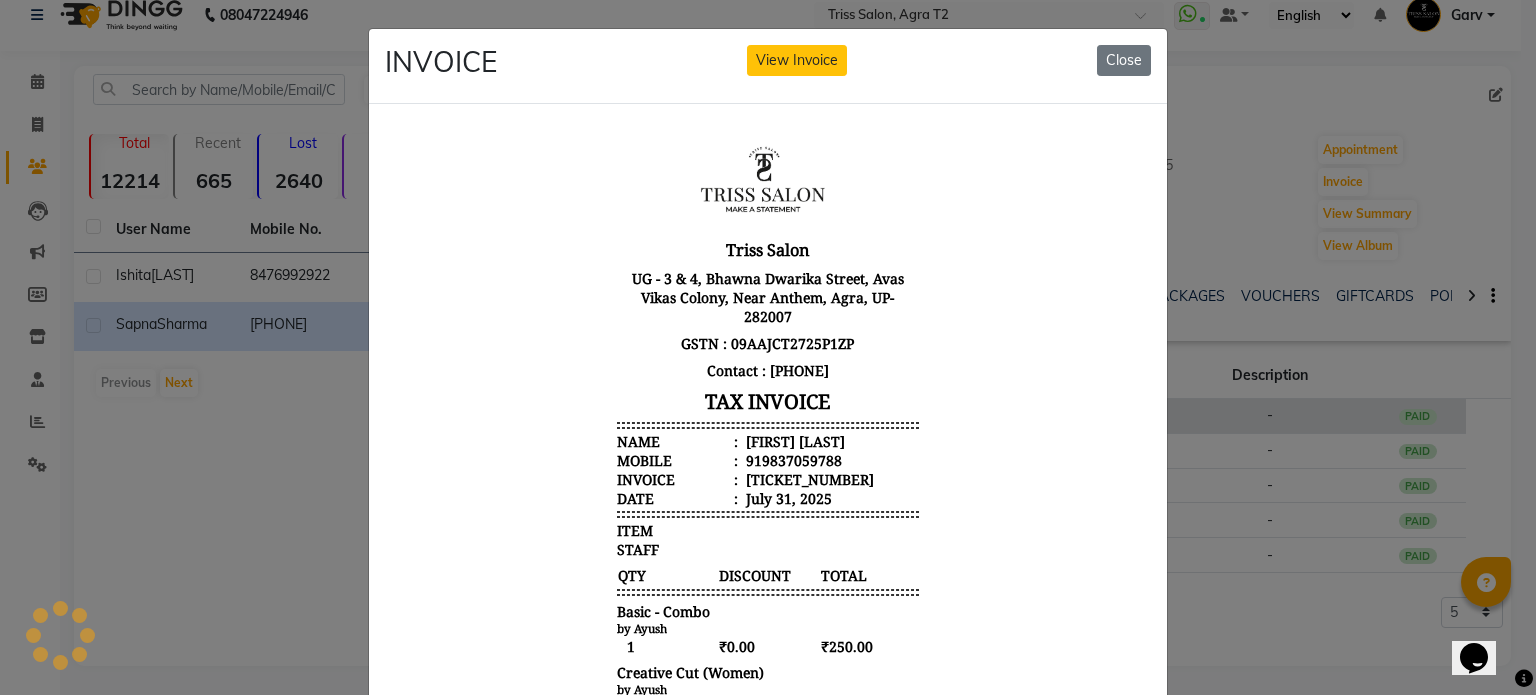 scroll, scrollTop: 0, scrollLeft: 0, axis: both 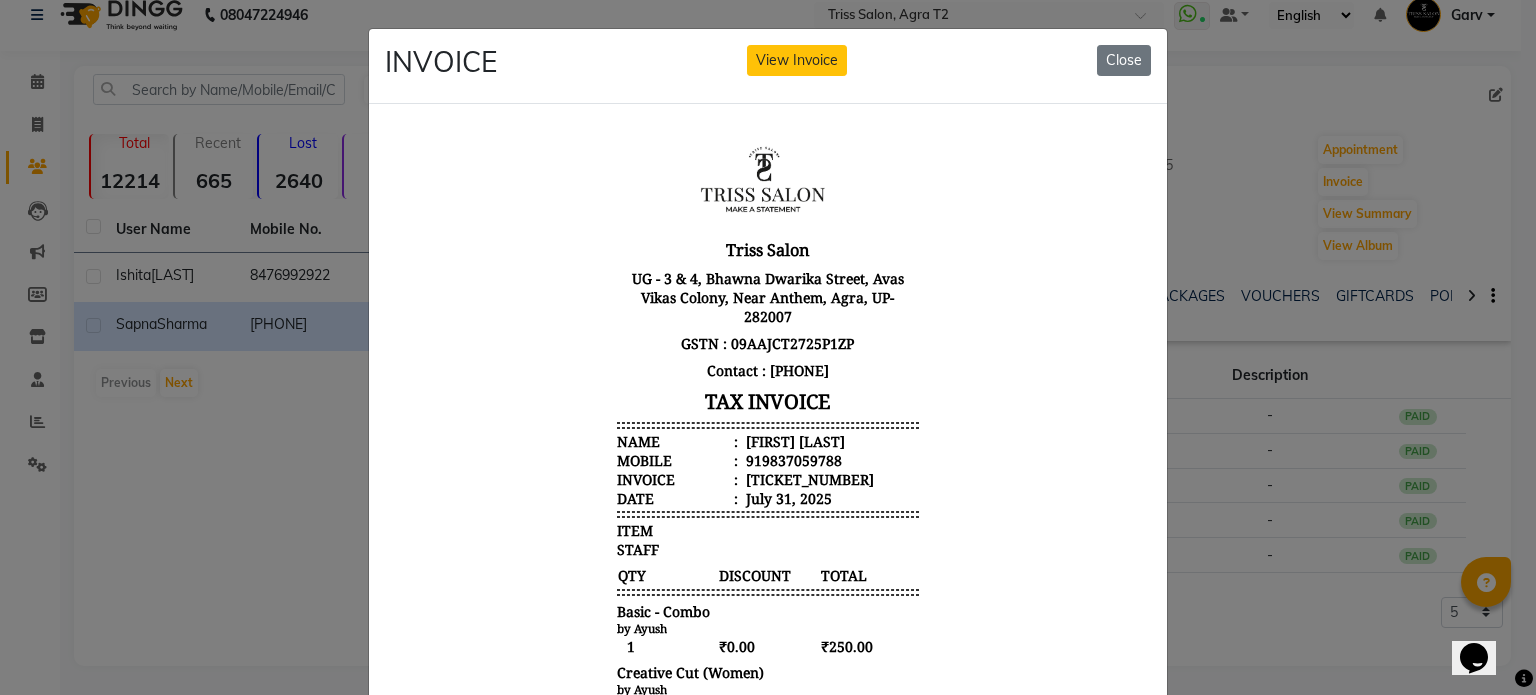 click on "Sapna Sharma" at bounding box center [793, 440] 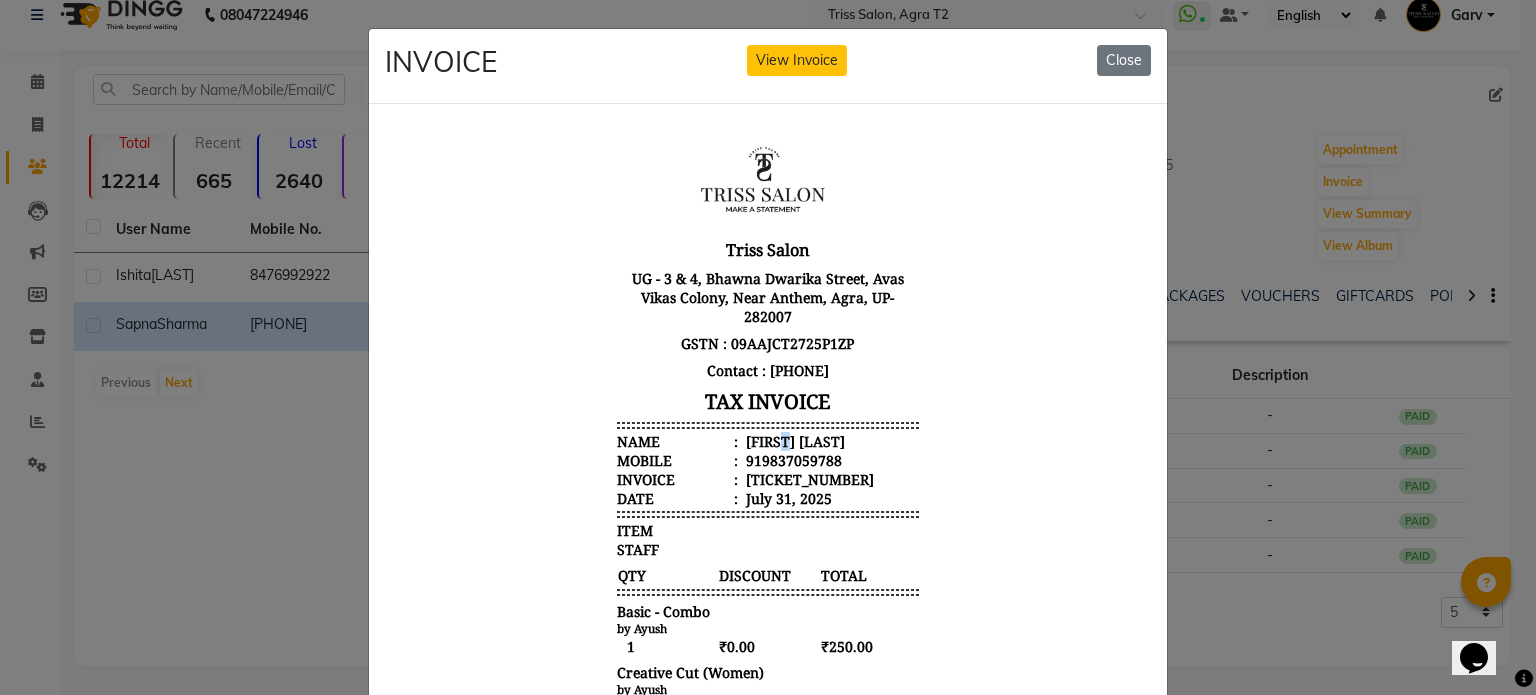 click on "Sapna Sharma" at bounding box center [793, 440] 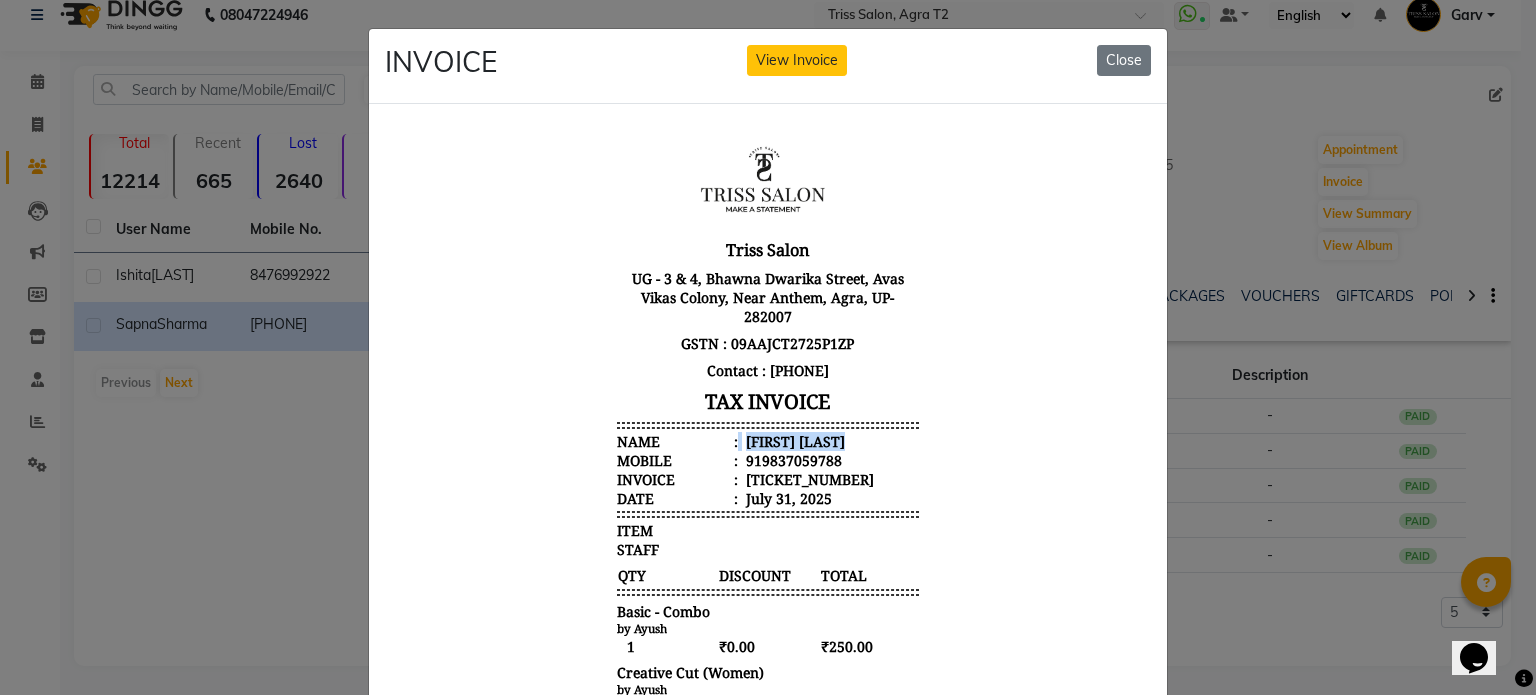 click on "Sapna Sharma" at bounding box center (793, 440) 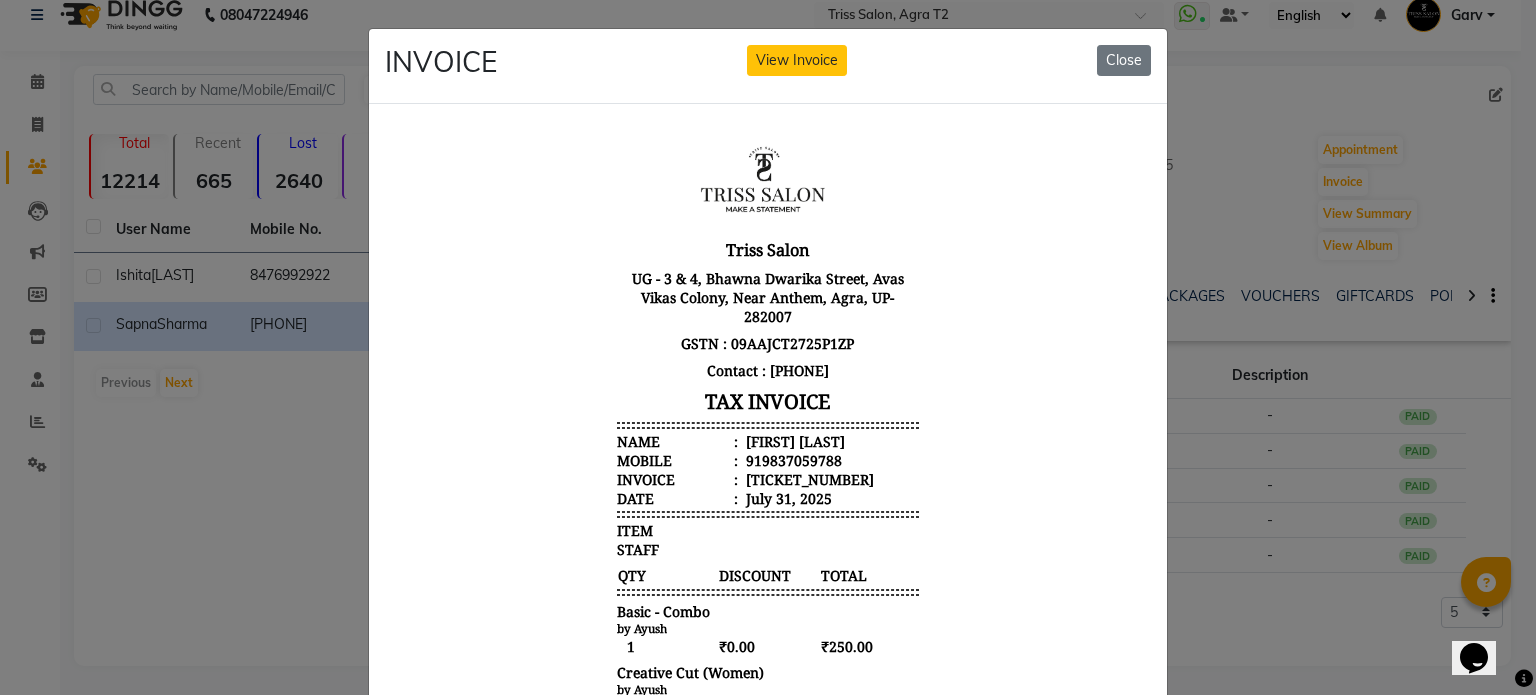 click on "919837059788" at bounding box center [792, 459] 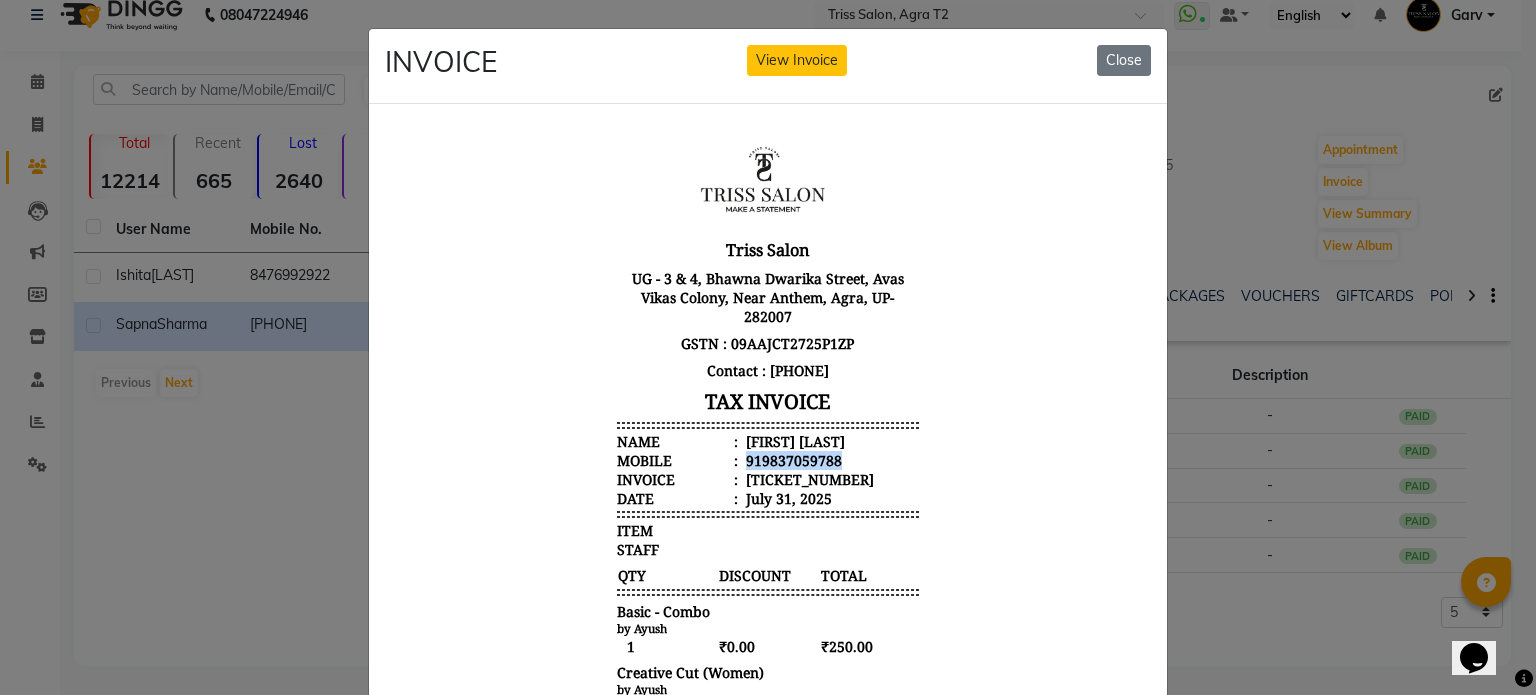 click on "919837059788" at bounding box center [792, 459] 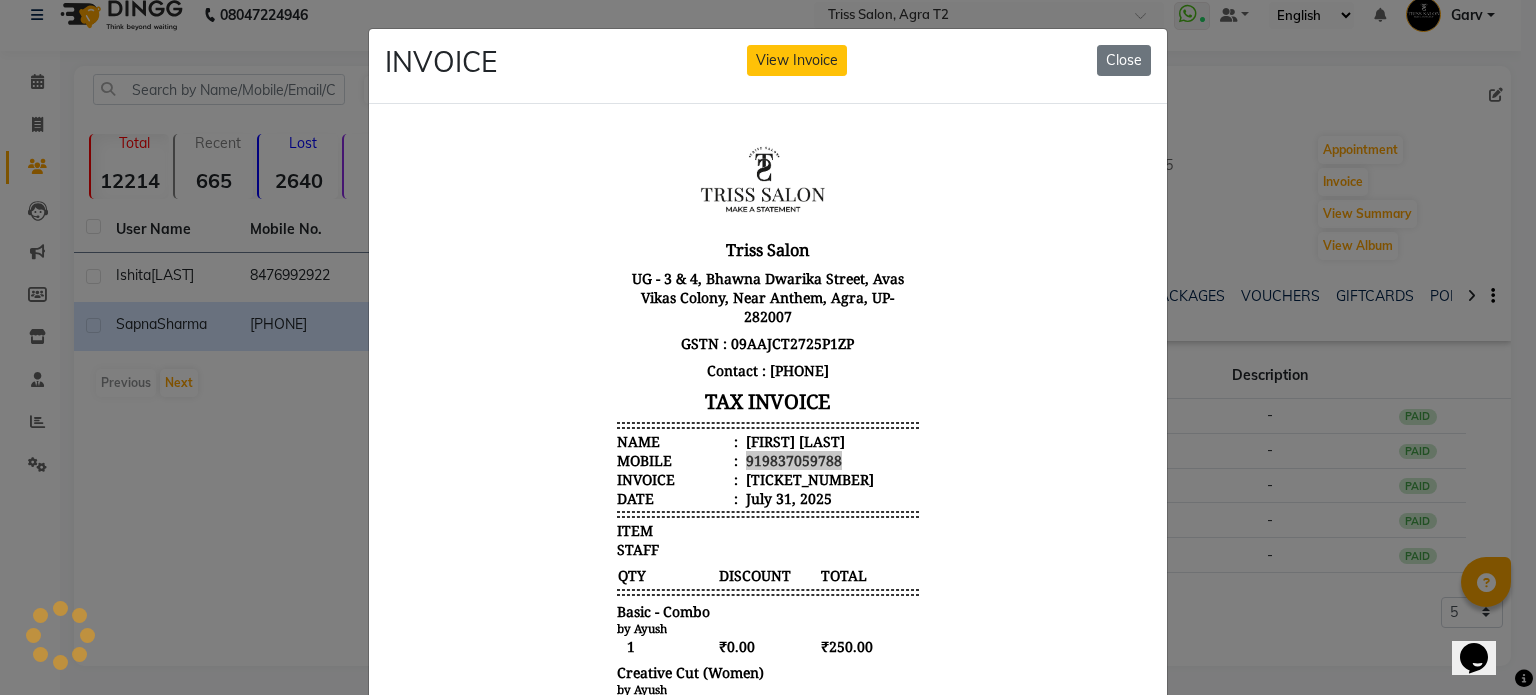 click on "INVOICE View Invoice Close" 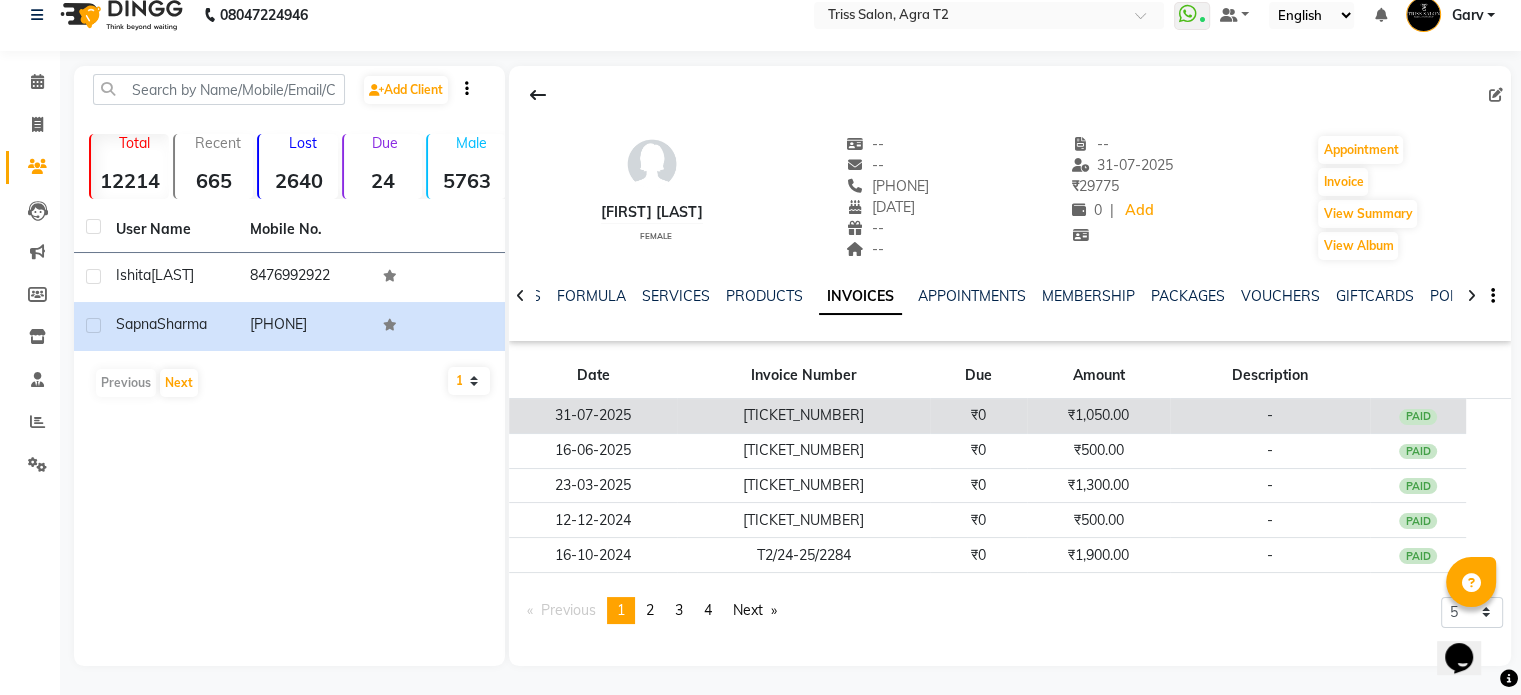 click on "T2/25-26/1731" 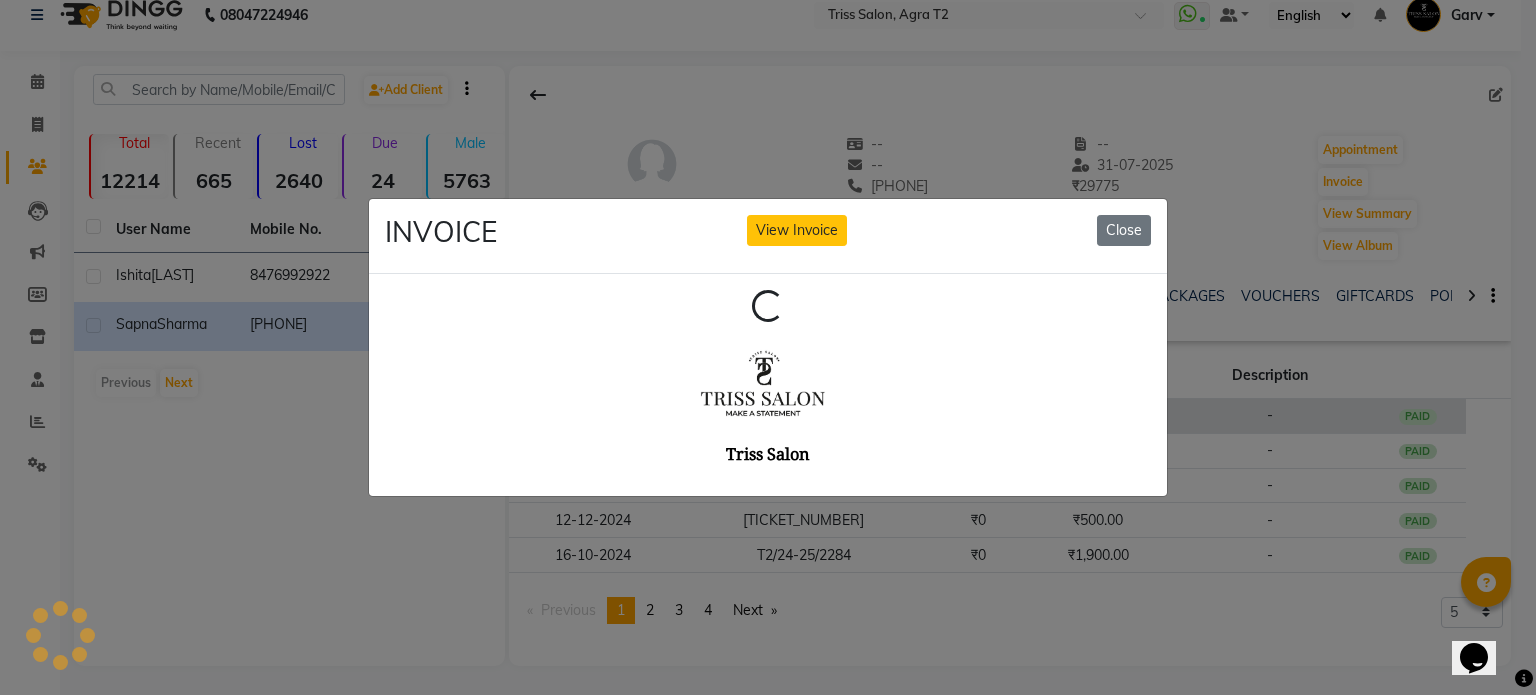 scroll, scrollTop: 0, scrollLeft: 0, axis: both 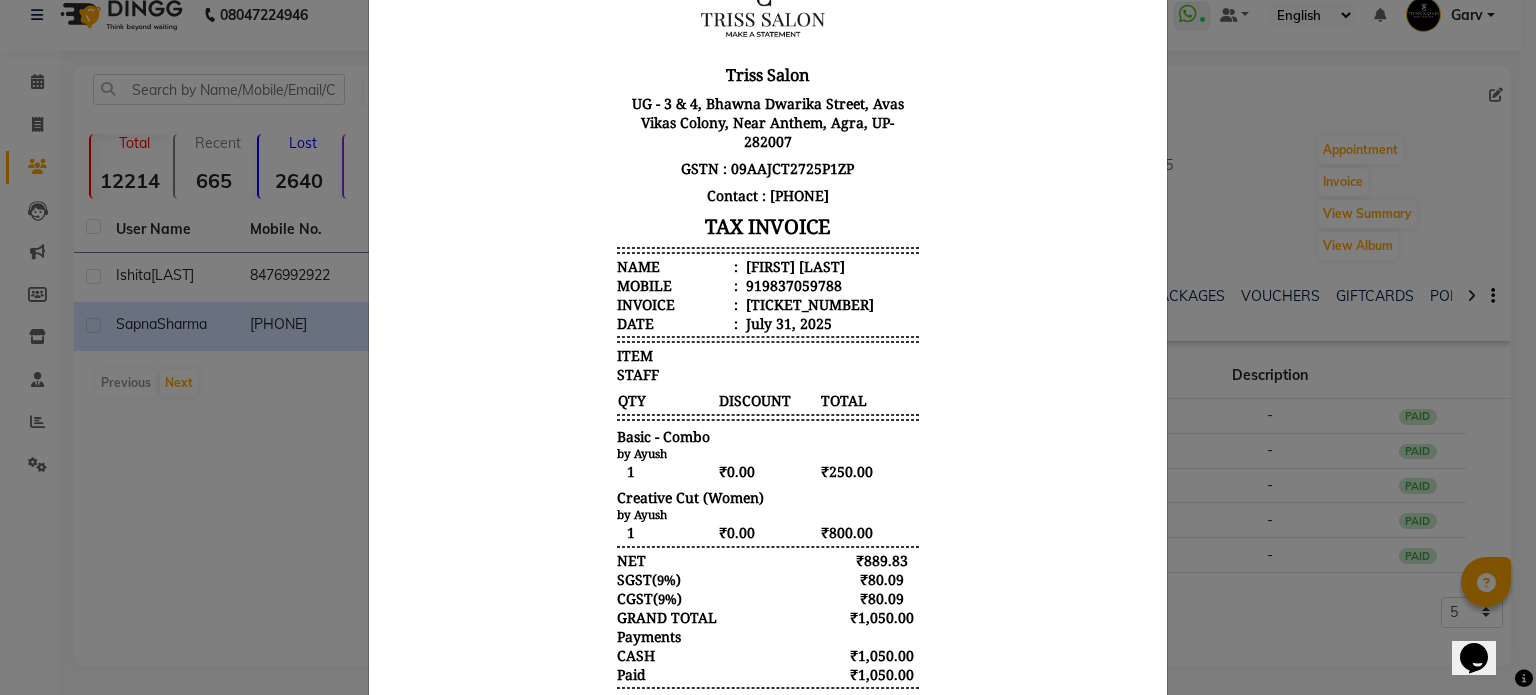 click on "INVOICE View Invoice Close" 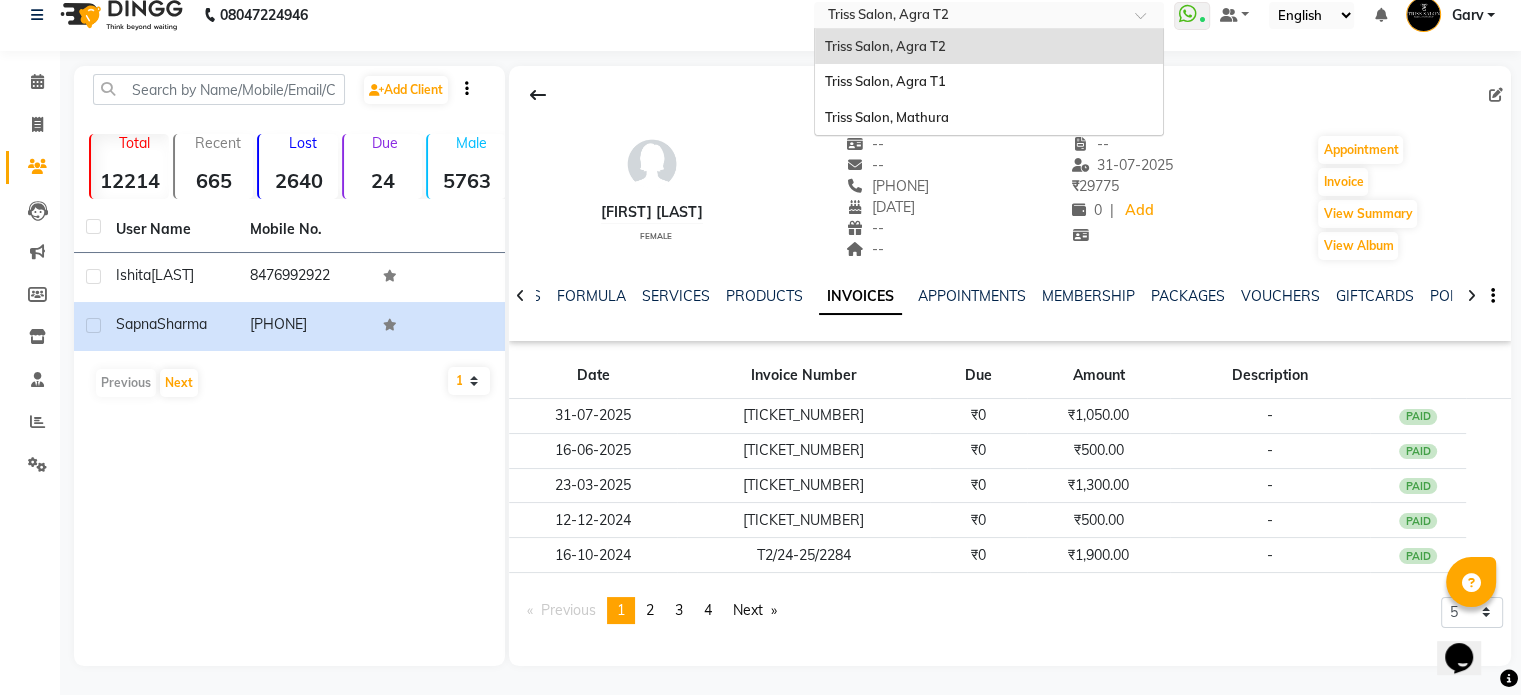 click at bounding box center (969, 17) 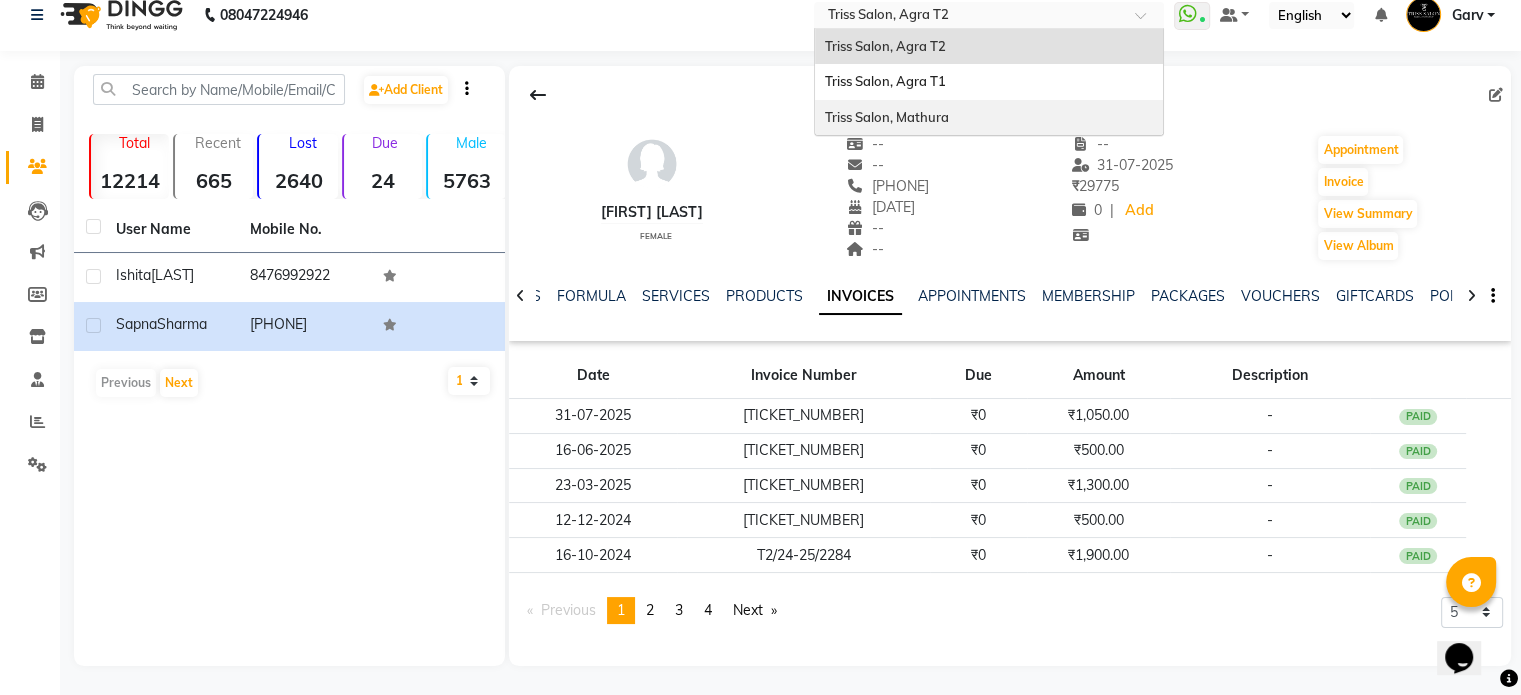 click on "Triss Salon, Mathura" at bounding box center (989, 118) 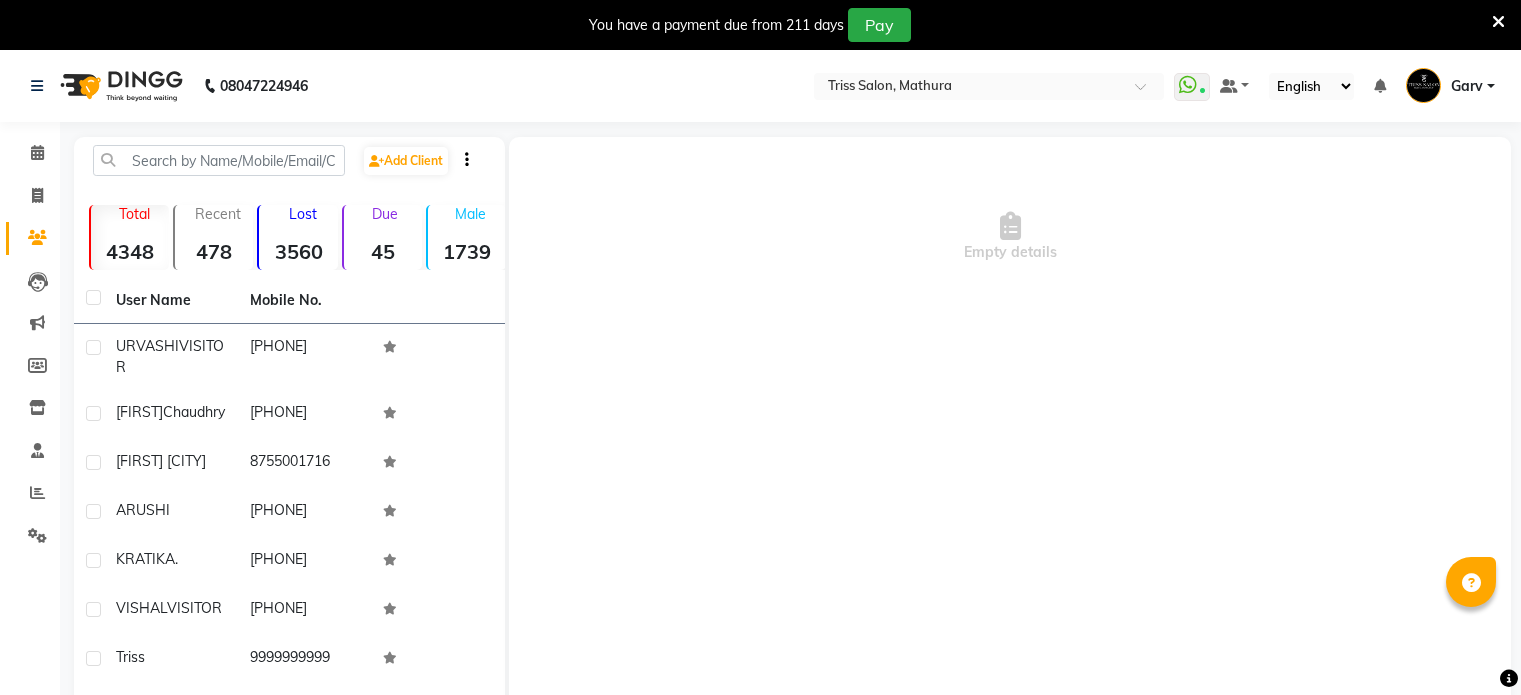 scroll, scrollTop: 0, scrollLeft: 0, axis: both 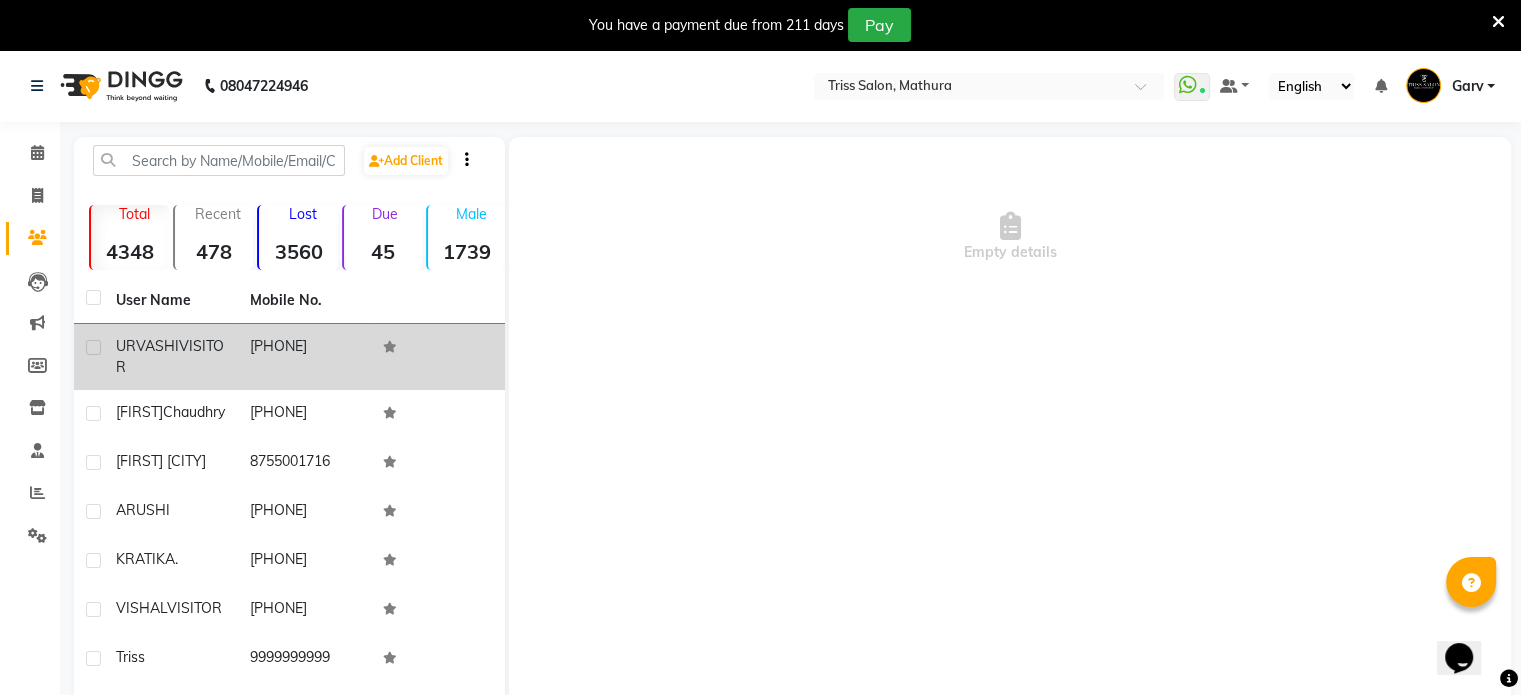 click on "[PHONE]" 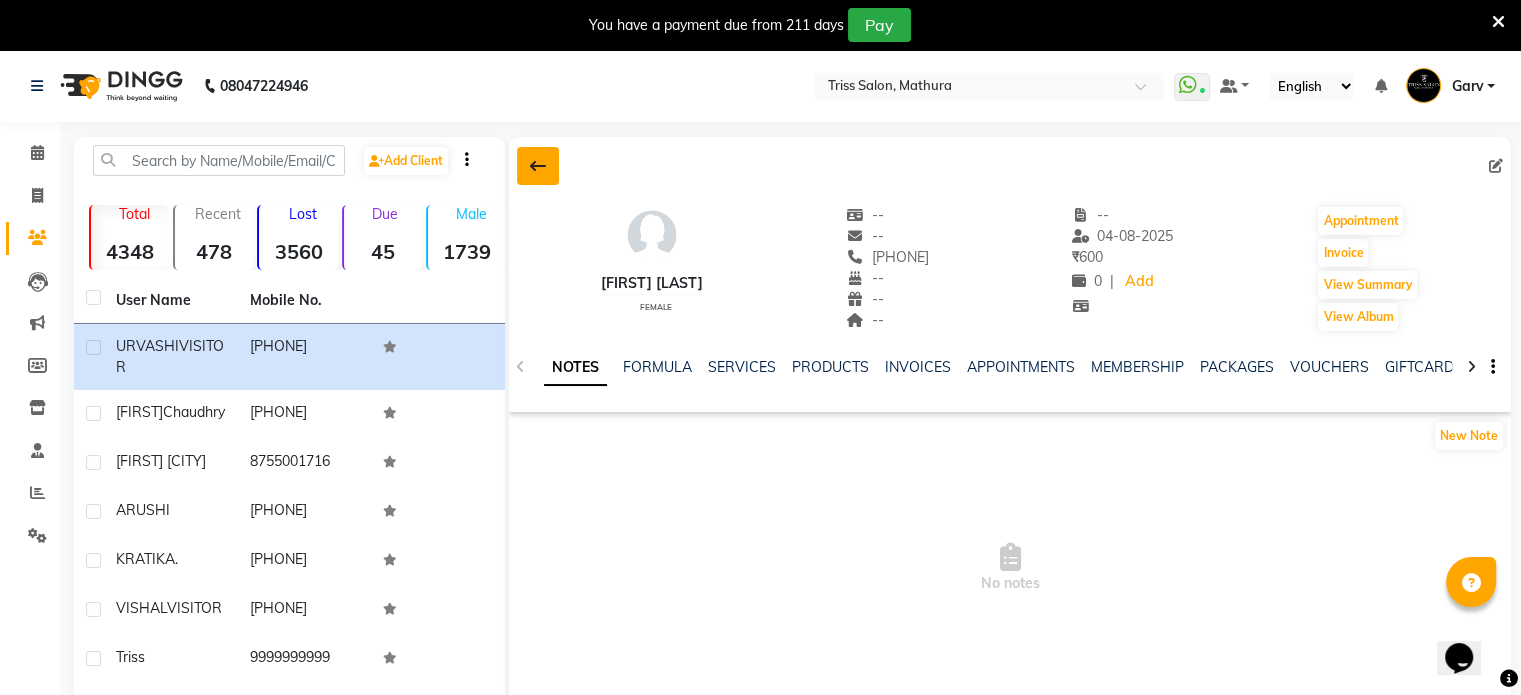 click 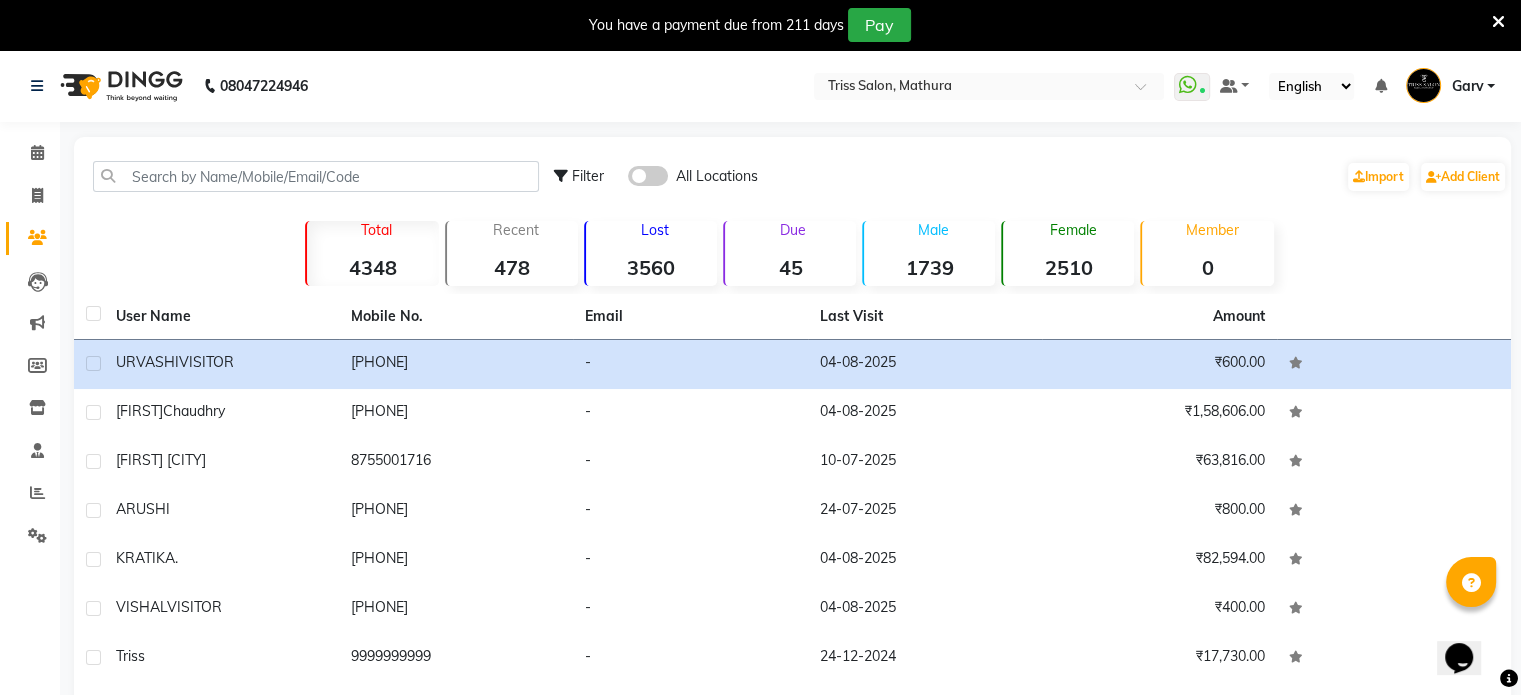 click at bounding box center (1498, 22) 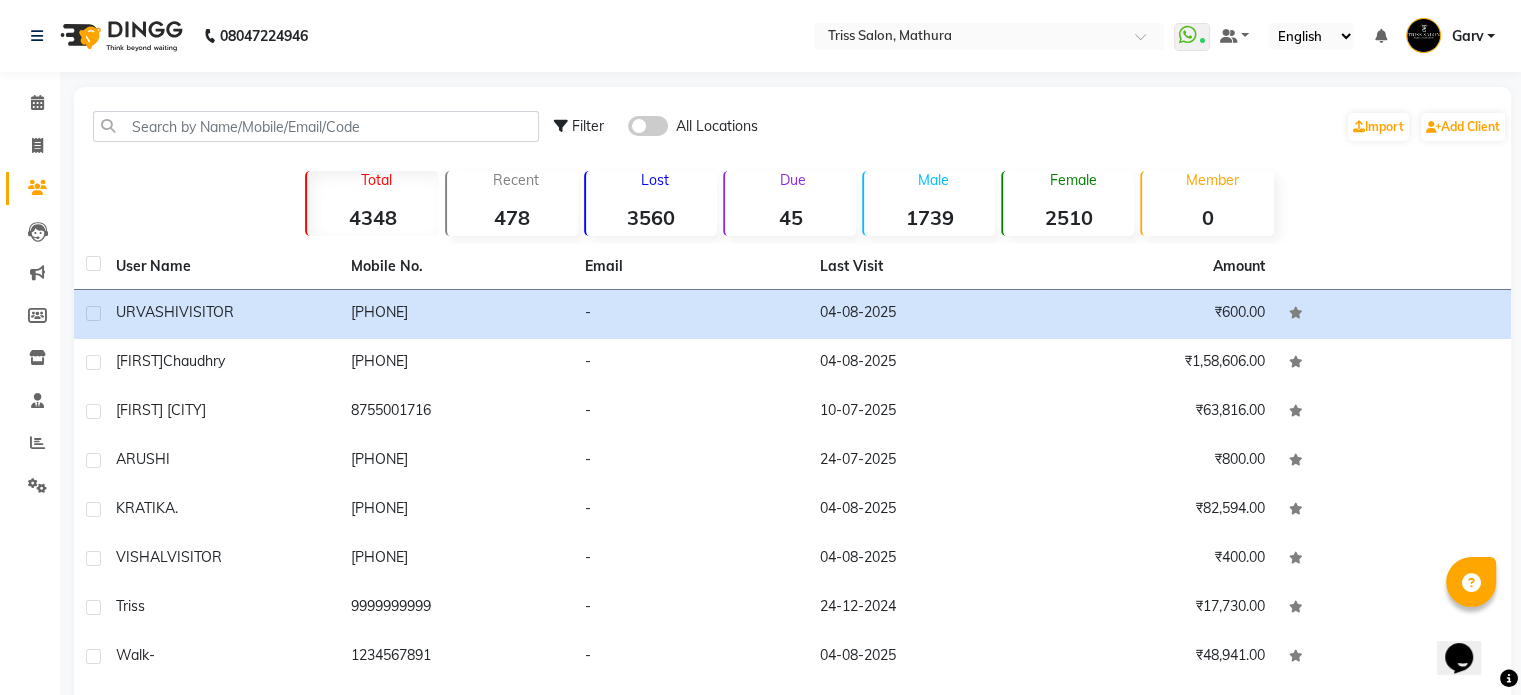 click on "Filter All Locations  Import   Add Client" 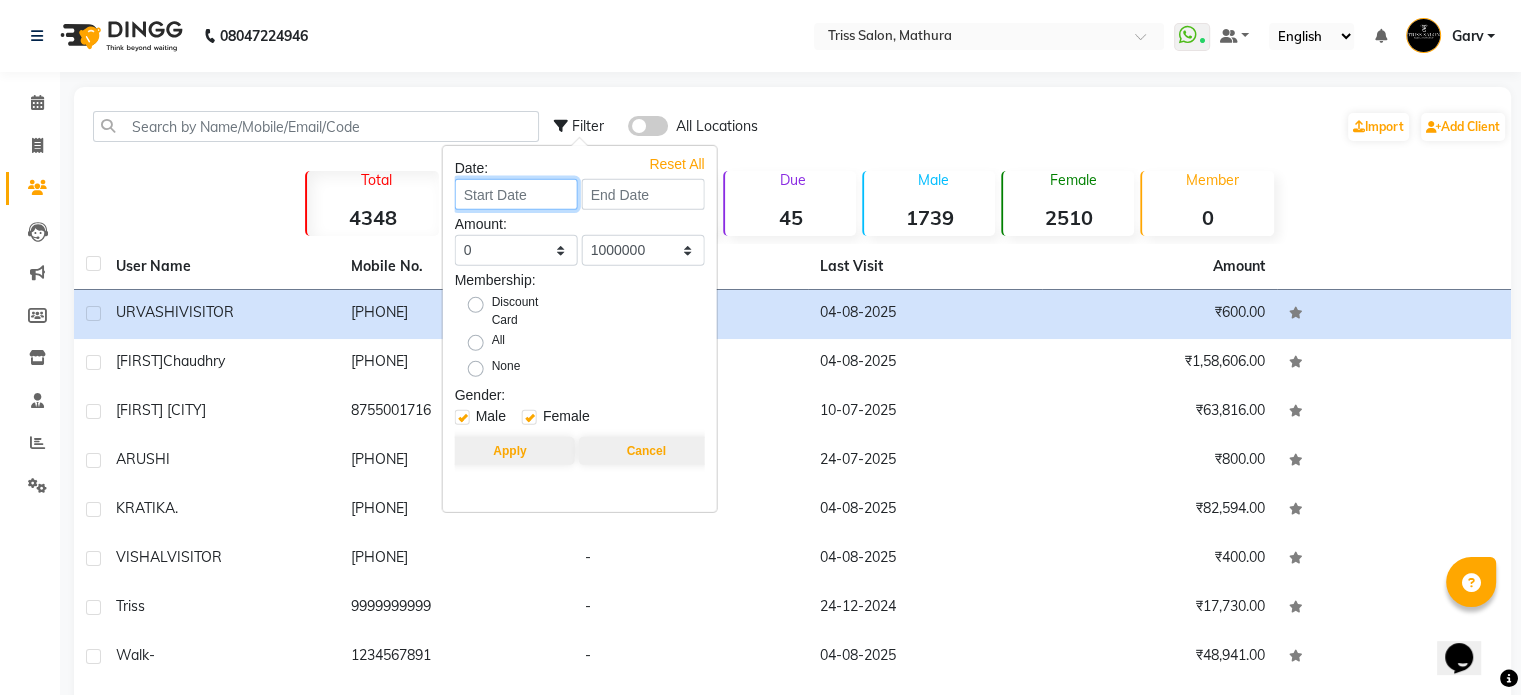 click at bounding box center [516, 194] 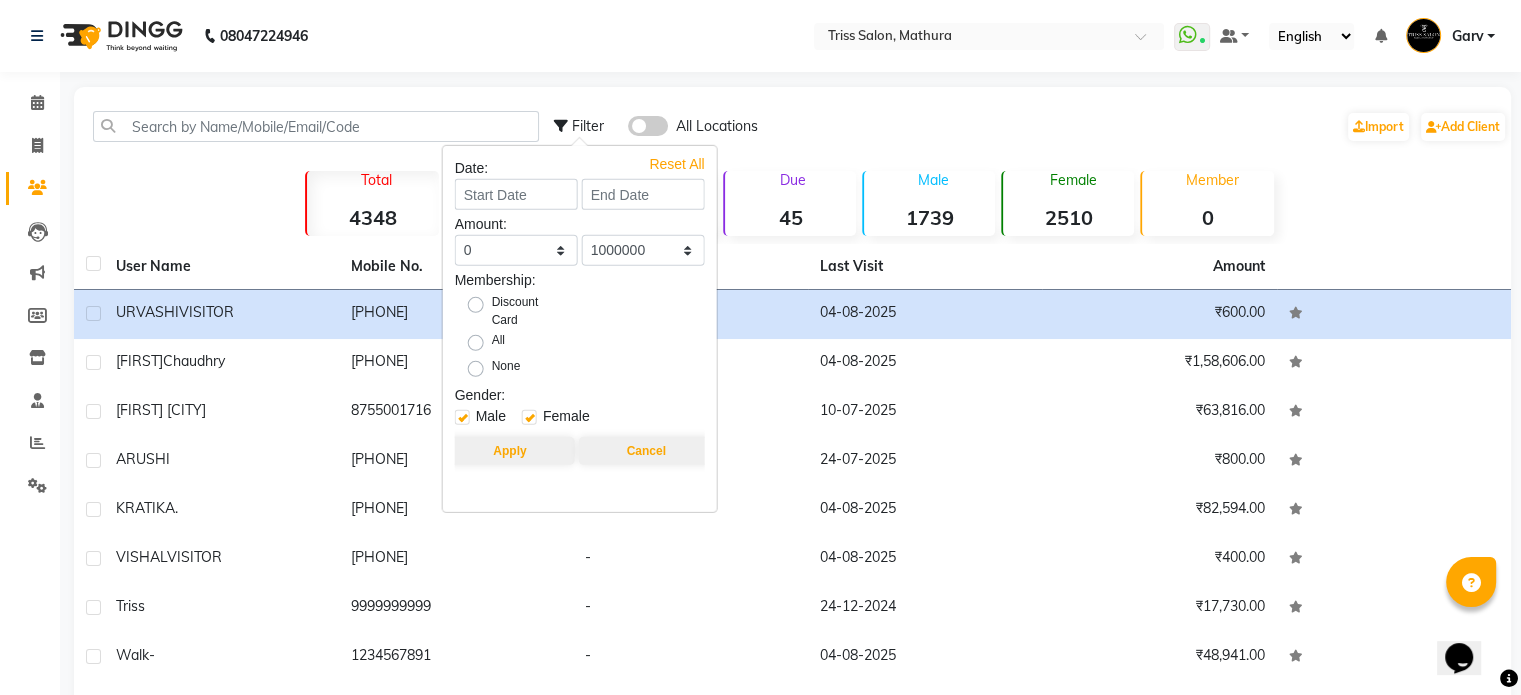 select on "8" 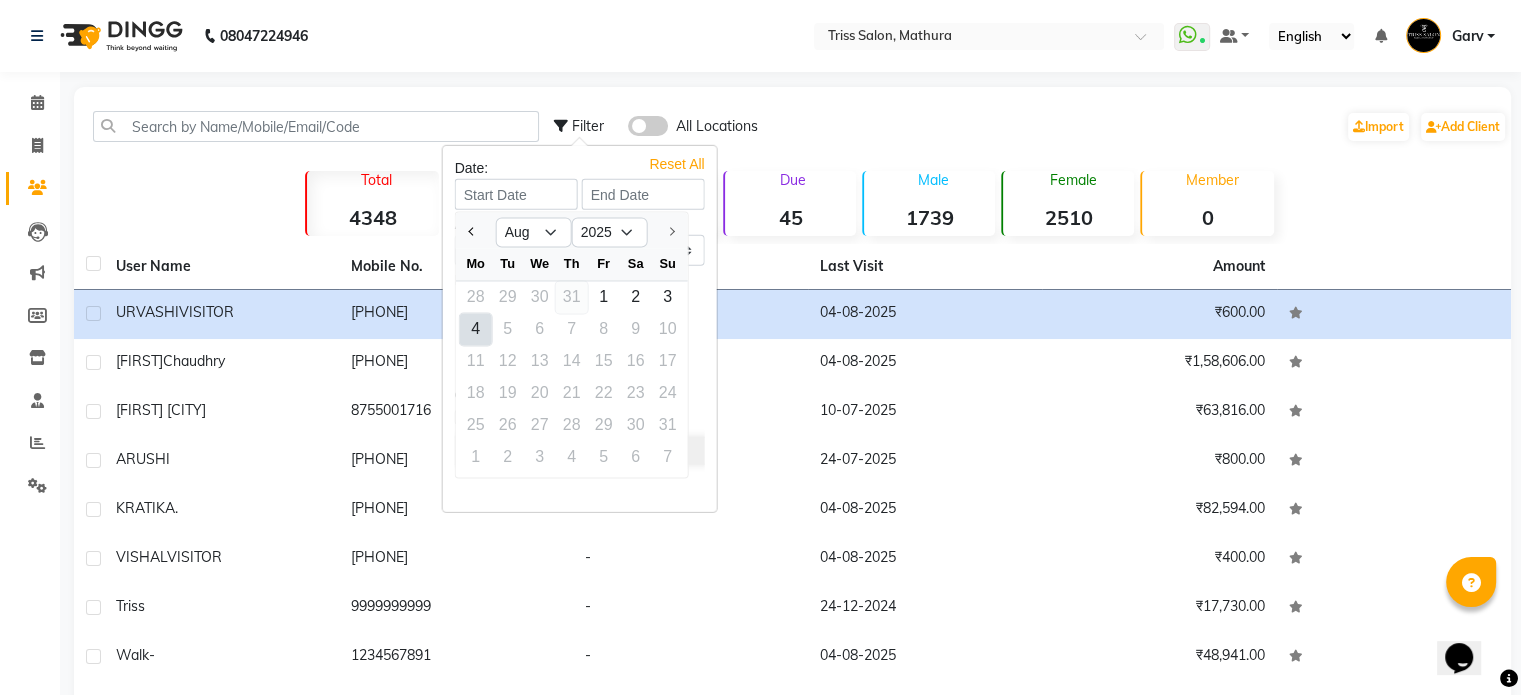 click on "31" at bounding box center (572, 297) 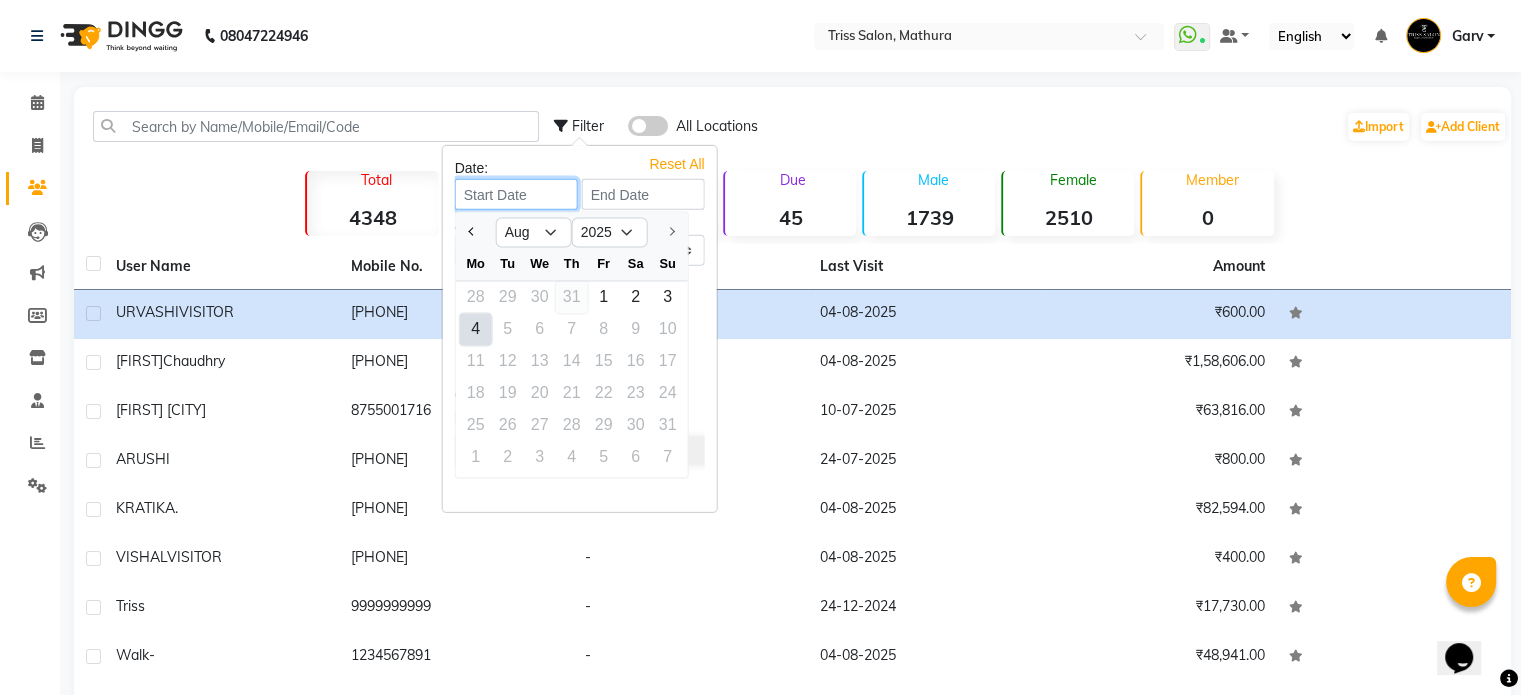 type on "31-07-2025" 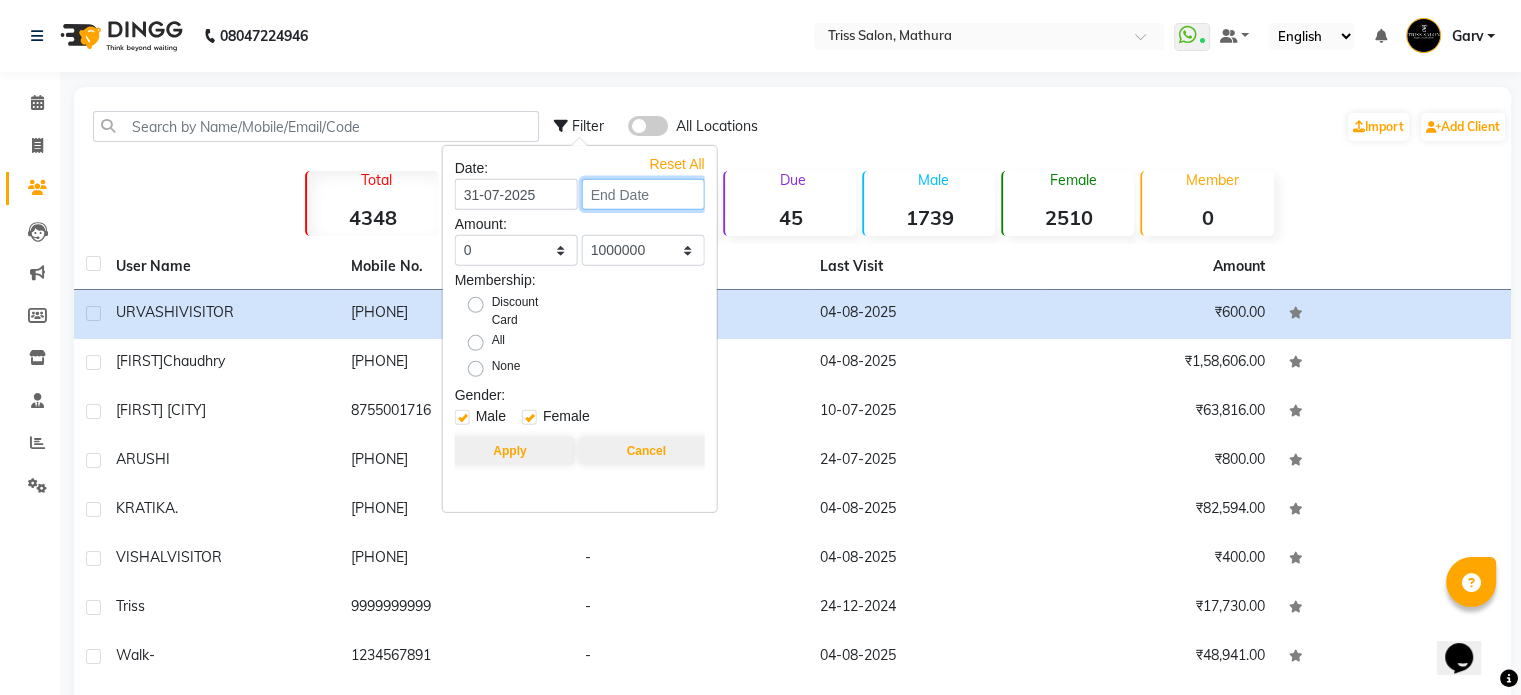click at bounding box center [643, 194] 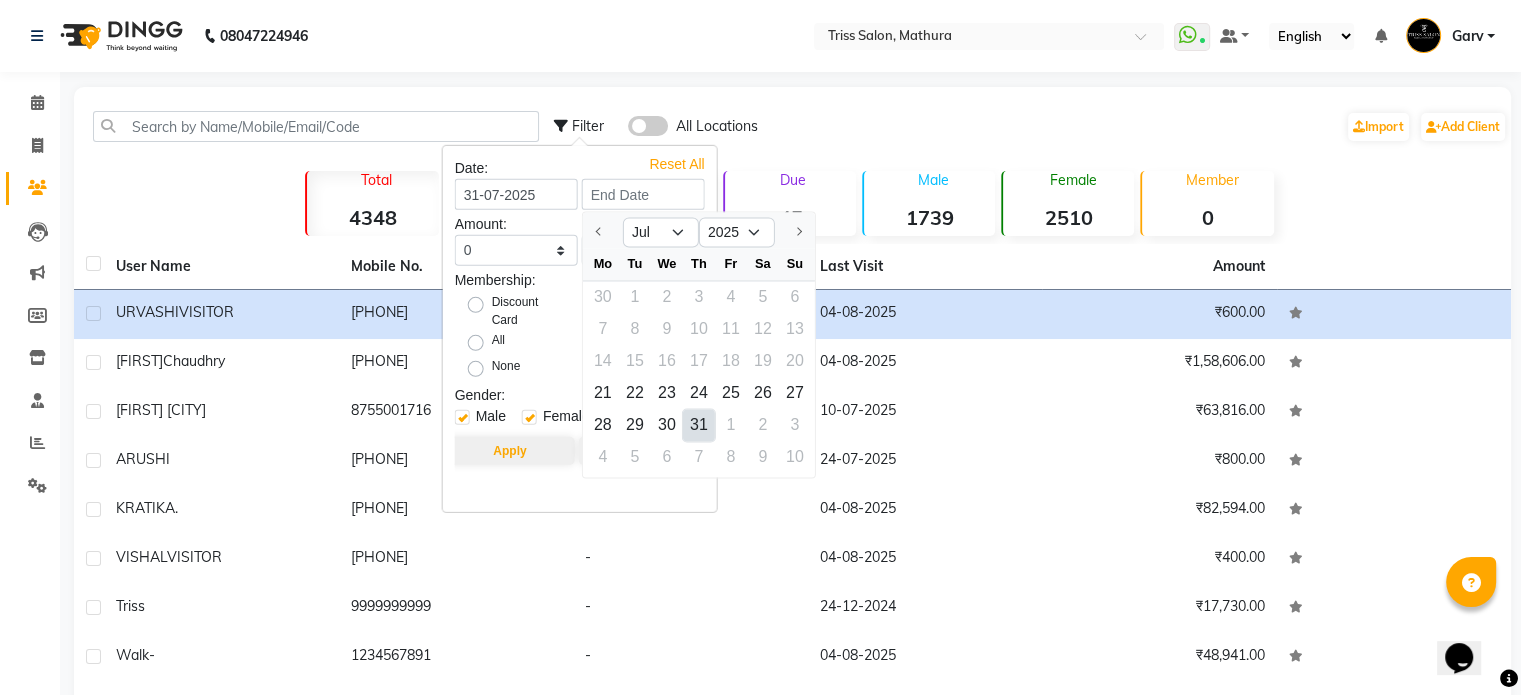 click on "31" at bounding box center (699, 425) 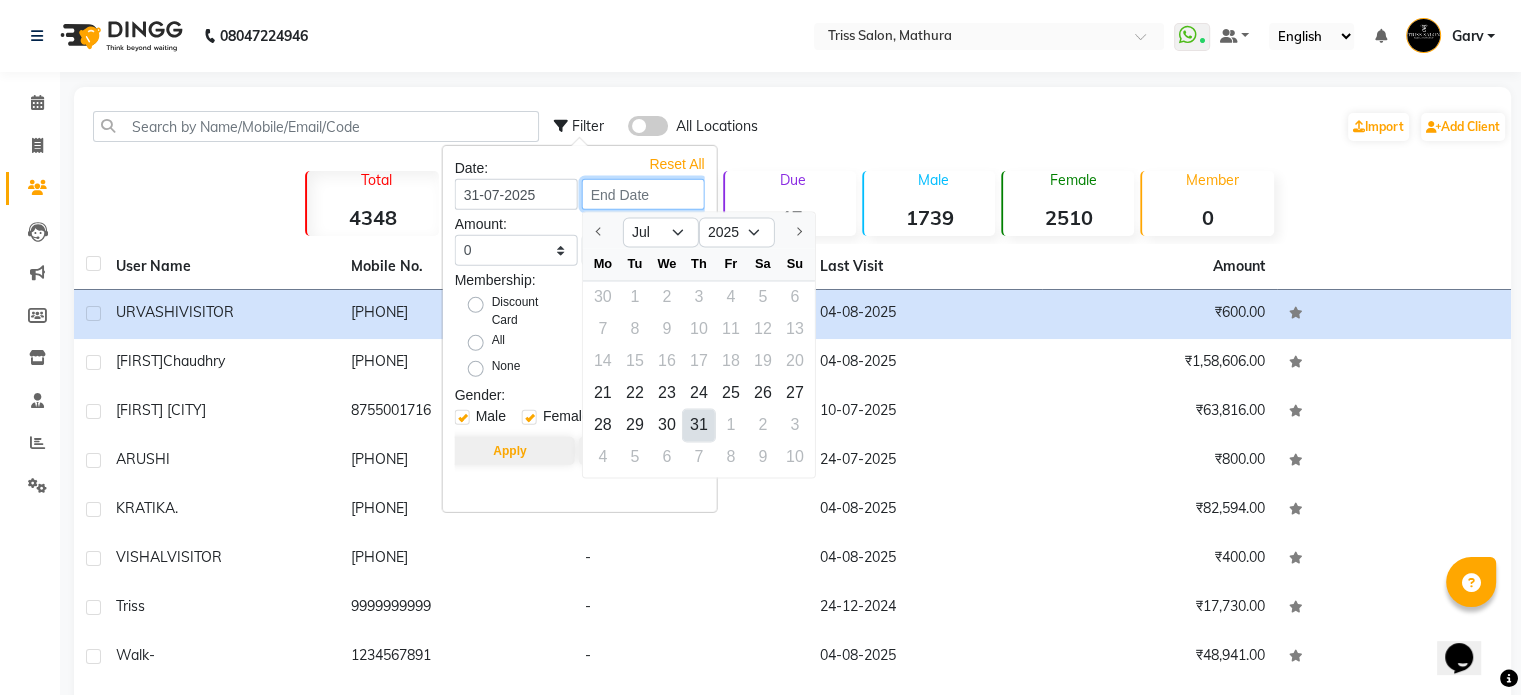 type on "31-07-2025" 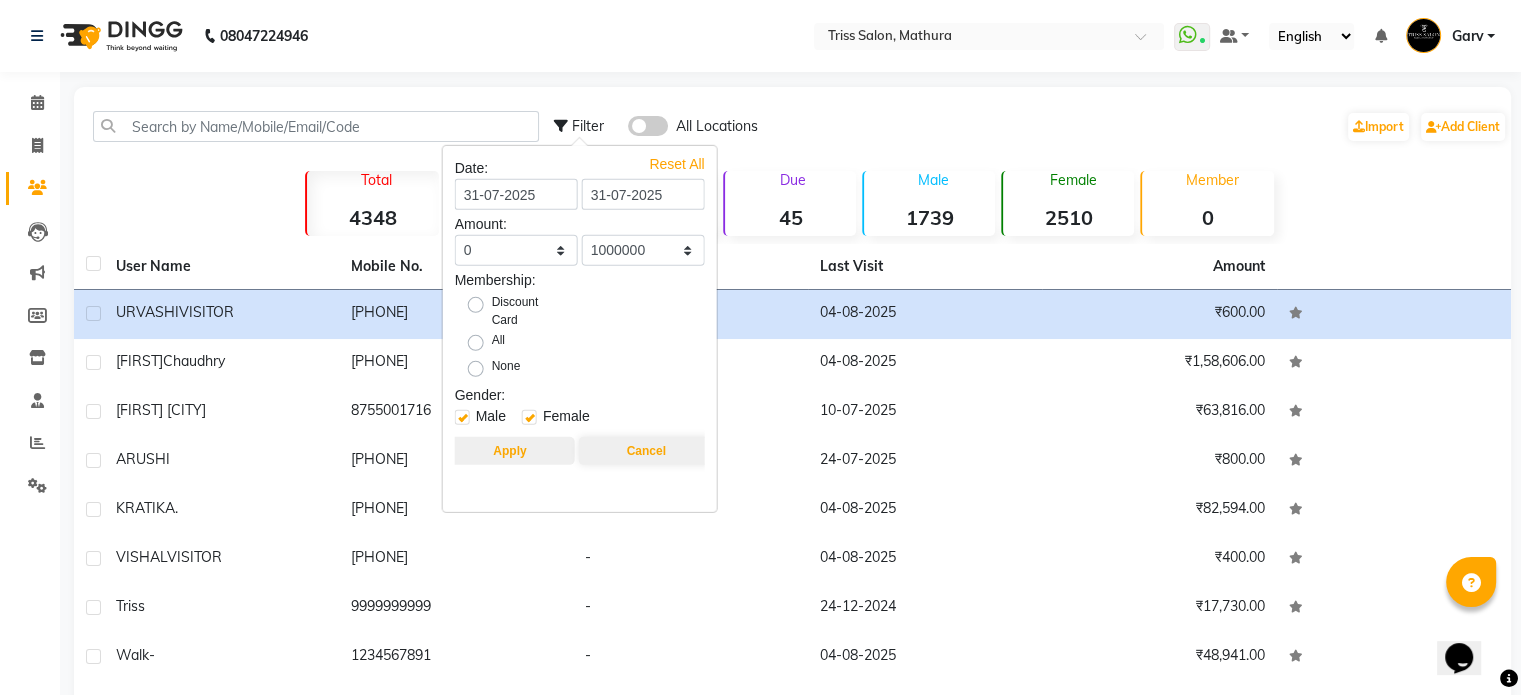 click on "Apply" at bounding box center [509, 451] 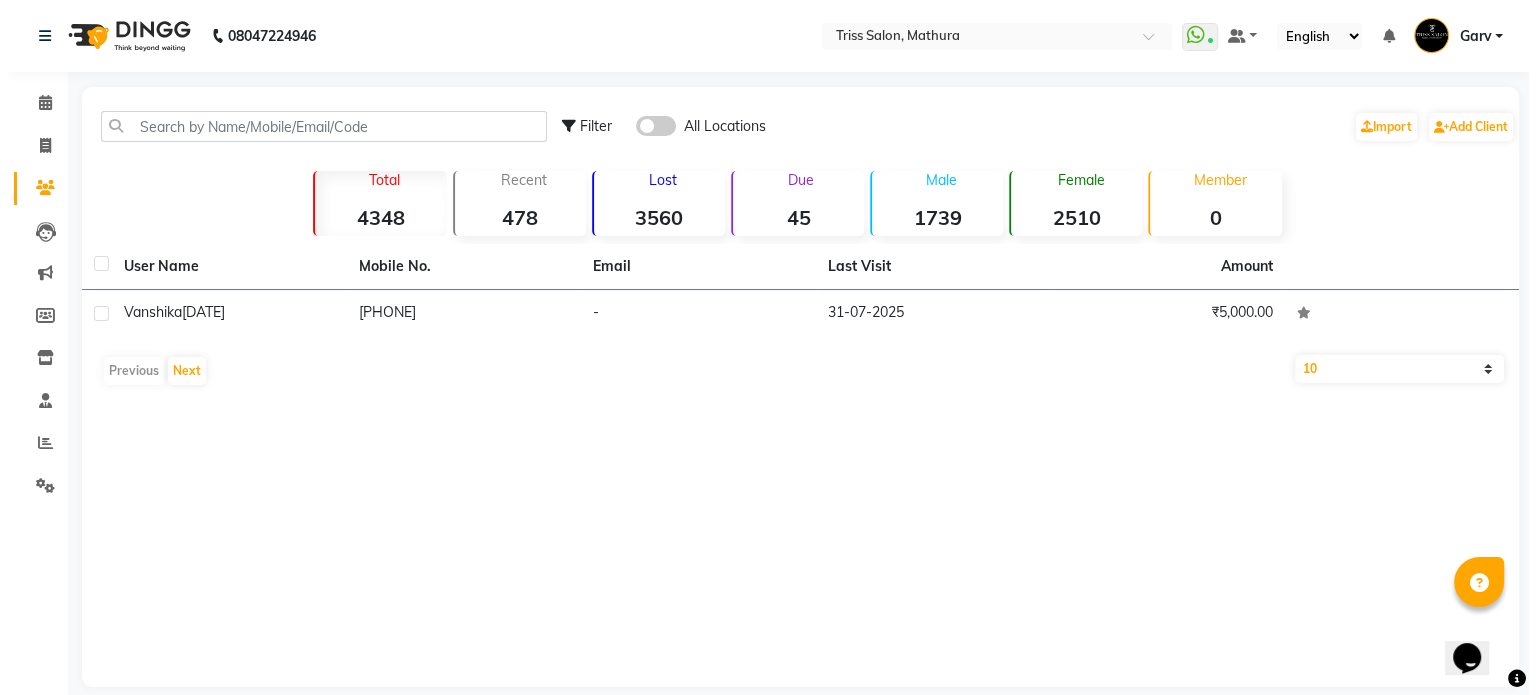 scroll, scrollTop: 21, scrollLeft: 0, axis: vertical 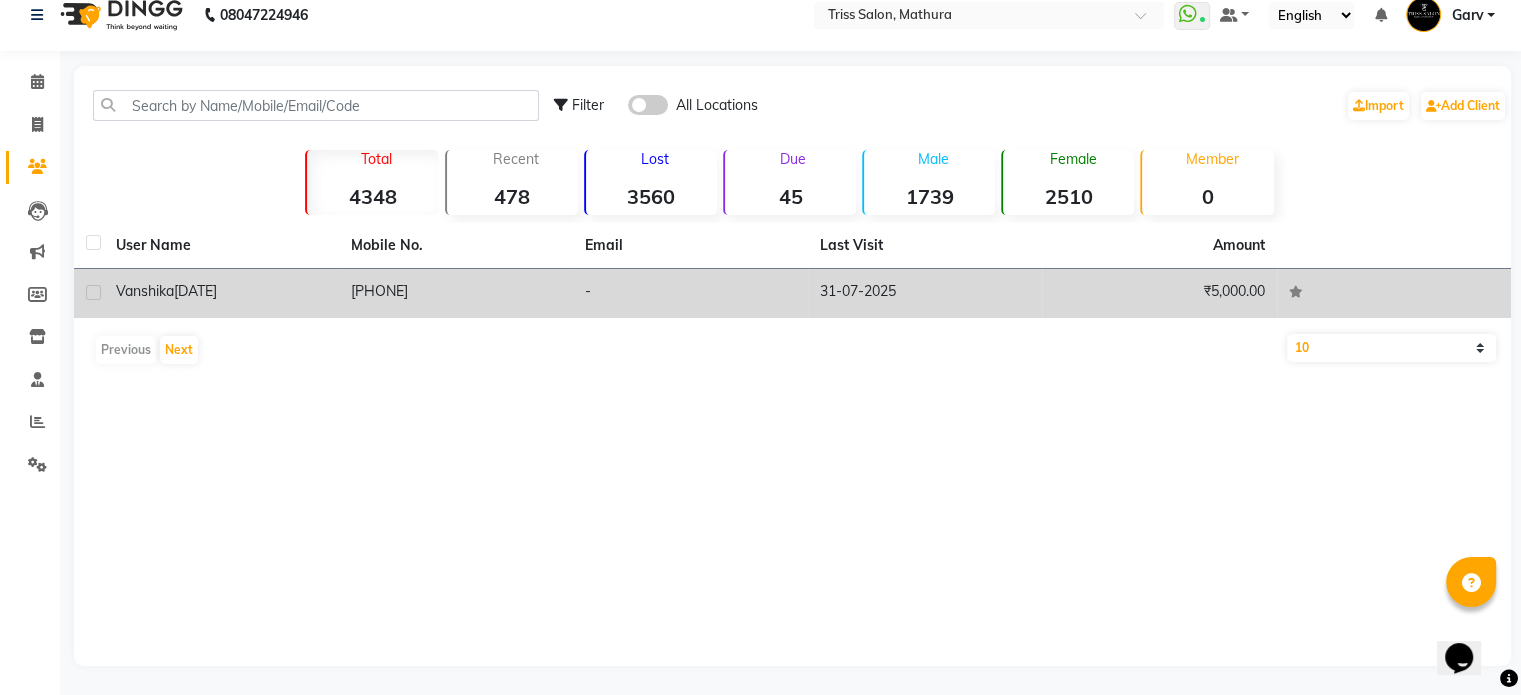 click on "[PHONE]" 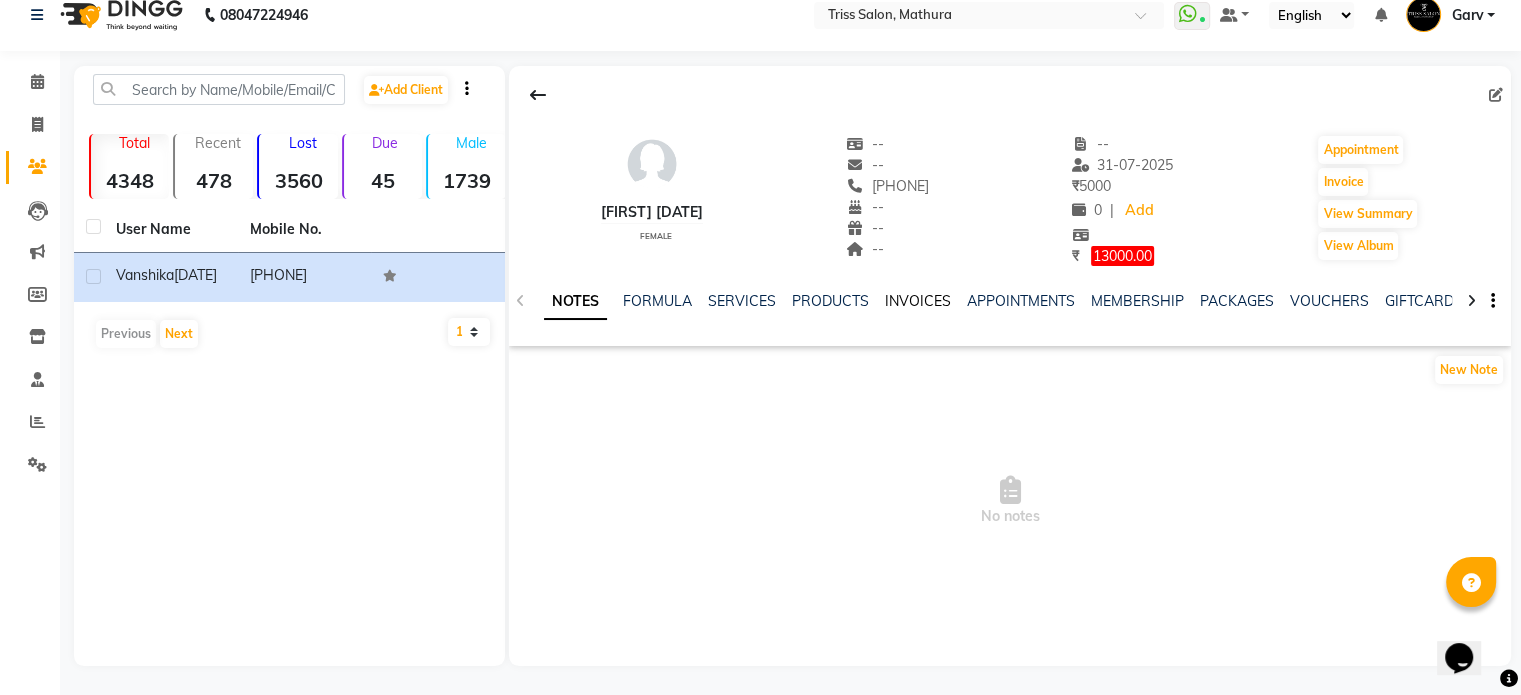 click on "INVOICES" 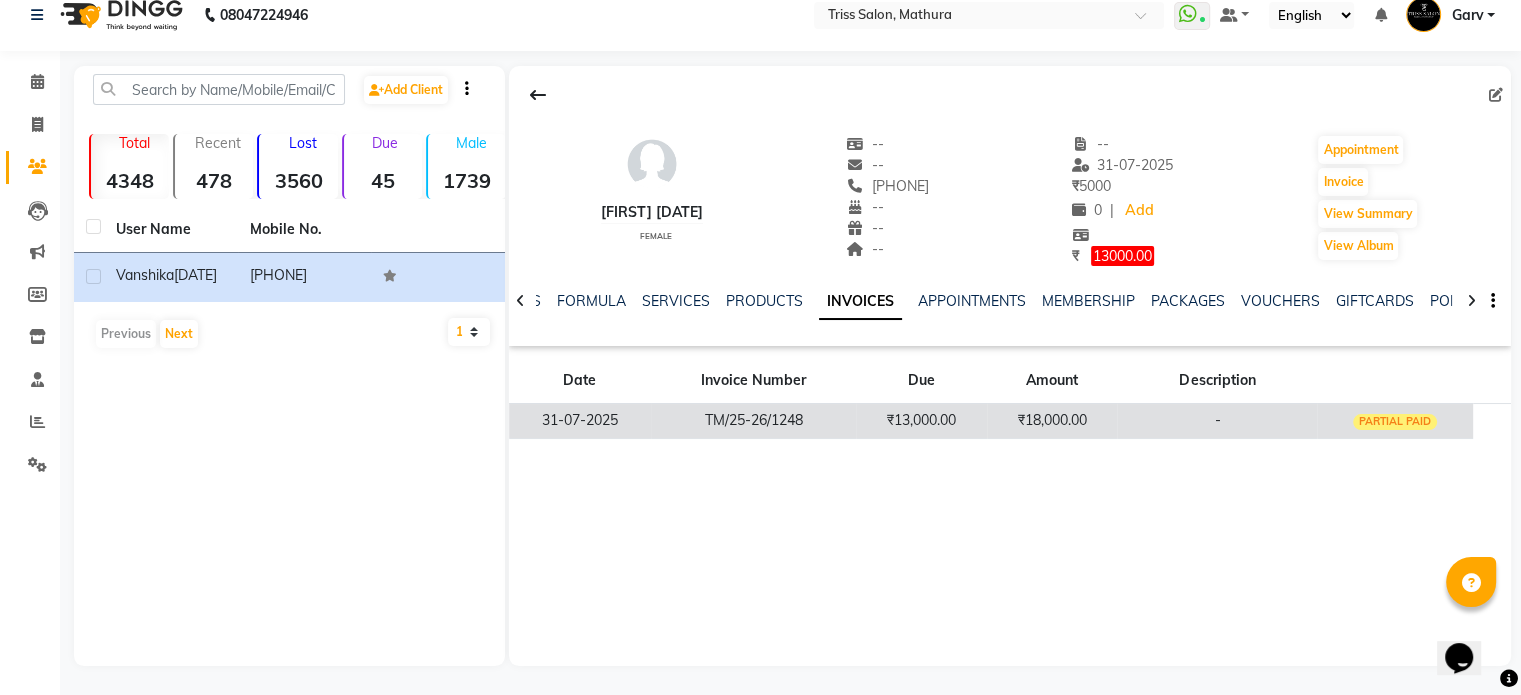 click on "₹13,000.00" 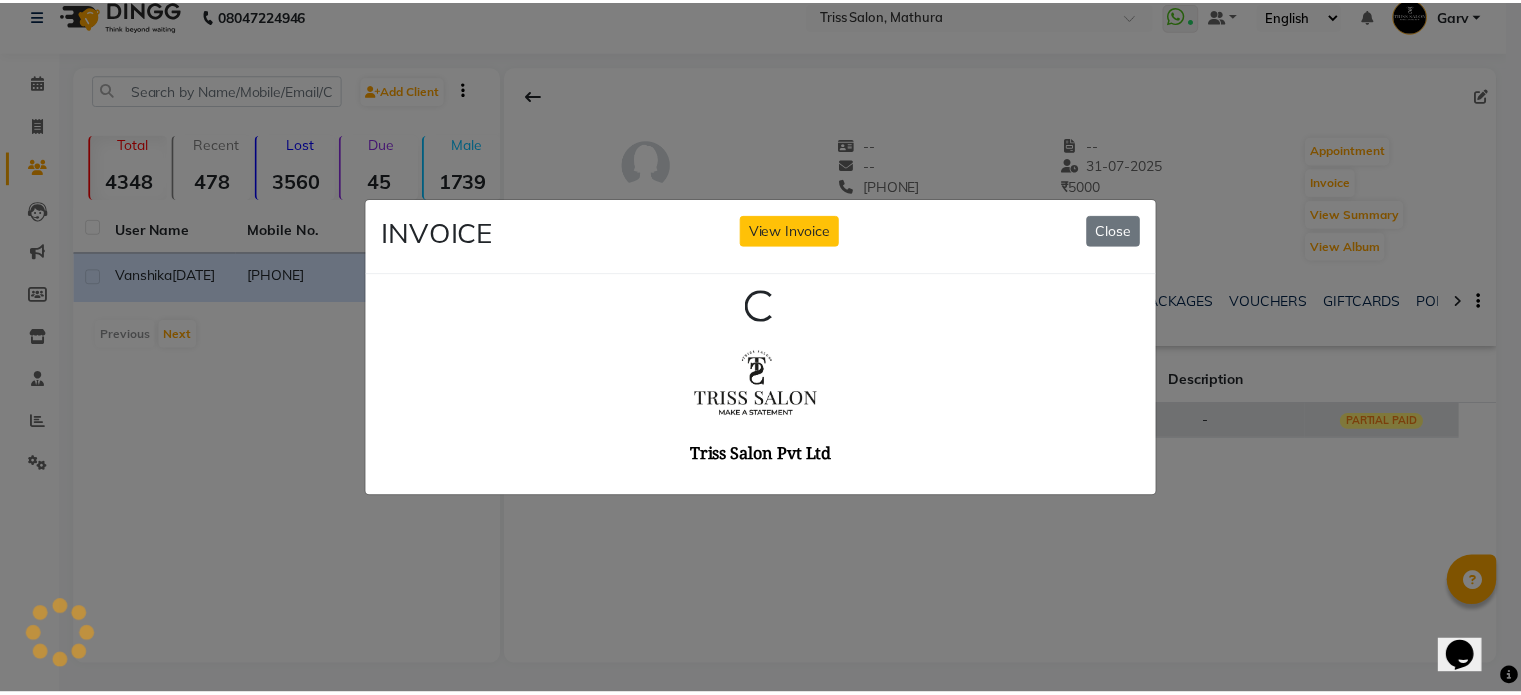 scroll, scrollTop: 0, scrollLeft: 0, axis: both 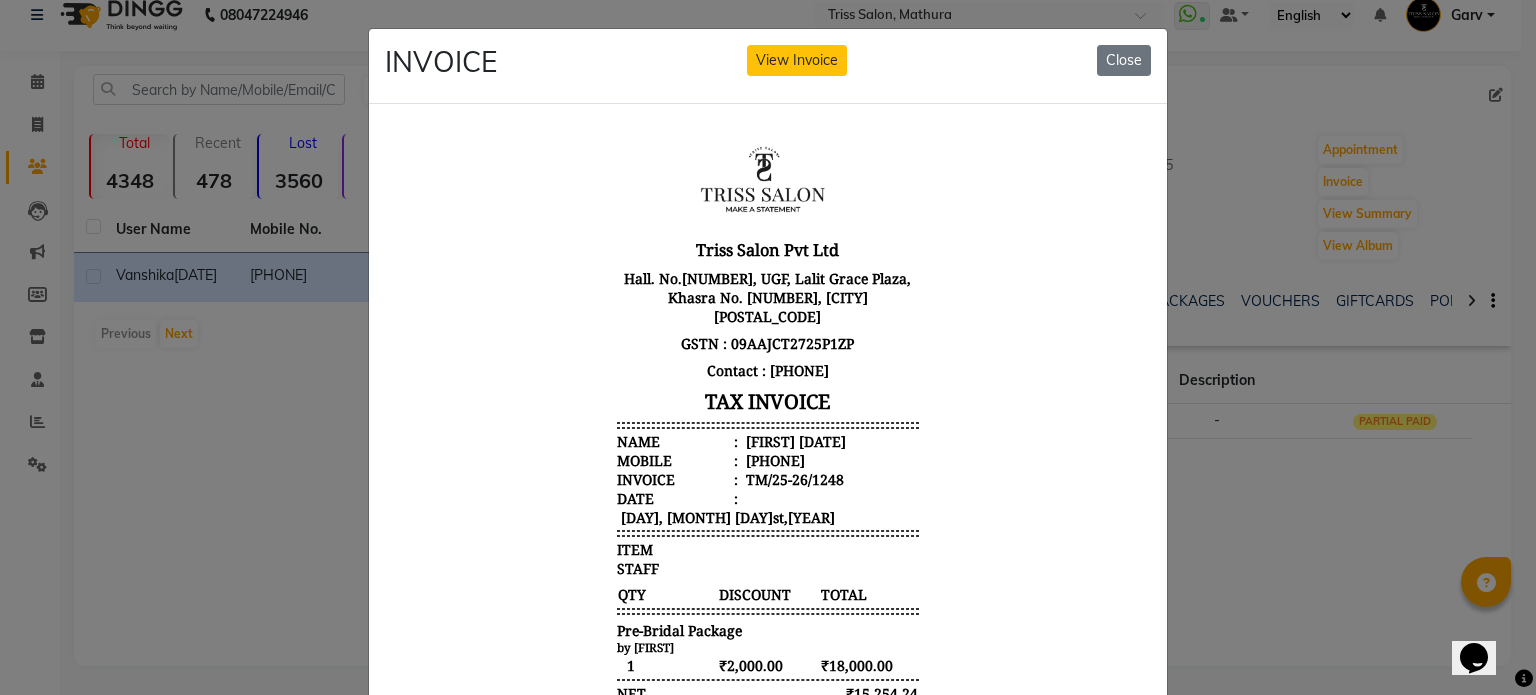 click on "[FIRST] [DATE]" at bounding box center [794, 440] 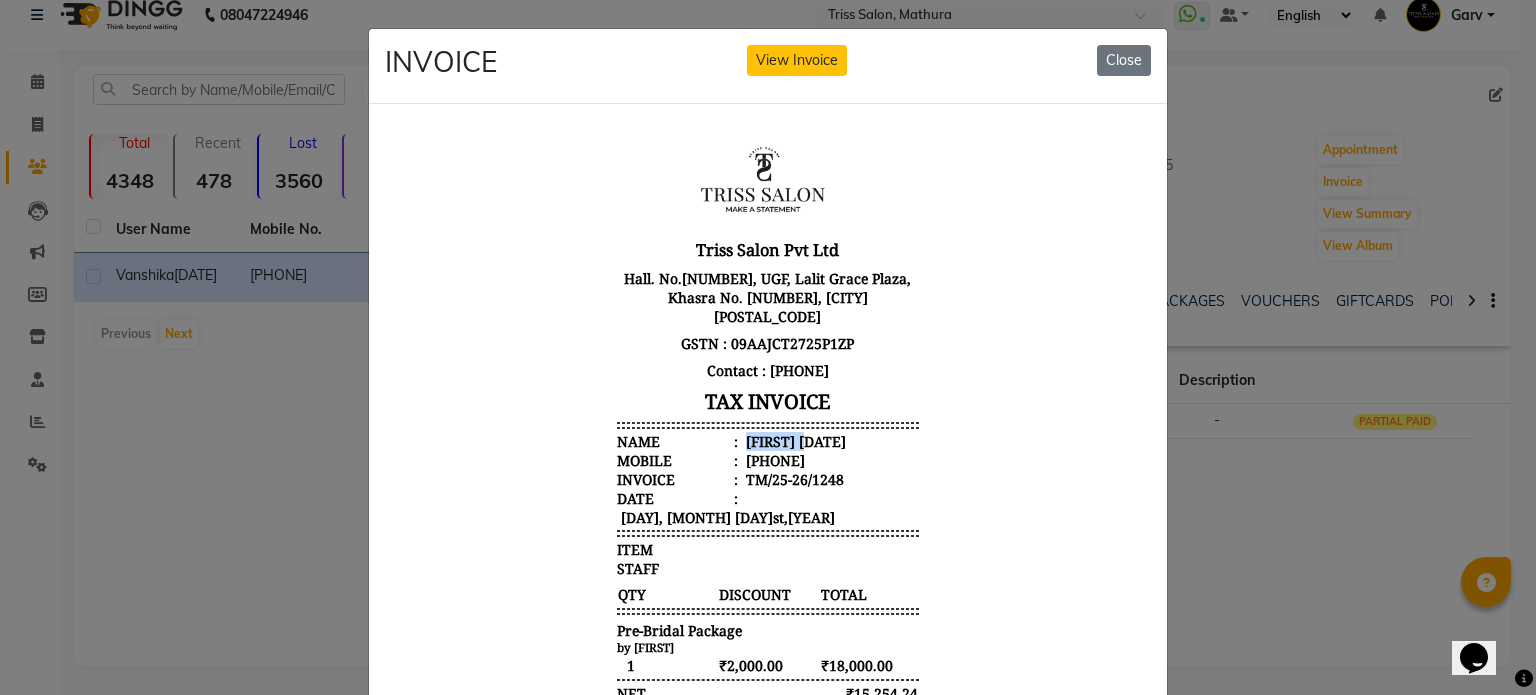 click on "[FIRST] [DATE]" at bounding box center (794, 440) 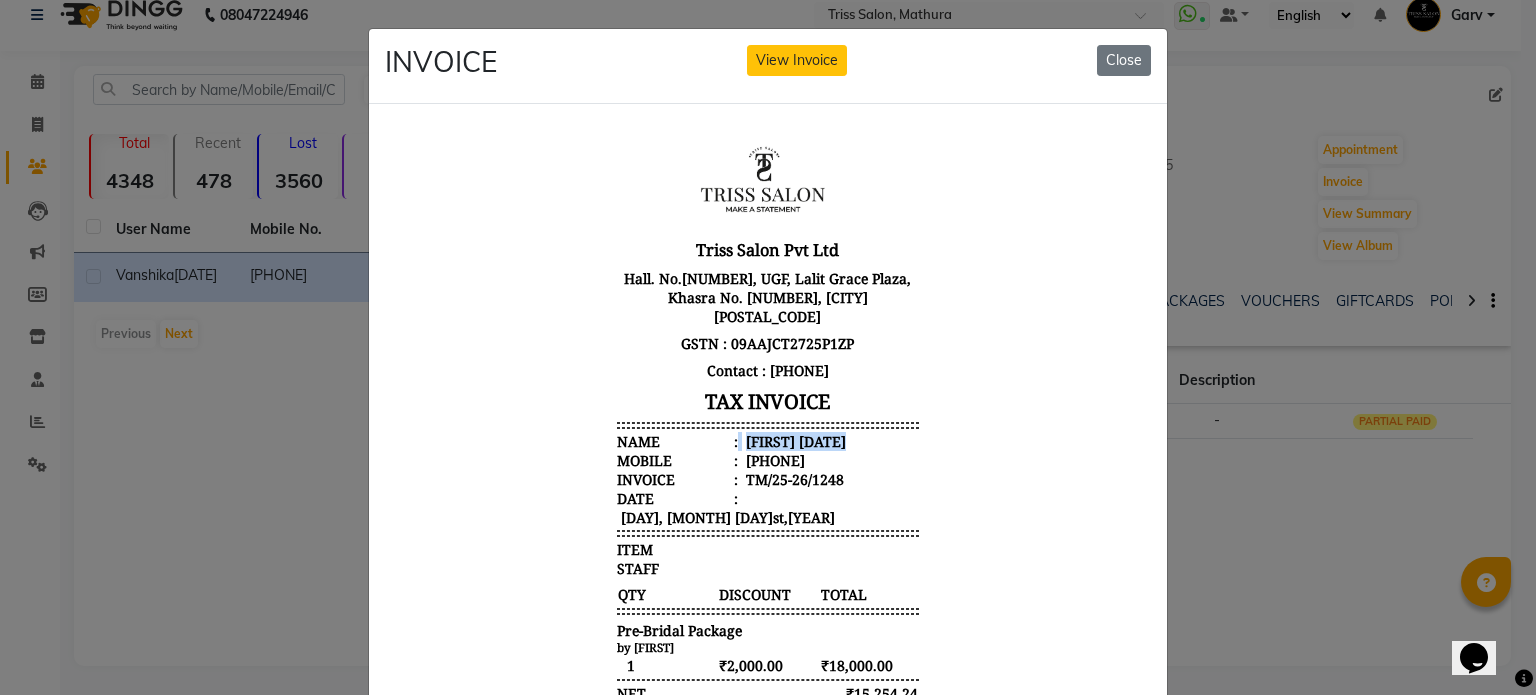 copy on "[FIRST] [DATE]" 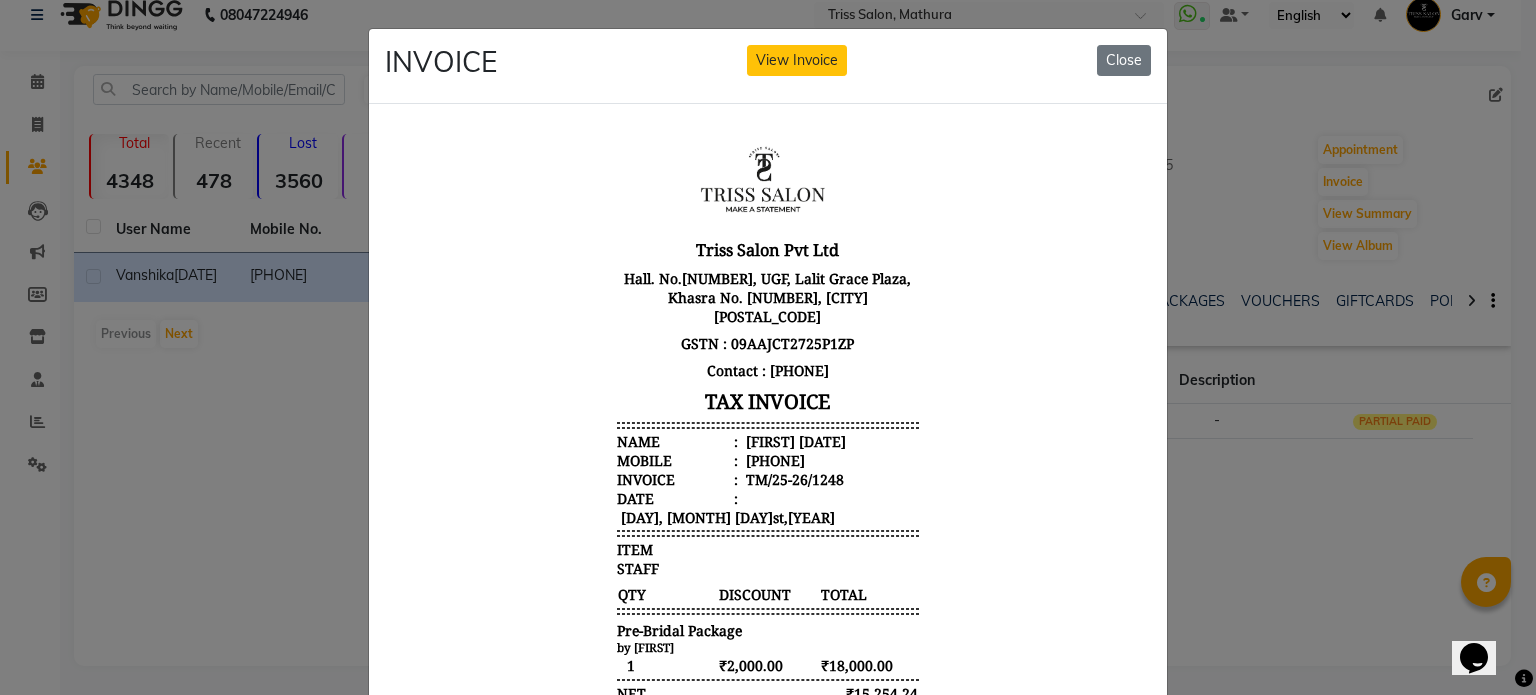 click on "[PHONE]" at bounding box center (773, 459) 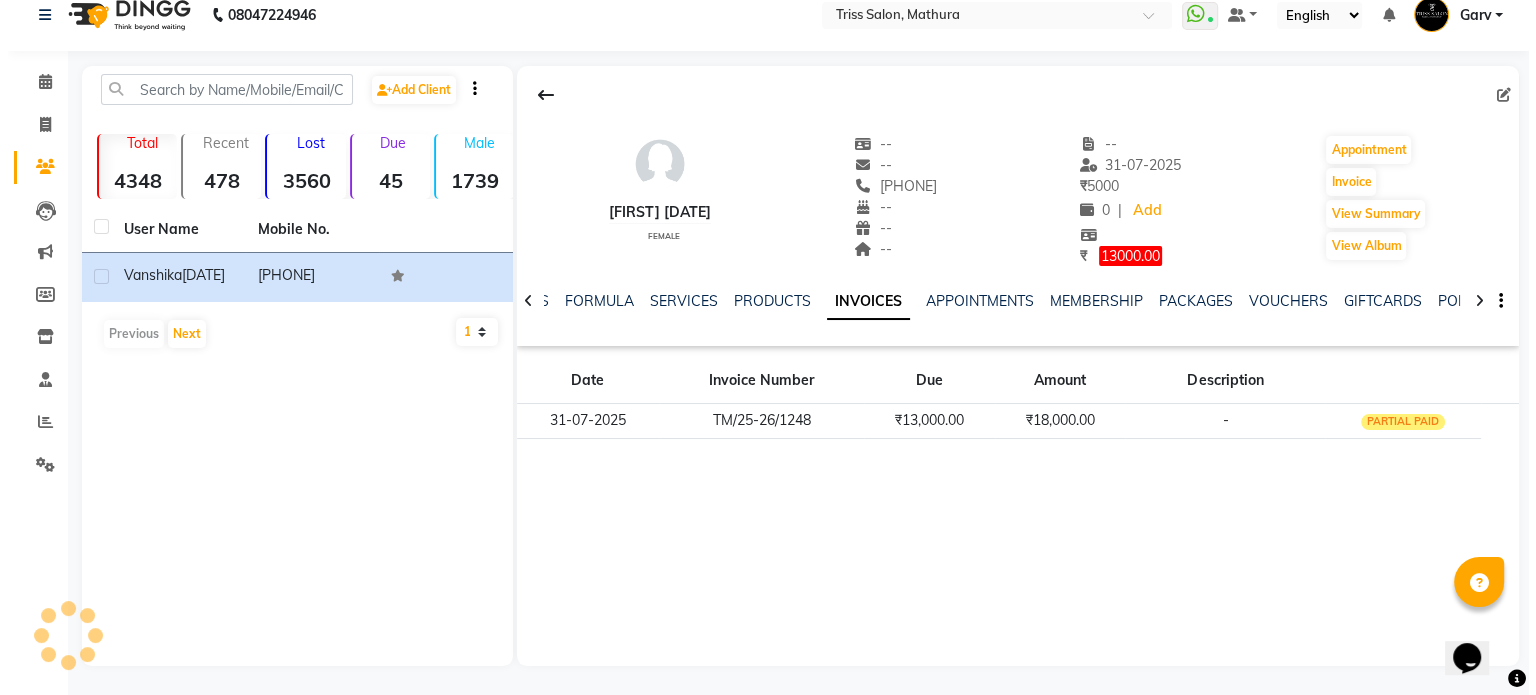 scroll, scrollTop: 0, scrollLeft: 0, axis: both 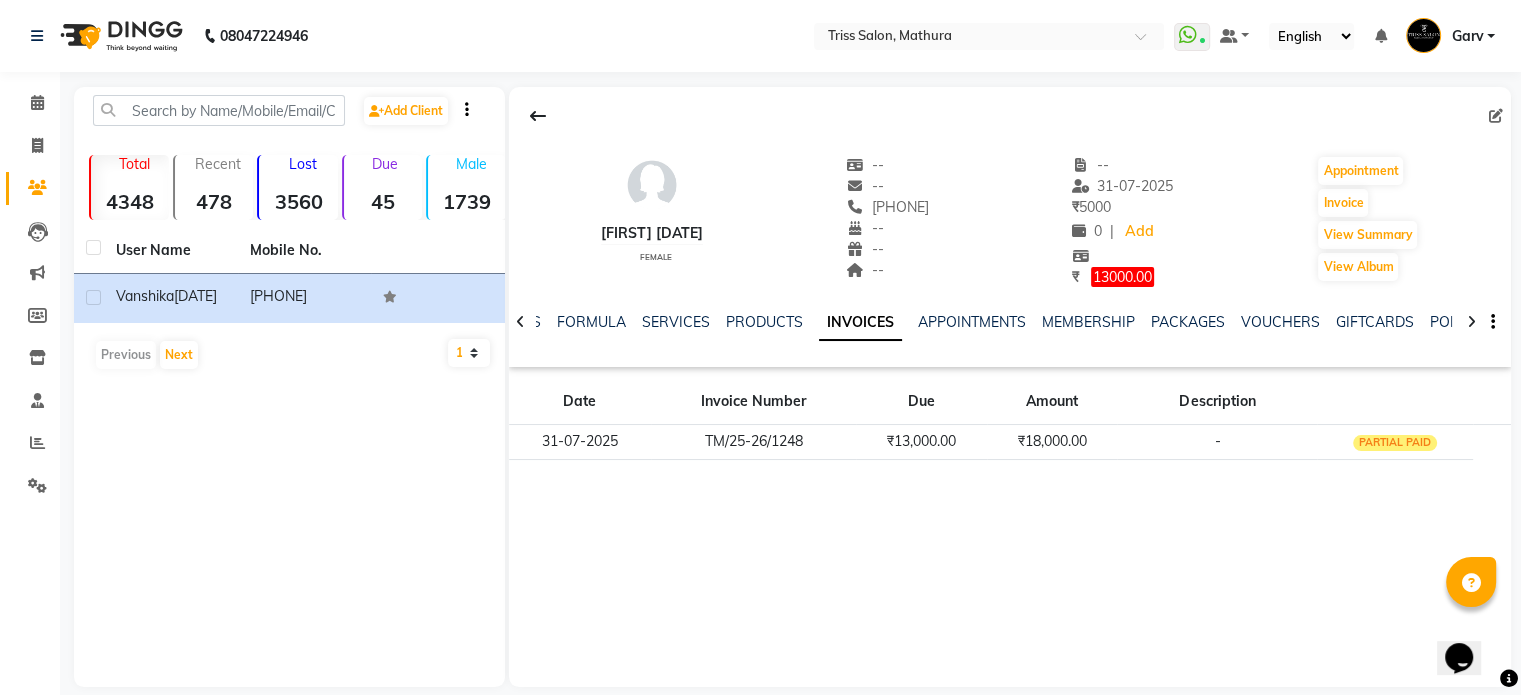 click on "Garv" at bounding box center (1467, 36) 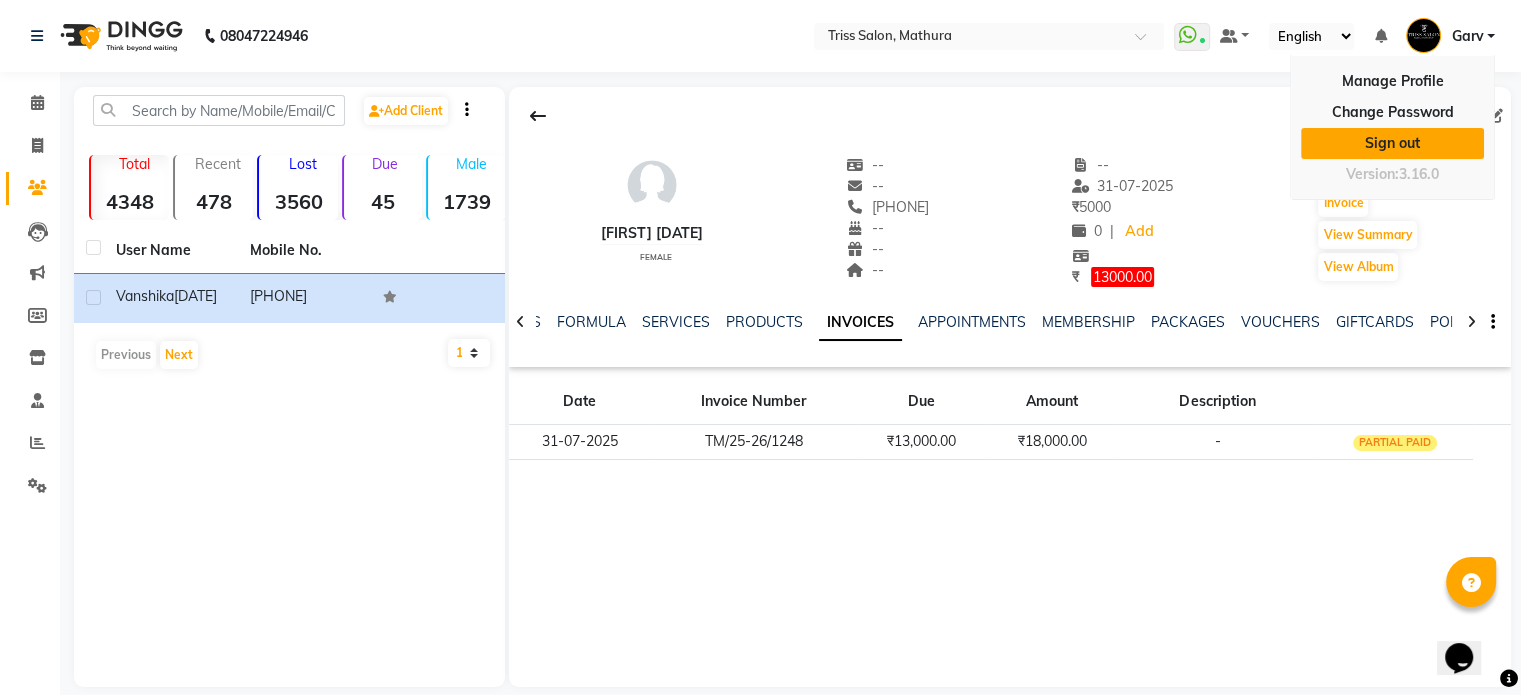 click on "Sign out" at bounding box center [1392, 143] 